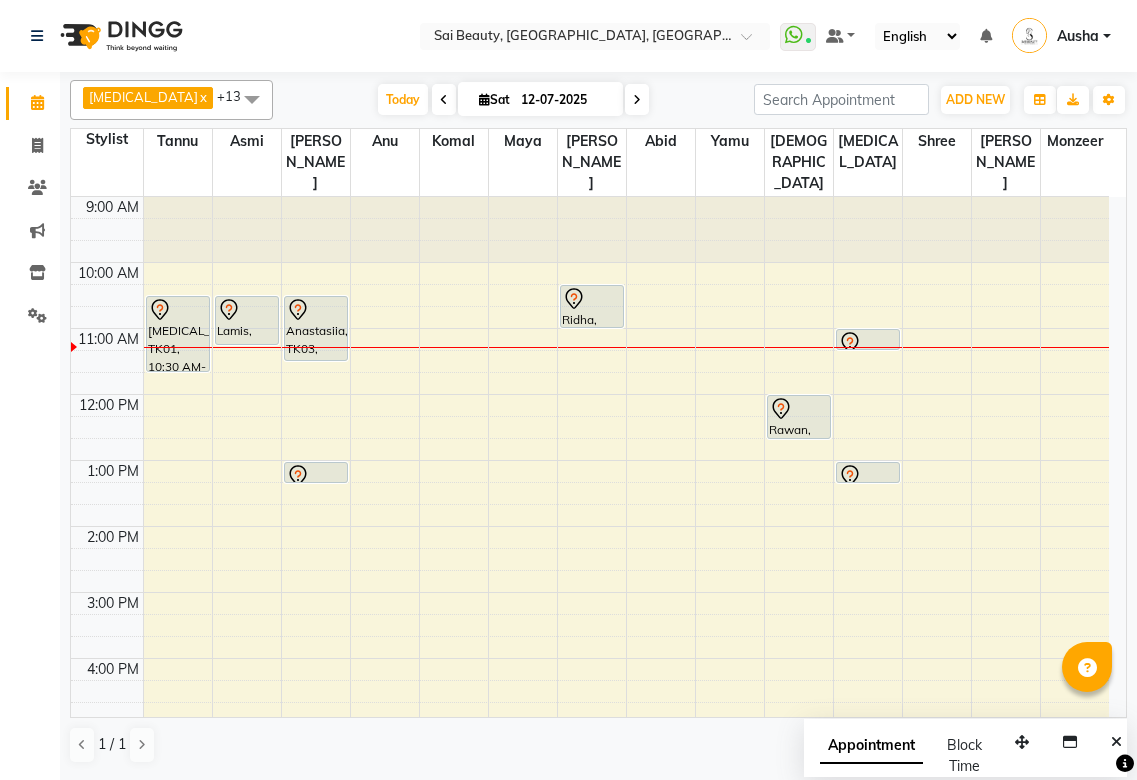 scroll, scrollTop: 0, scrollLeft: 0, axis: both 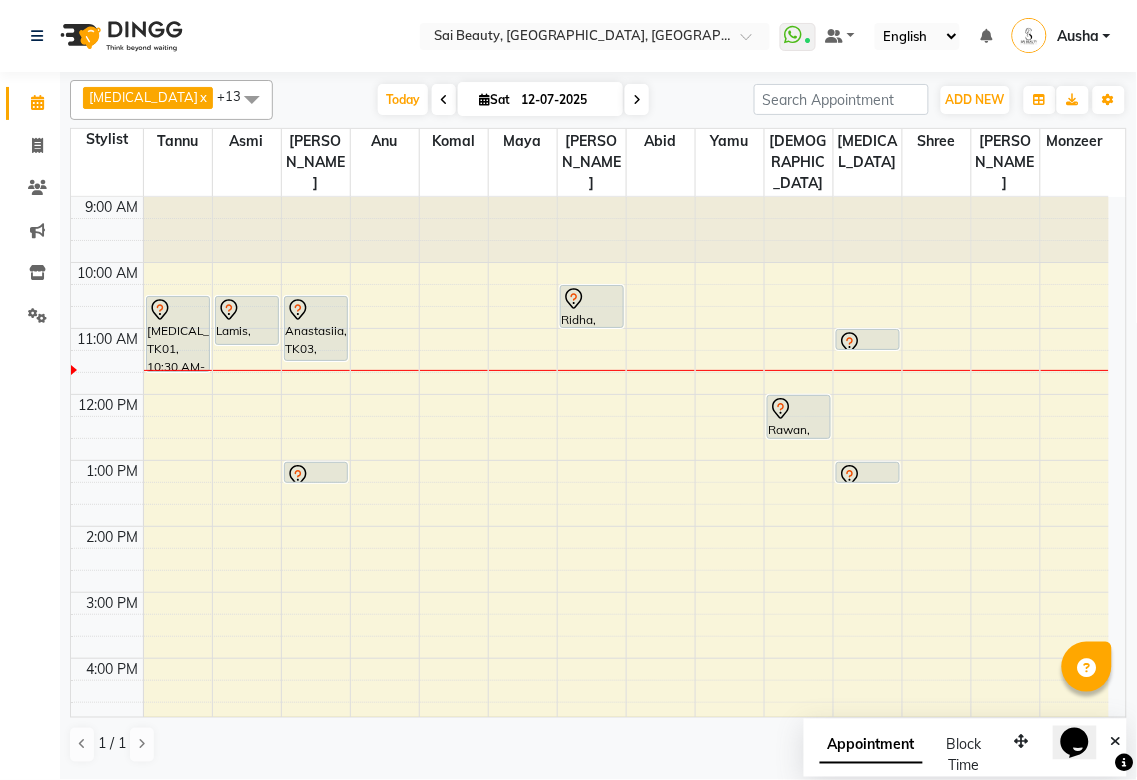 click 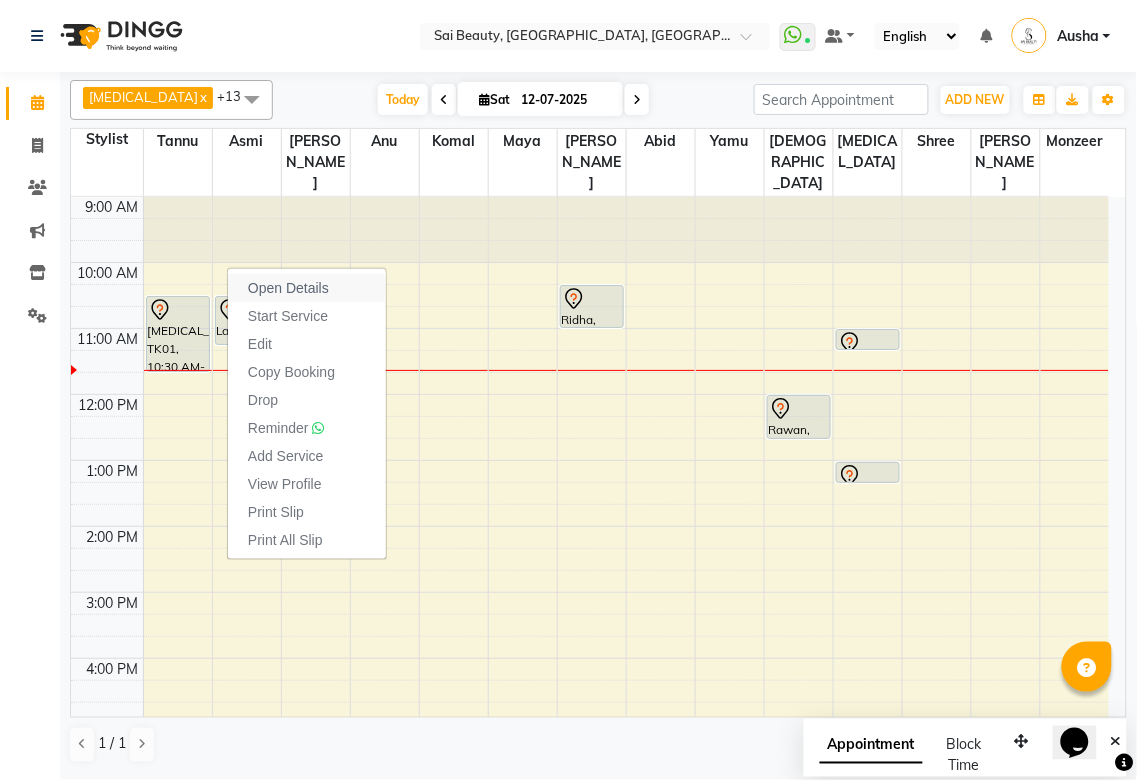 click on "Open Details" at bounding box center [307, 288] 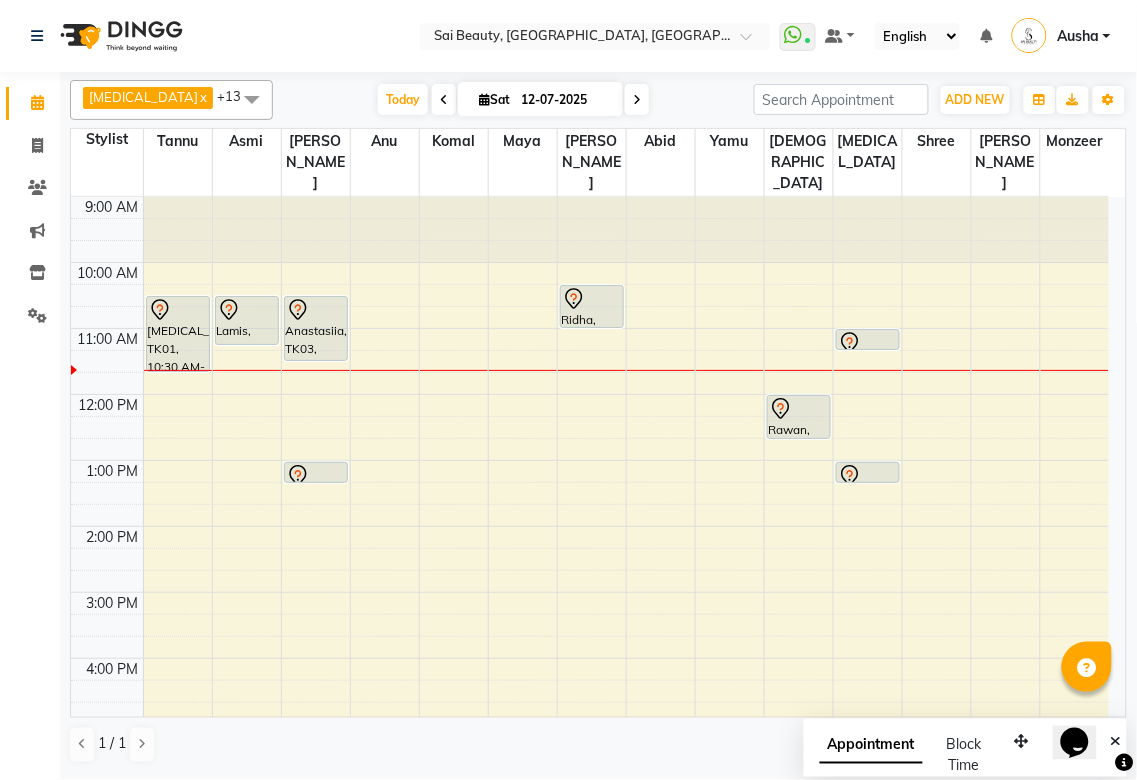 click at bounding box center [247, 310] 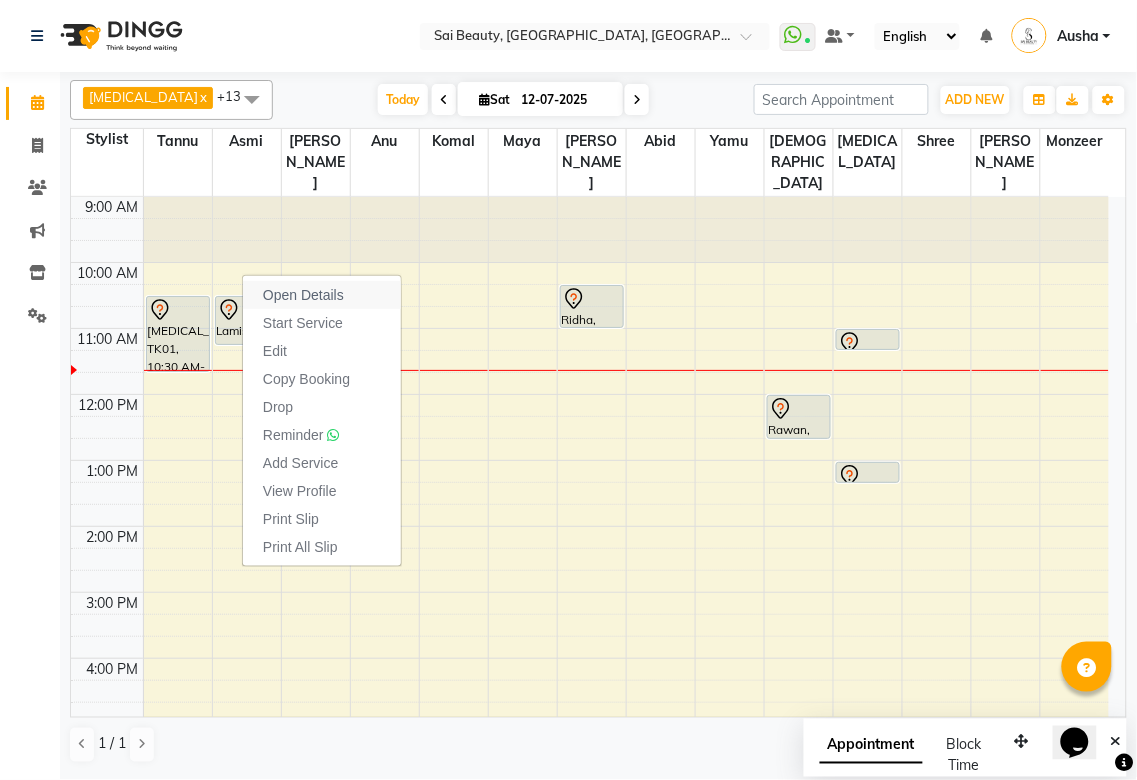 click on "Open Details" at bounding box center (303, 295) 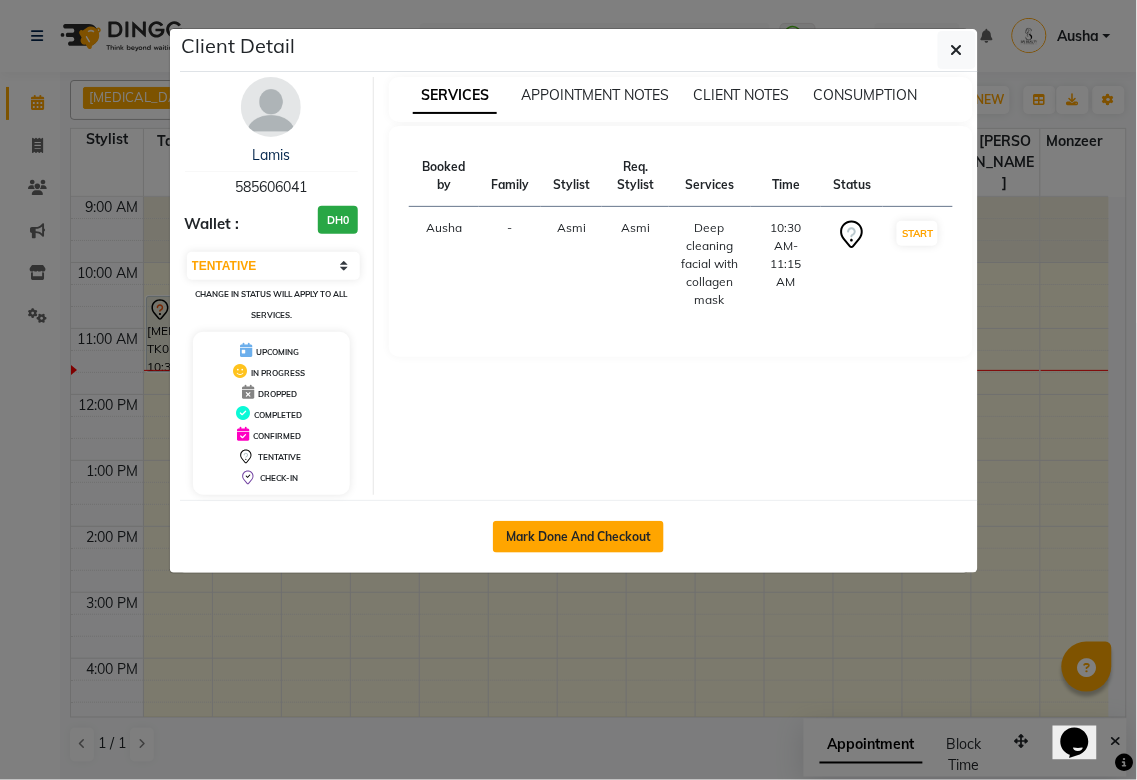 click on "Mark Done And Checkout" 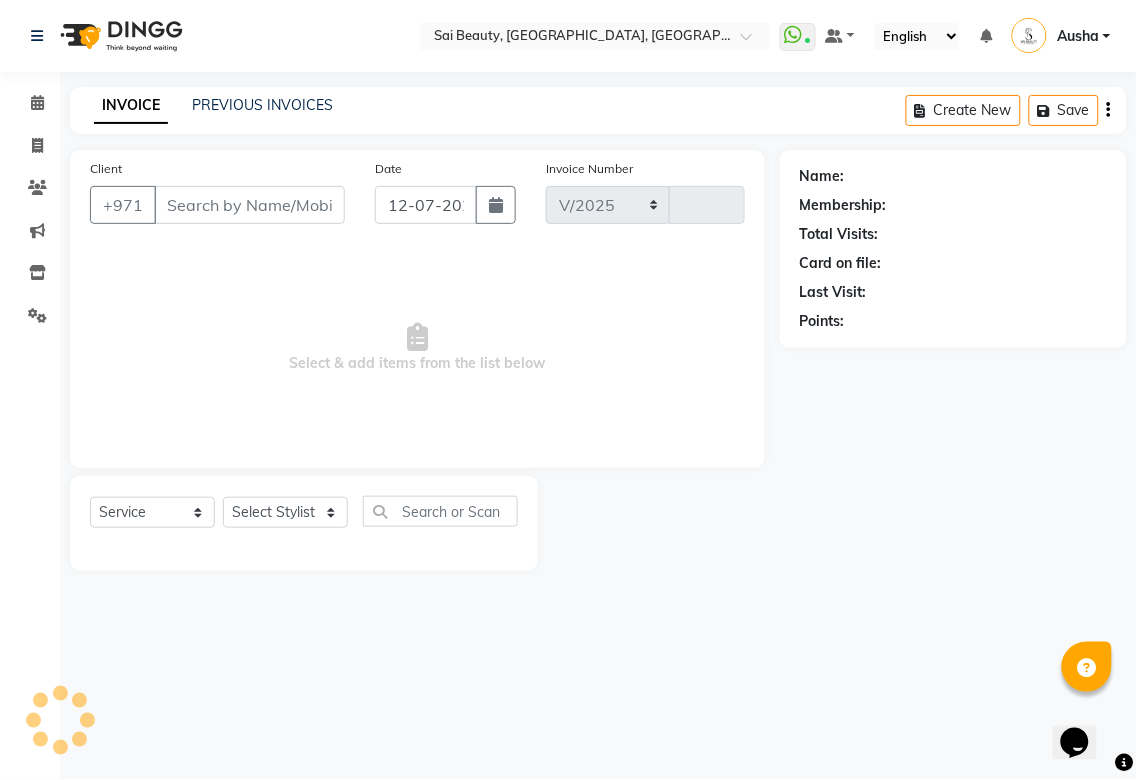 select on "5352" 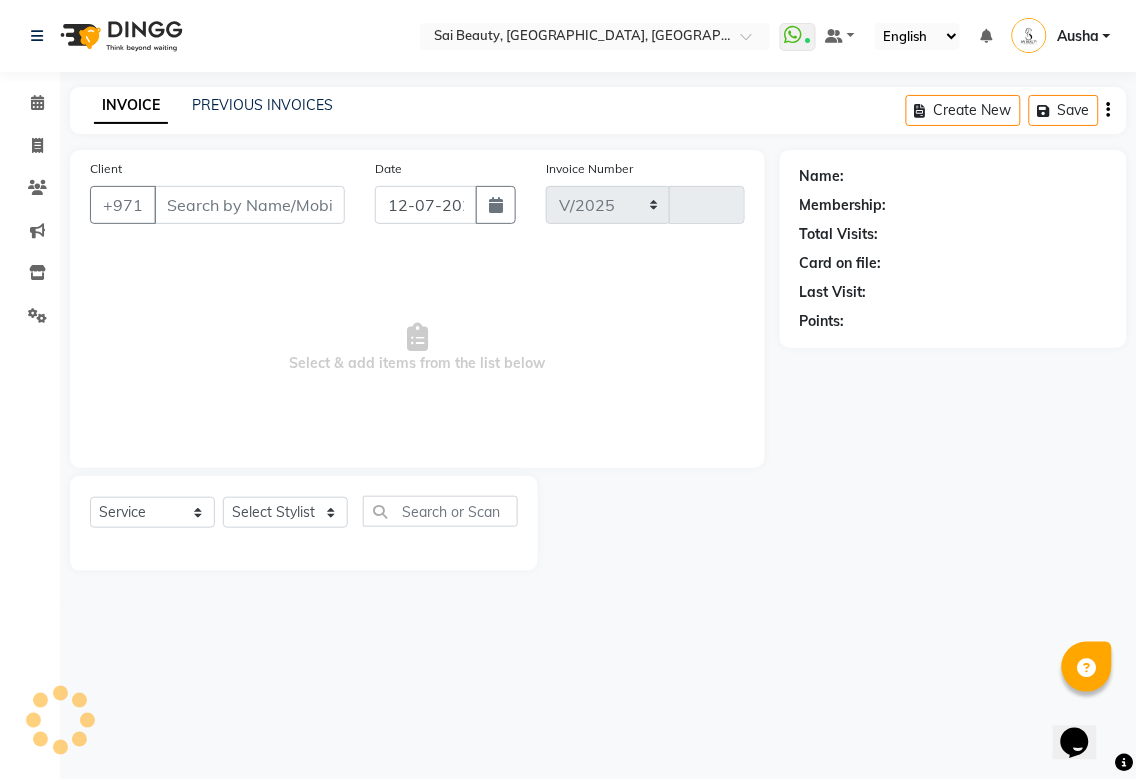 type on "2262" 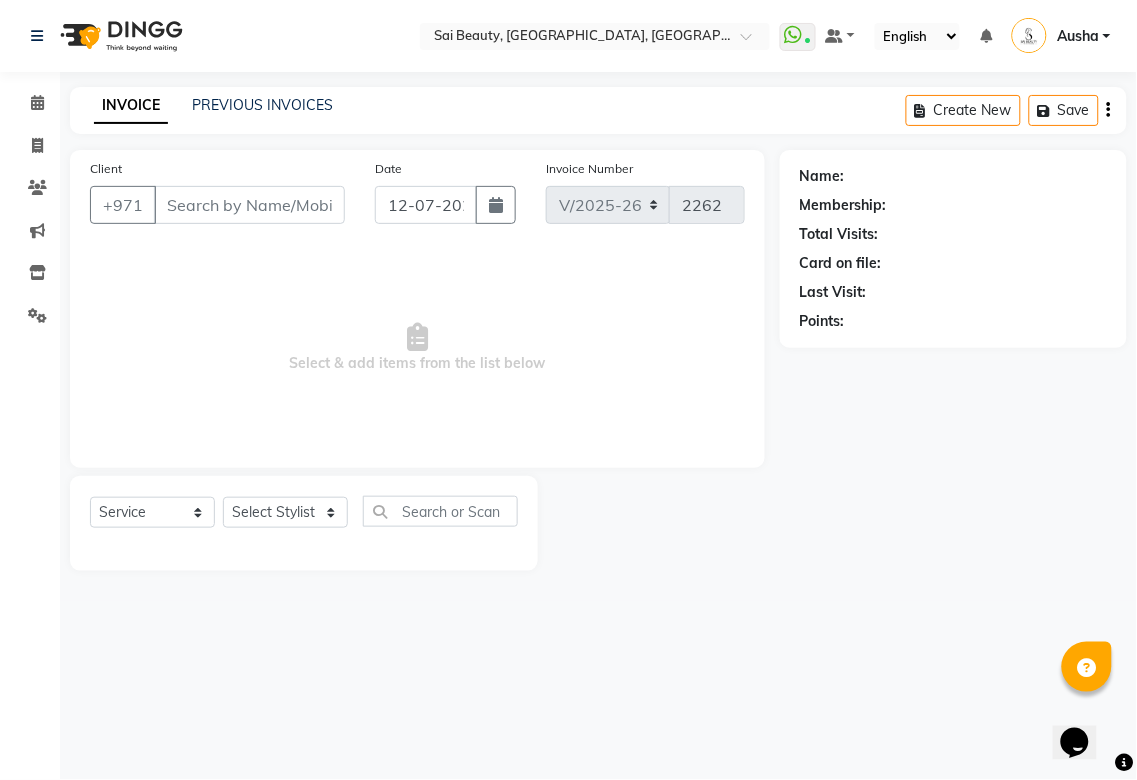 type on "585606041" 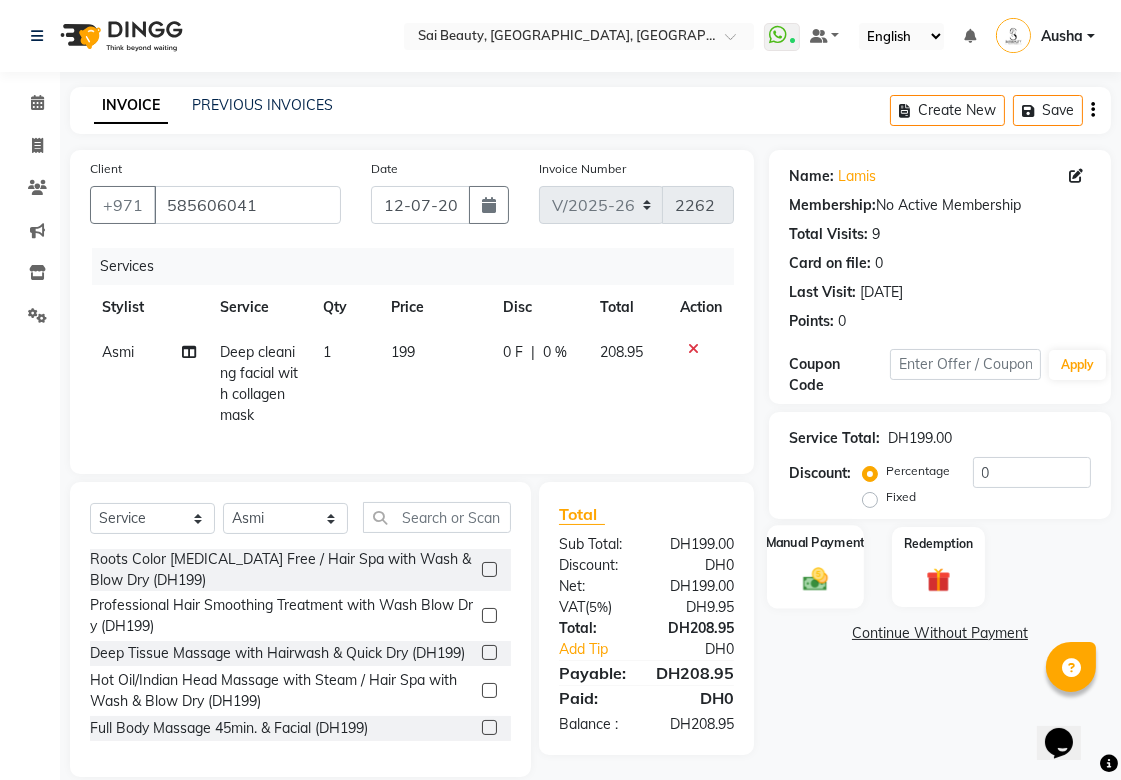 click 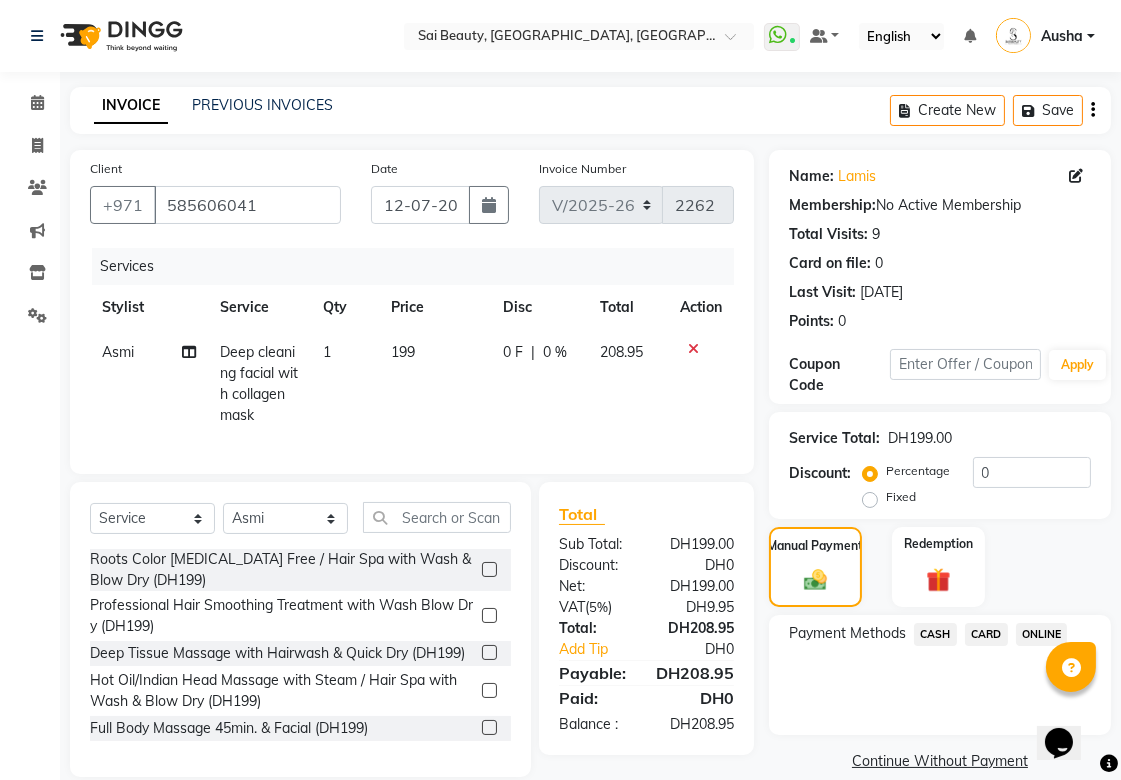 click on "CARD" 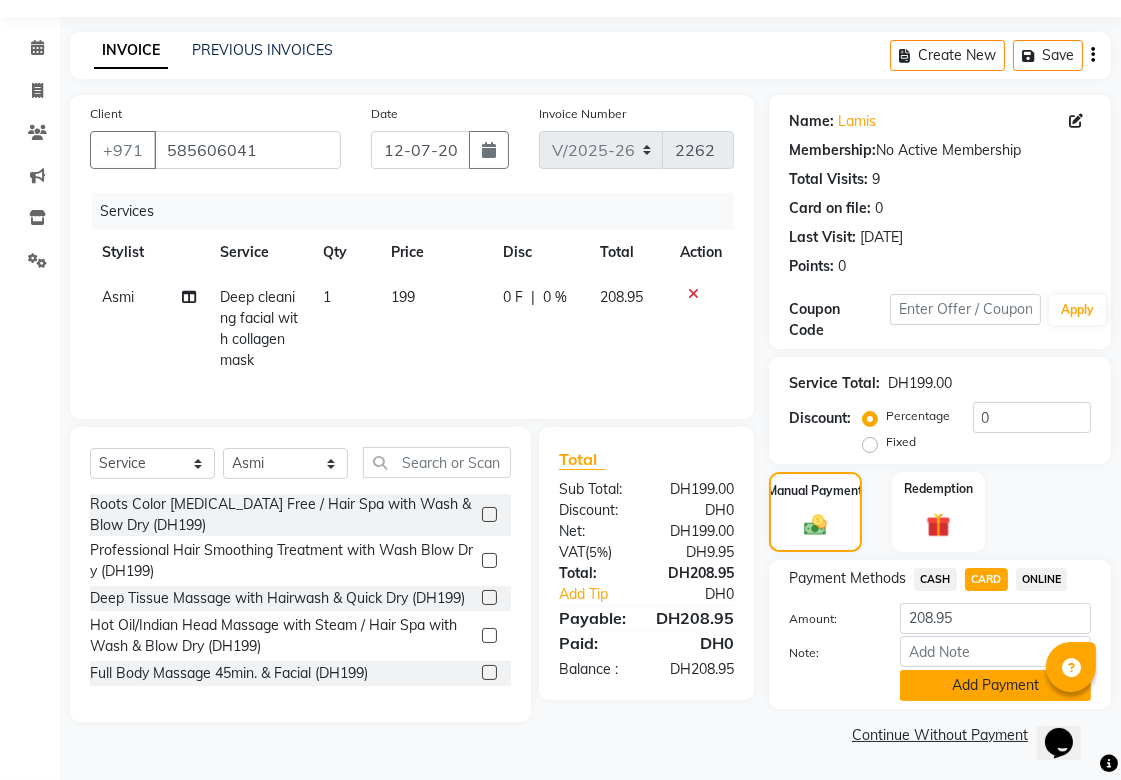 click on "Add Payment" 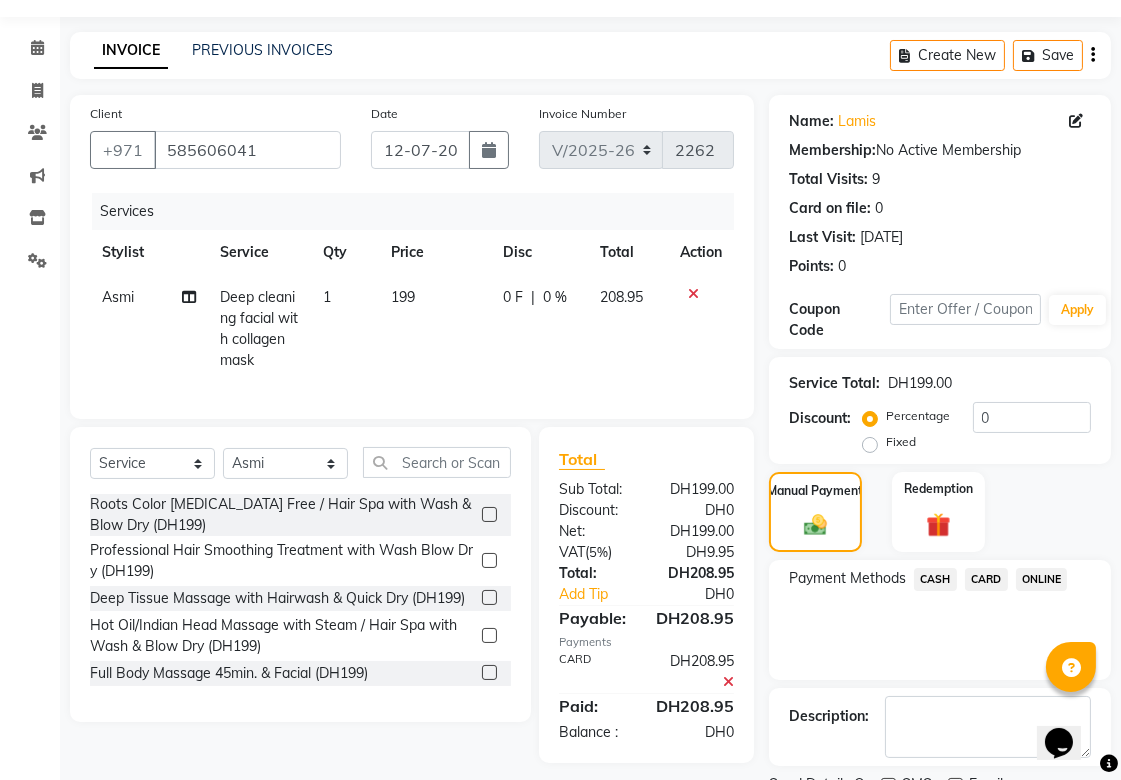 scroll, scrollTop: 138, scrollLeft: 0, axis: vertical 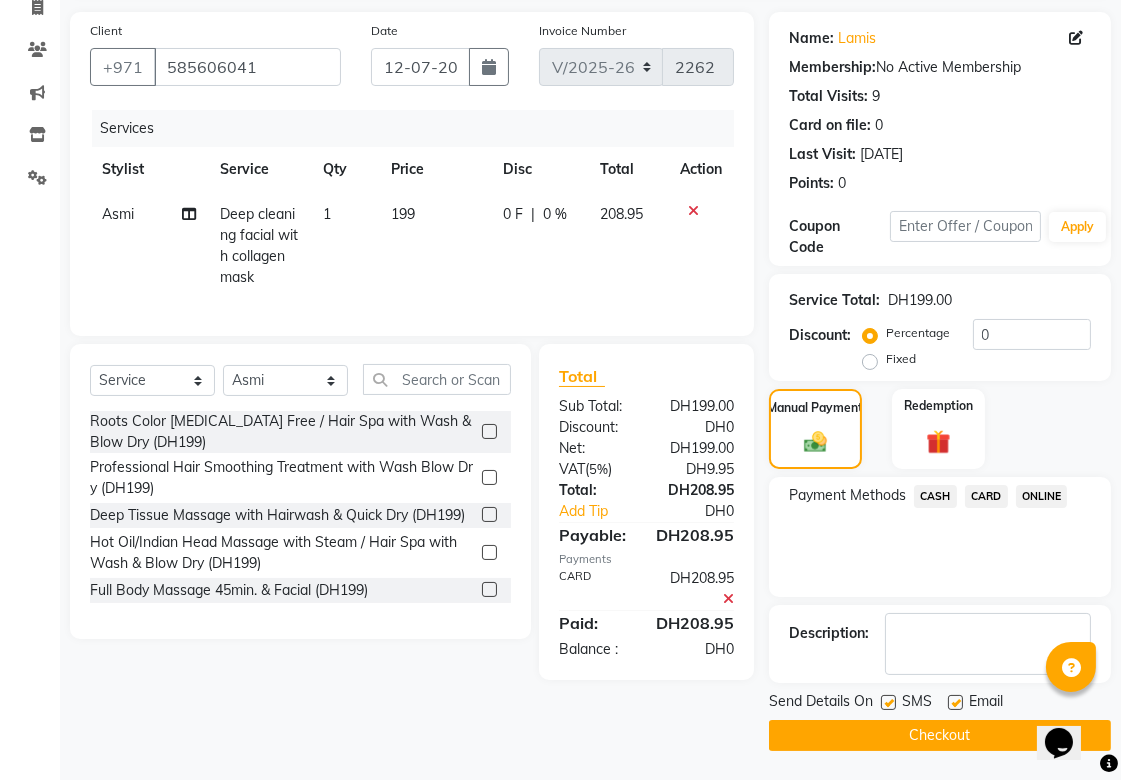 click on "Checkout" 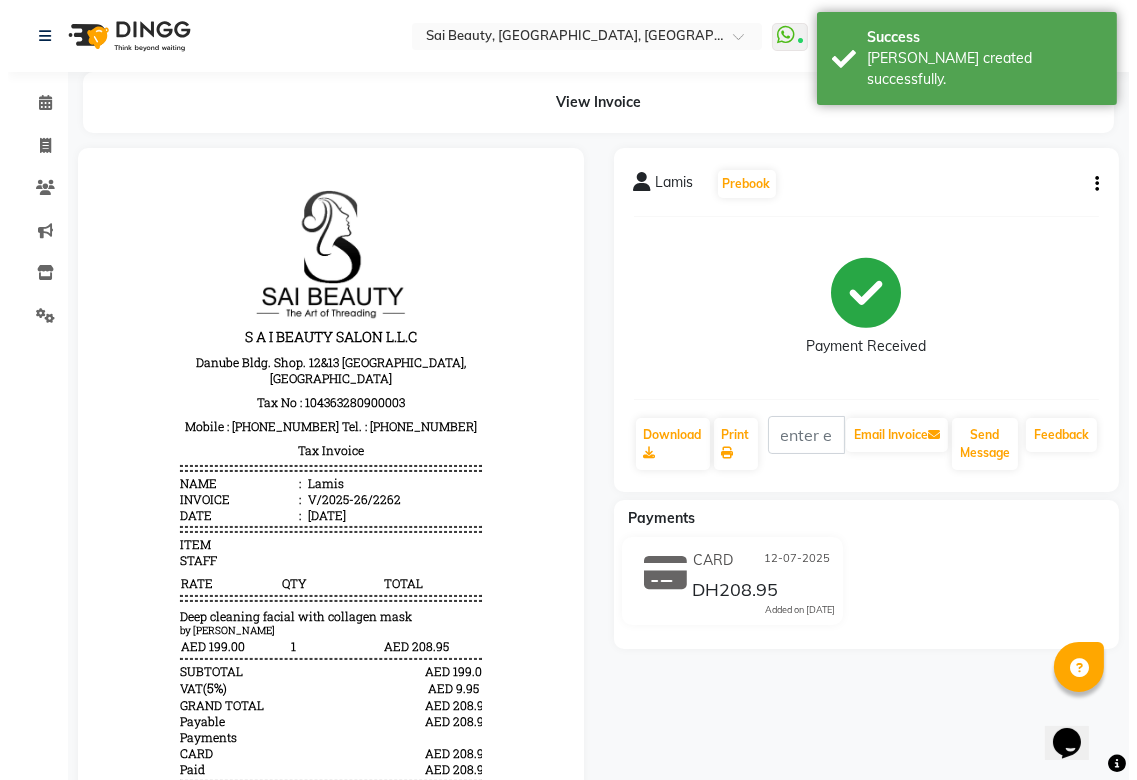 scroll, scrollTop: 0, scrollLeft: 0, axis: both 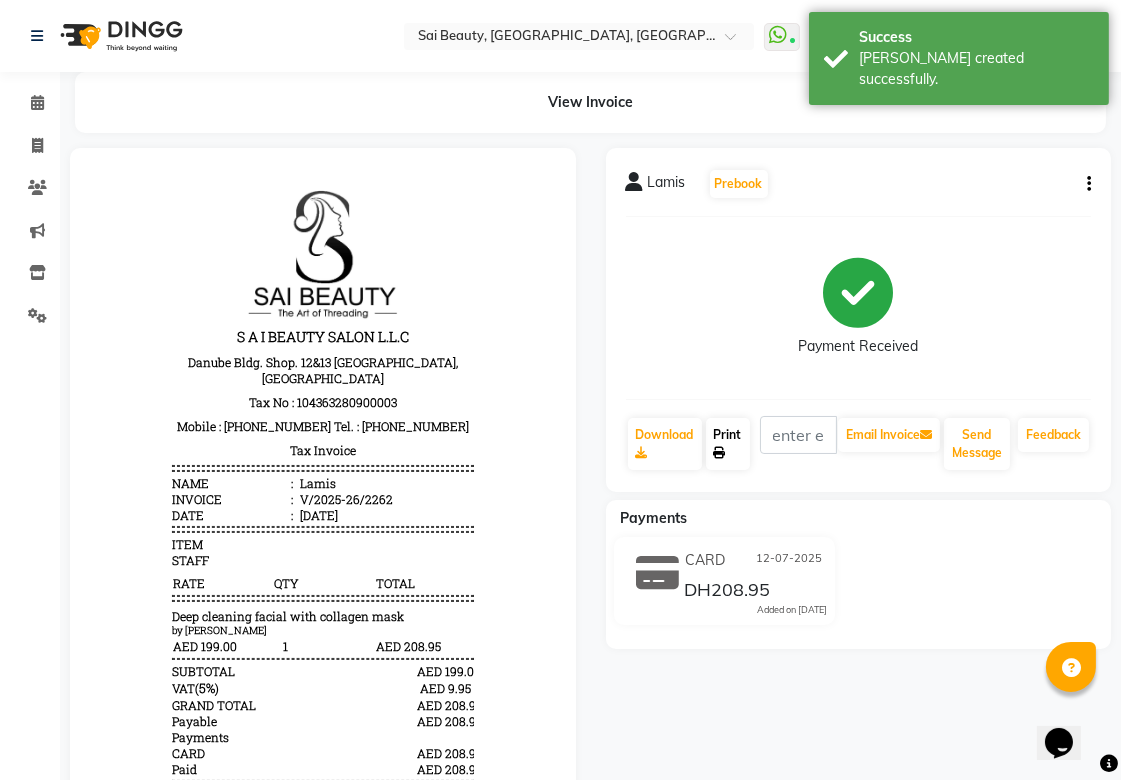 click on "Print" 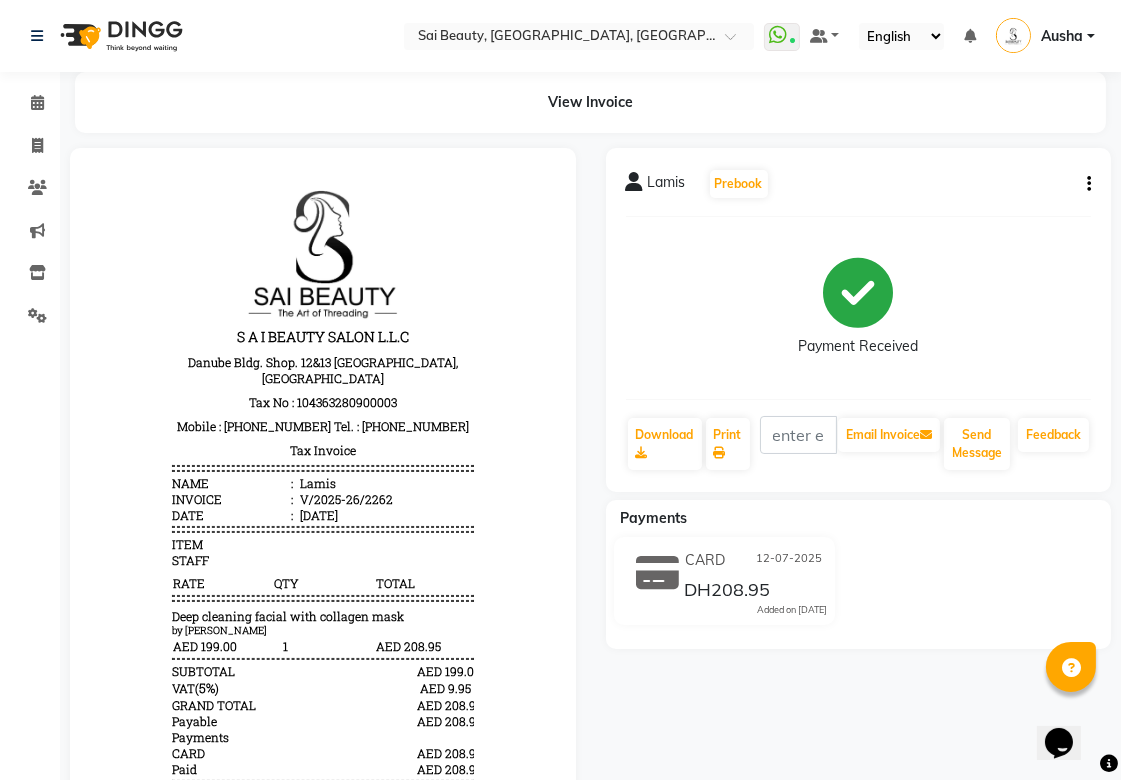 click on "Select Location × Sai Beauty, [GEOGRAPHIC_DATA], [GEOGRAPHIC_DATA]  WhatsApp Status  ✕ Status:  Connected Most Recent Message: [DATE]     10:14 AM Recent Service Activity: [DATE]     10:10 AM Default Panel My Panel English ENGLISH Español العربية मराठी हिंदी ગુજરાતી தமிழ் 中文 Notifications nothing to show Ausha Manage Profile Change Password Sign out  Version:3.15.4" 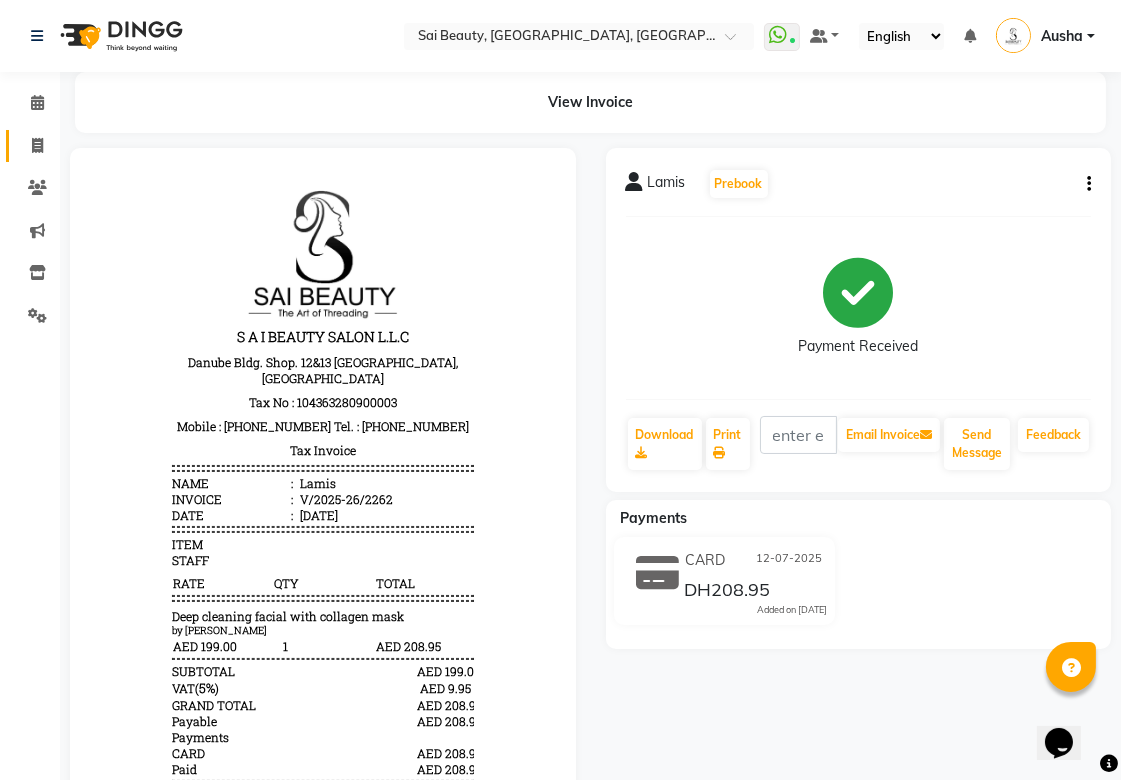 click 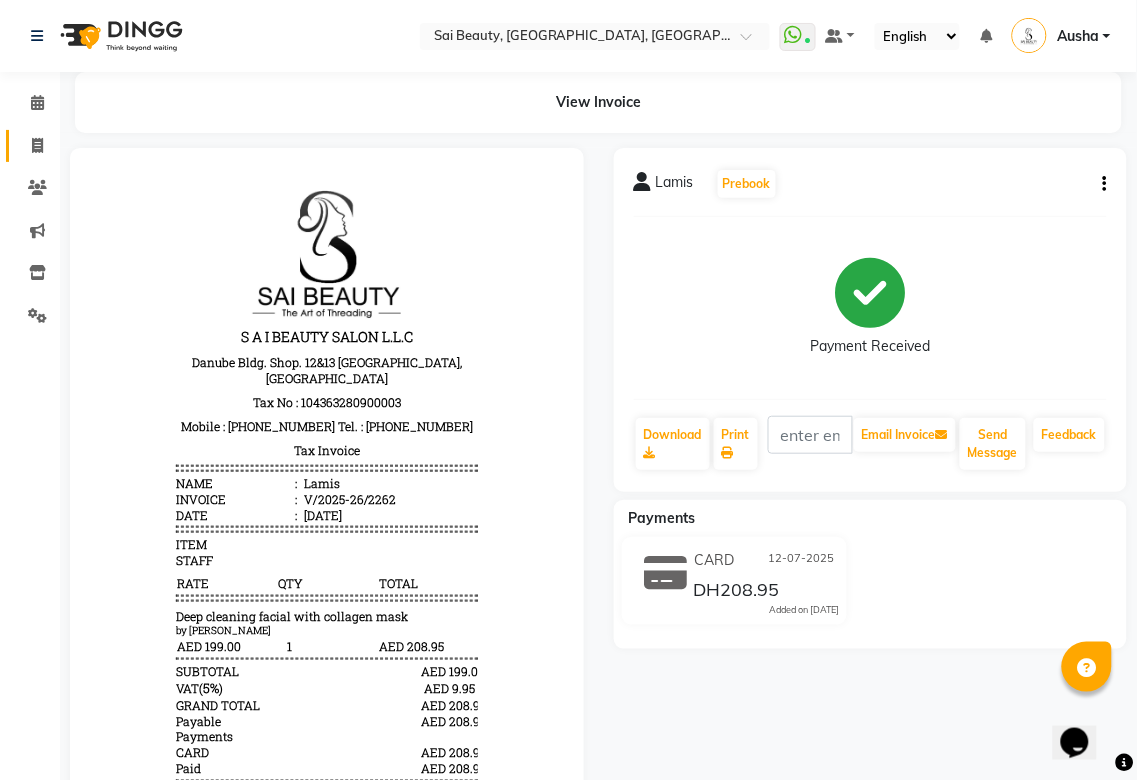 select on "service" 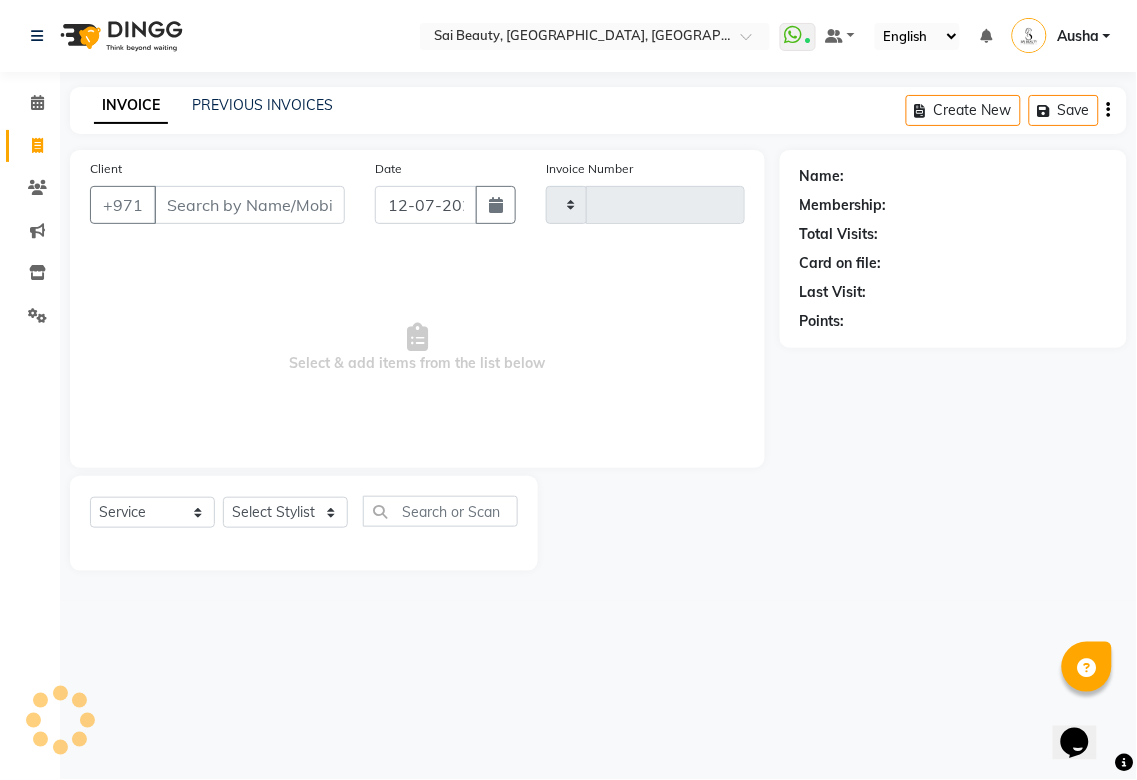 type on "2263" 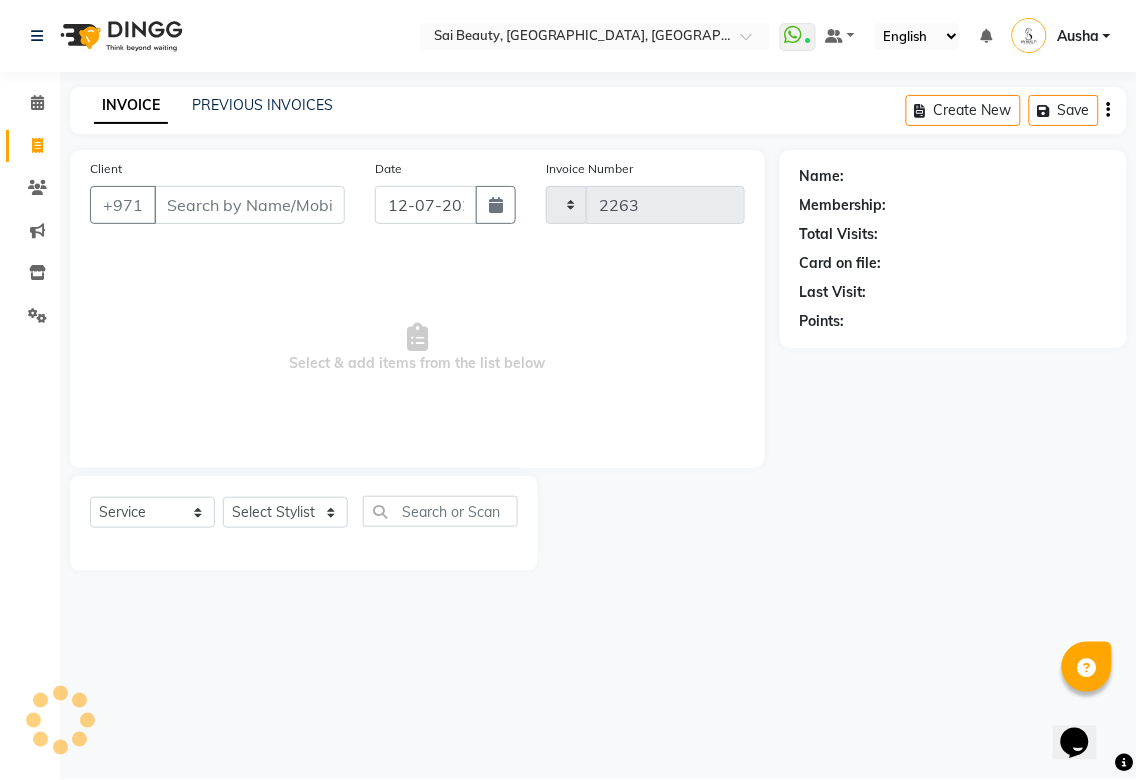 select on "5352" 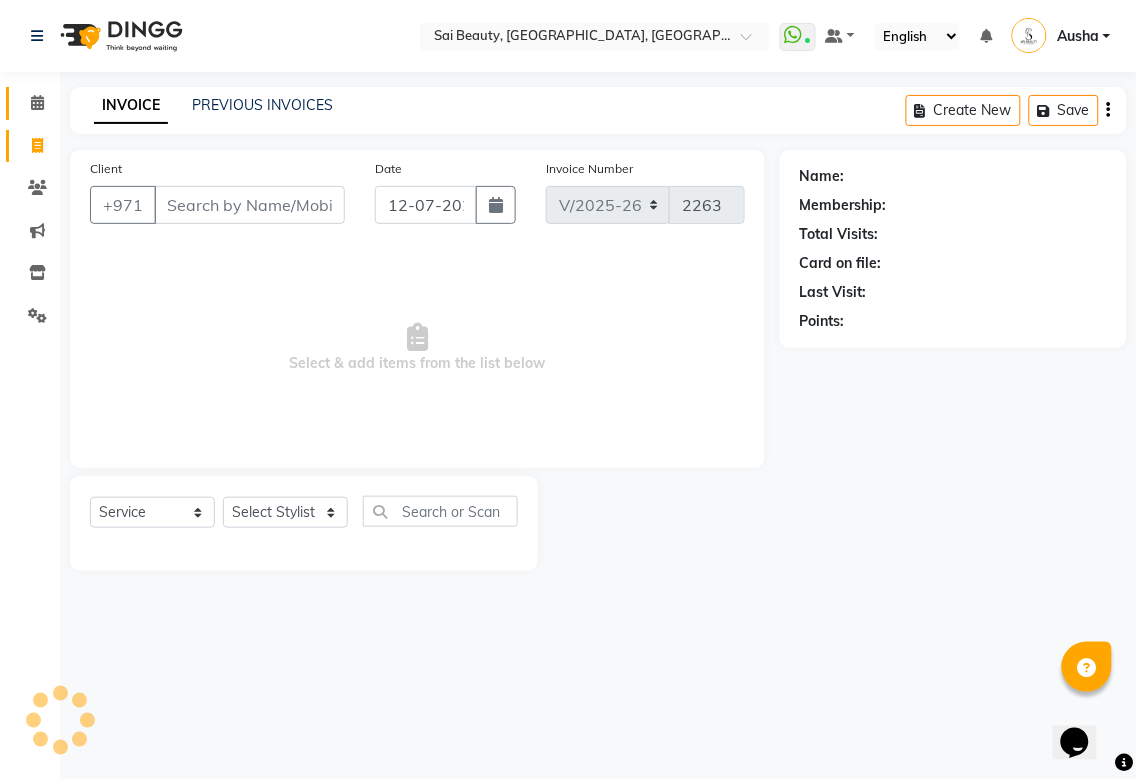click 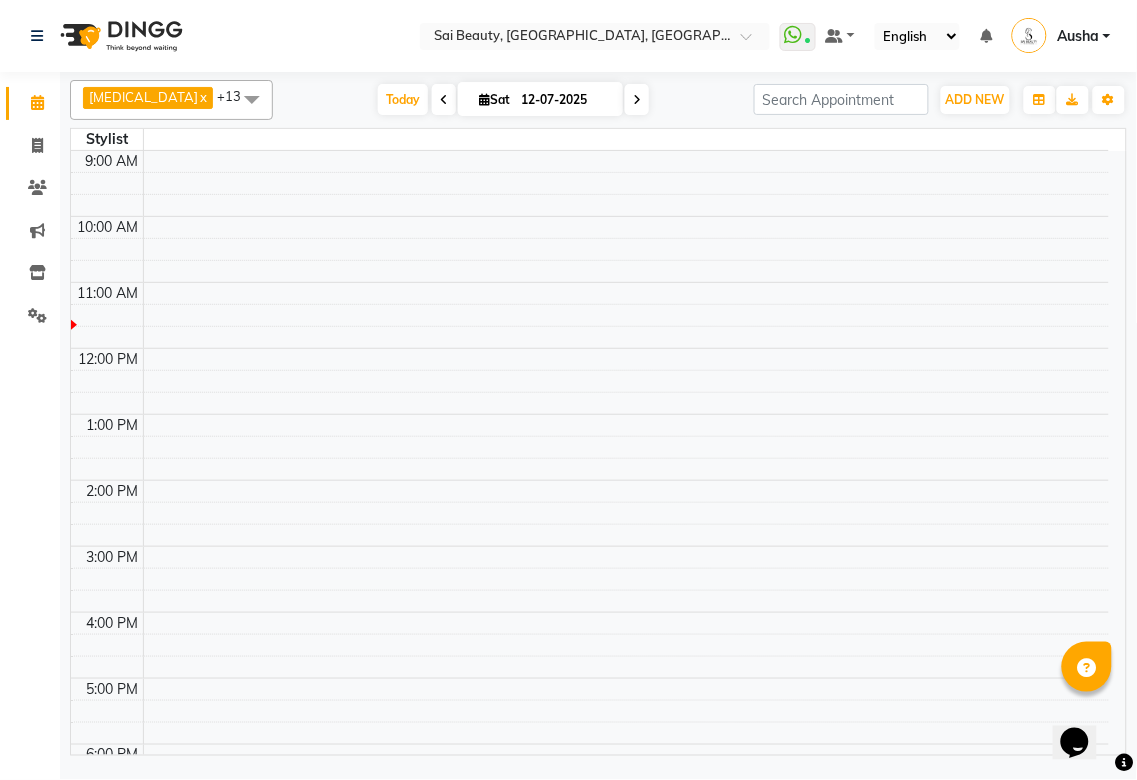 scroll, scrollTop: 0, scrollLeft: 0, axis: both 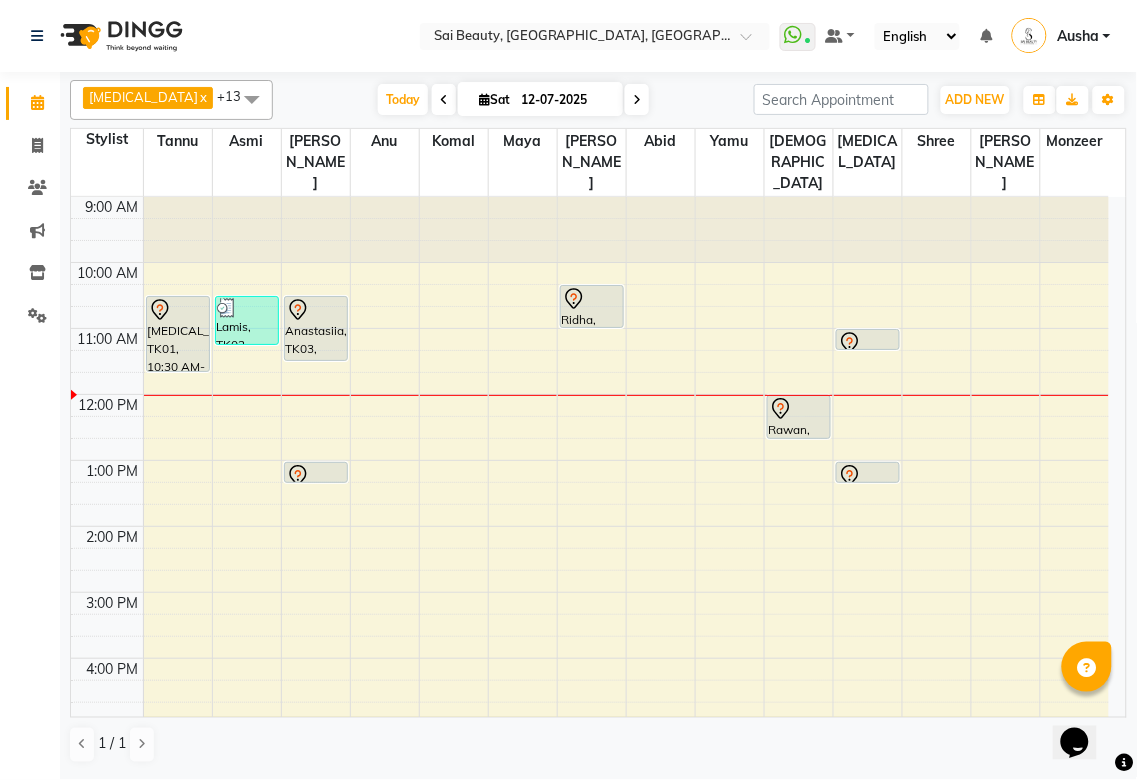 click 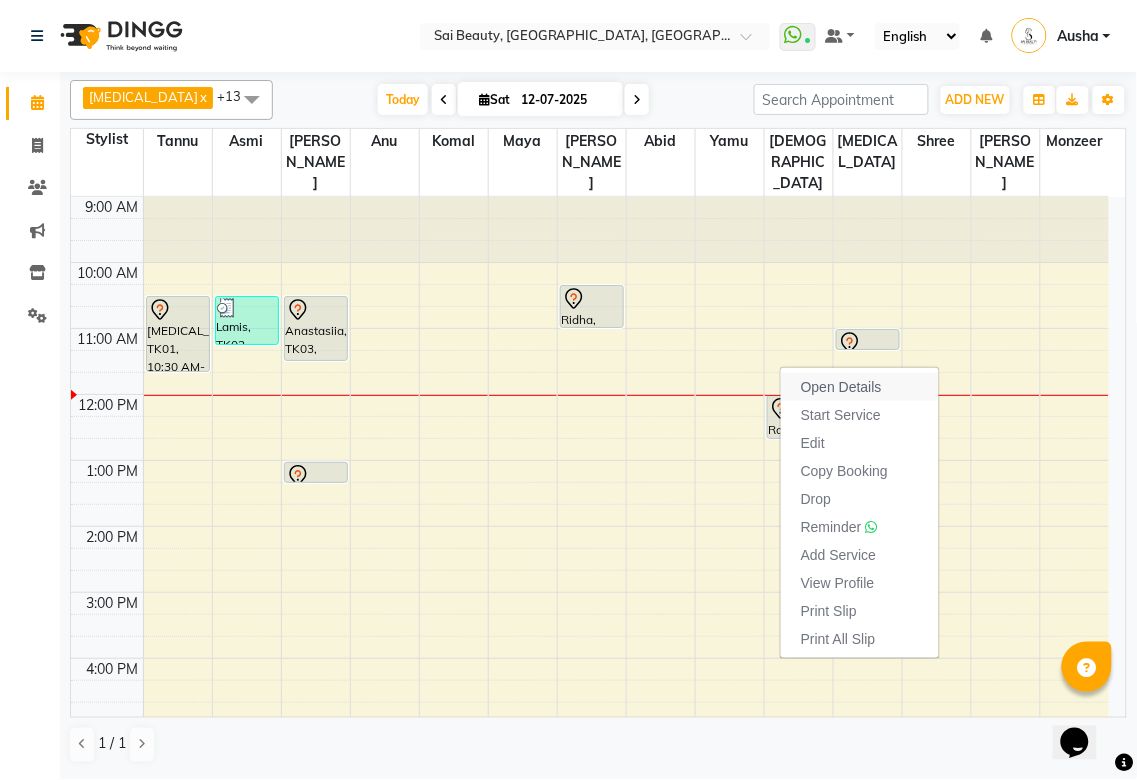 click on "Open Details" at bounding box center (860, 387) 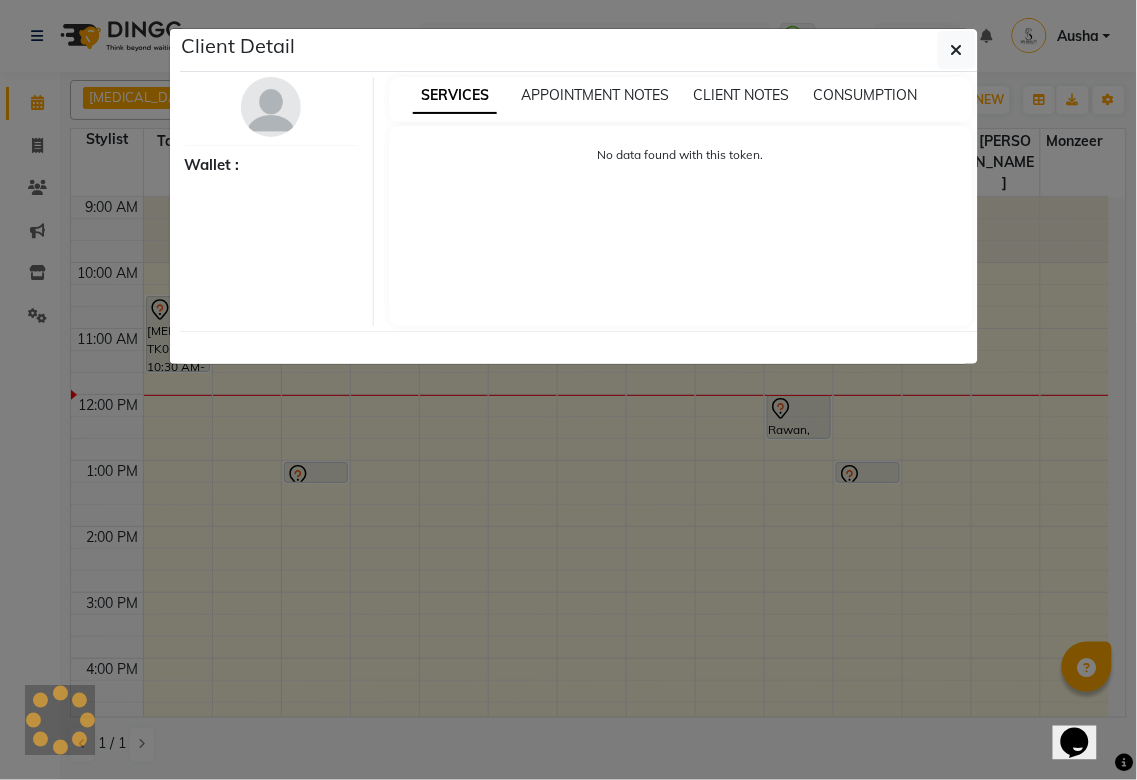 select on "7" 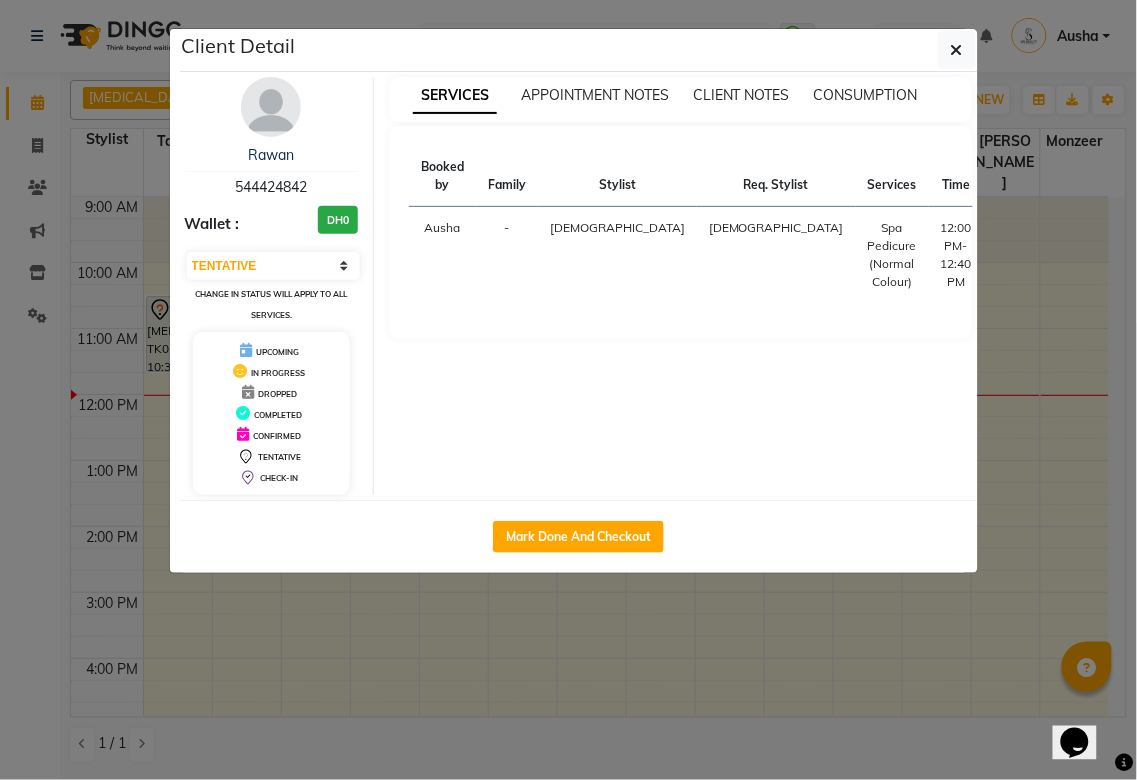click on "Client Detail  Rawan    544424842 Wallet : DH0 Select IN SERVICE CONFIRMED TENTATIVE CHECK IN MARK DONE DROPPED UPCOMING Change in status will apply to all services. UPCOMING IN PROGRESS DROPPED COMPLETED CONFIRMED TENTATIVE CHECK-IN SERVICES APPOINTMENT NOTES CLIENT NOTES CONSUMPTION Booked by Family Stylist Req. Stylist Services Time Status  [PERSON_NAME] Gita  Spa Pedicure (Normal Colour)   12:00 PM-12:40 PM   START   Mark Done And Checkout" 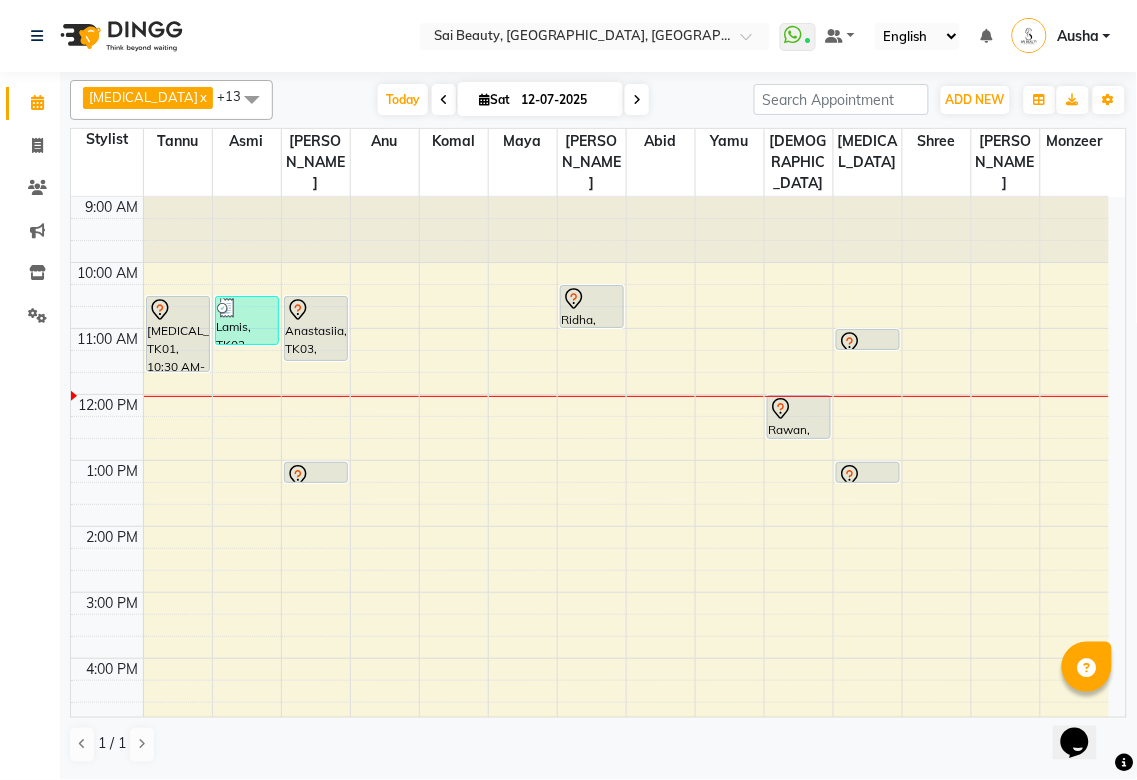 click 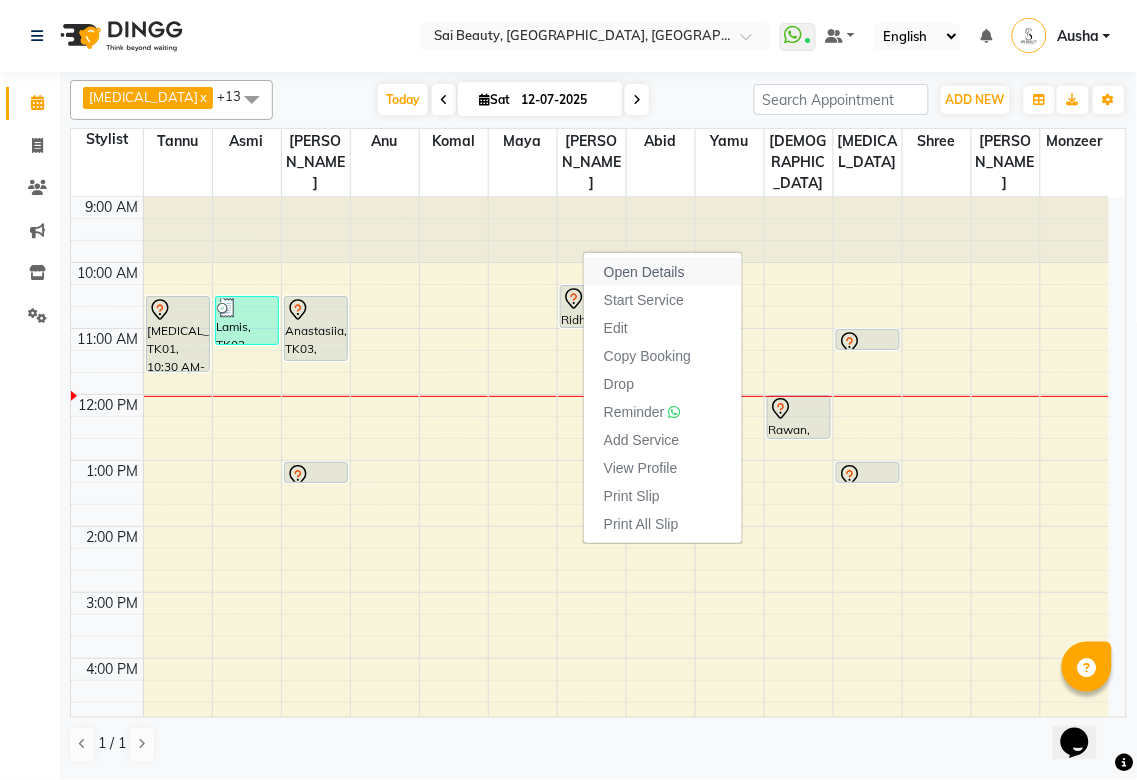 click on "Open Details" at bounding box center [644, 272] 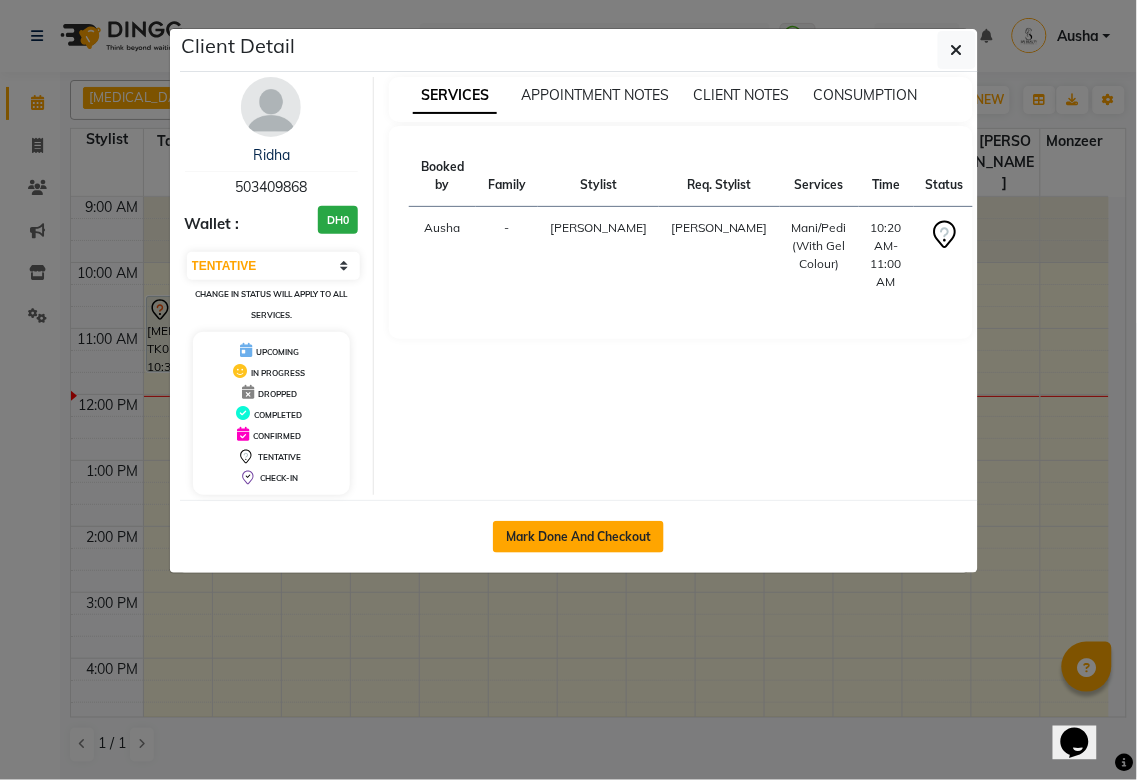 click on "Mark Done And Checkout" 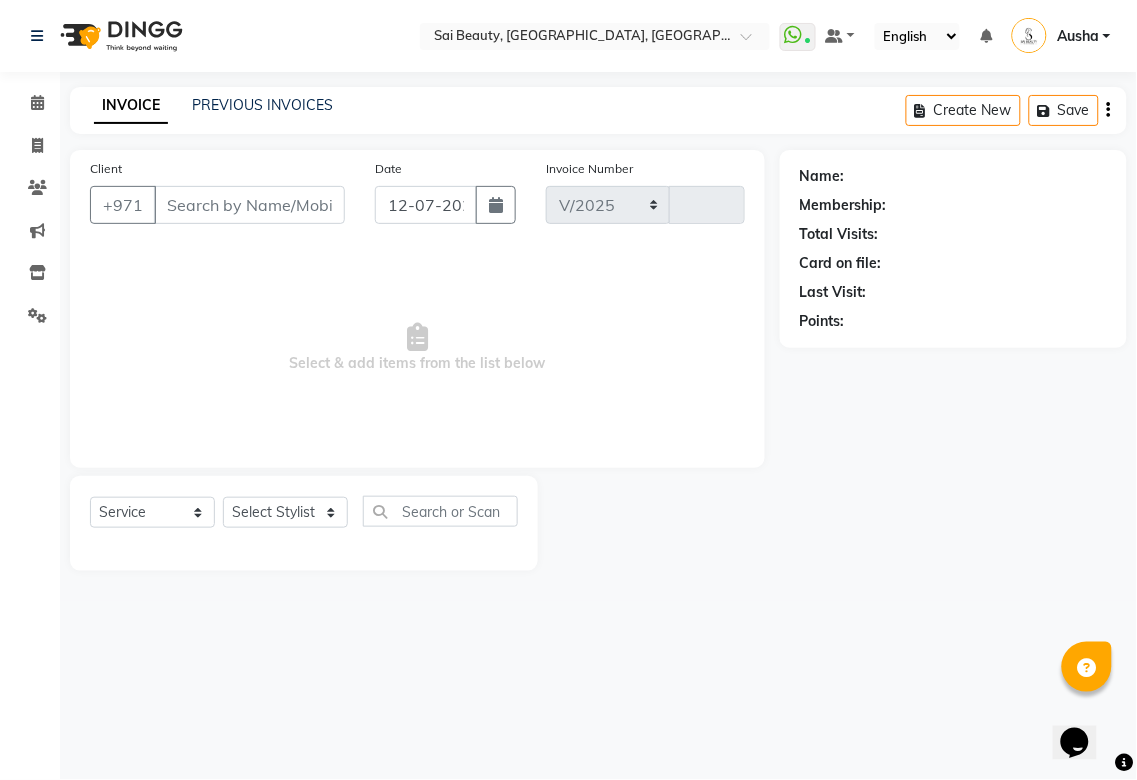 select on "5352" 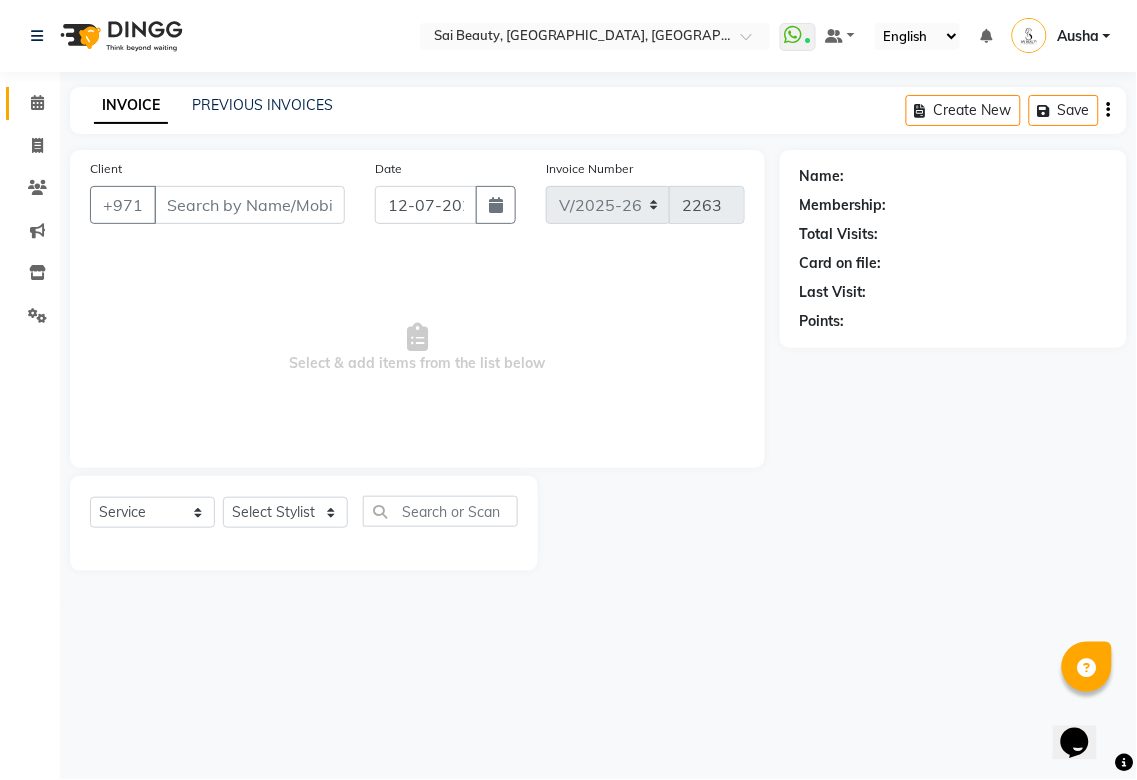 click 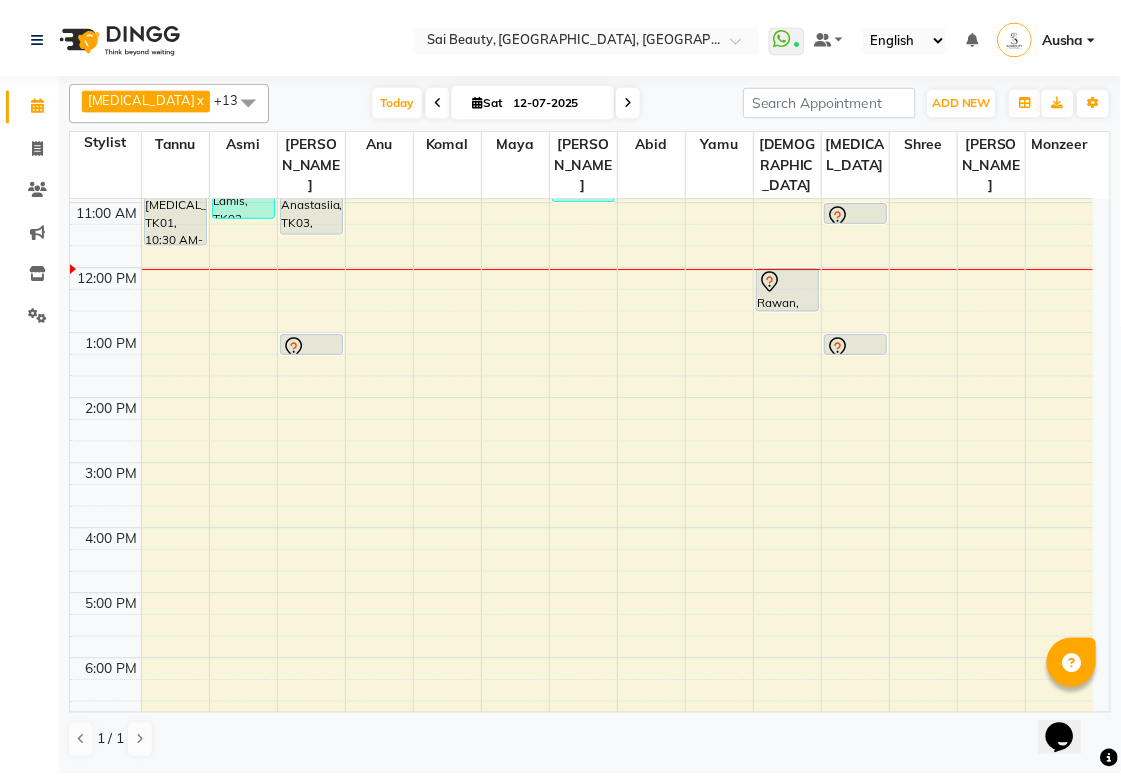 scroll, scrollTop: 0, scrollLeft: 0, axis: both 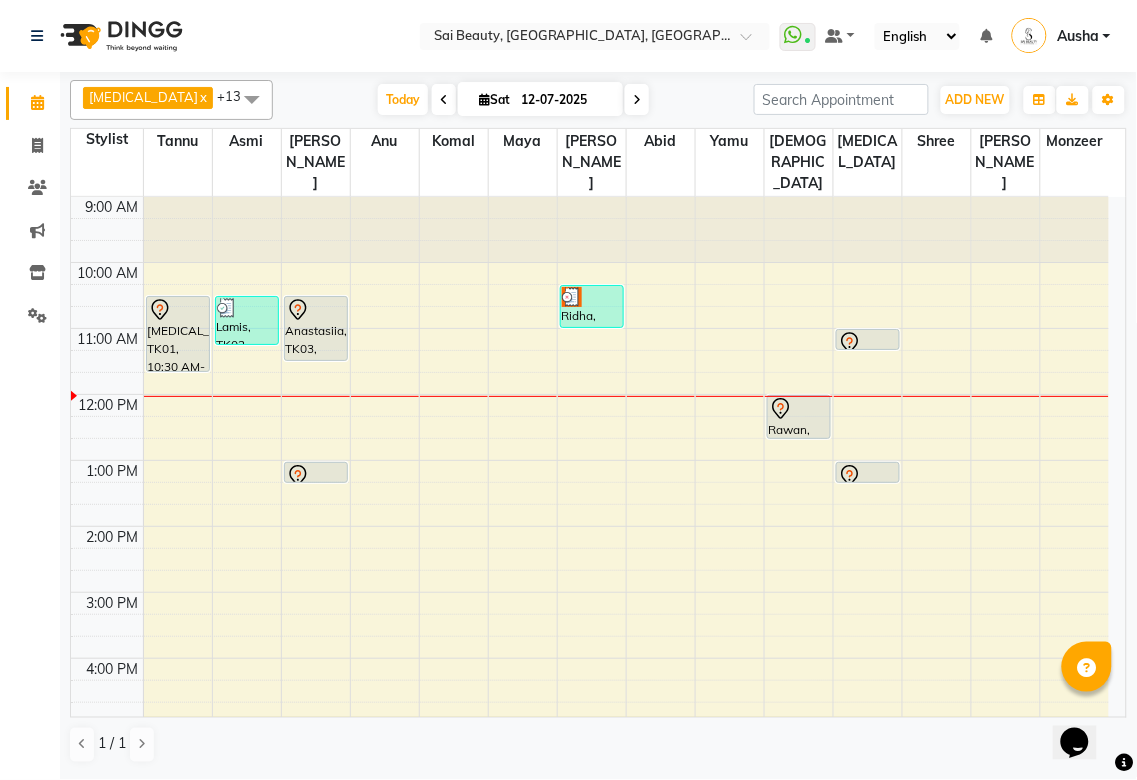 click on "Ridha, TK06, 10:20 AM-11:00 AM, Mani/Pedi (With Gel Colour)" at bounding box center (592, 306) 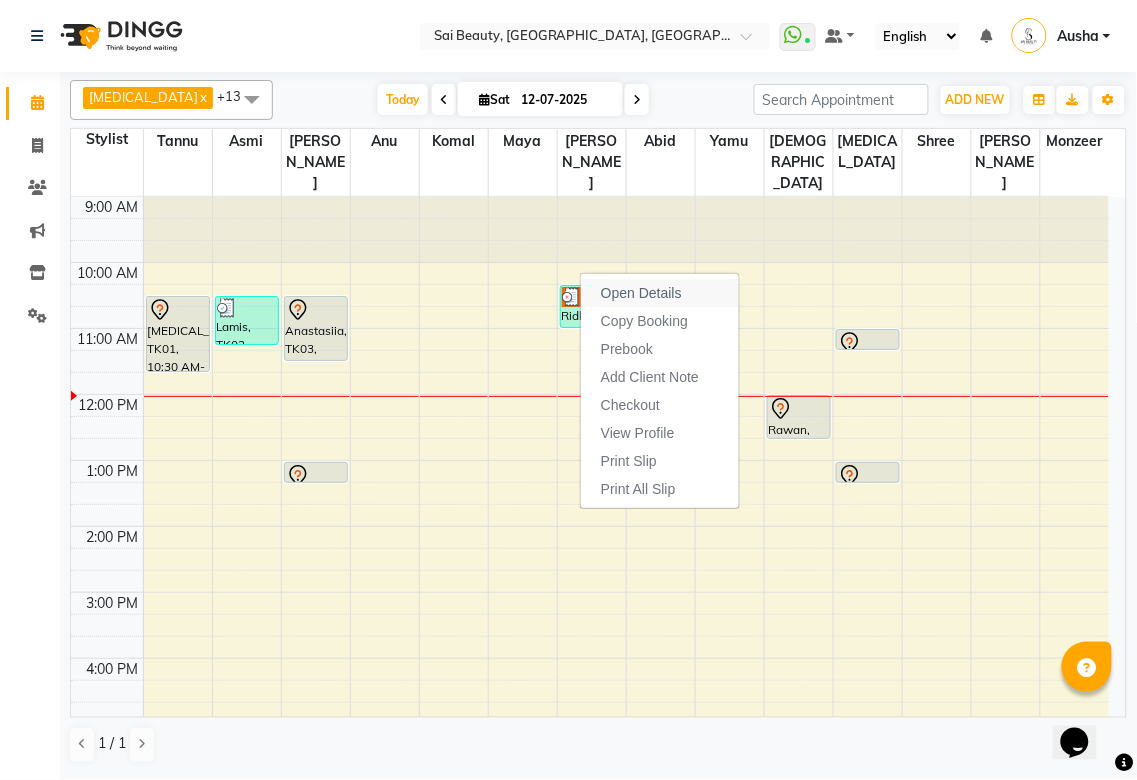 click on "Open Details" at bounding box center [641, 293] 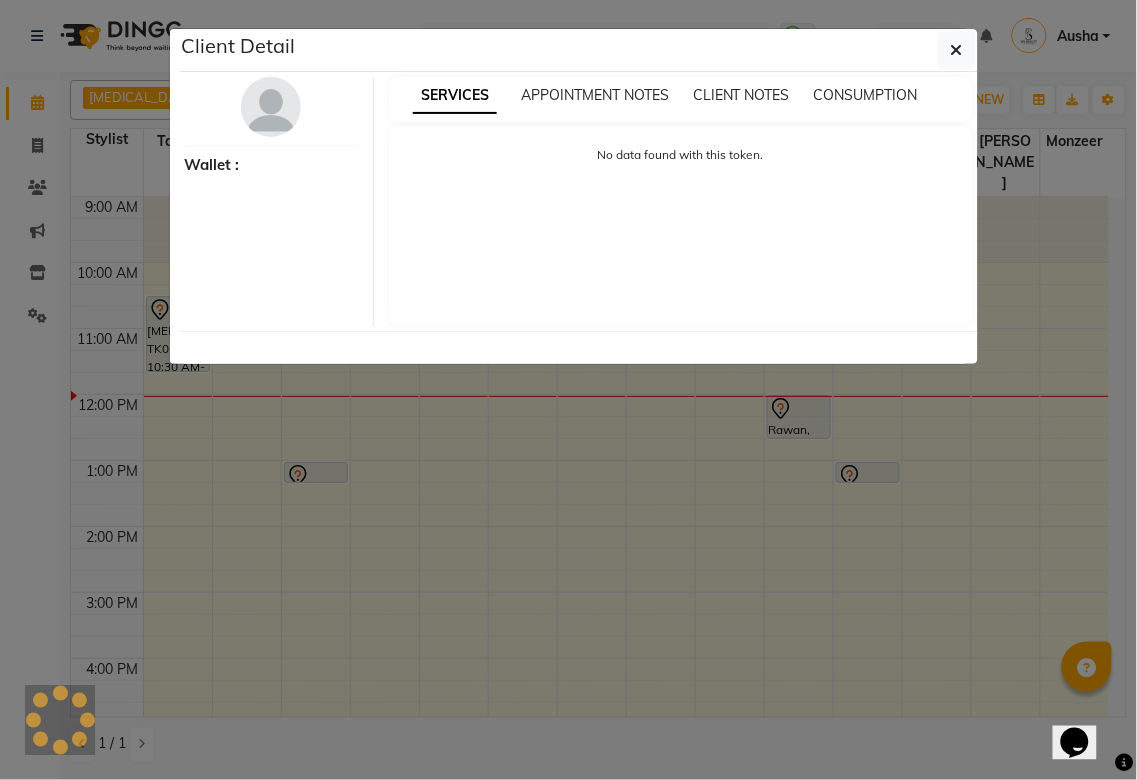select on "3" 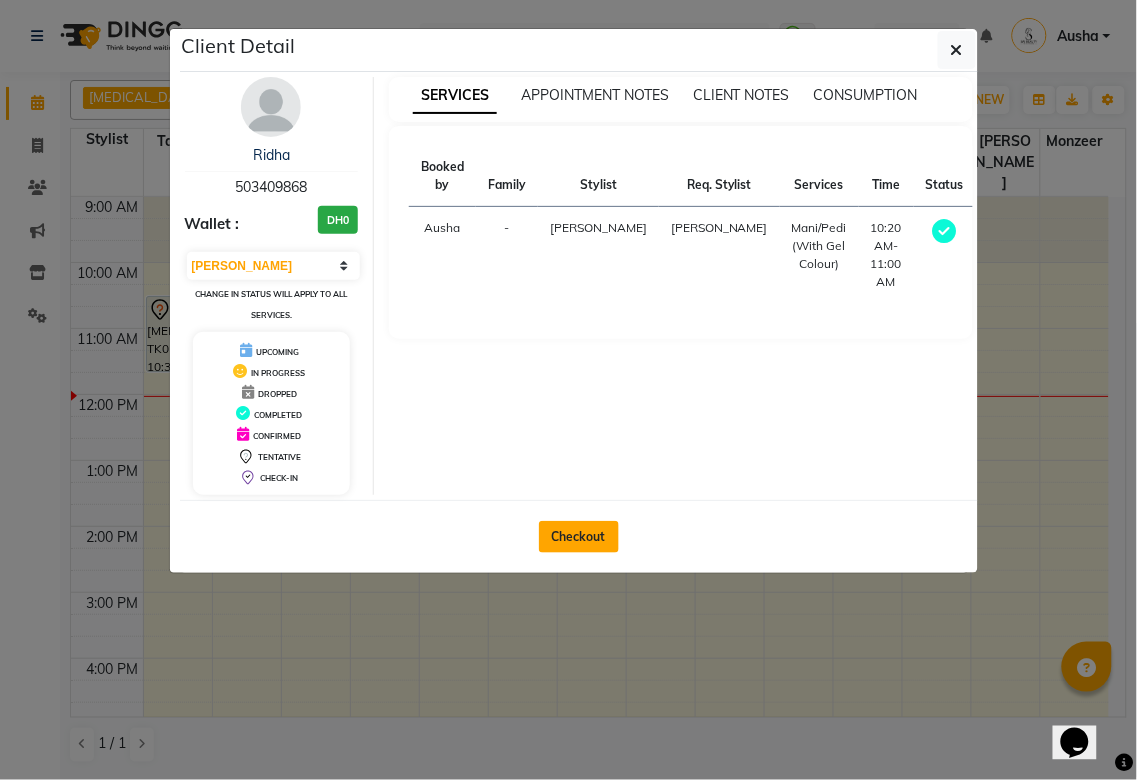 click on "Checkout" 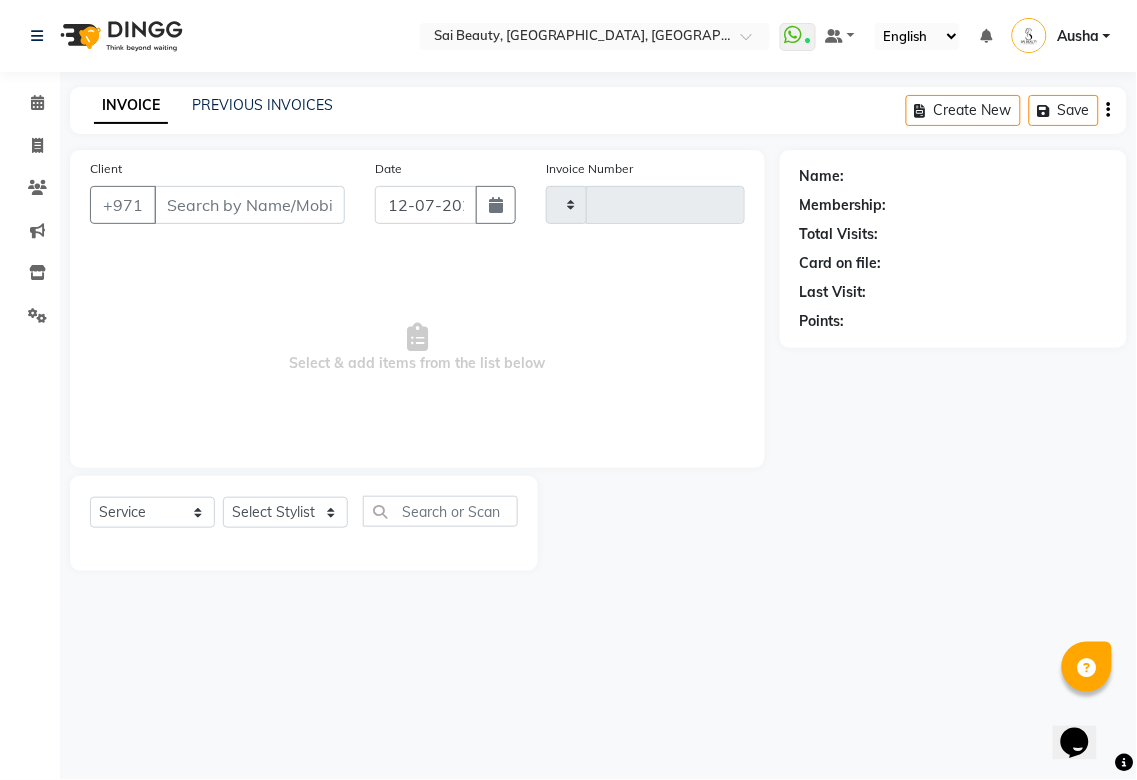 type on "2263" 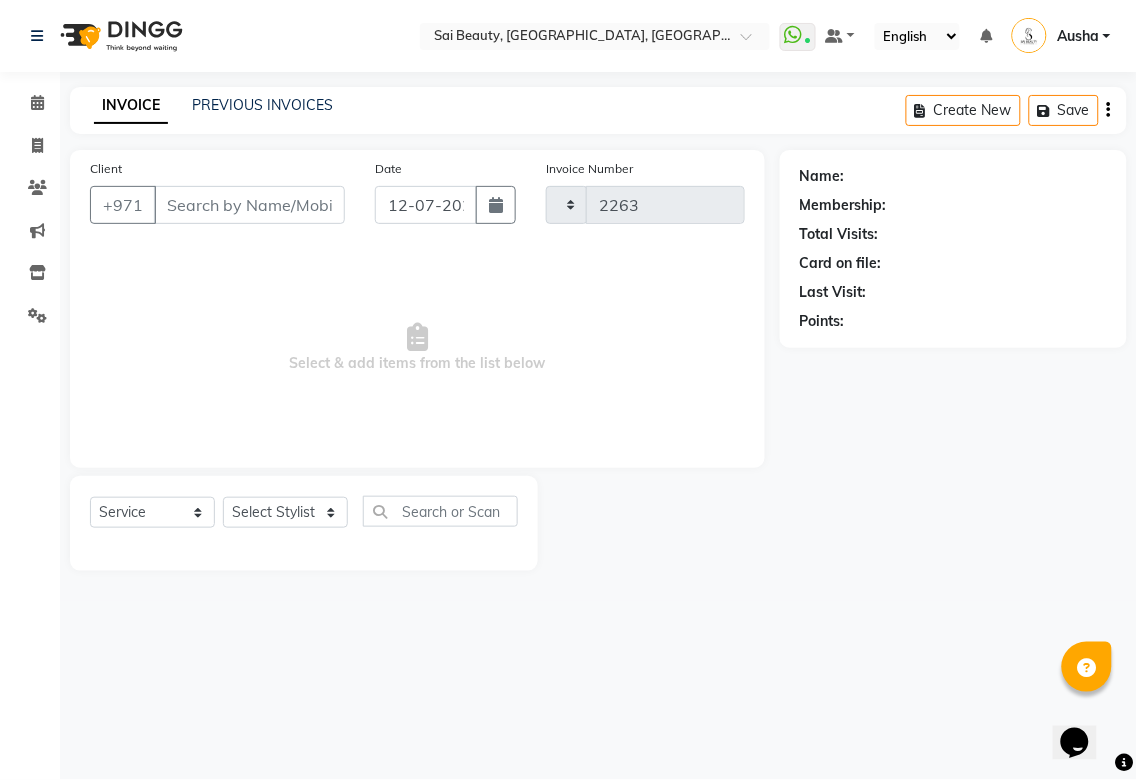 select on "5352" 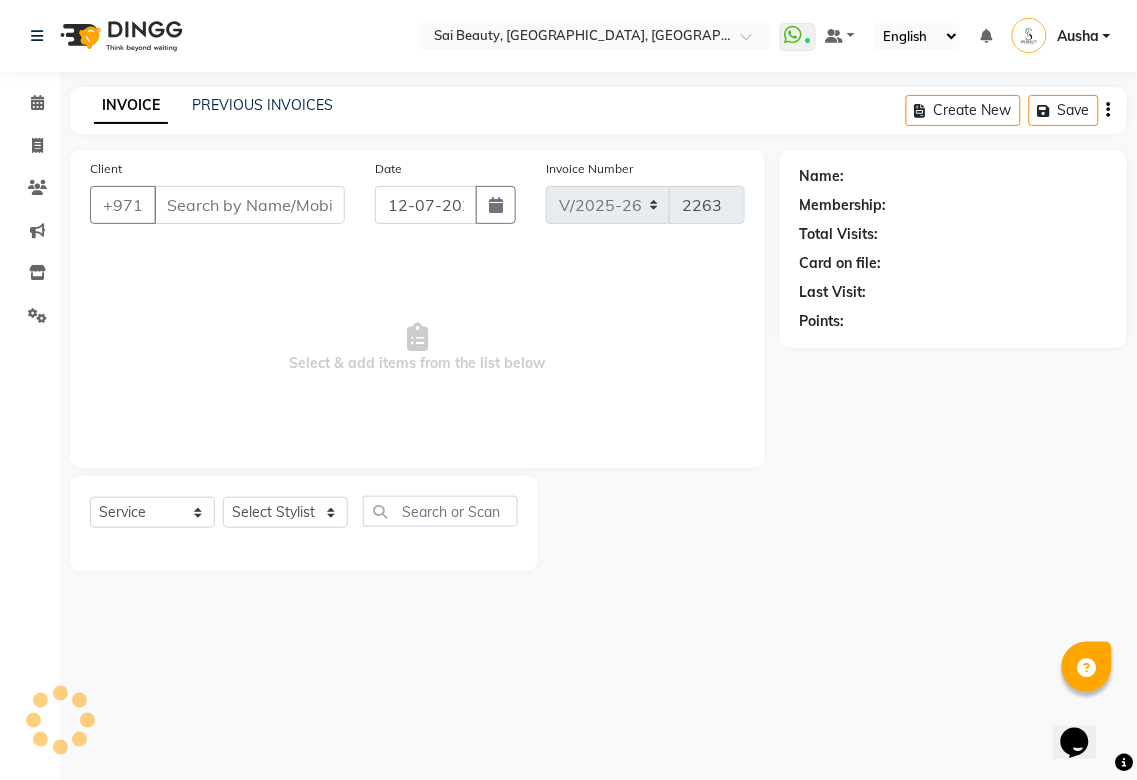 type on "503409868" 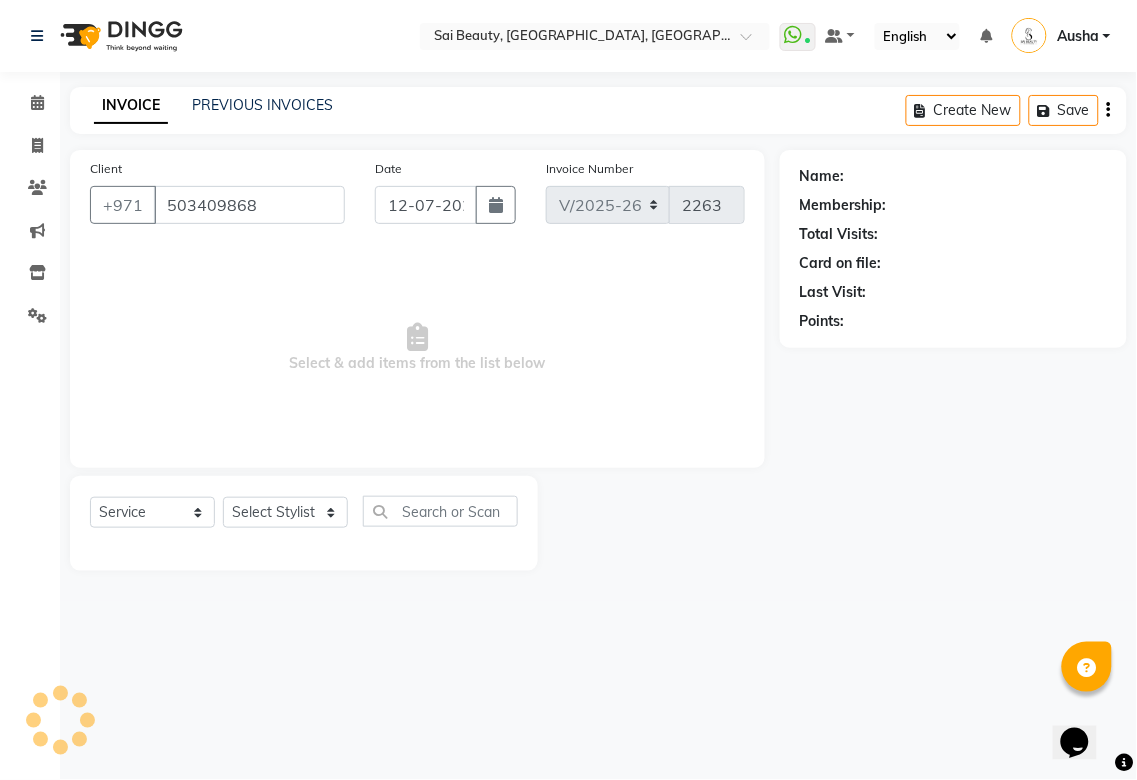 select on "57468" 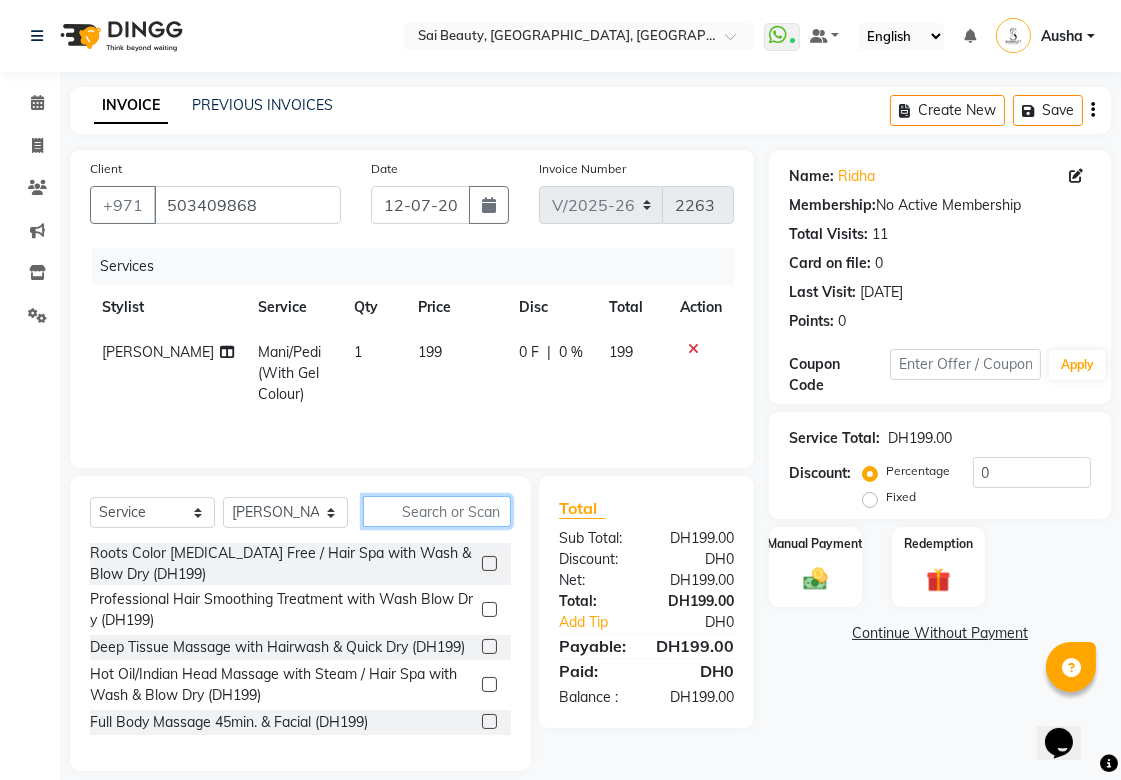 click 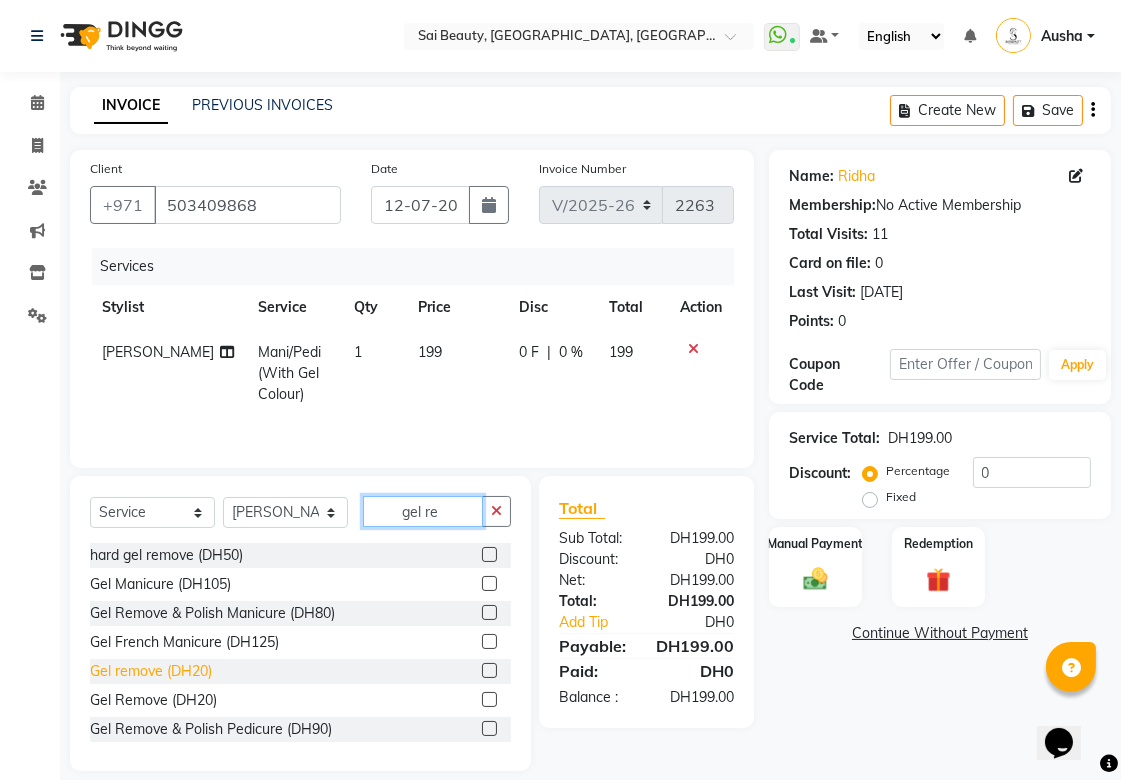 type on "gel re" 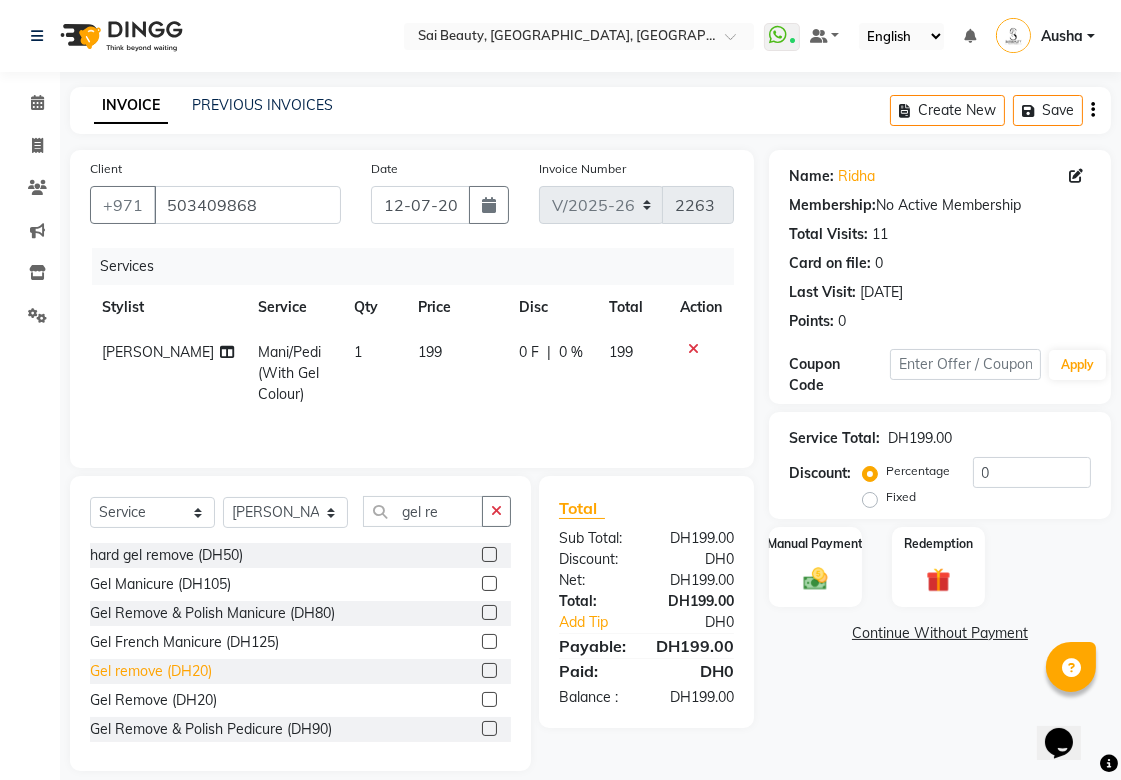 click on "Gel remove  (DH20)" 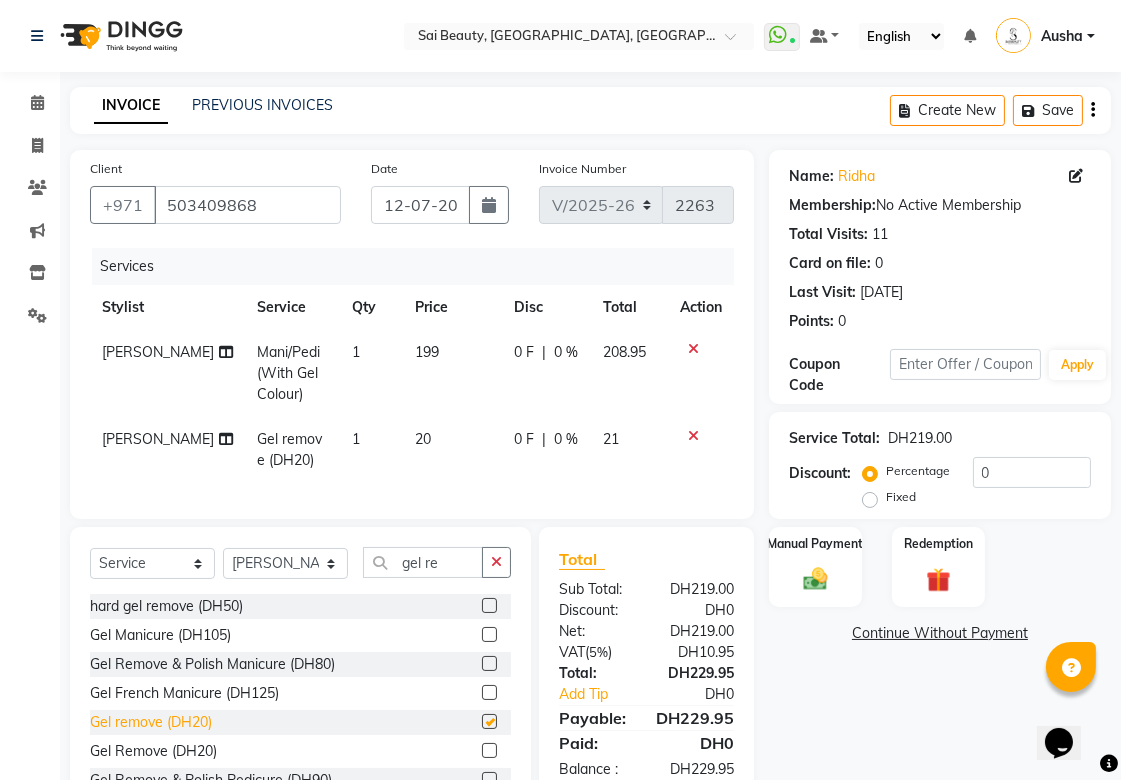 checkbox on "false" 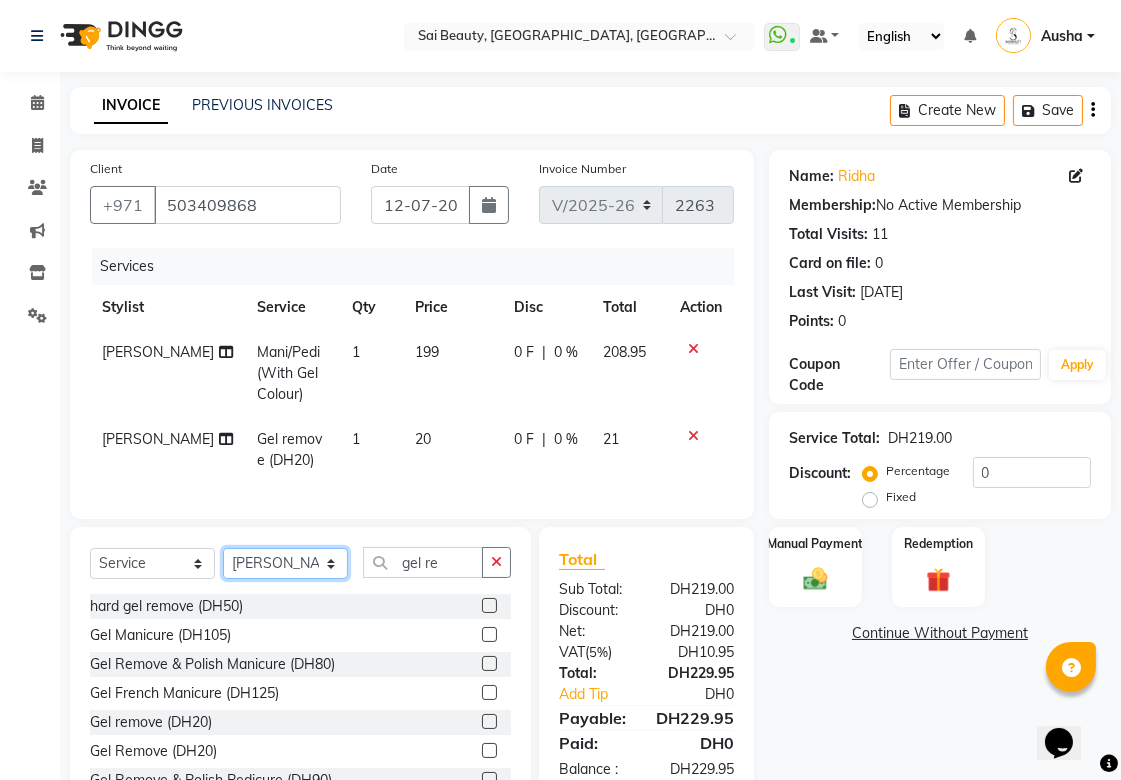 click on "Select Stylist [PERSON_NAME][MEDICAL_DATA] [PERSON_NAME] Asmi Ausha [PERSON_NAME] Gita [PERSON_NAME] Monzeer shree [PERSON_NAME] [PERSON_NAME] Surakcha [PERSON_NAME] Yamu" 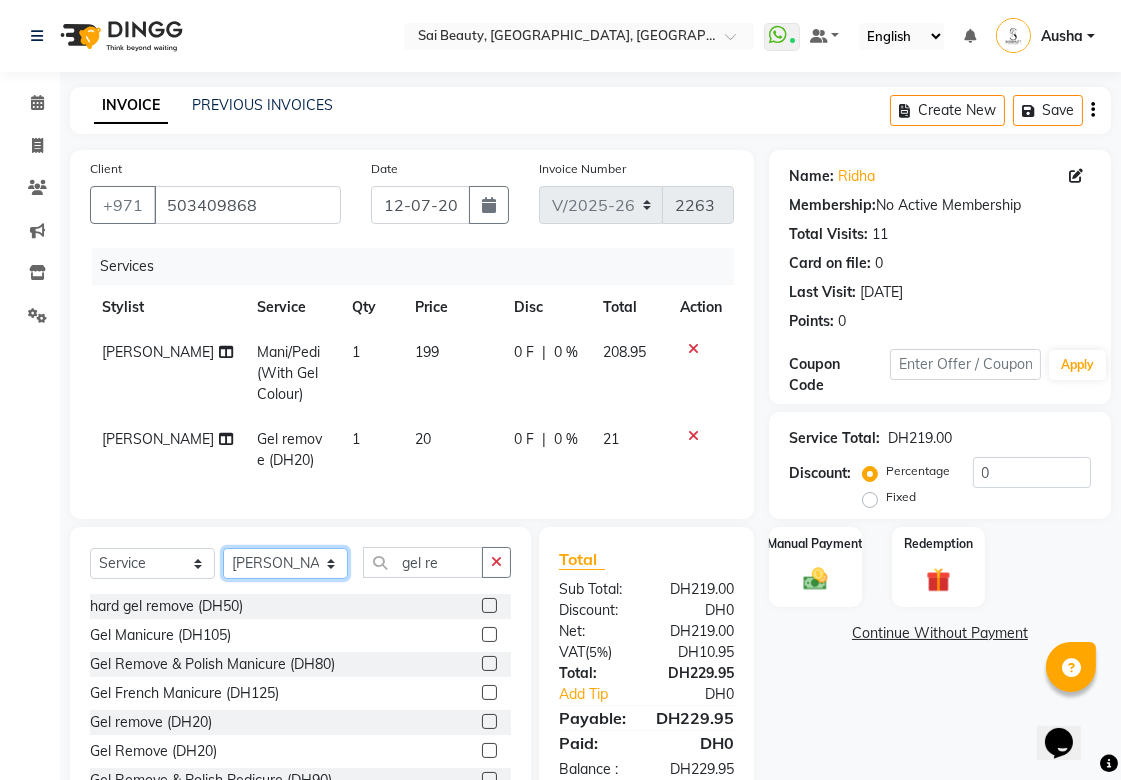 select on "63384" 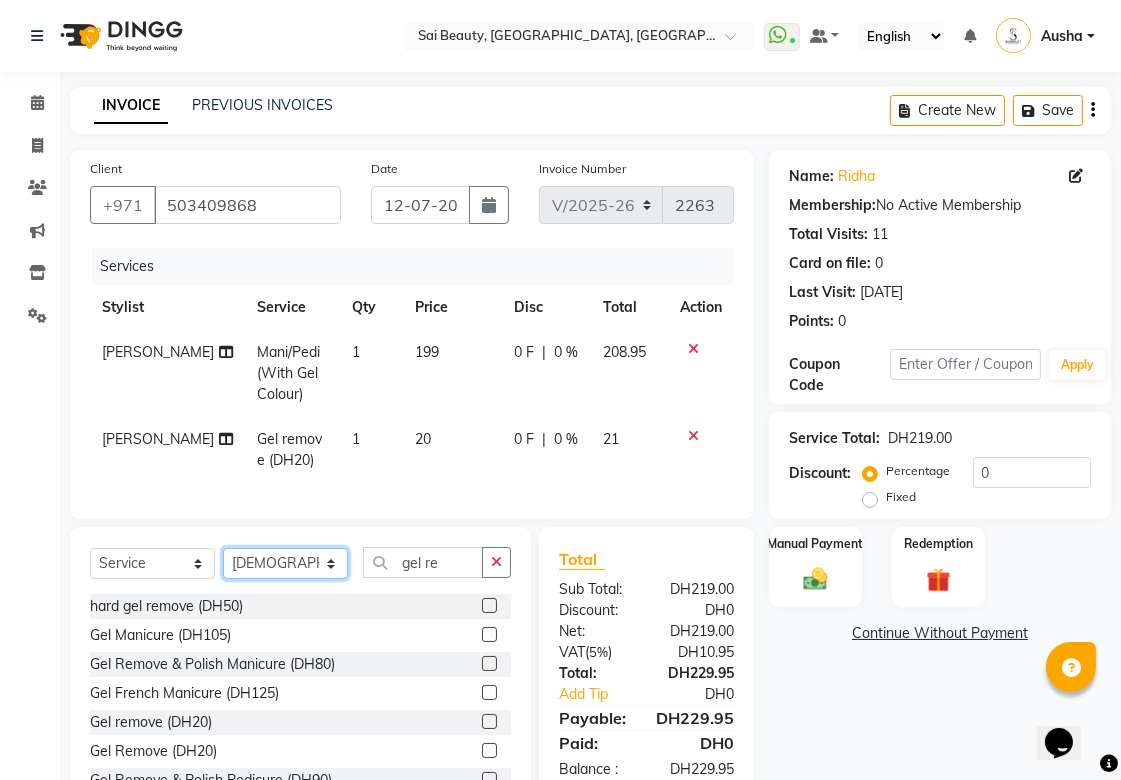 click on "Select Stylist [PERSON_NAME][MEDICAL_DATA] [PERSON_NAME] Asmi Ausha [PERSON_NAME] Gita [PERSON_NAME] Monzeer shree [PERSON_NAME] [PERSON_NAME] Surakcha [PERSON_NAME] Yamu" 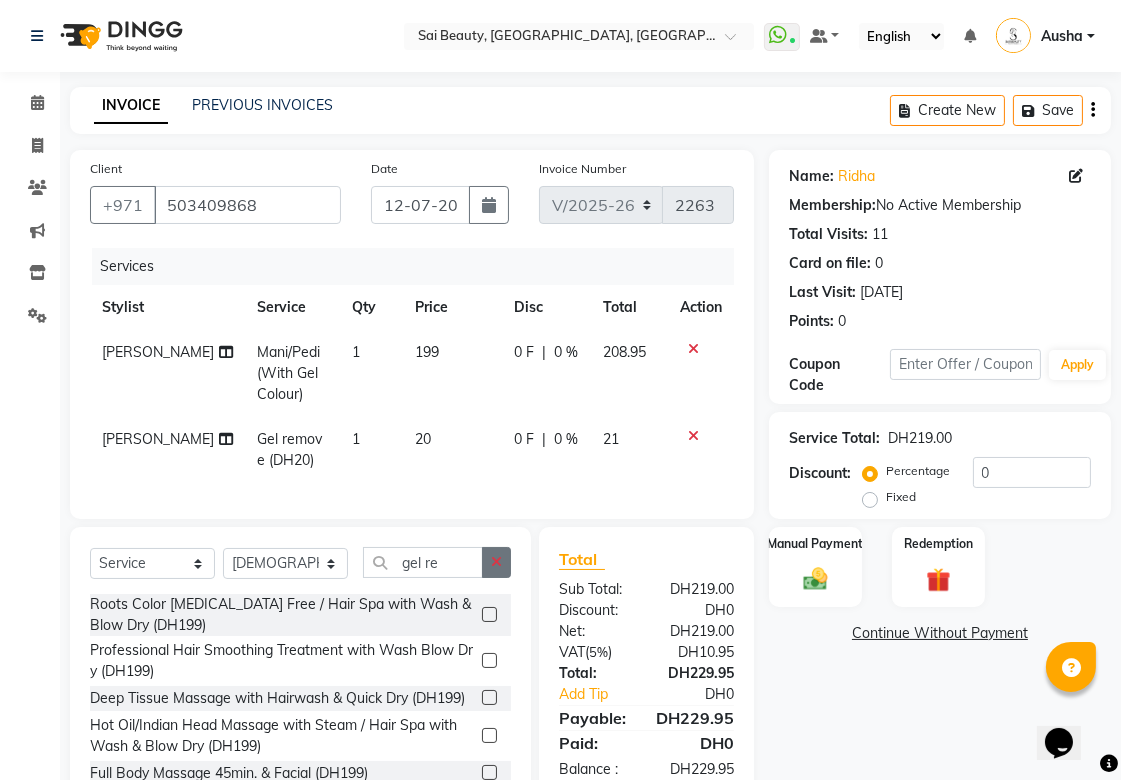 click 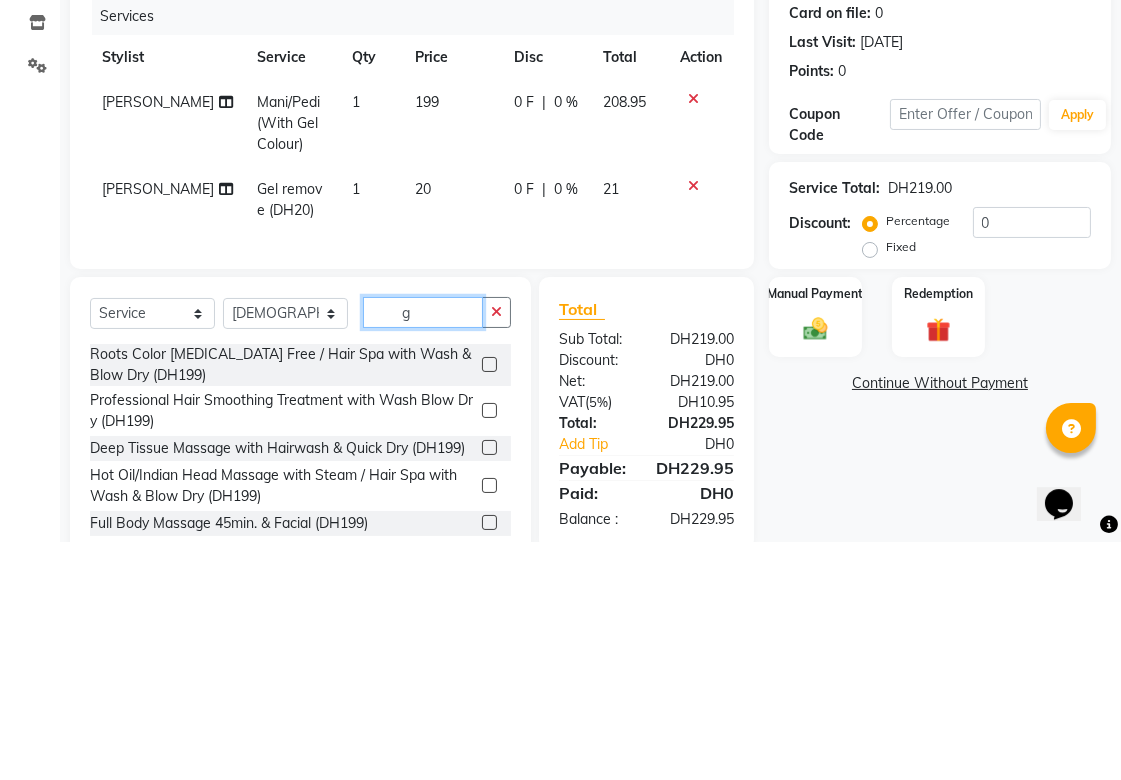 scroll, scrollTop: 69, scrollLeft: 0, axis: vertical 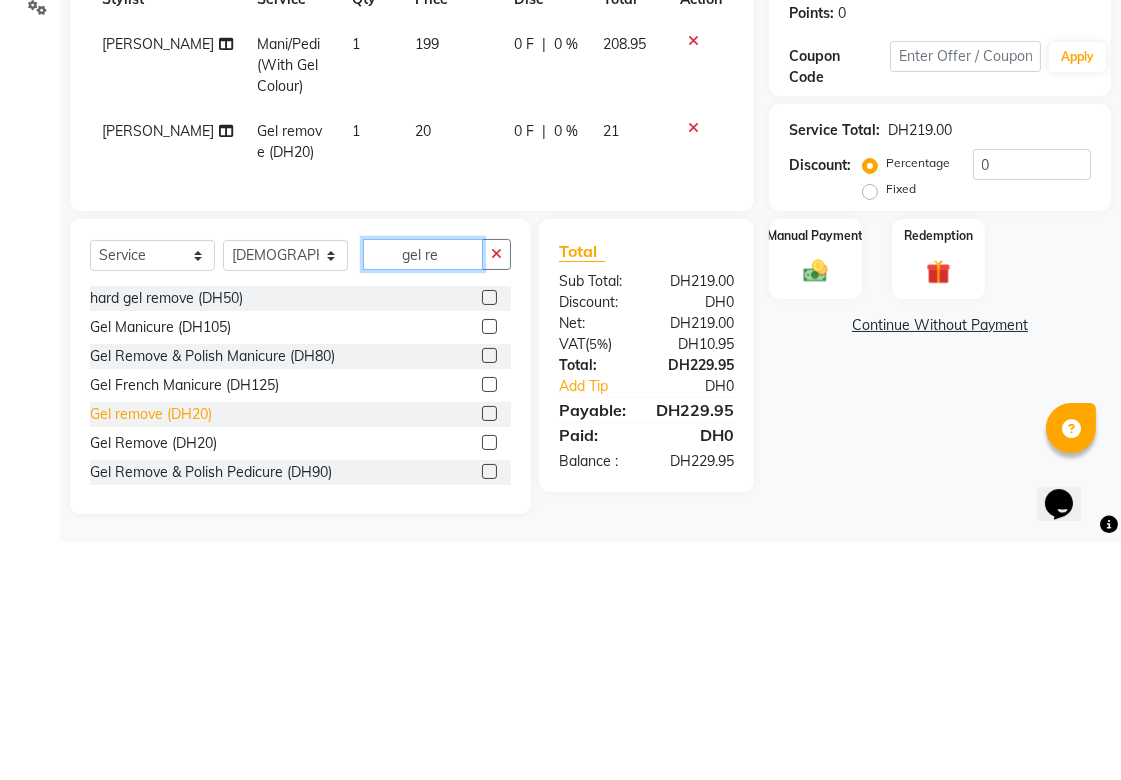 type on "gel re" 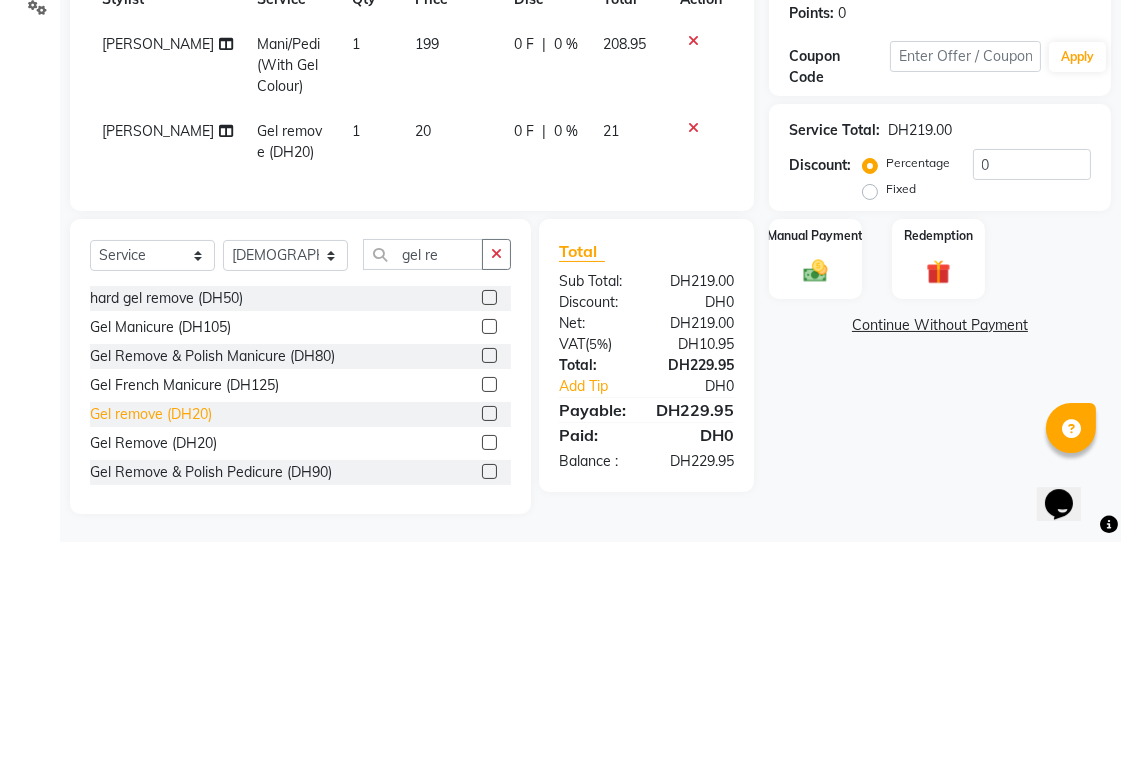 click on "Gel remove  (DH20)" 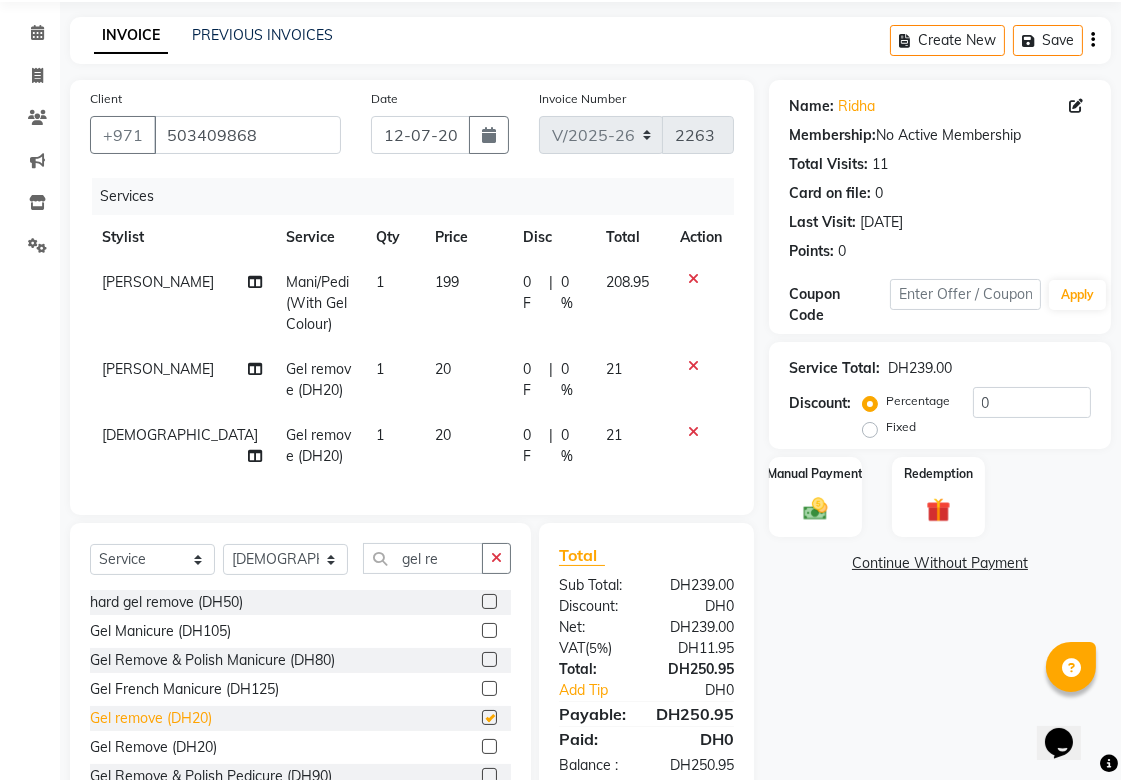 checkbox on "false" 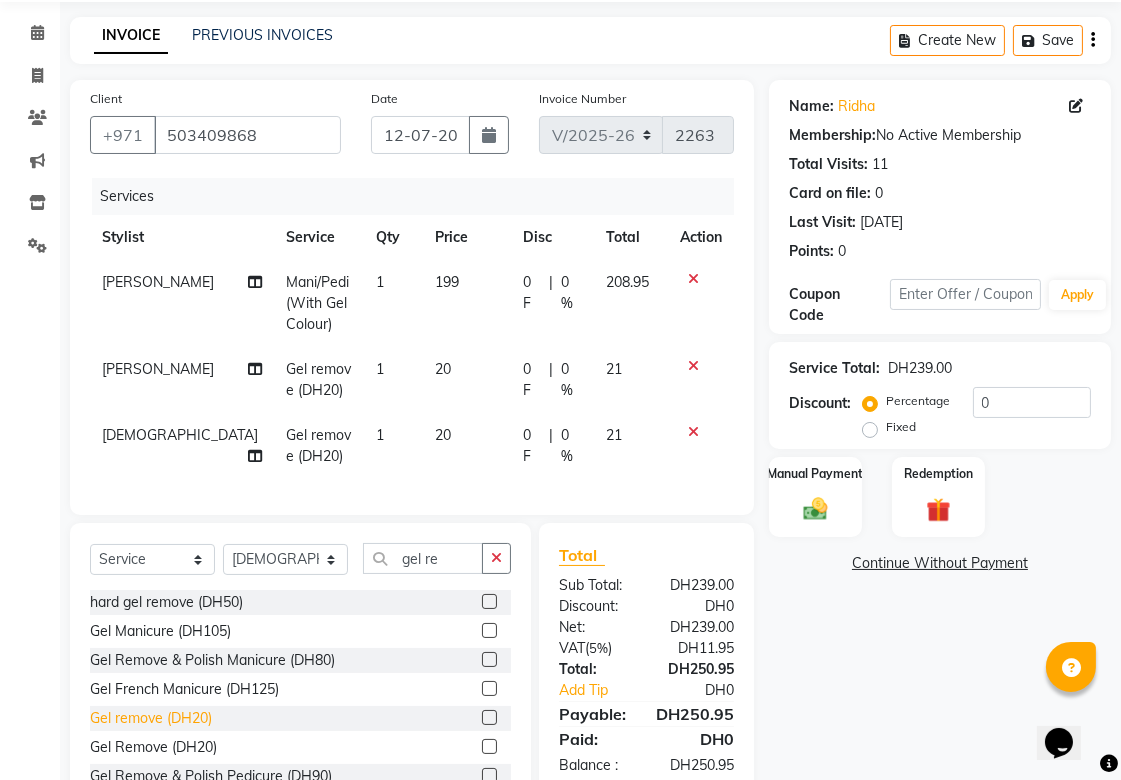 scroll, scrollTop: 154, scrollLeft: 0, axis: vertical 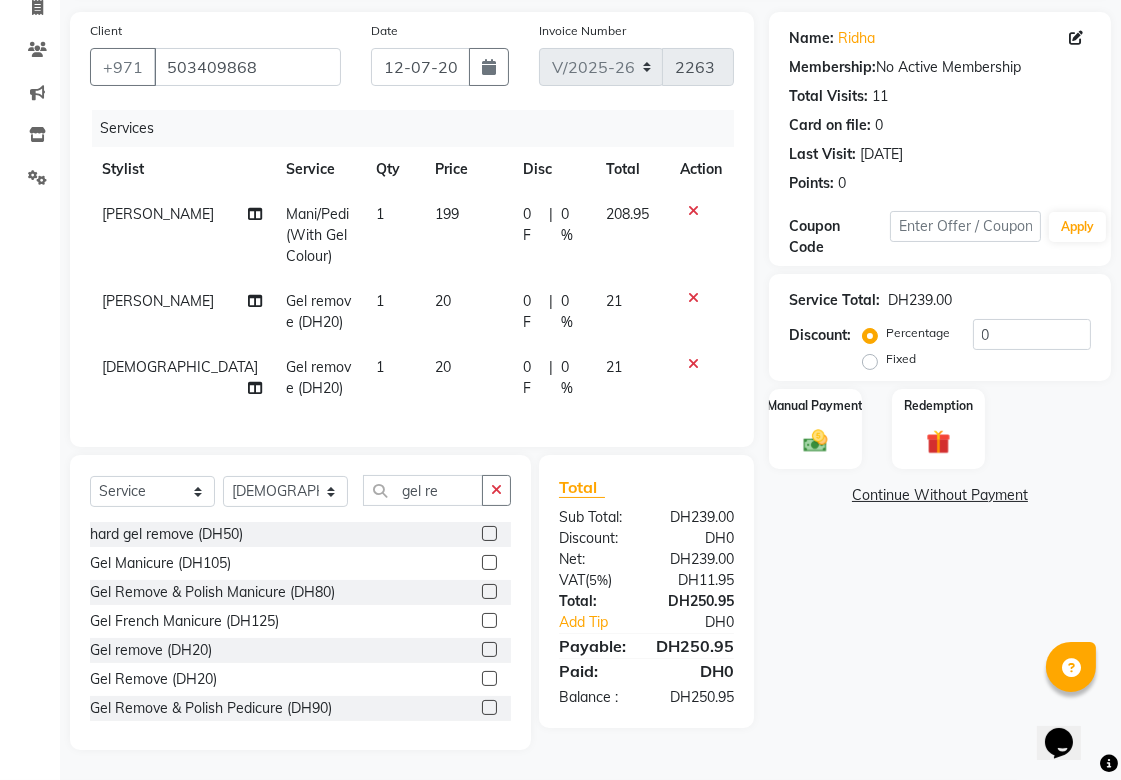 click 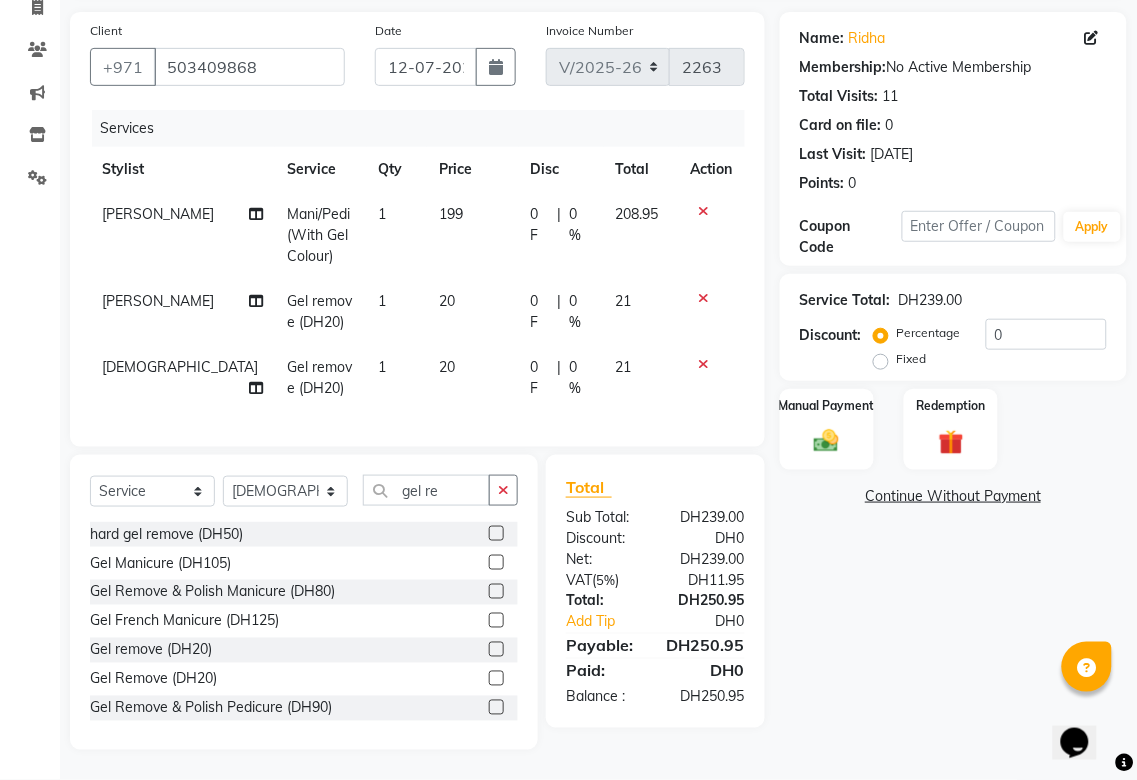 select on "57468" 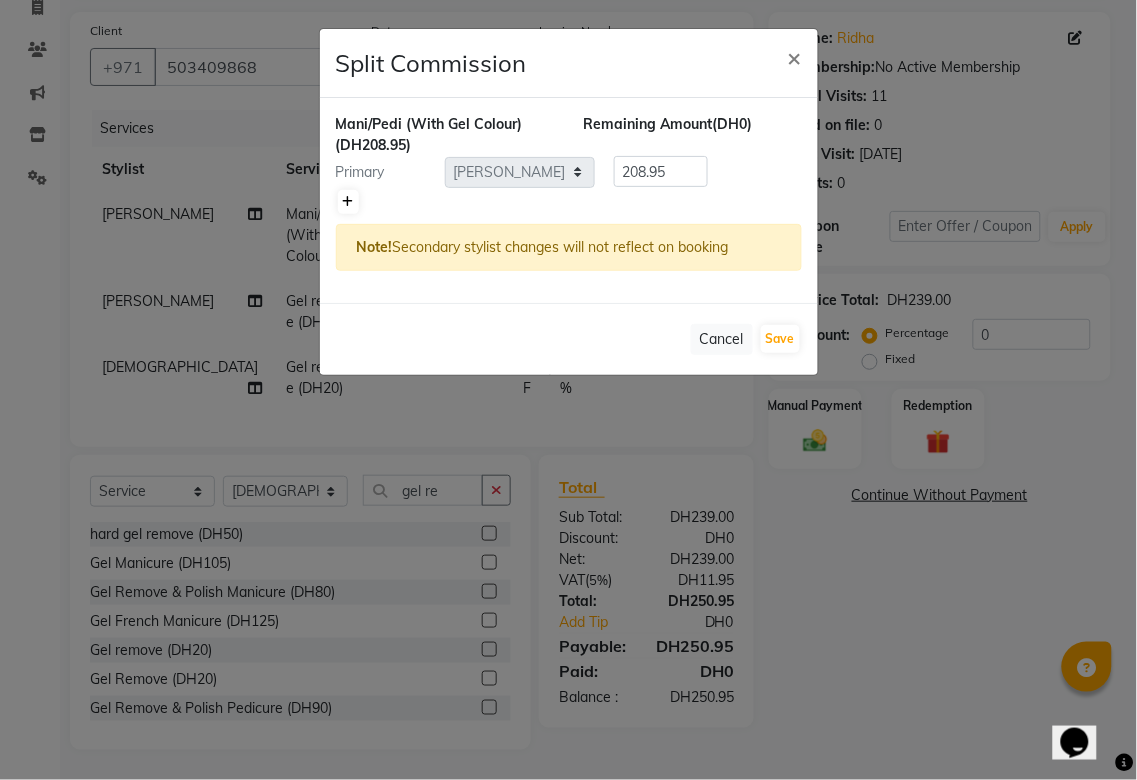 click 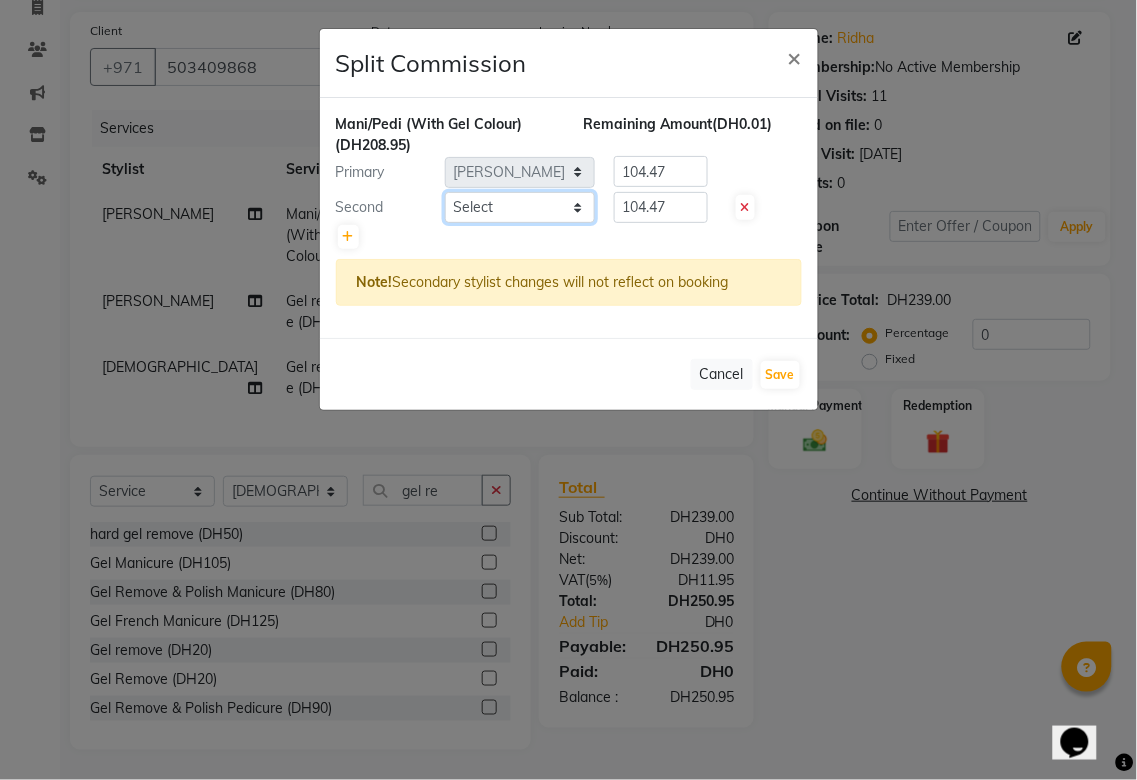 click on "Select  [PERSON_NAME][MEDICAL_DATA]   [PERSON_NAME]   Asmi   Ausha   [PERSON_NAME]   Gita   [PERSON_NAME]   Monzeer   shree   [PERSON_NAME]   [PERSON_NAME]   Surakcha   [PERSON_NAME]   Yamu" 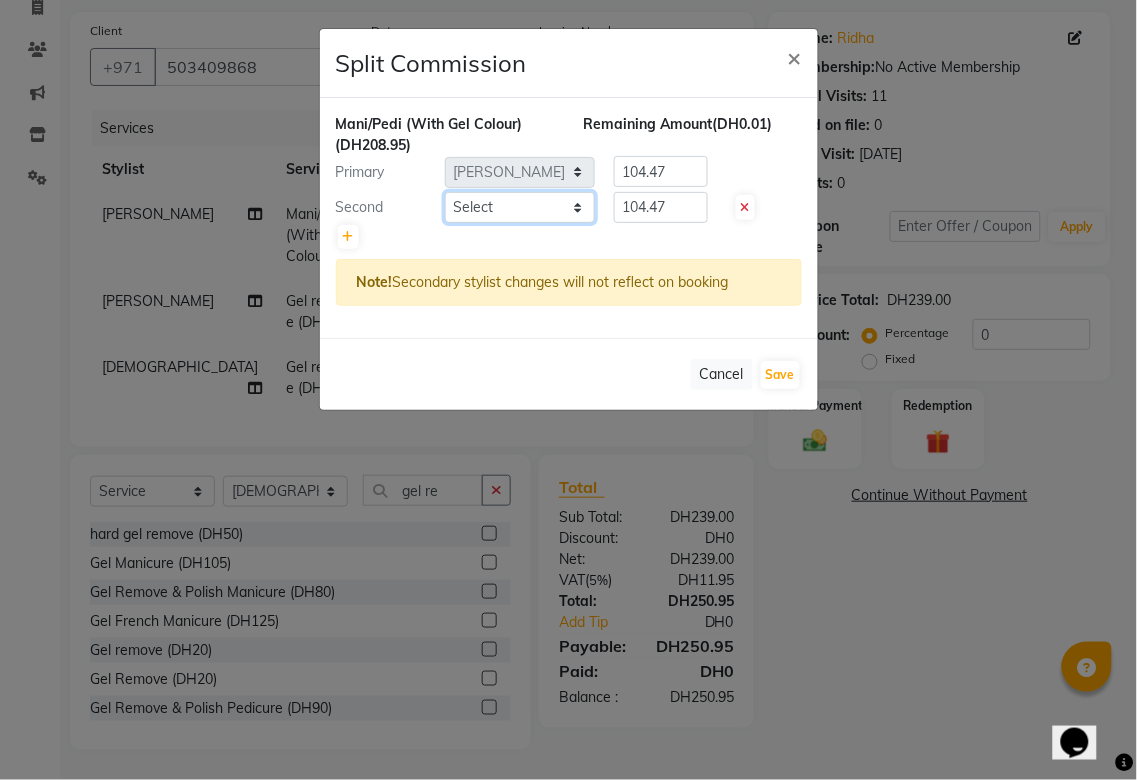 select on "63384" 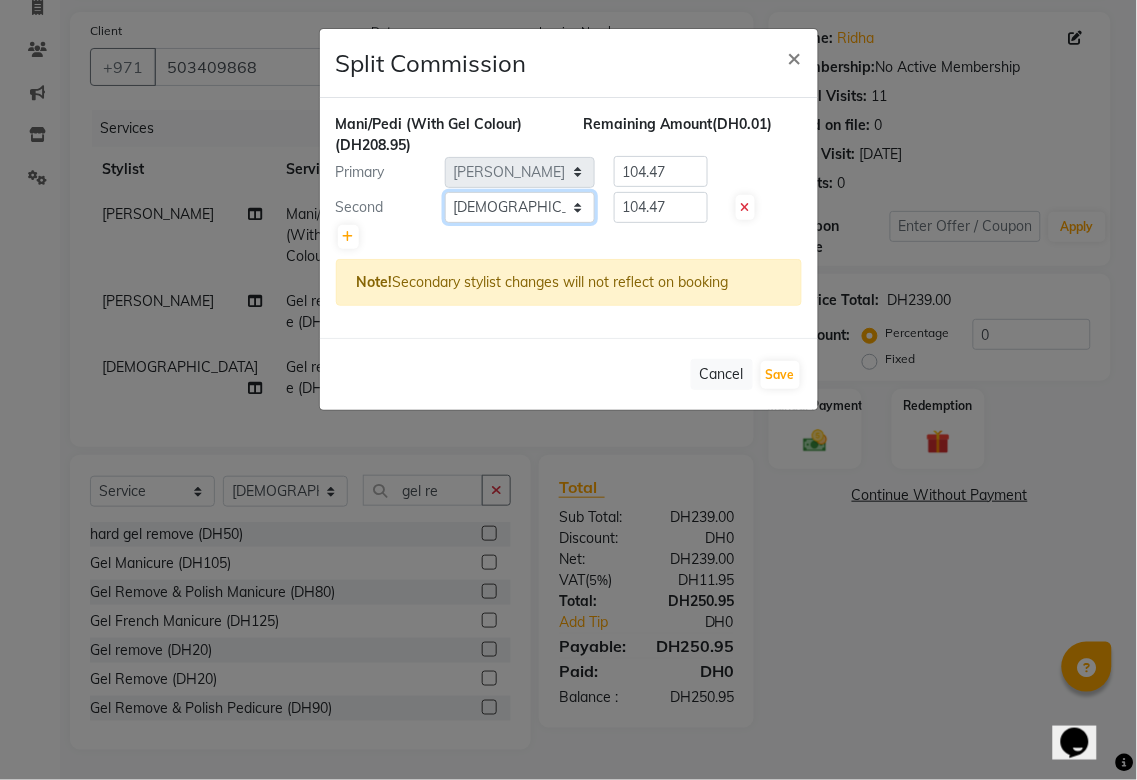 click on "Select  [PERSON_NAME][MEDICAL_DATA]   [PERSON_NAME]   Asmi   Ausha   [PERSON_NAME]   Gita   [PERSON_NAME]   Monzeer   shree   [PERSON_NAME]   [PERSON_NAME]   Surakcha   [PERSON_NAME]   Yamu" 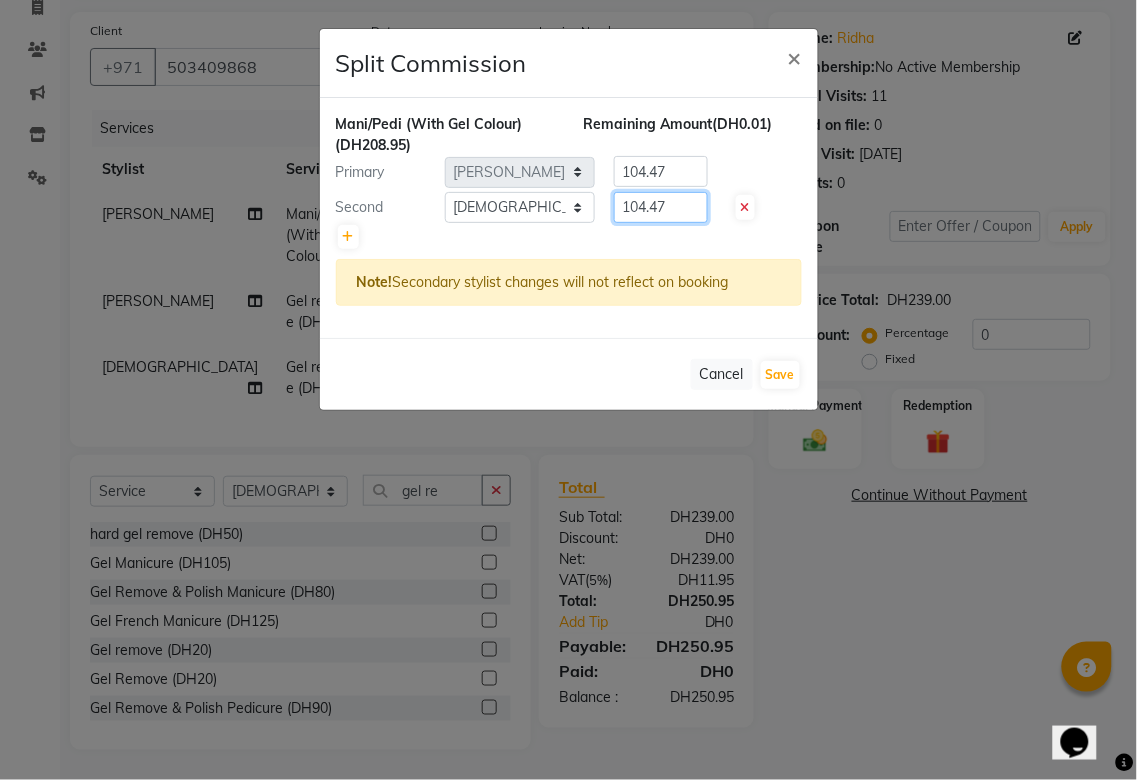 click on "104.47" 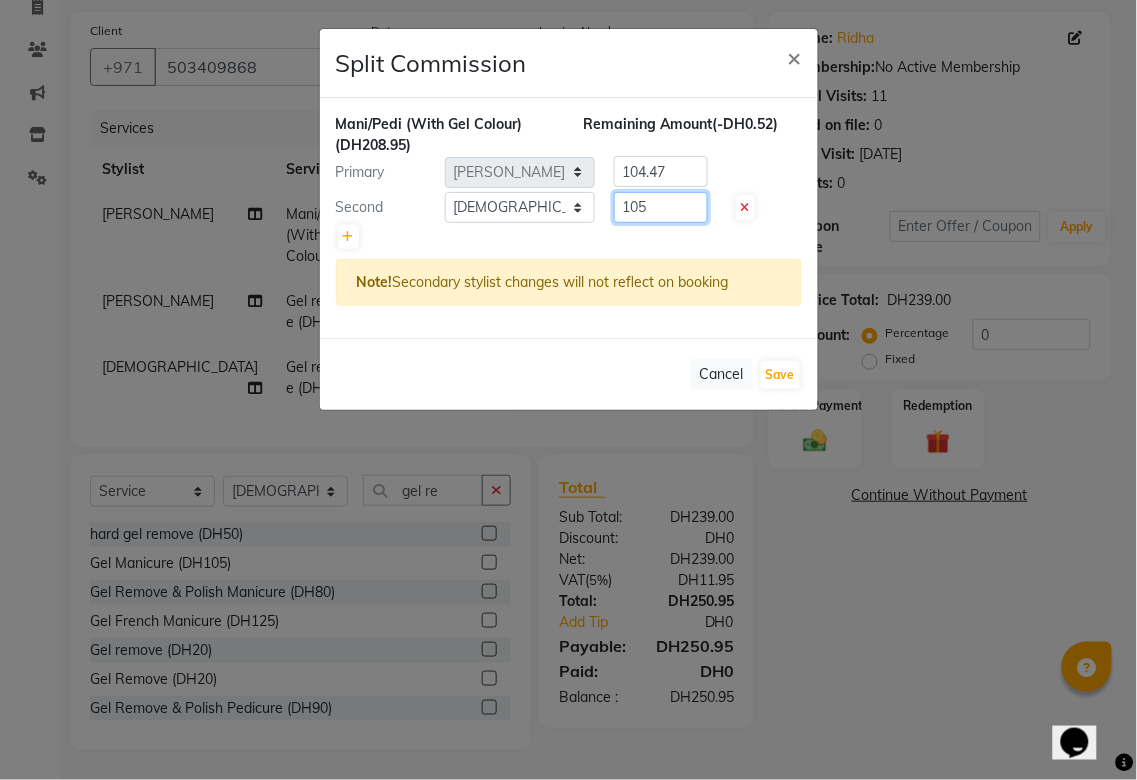 type on "105" 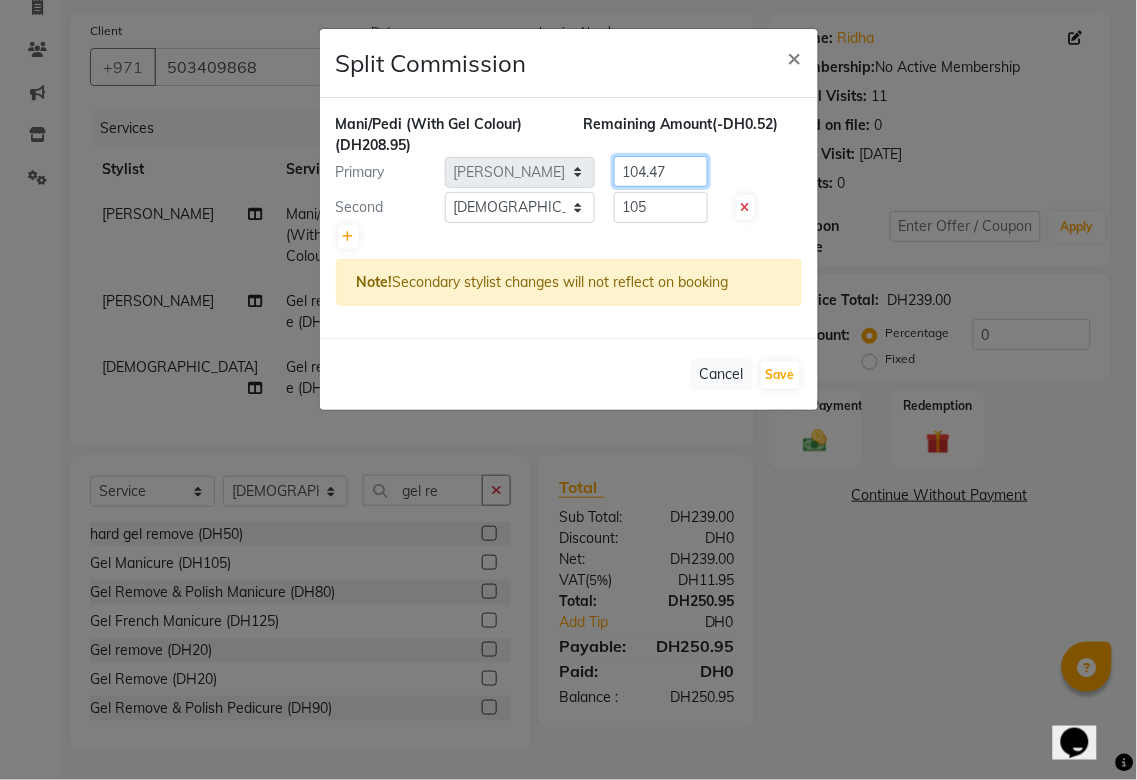 click on "104.47" 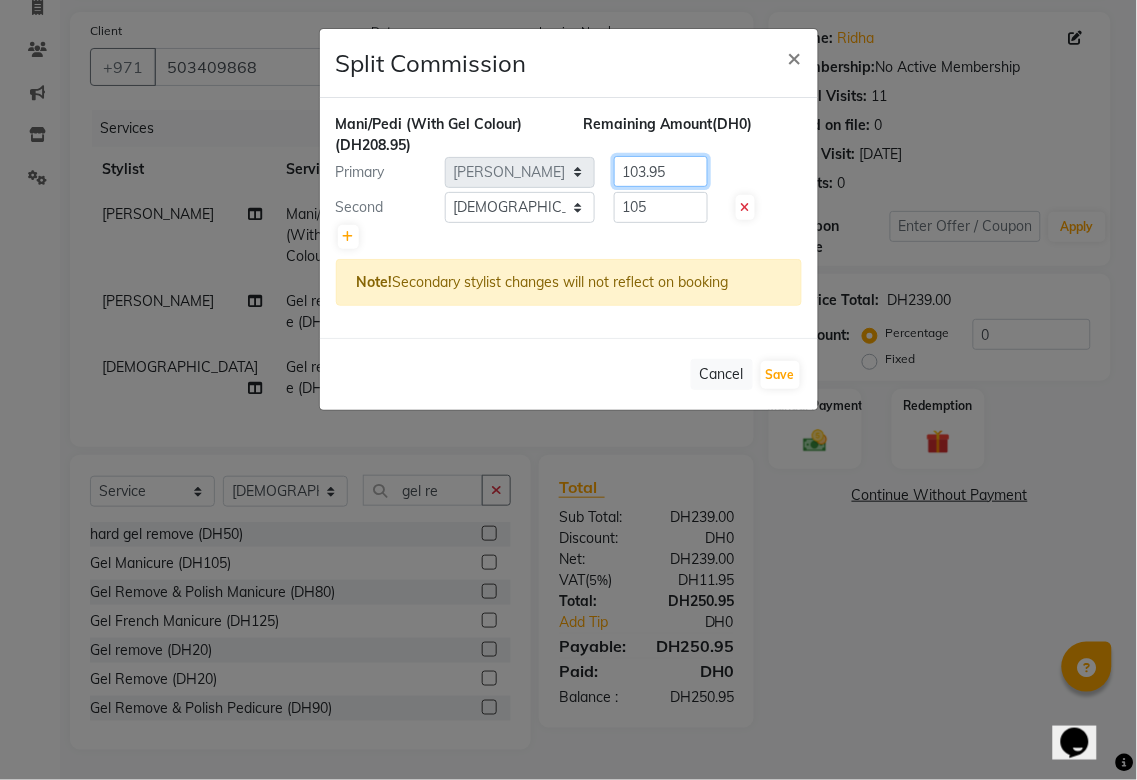 type on "103.95" 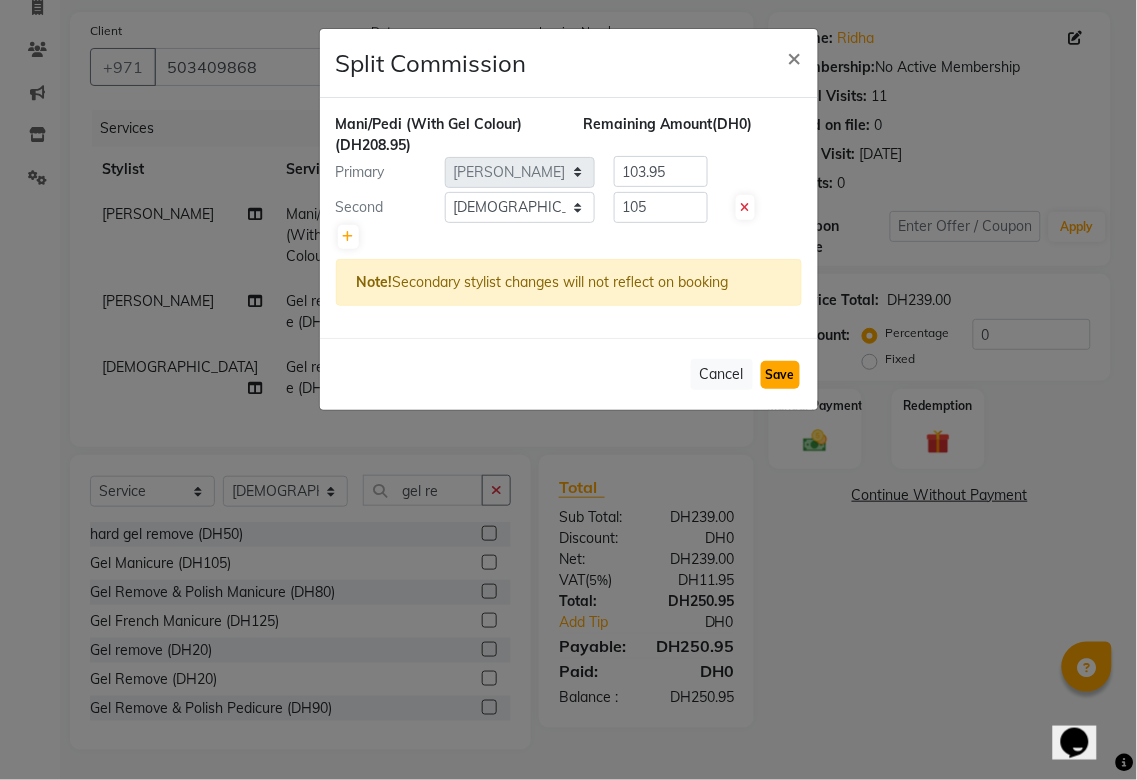 click on "Save" 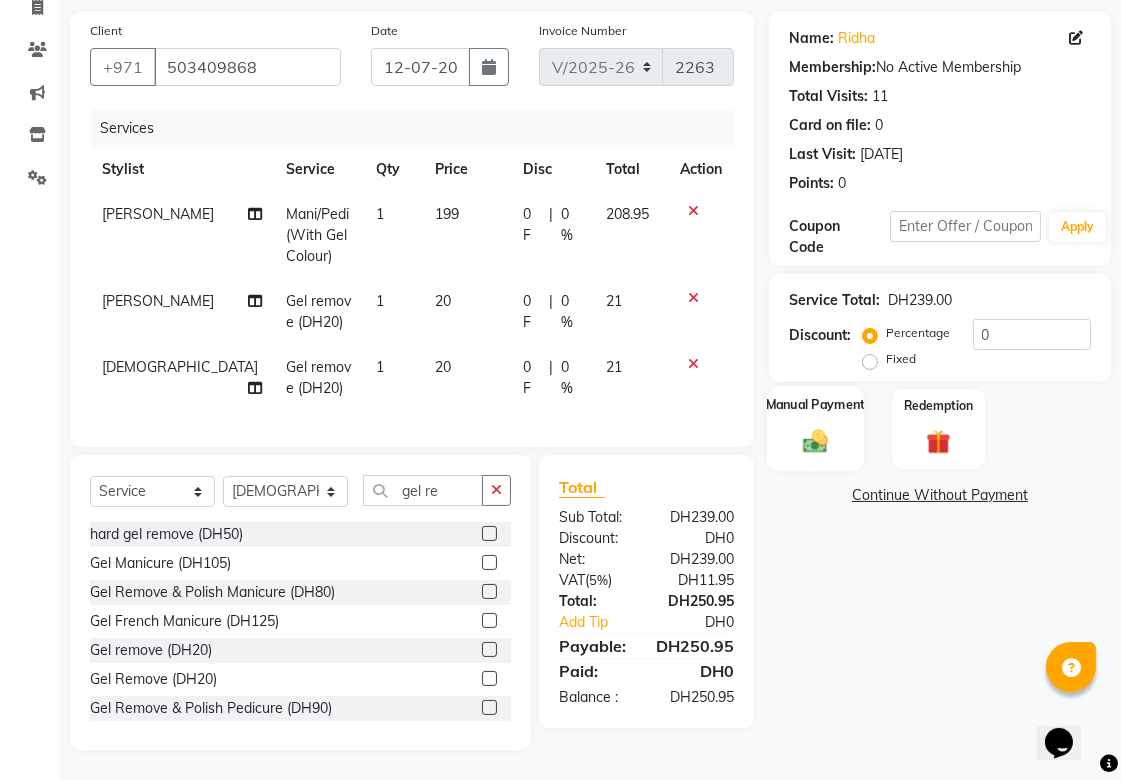 click on "Manual Payment" 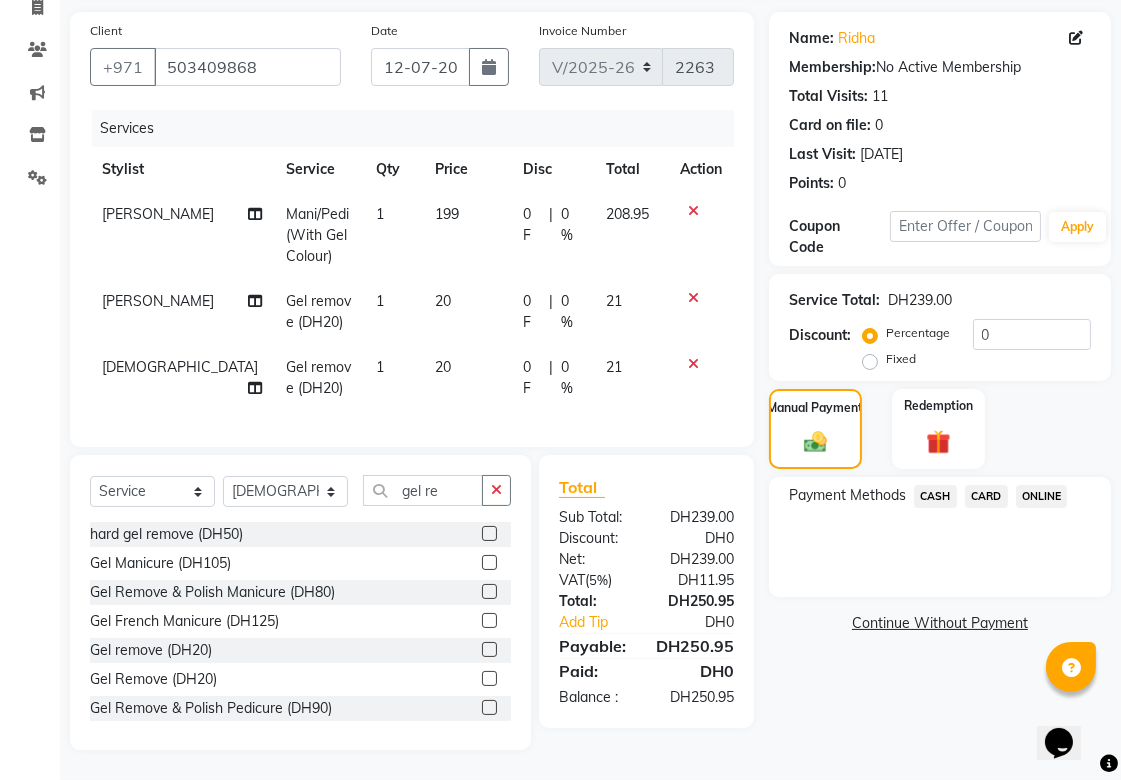click on "CARD" 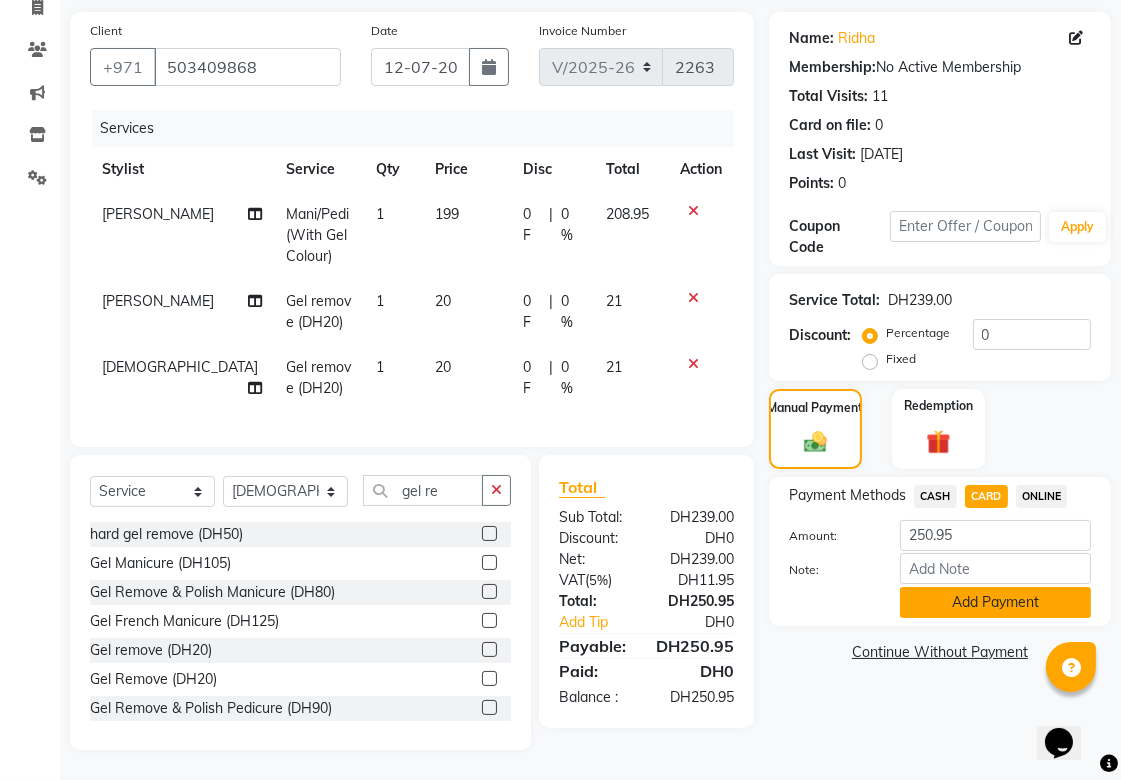 click on "Add Payment" 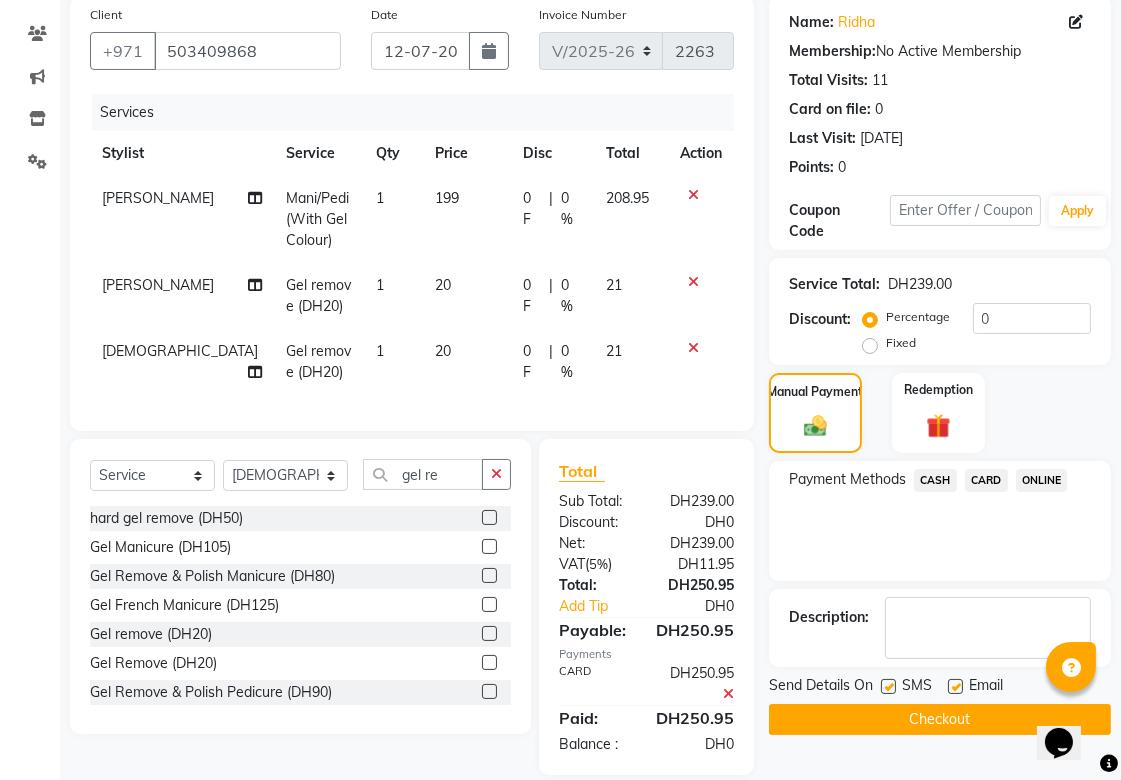 click on "Checkout" 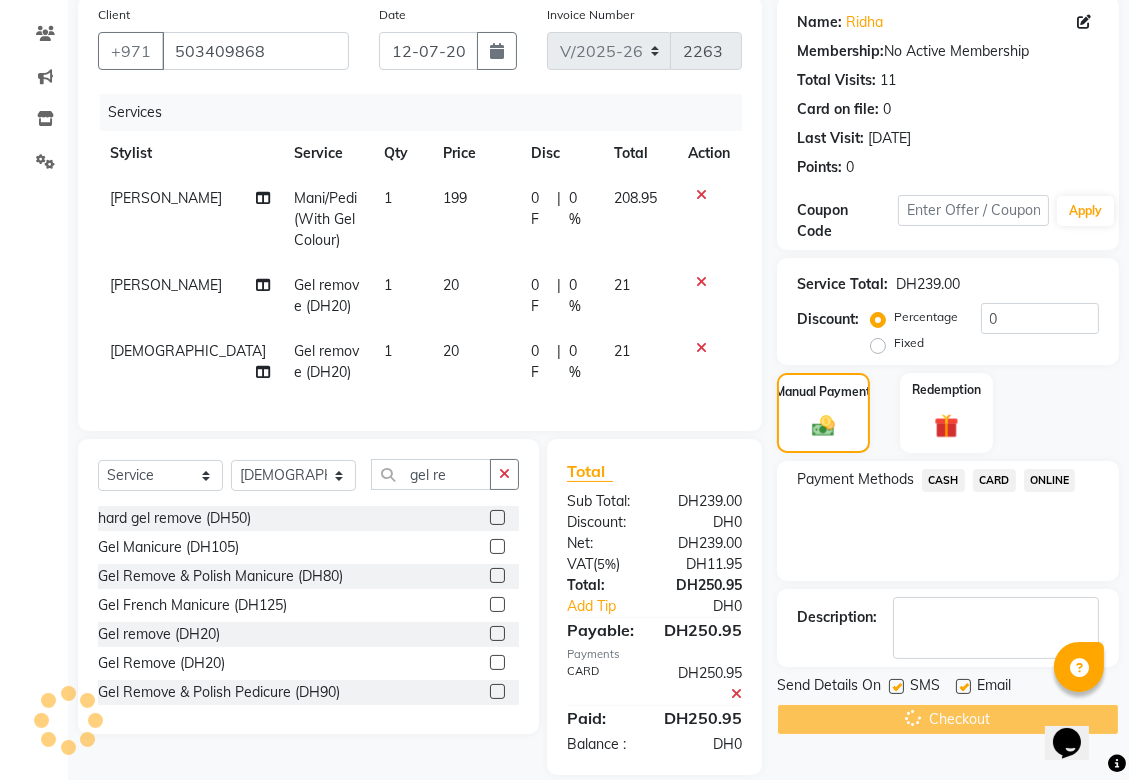 scroll, scrollTop: 0, scrollLeft: 0, axis: both 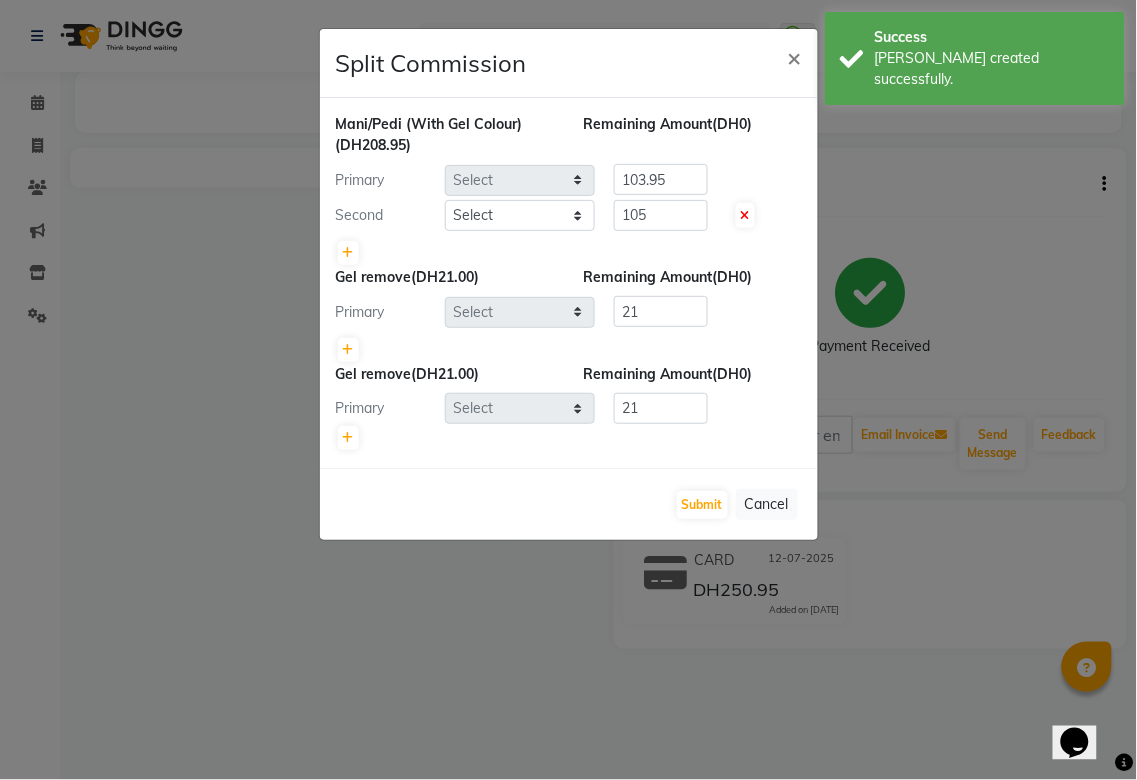 select on "57468" 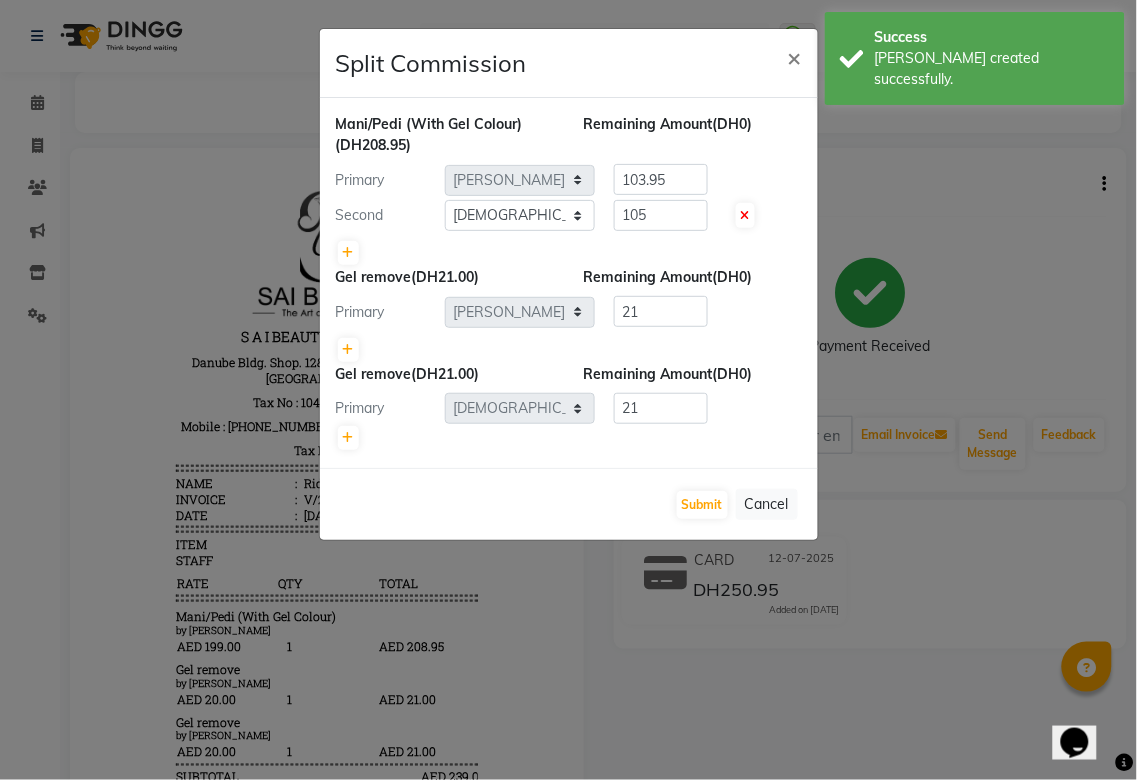scroll, scrollTop: 0, scrollLeft: 0, axis: both 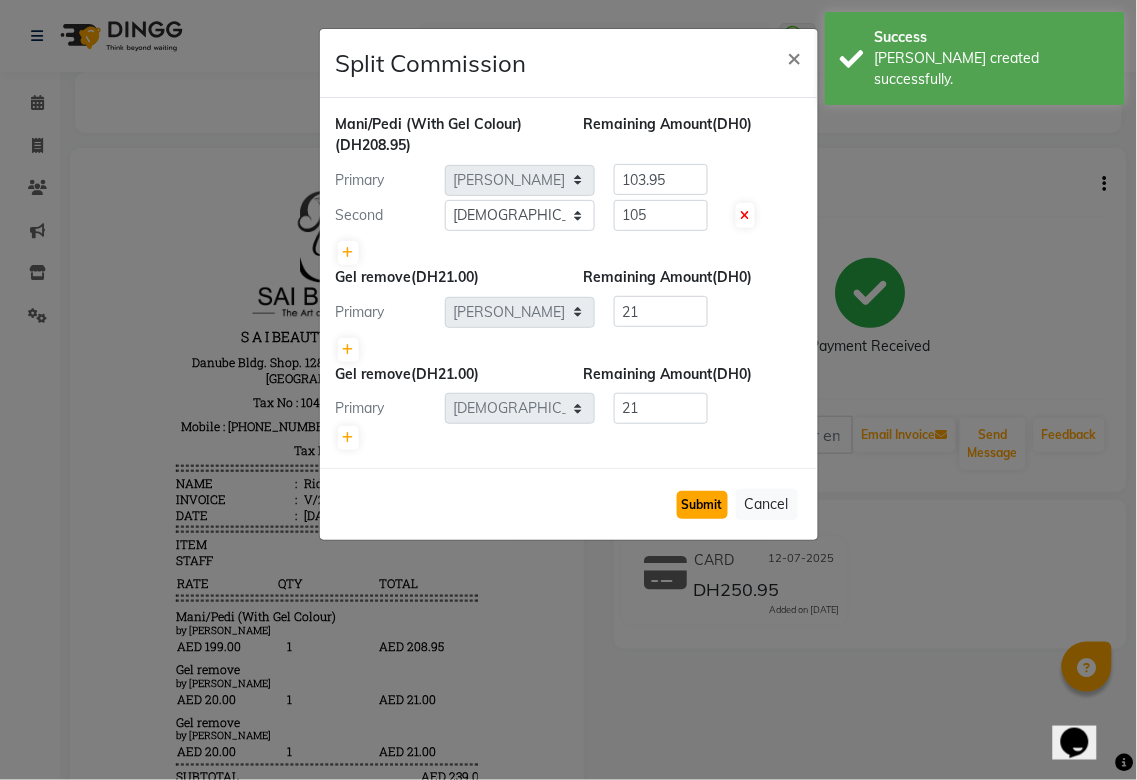 click on "Submit" 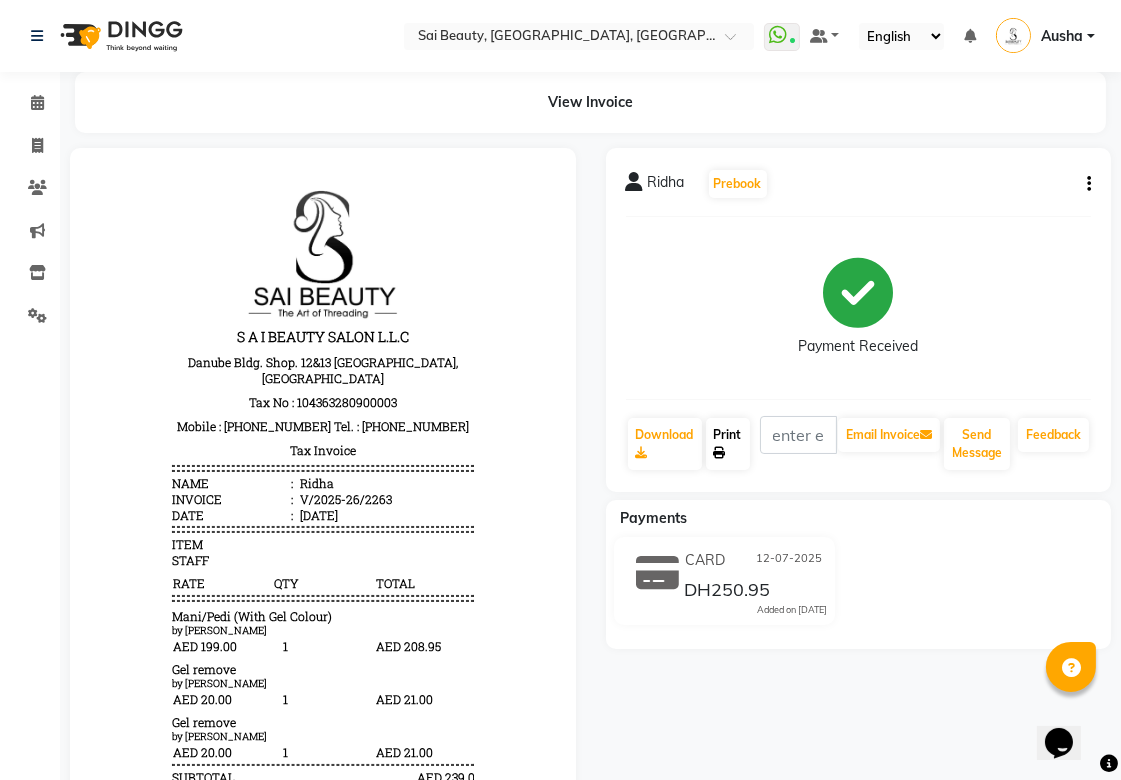 click 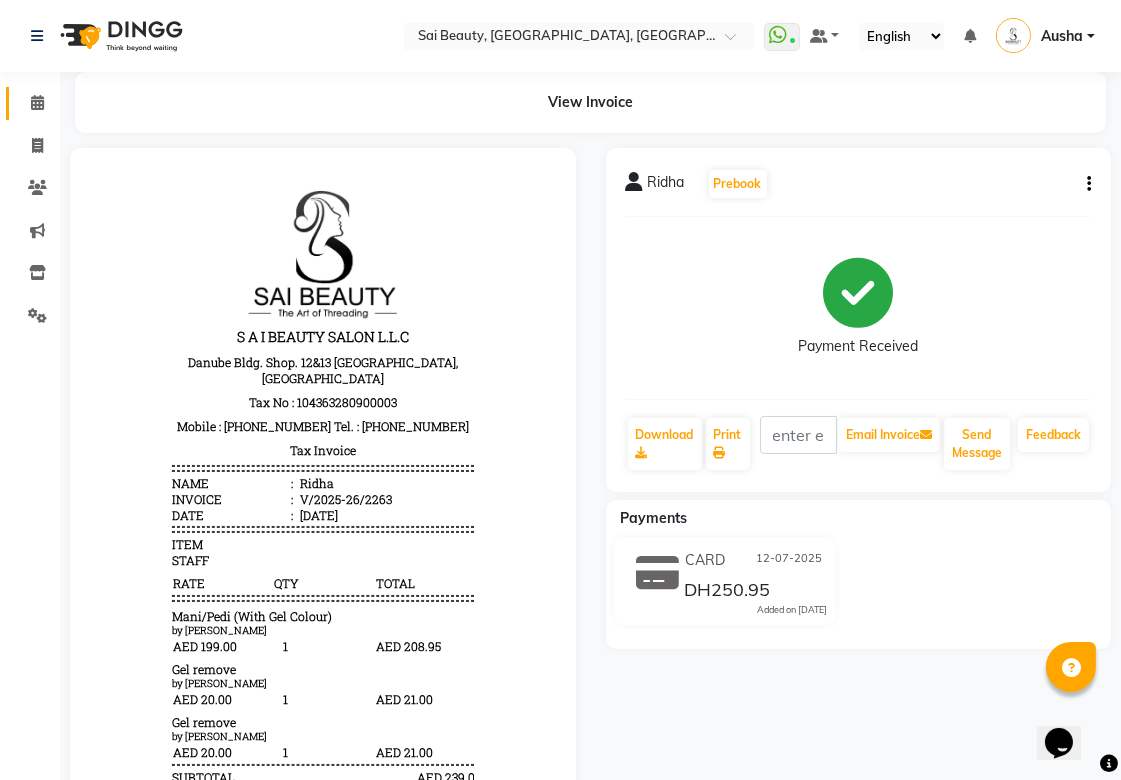 click 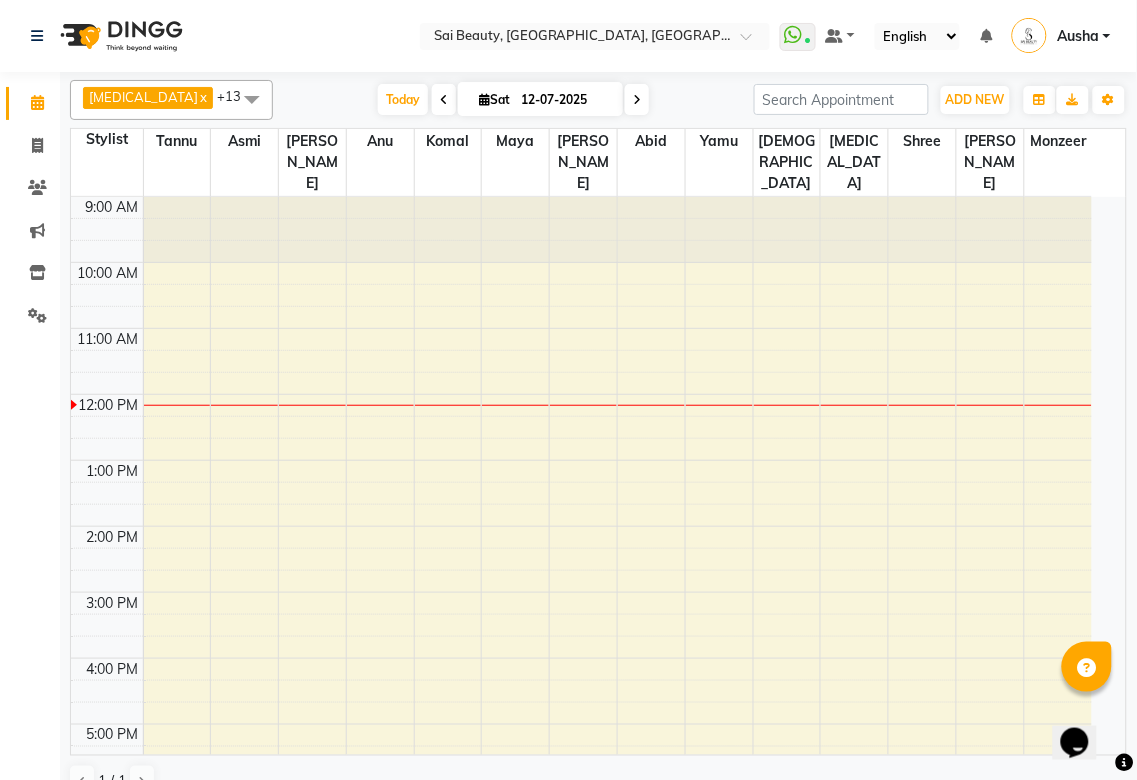 scroll, scrollTop: 0, scrollLeft: 0, axis: both 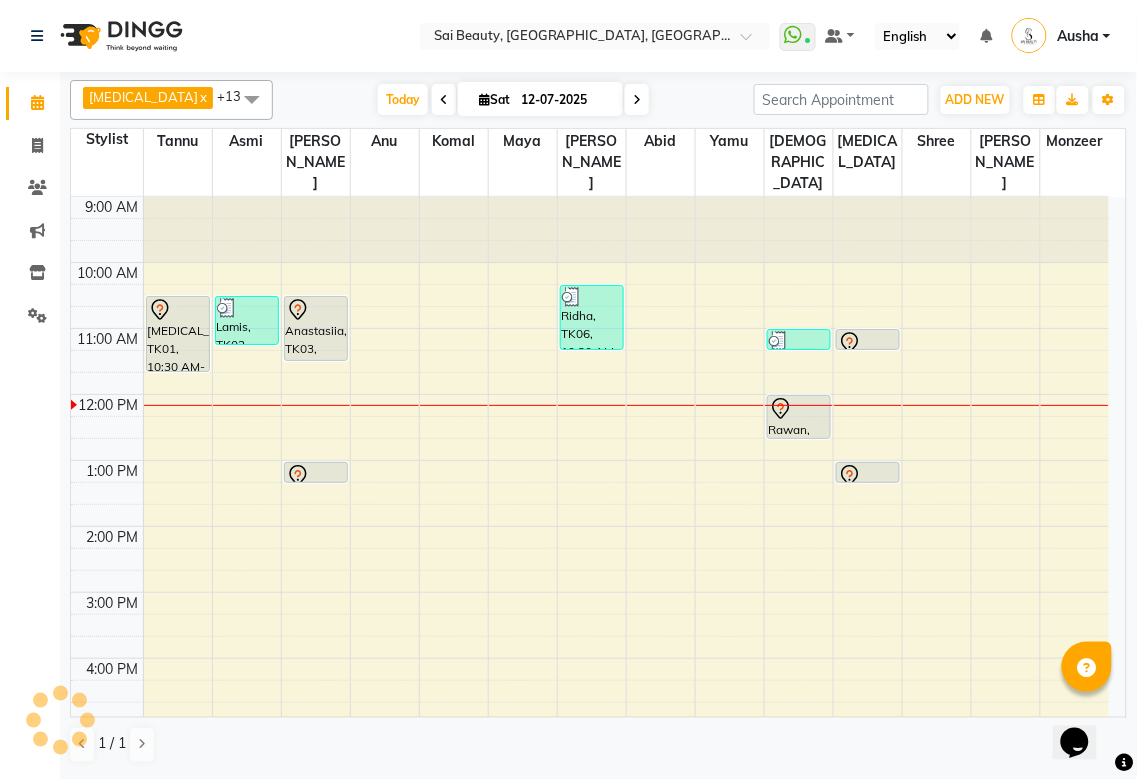 click at bounding box center [484, 99] 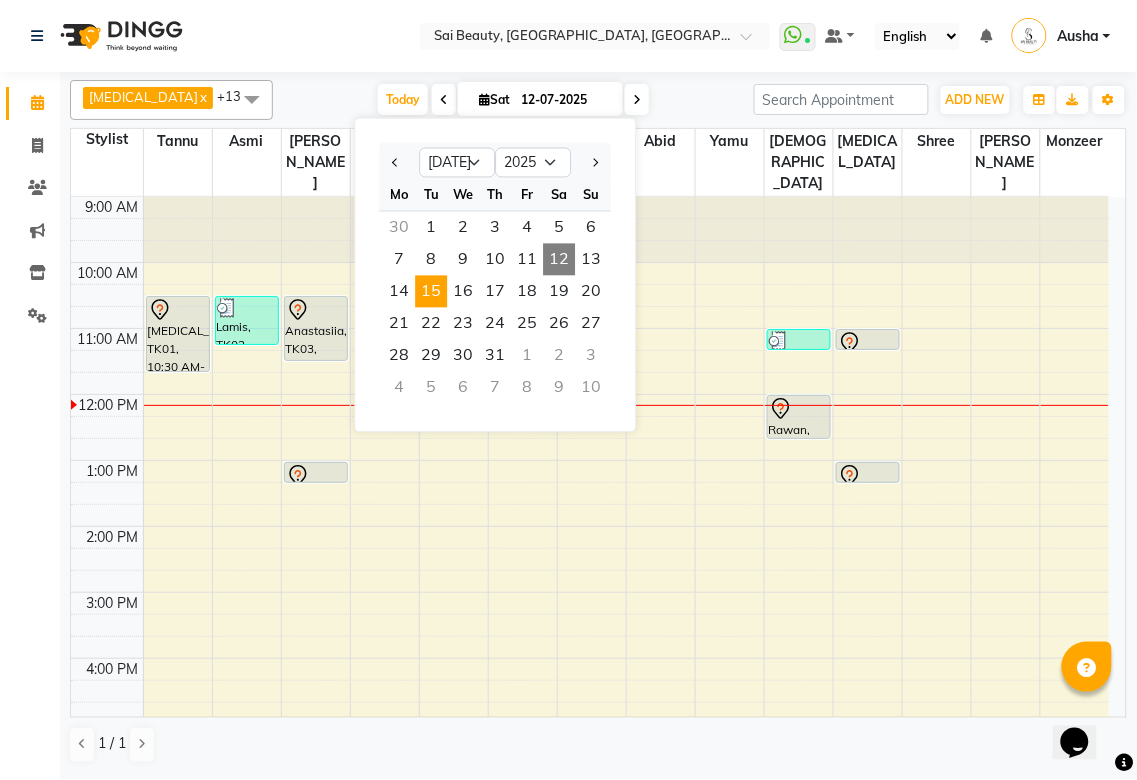 click on "15" at bounding box center [431, 292] 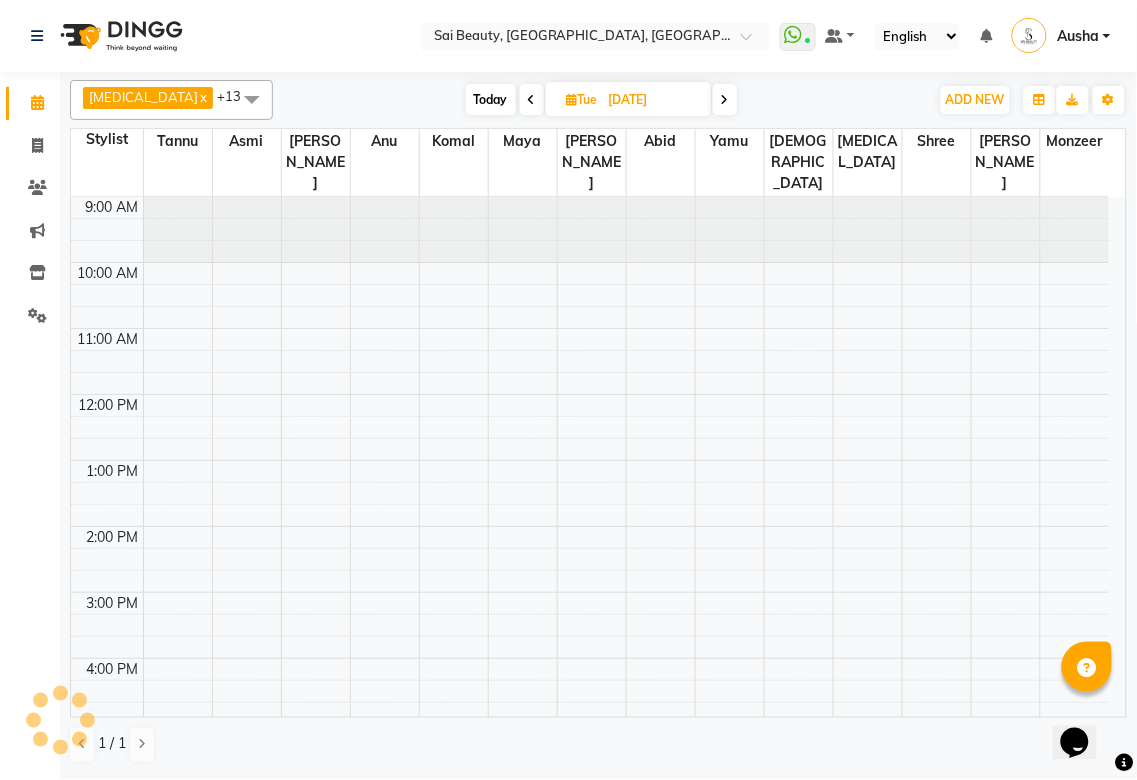 scroll, scrollTop: 200, scrollLeft: 0, axis: vertical 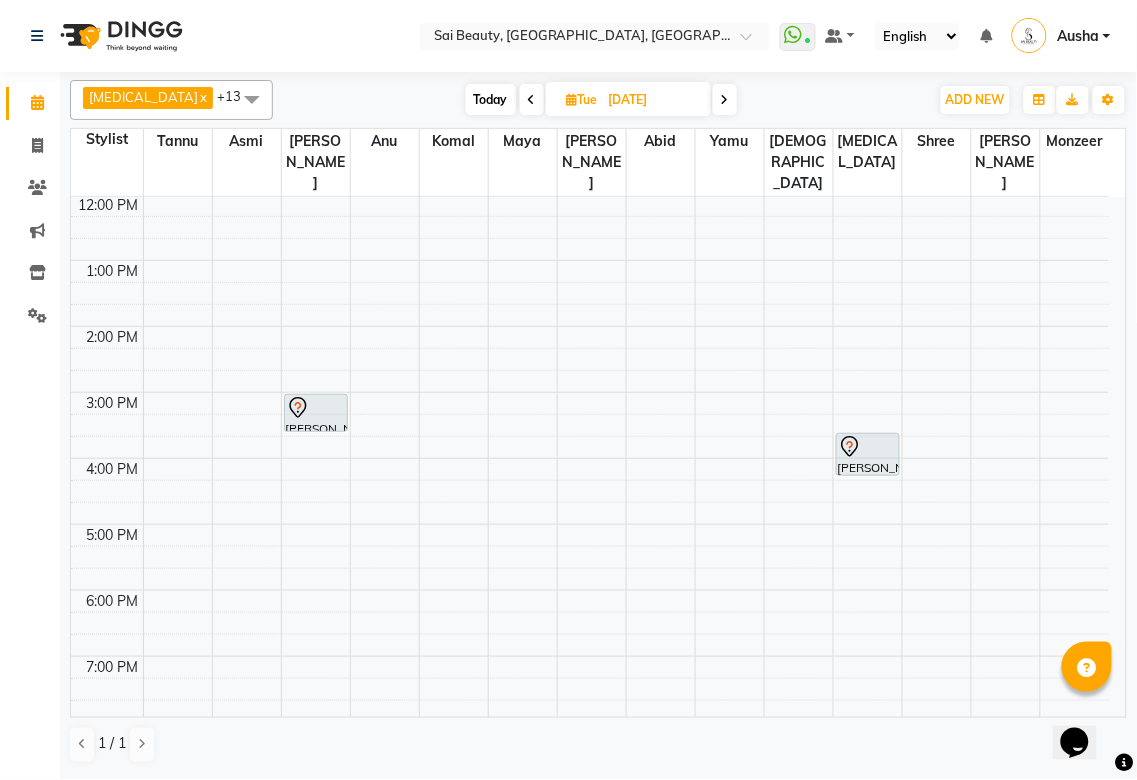 click 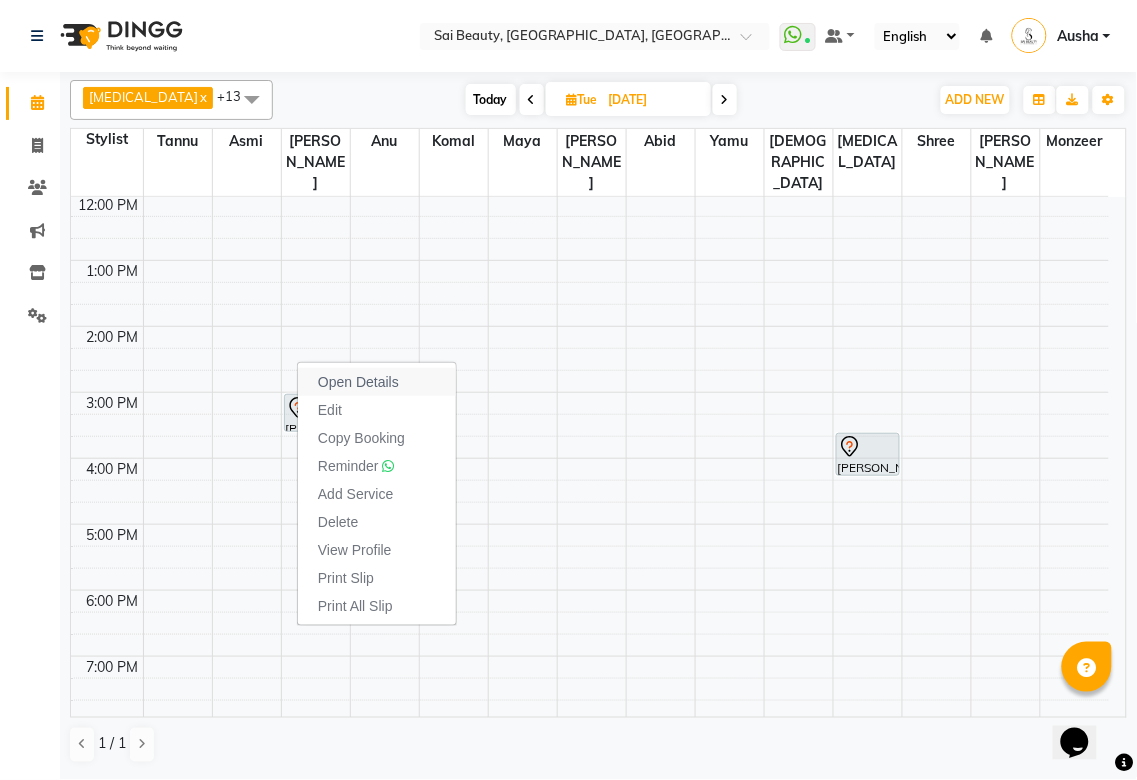 click on "Open Details" at bounding box center [358, 382] 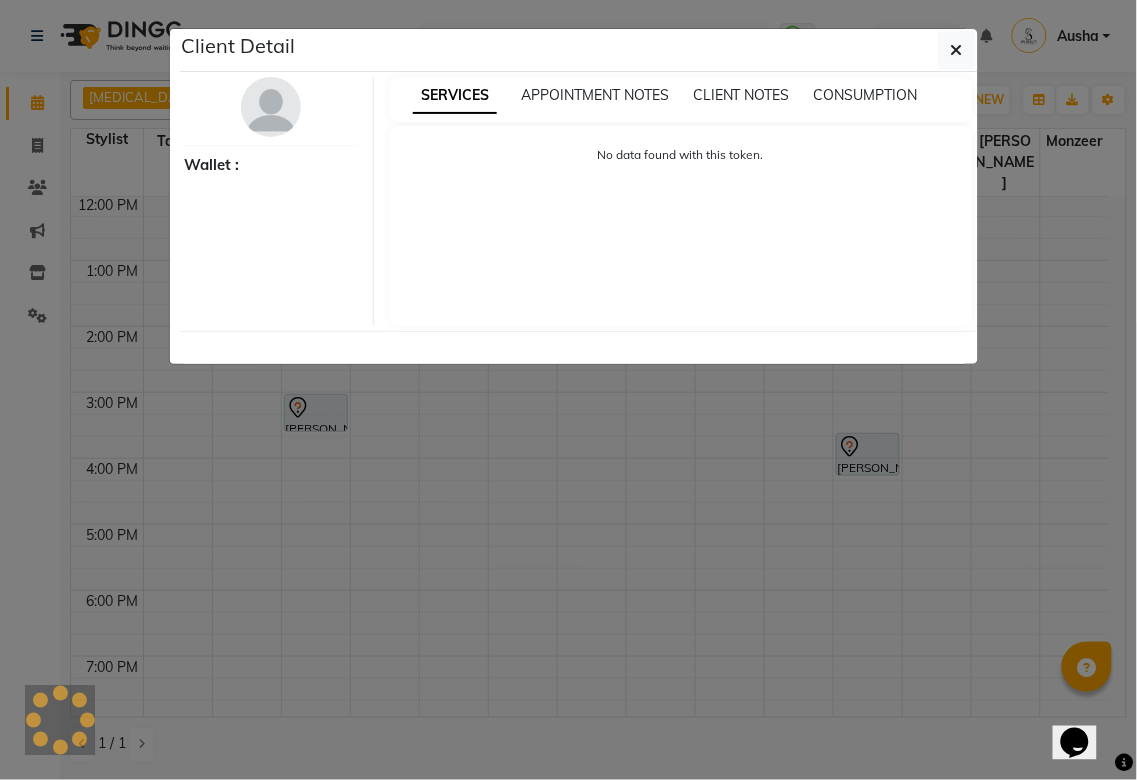 select on "7" 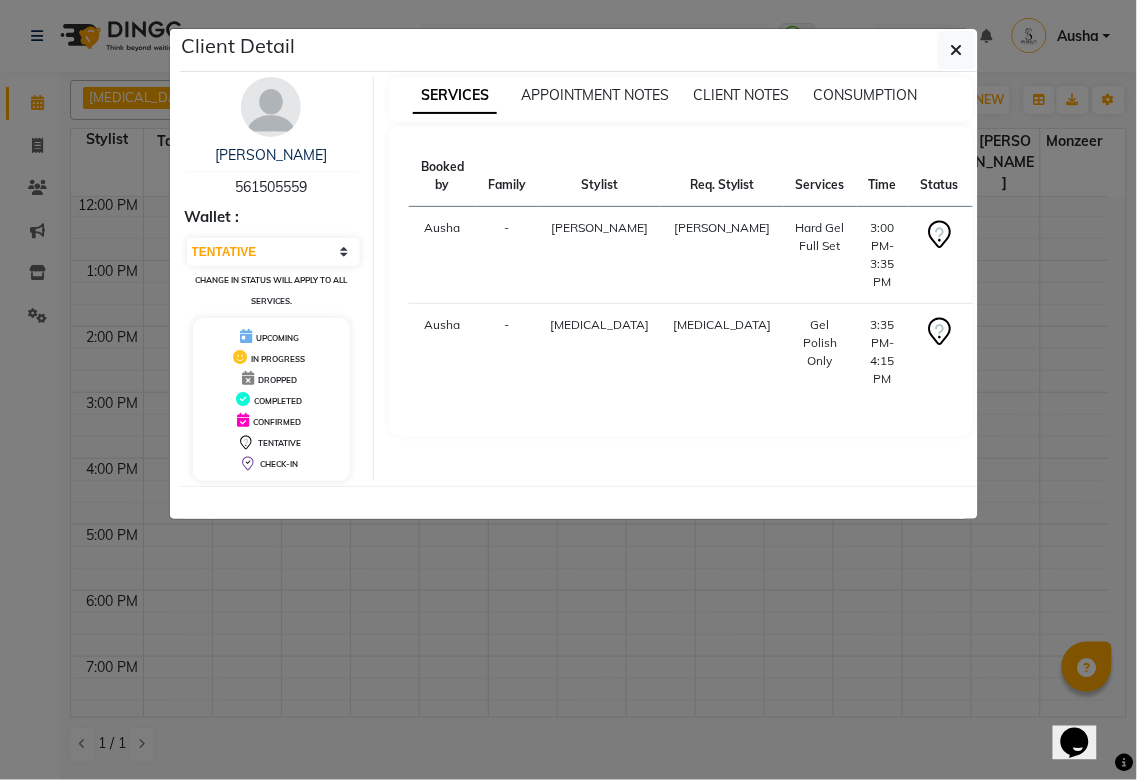 click on "Client Detail  Mina    561505559 Wallet : Select CONFIRMED TENTATIVE Change in status will apply to all services. UPCOMING IN PROGRESS DROPPED COMPLETED CONFIRMED TENTATIVE CHECK-IN SERVICES APPOINTMENT NOTES CLIENT NOTES CONSUMPTION Booked by Family Stylist Req. Stylist Services Time Status  [PERSON_NAME] [PERSON_NAME]  Hard Gel Full Set   3:00 PM-3:35 PM   [PERSON_NAME][MEDICAL_DATA] [PERSON_NAME]  Gel Polish Only   3:35 PM-4:15 PM" 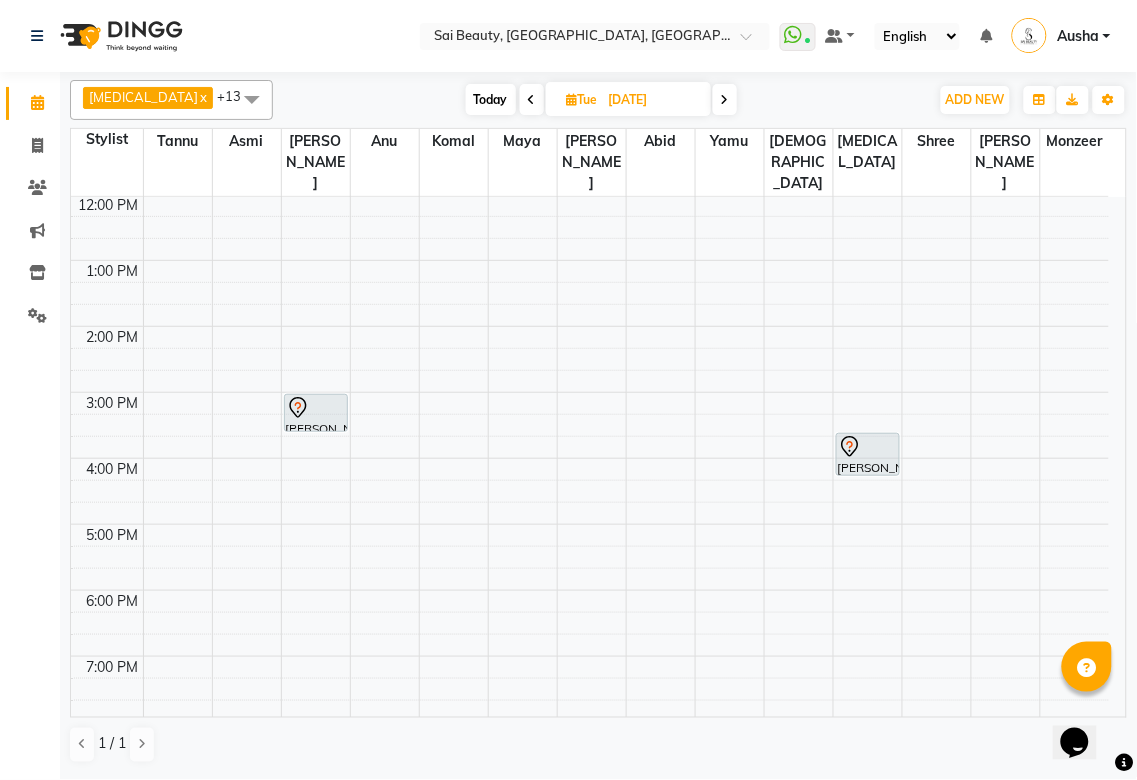 click 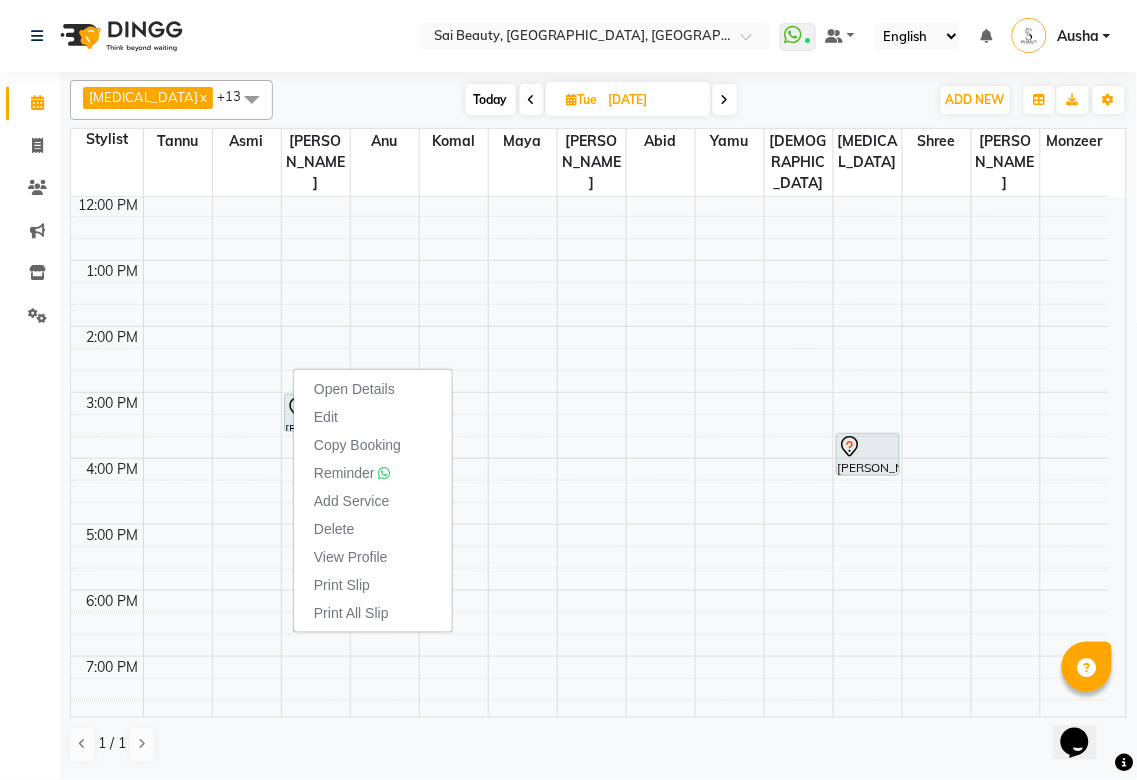 click on "Open Details Edit Copy Booking Reminder   Add Service Delete View Profile Print Slip Print All Slip" at bounding box center (373, 501) 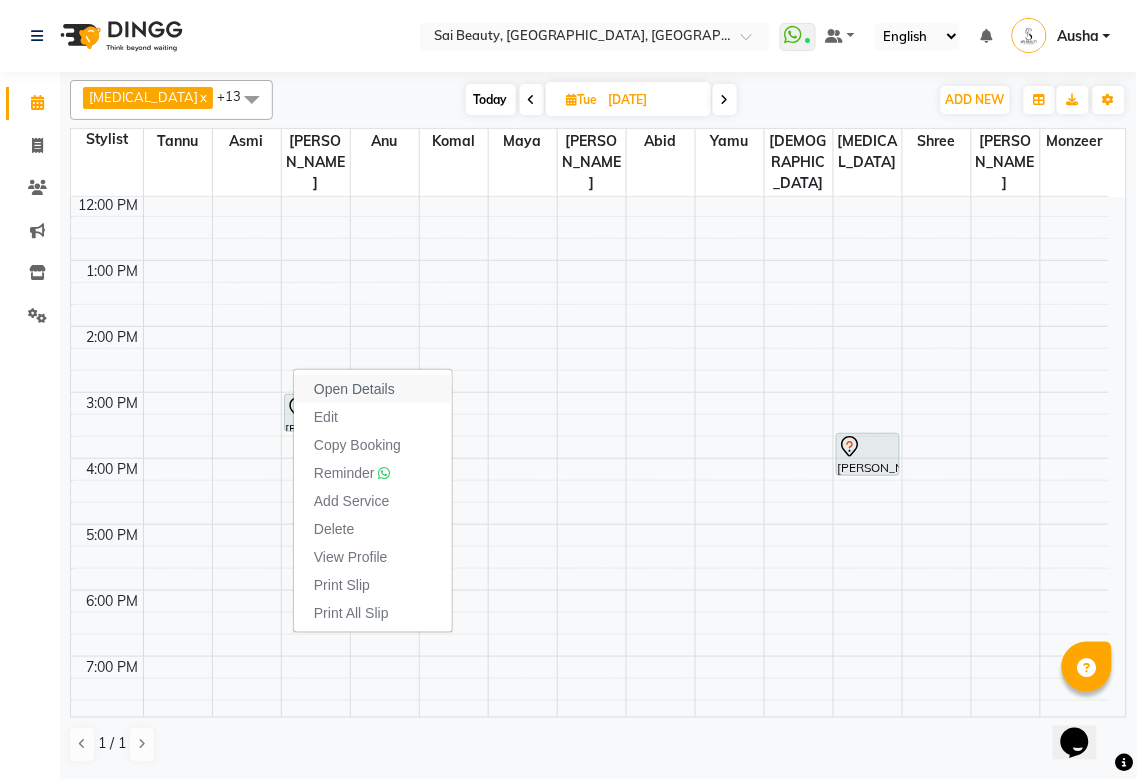click on "Open Details" at bounding box center [354, 389] 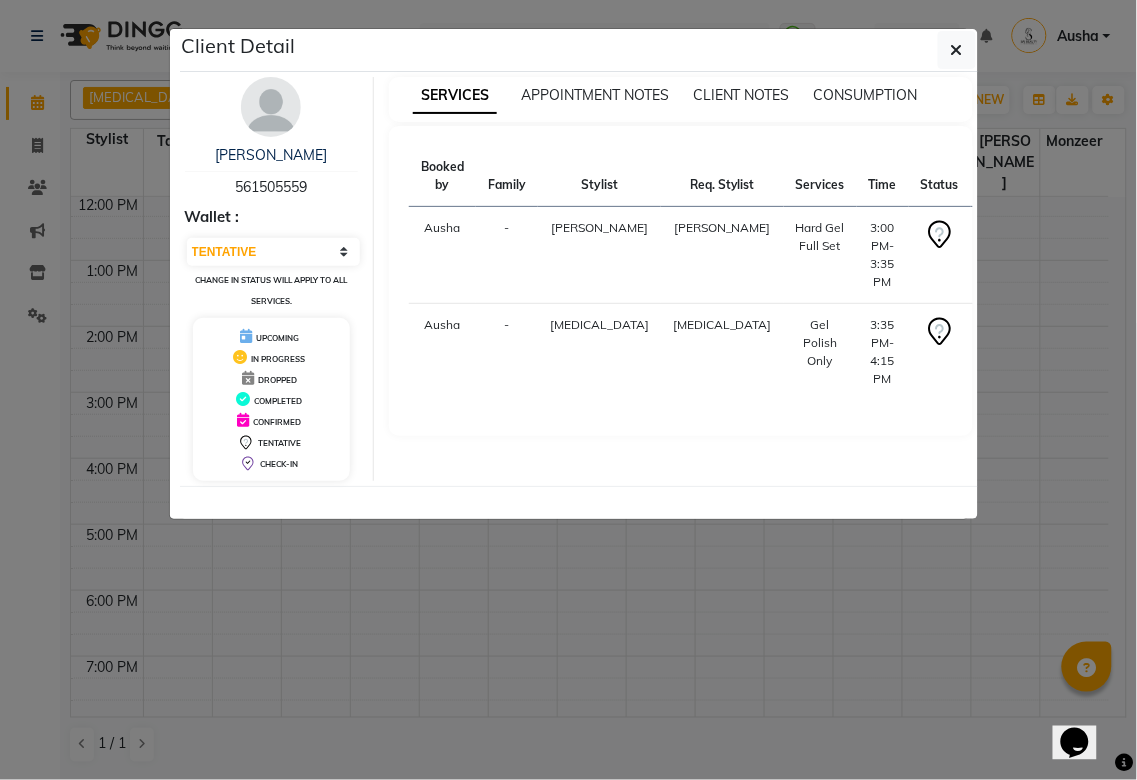 click on "Client Detail  Mina    561505559 Wallet : Select CONFIRMED TENTATIVE Change in status will apply to all services. UPCOMING IN PROGRESS DROPPED COMPLETED CONFIRMED TENTATIVE CHECK-IN SERVICES APPOINTMENT NOTES CLIENT NOTES CONSUMPTION Booked by Family Stylist Req. Stylist Services Time Status  [PERSON_NAME] [PERSON_NAME]  Hard Gel Full Set   3:00 PM-3:35 PM   [PERSON_NAME][MEDICAL_DATA] [PERSON_NAME]  Gel Polish Only   3:35 PM-4:15 PM" 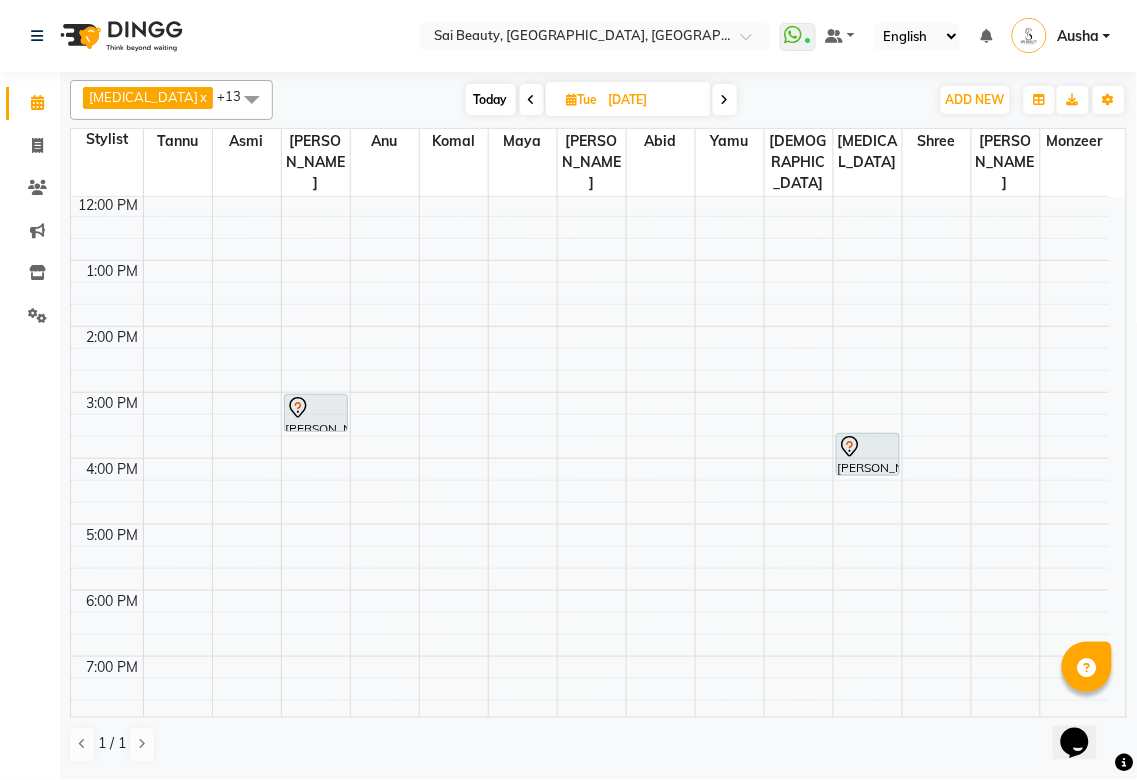 click at bounding box center [572, 99] 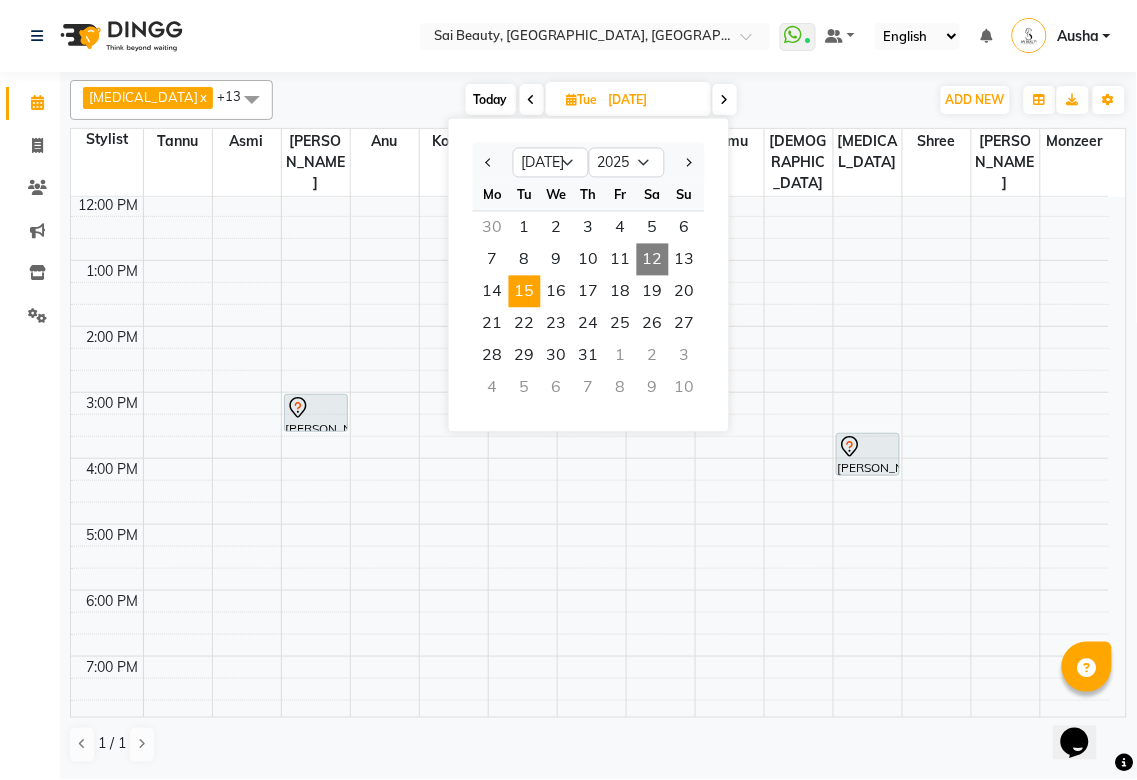 click on "12" at bounding box center [653, 260] 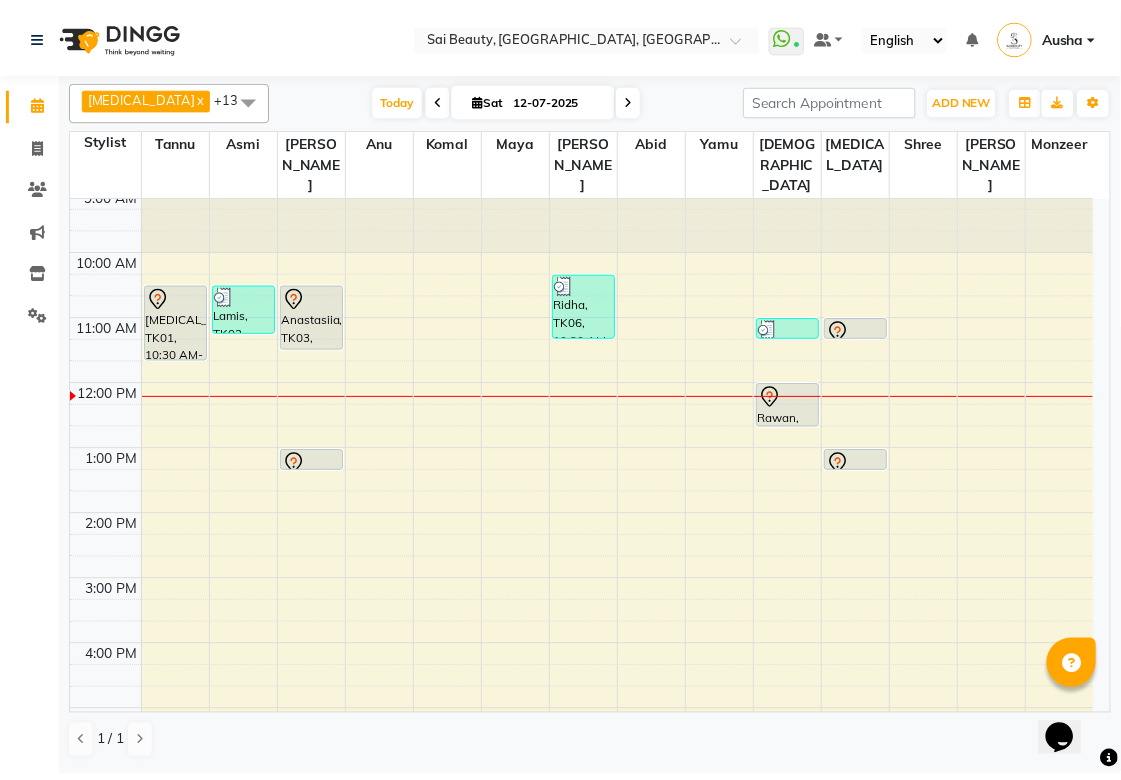 scroll, scrollTop: 0, scrollLeft: 0, axis: both 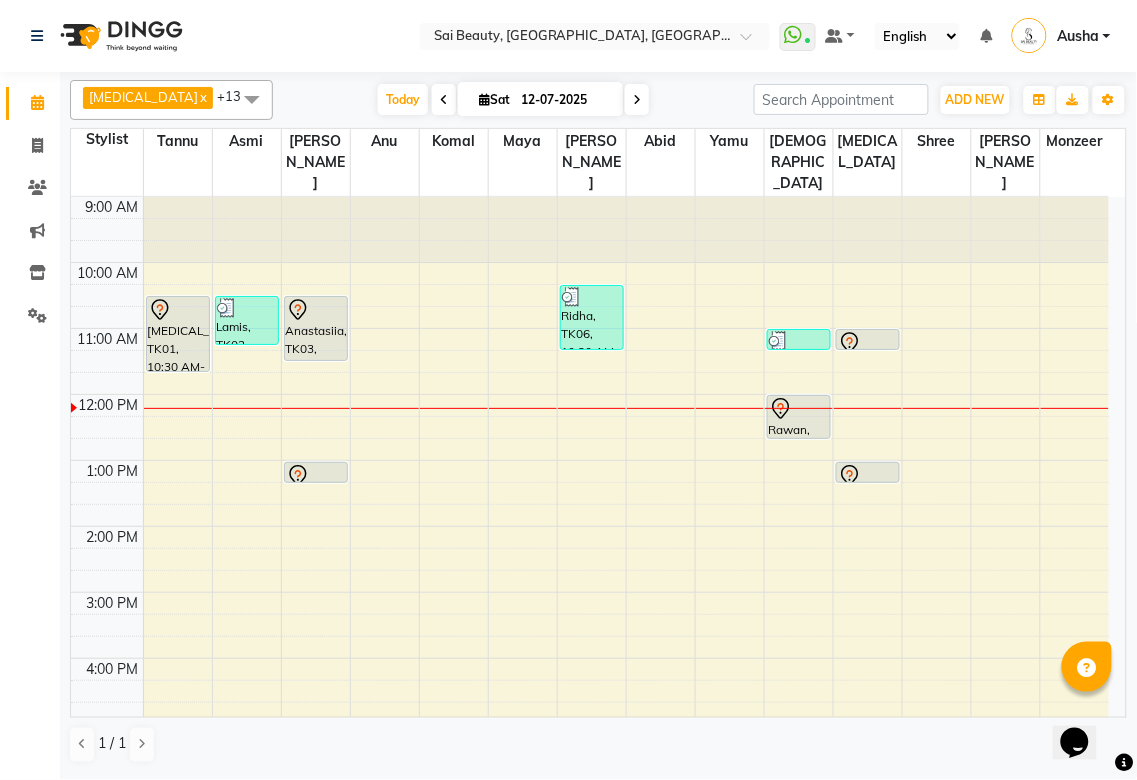 click 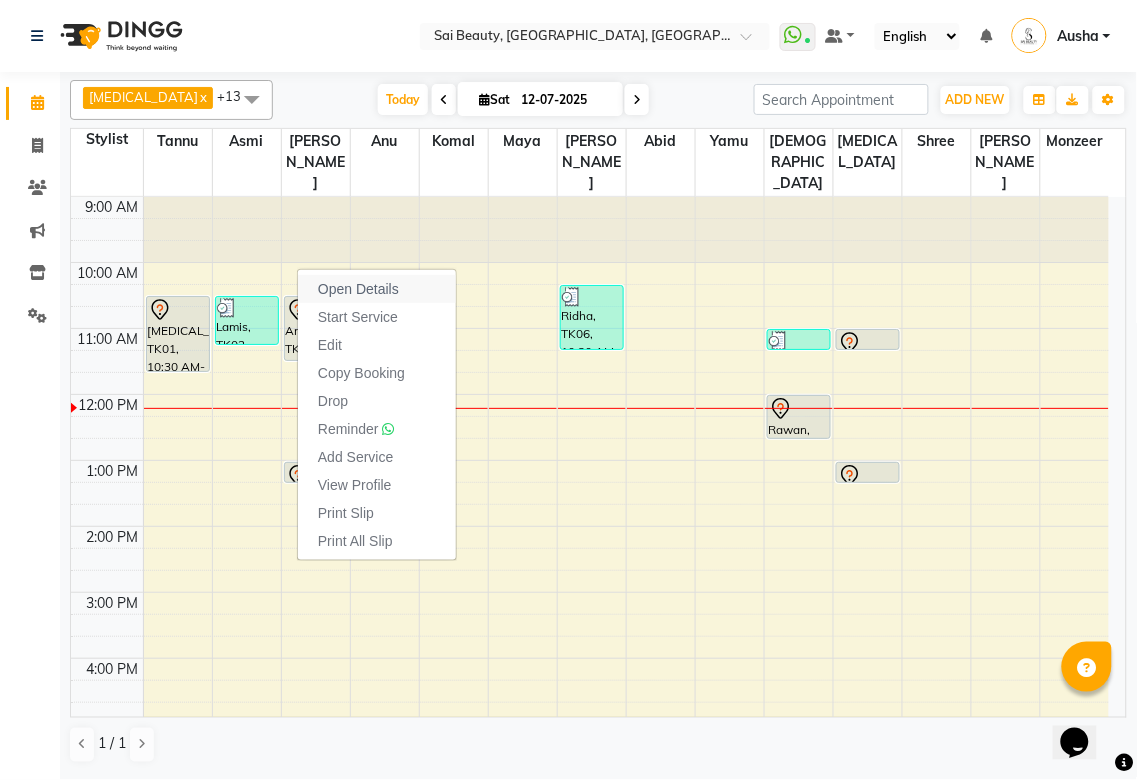 click on "Open Details" at bounding box center (358, 289) 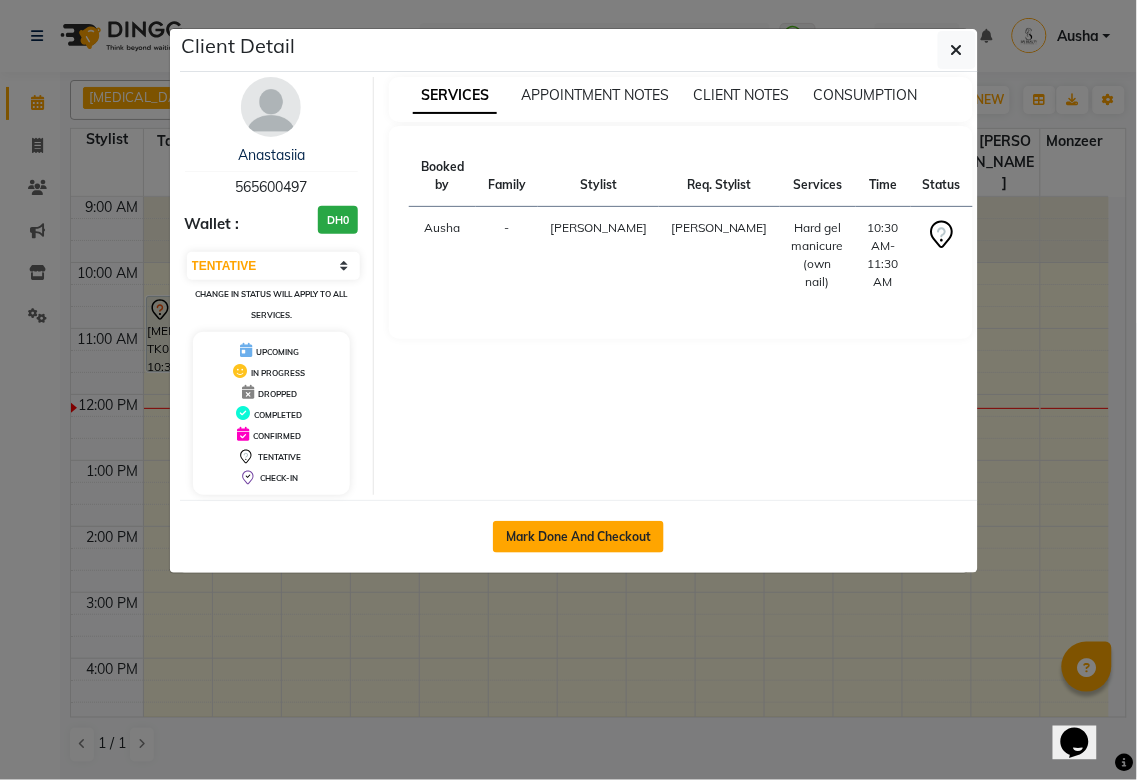 click on "Mark Done And Checkout" 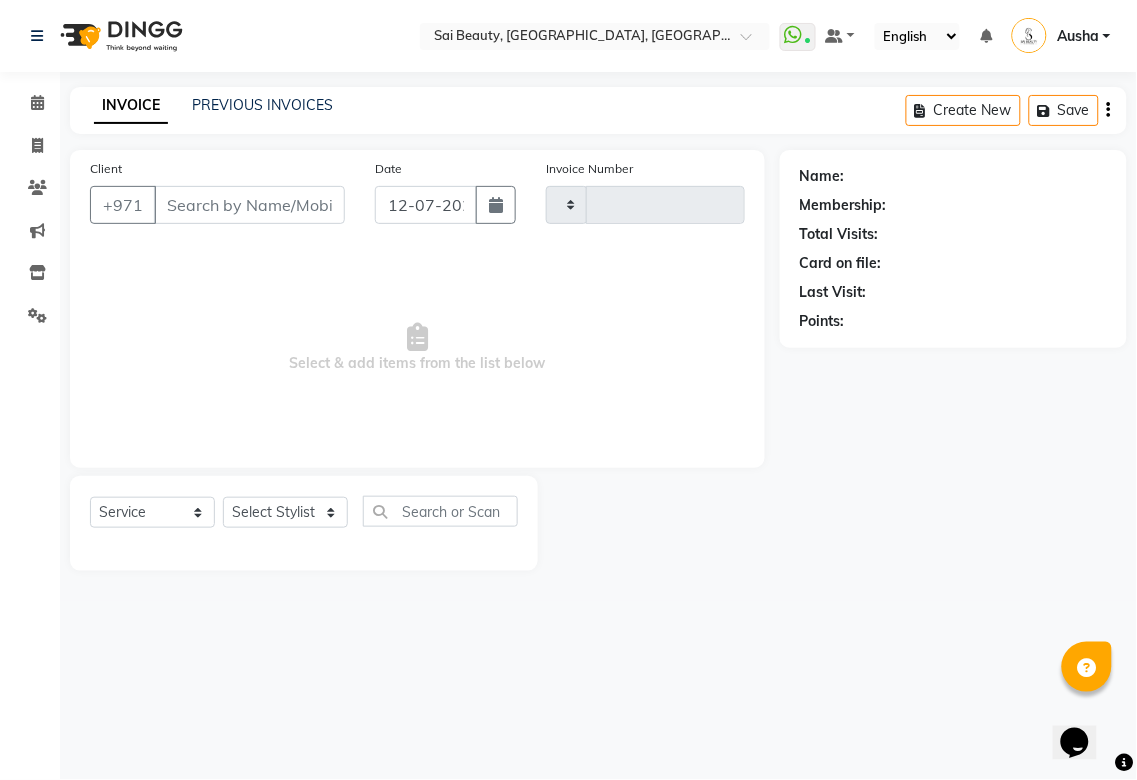 type on "2264" 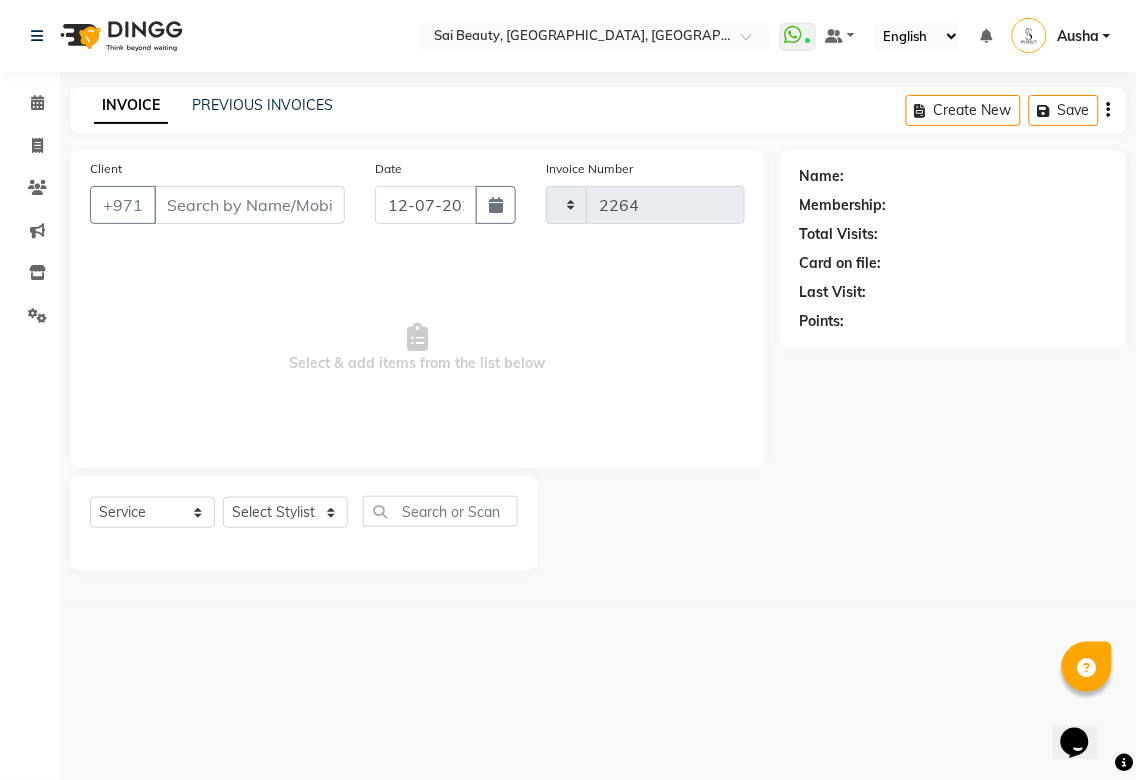 select on "5352" 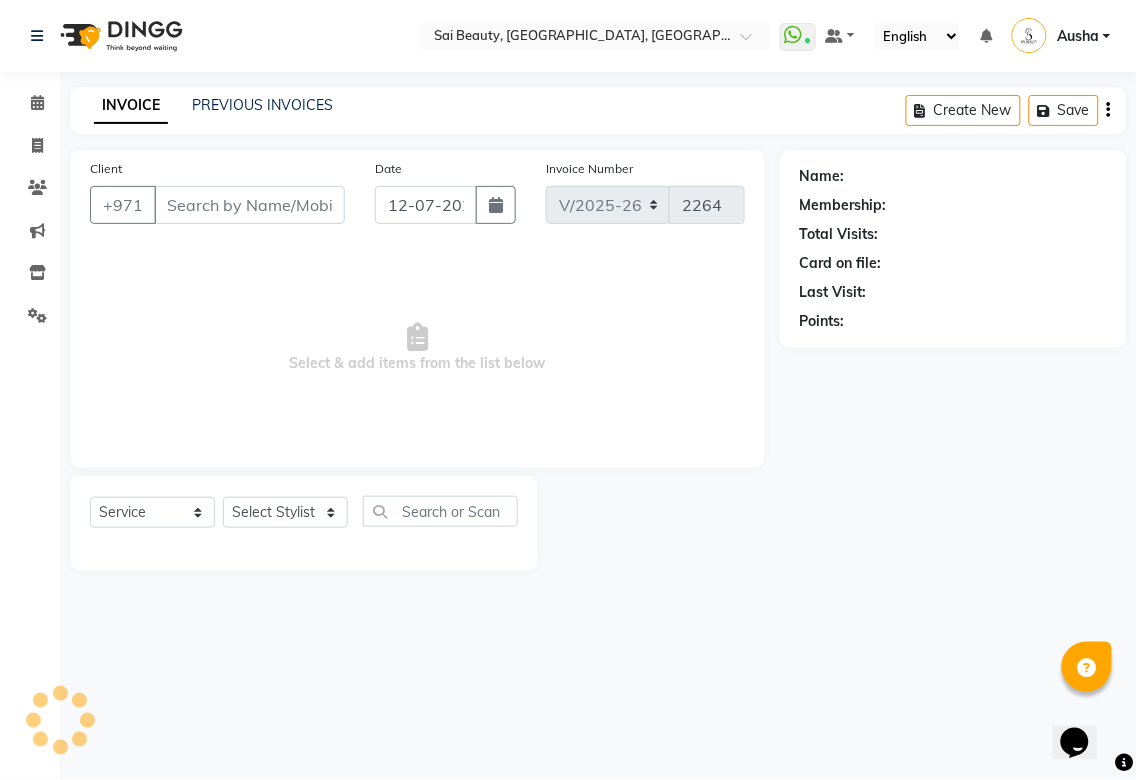 type on "565600497" 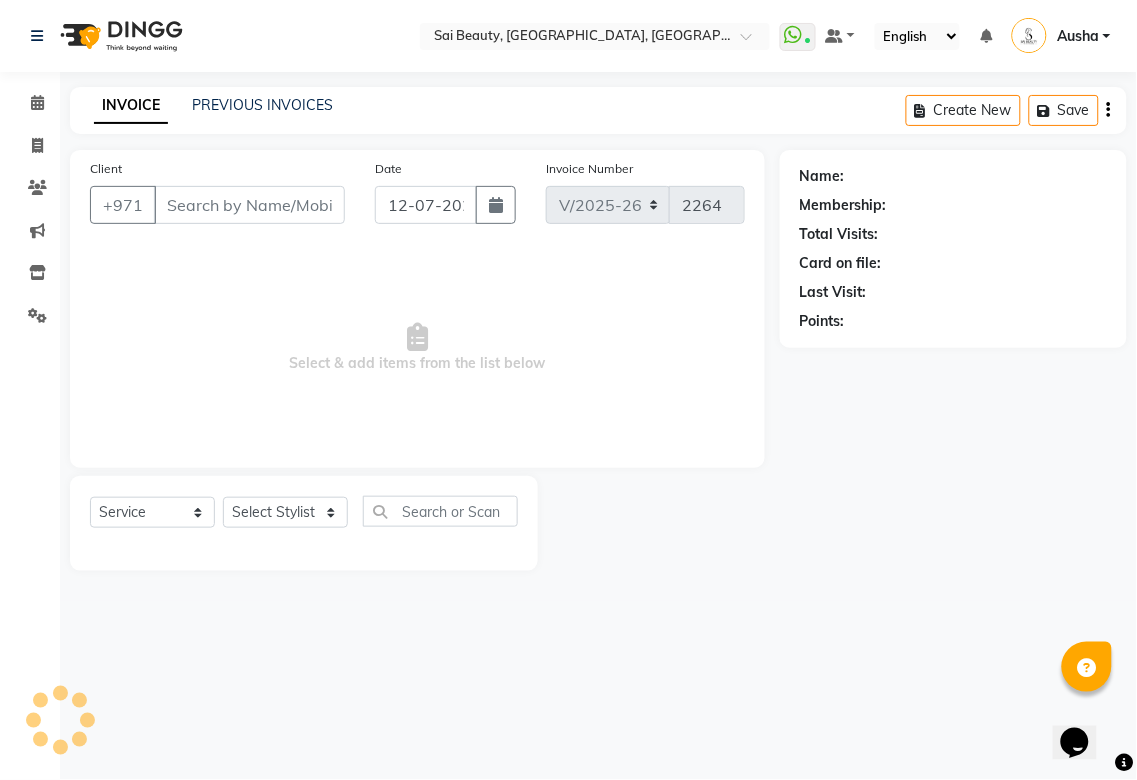 select on "43674" 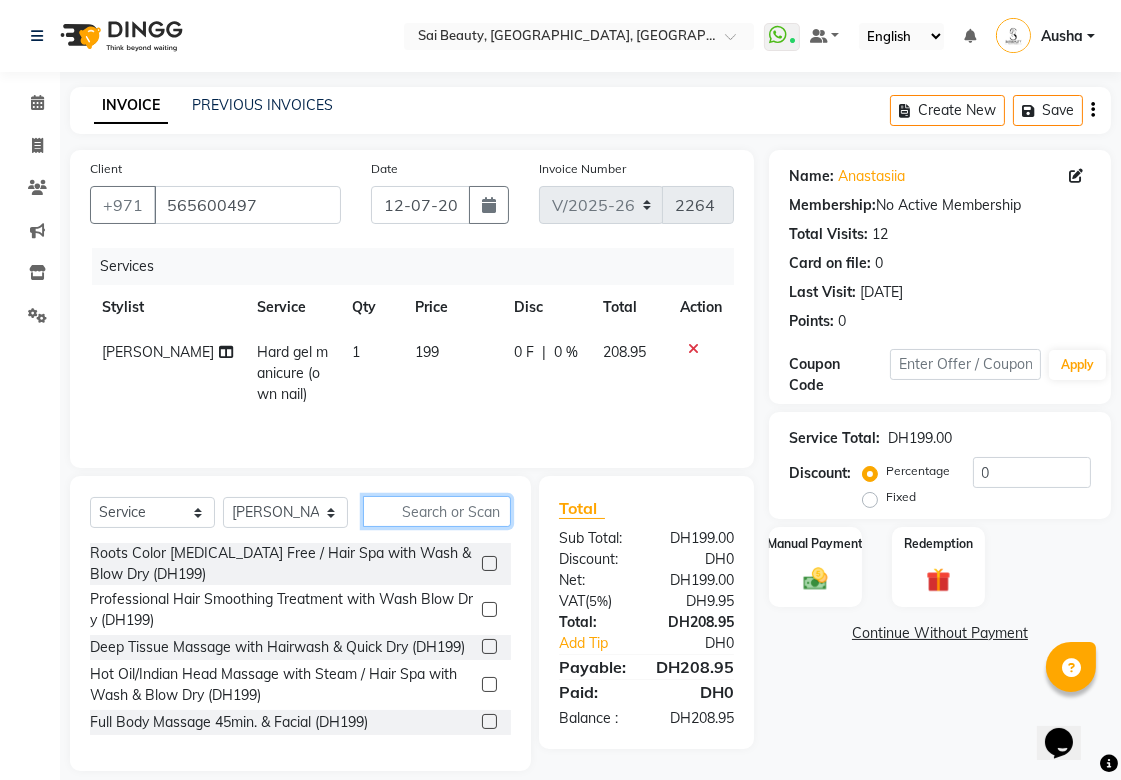 click 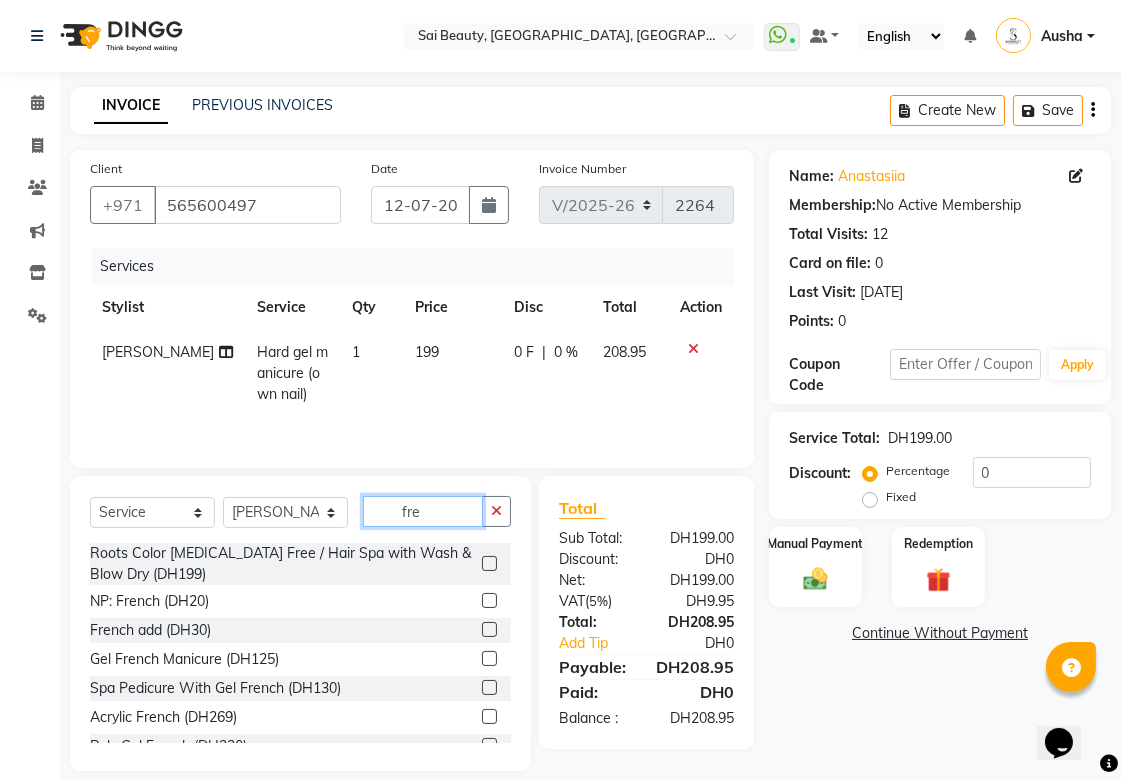 type on "fre" 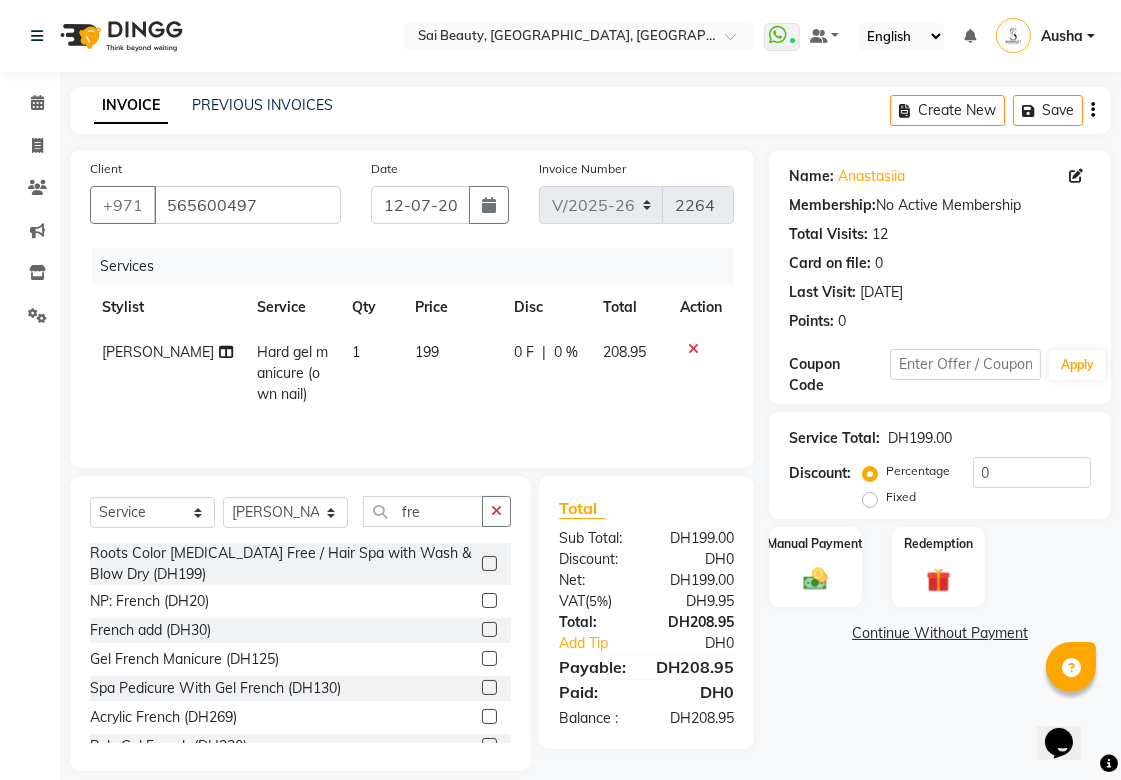 click 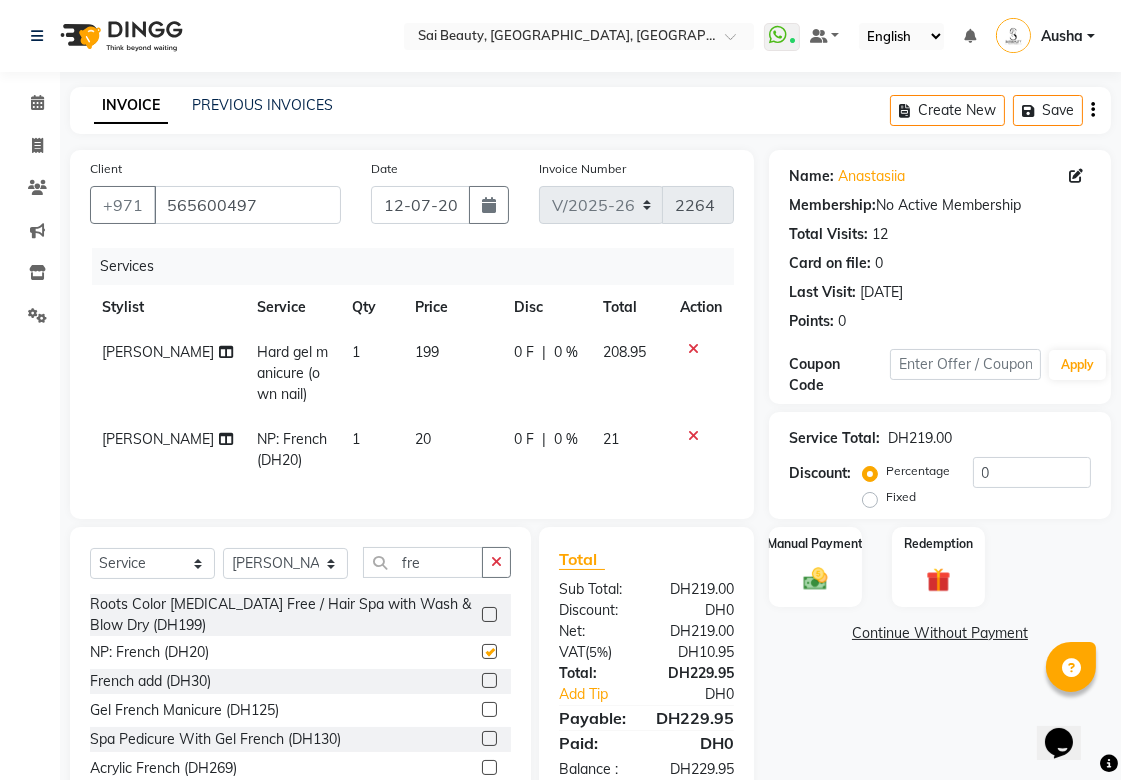 checkbox on "false" 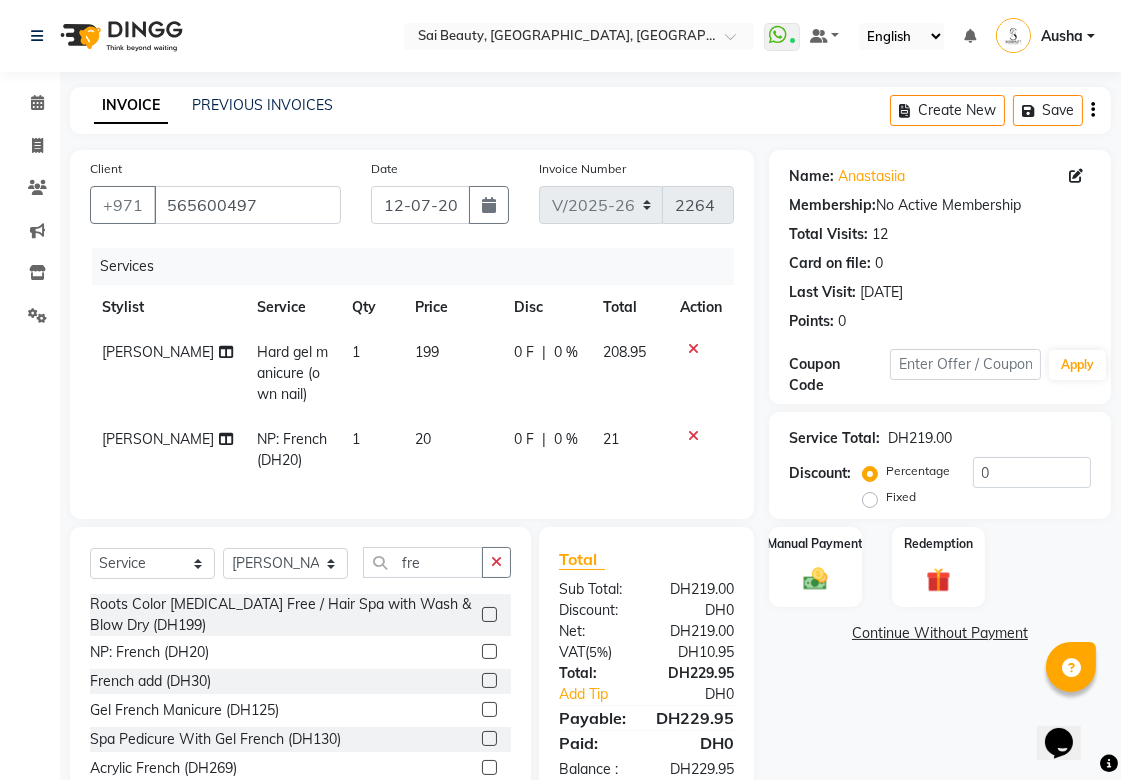 scroll, scrollTop: 88, scrollLeft: 0, axis: vertical 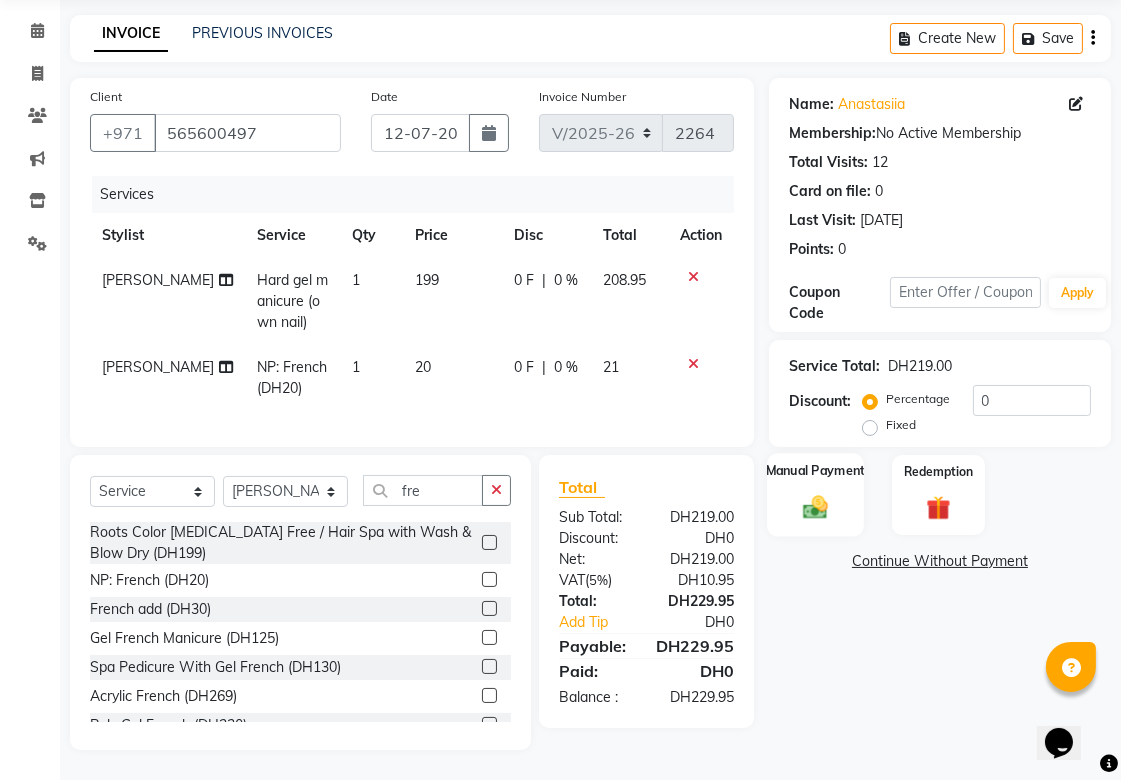 click on "Manual Payment" 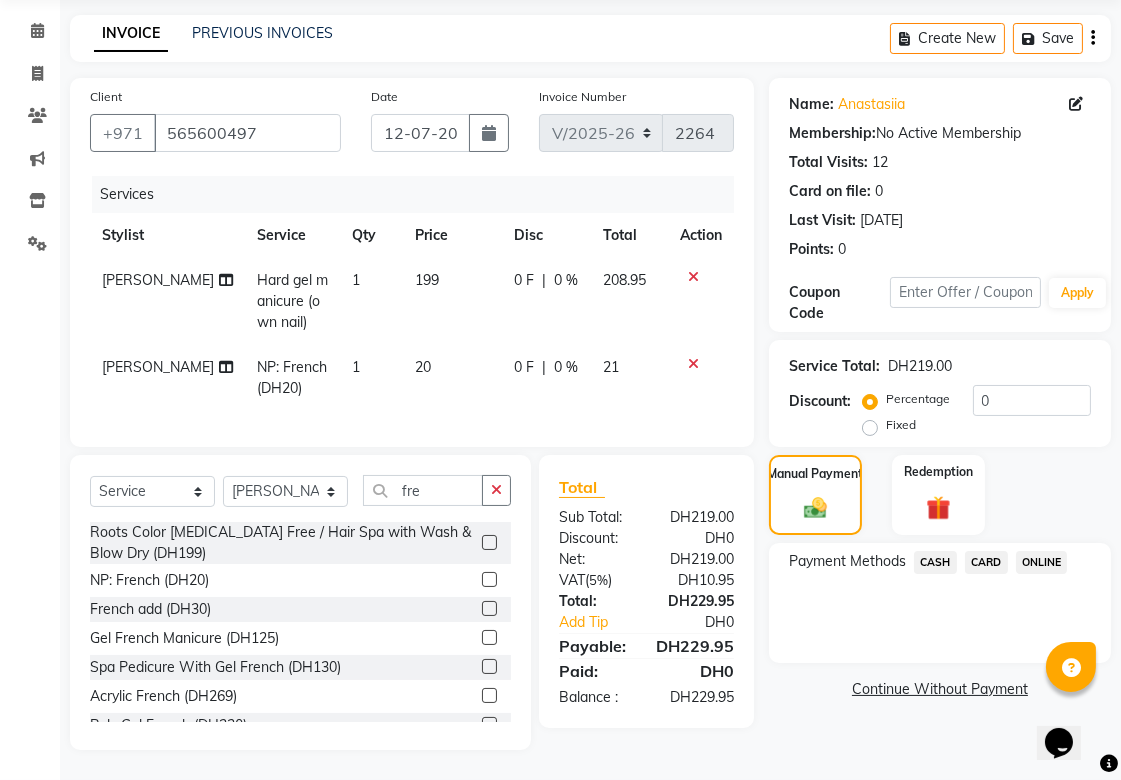 click on "CARD" 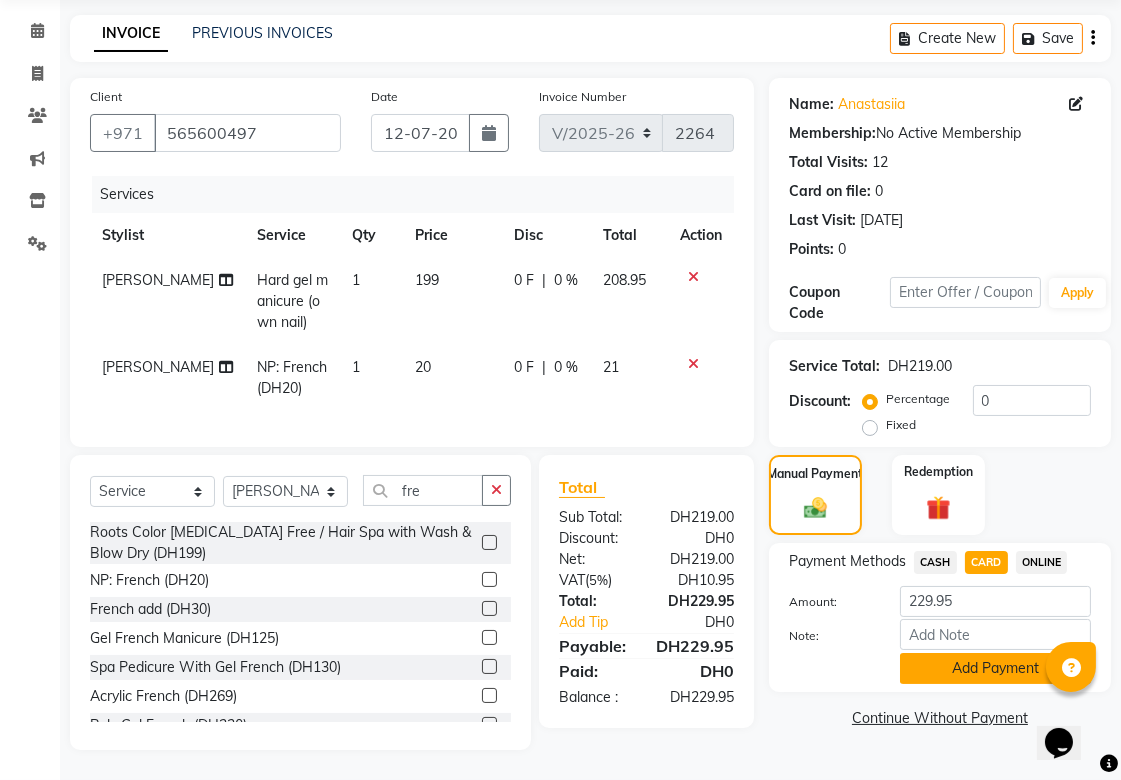 click on "Add Payment" 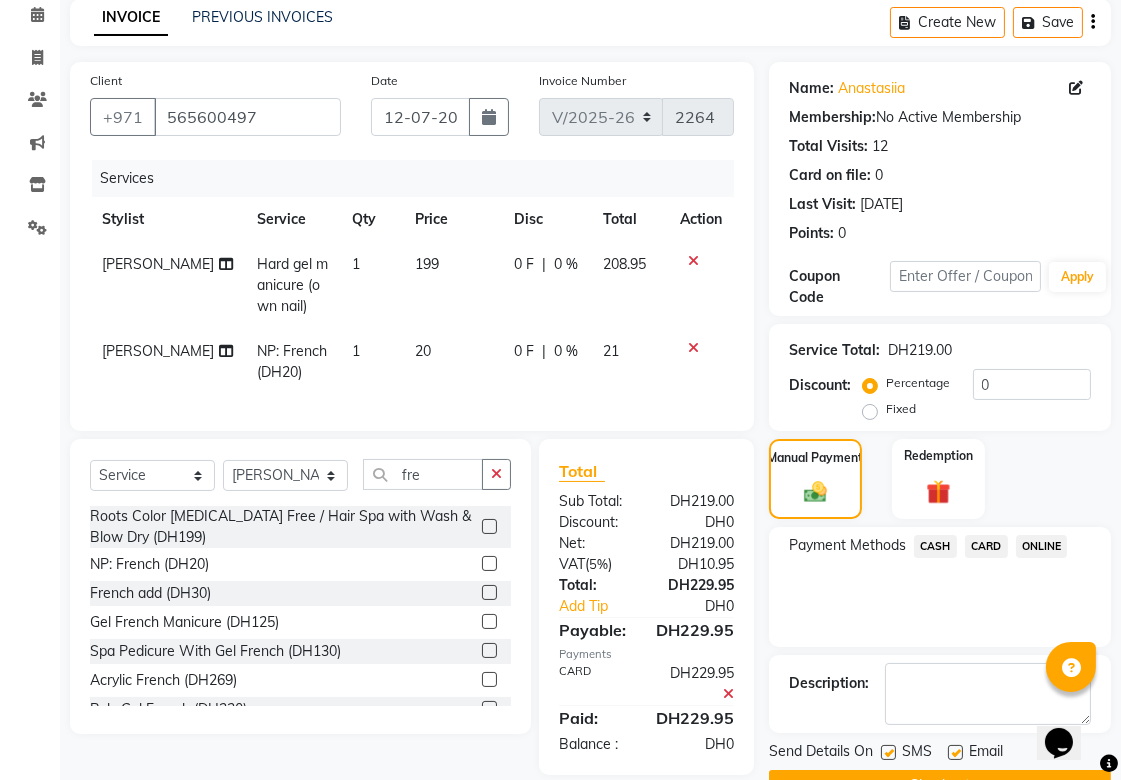 scroll, scrollTop: 138, scrollLeft: 0, axis: vertical 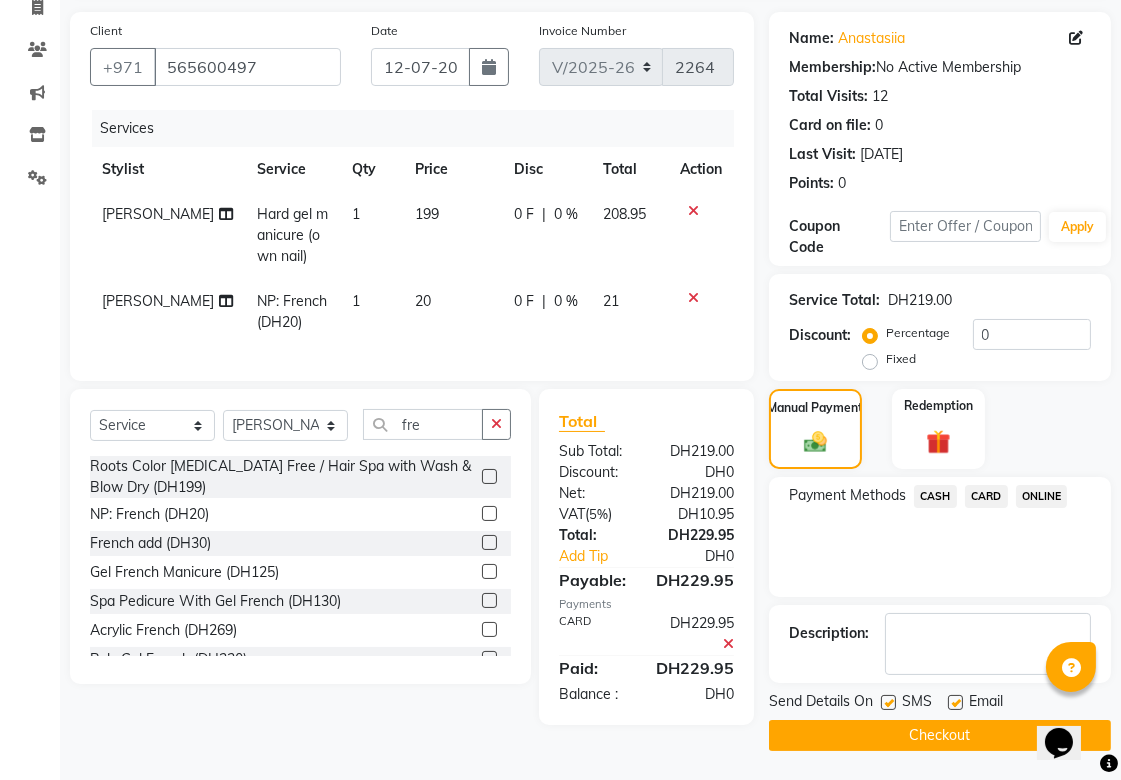 click on "Checkout" 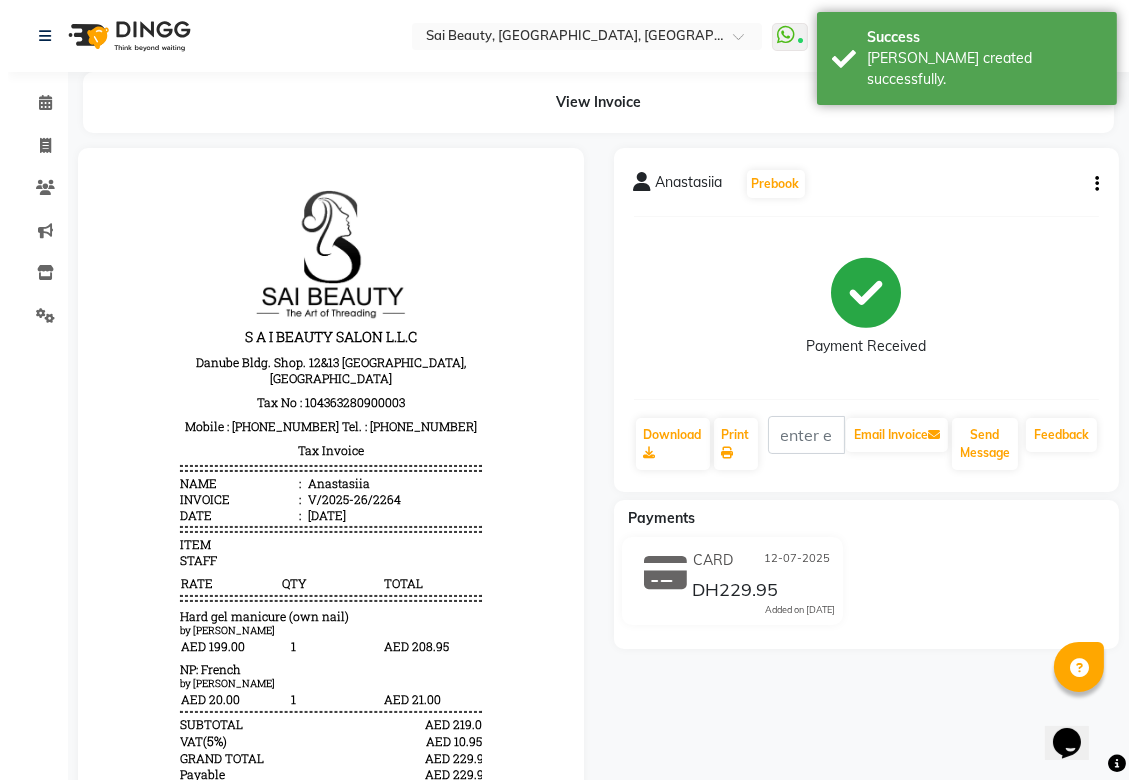 scroll, scrollTop: 0, scrollLeft: 0, axis: both 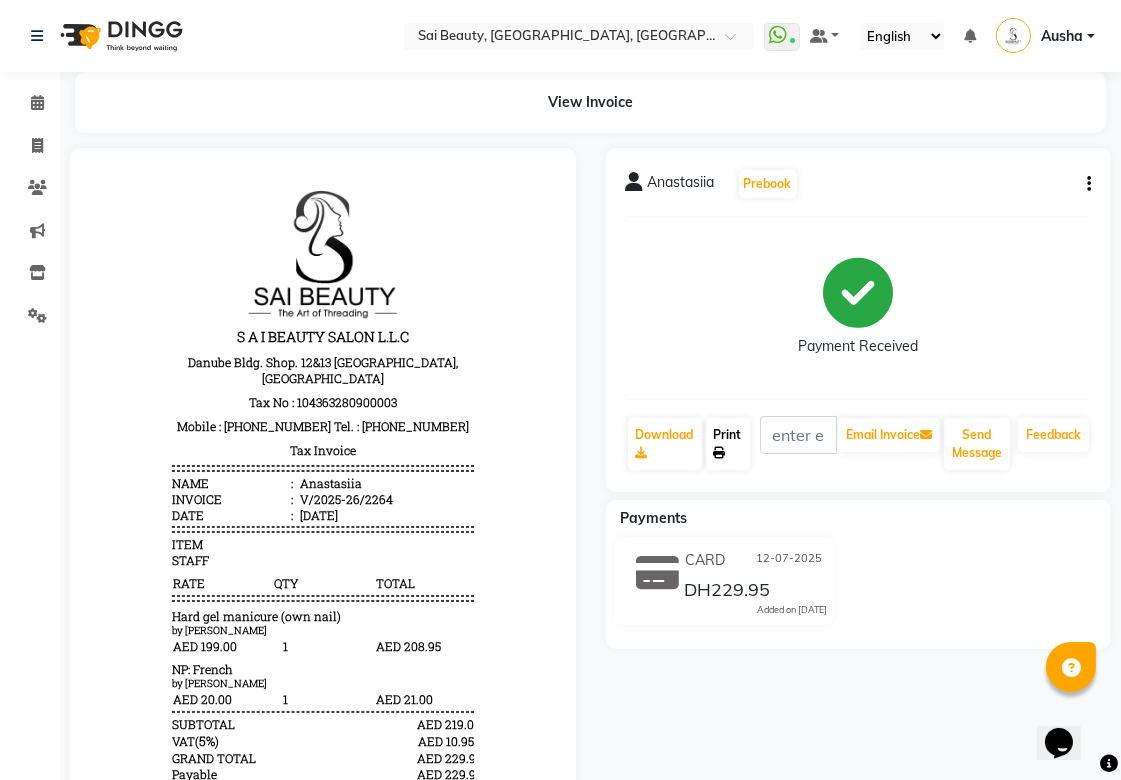 click on "Print" 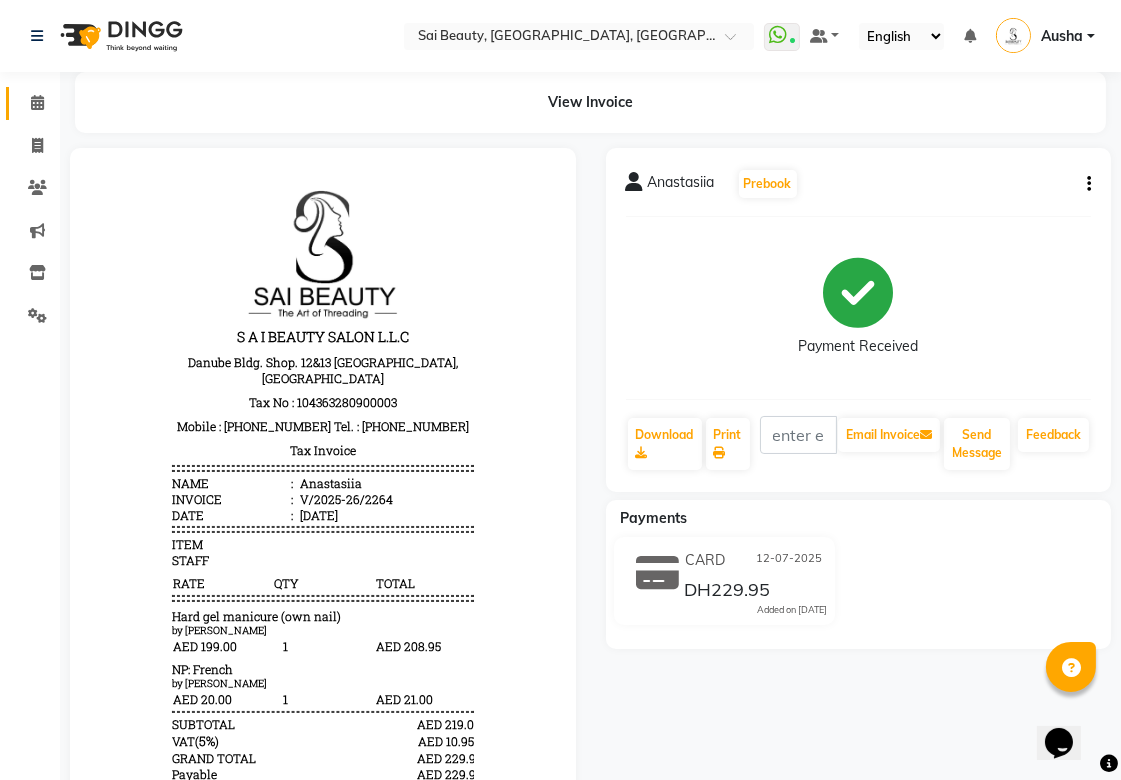 click 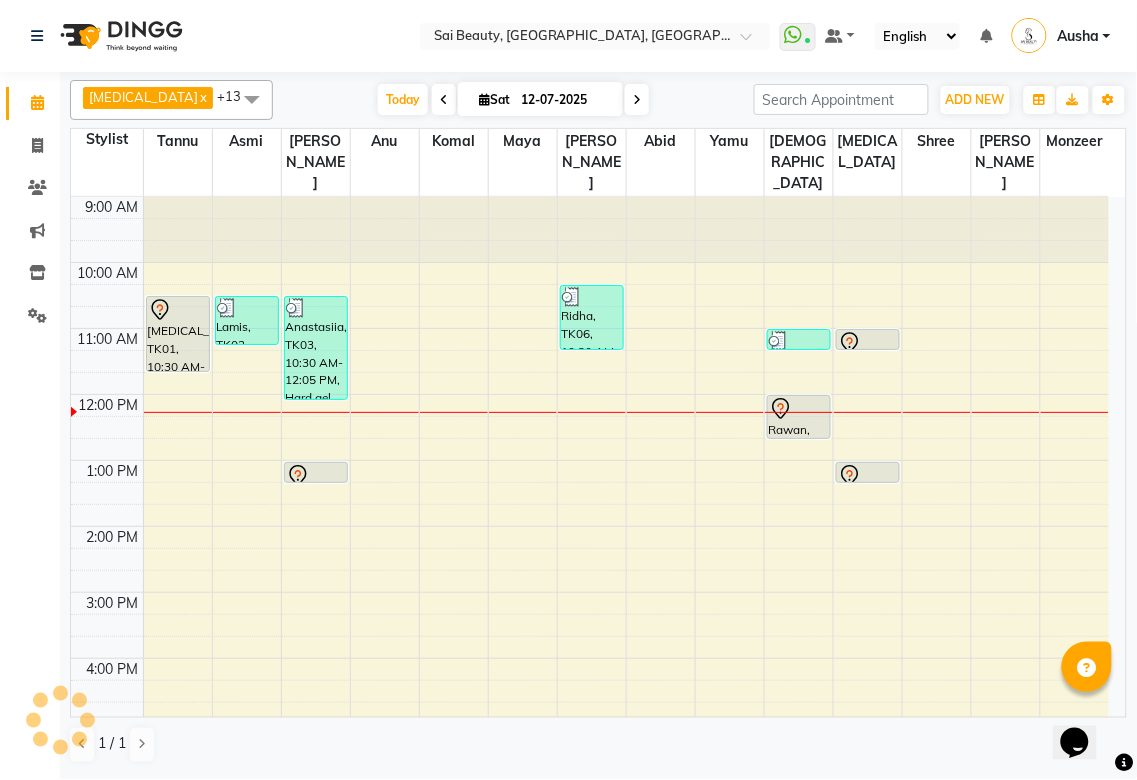 scroll, scrollTop: 200, scrollLeft: 0, axis: vertical 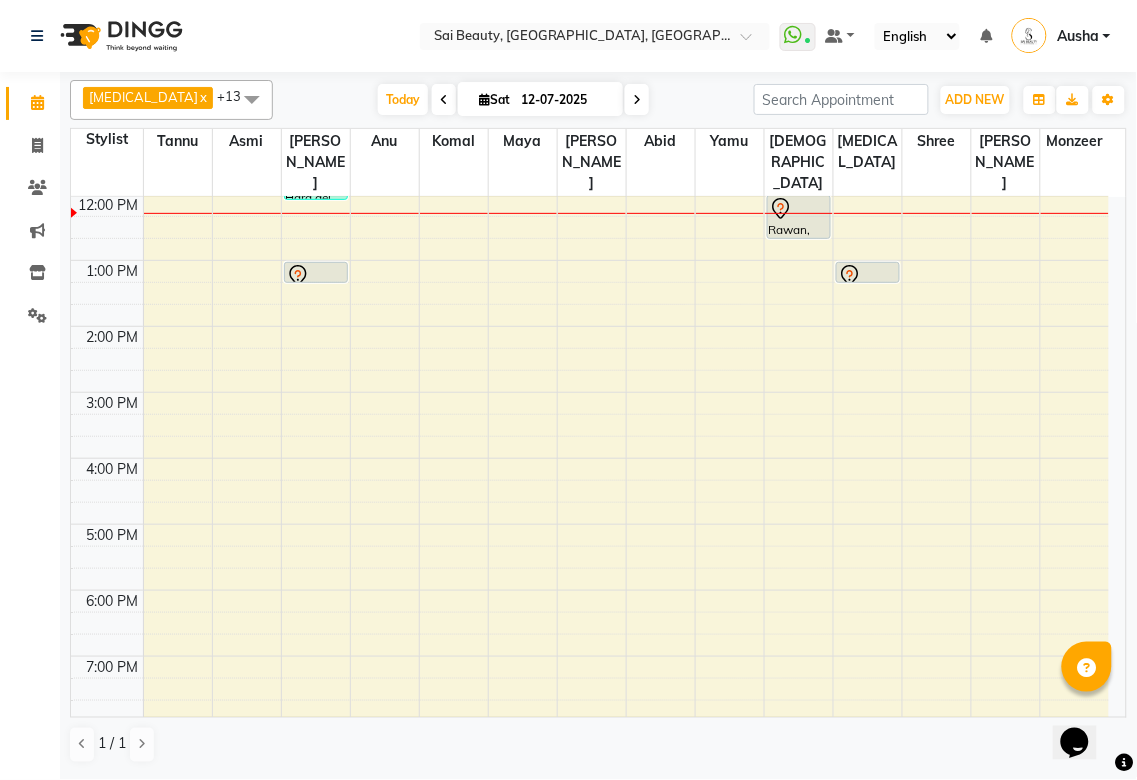 click 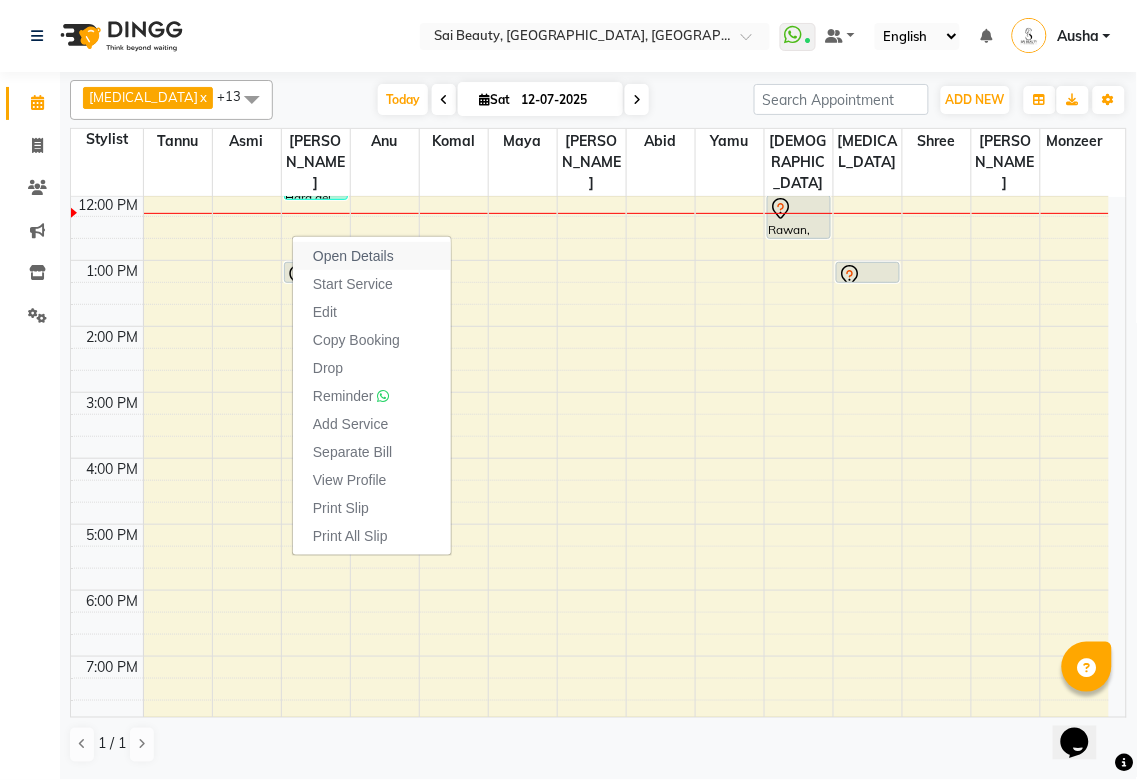 click on "Open Details" at bounding box center (353, 256) 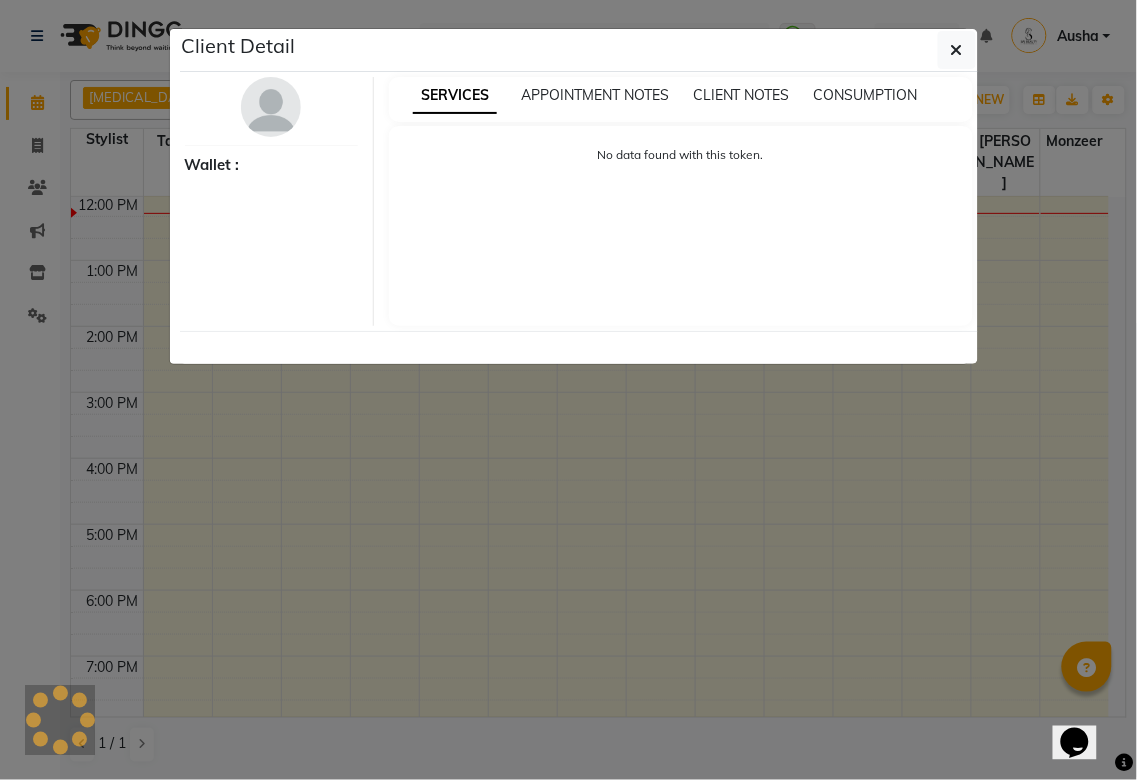 select on "7" 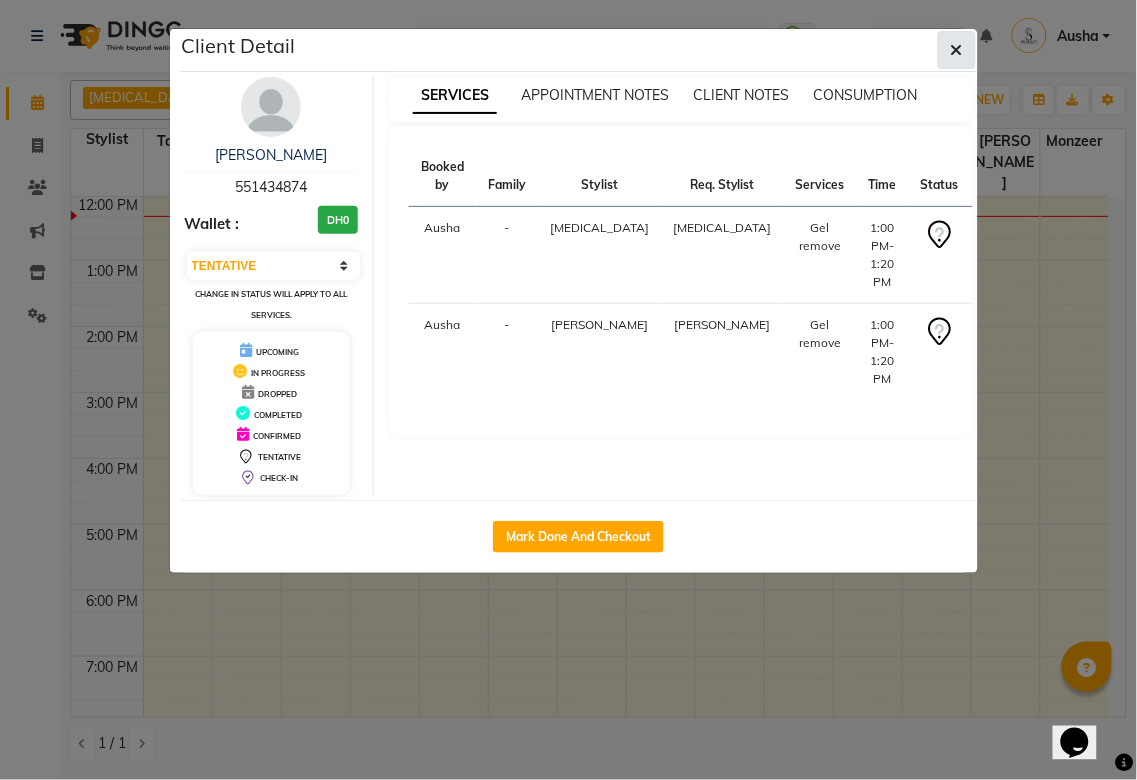 click 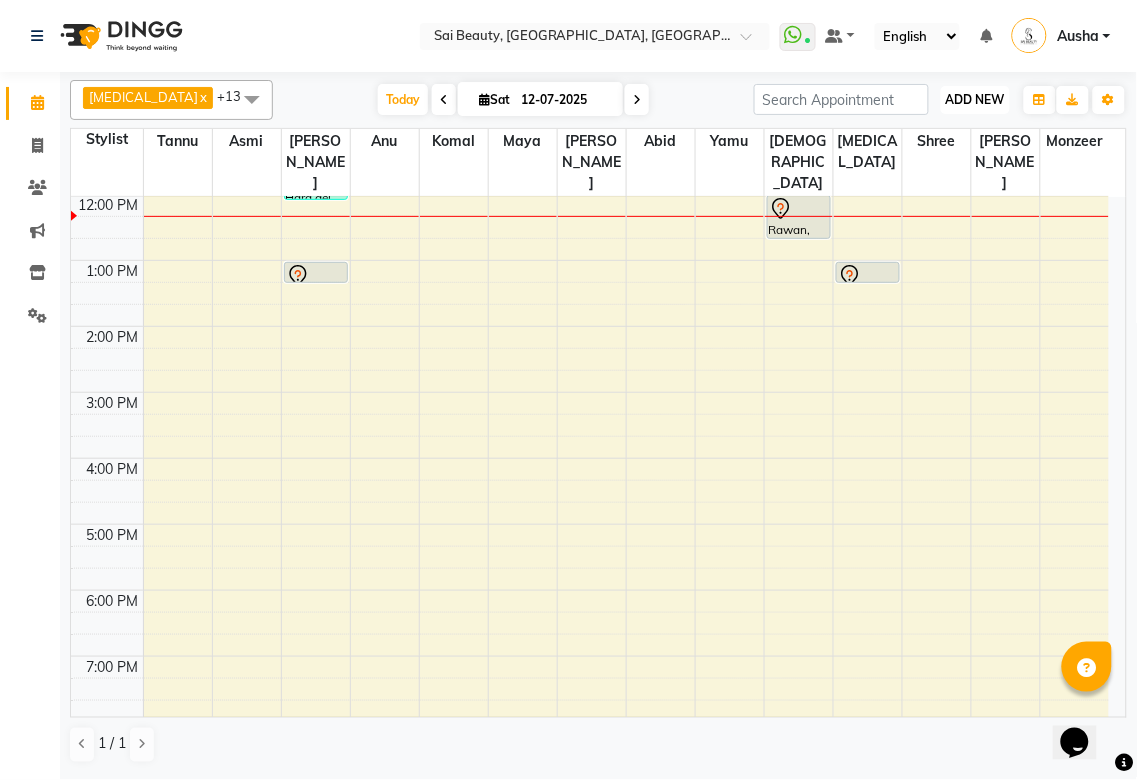 click on "ADD NEW" at bounding box center (975, 99) 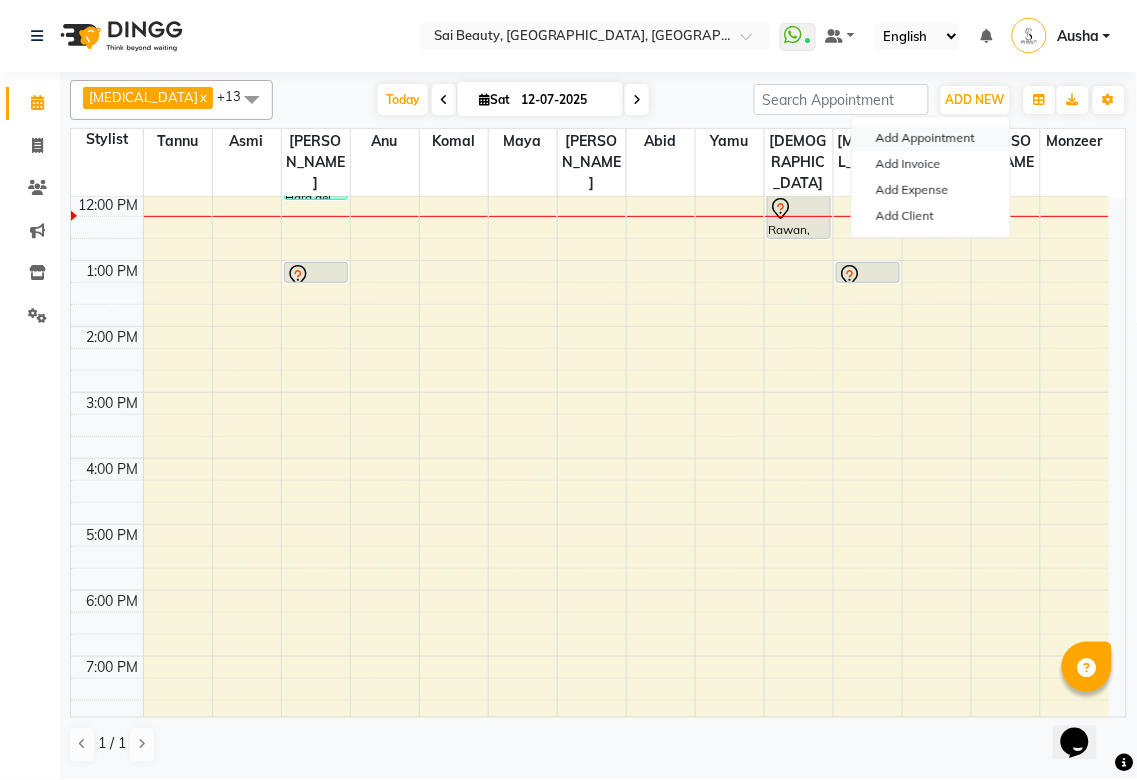 click on "Add Appointment" at bounding box center [931, 138] 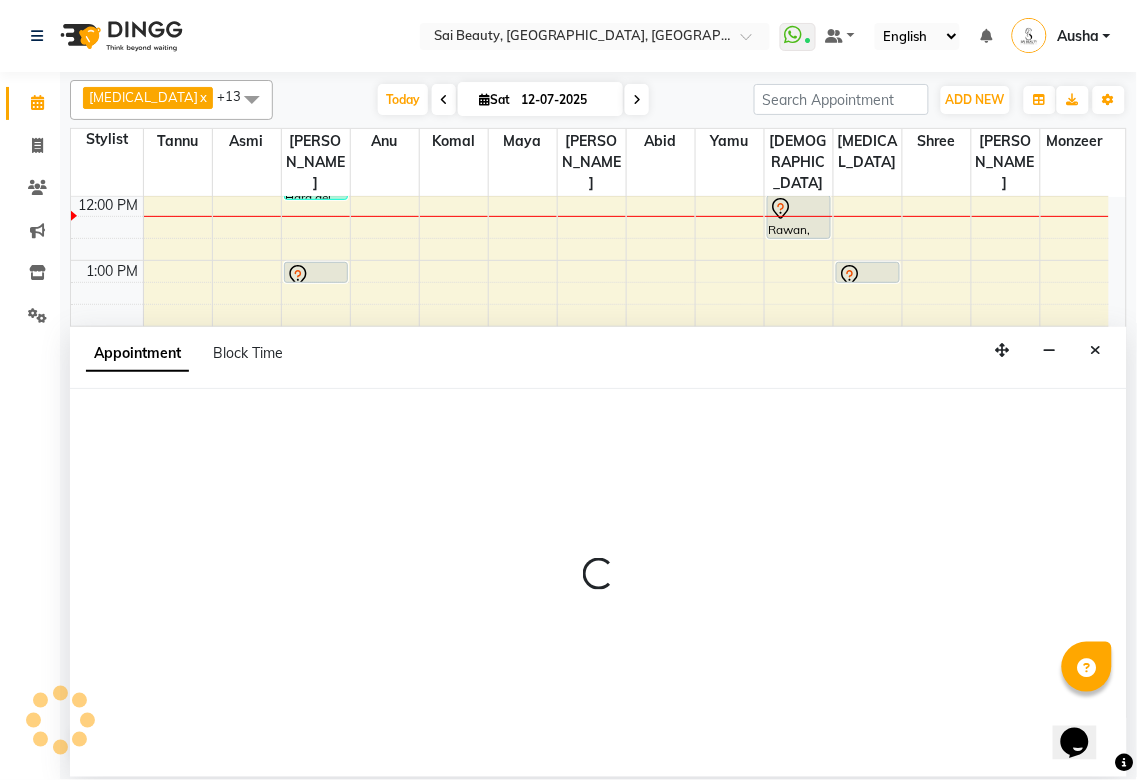 select on "600" 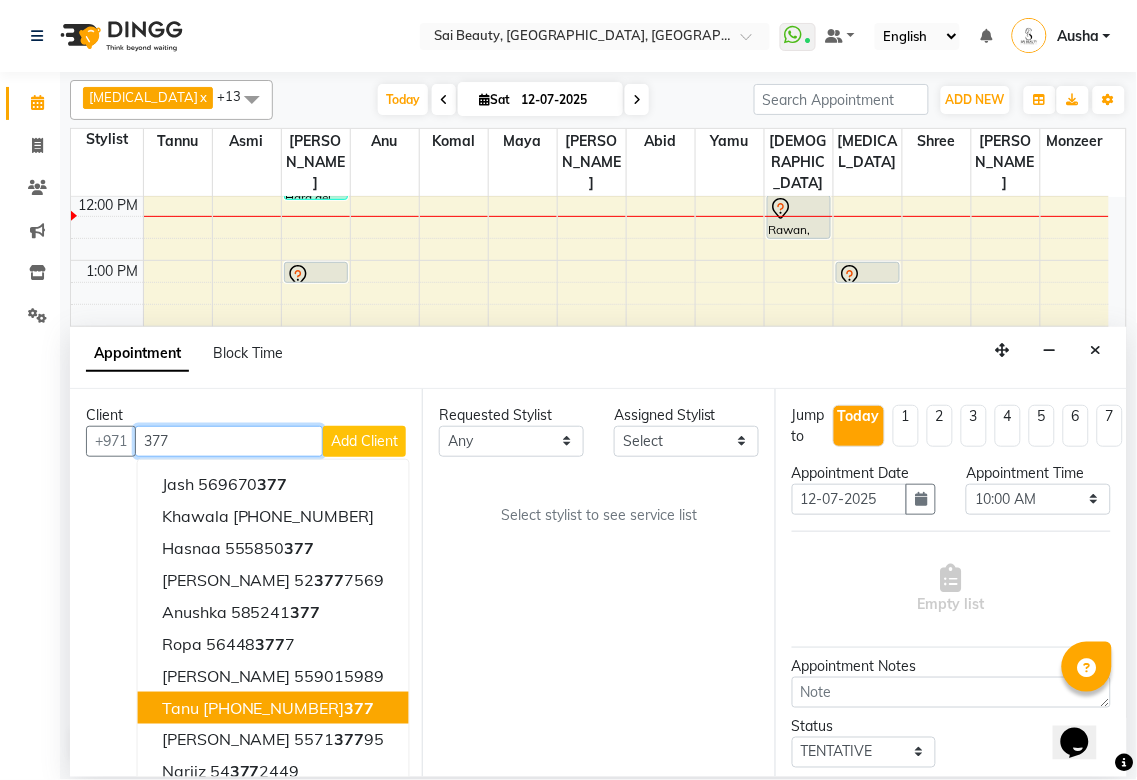 click on "377" at bounding box center (229, 441) 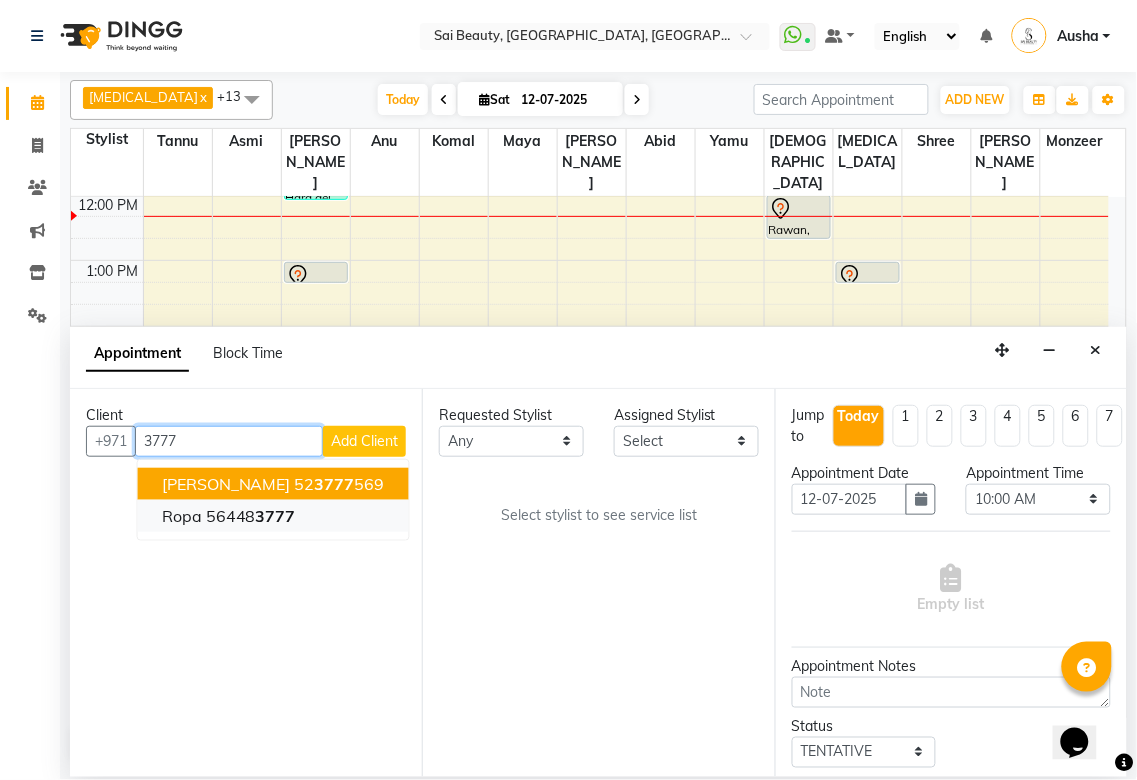 click on "56448 3777" at bounding box center (251, 516) 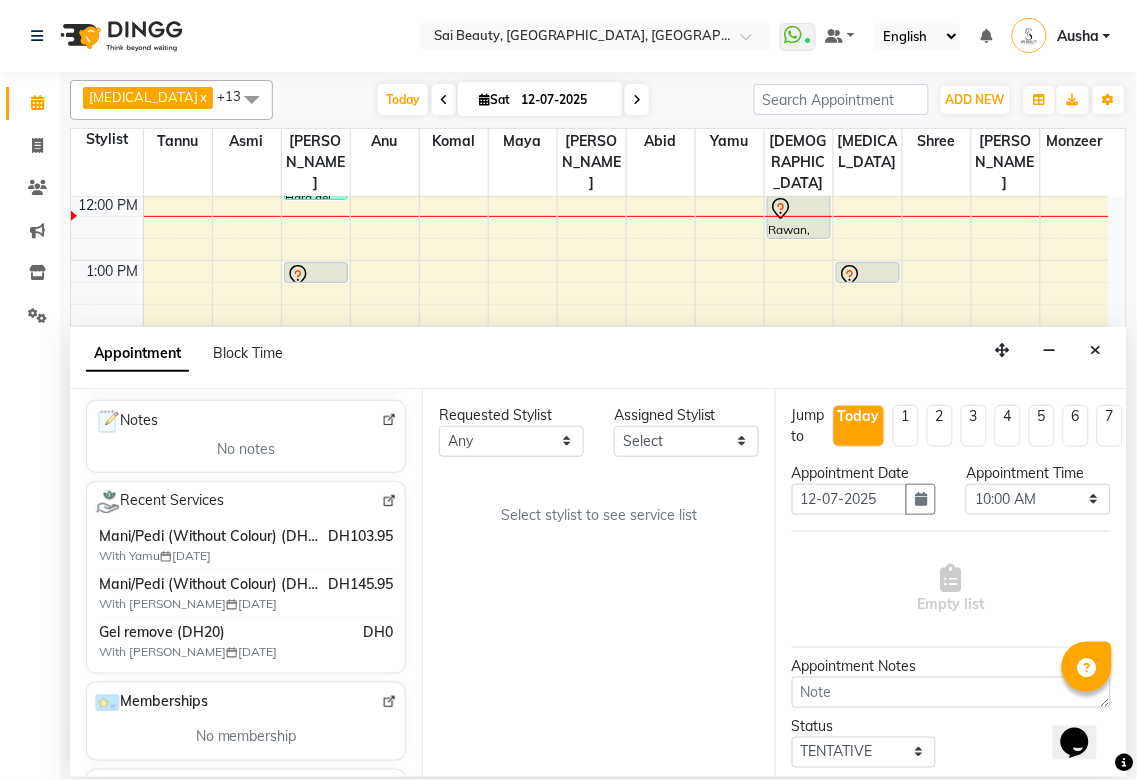 scroll, scrollTop: 314, scrollLeft: 0, axis: vertical 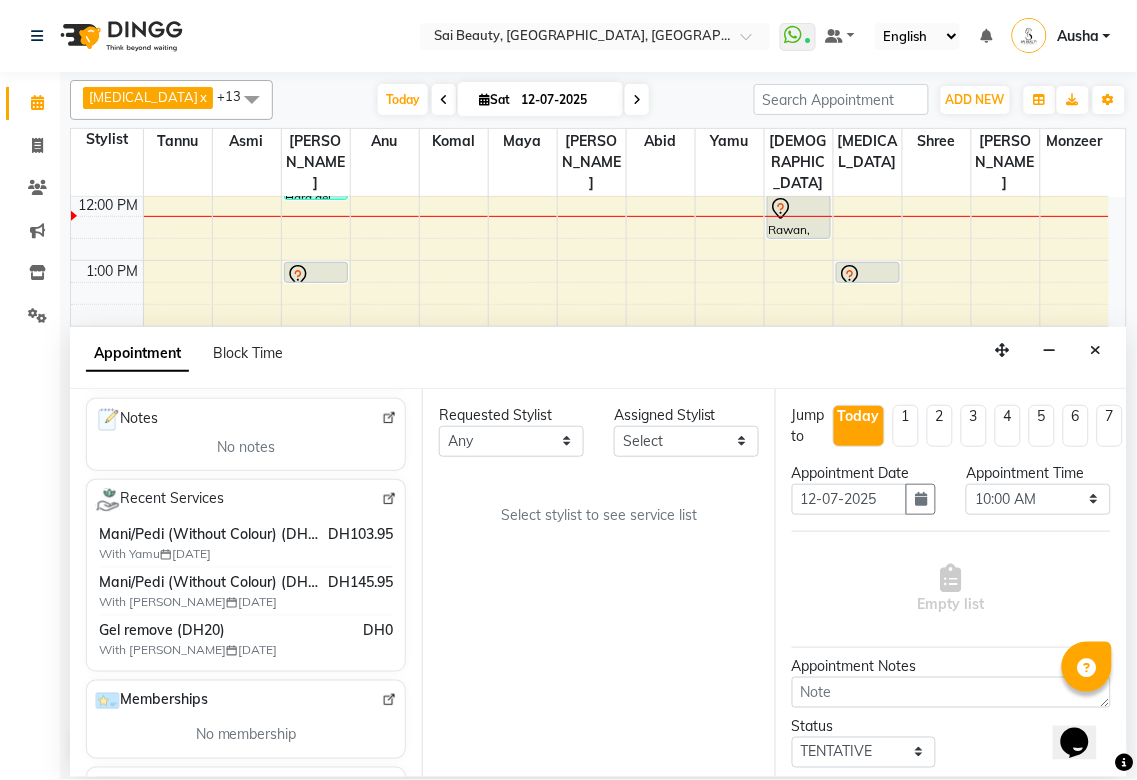 type on "564483777" 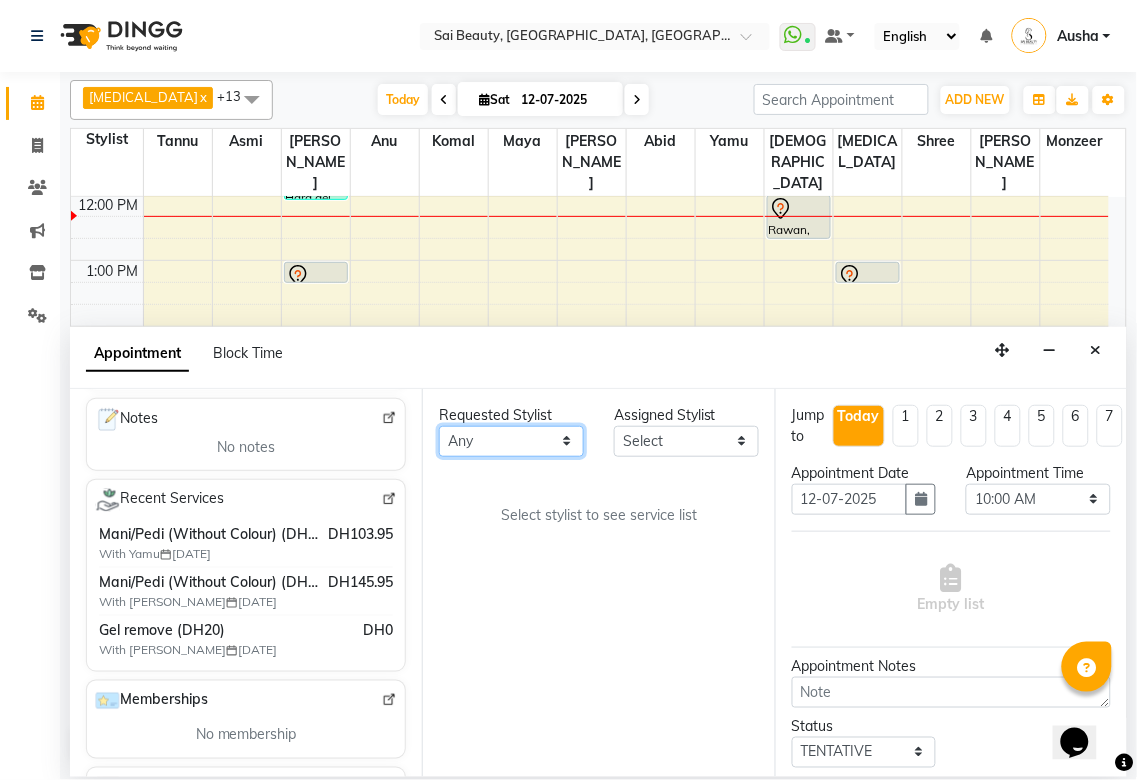 click on "Any [PERSON_NAME][MEDICAL_DATA] [PERSON_NAME] Asmi [PERSON_NAME] Gita [PERSON_NAME] Monzeer shree [PERSON_NAME] Surakcha [PERSON_NAME]" at bounding box center (511, 441) 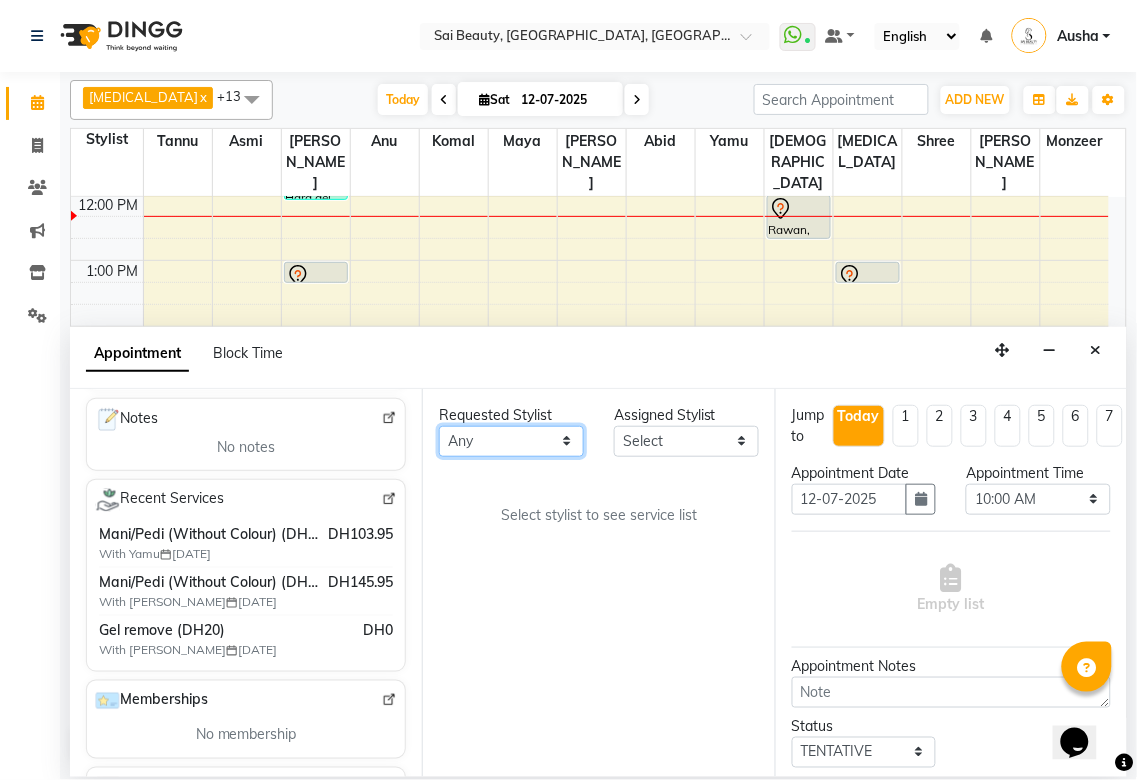 select on "43674" 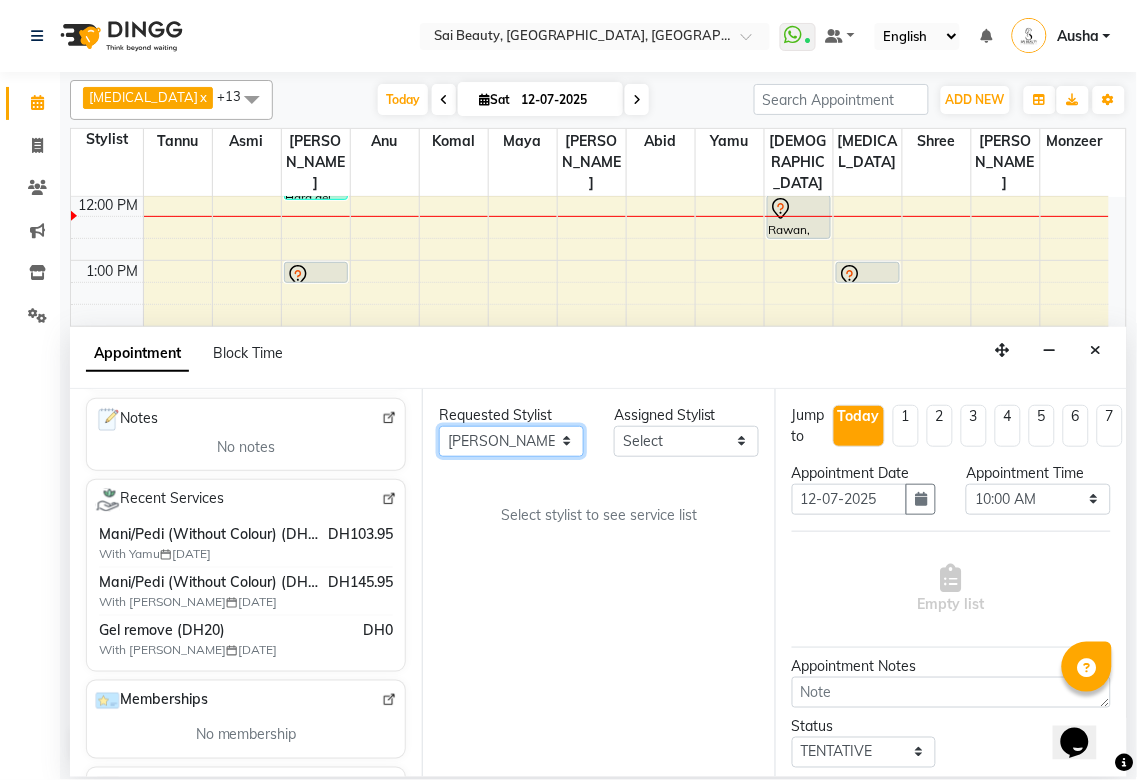 click on "Any [PERSON_NAME][MEDICAL_DATA] [PERSON_NAME] Asmi [PERSON_NAME] Gita [PERSON_NAME] Monzeer shree [PERSON_NAME] Surakcha [PERSON_NAME]" at bounding box center [511, 441] 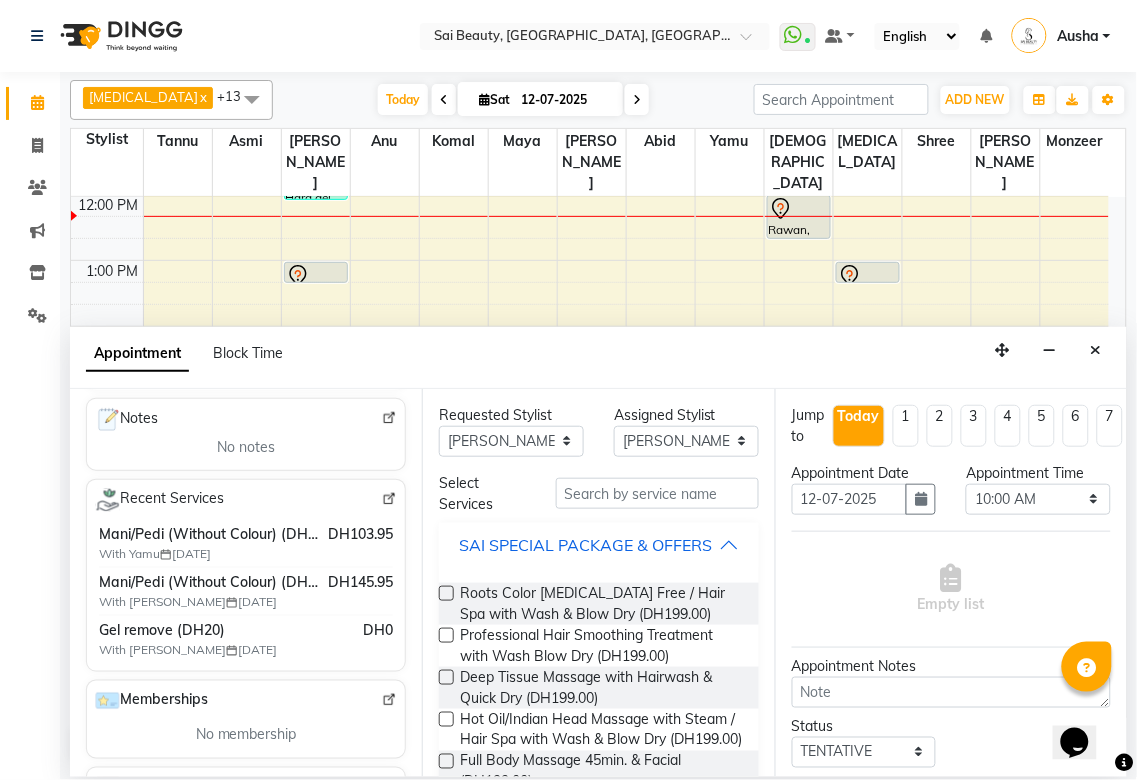 click on "SAI SPECIAL PACKAGE & OFFERS" at bounding box center (585, 545) 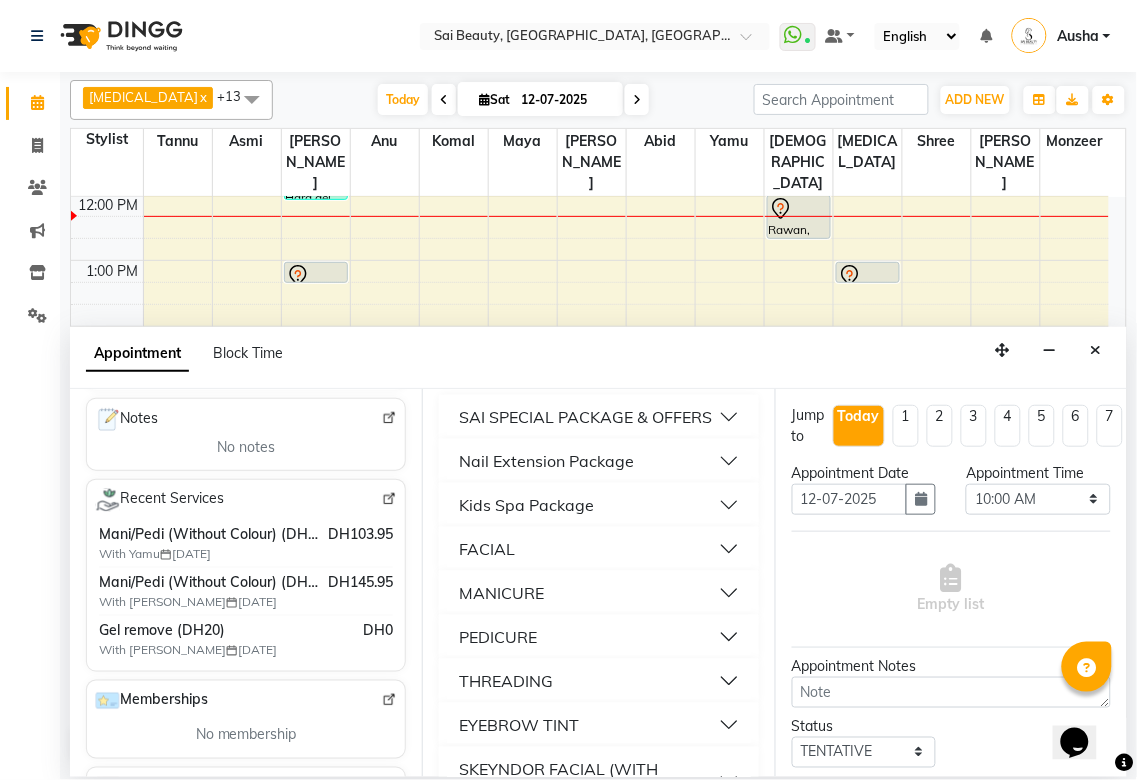 scroll, scrollTop: 157, scrollLeft: 0, axis: vertical 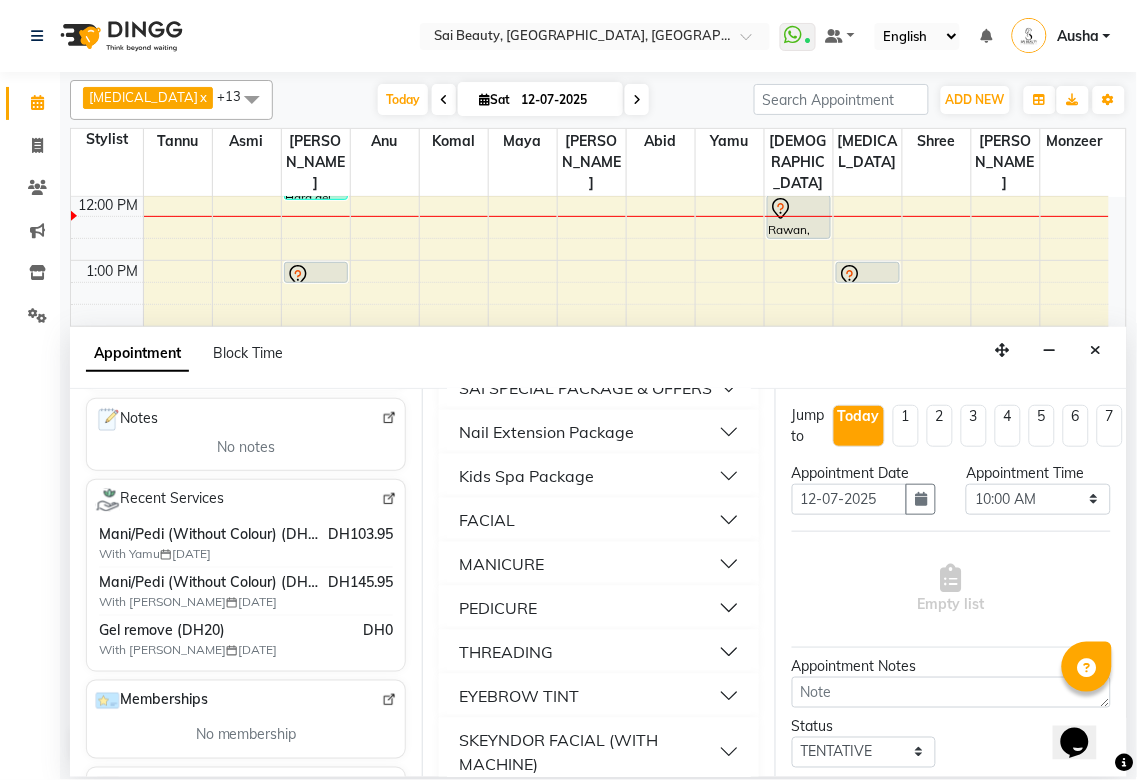 click on "MANICURE" at bounding box center (598, 564) 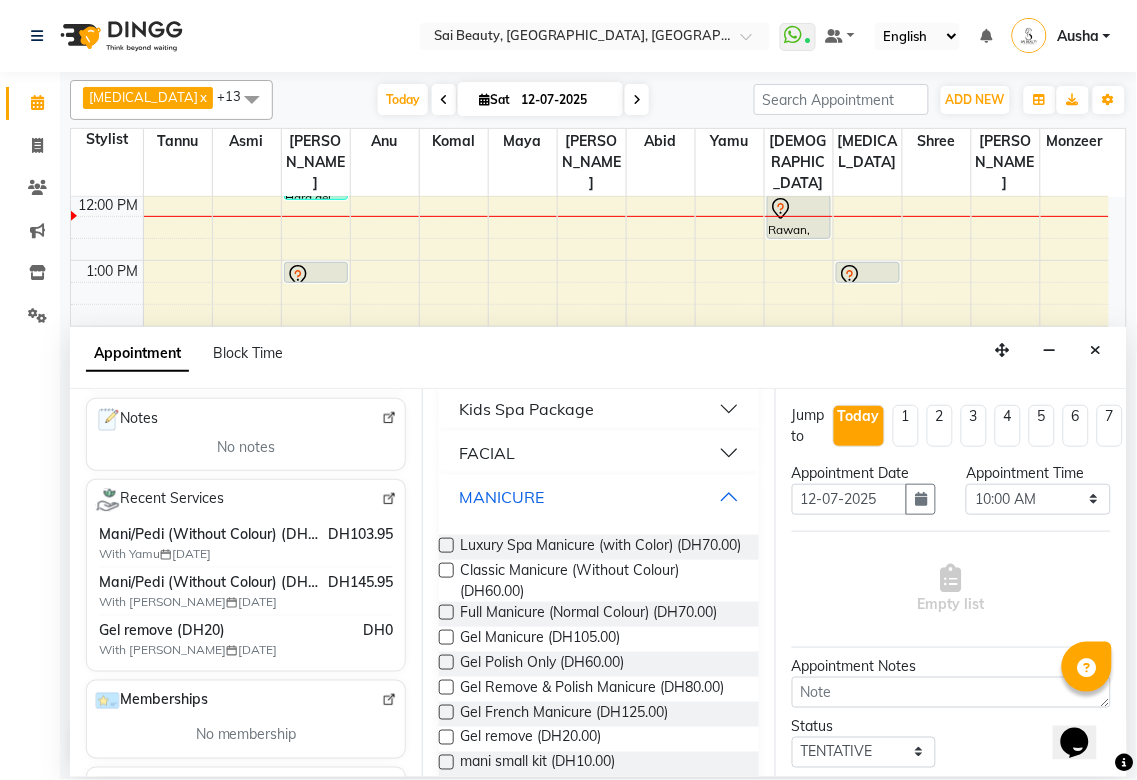 scroll, scrollTop: 260, scrollLeft: 0, axis: vertical 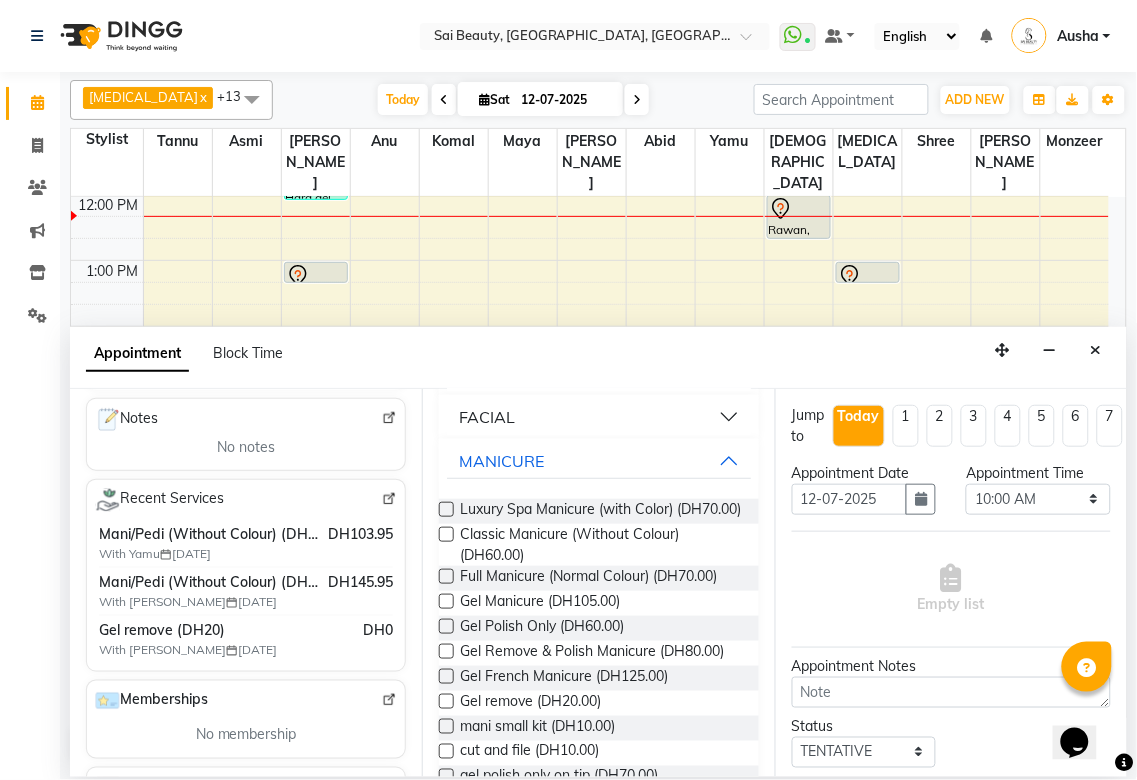 click at bounding box center (446, 576) 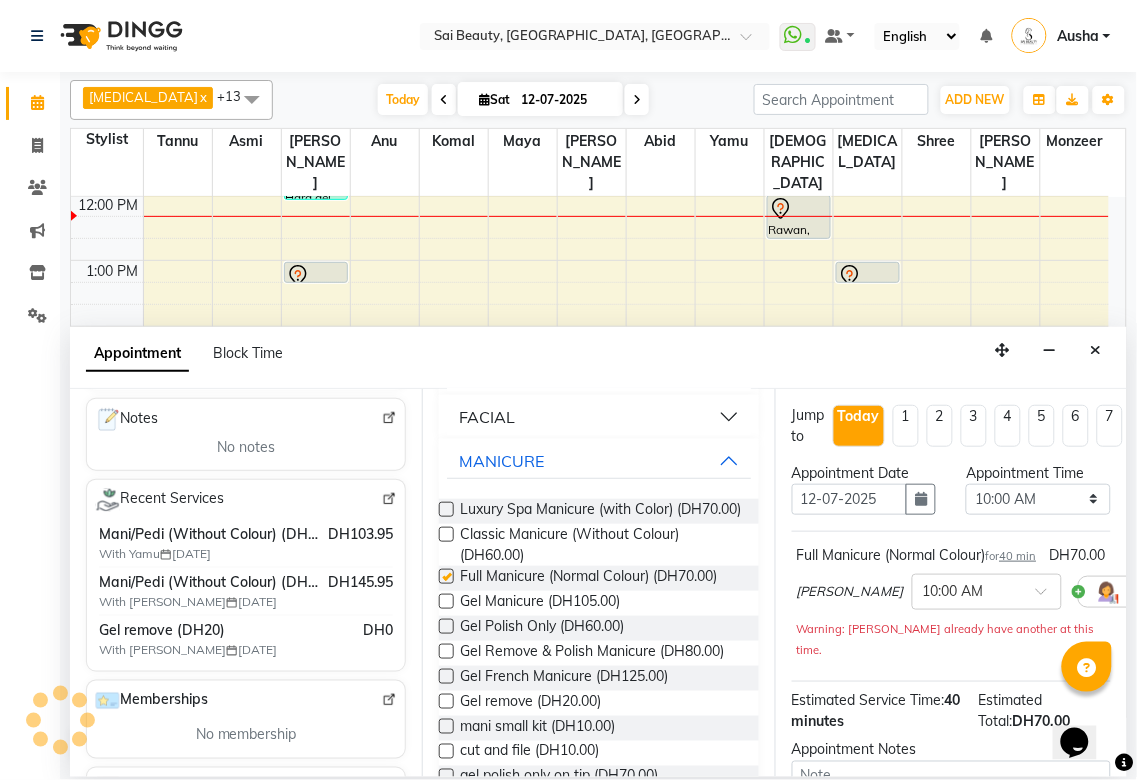 checkbox on "false" 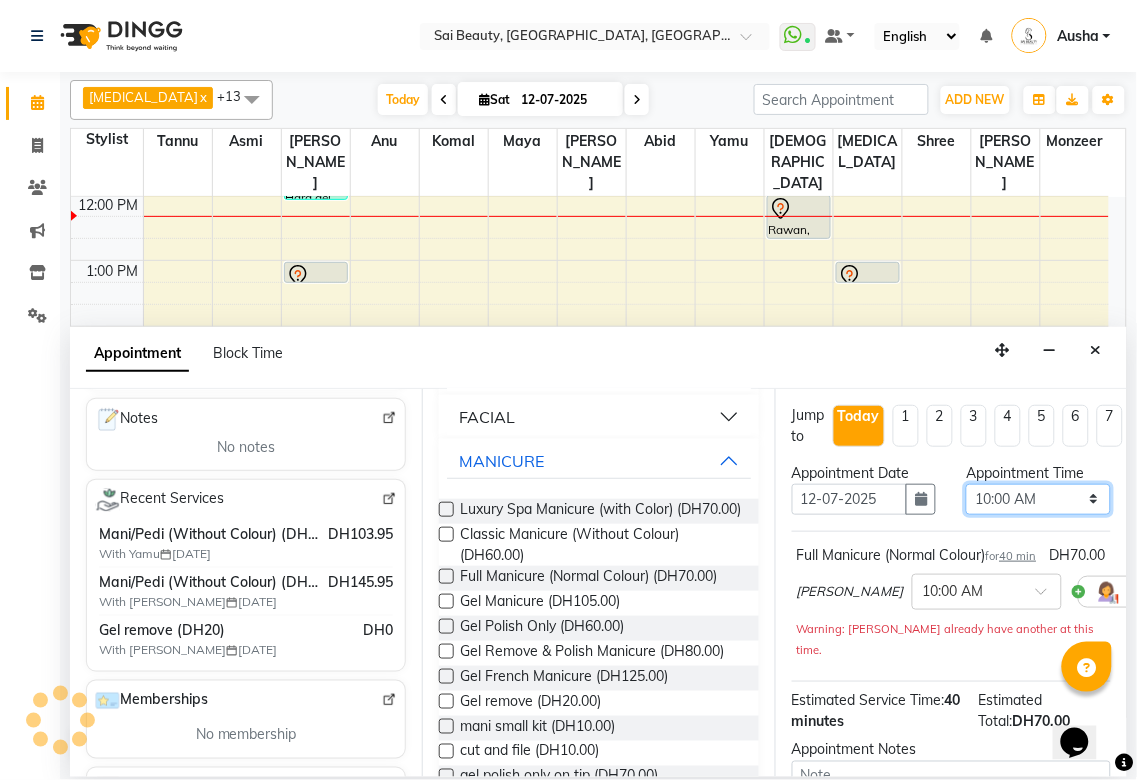 click on "Select 10:00 AM 10:05 AM 10:10 AM 10:15 AM 10:20 AM 10:25 AM 10:30 AM 10:35 AM 10:40 AM 10:45 AM 10:50 AM 10:55 AM 11:00 AM 11:05 AM 11:10 AM 11:15 AM 11:20 AM 11:25 AM 11:30 AM 11:35 AM 11:40 AM 11:45 AM 11:50 AM 11:55 AM 12:00 PM 12:05 PM 12:10 PM 12:15 PM 12:20 PM 12:25 PM 12:30 PM 12:35 PM 12:40 PM 12:45 PM 12:50 PM 12:55 PM 01:00 PM 01:05 PM 01:10 PM 01:15 PM 01:20 PM 01:25 PM 01:30 PM 01:35 PM 01:40 PM 01:45 PM 01:50 PM 01:55 PM 02:00 PM 02:05 PM 02:10 PM 02:15 PM 02:20 PM 02:25 PM 02:30 PM 02:35 PM 02:40 PM 02:45 PM 02:50 PM 02:55 PM 03:00 PM 03:05 PM 03:10 PM 03:15 PM 03:20 PM 03:25 PM 03:30 PM 03:35 PM 03:40 PM 03:45 PM 03:50 PM 03:55 PM 04:00 PM 04:05 PM 04:10 PM 04:15 PM 04:20 PM 04:25 PM 04:30 PM 04:35 PM 04:40 PM 04:45 PM 04:50 PM 04:55 PM 05:00 PM 05:05 PM 05:10 PM 05:15 PM 05:20 PM 05:25 PM 05:30 PM 05:35 PM 05:40 PM 05:45 PM 05:50 PM 05:55 PM 06:00 PM 06:05 PM 06:10 PM 06:15 PM 06:20 PM 06:25 PM 06:30 PM 06:35 PM 06:40 PM 06:45 PM 06:50 PM 06:55 PM 07:00 PM 07:05 PM 07:10 PM 07:15 PM 07:20 PM" at bounding box center [1038, 499] 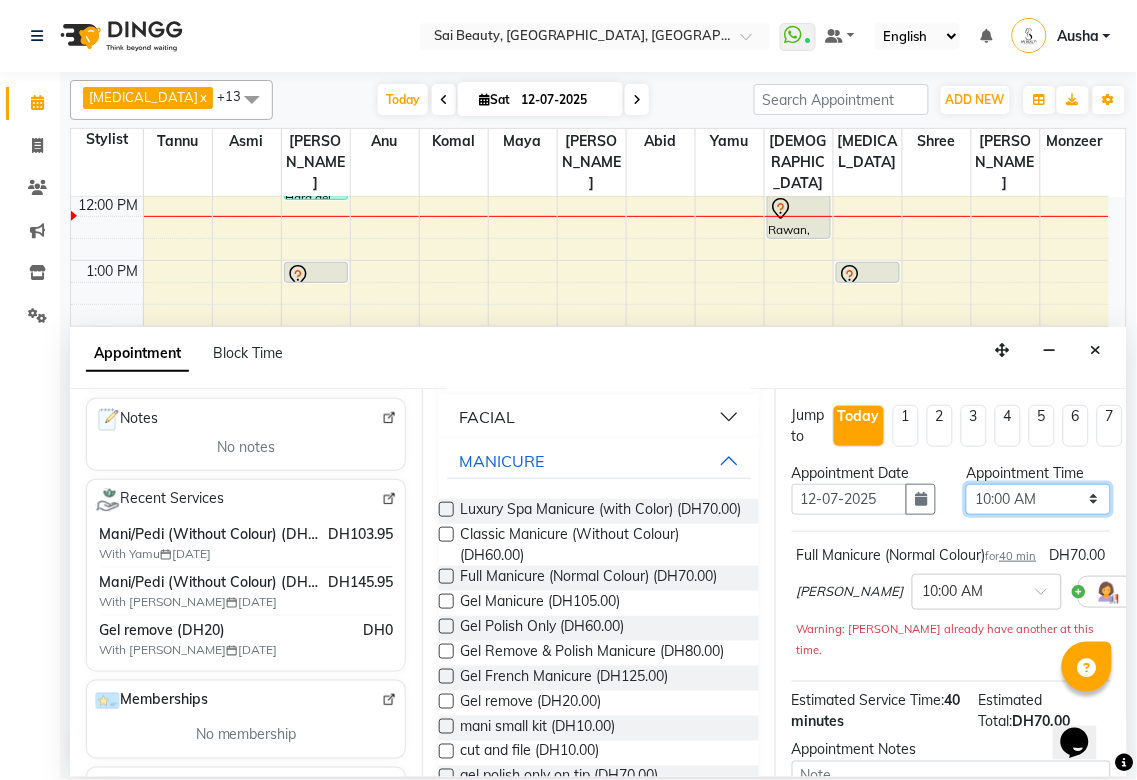 select on "750" 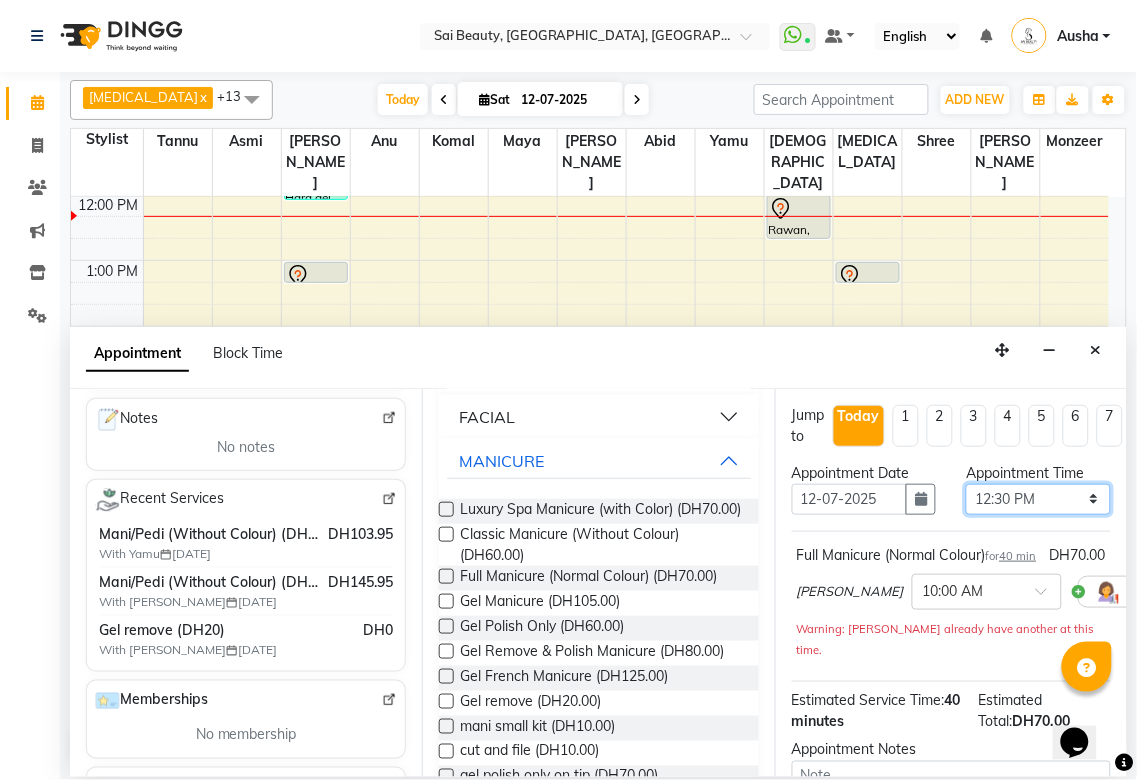 click on "Select 10:00 AM 10:05 AM 10:10 AM 10:15 AM 10:20 AM 10:25 AM 10:30 AM 10:35 AM 10:40 AM 10:45 AM 10:50 AM 10:55 AM 11:00 AM 11:05 AM 11:10 AM 11:15 AM 11:20 AM 11:25 AM 11:30 AM 11:35 AM 11:40 AM 11:45 AM 11:50 AM 11:55 AM 12:00 PM 12:05 PM 12:10 PM 12:15 PM 12:20 PM 12:25 PM 12:30 PM 12:35 PM 12:40 PM 12:45 PM 12:50 PM 12:55 PM 01:00 PM 01:05 PM 01:10 PM 01:15 PM 01:20 PM 01:25 PM 01:30 PM 01:35 PM 01:40 PM 01:45 PM 01:50 PM 01:55 PM 02:00 PM 02:05 PM 02:10 PM 02:15 PM 02:20 PM 02:25 PM 02:30 PM 02:35 PM 02:40 PM 02:45 PM 02:50 PM 02:55 PM 03:00 PM 03:05 PM 03:10 PM 03:15 PM 03:20 PM 03:25 PM 03:30 PM 03:35 PM 03:40 PM 03:45 PM 03:50 PM 03:55 PM 04:00 PM 04:05 PM 04:10 PM 04:15 PM 04:20 PM 04:25 PM 04:30 PM 04:35 PM 04:40 PM 04:45 PM 04:50 PM 04:55 PM 05:00 PM 05:05 PM 05:10 PM 05:15 PM 05:20 PM 05:25 PM 05:30 PM 05:35 PM 05:40 PM 05:45 PM 05:50 PM 05:55 PM 06:00 PM 06:05 PM 06:10 PM 06:15 PM 06:20 PM 06:25 PM 06:30 PM 06:35 PM 06:40 PM 06:45 PM 06:50 PM 06:55 PM 07:00 PM 07:05 PM 07:10 PM 07:15 PM 07:20 PM" at bounding box center (1038, 499) 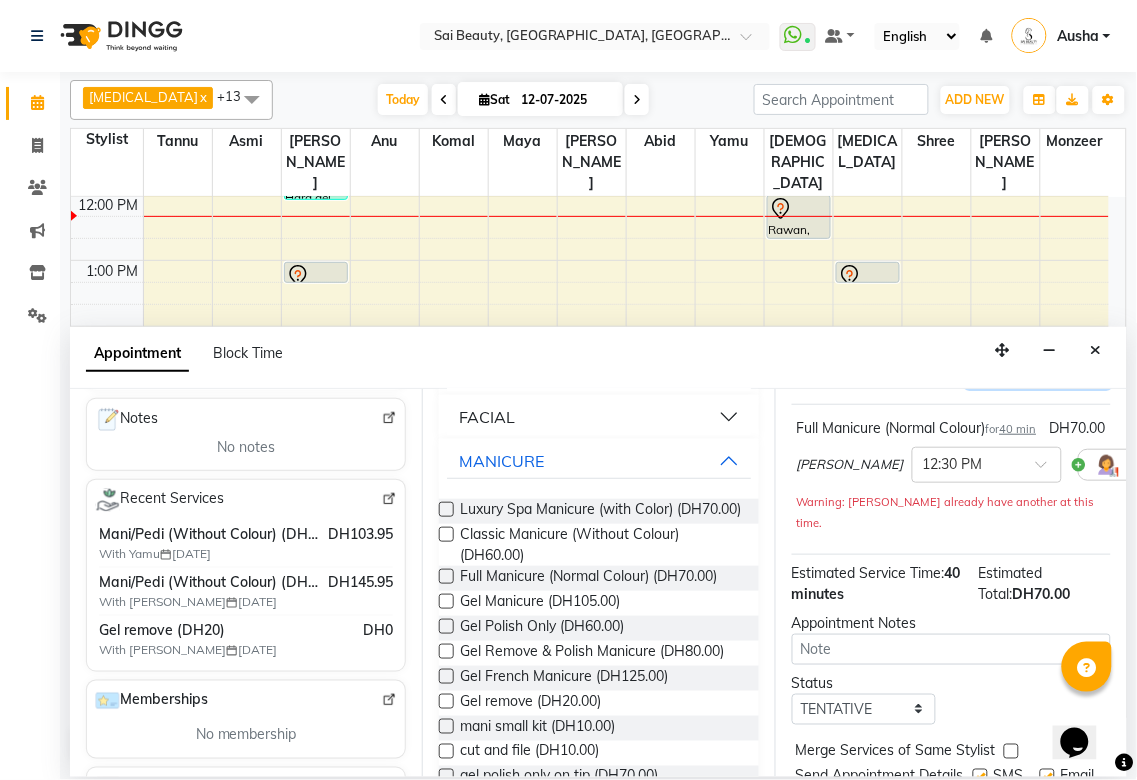 scroll, scrollTop: 235, scrollLeft: 0, axis: vertical 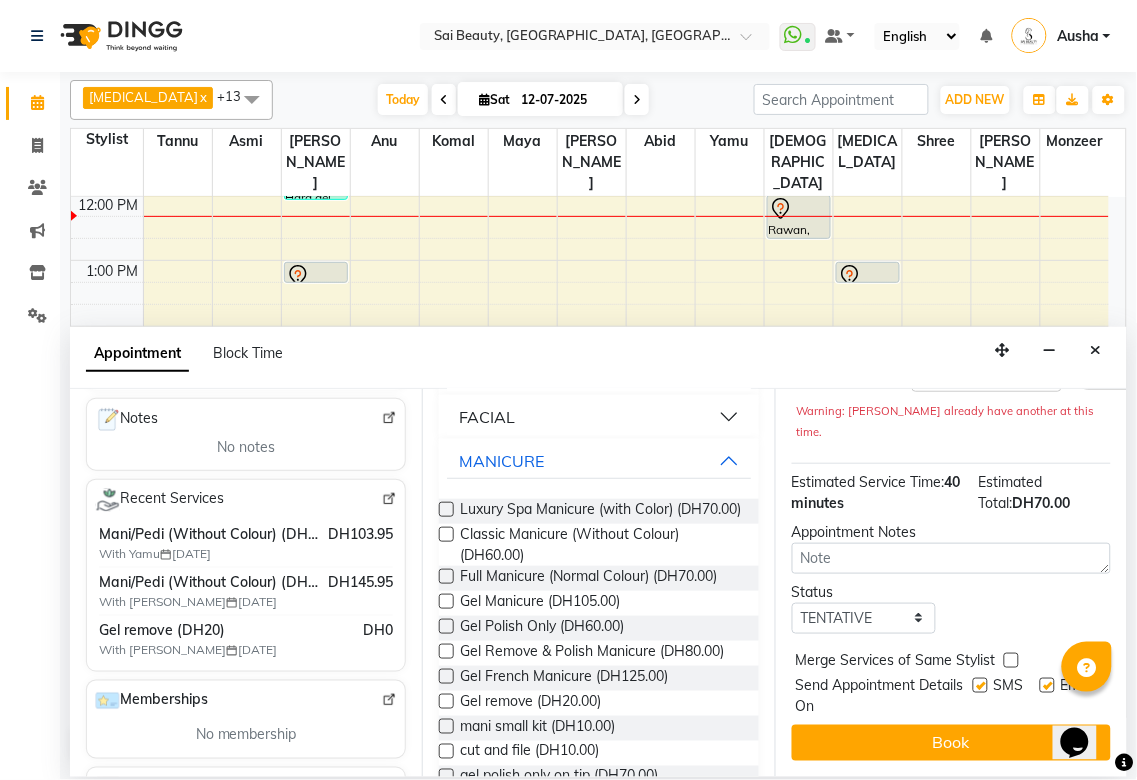 click at bounding box center [1011, 660] 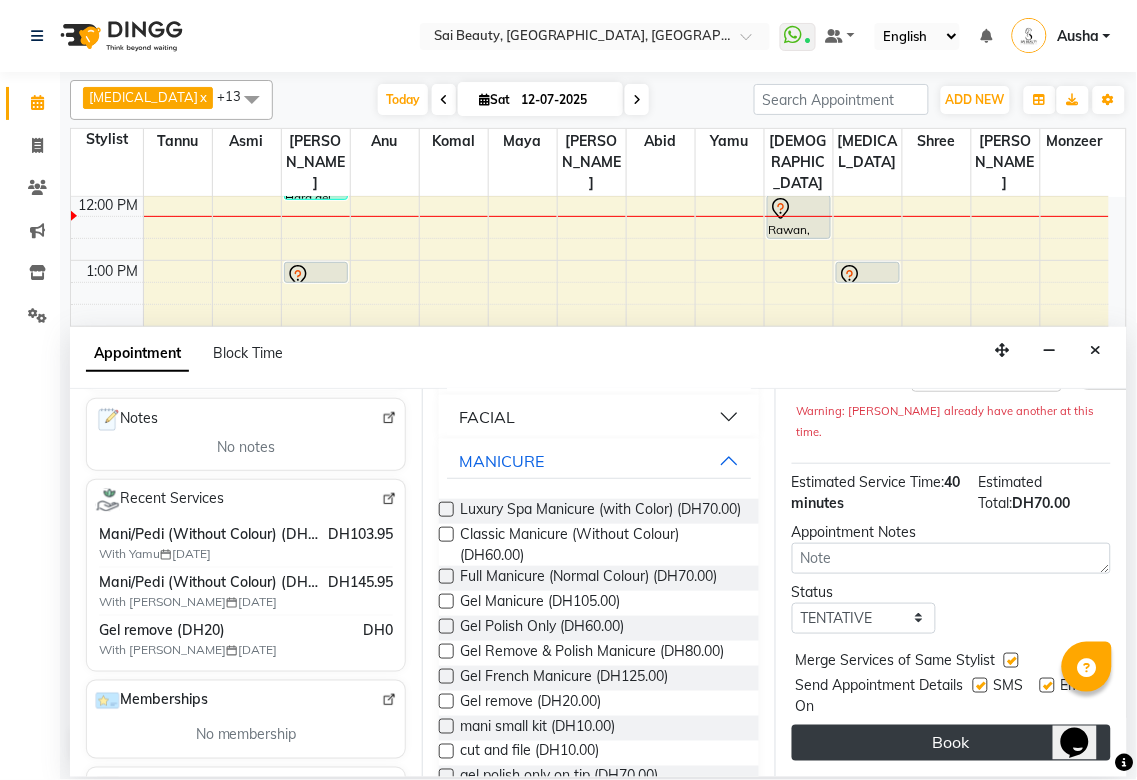 click on "Book" at bounding box center [951, 743] 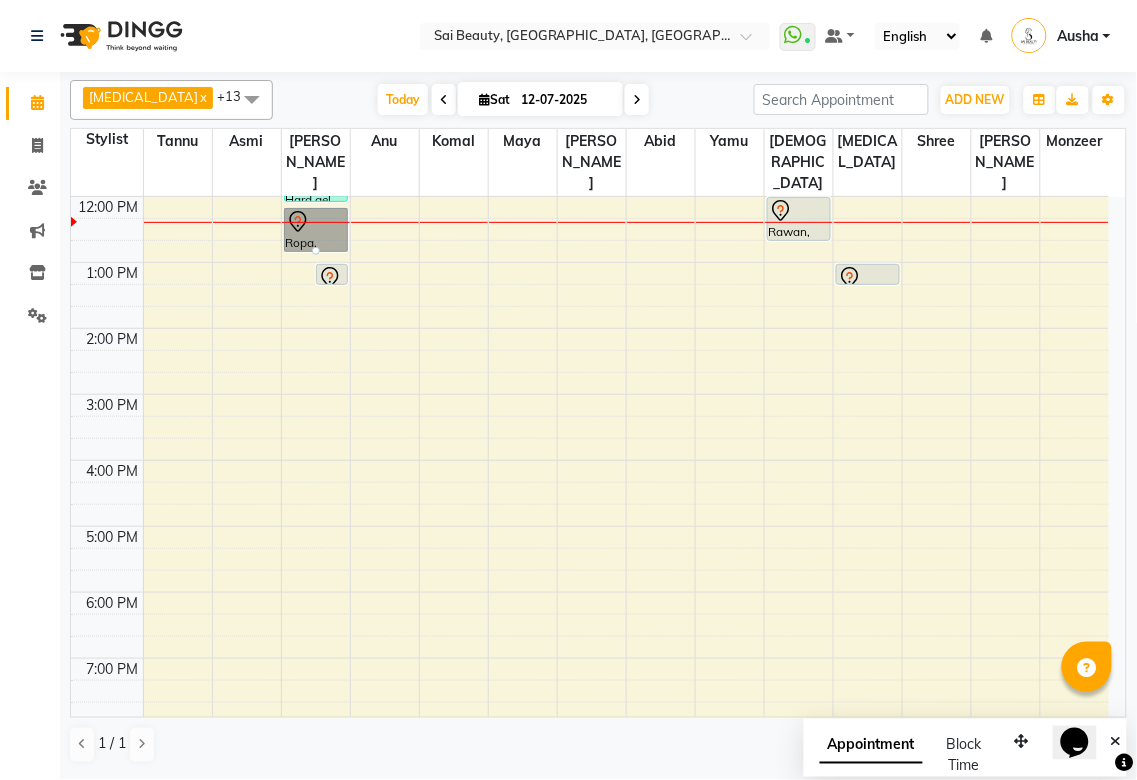 scroll, scrollTop: 197, scrollLeft: 0, axis: vertical 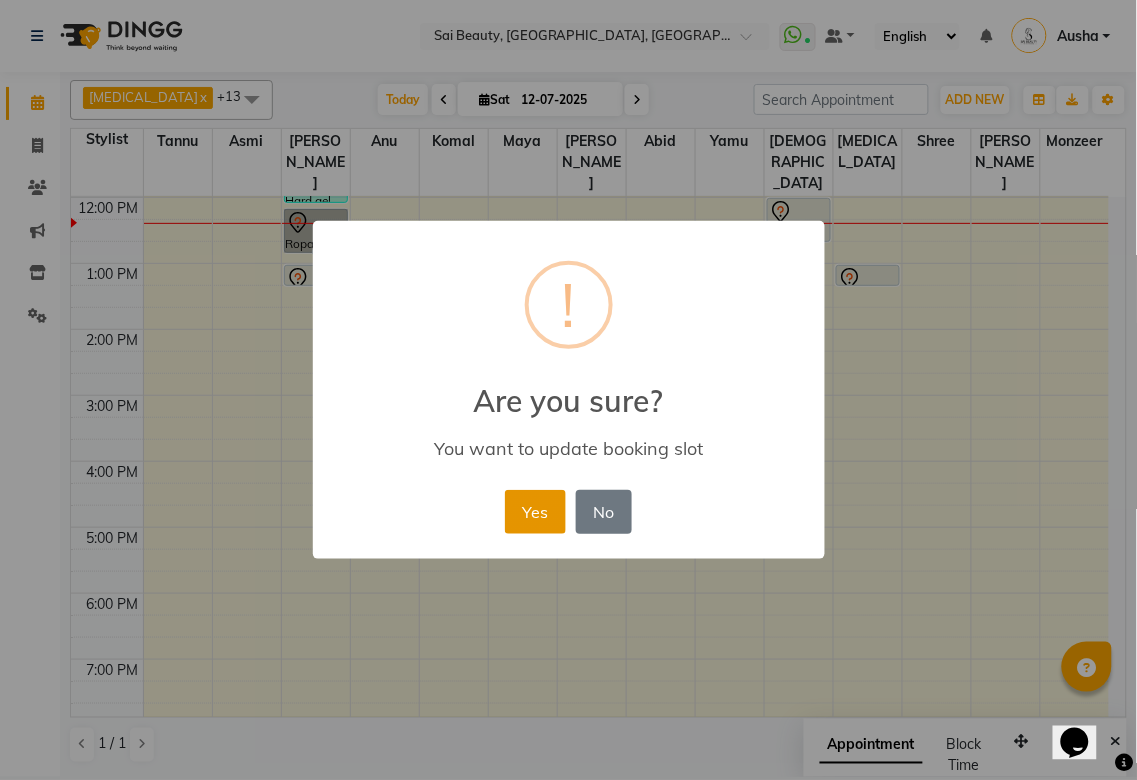 click on "Yes" at bounding box center [535, 512] 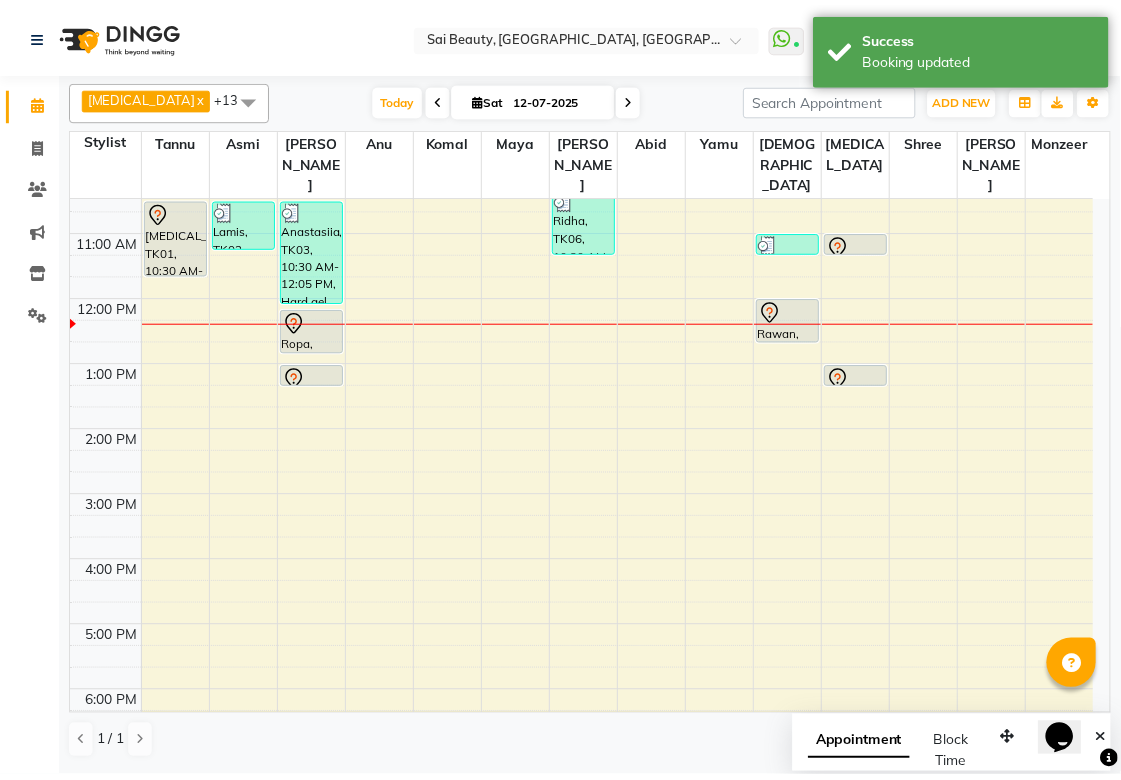 scroll, scrollTop: 32, scrollLeft: 0, axis: vertical 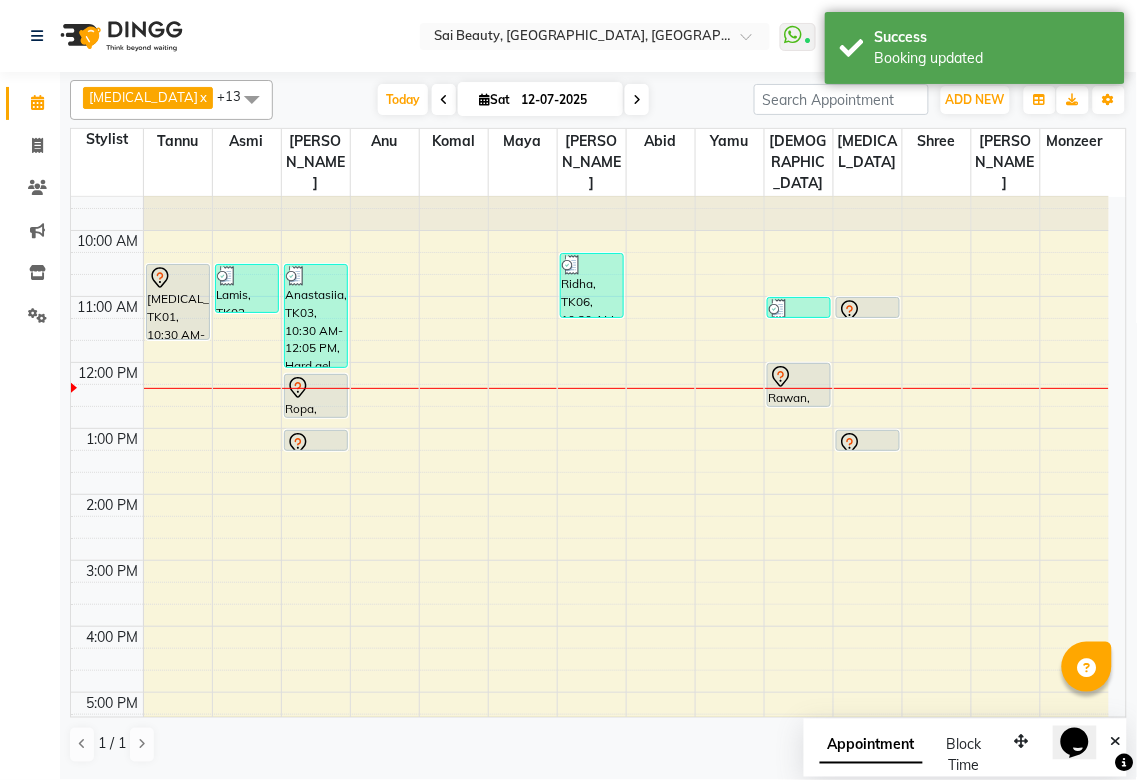 click 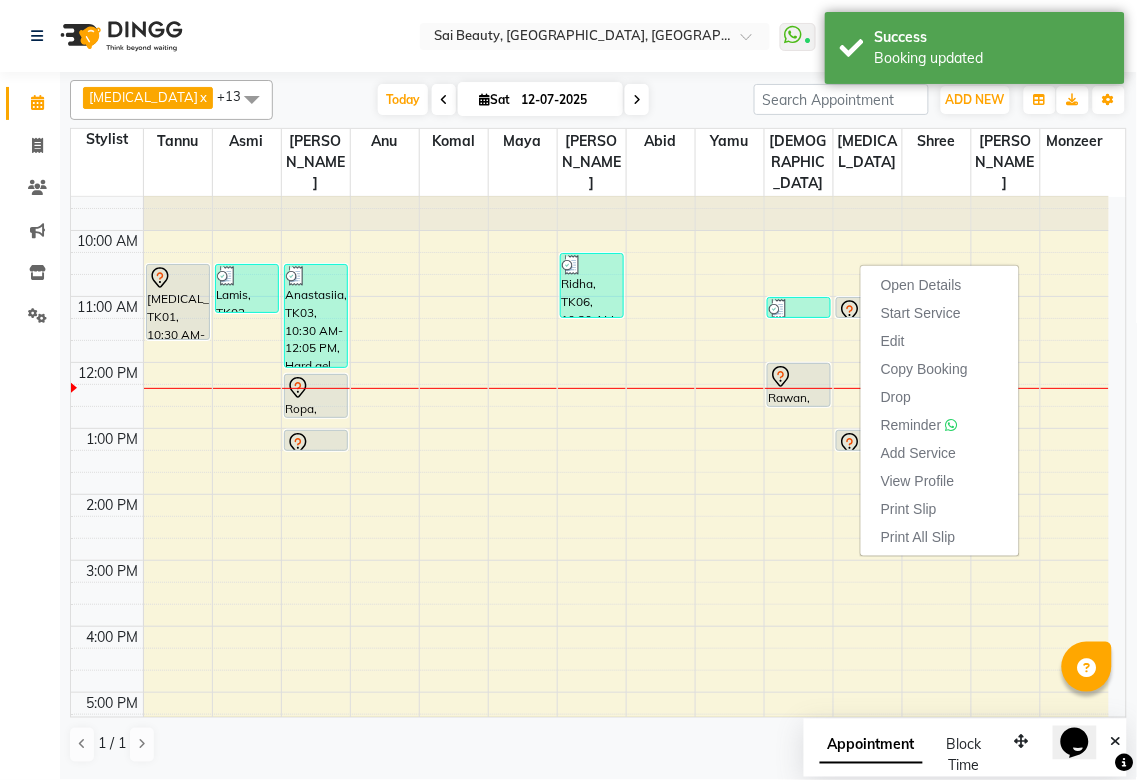 click on "Open Details Start Service Edit Copy Booking Drop Reminder   Add Service View Profile Print Slip Print All Slip" at bounding box center (940, 411) 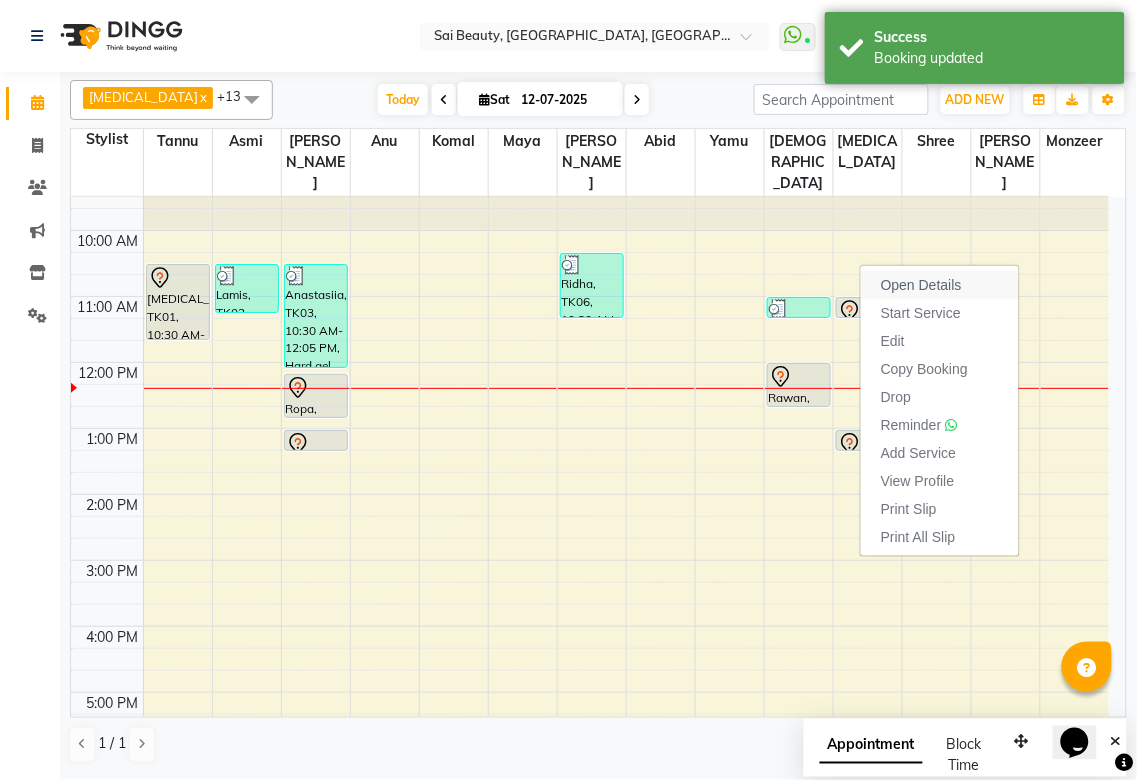 click on "Open Details" at bounding box center (921, 285) 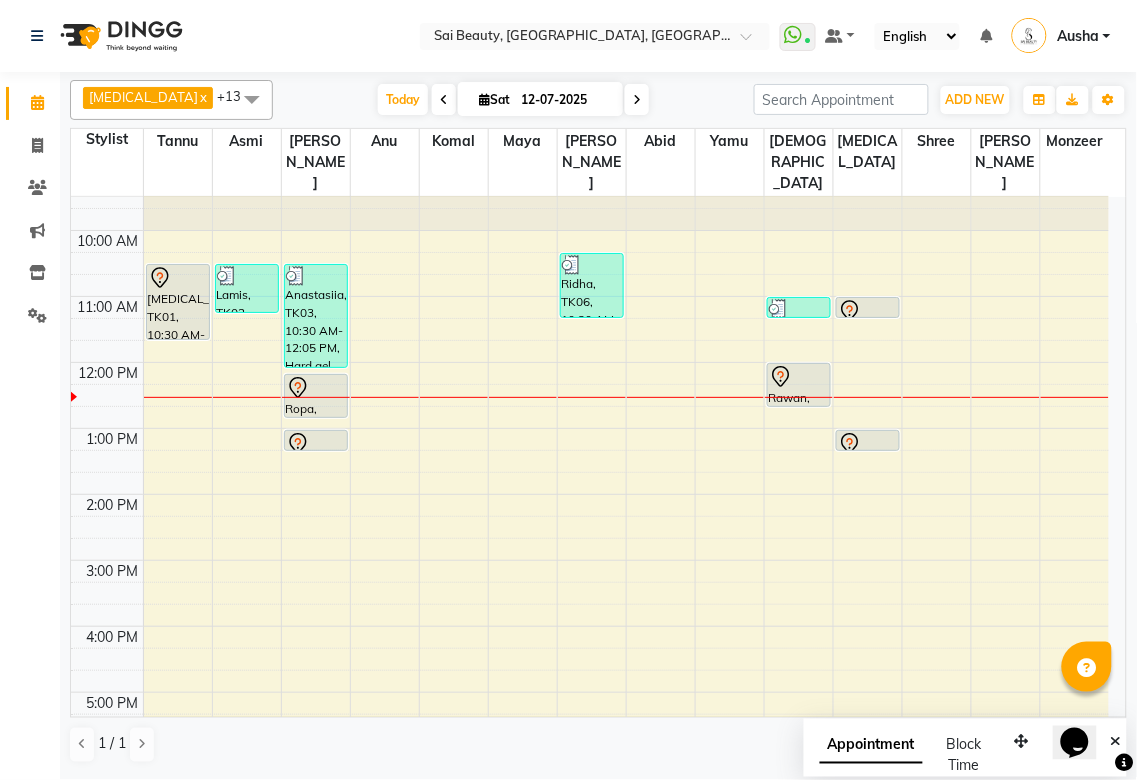 click 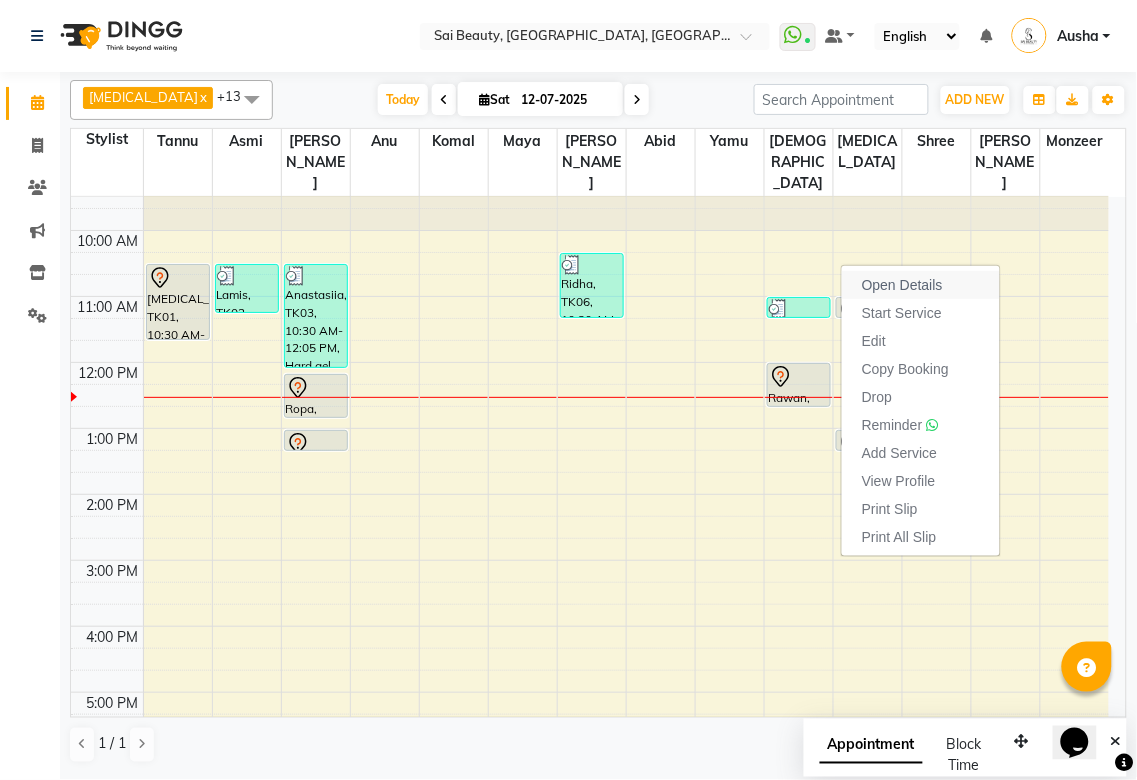 click on "Open Details" at bounding box center (902, 285) 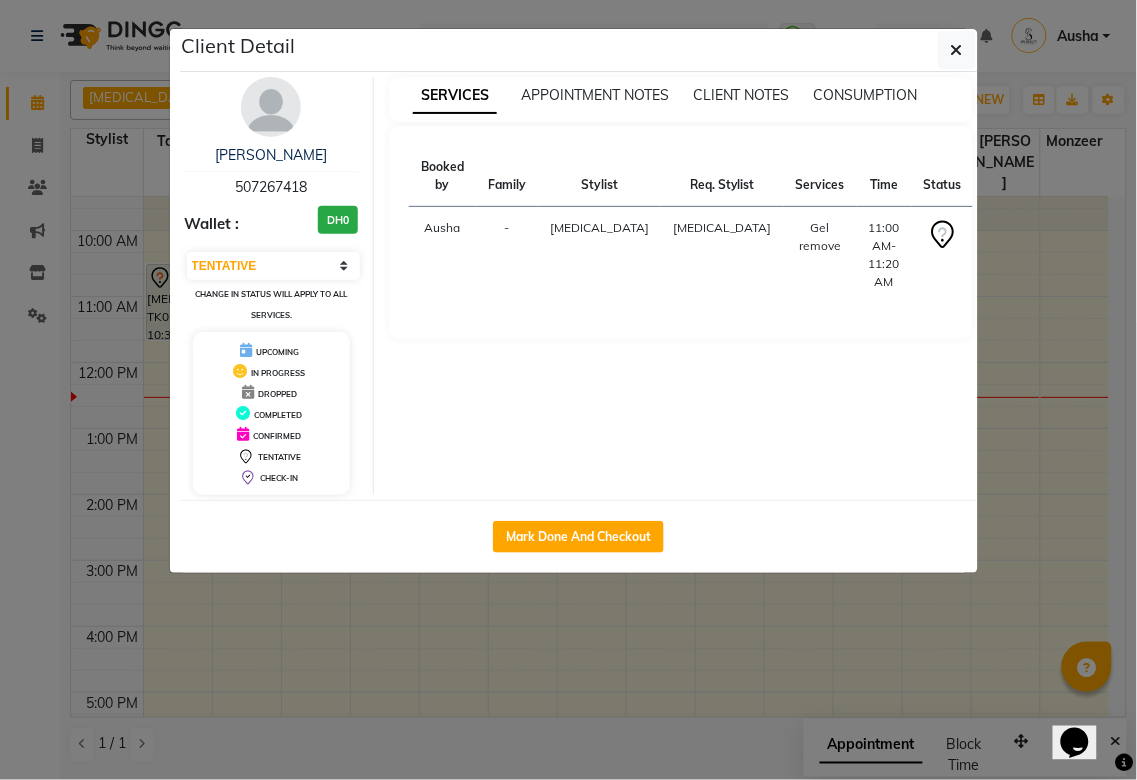click on "Client Detail  [PERSON_NAME]    507267418 Wallet : DH0 Select IN SERVICE CONFIRMED TENTATIVE CHECK IN MARK DONE DROPPED UPCOMING Change in status will apply to all services. UPCOMING IN PROGRESS DROPPED COMPLETED CONFIRMED TENTATIVE CHECK-IN SERVICES APPOINTMENT NOTES CLIENT NOTES CONSUMPTION Booked by Family Stylist Req. Stylist Services Time Status  [PERSON_NAME][MEDICAL_DATA] [PERSON_NAME]  Gel remove    11:00 AM-11:20 AM   START   Mark Done And Checkout" 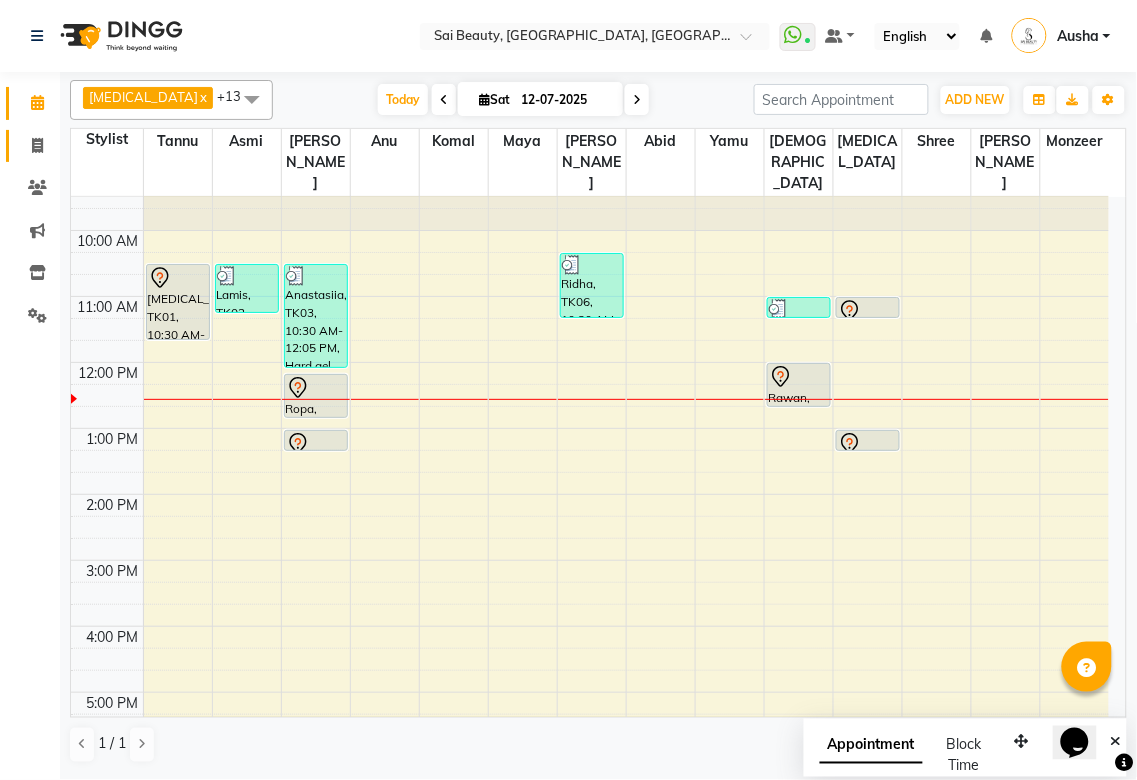 click 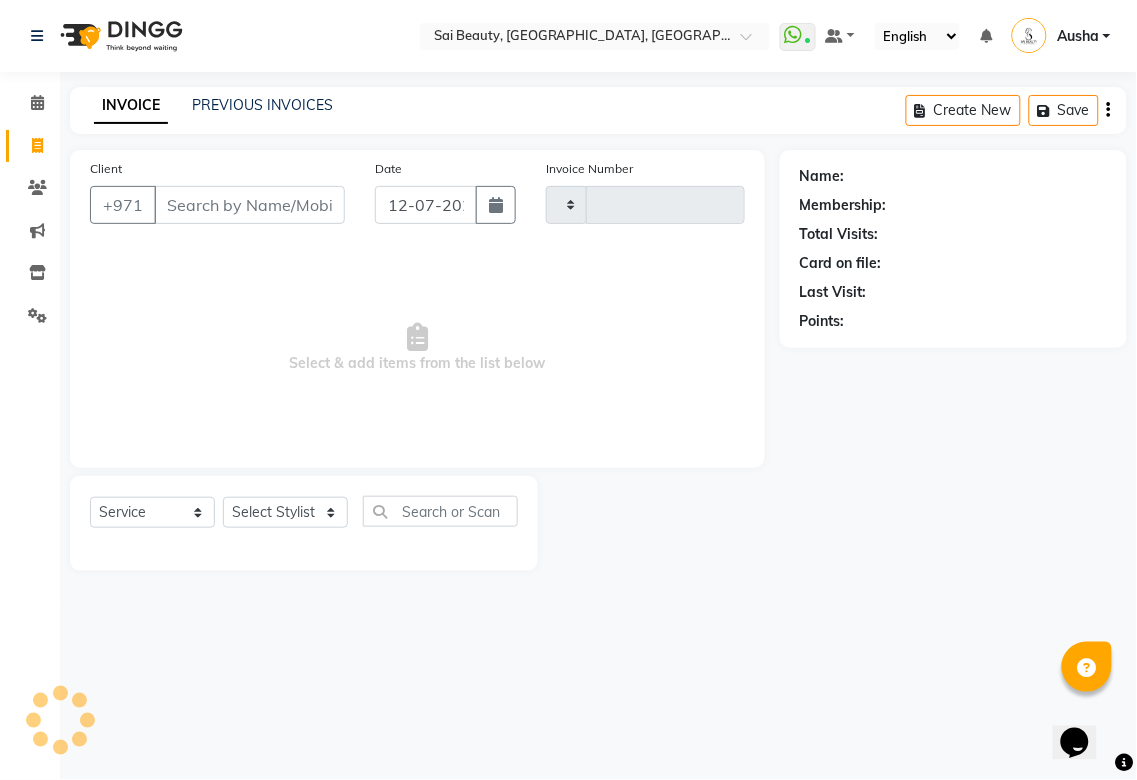 type on "2265" 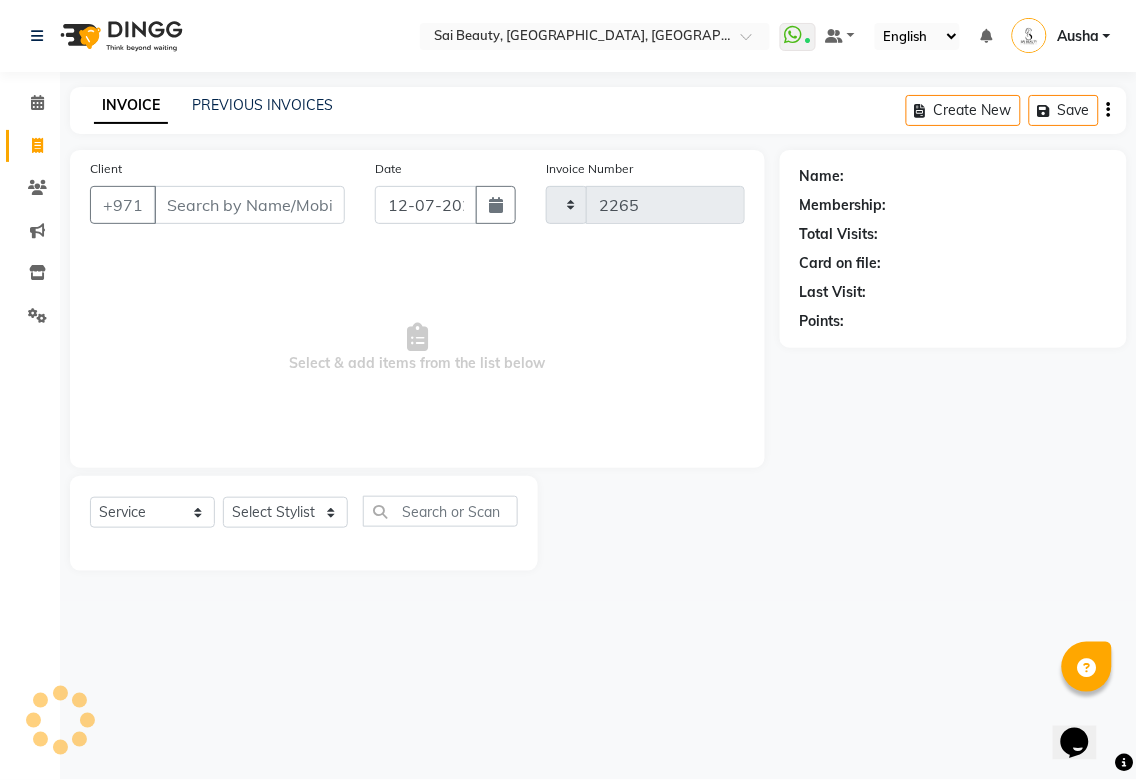 select on "5352" 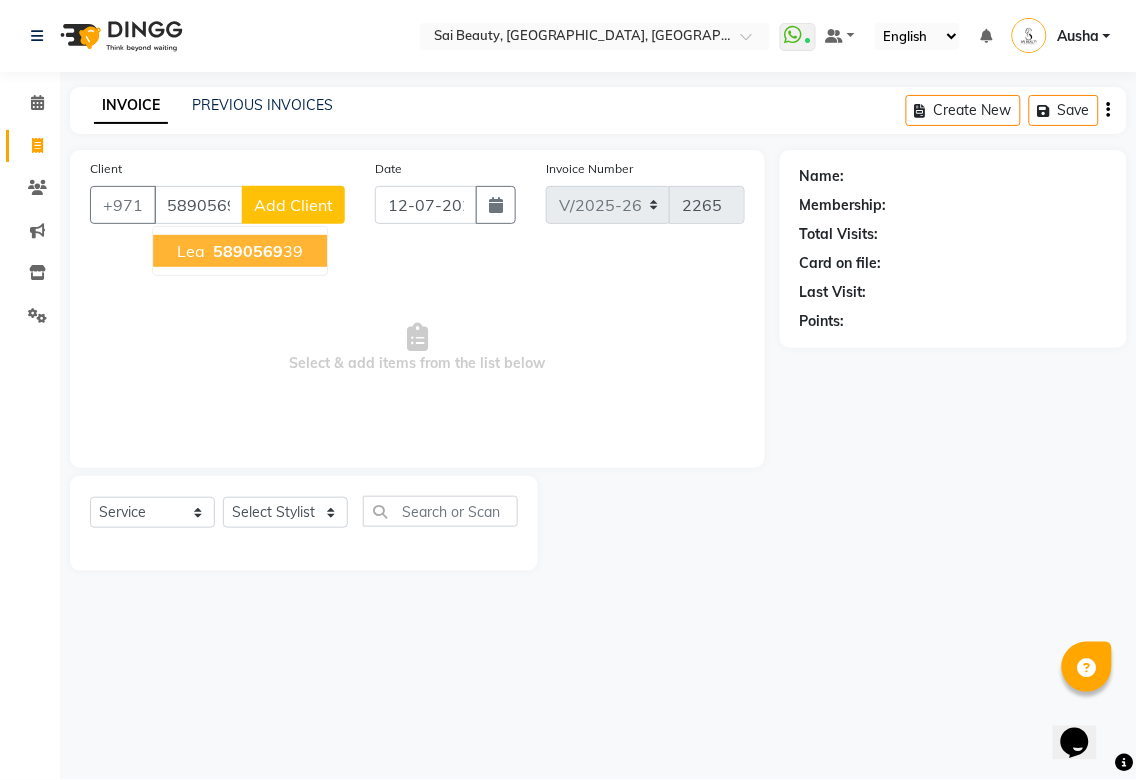 click on "Lea" at bounding box center [191, 251] 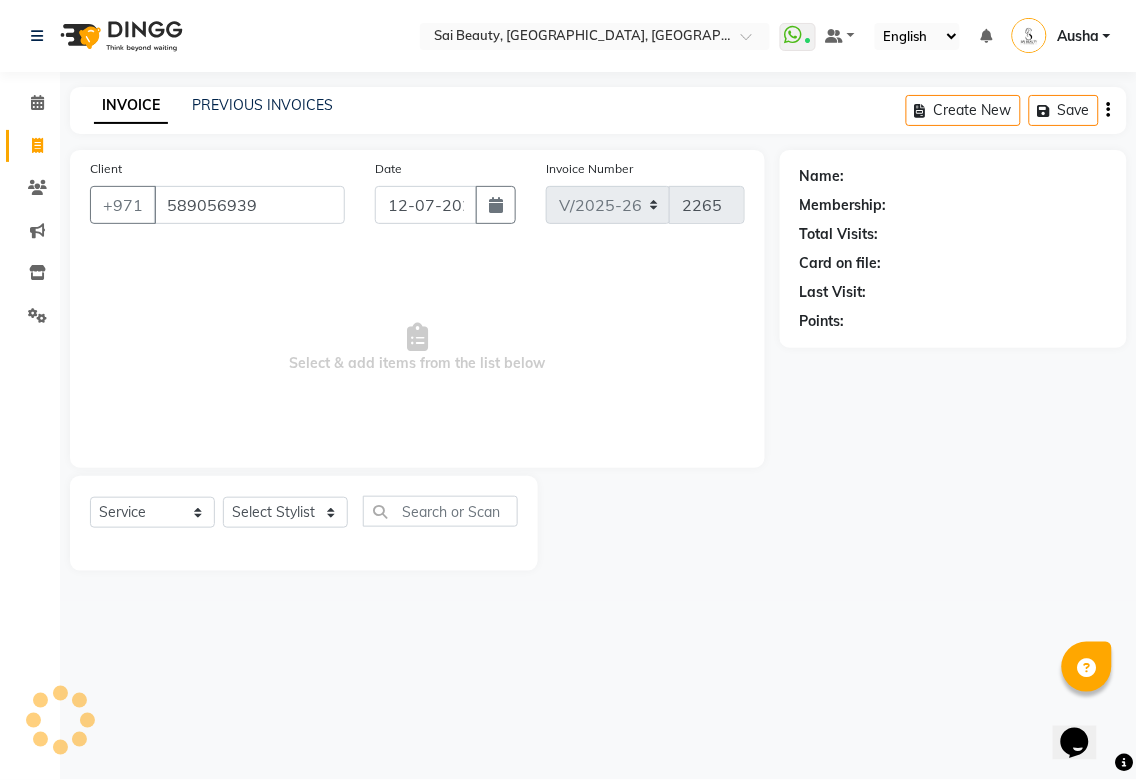 type on "589056939" 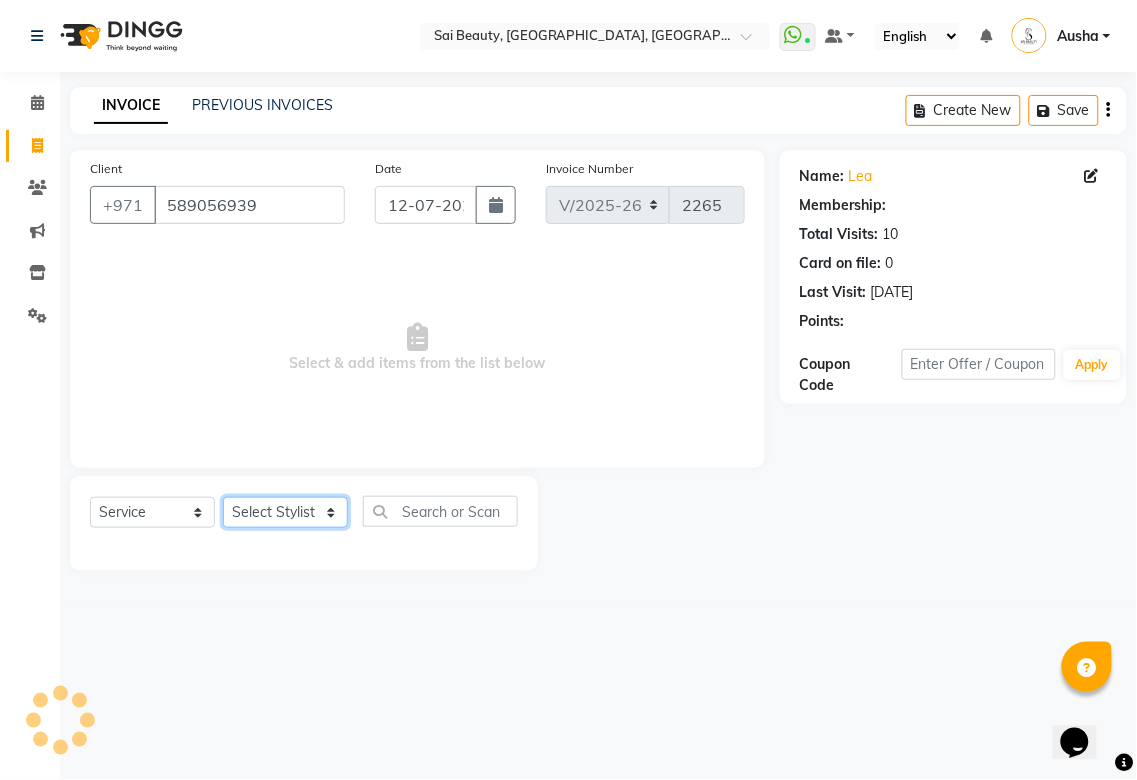 click on "Select Stylist [PERSON_NAME][MEDICAL_DATA] [PERSON_NAME] Asmi Ausha [PERSON_NAME] Gita [PERSON_NAME] Monzeer shree [PERSON_NAME] [PERSON_NAME] Surakcha [PERSON_NAME] Yamu" 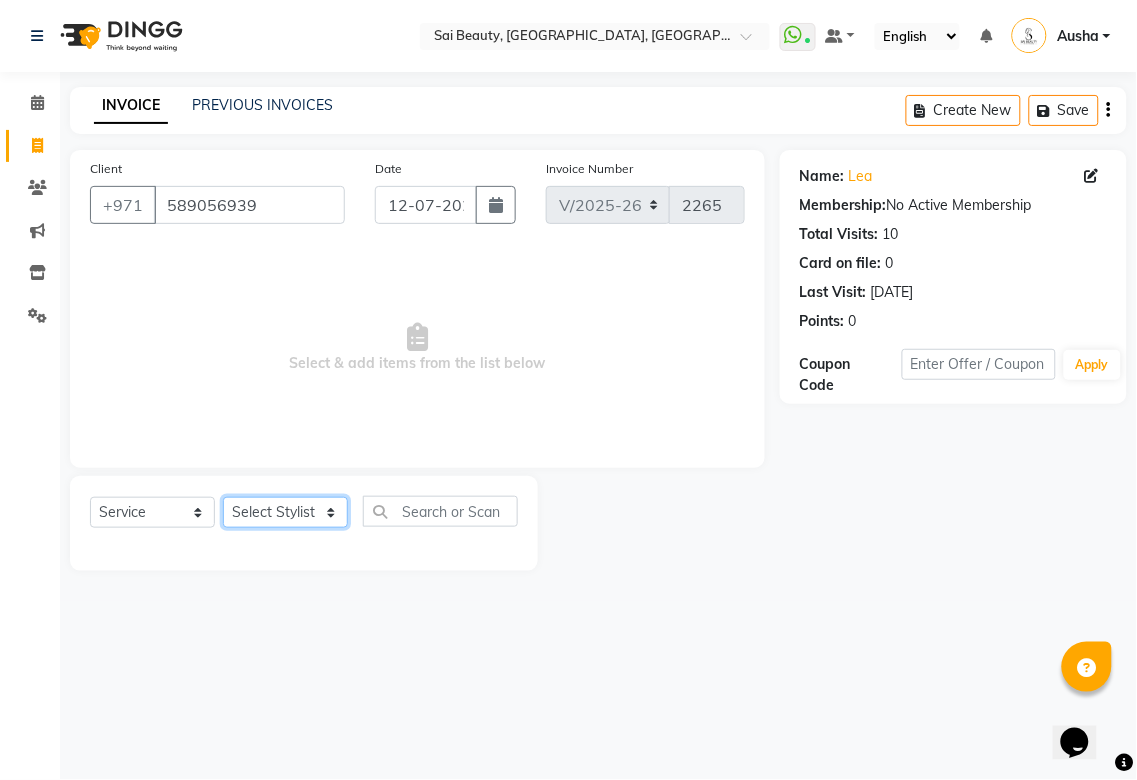 select on "63787" 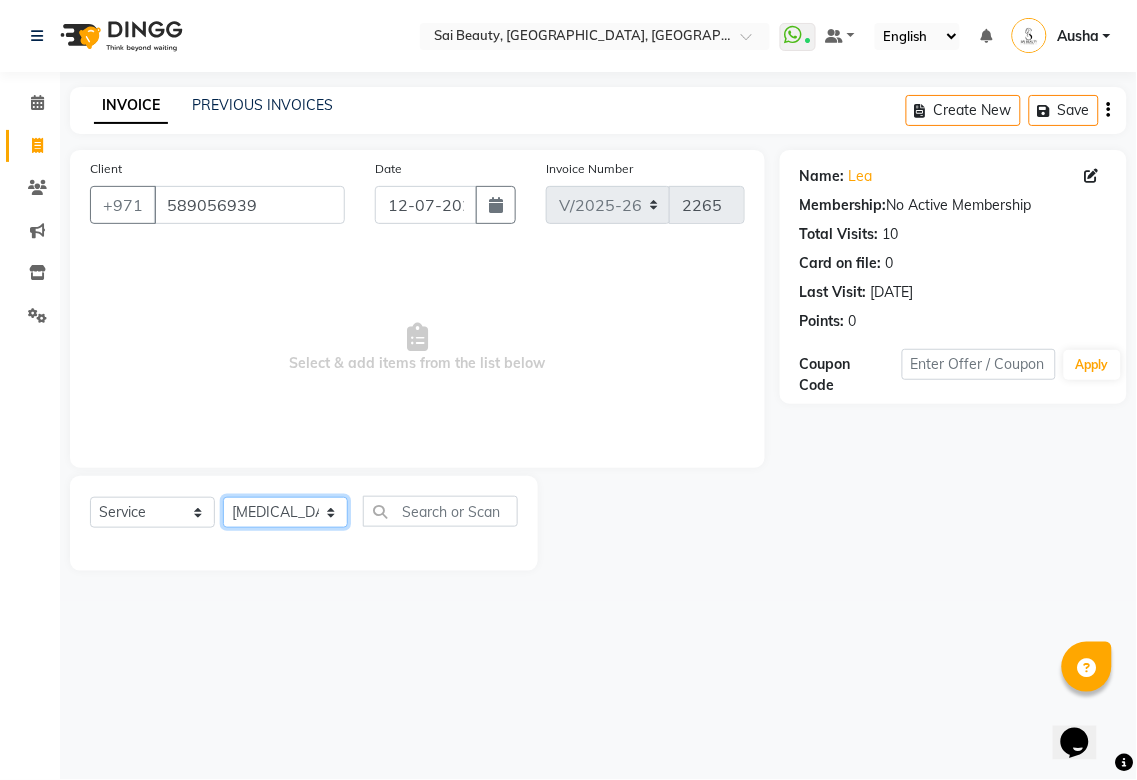 click on "Select Stylist [PERSON_NAME][MEDICAL_DATA] [PERSON_NAME] Asmi Ausha [PERSON_NAME] Gita [PERSON_NAME] Monzeer shree [PERSON_NAME] [PERSON_NAME] Surakcha [PERSON_NAME] Yamu" 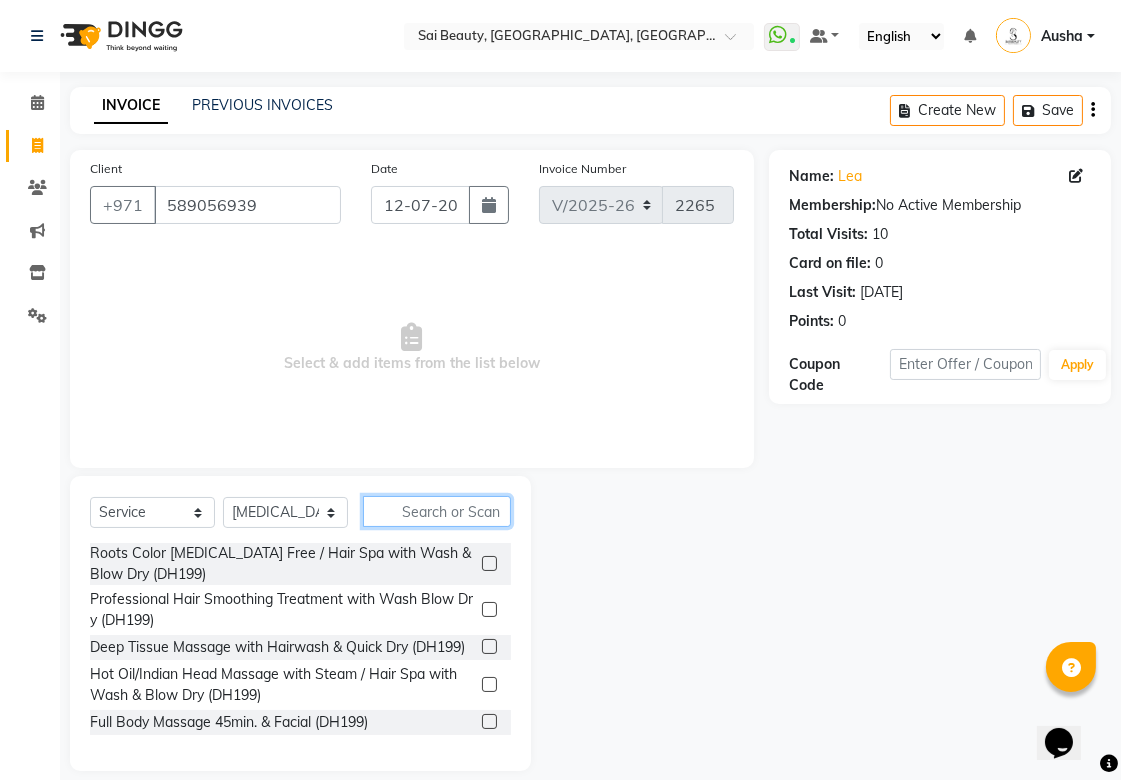 click 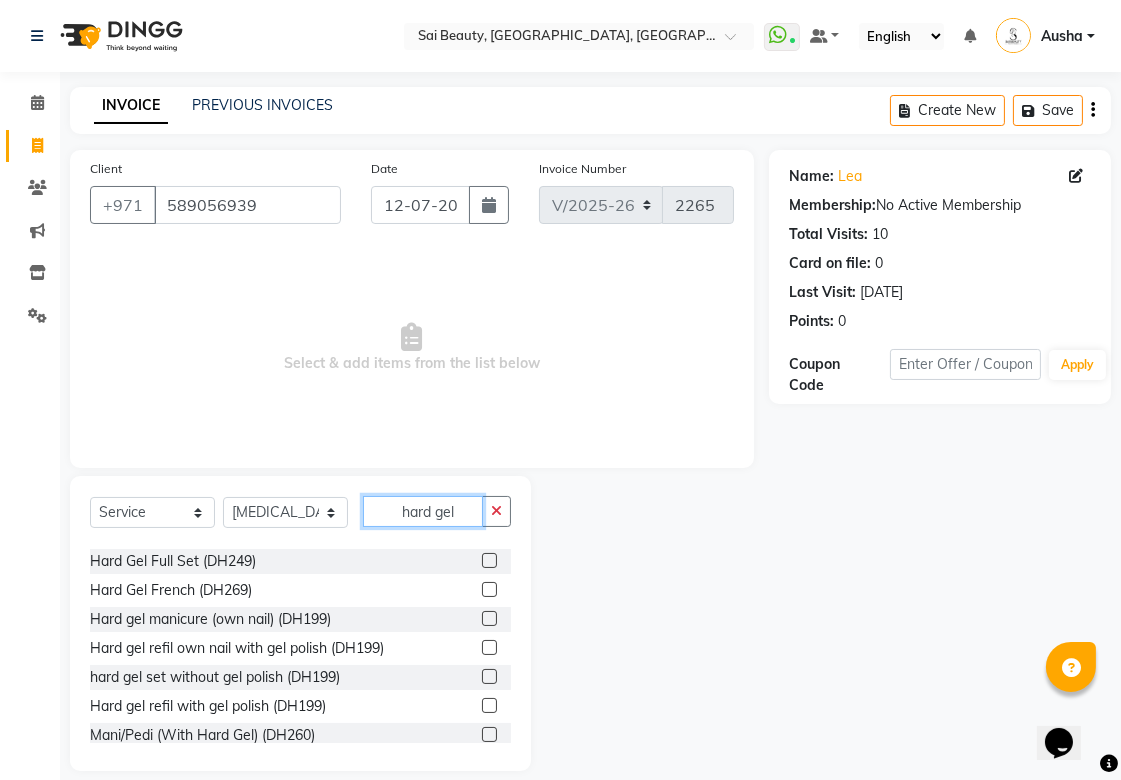 scroll, scrollTop: 61, scrollLeft: 0, axis: vertical 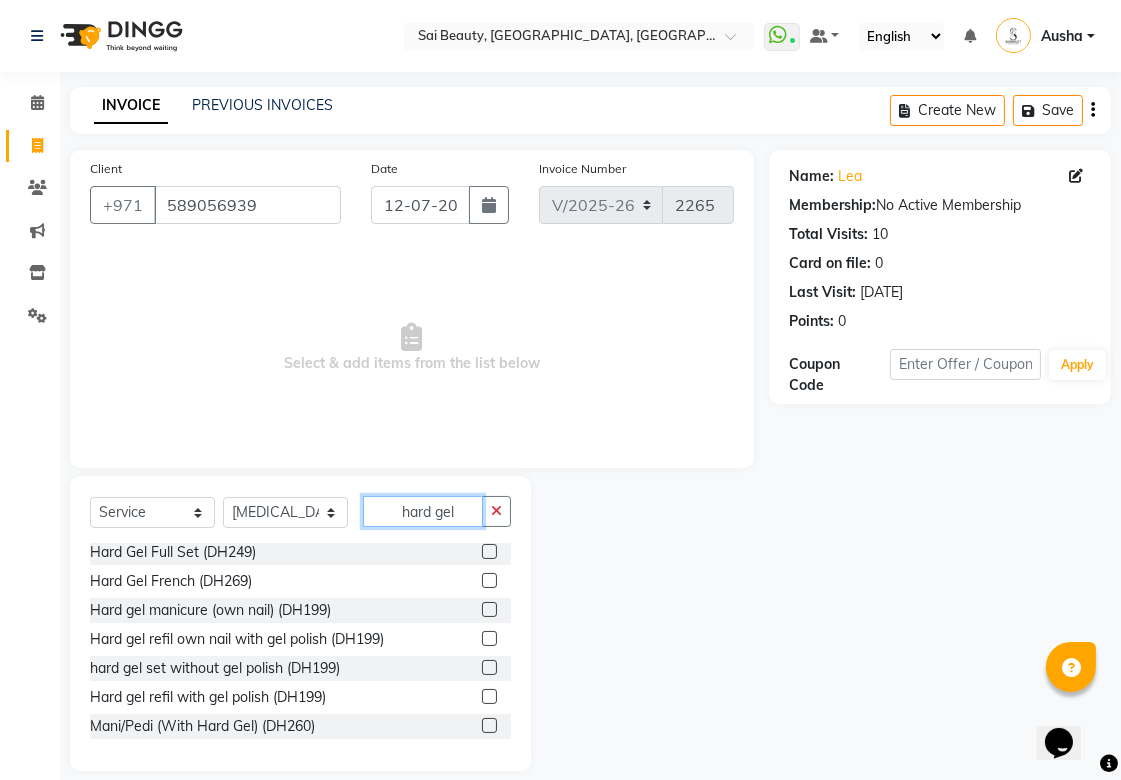 type on "hard gel" 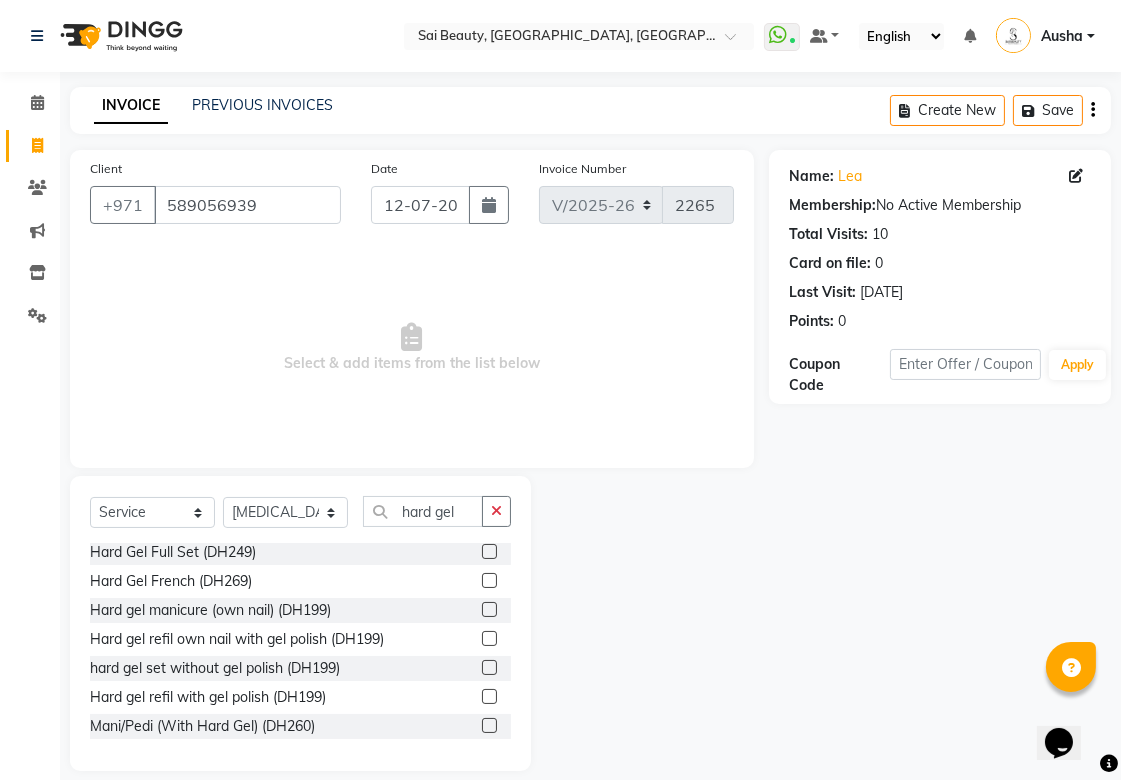 click 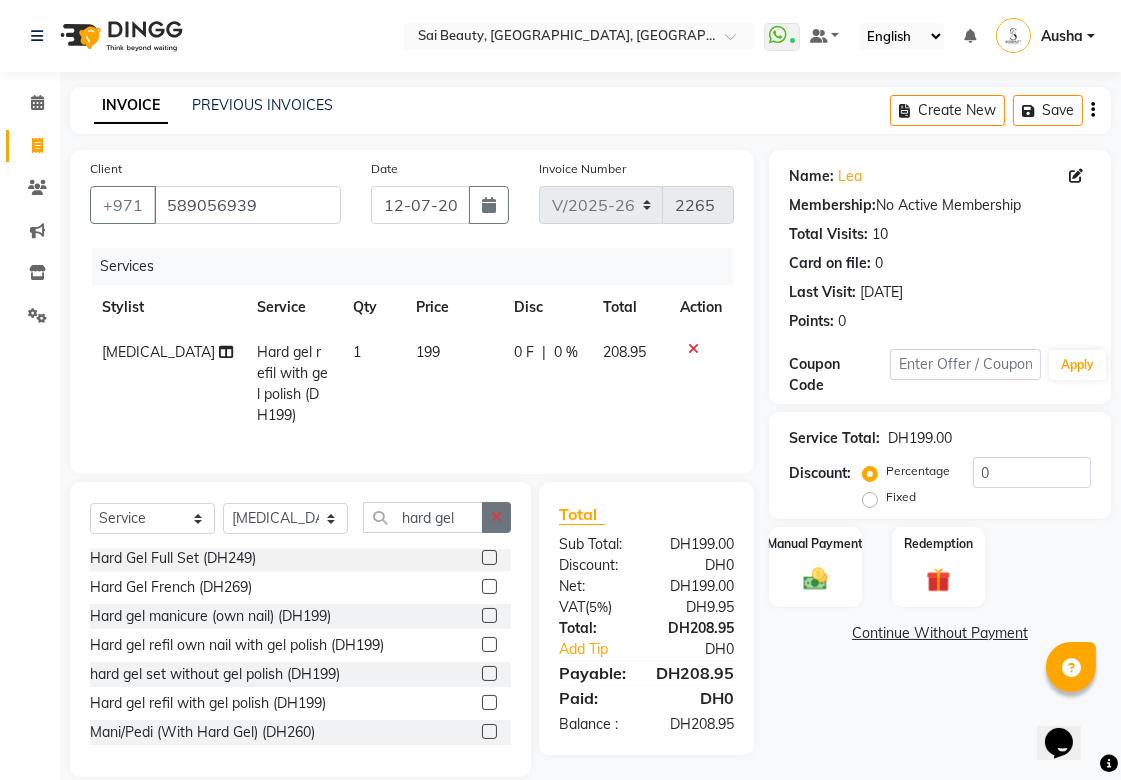 click 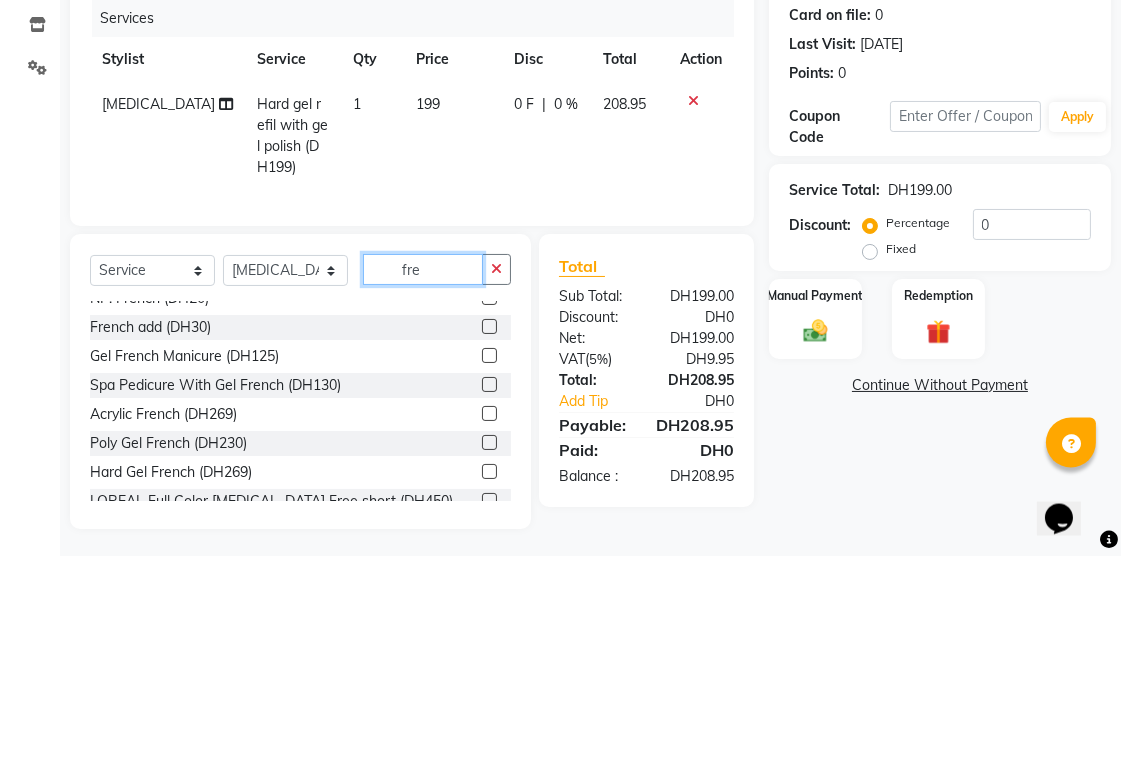scroll, scrollTop: 44, scrollLeft: 0, axis: vertical 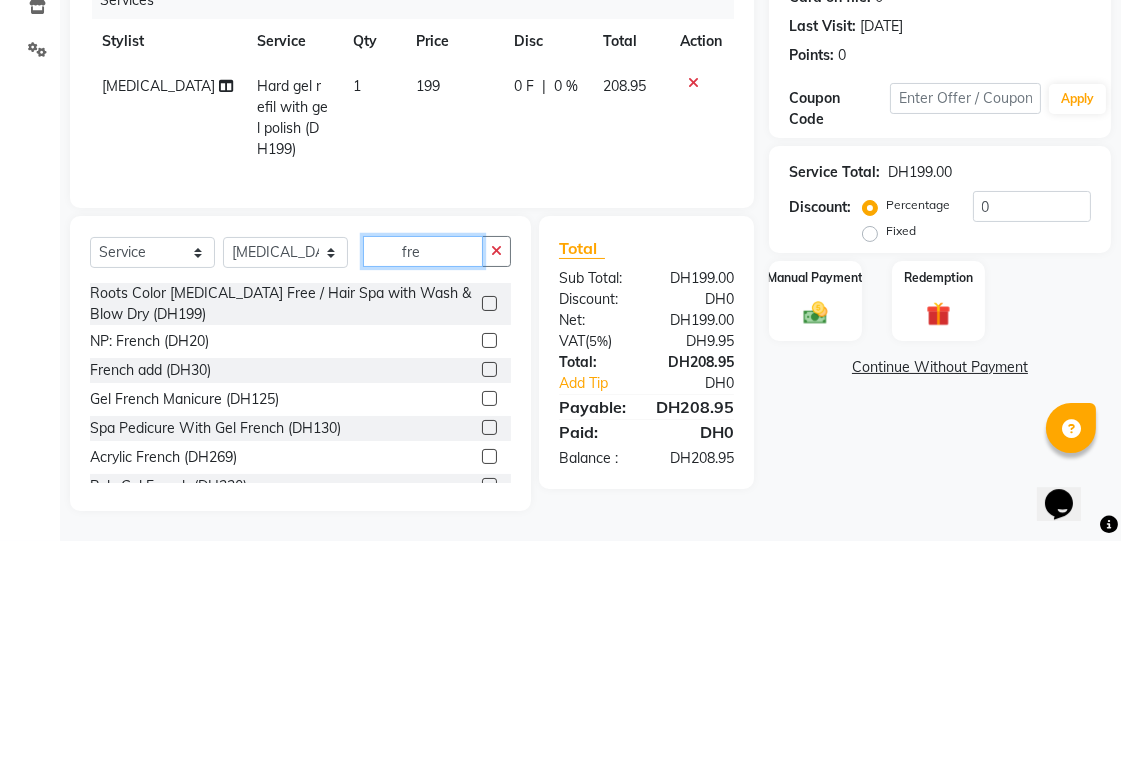 type on "fre" 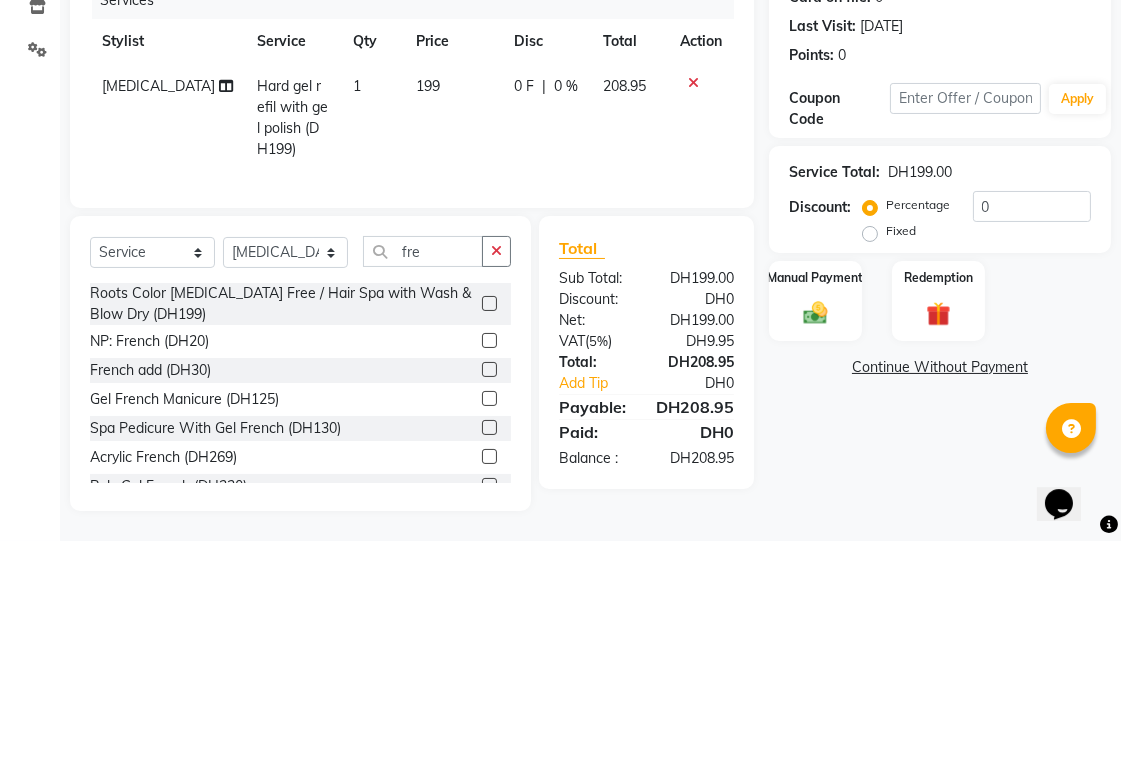 click 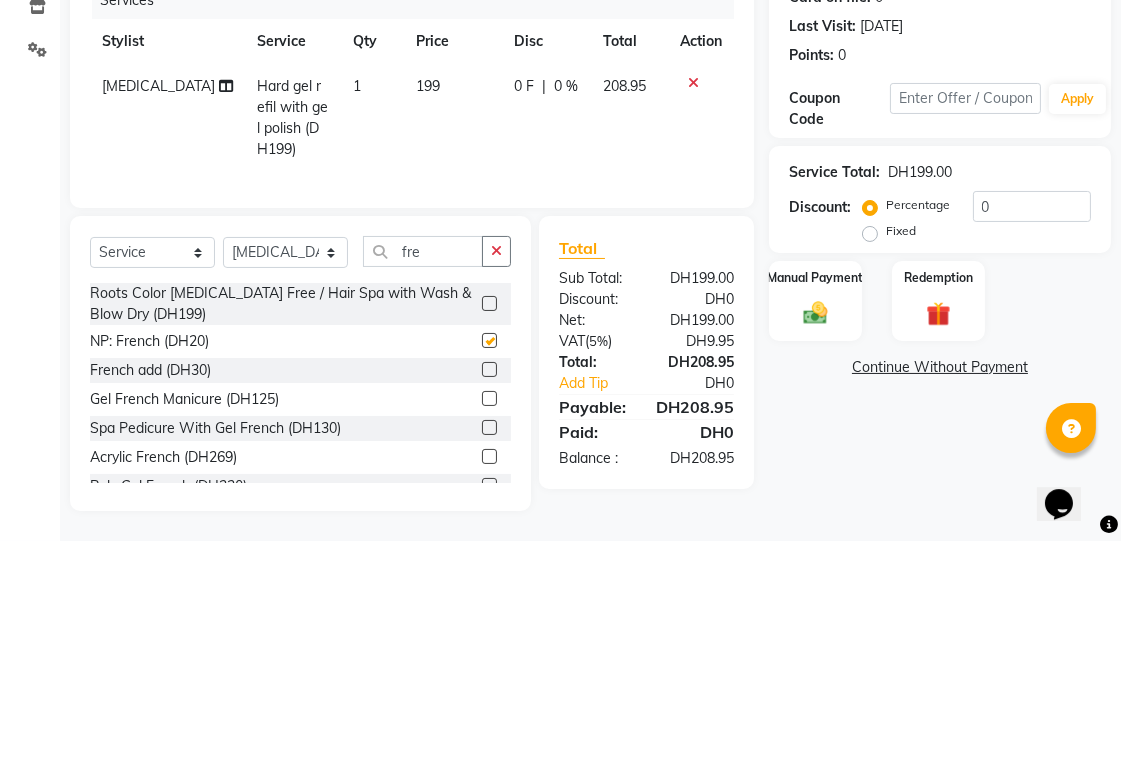 scroll, scrollTop: 44, scrollLeft: 0, axis: vertical 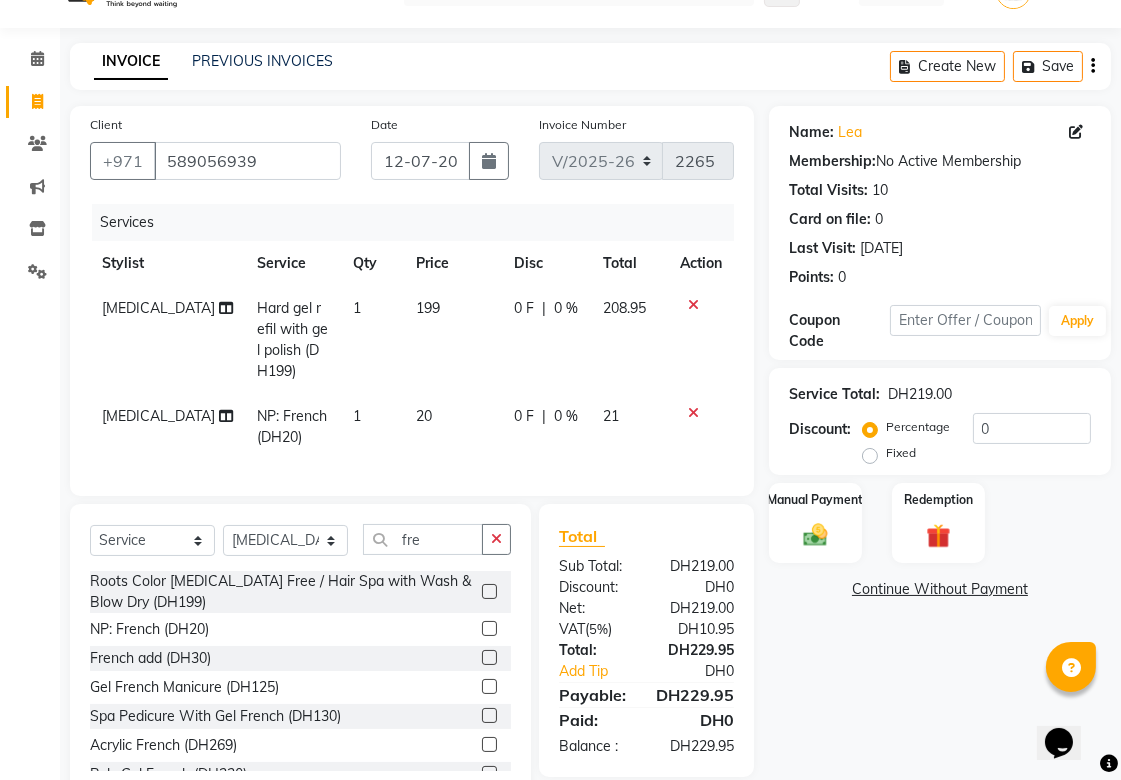 checkbox on "false" 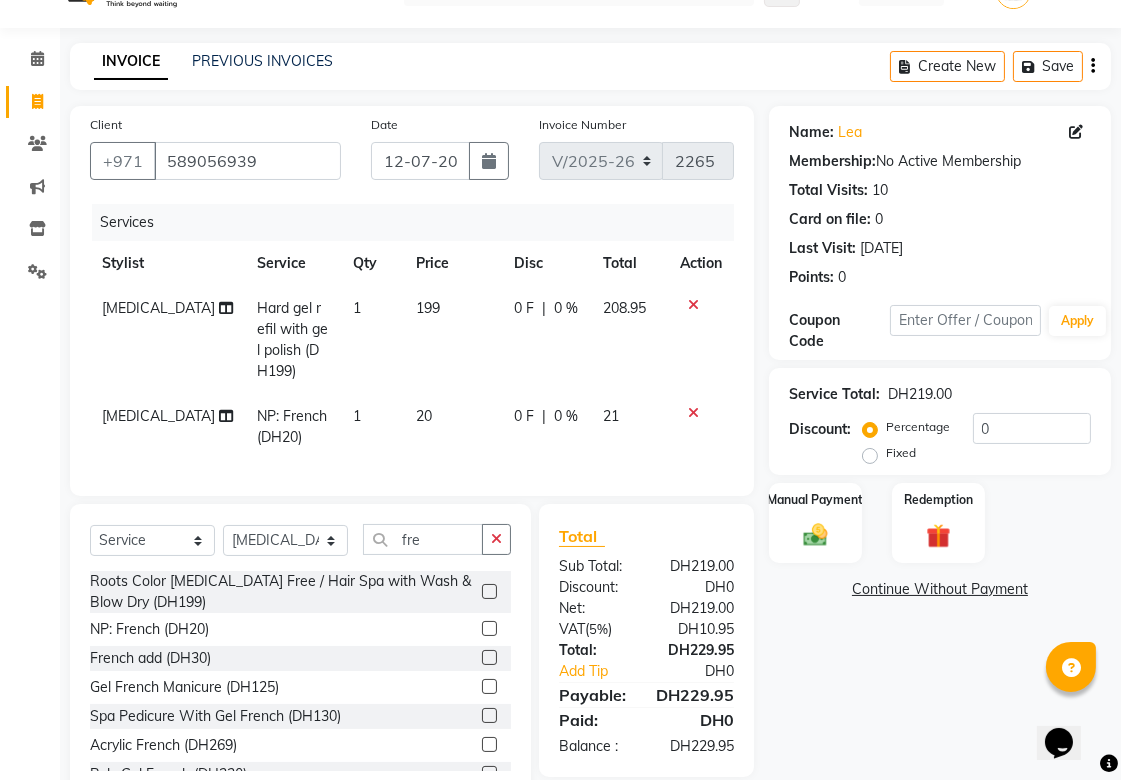 scroll, scrollTop: 110, scrollLeft: 0, axis: vertical 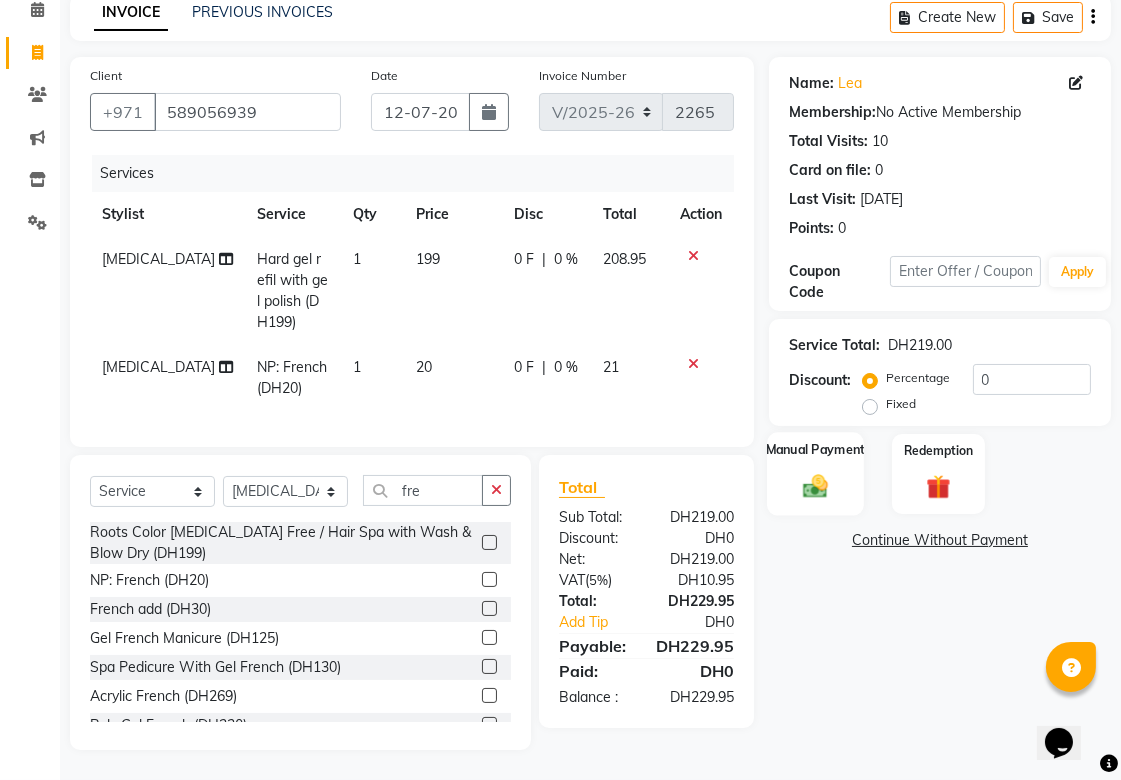 click on "Manual Payment" 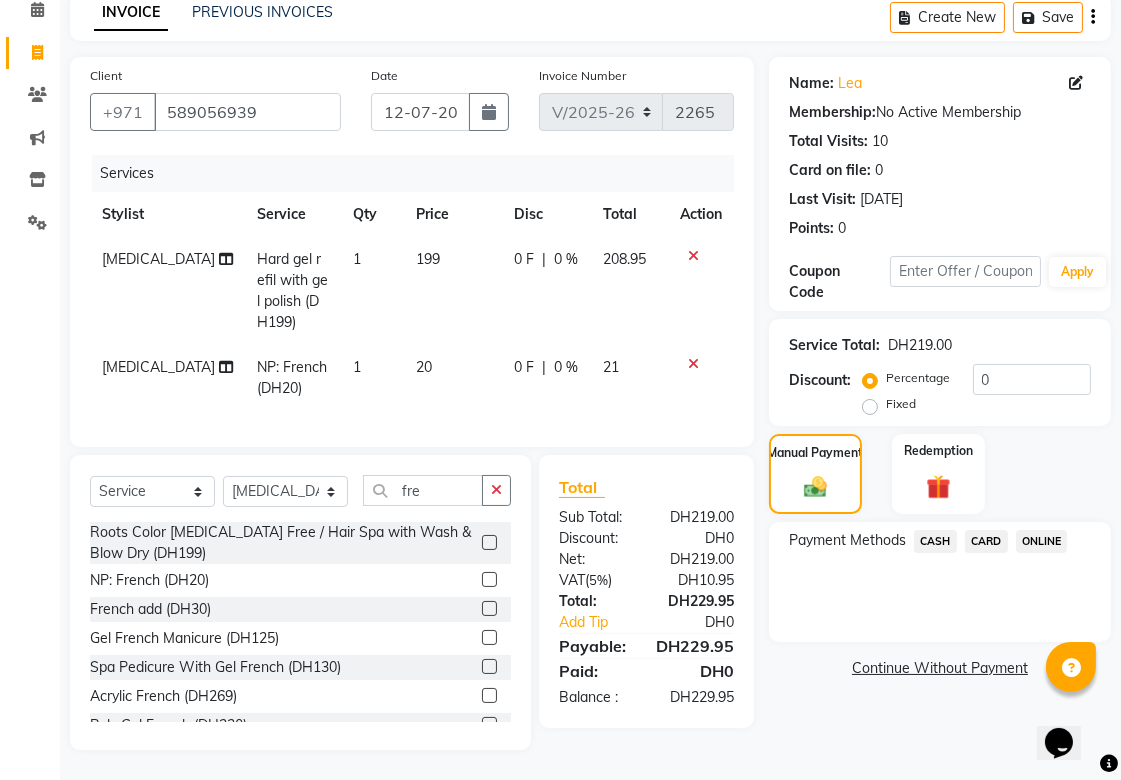 click on "CASH" 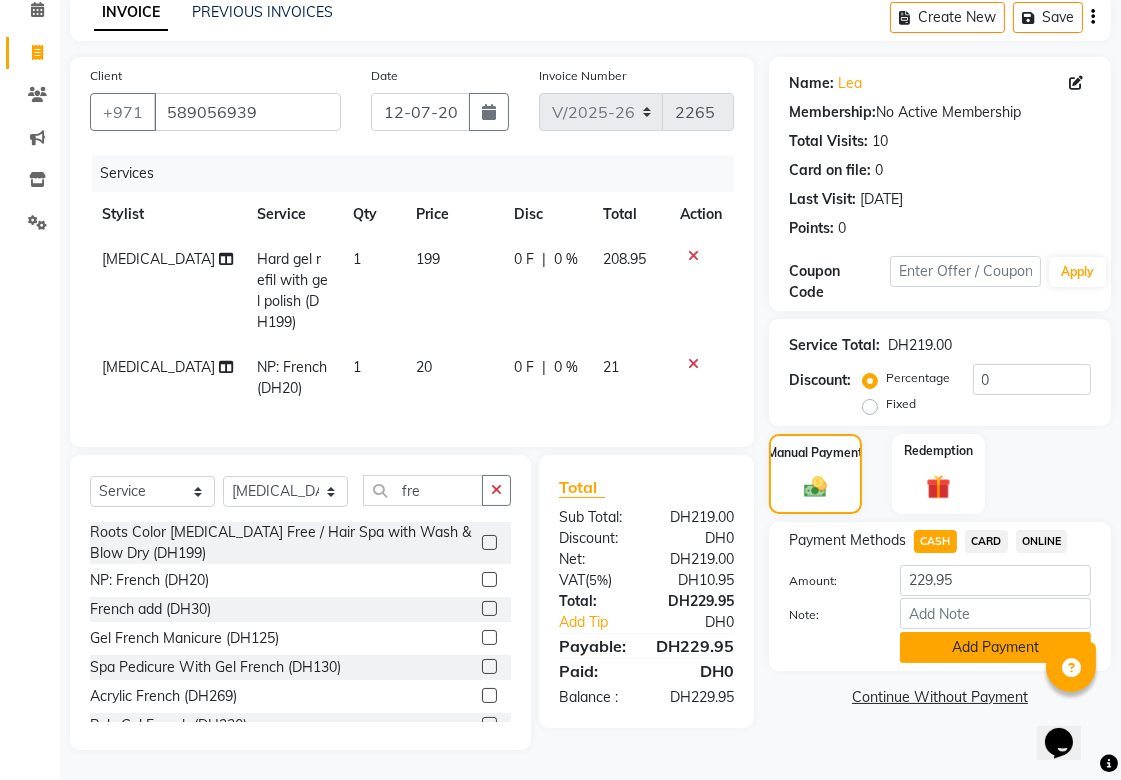 click on "Add Payment" 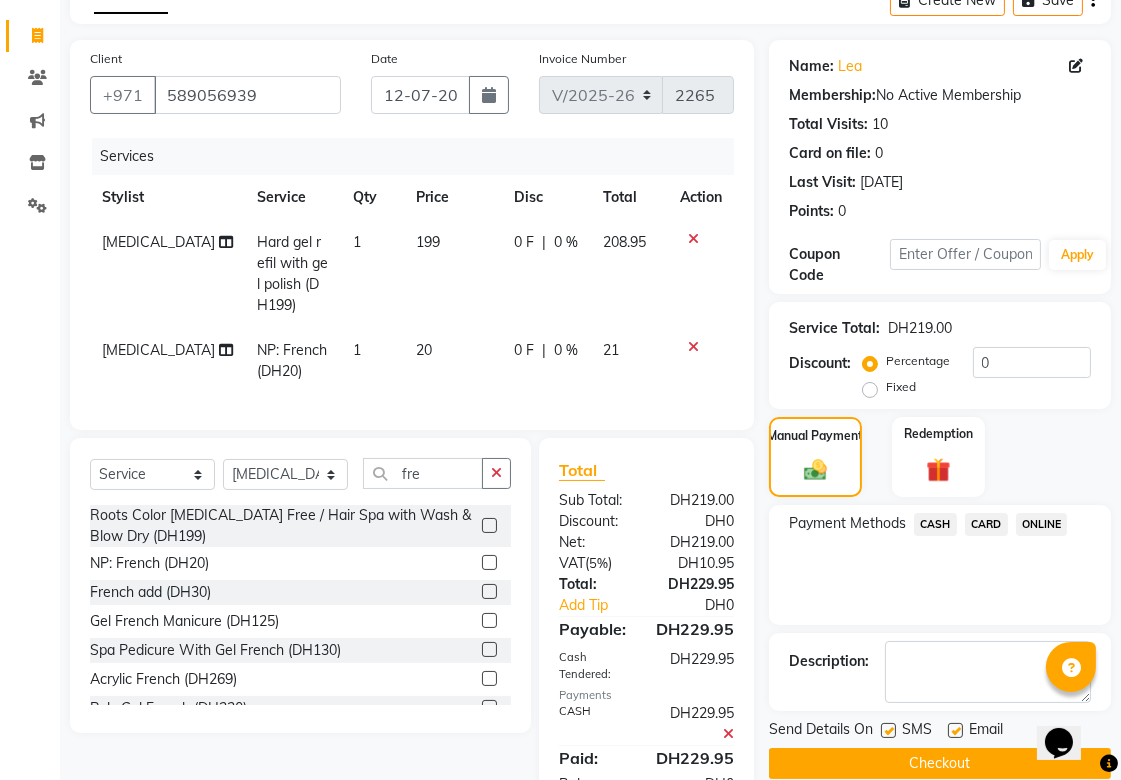 scroll, scrollTop: 192, scrollLeft: 0, axis: vertical 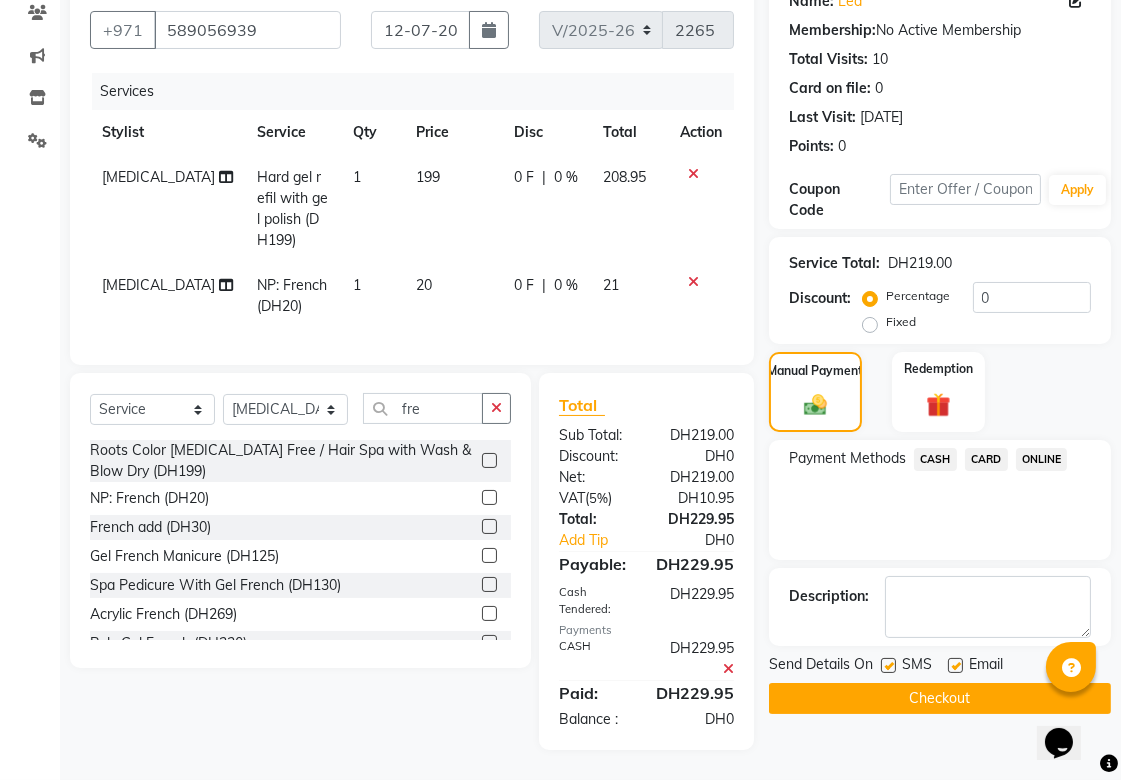 click on "Checkout" 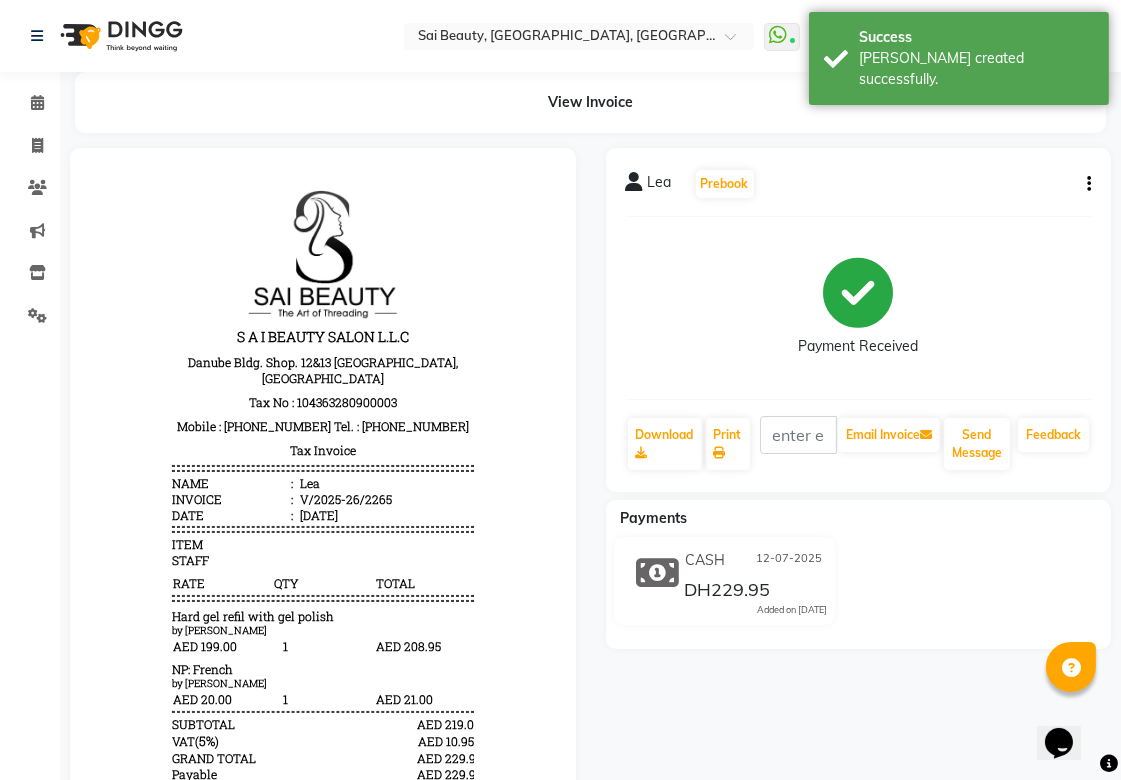 scroll, scrollTop: 0, scrollLeft: 0, axis: both 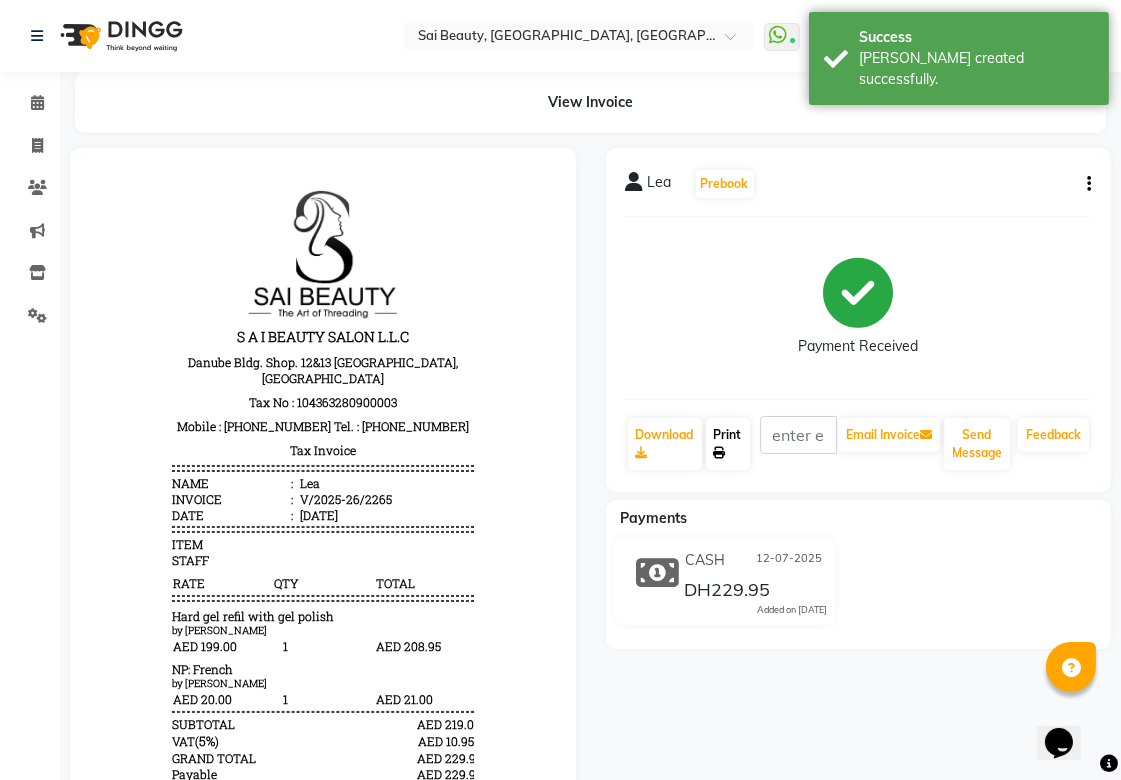 click on "Print" 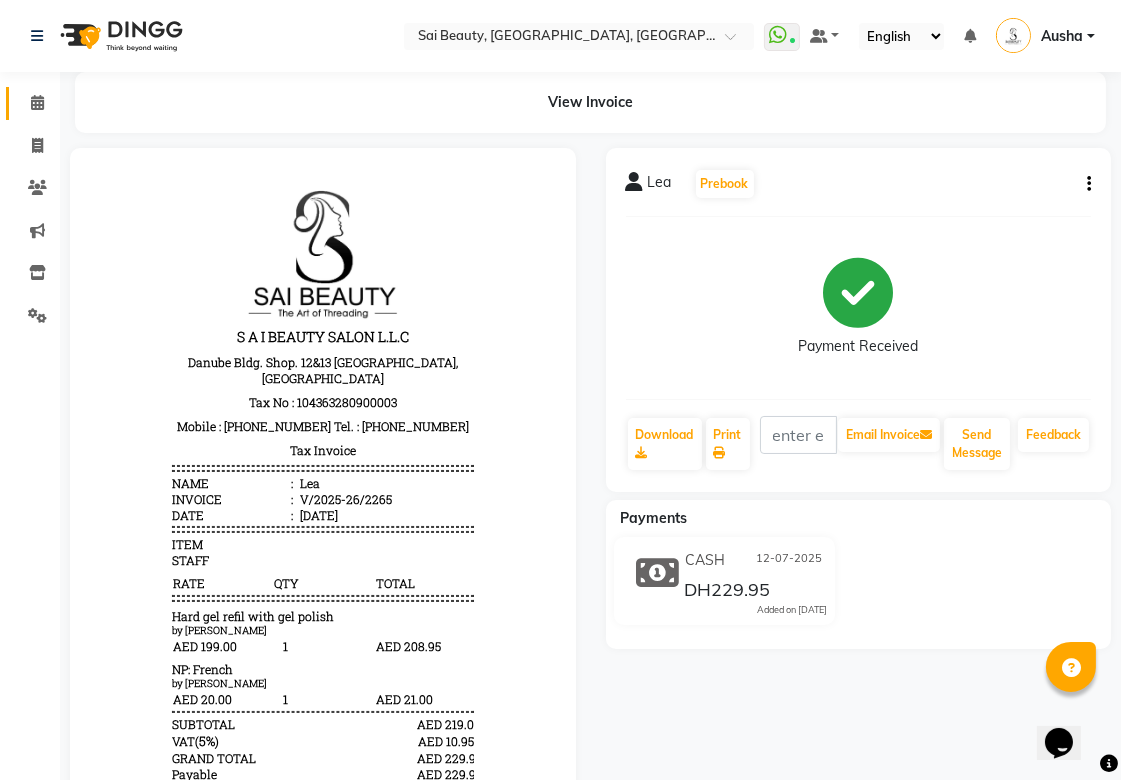 click 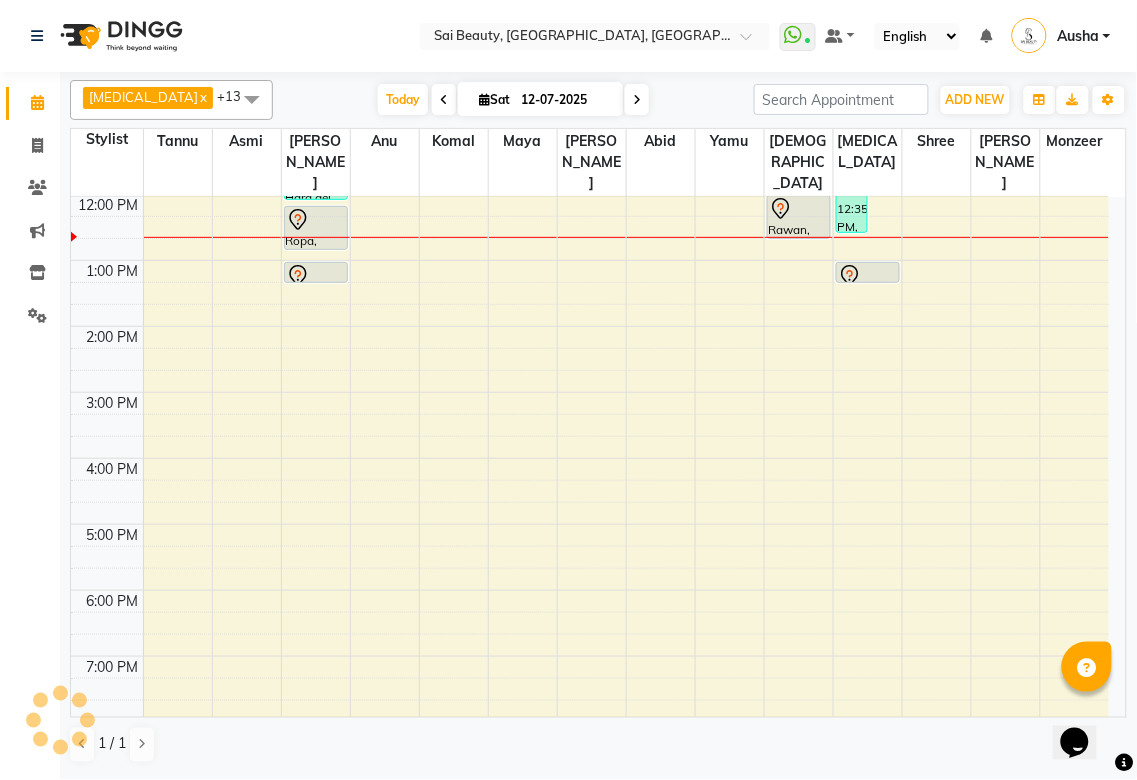 scroll, scrollTop: 0, scrollLeft: 0, axis: both 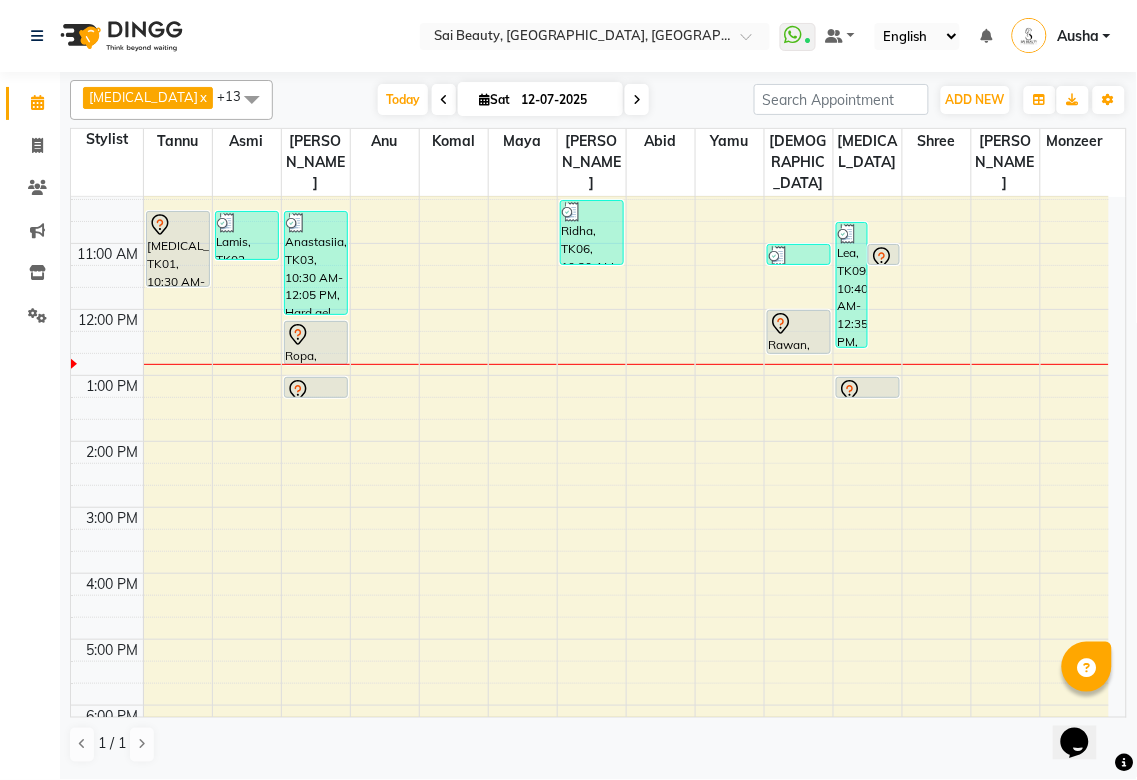 click 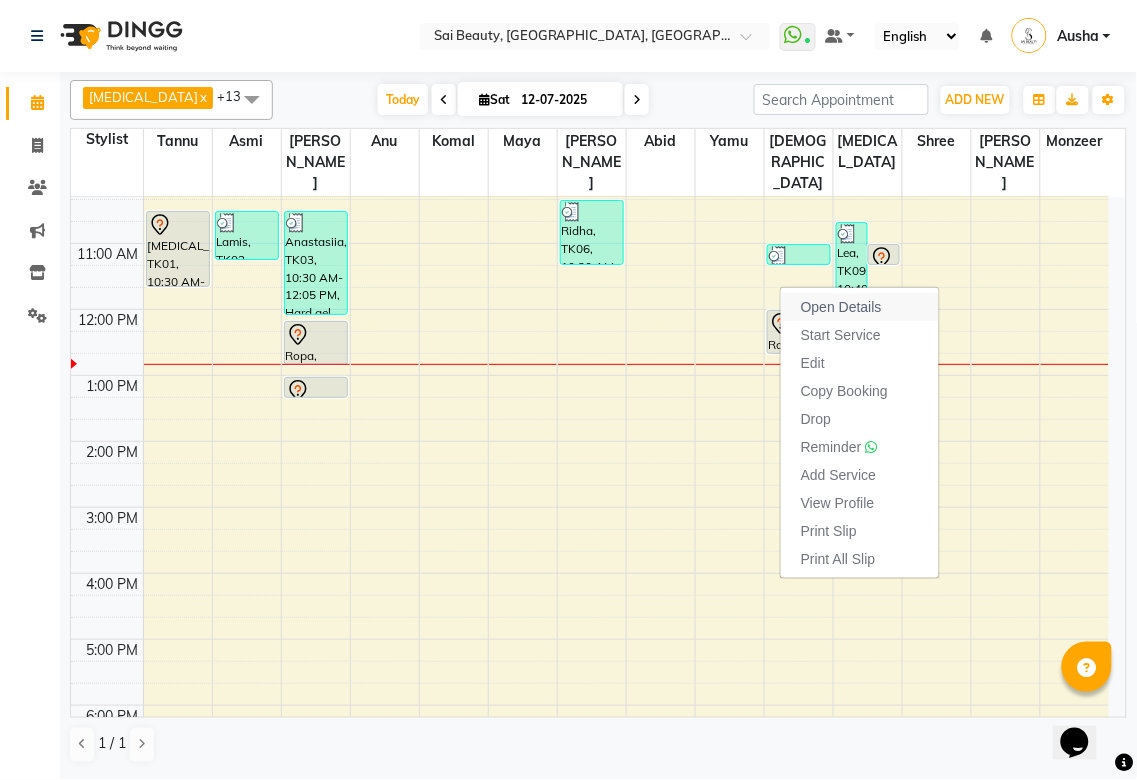 click on "Open Details" at bounding box center [841, 307] 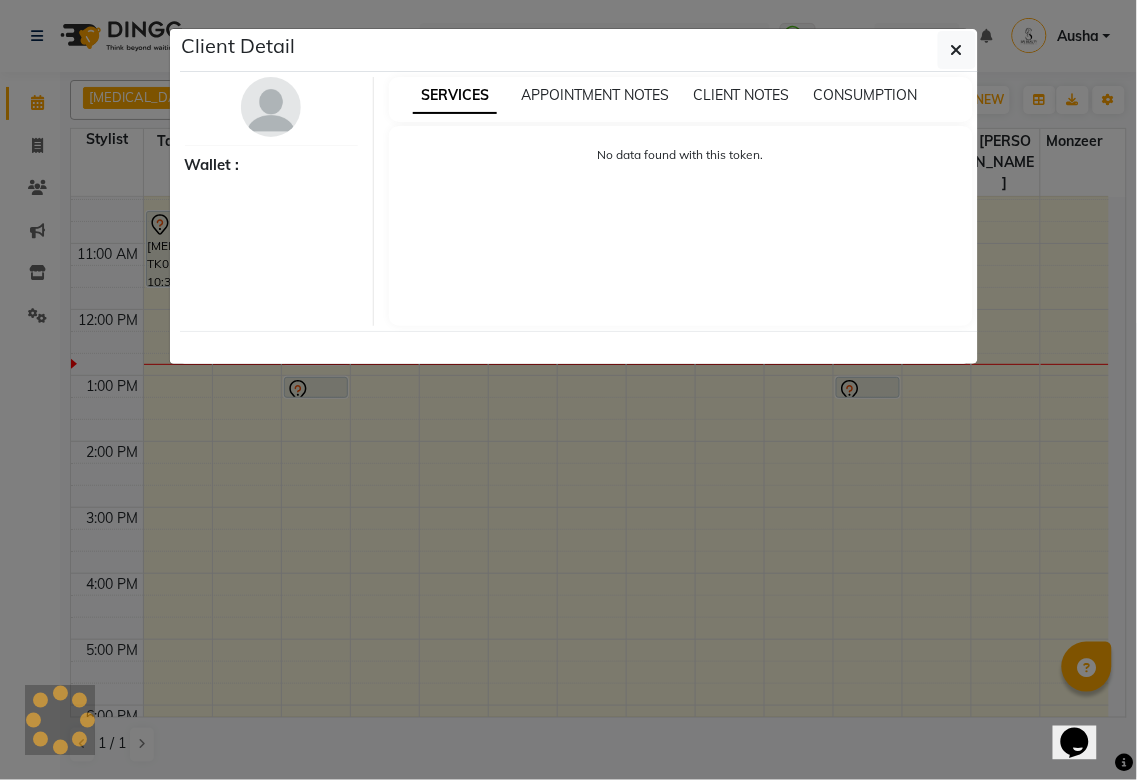 select on "7" 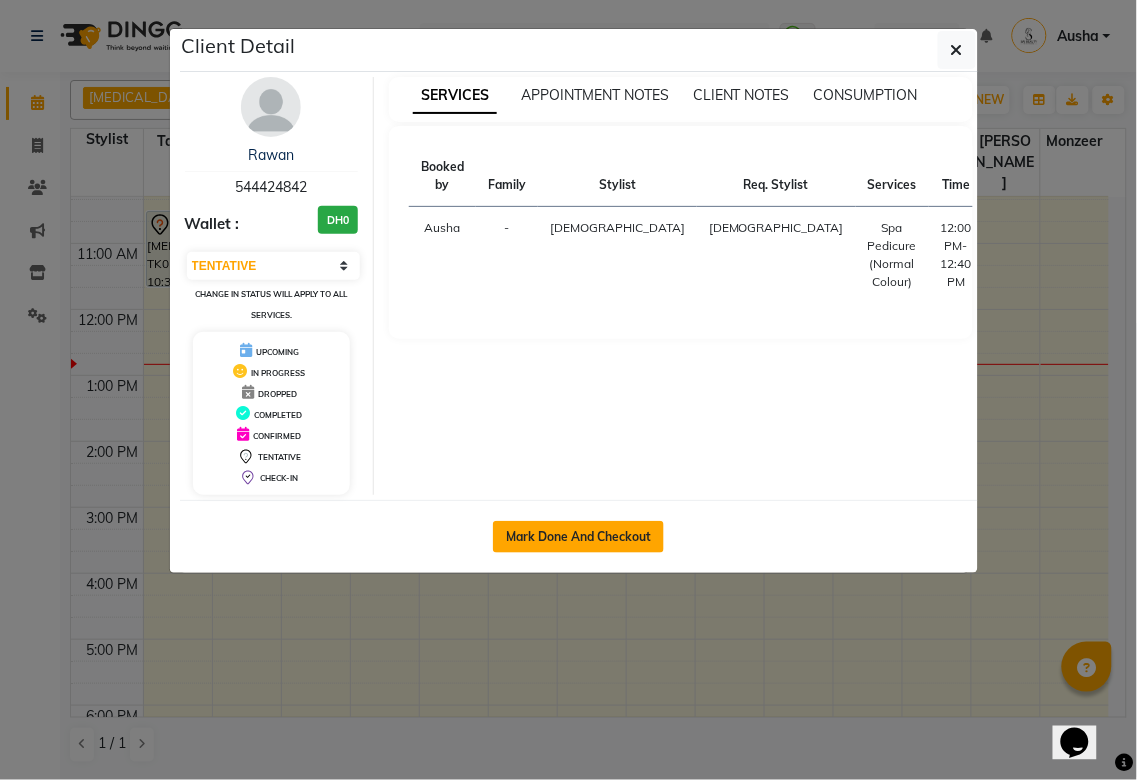 click on "Mark Done And Checkout" 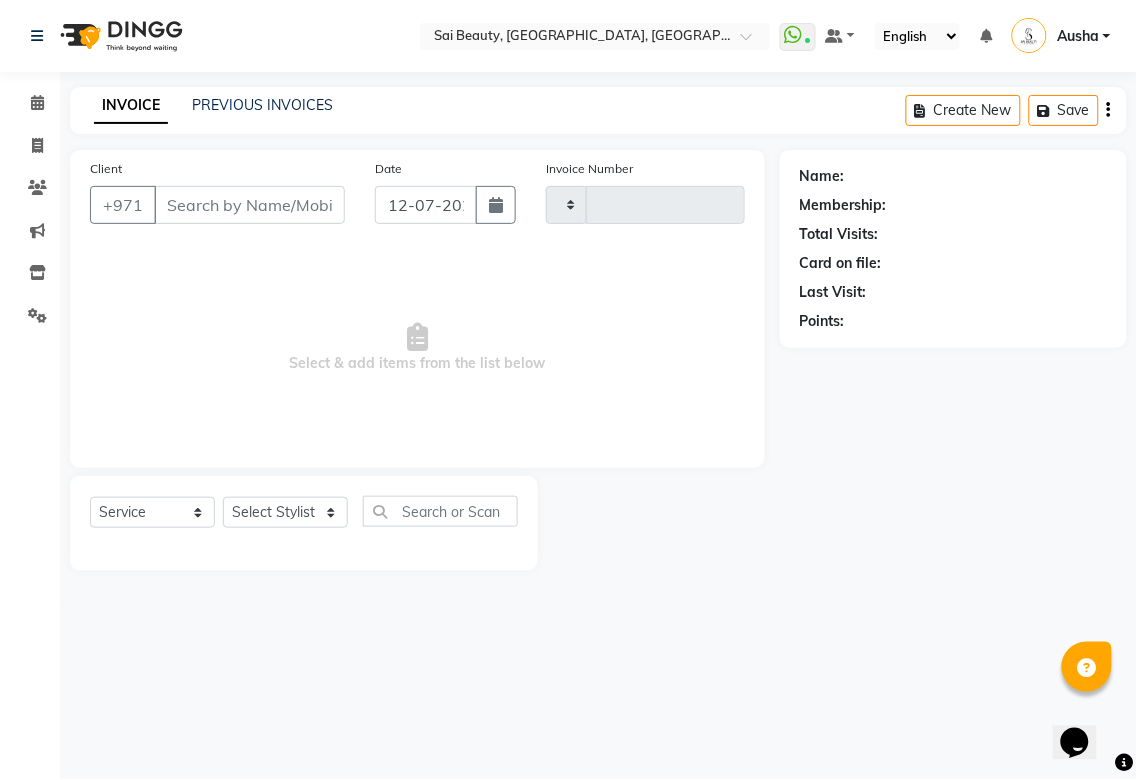 type on "2266" 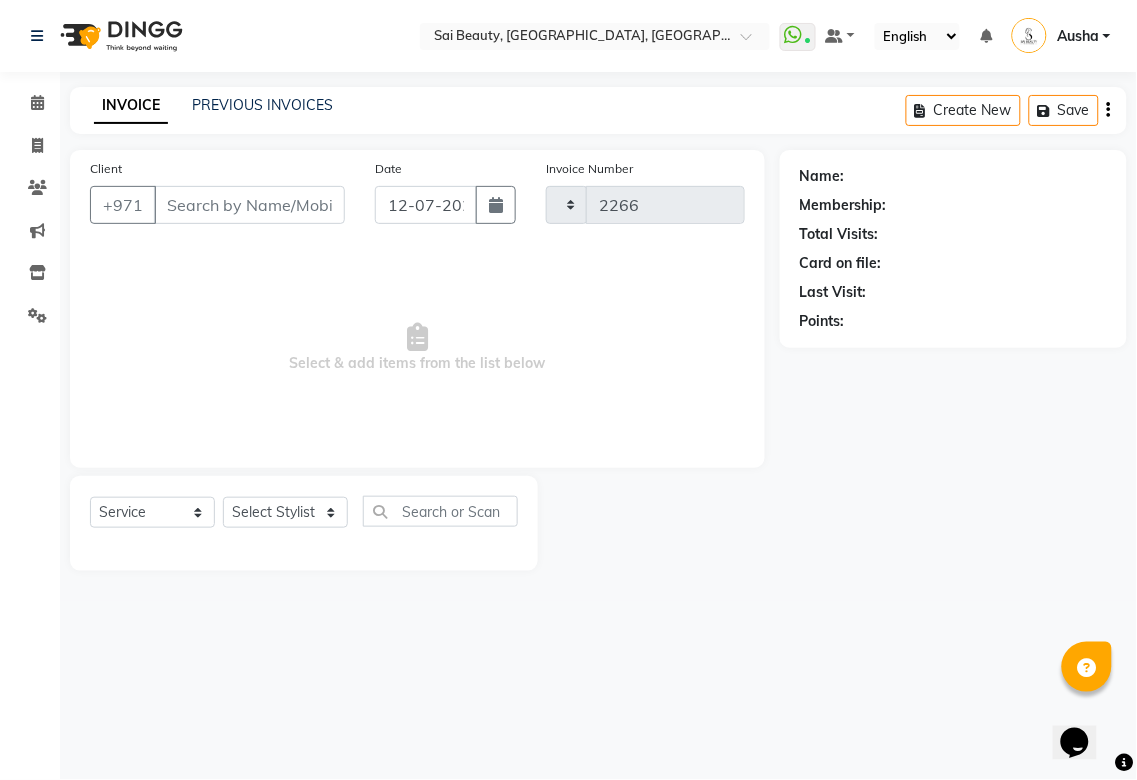 select on "5352" 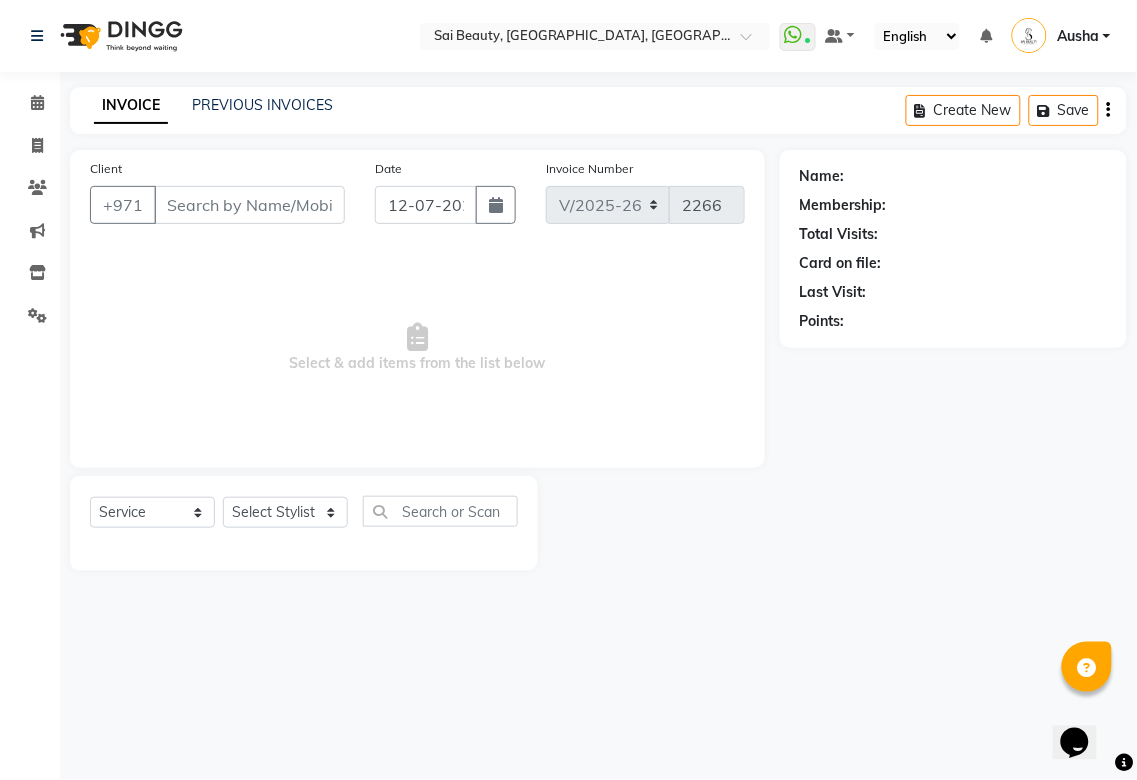 type on "544424842" 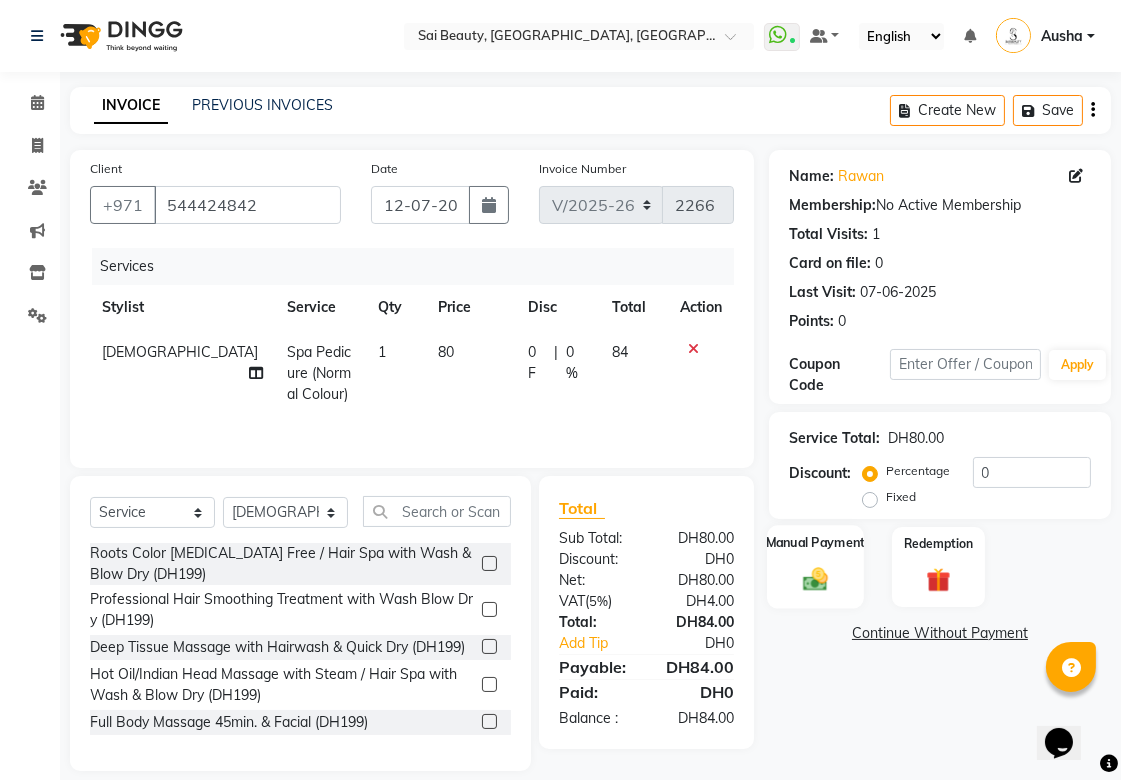 click on "Manual Payment" 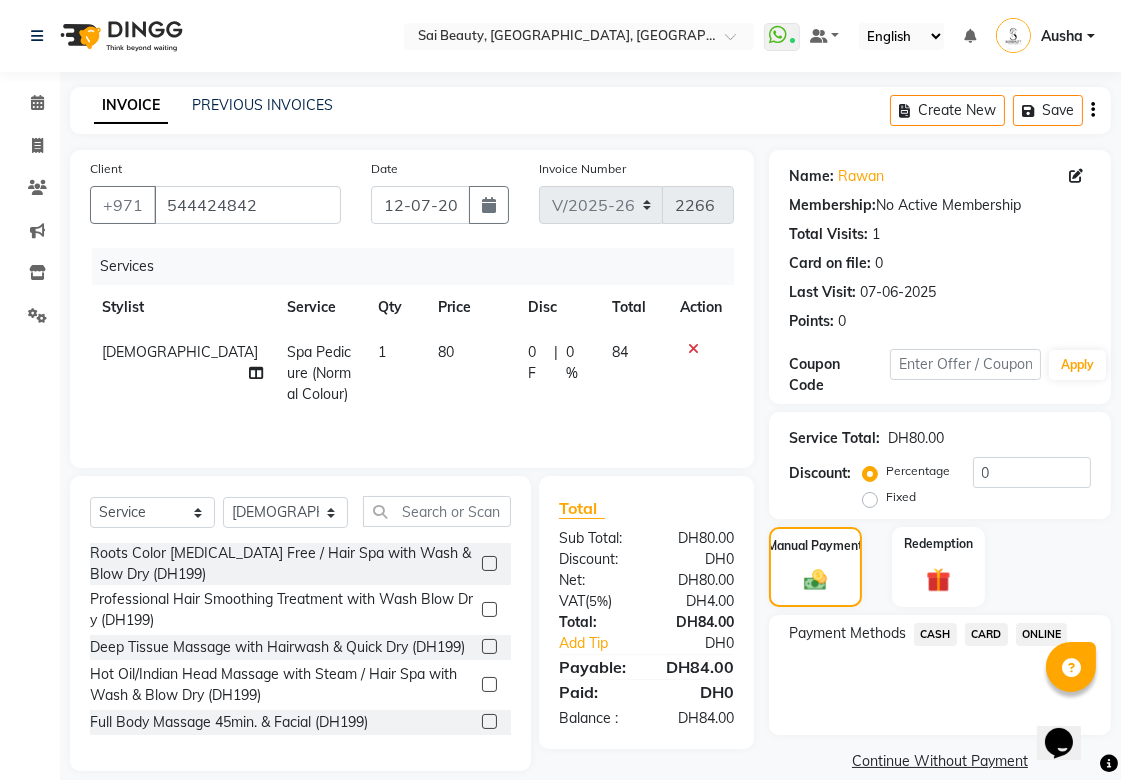 click on "CARD" 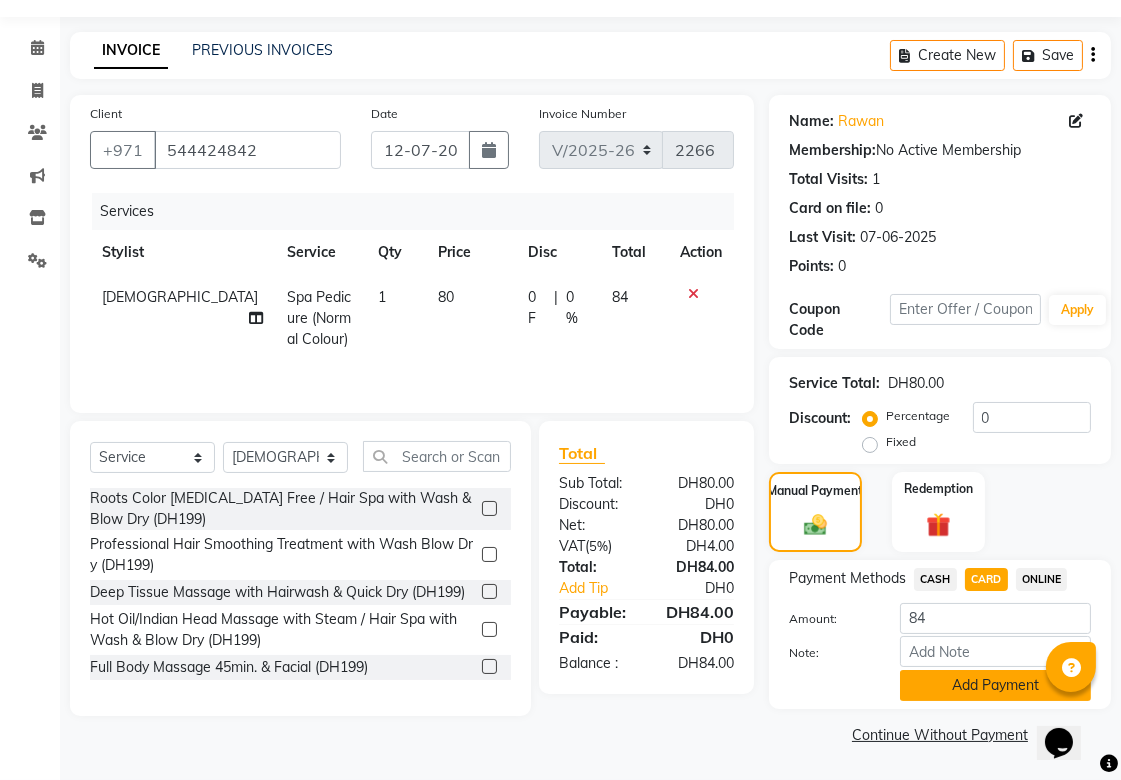 click on "Add Payment" 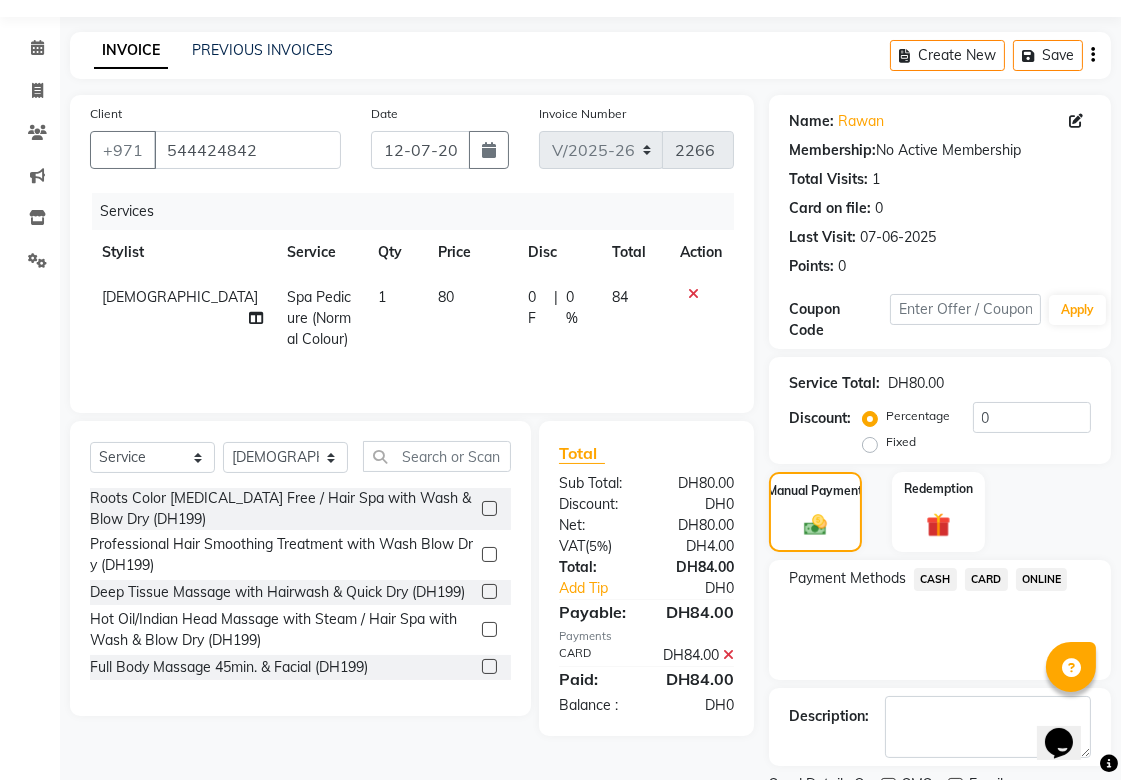scroll, scrollTop: 138, scrollLeft: 0, axis: vertical 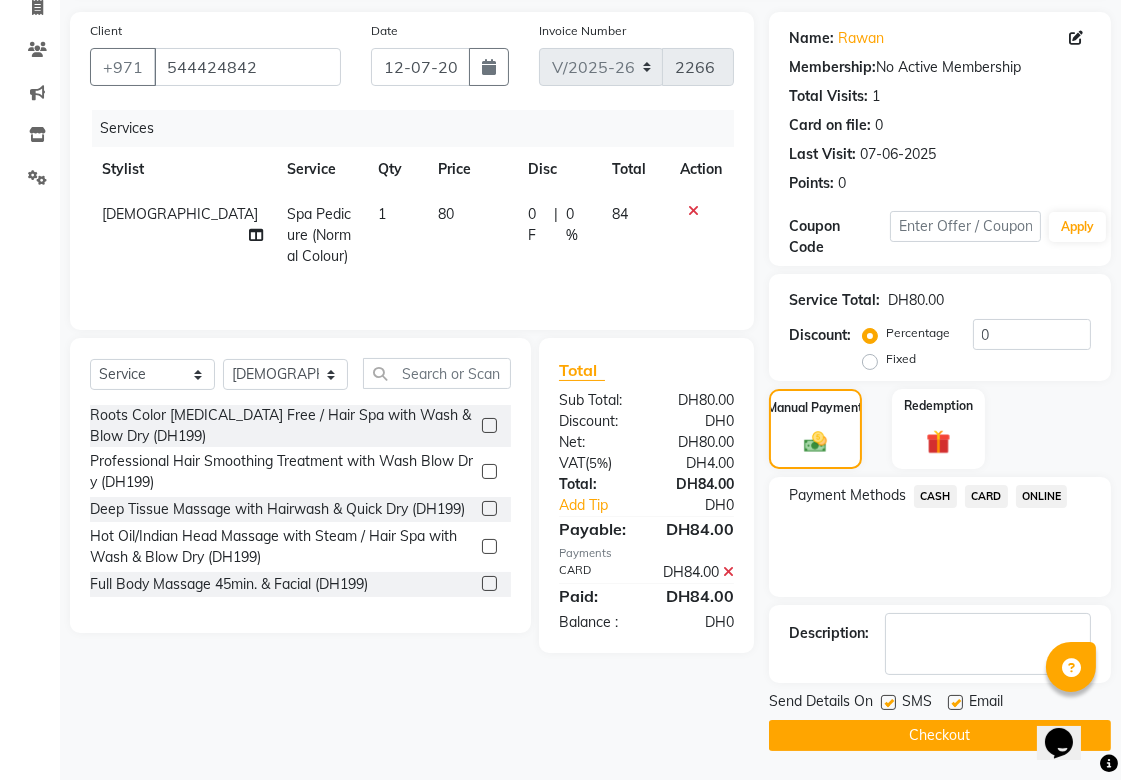 click on "Checkout" 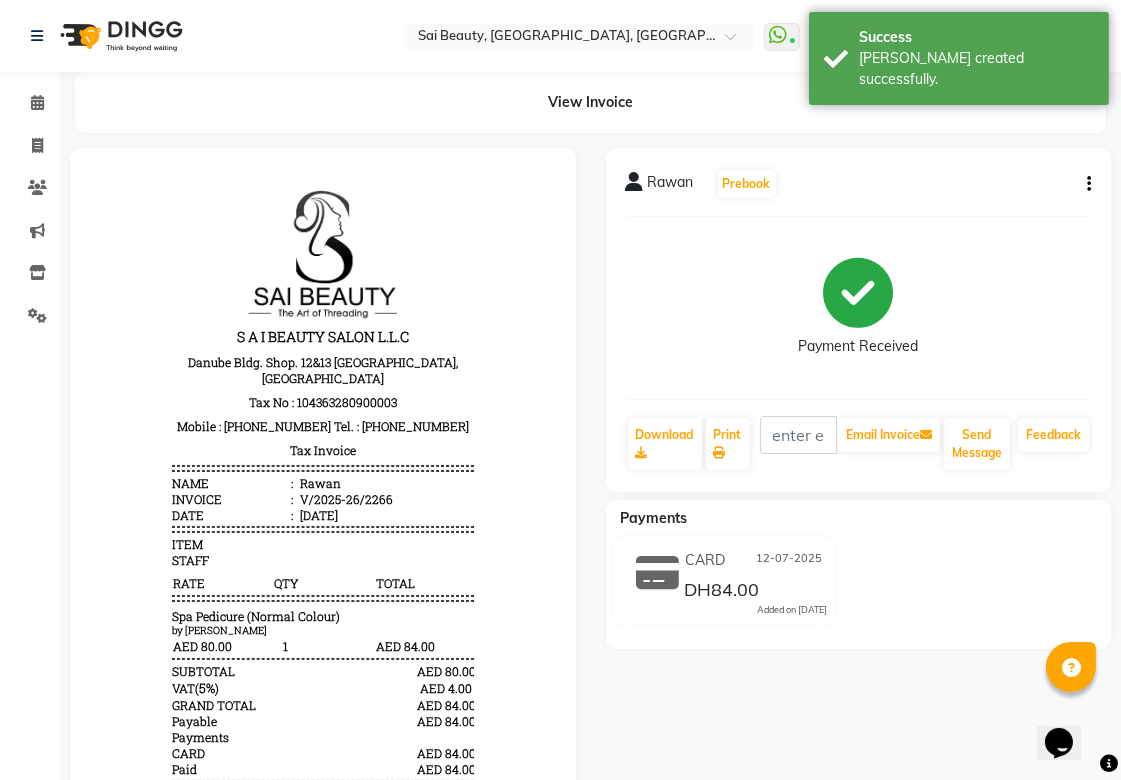scroll, scrollTop: 0, scrollLeft: 0, axis: both 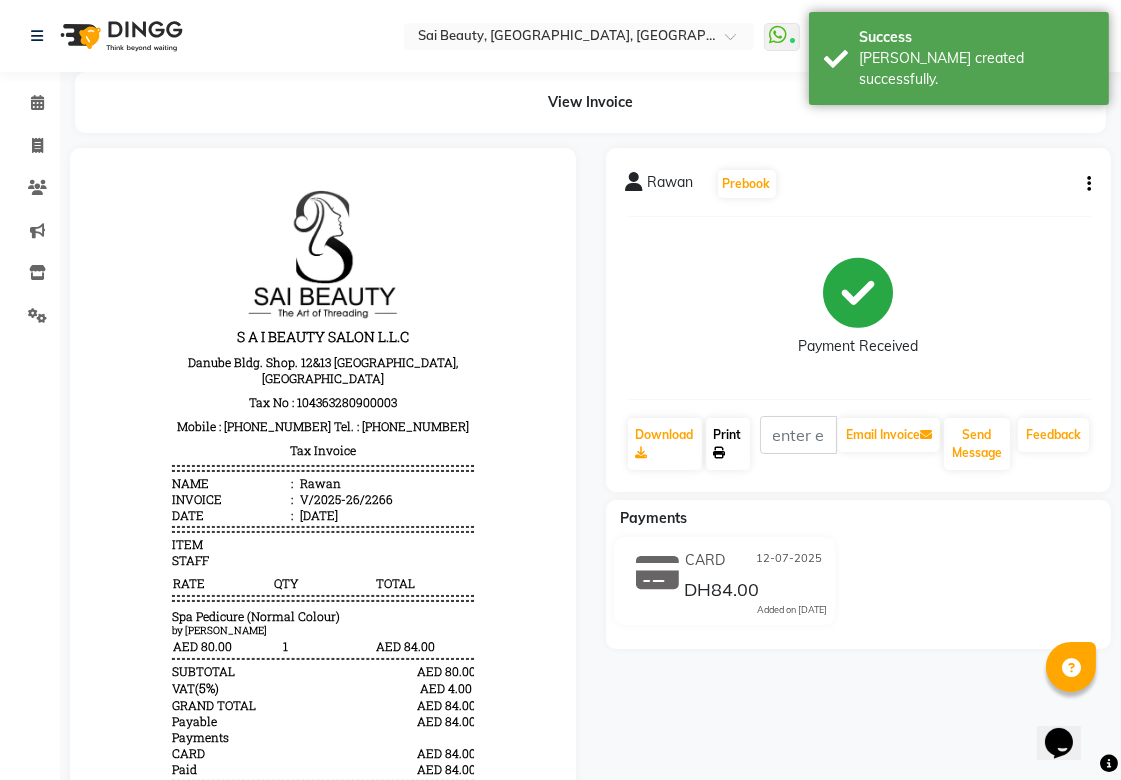 click 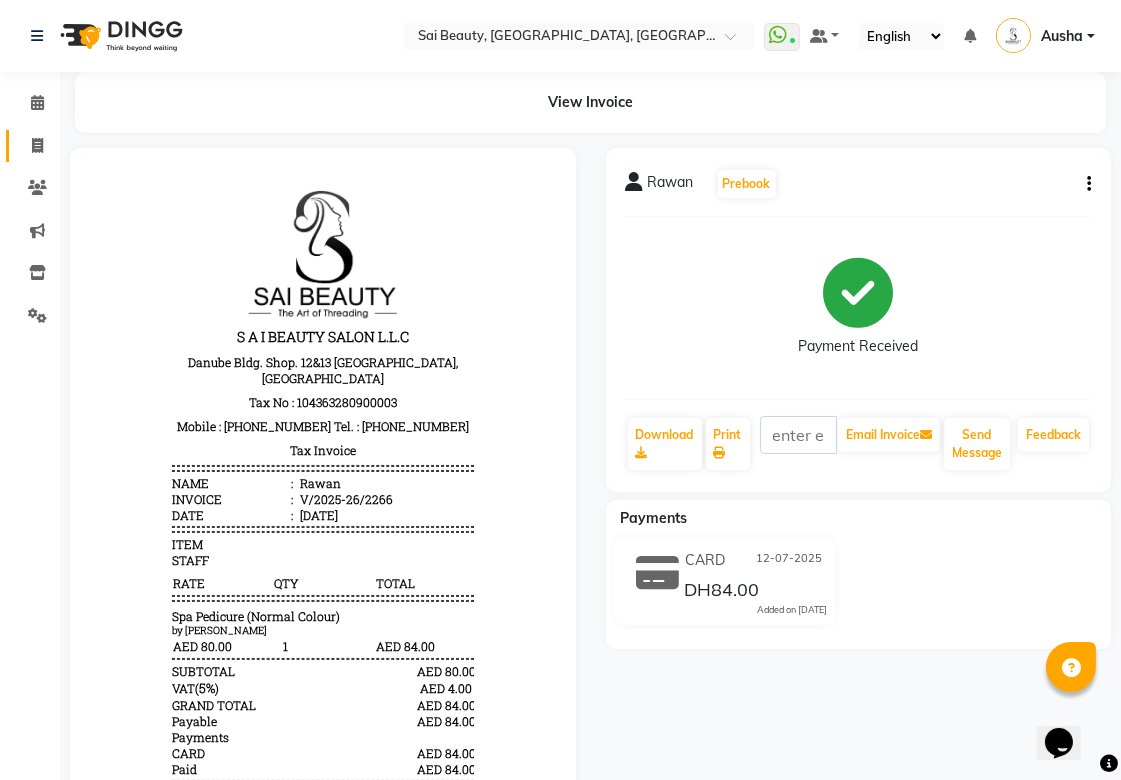 click 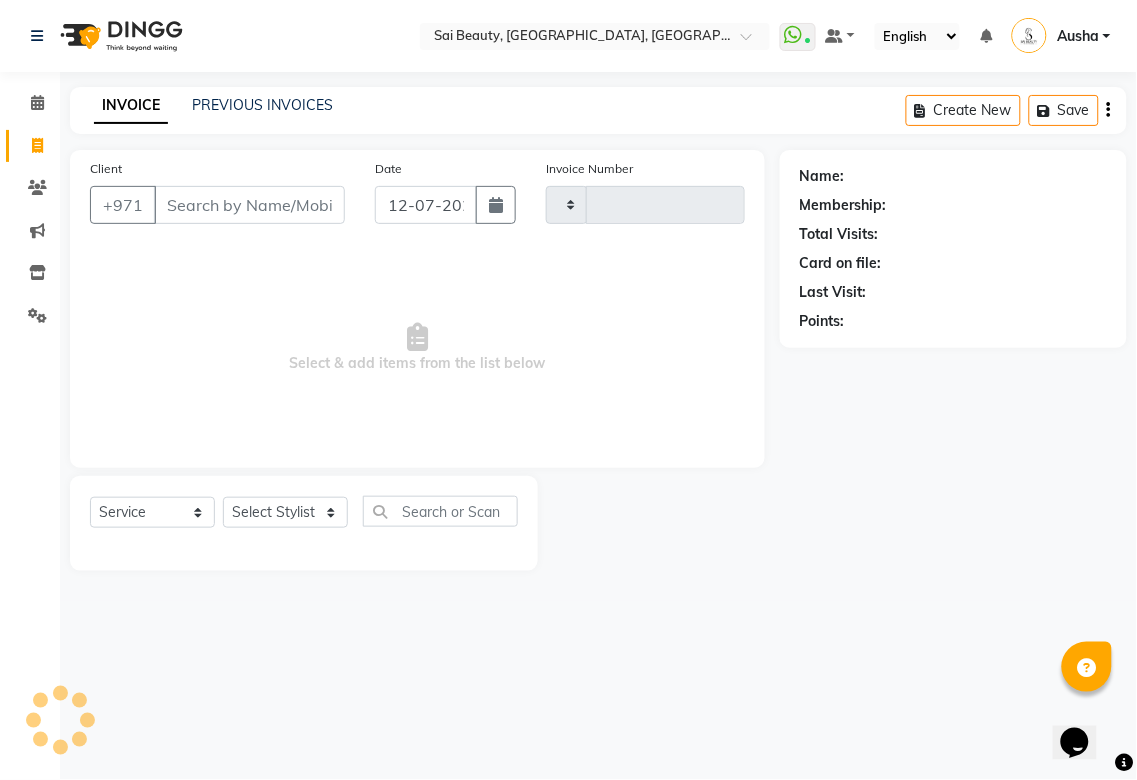 type on "2267" 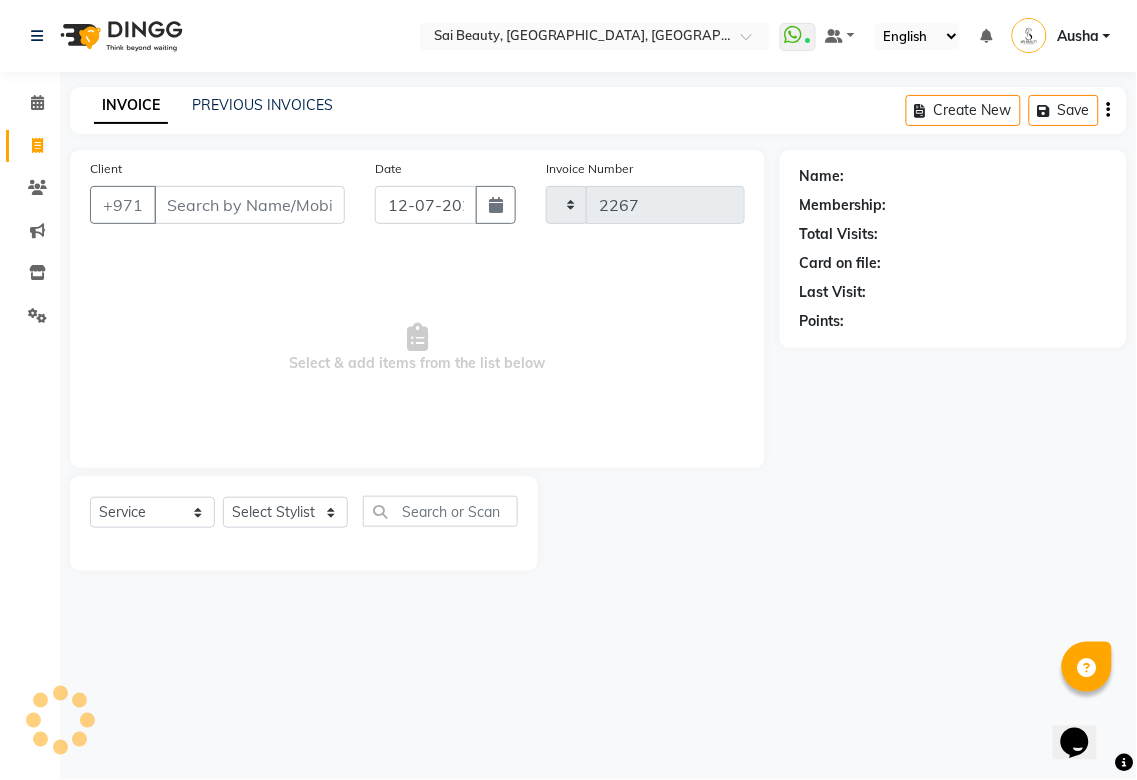 select on "5352" 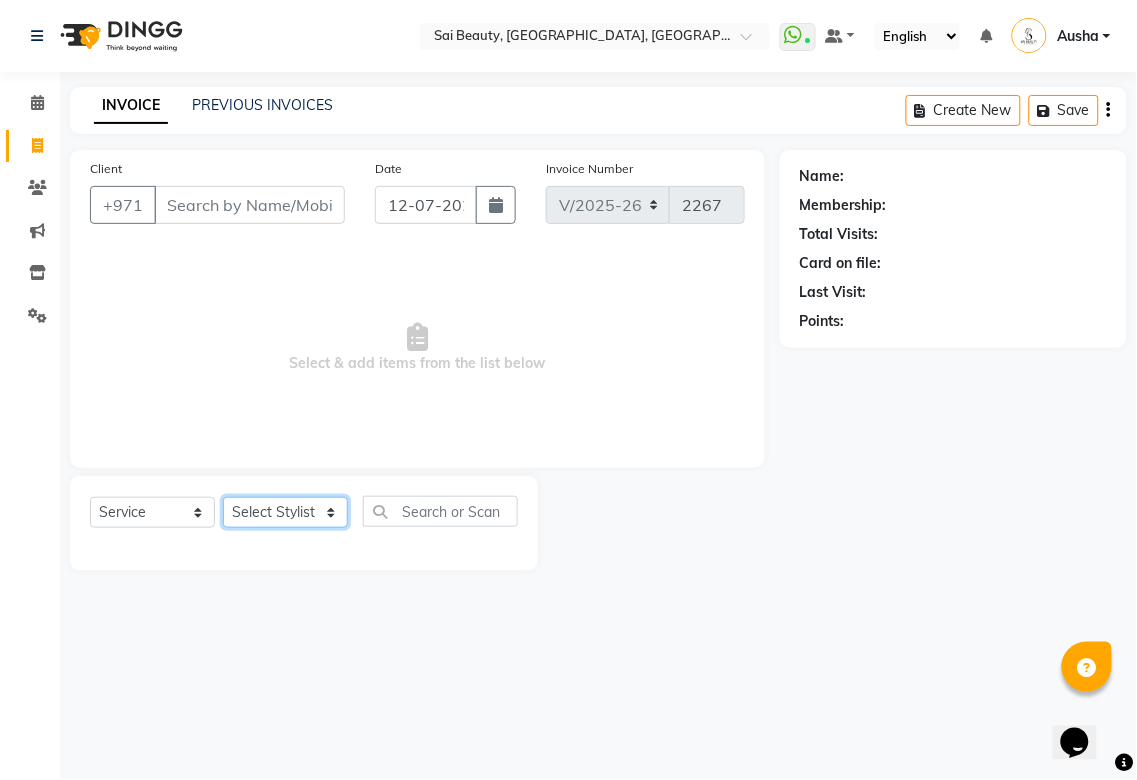 click on "Select Stylist" 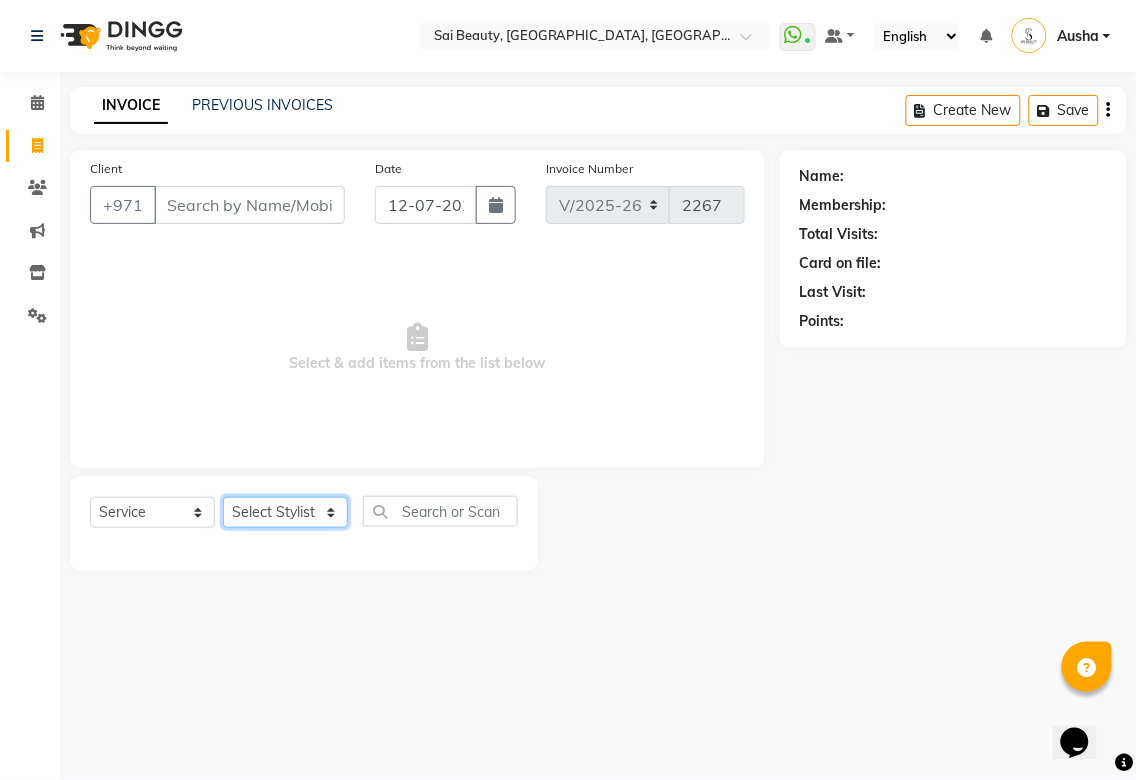 select on "40288" 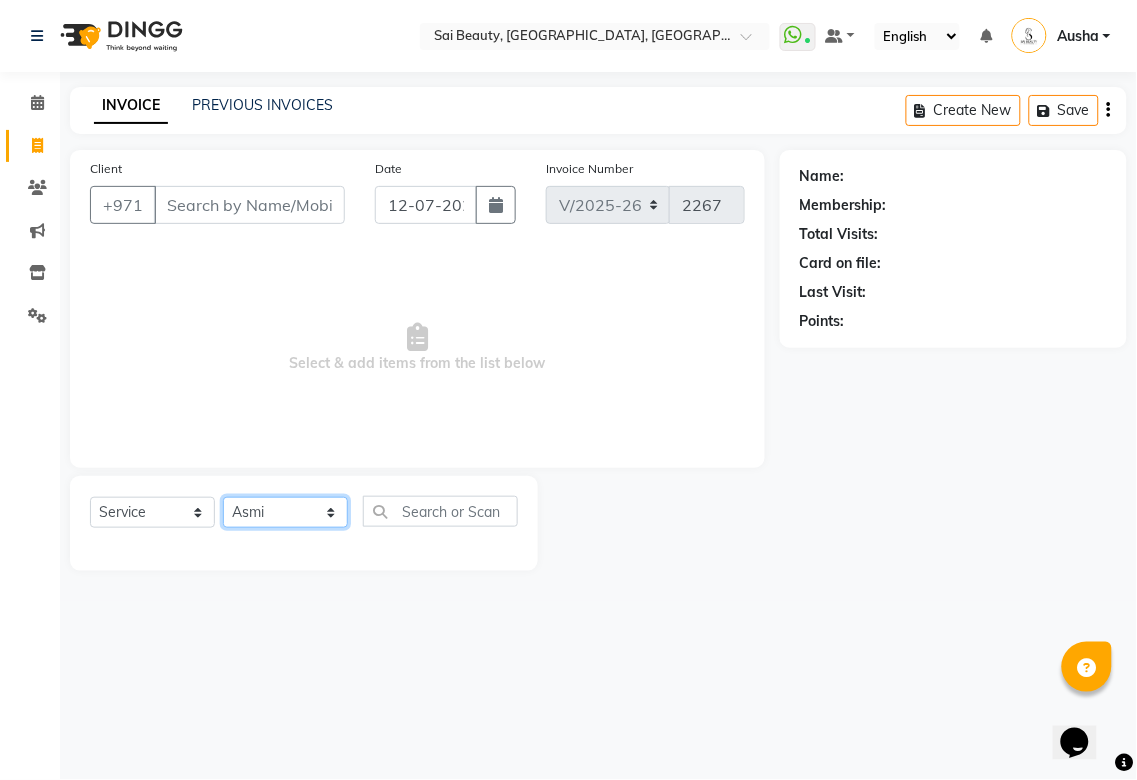 click on "Select Stylist [PERSON_NAME][MEDICAL_DATA] [PERSON_NAME] Asmi Ausha [PERSON_NAME] Gita [PERSON_NAME] Monzeer shree [PERSON_NAME] [PERSON_NAME] Surakcha [PERSON_NAME] Yamu" 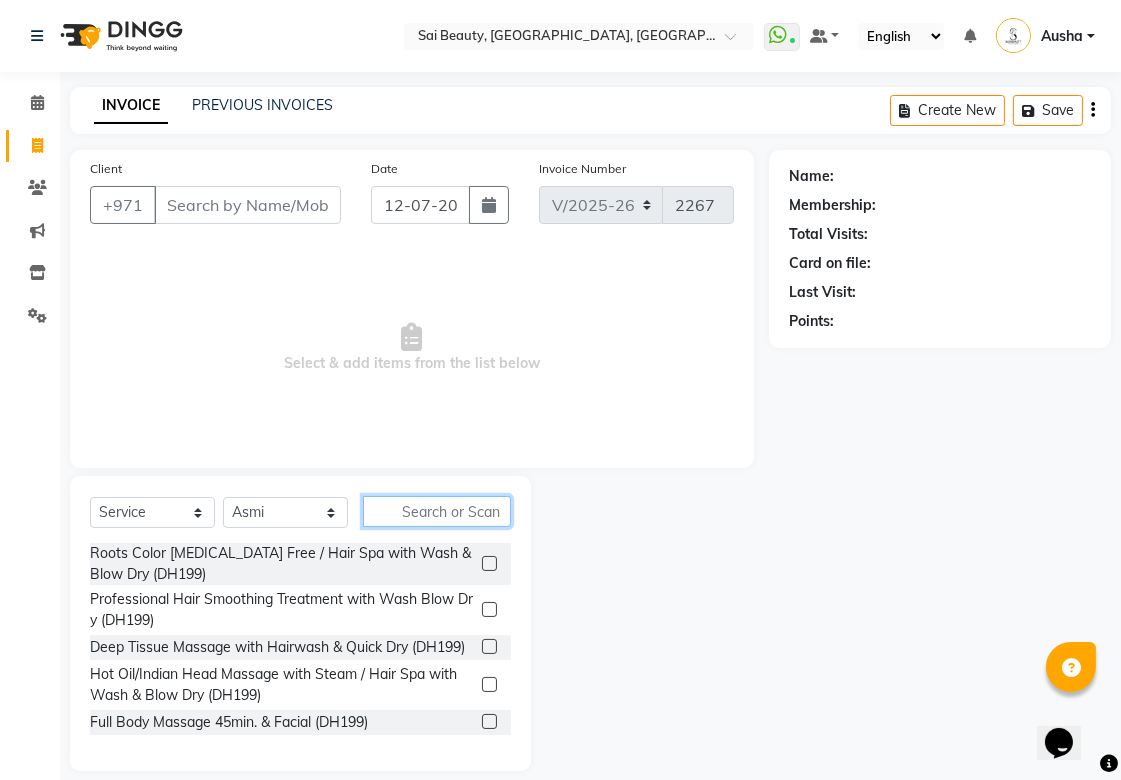 click 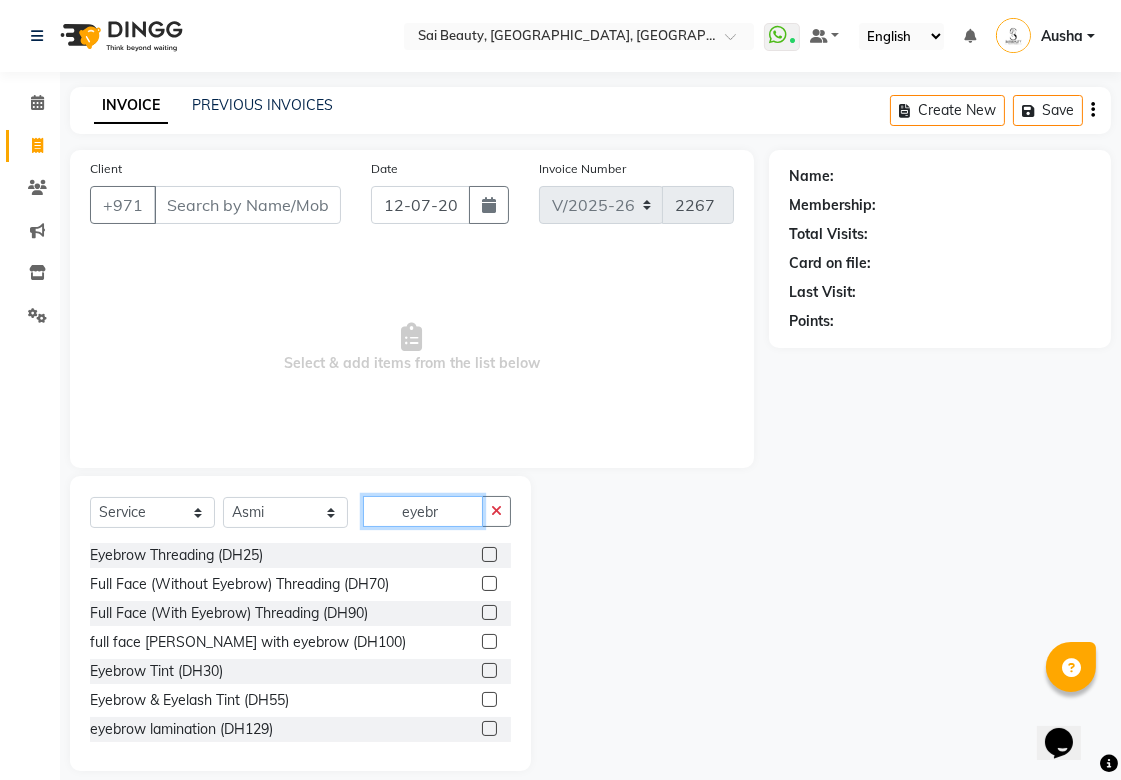 type on "eyebr" 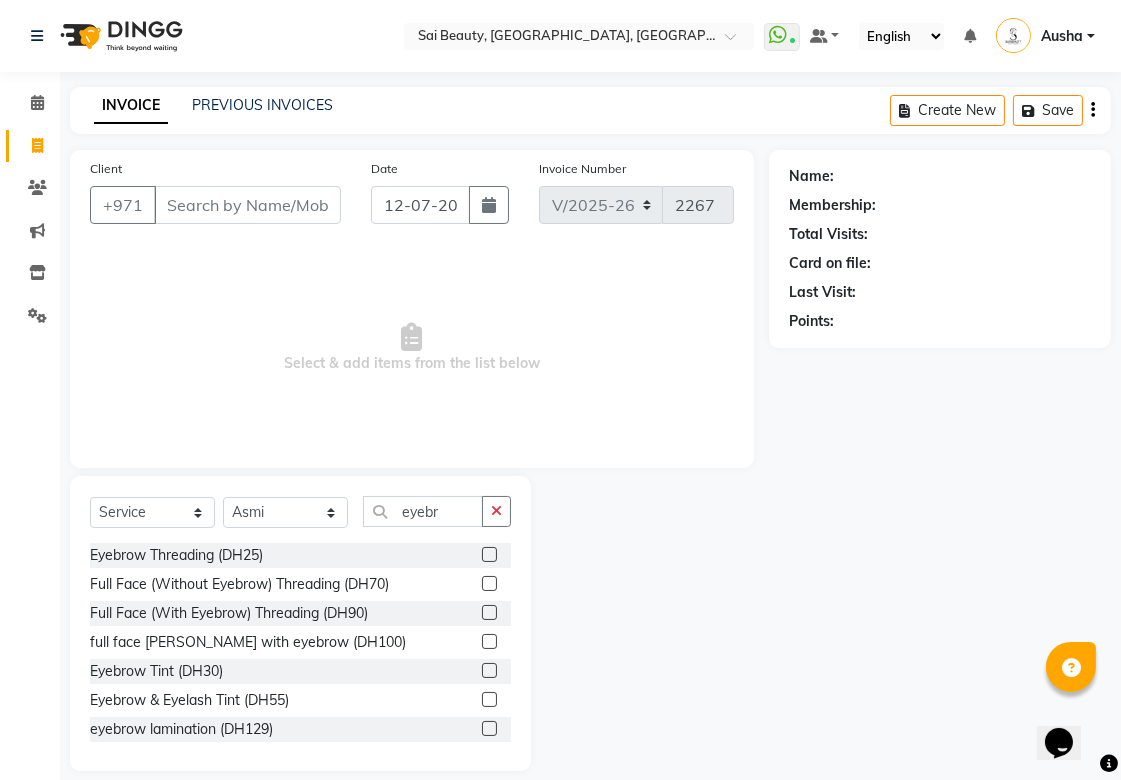 click 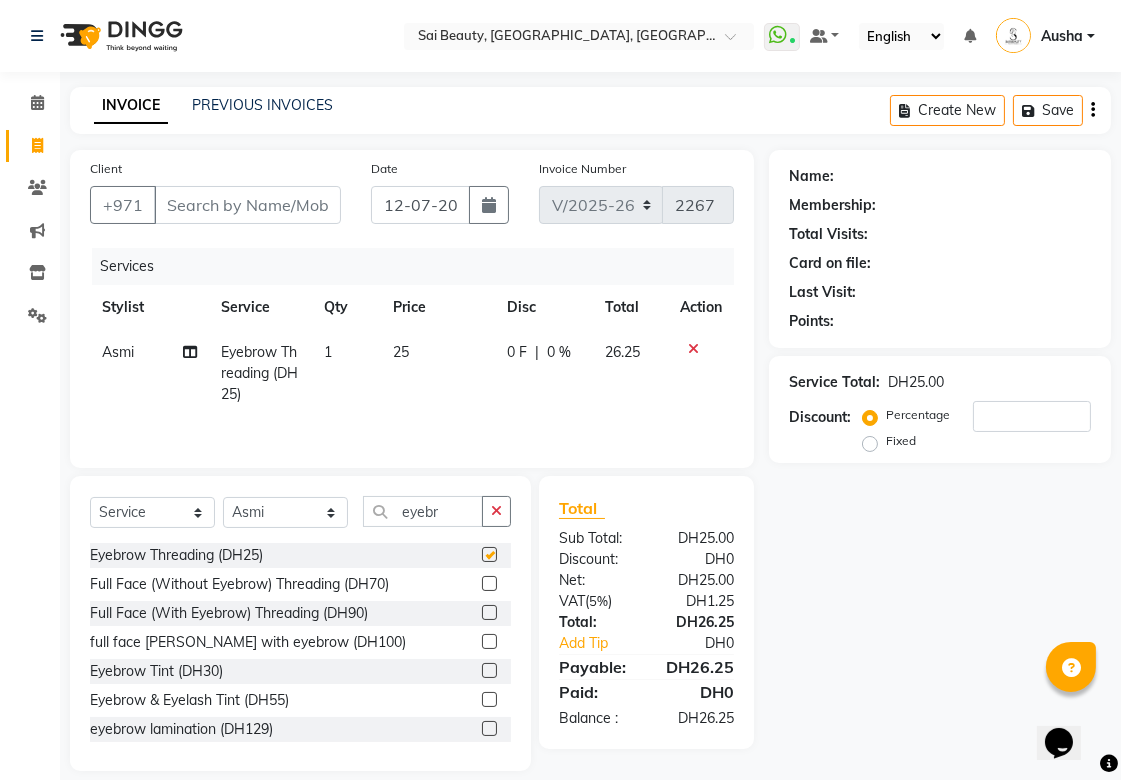 checkbox on "false" 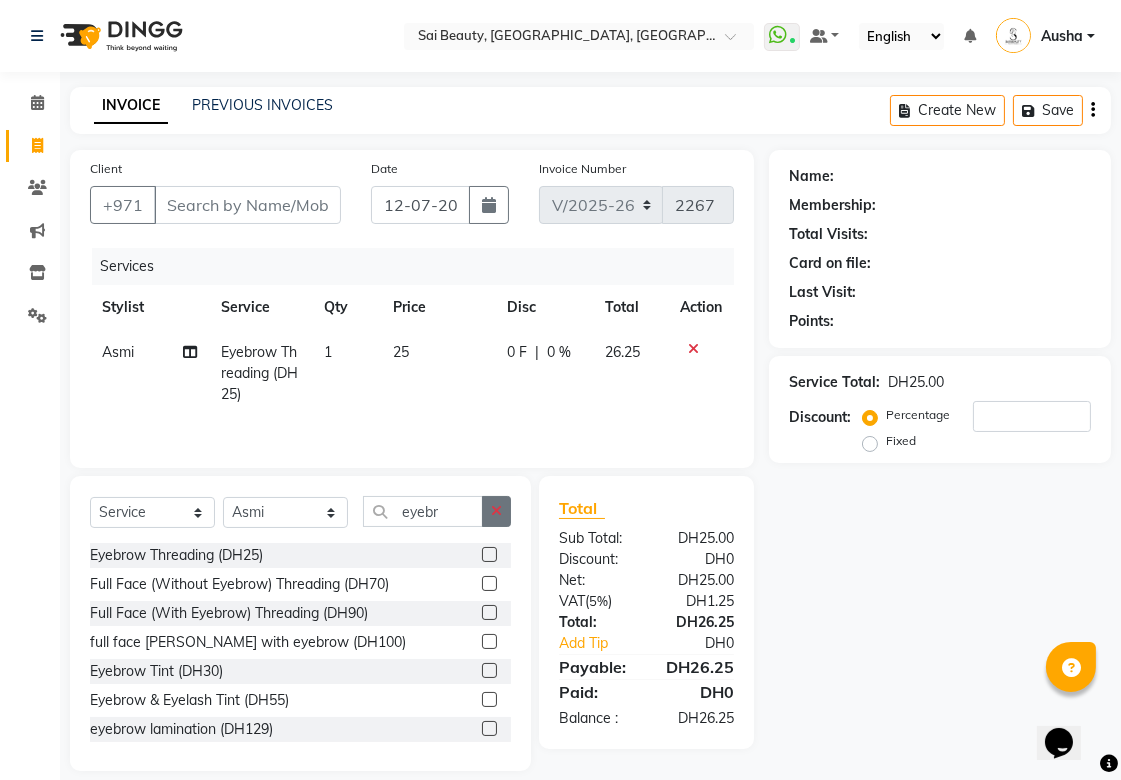 click 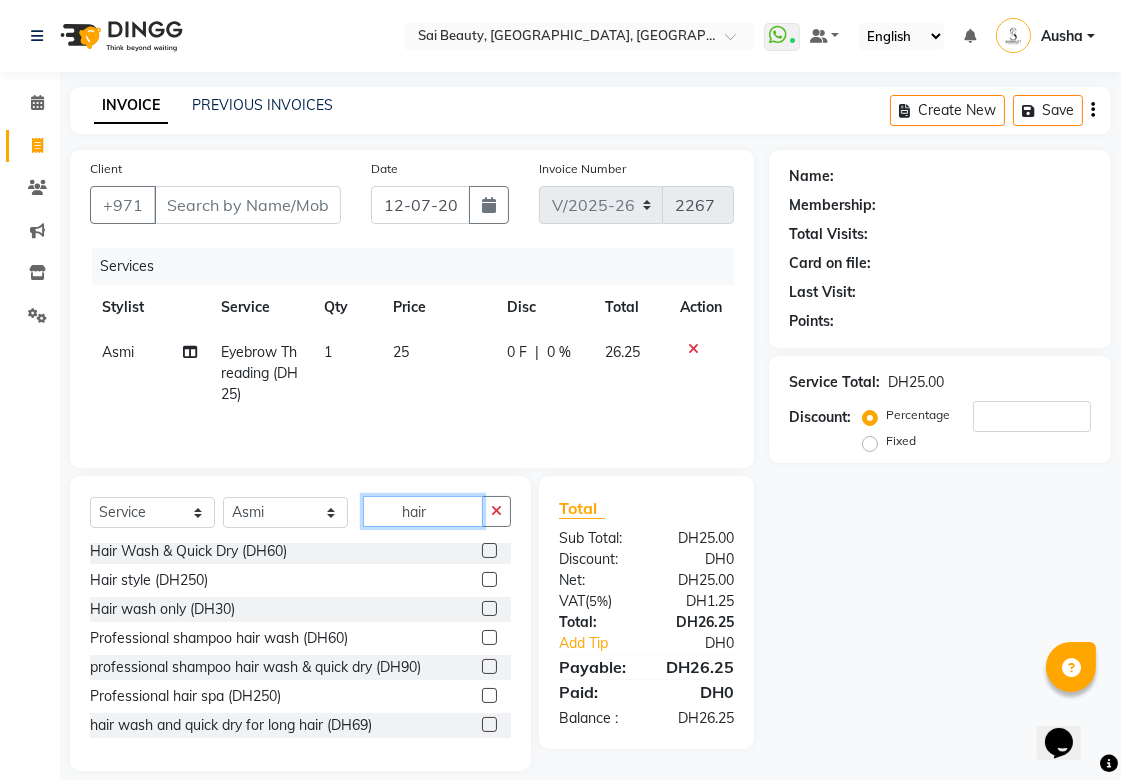 scroll, scrollTop: 868, scrollLeft: 0, axis: vertical 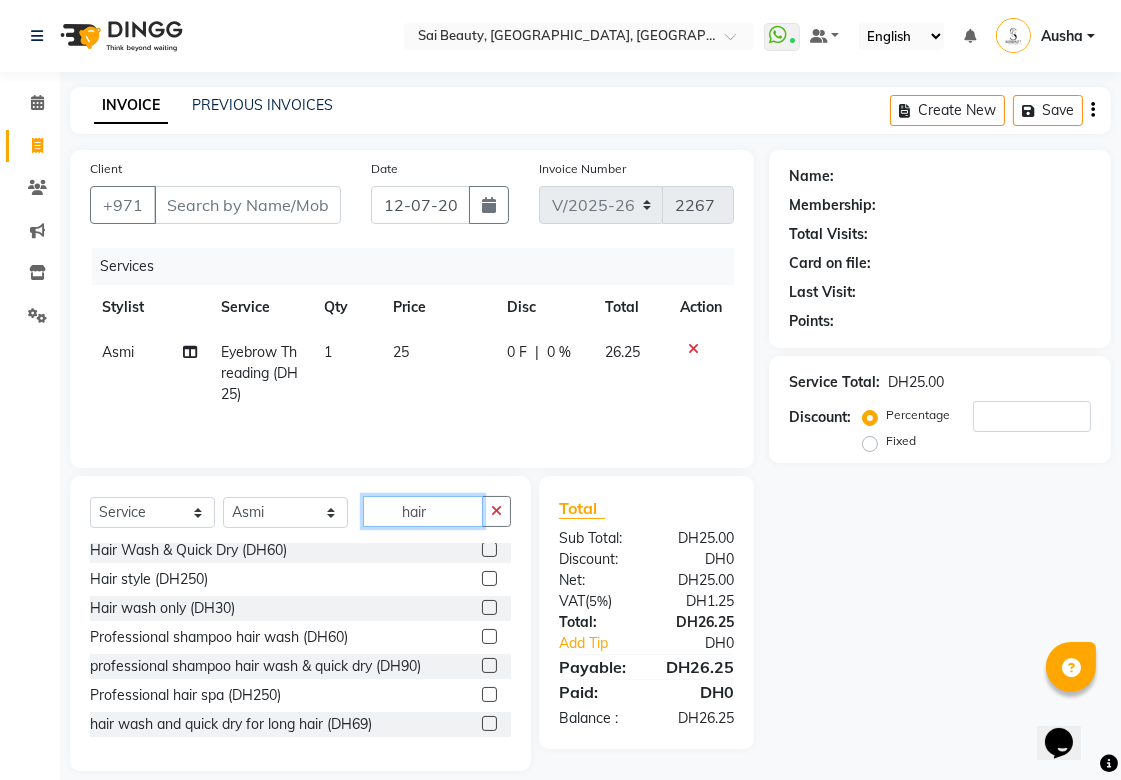 type on "hair" 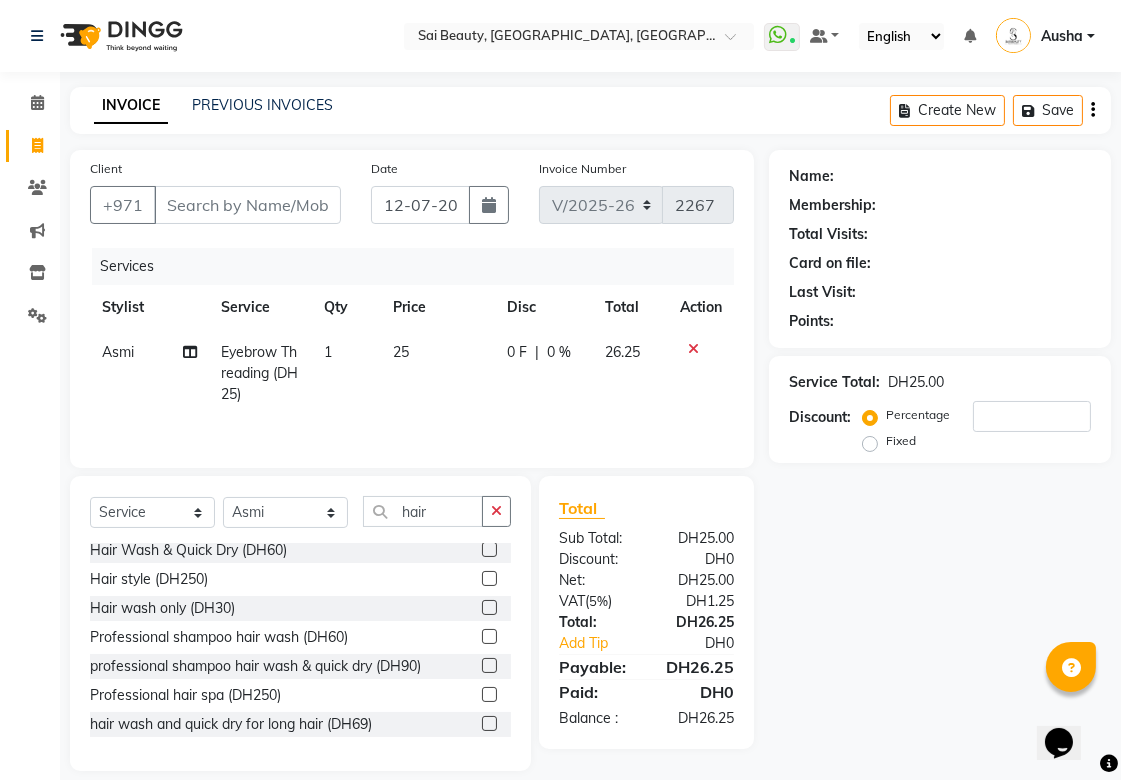 click 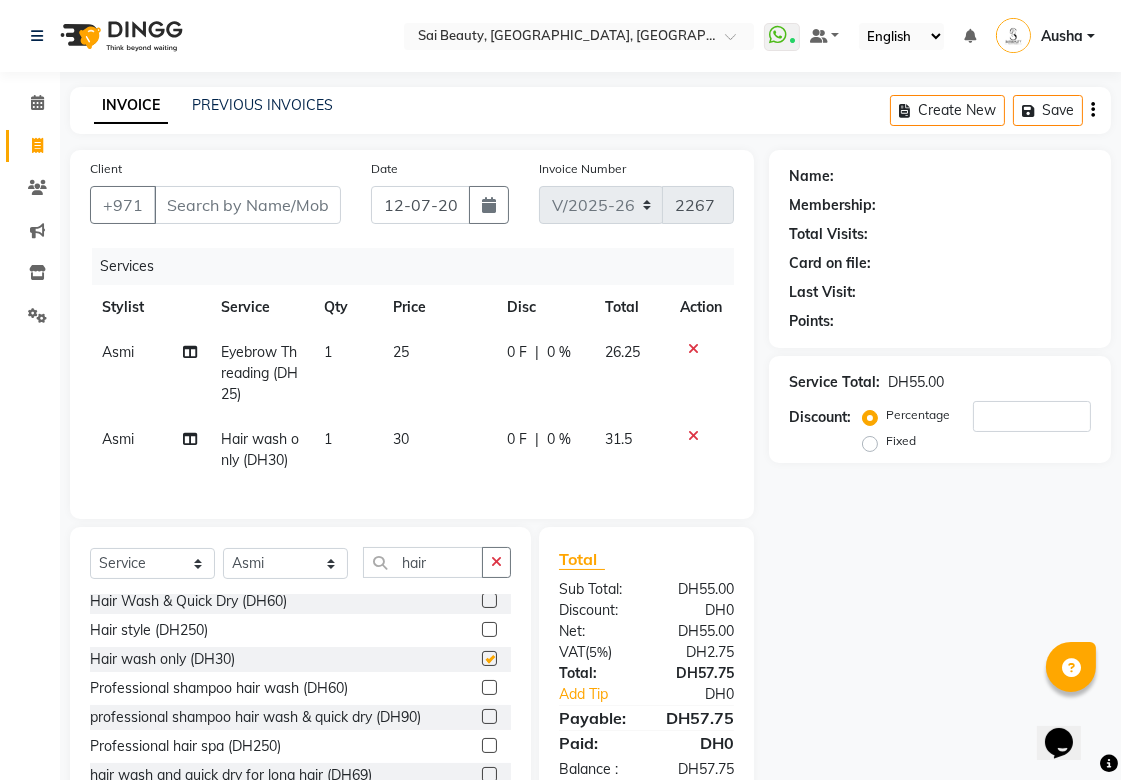 checkbox on "false" 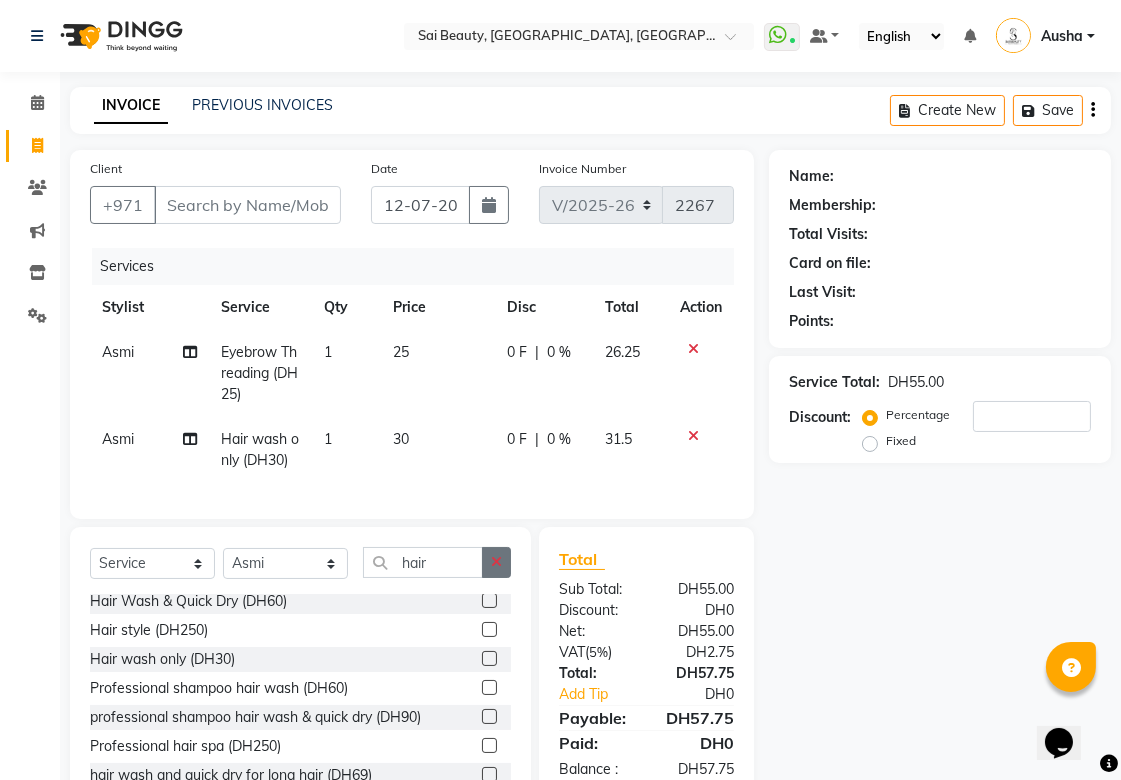 click 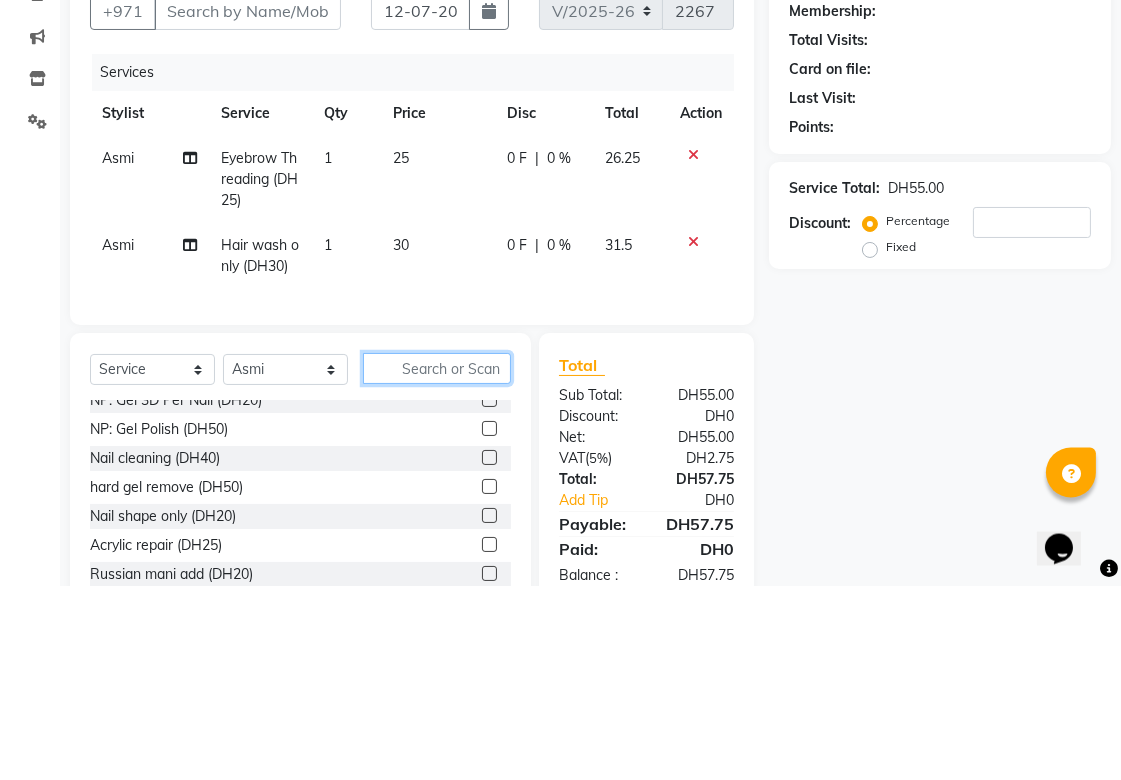 scroll, scrollTop: 69, scrollLeft: 0, axis: vertical 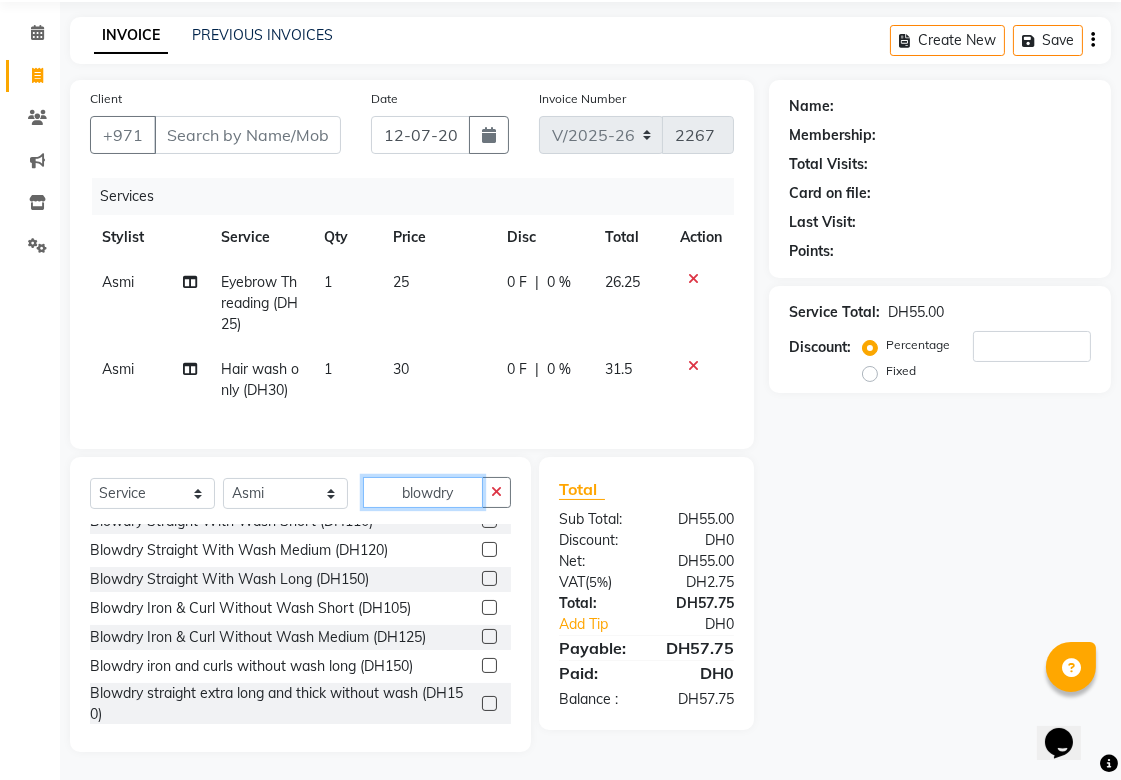 type on "blowdry" 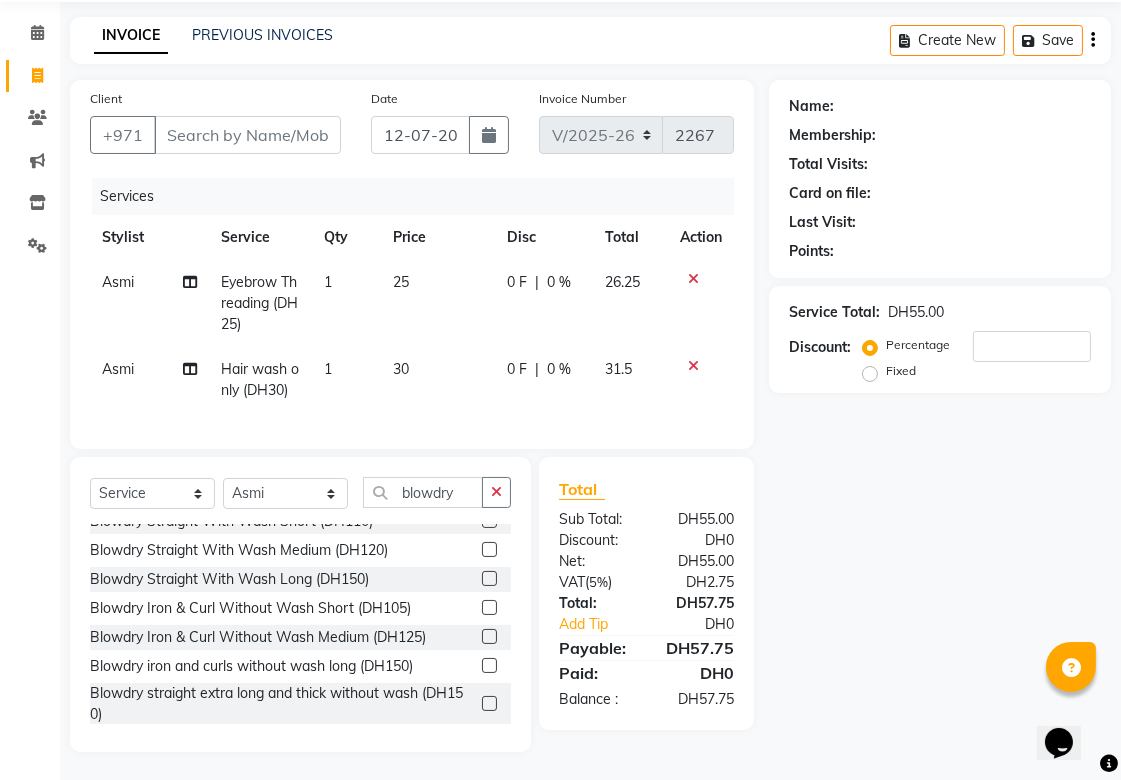 click 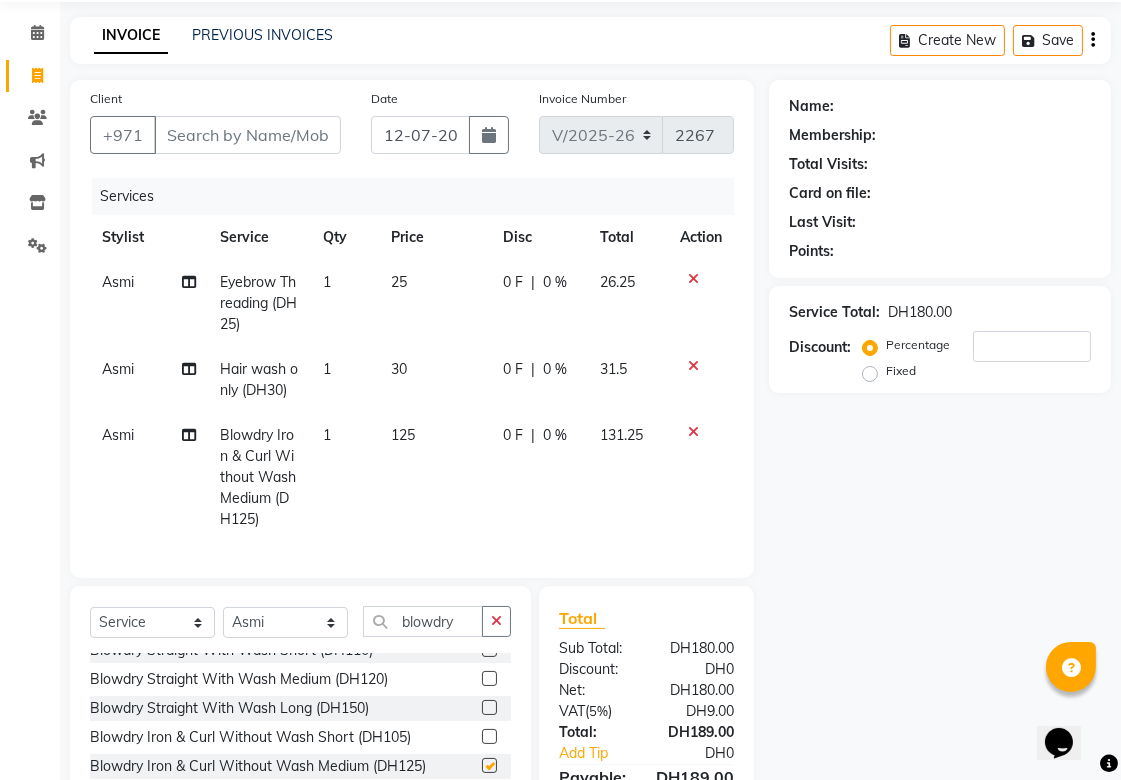 checkbox on "false" 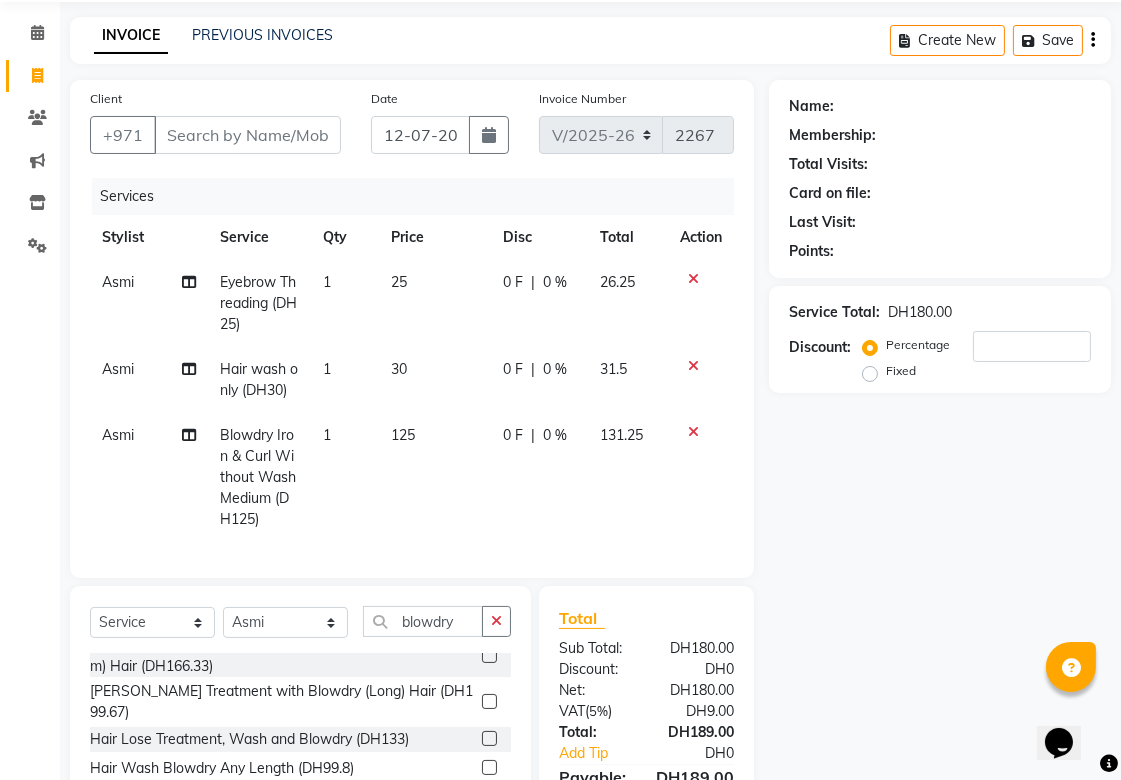 scroll, scrollTop: 1300, scrollLeft: 0, axis: vertical 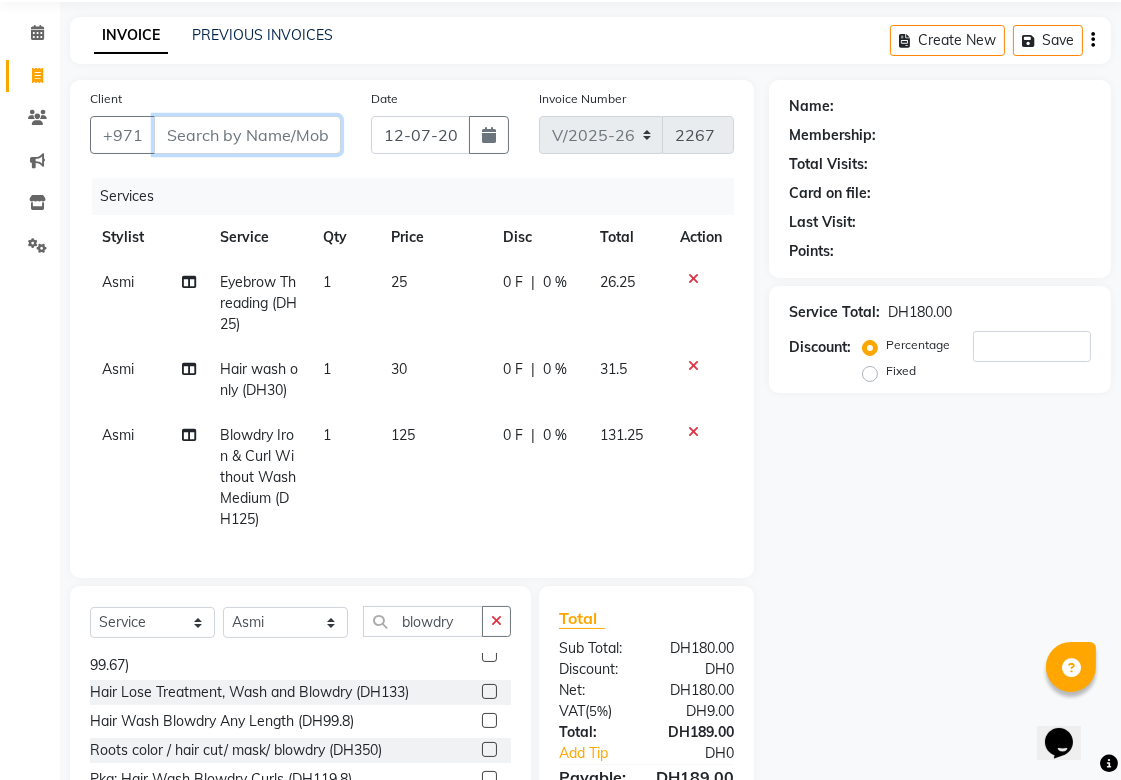 click on "Client" at bounding box center (247, 135) 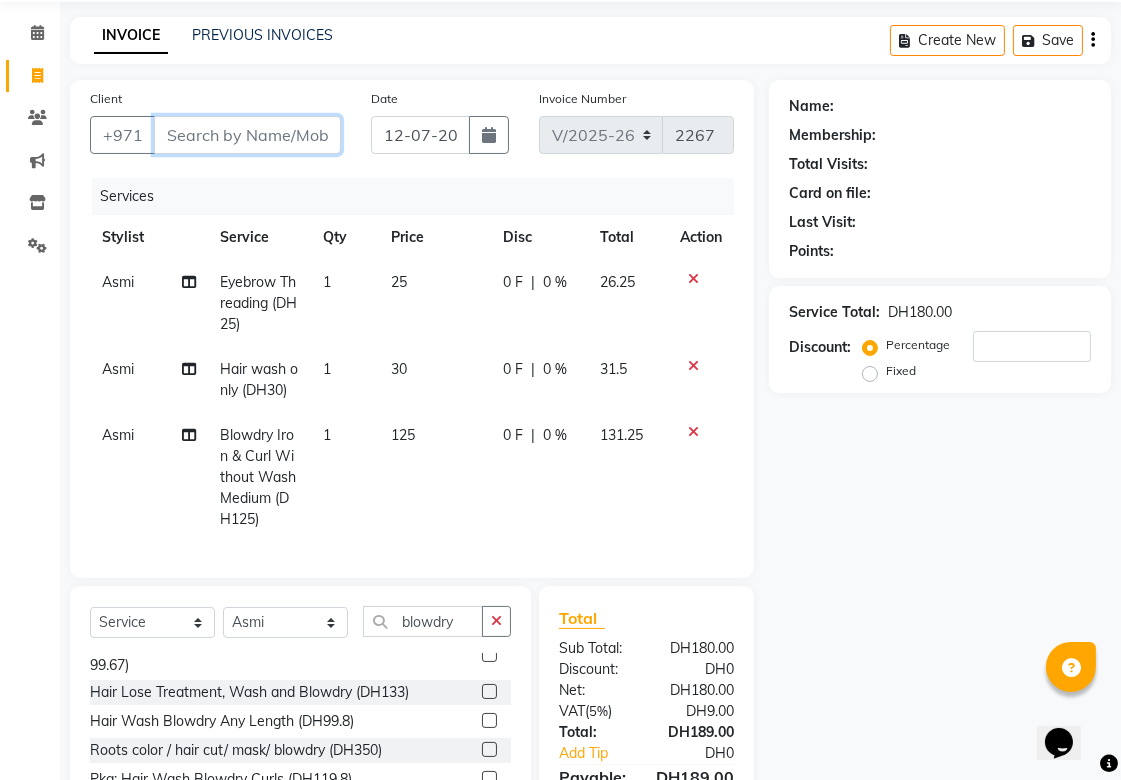 type on "5" 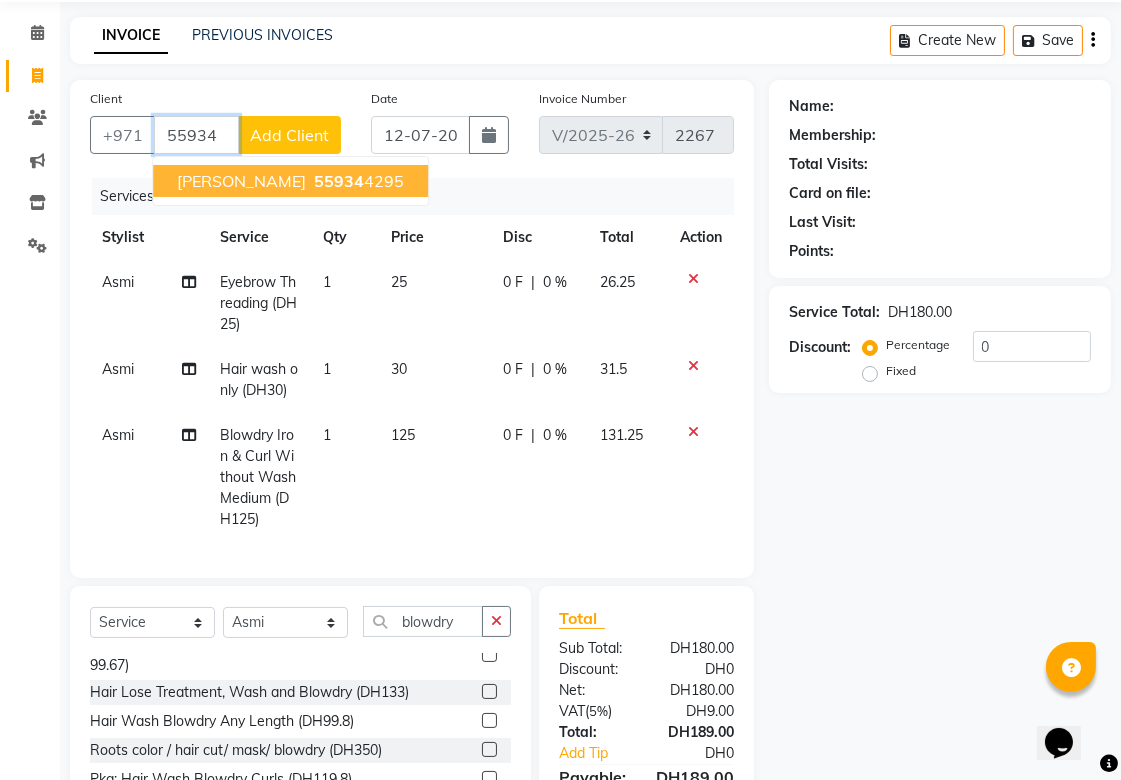 click on "[PERSON_NAME]   55934 4295" at bounding box center (290, 181) 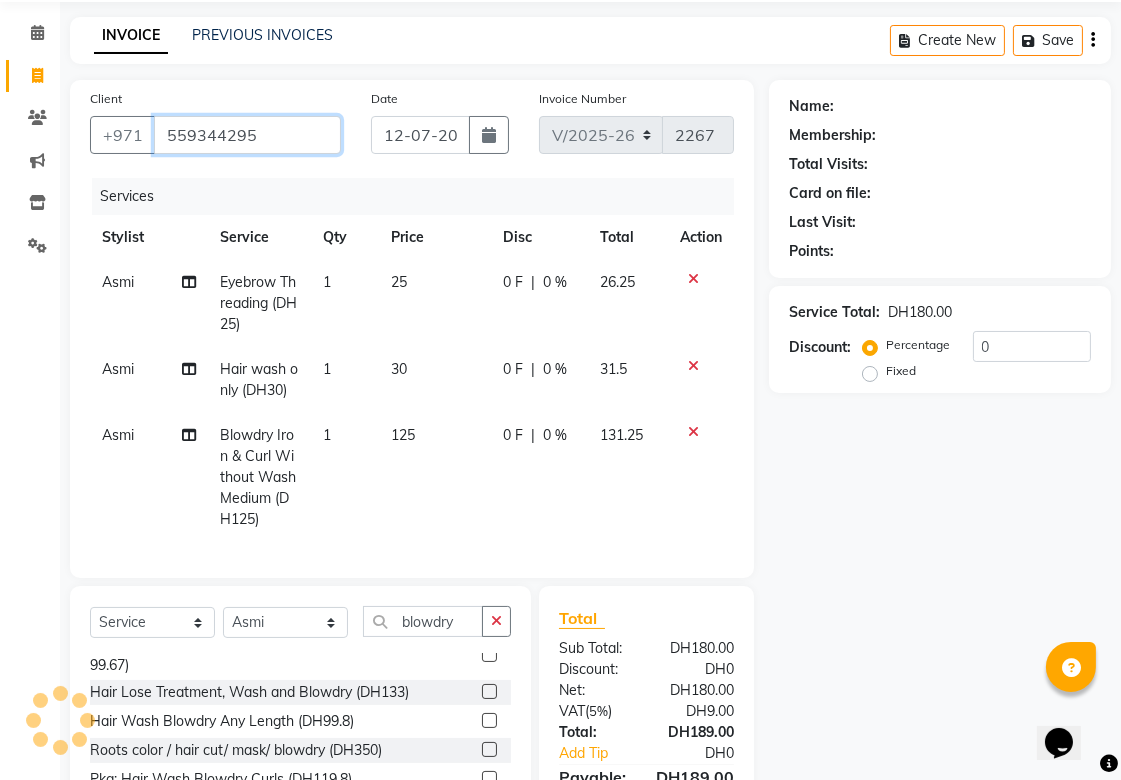 type on "559344295" 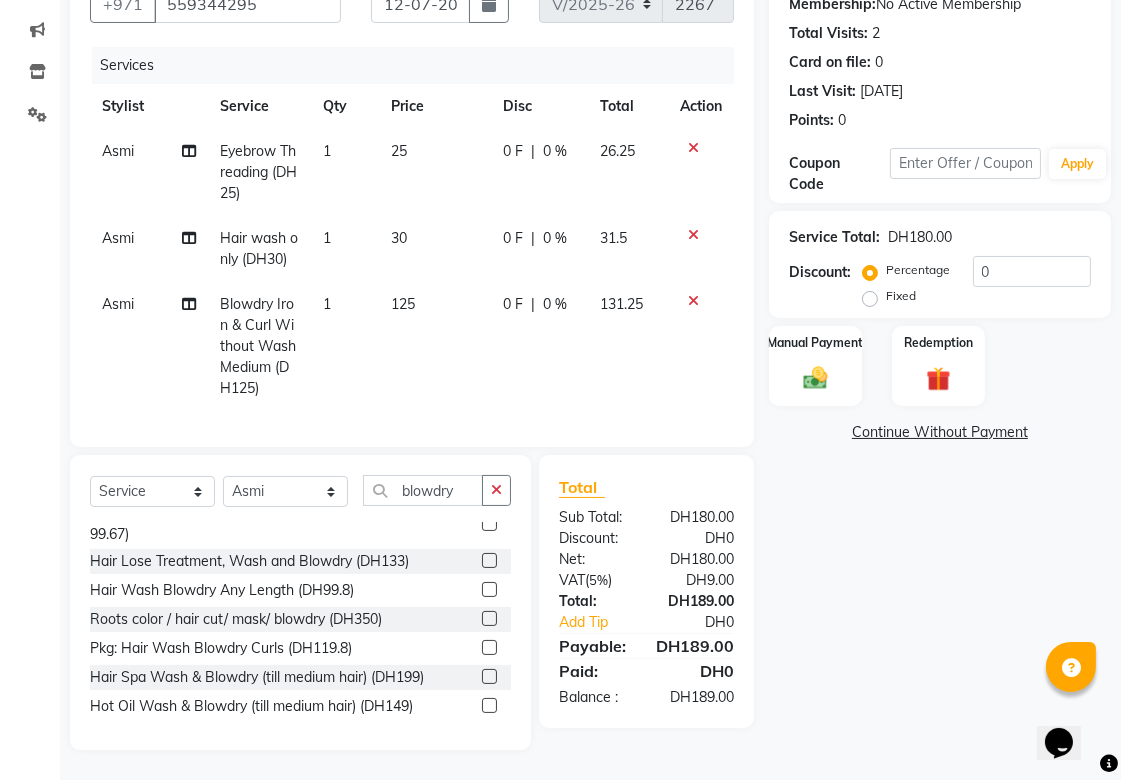 scroll, scrollTop: 217, scrollLeft: 0, axis: vertical 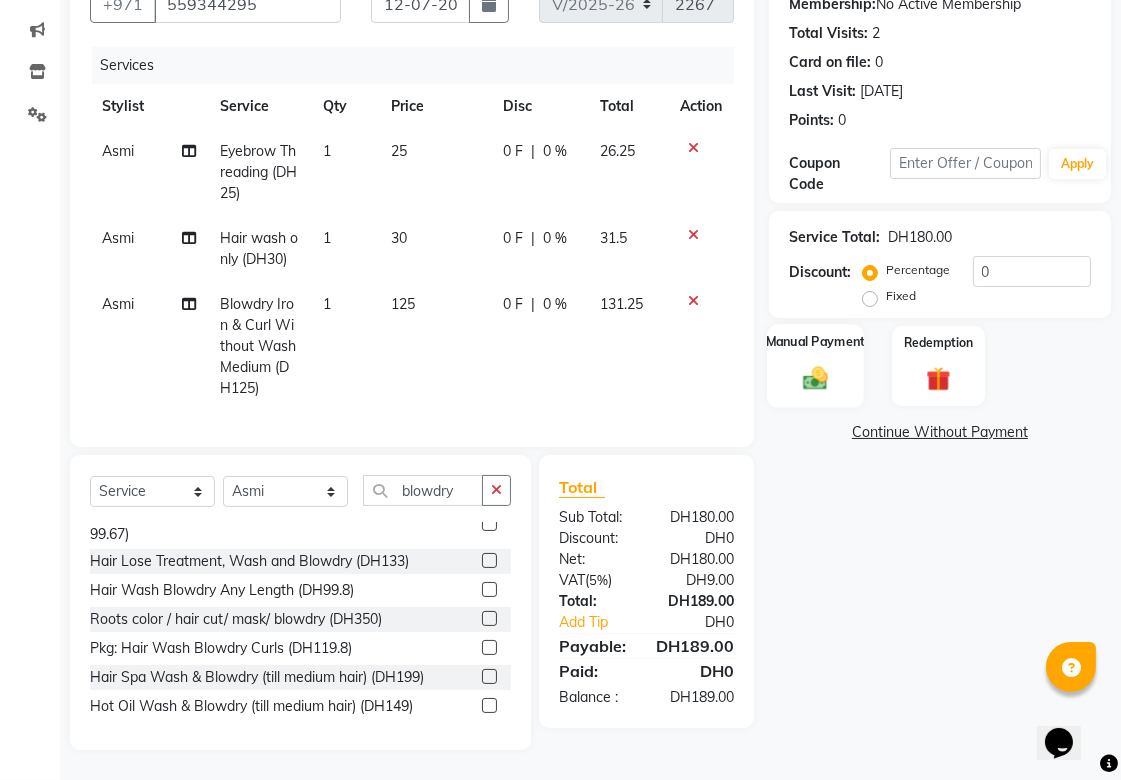 click 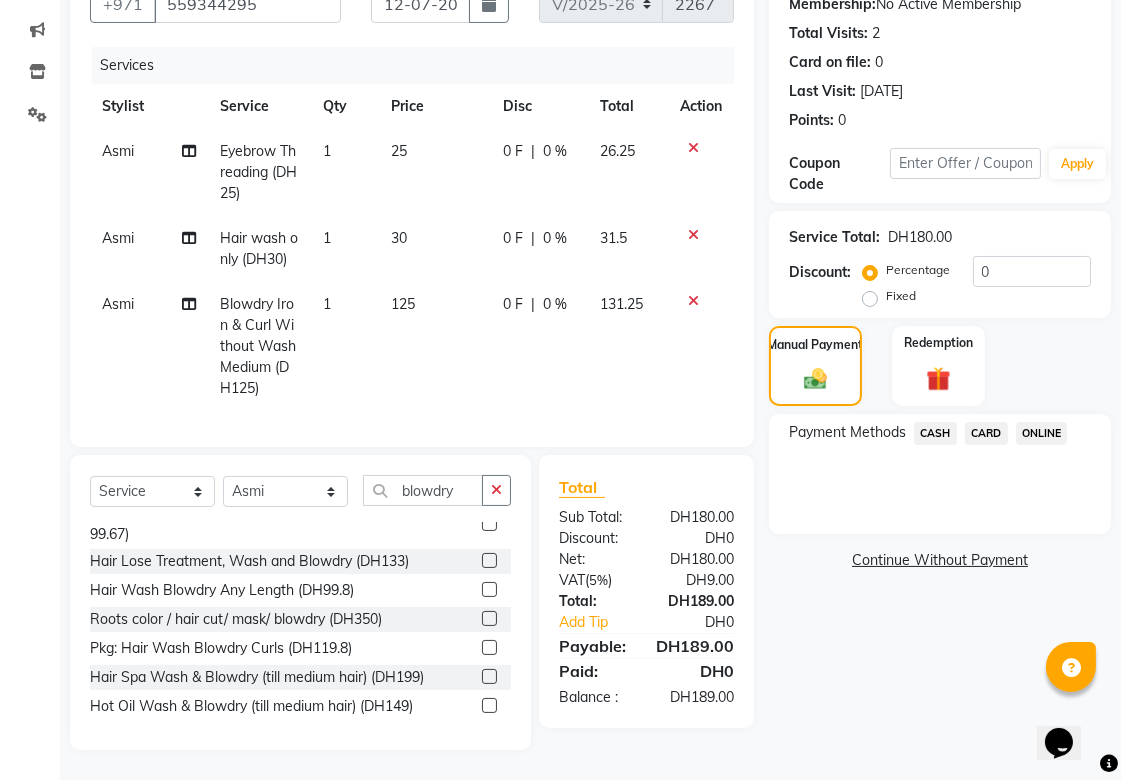 click on "CARD" 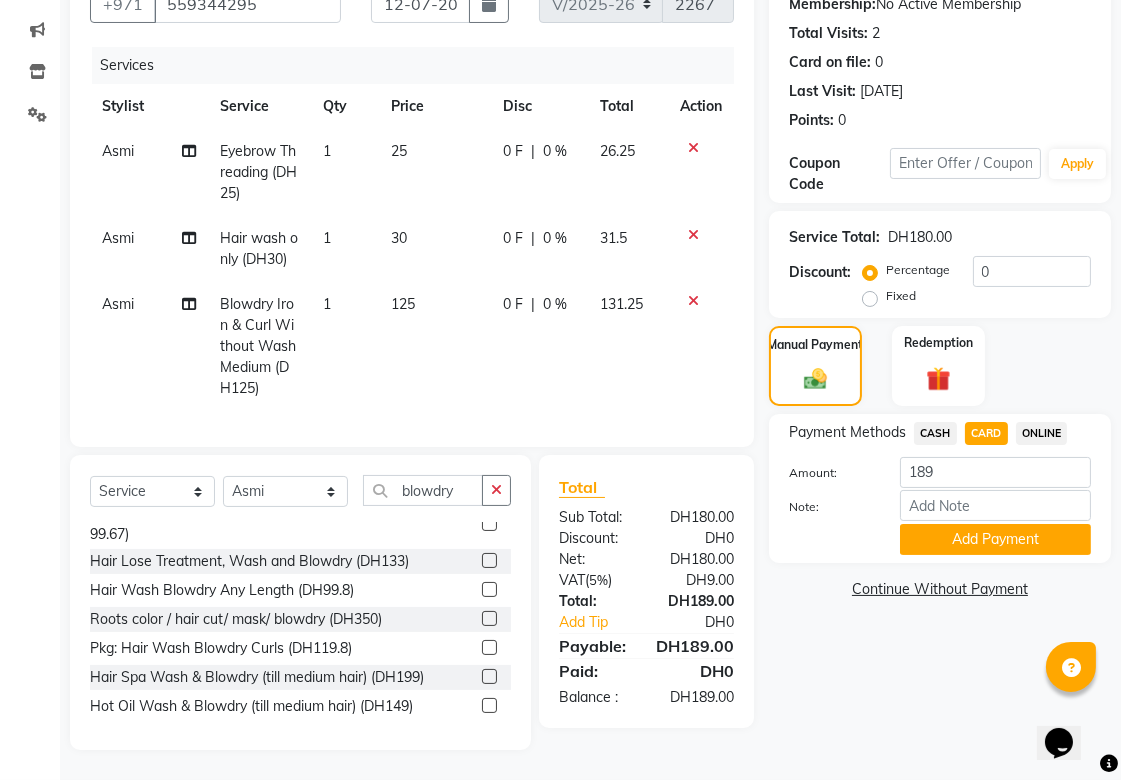 click on "Continue Without Payment" 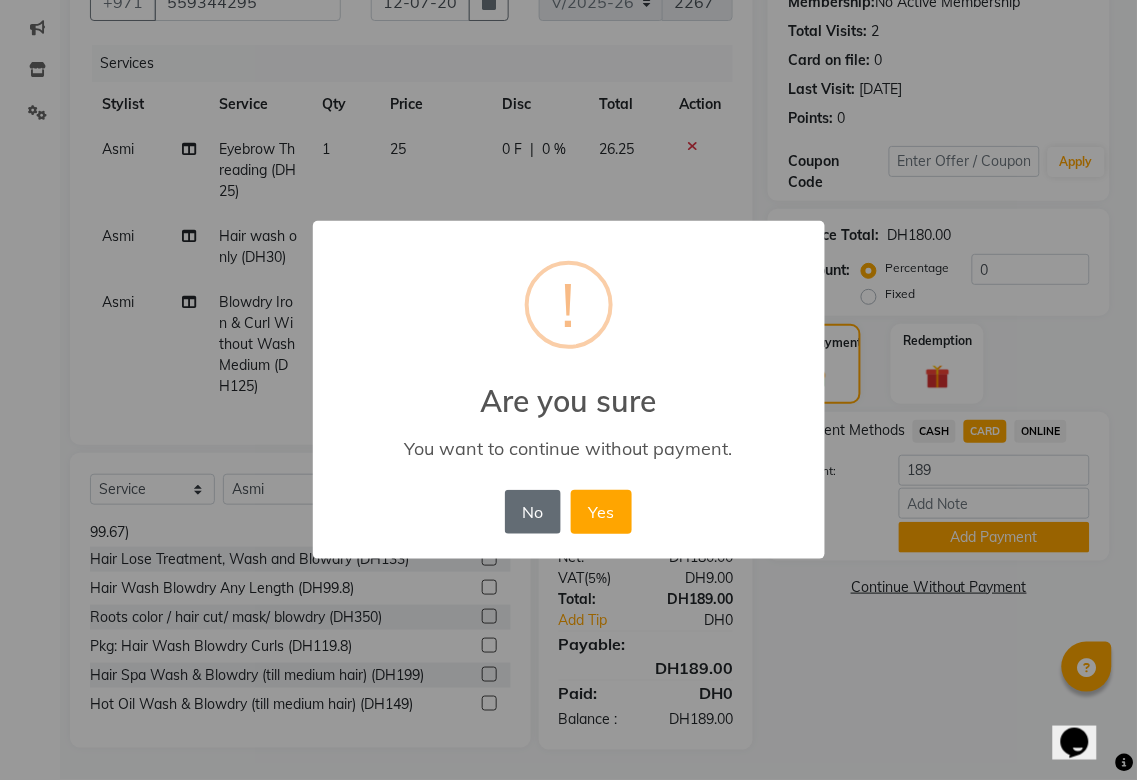 click on "No" at bounding box center [533, 512] 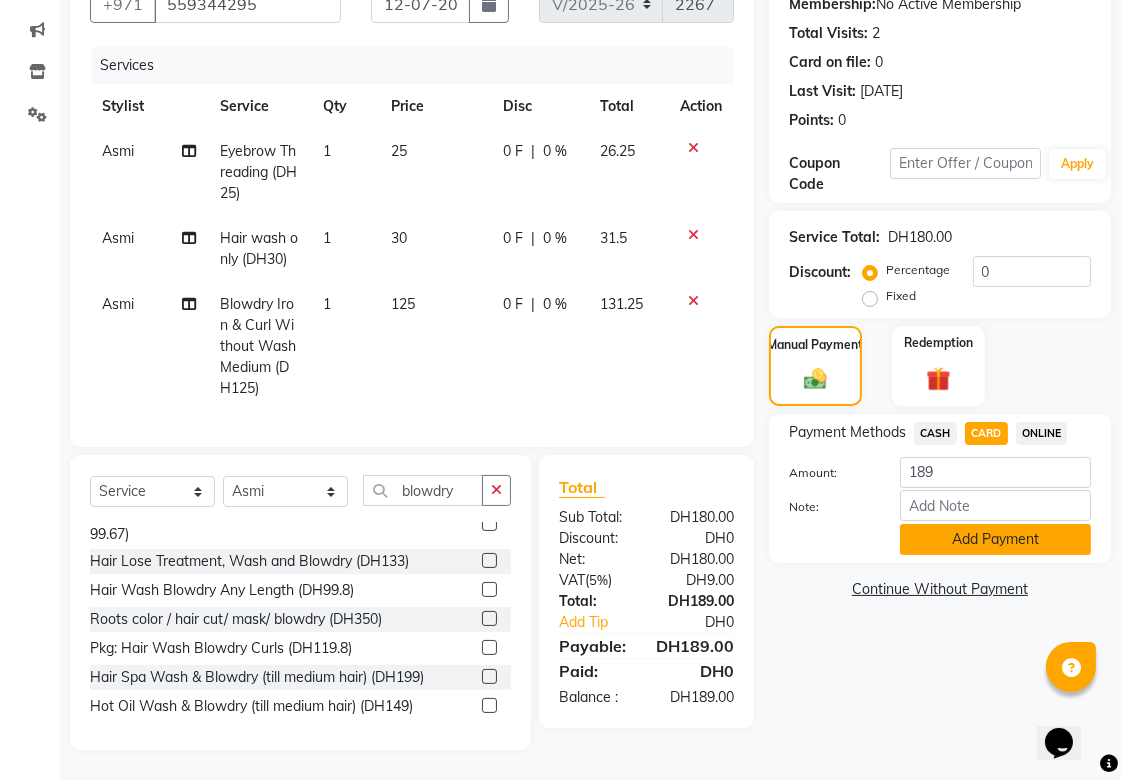 click on "Add Payment" 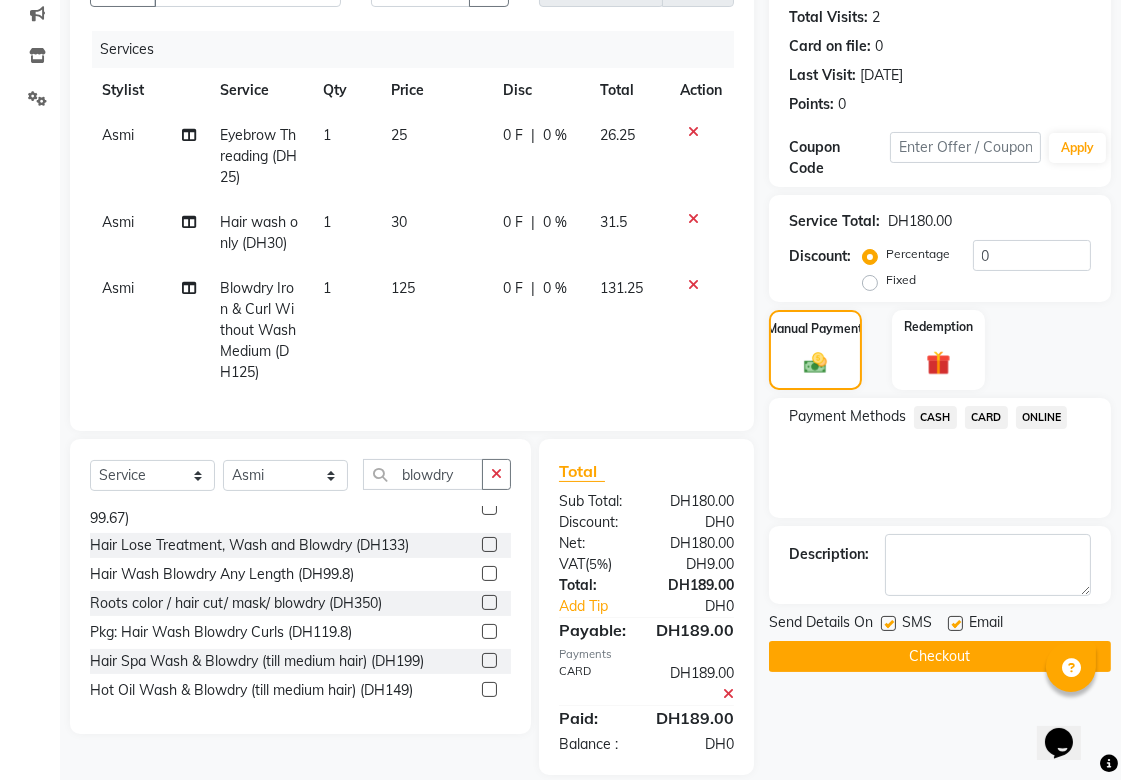 click on "Checkout" 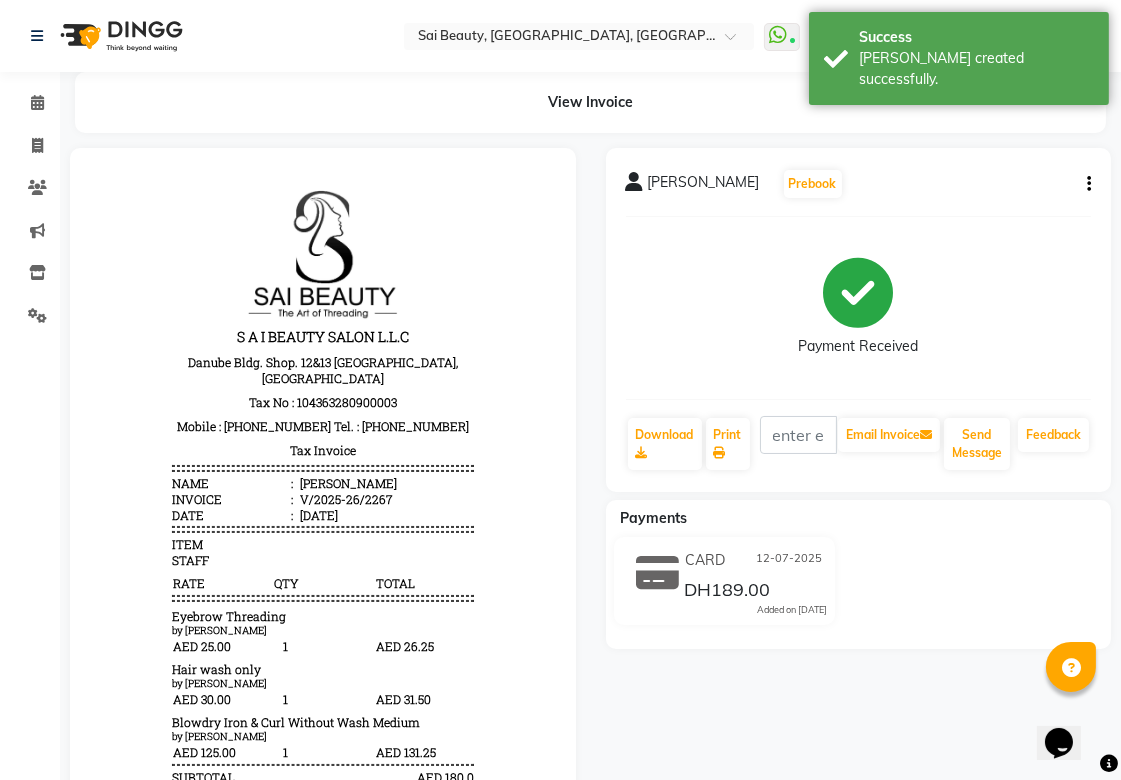 scroll, scrollTop: 0, scrollLeft: 0, axis: both 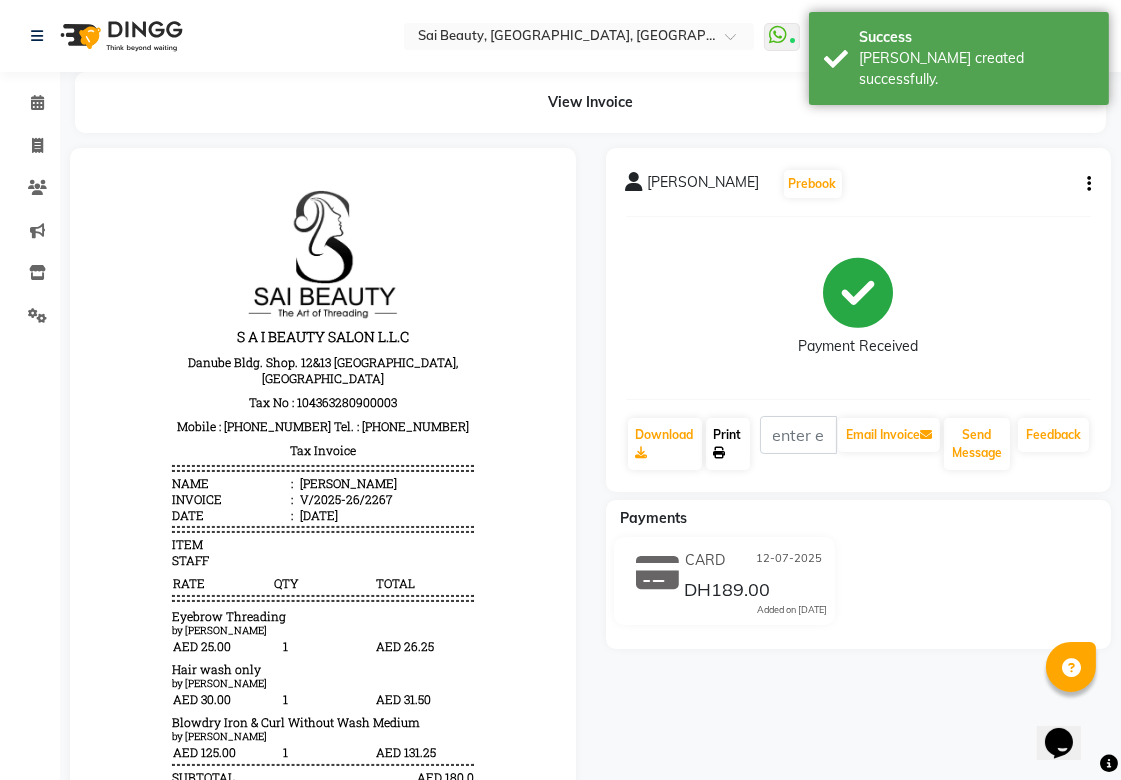 click on "Print" 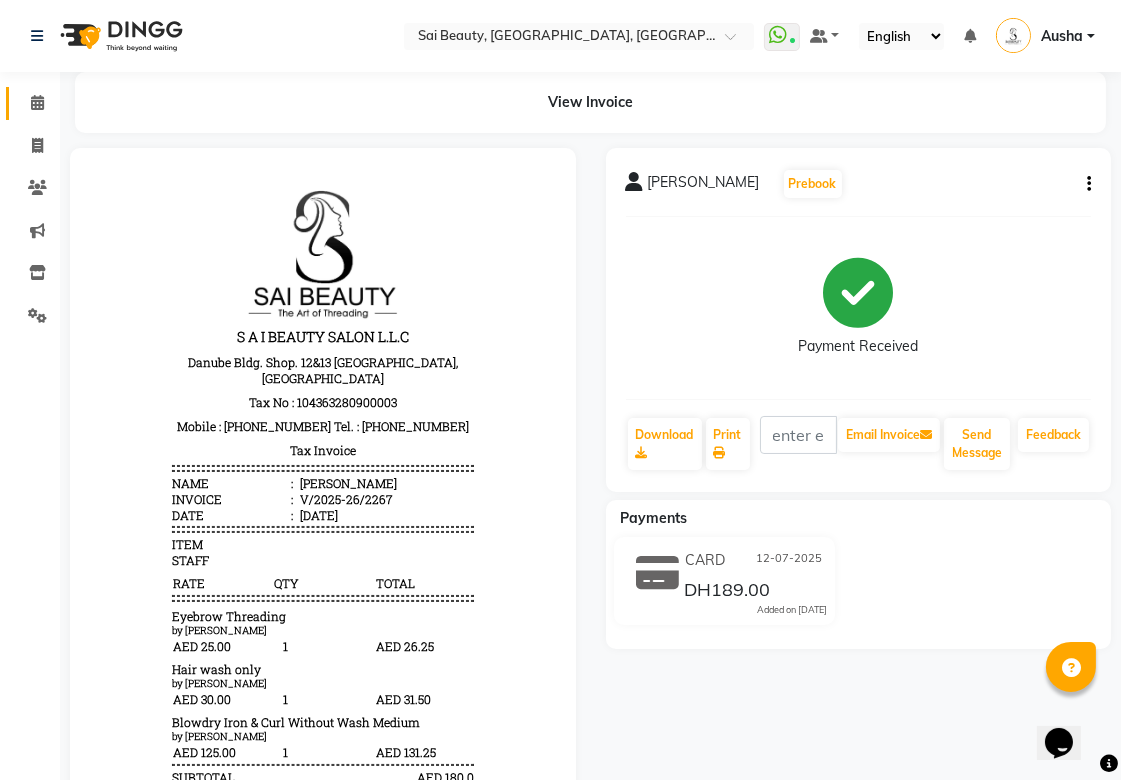 click 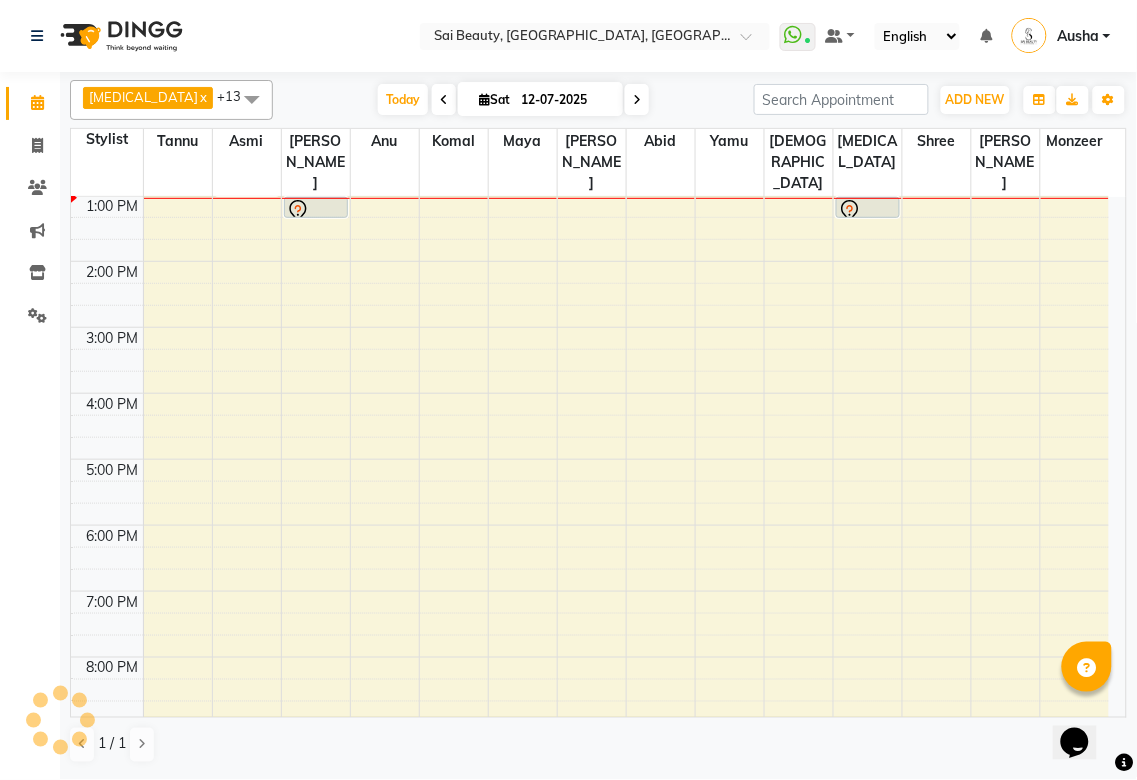 scroll, scrollTop: 0, scrollLeft: 0, axis: both 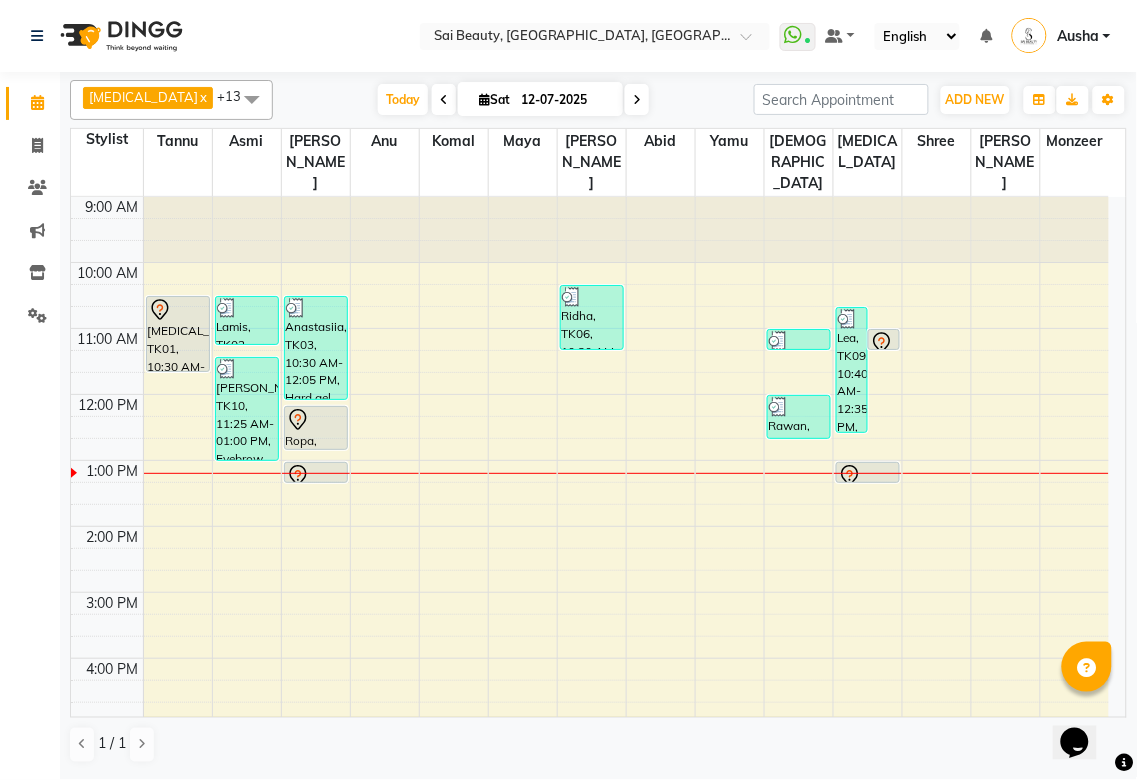 click 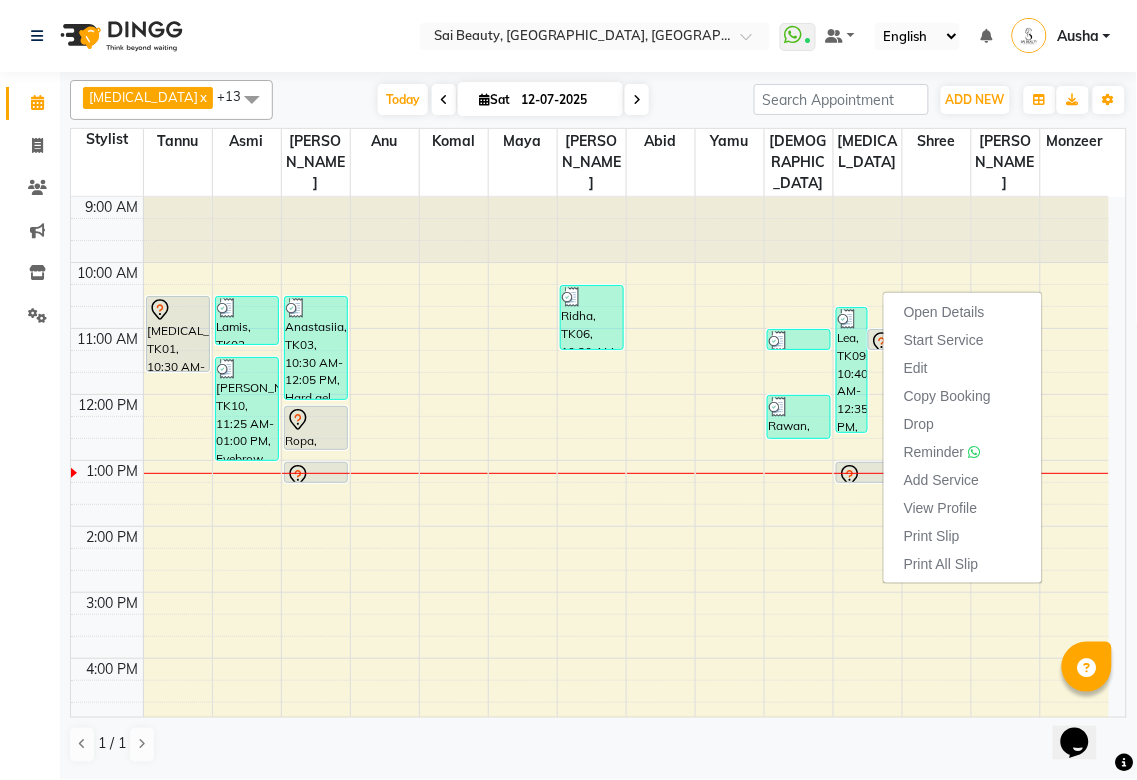 click at bounding box center (626, 603) 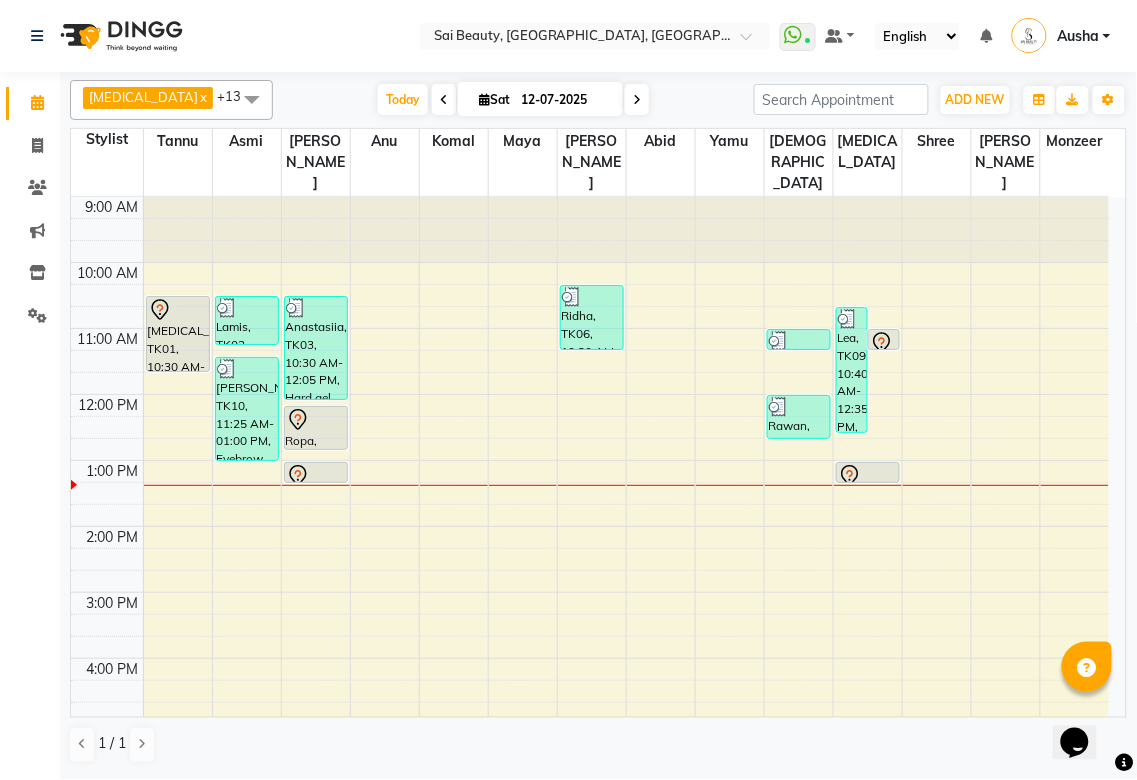 click 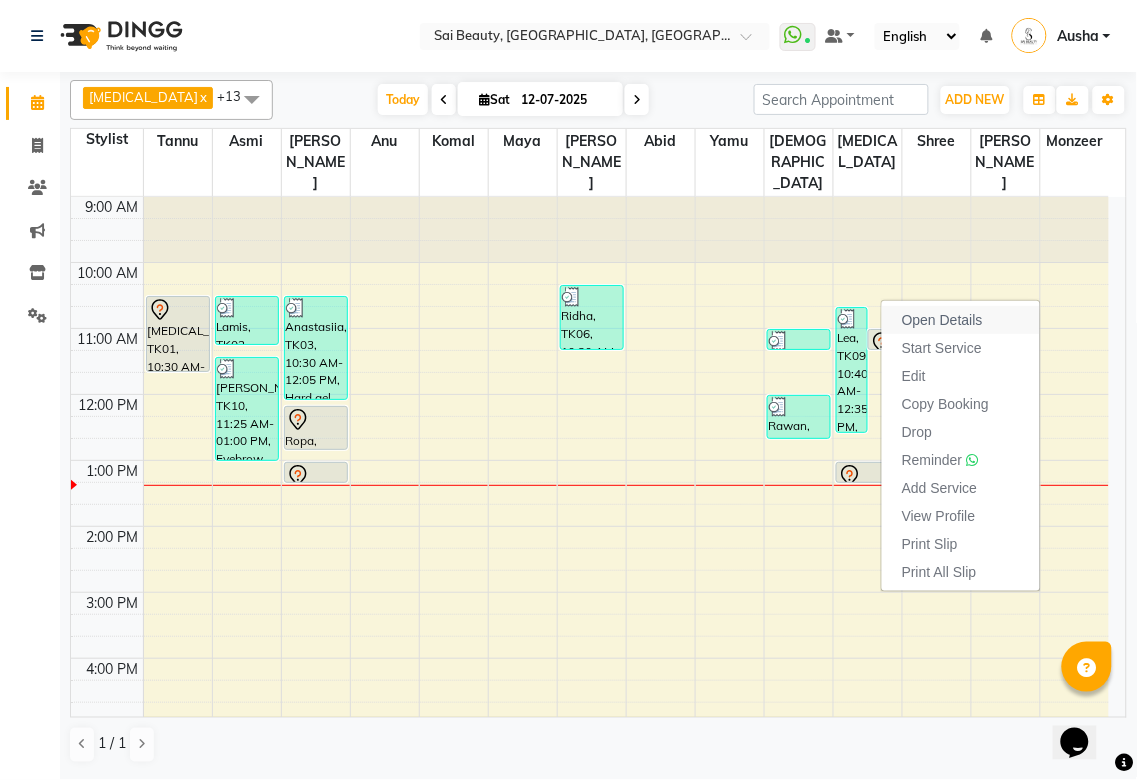 click on "Open Details" at bounding box center [961, 320] 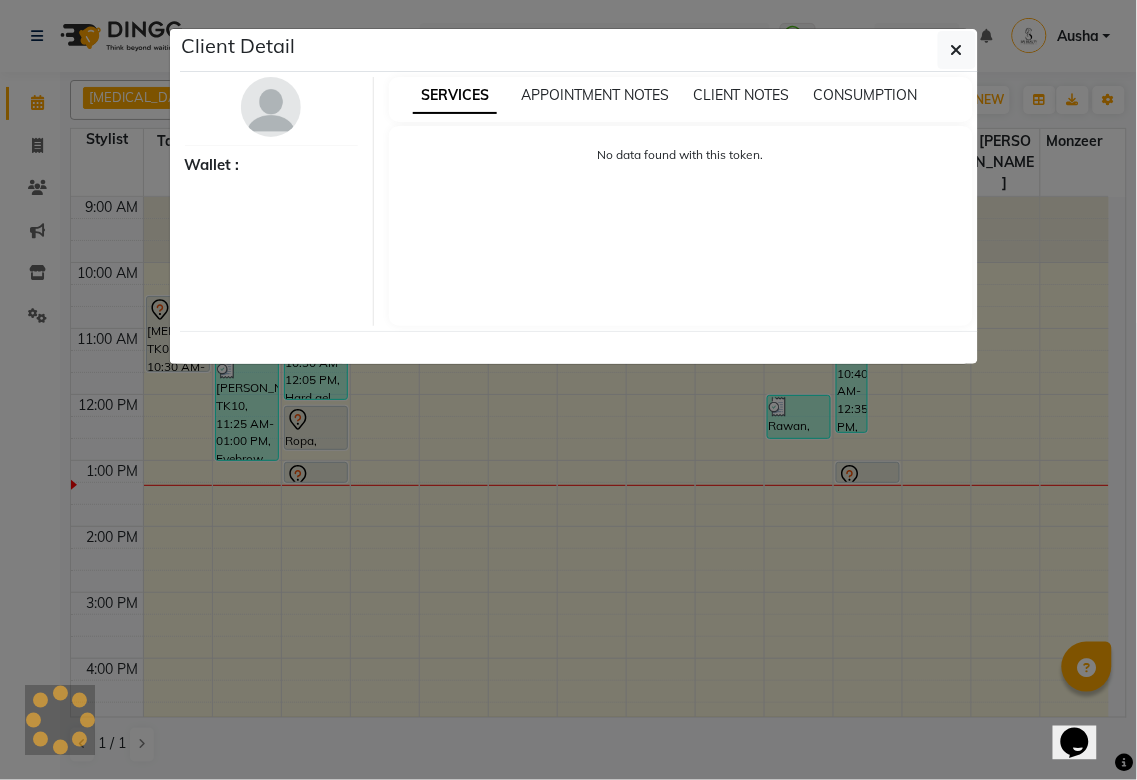 select on "7" 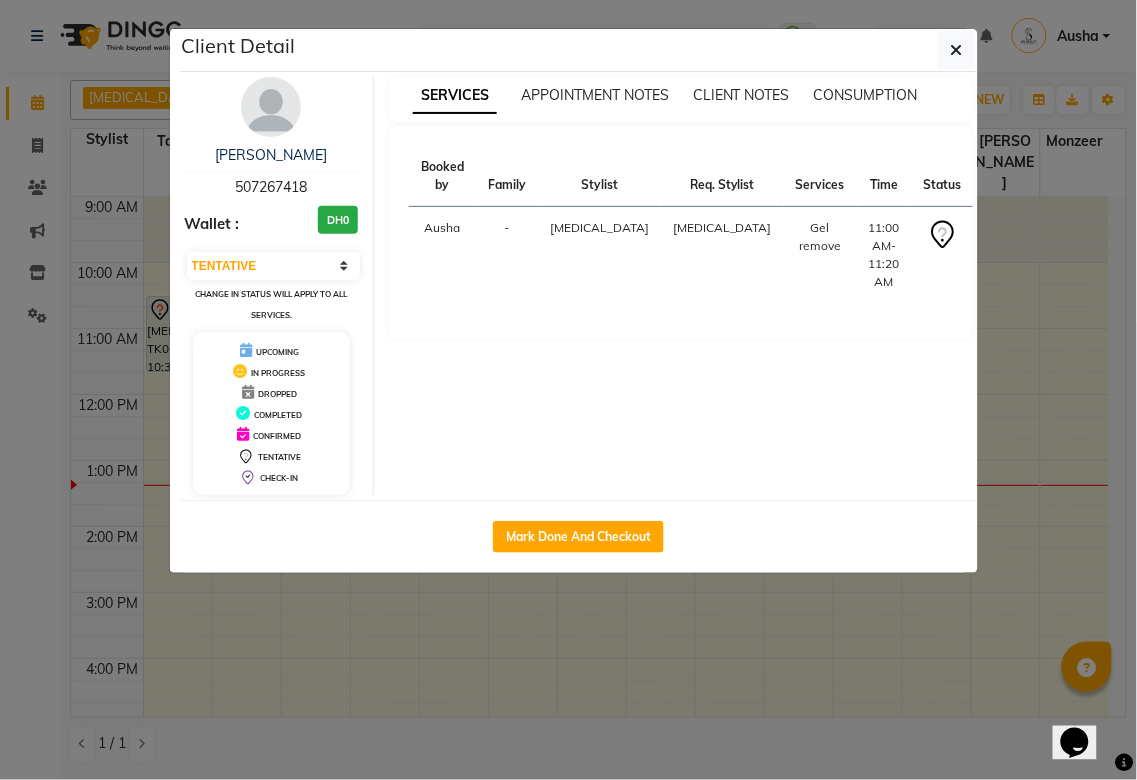 click on "Client Detail  [PERSON_NAME]    507267418 Wallet : DH0 Select IN SERVICE CONFIRMED TENTATIVE CHECK IN MARK DONE DROPPED UPCOMING Change in status will apply to all services. UPCOMING IN PROGRESS DROPPED COMPLETED CONFIRMED TENTATIVE CHECK-IN SERVICES APPOINTMENT NOTES CLIENT NOTES CONSUMPTION Booked by Family Stylist Req. Stylist Services Time Status  [PERSON_NAME][MEDICAL_DATA] [PERSON_NAME]  Gel remove    11:00 AM-11:20 AM   START   Mark Done And Checkout" 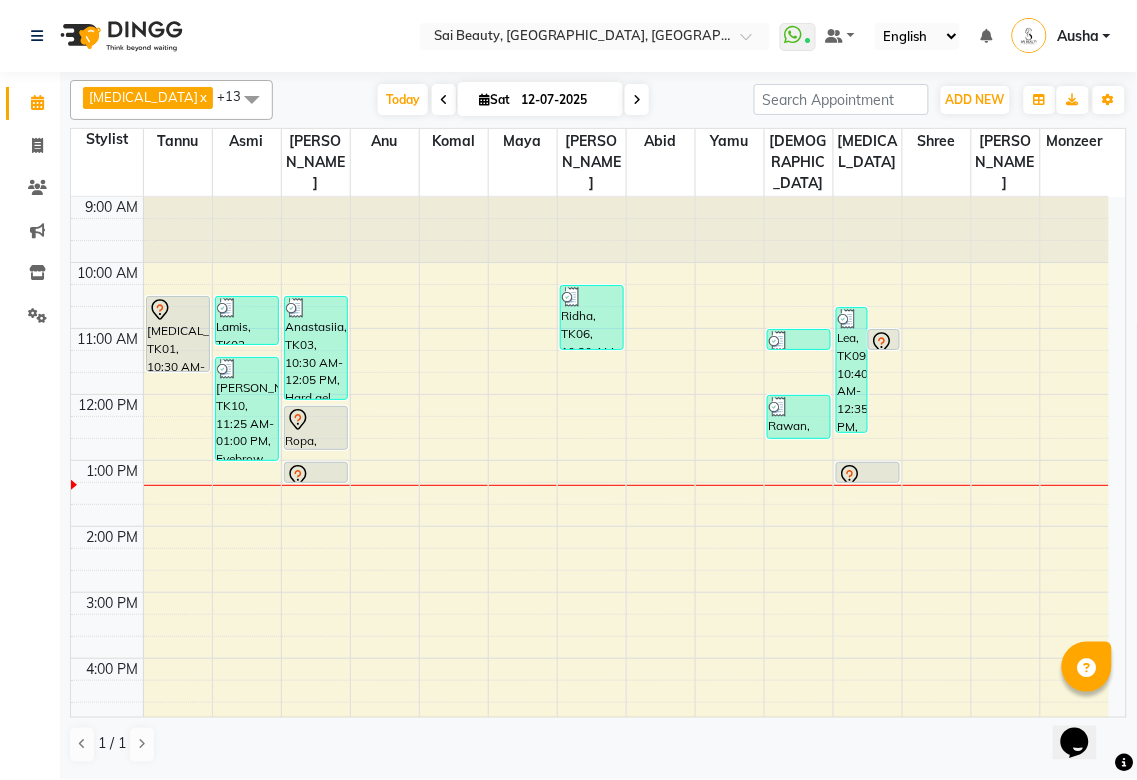 click 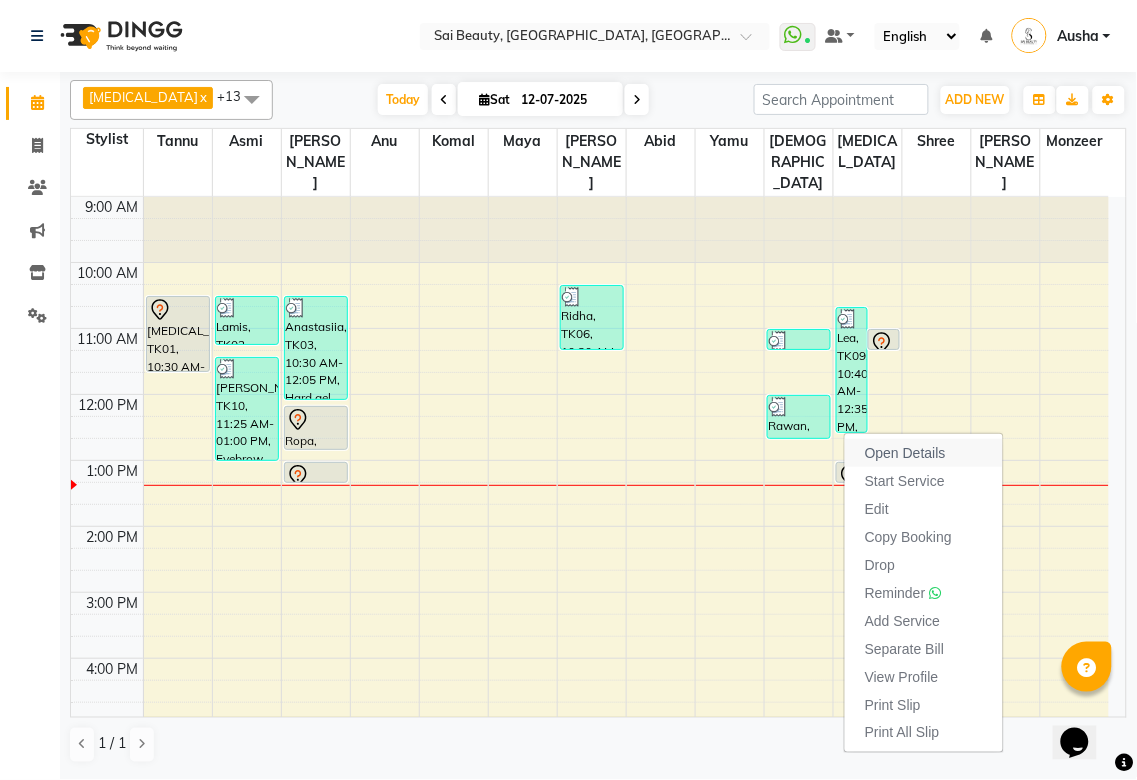 click on "Open Details" at bounding box center (905, 453) 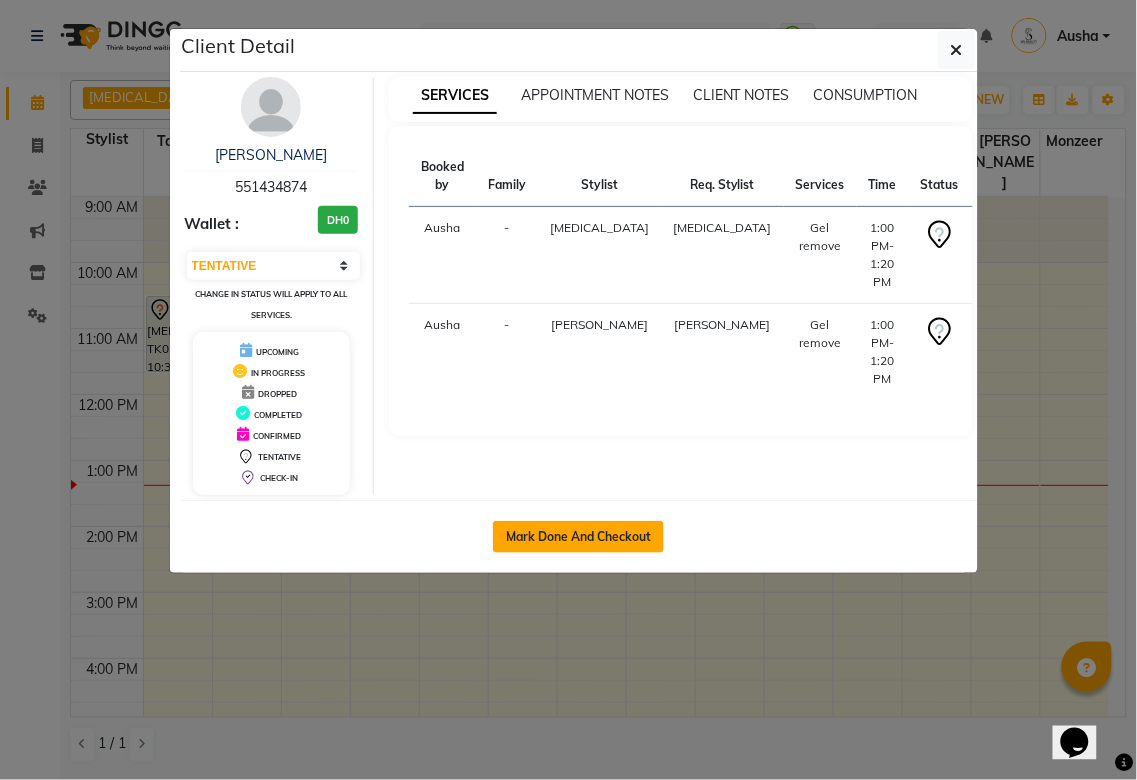 click on "Mark Done And Checkout" 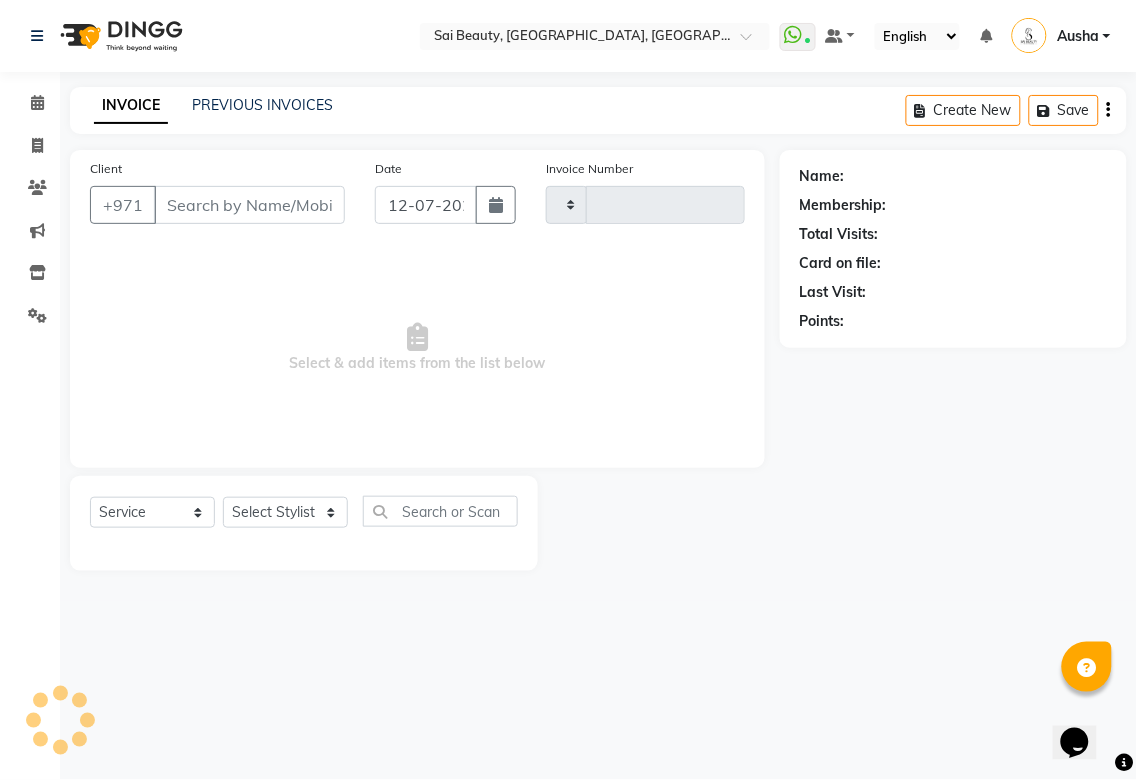 type on "2268" 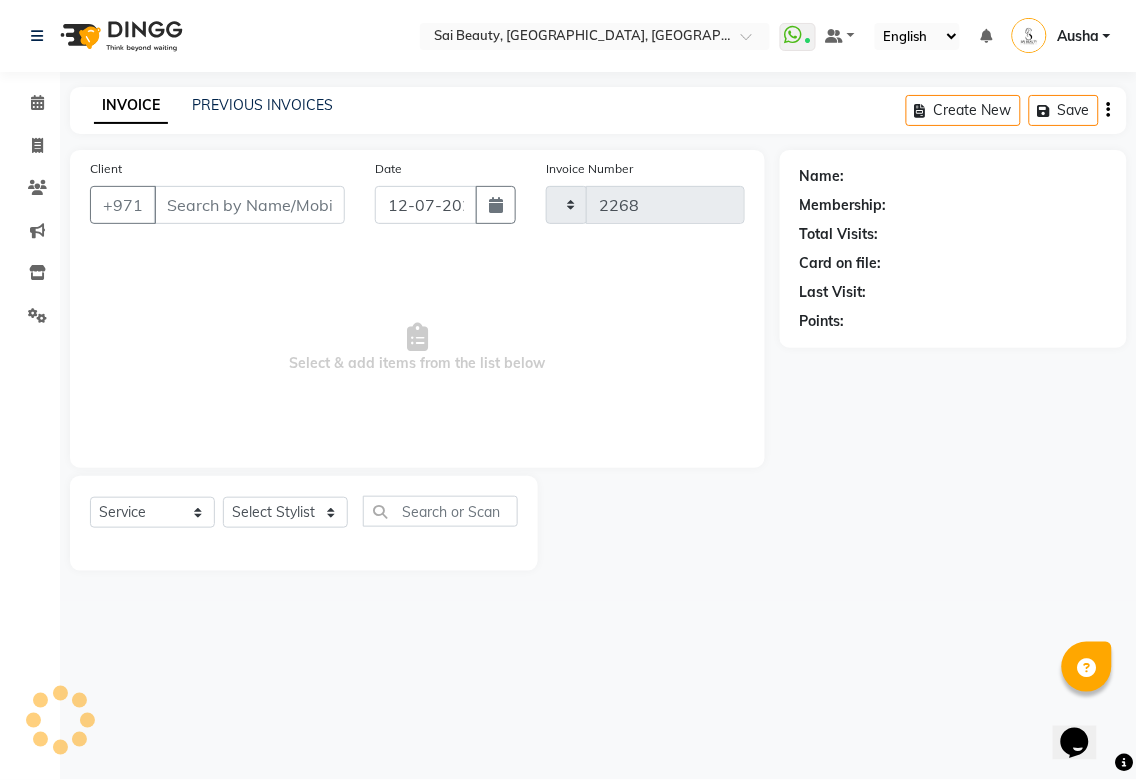 select on "5352" 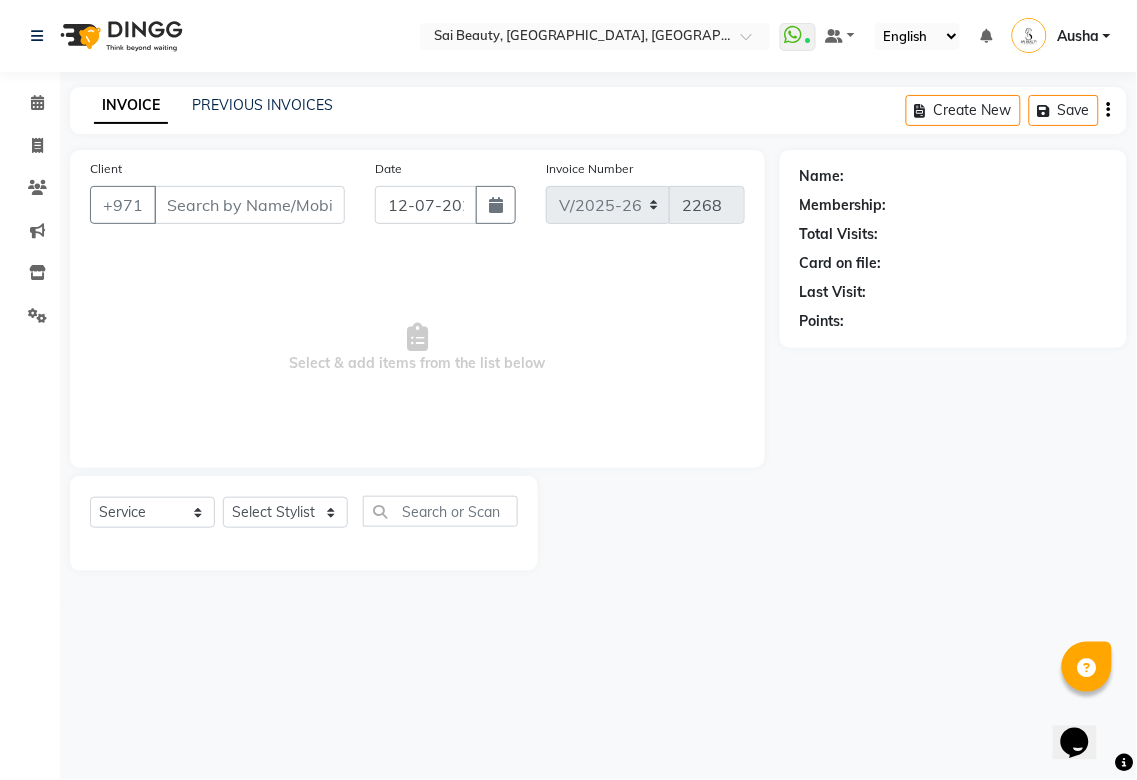 type on "551434874" 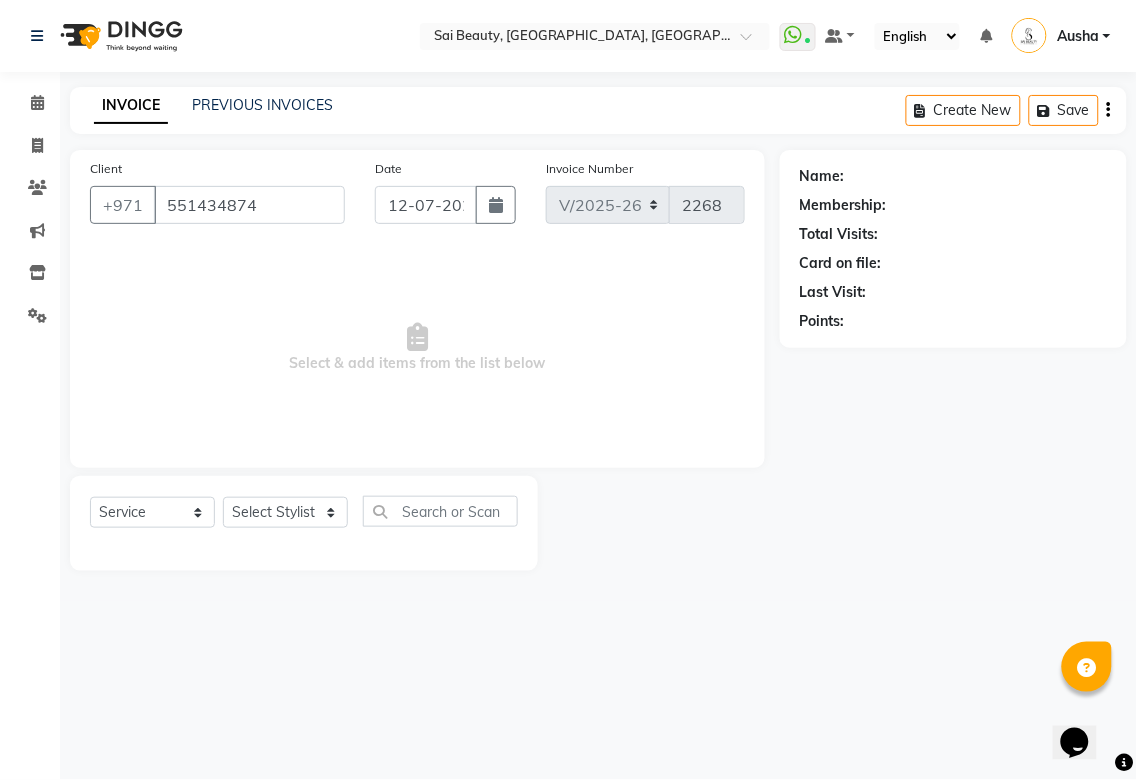 select on "63787" 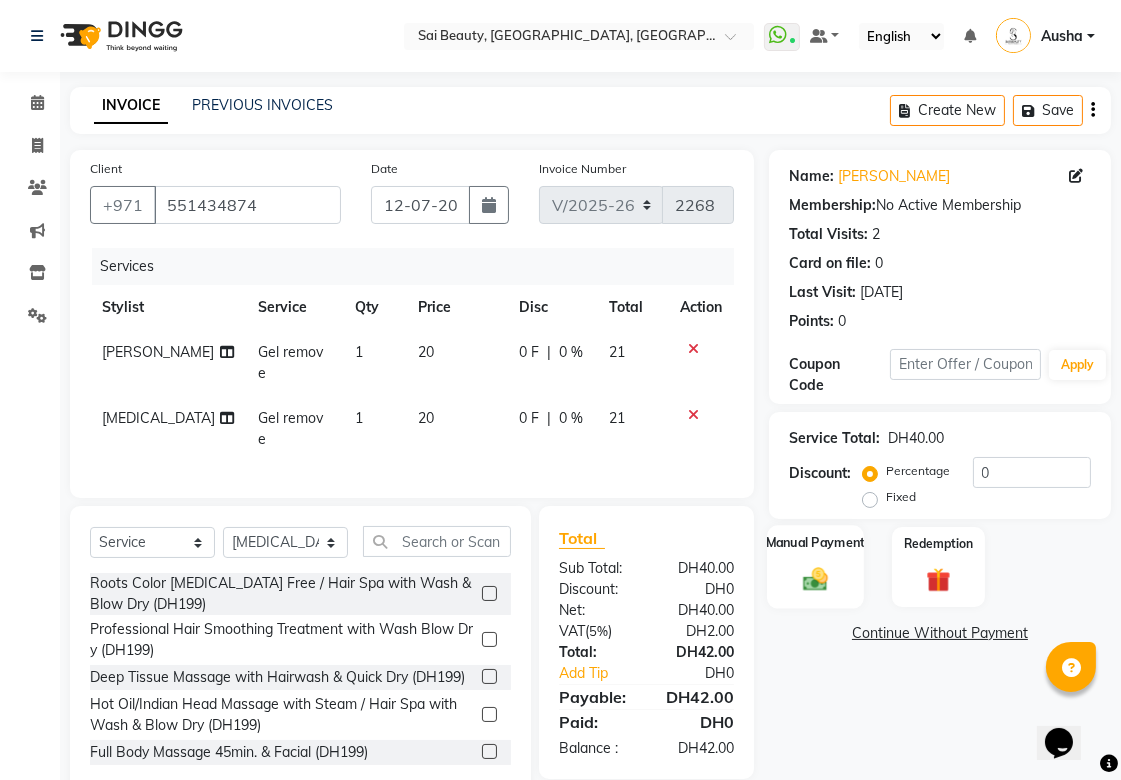click 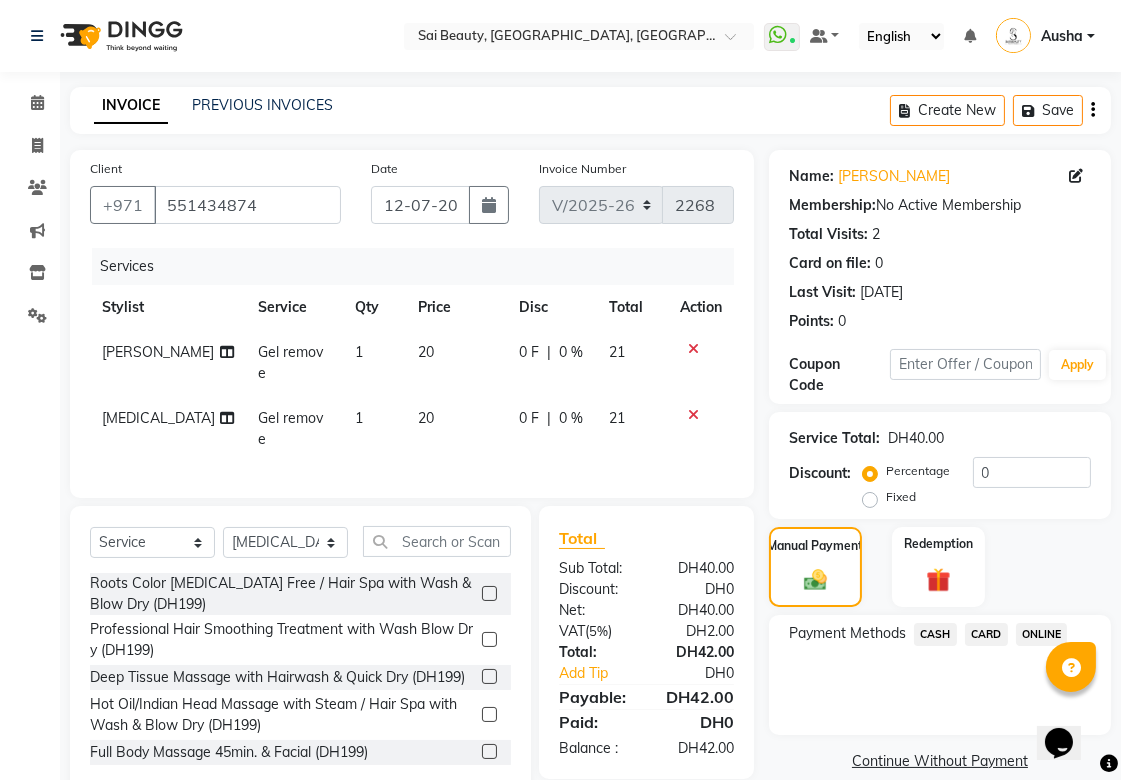 click on "CARD" 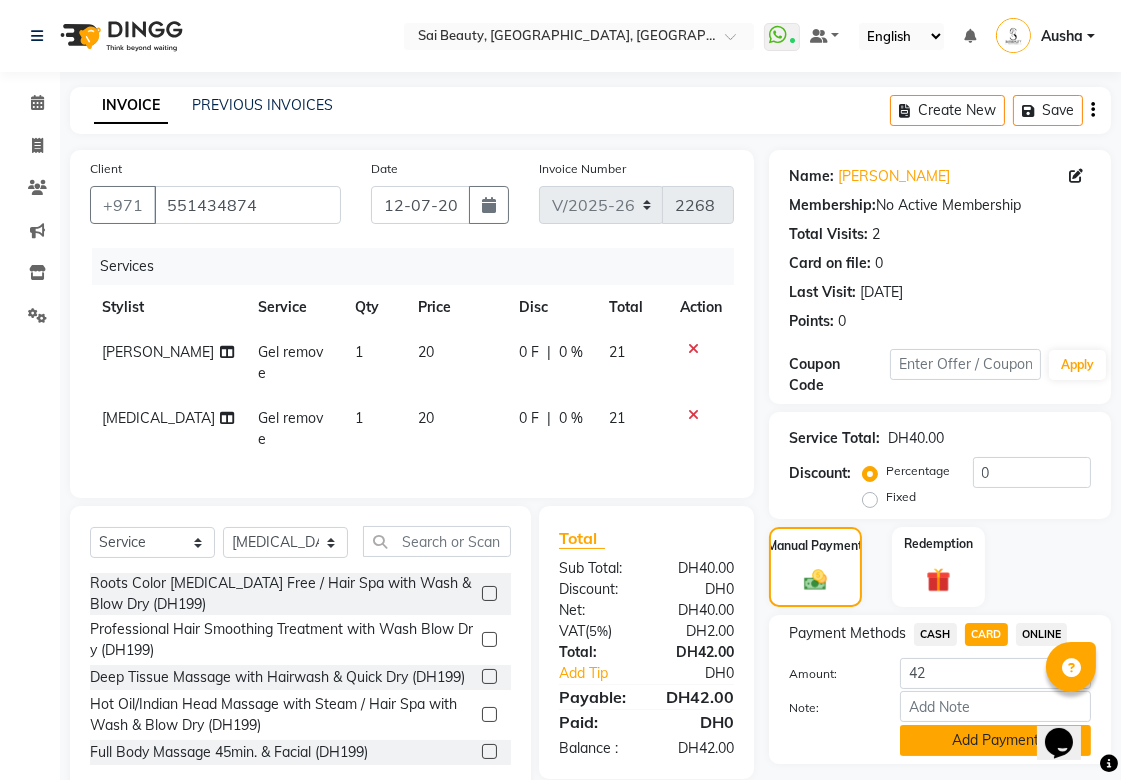 click on "Add Payment" 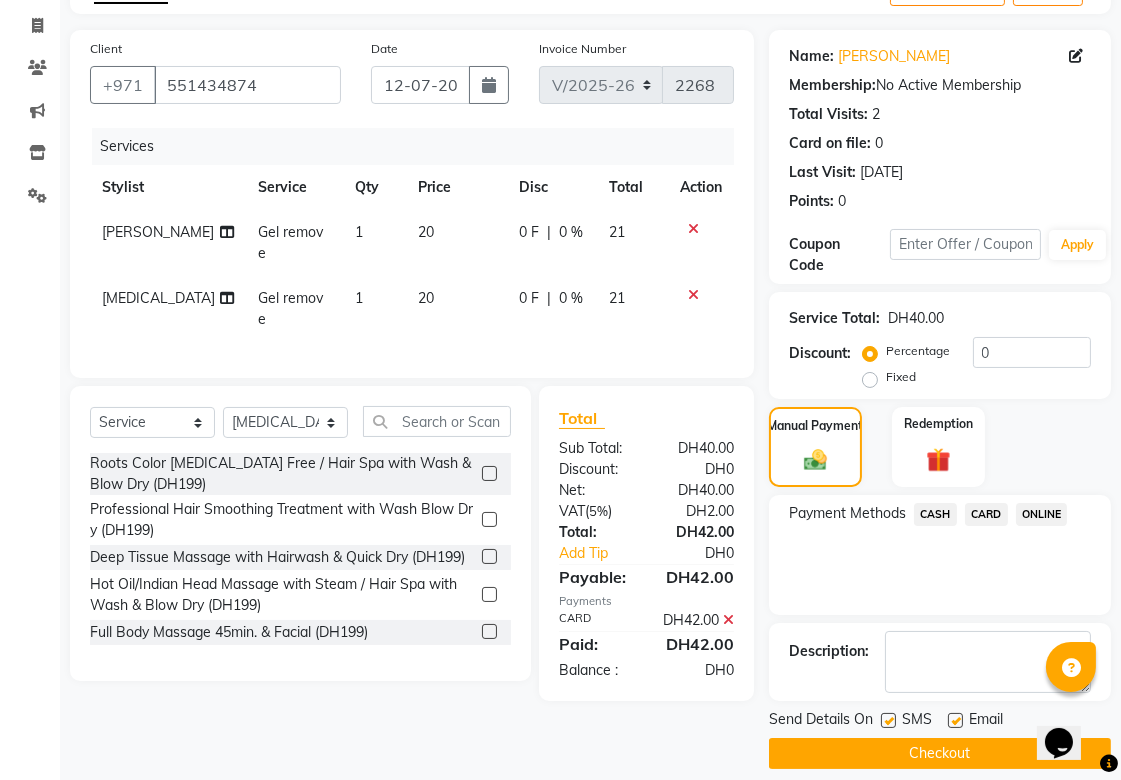 scroll, scrollTop: 138, scrollLeft: 0, axis: vertical 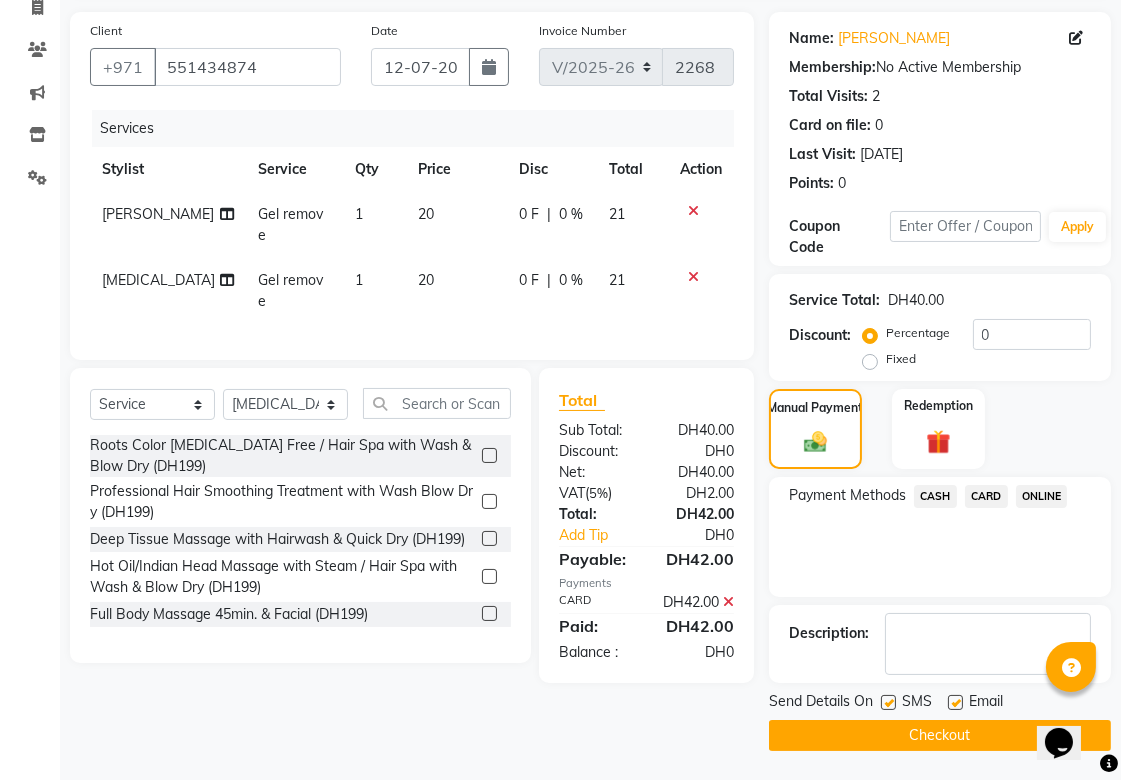 click on "Checkout" 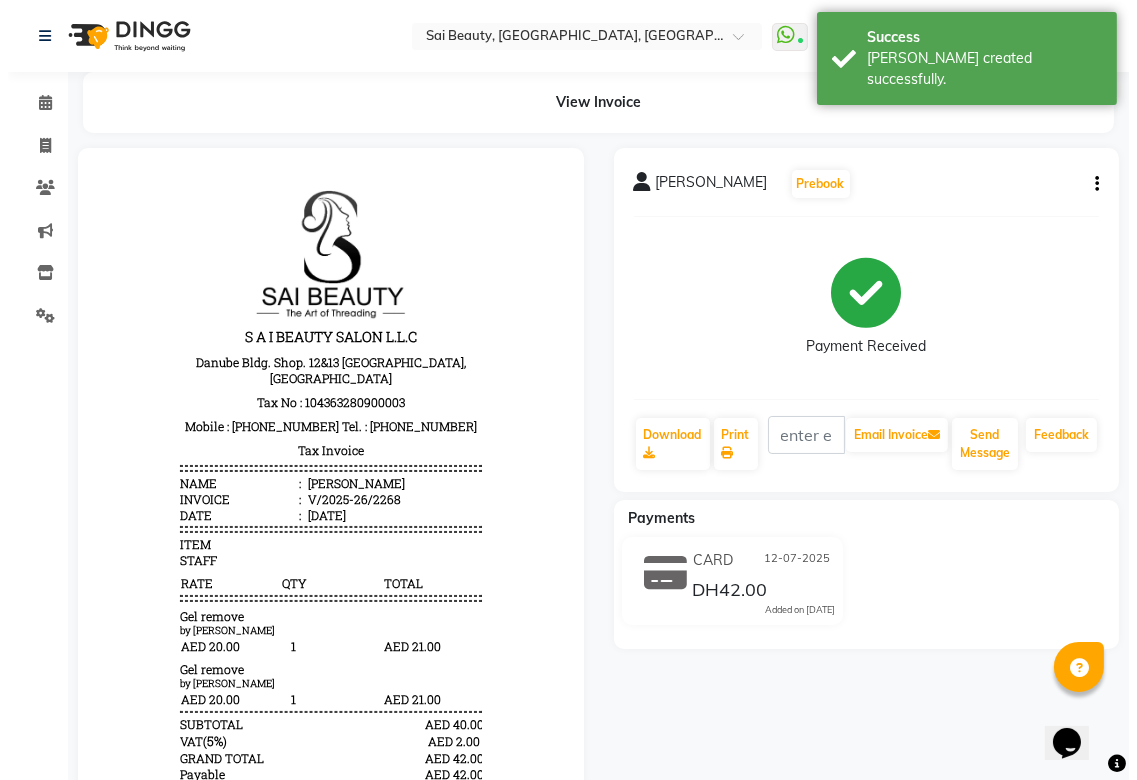 scroll, scrollTop: 0, scrollLeft: 0, axis: both 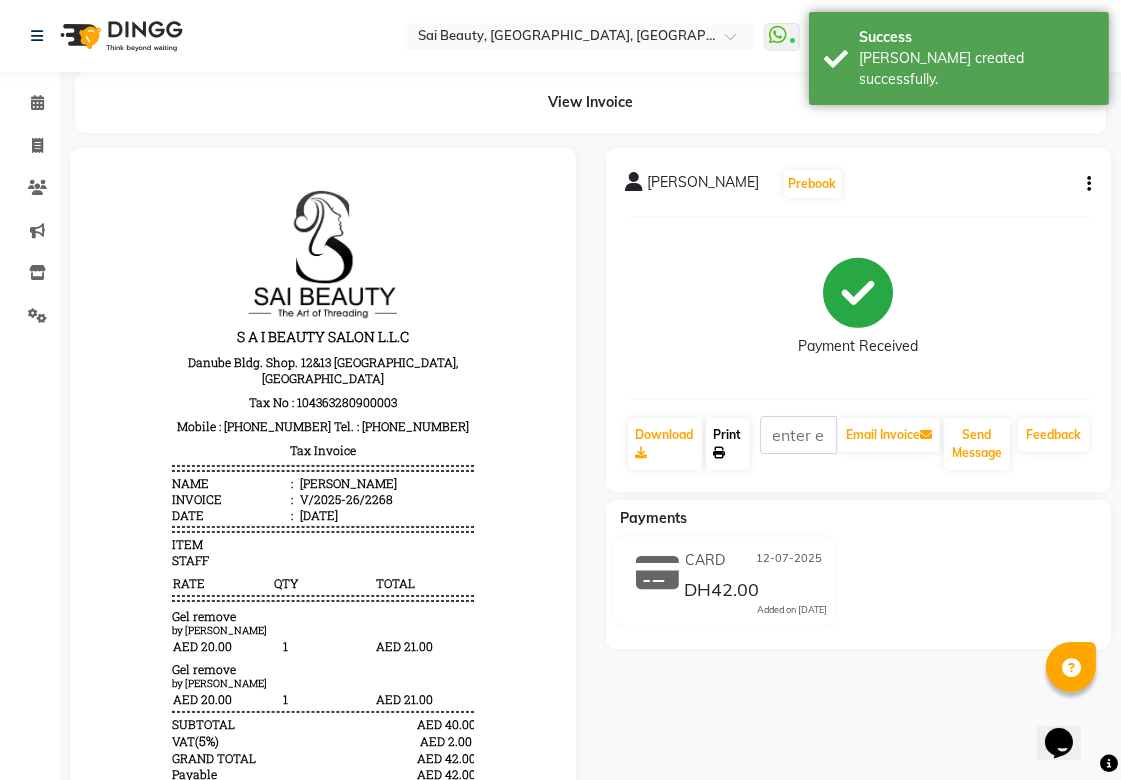 click on "Print" 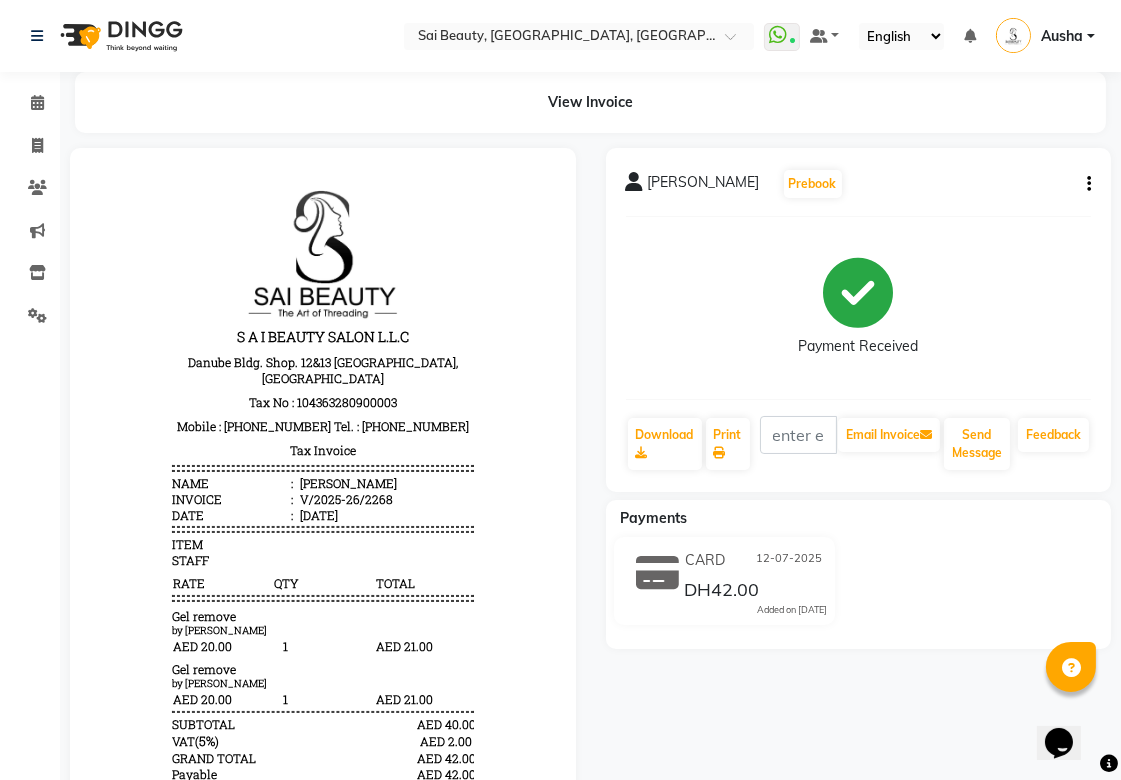 click 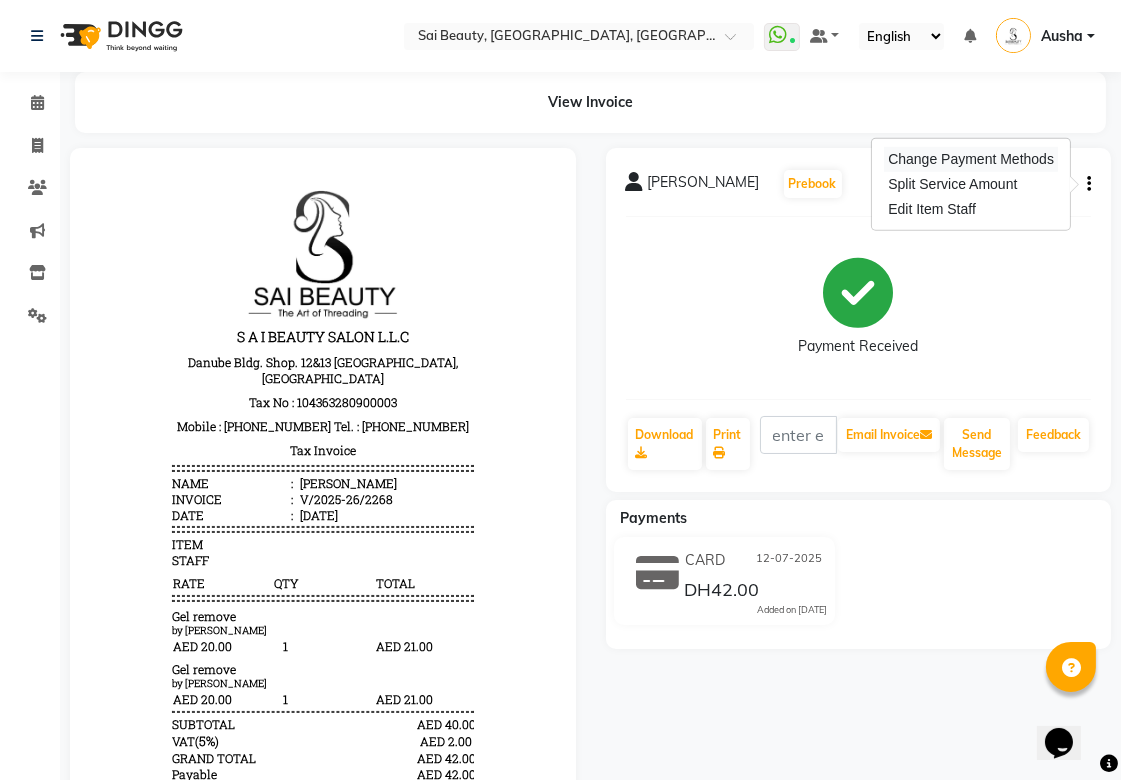 click on "Change Payment Methods" at bounding box center (971, 159) 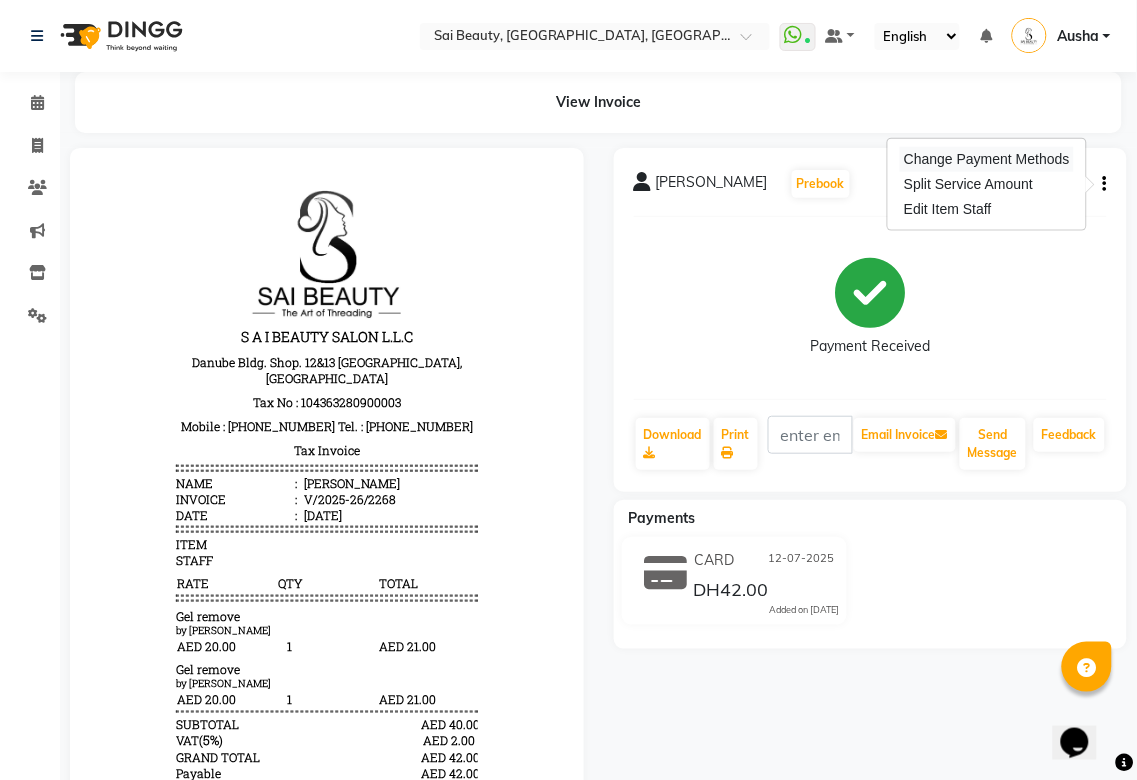select on "2" 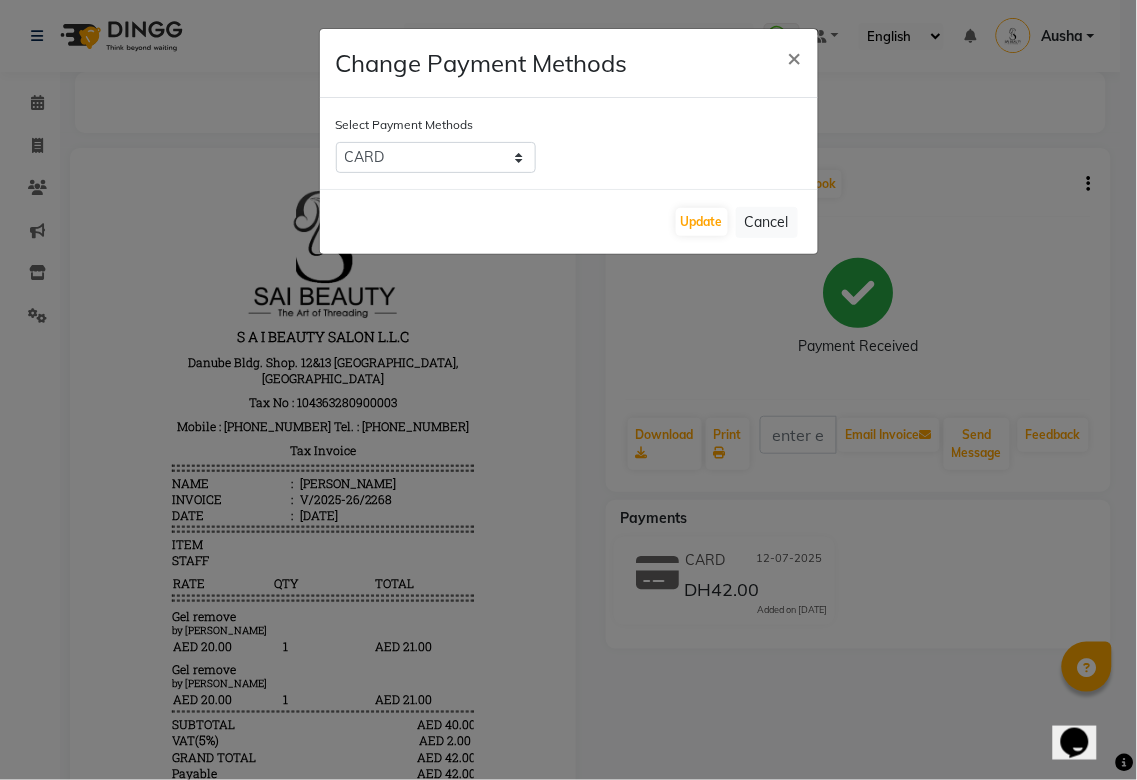 click on "×" 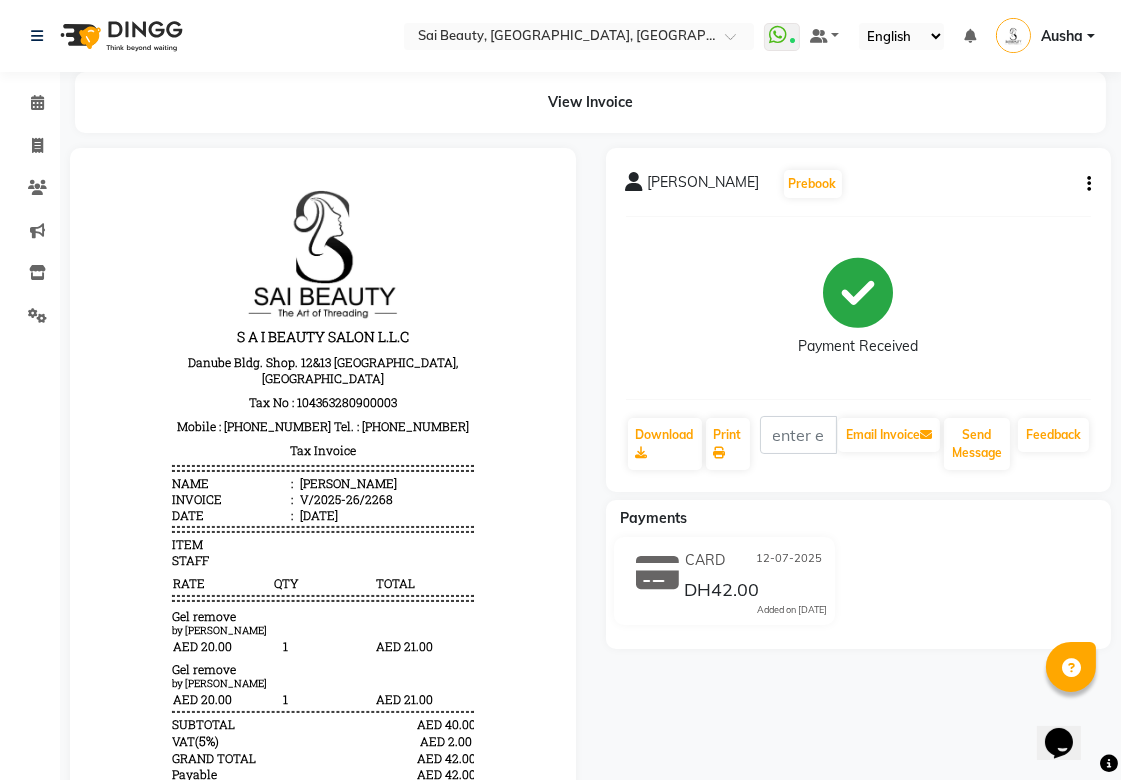 click 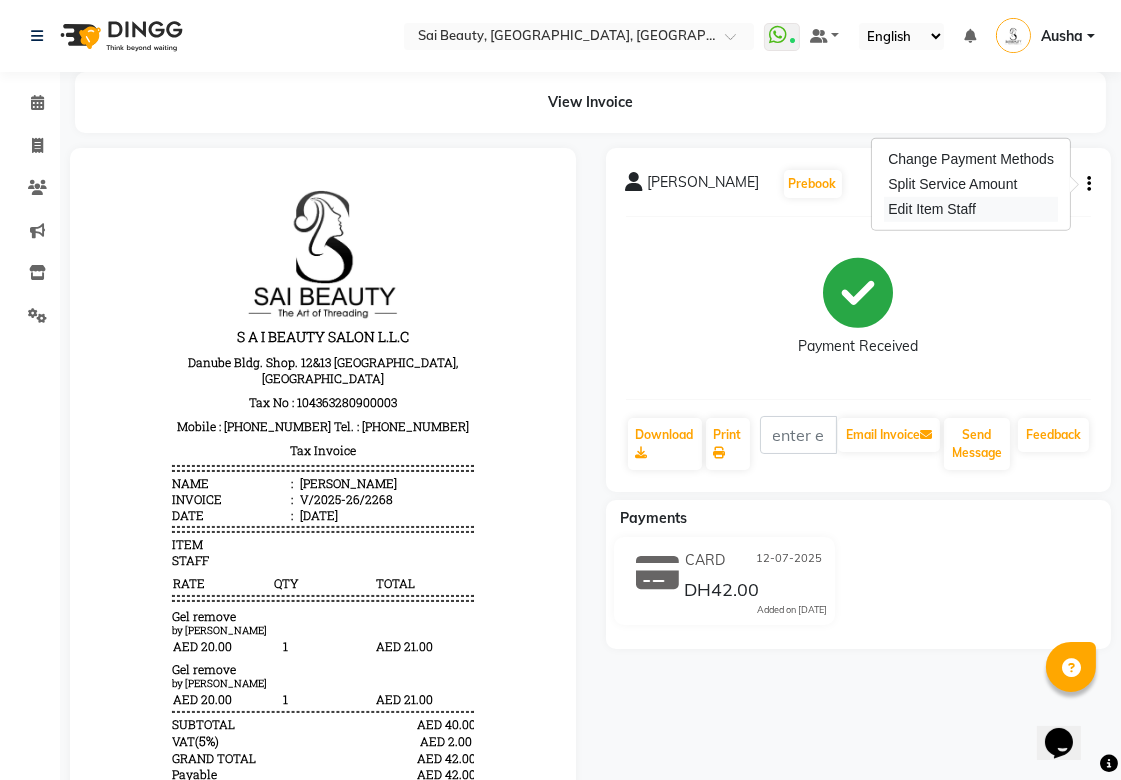 click on "Edit Item Staff" at bounding box center (971, 209) 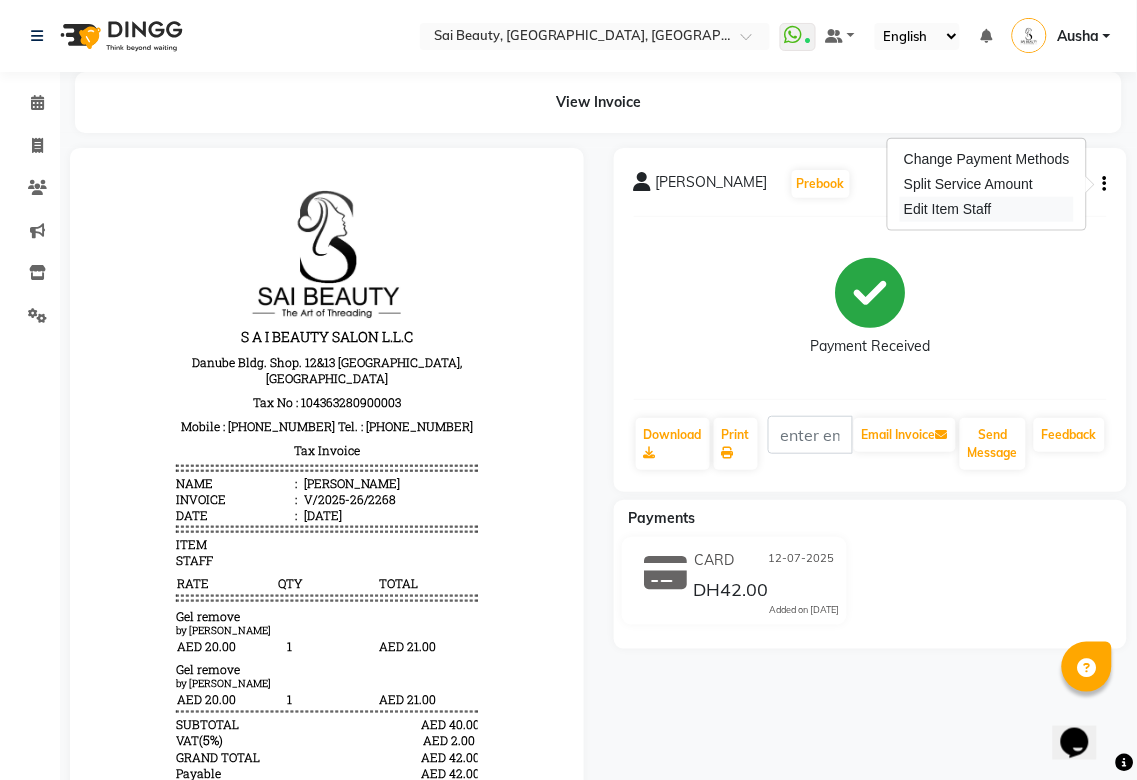 select 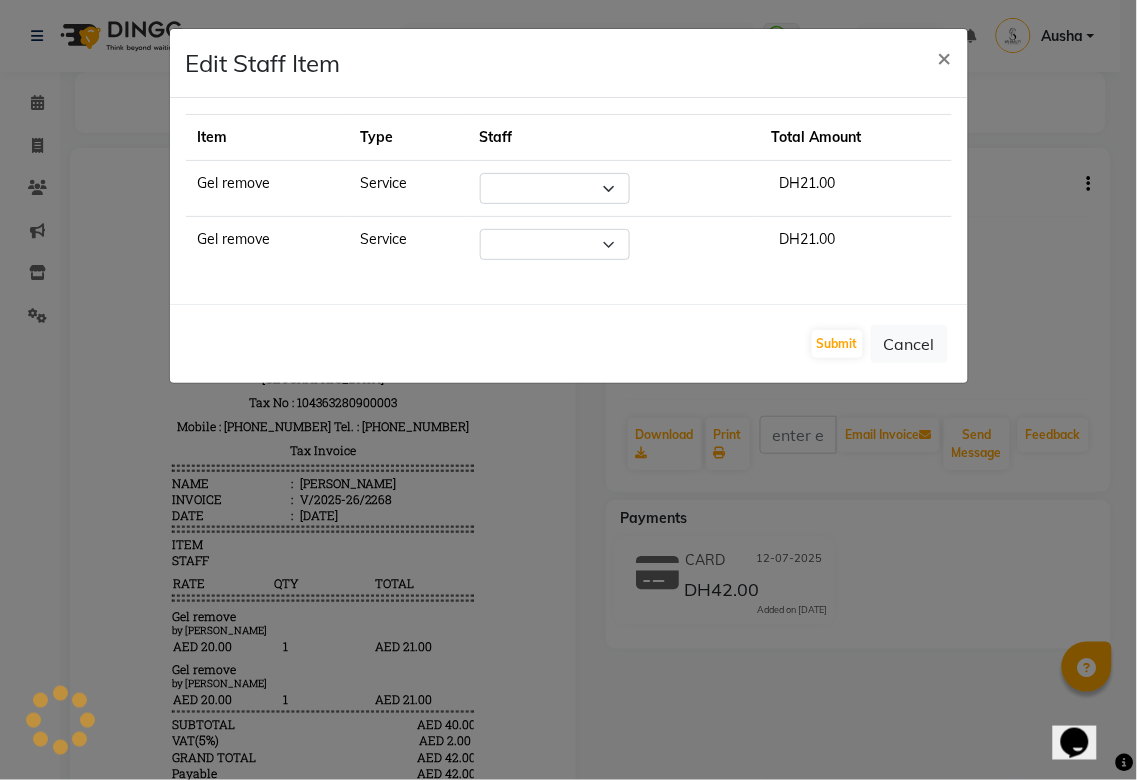 select on "43674" 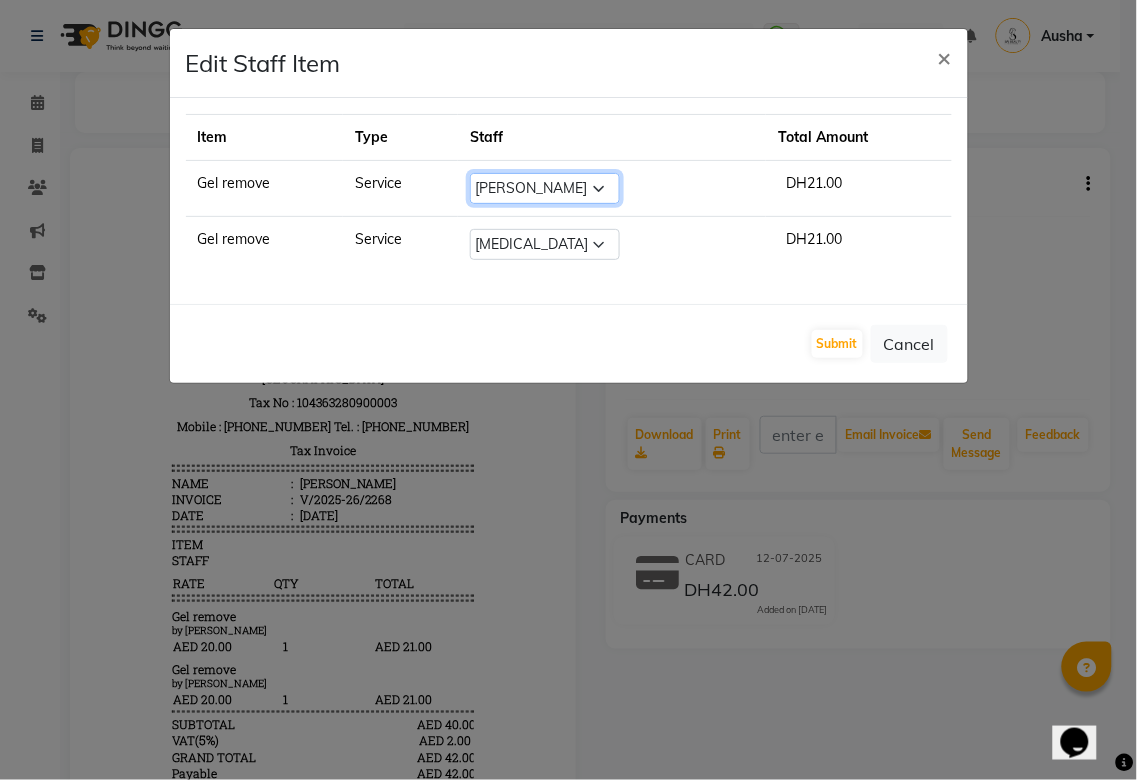 click on "Select  [PERSON_NAME][MEDICAL_DATA]   [PERSON_NAME]   Asmi   Ausha   [PERSON_NAME]   Gita   [PERSON_NAME]   Monzeer   shree   [PERSON_NAME]   [PERSON_NAME]   Surakcha   [PERSON_NAME]   Yamu" 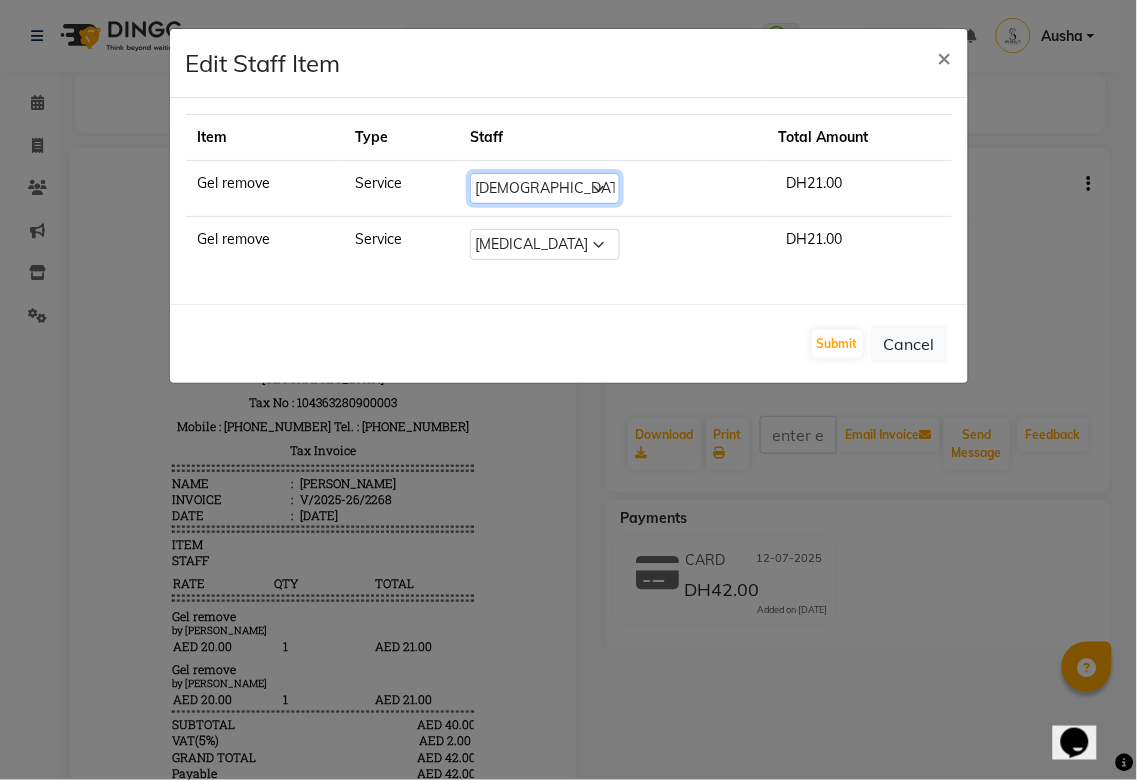 click on "Select  [PERSON_NAME][MEDICAL_DATA]   [PERSON_NAME]   Asmi   Ausha   [PERSON_NAME]   Gita   [PERSON_NAME]   Monzeer   shree   [PERSON_NAME]   [PERSON_NAME]   Surakcha   [PERSON_NAME]   Yamu" 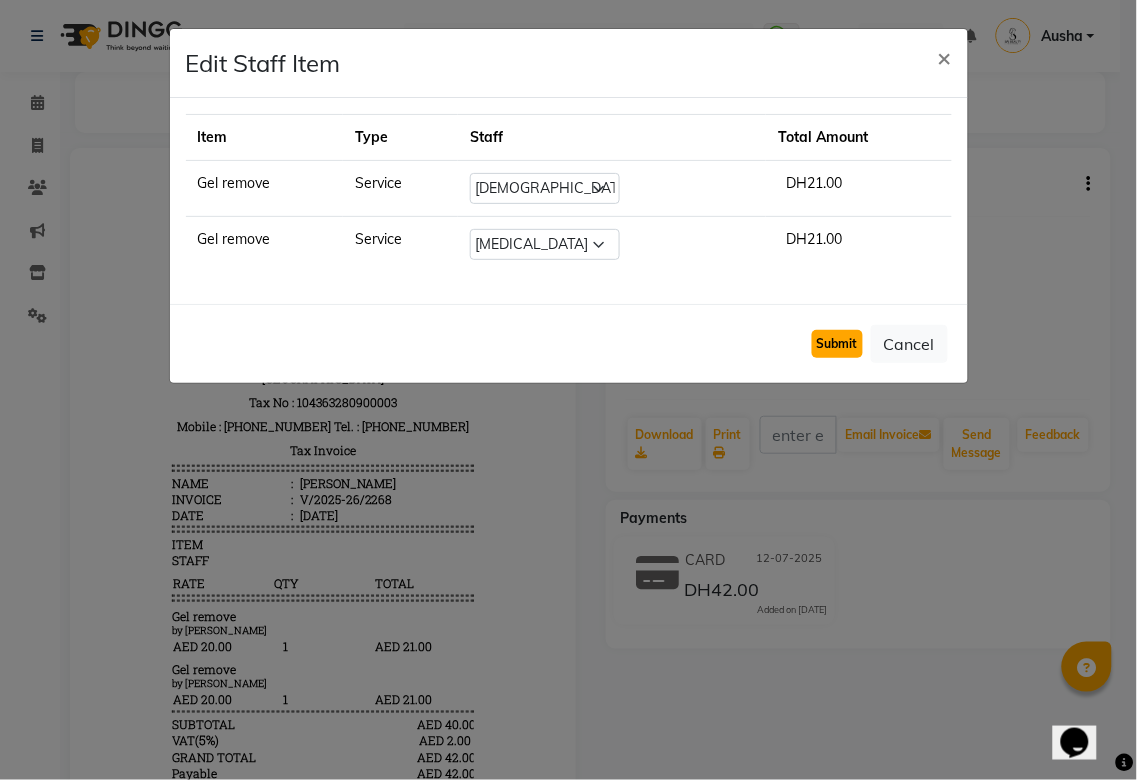 click on "Submit" 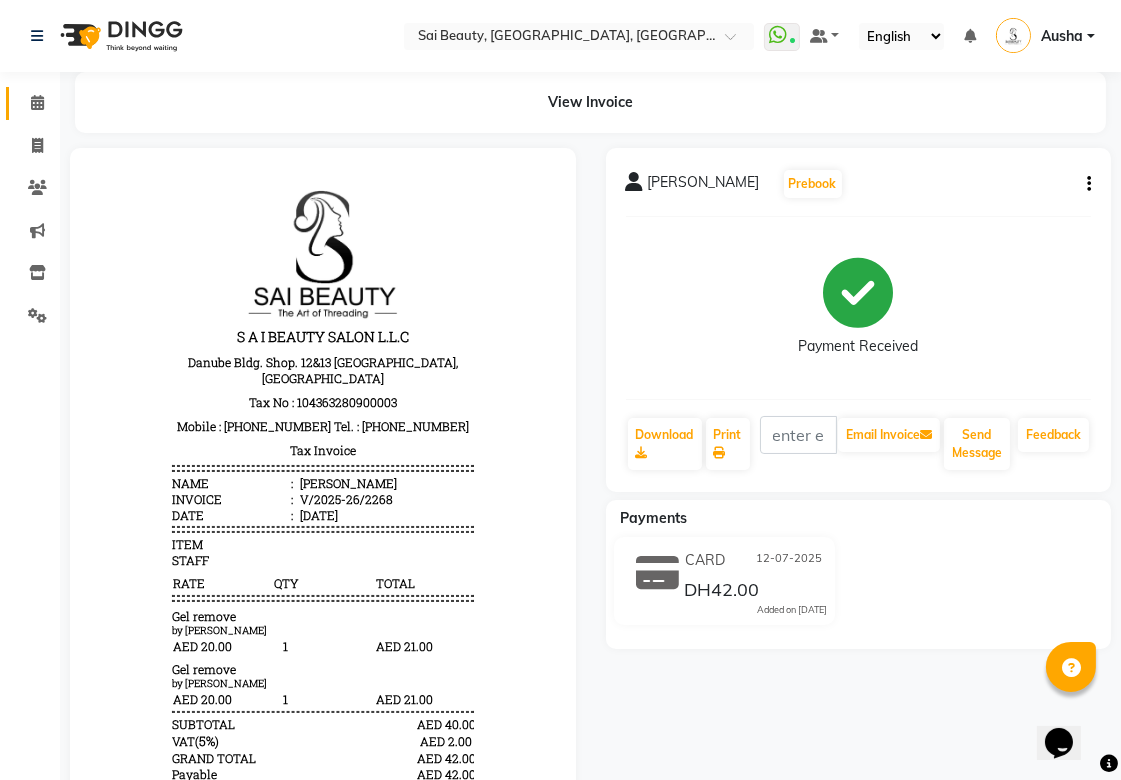 click 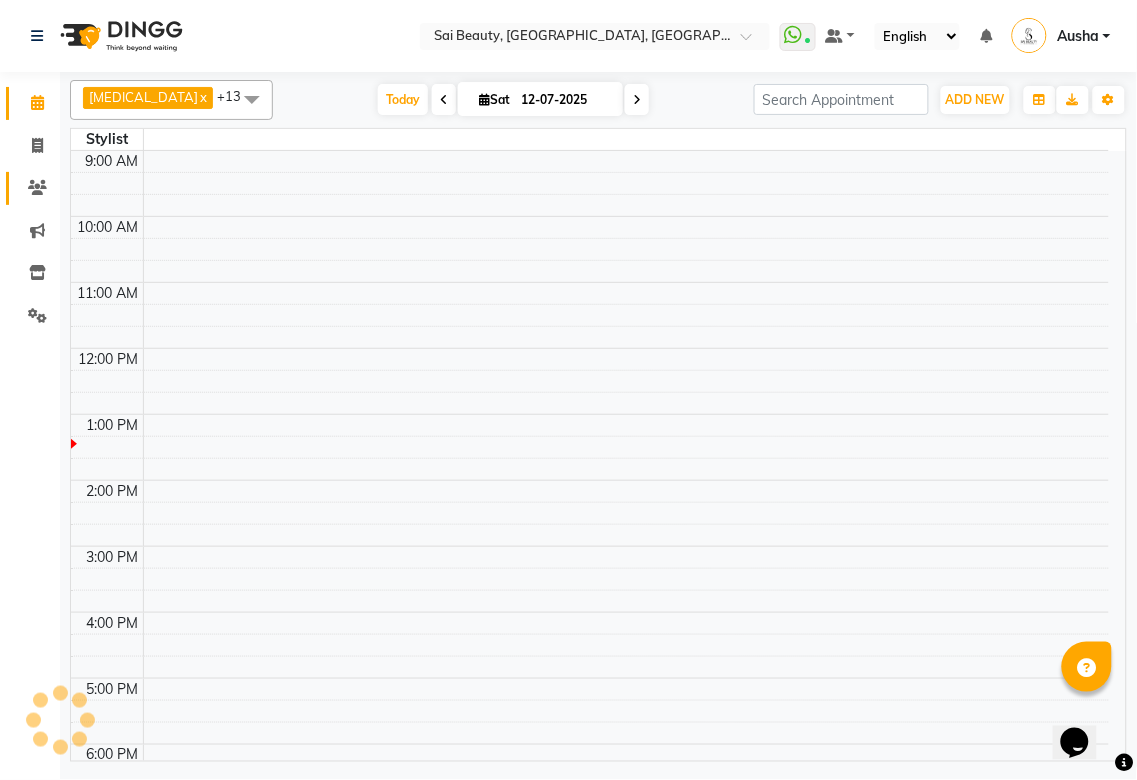 click 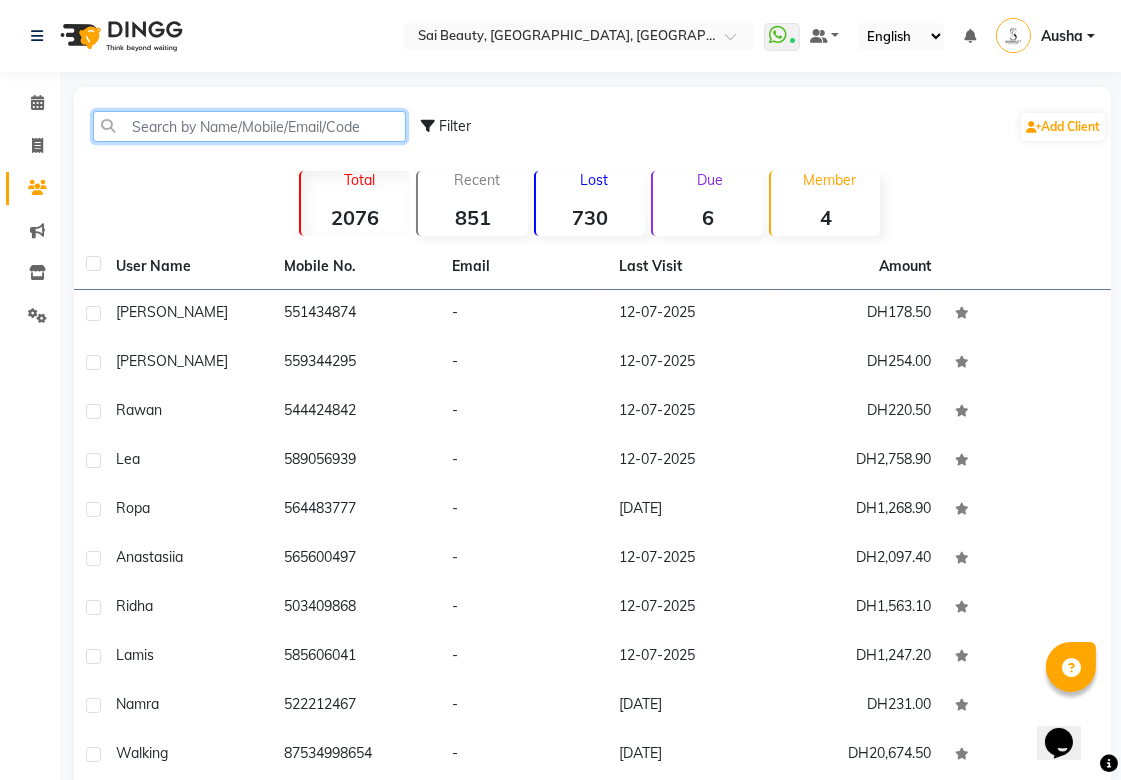 click 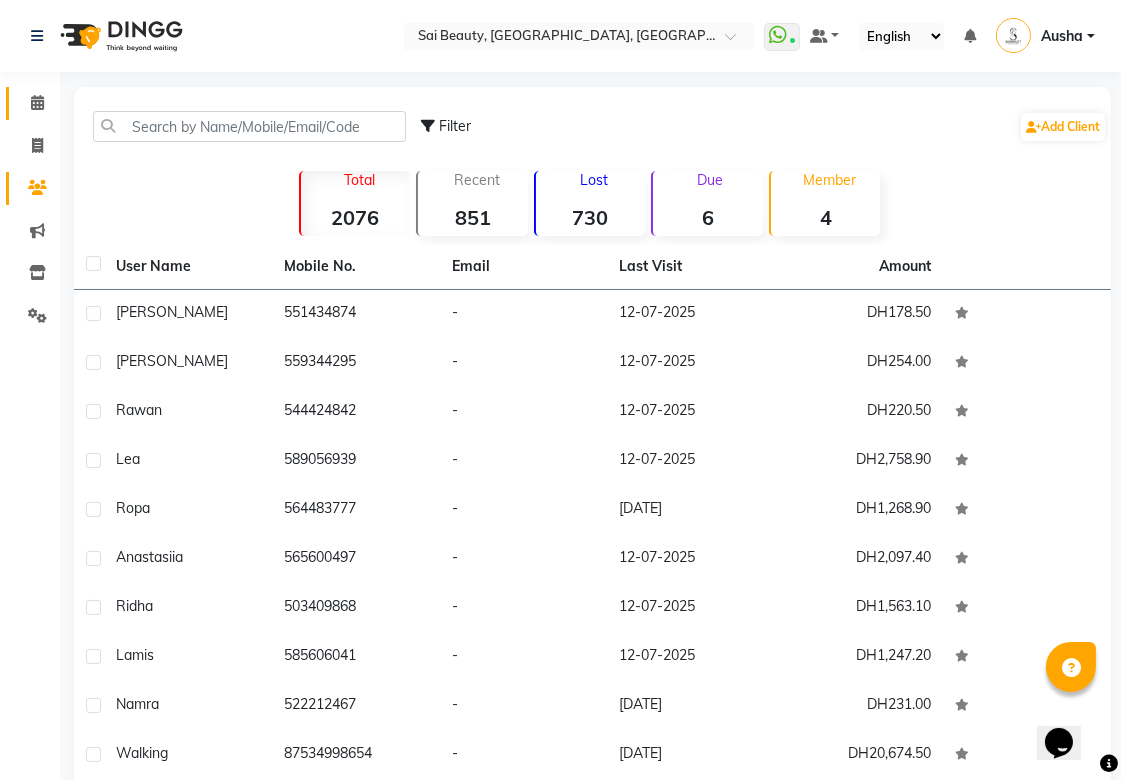 click 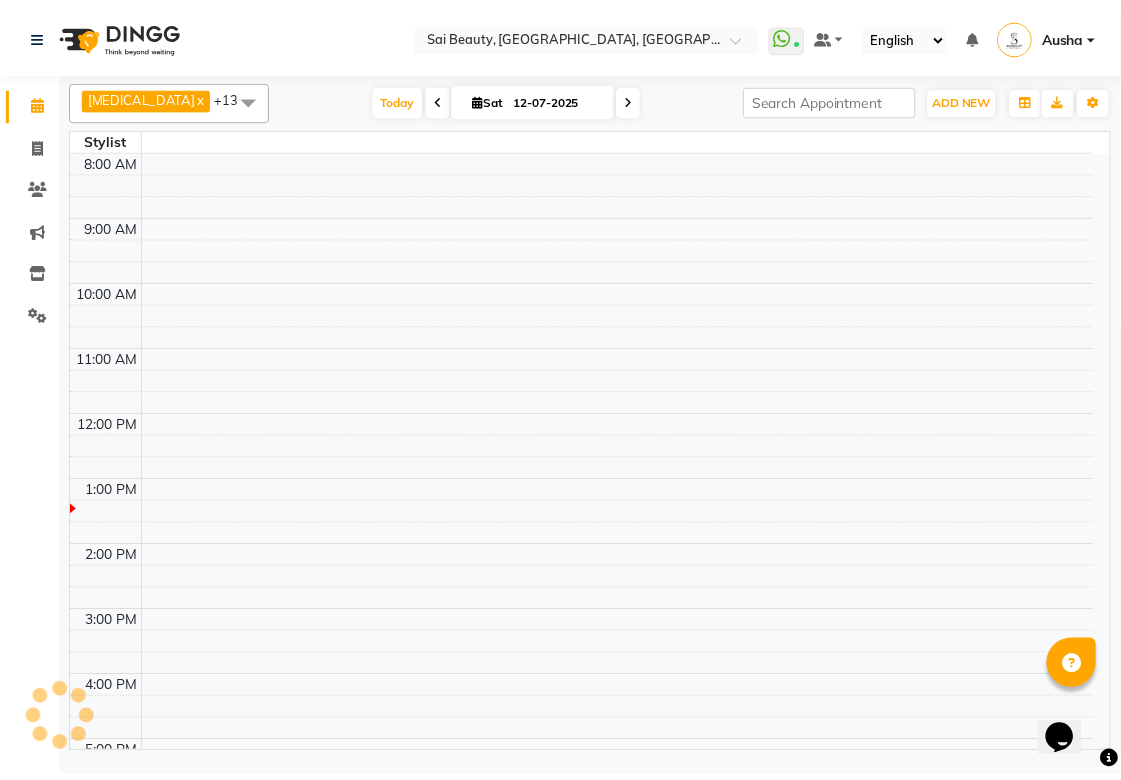 scroll, scrollTop: 265, scrollLeft: 0, axis: vertical 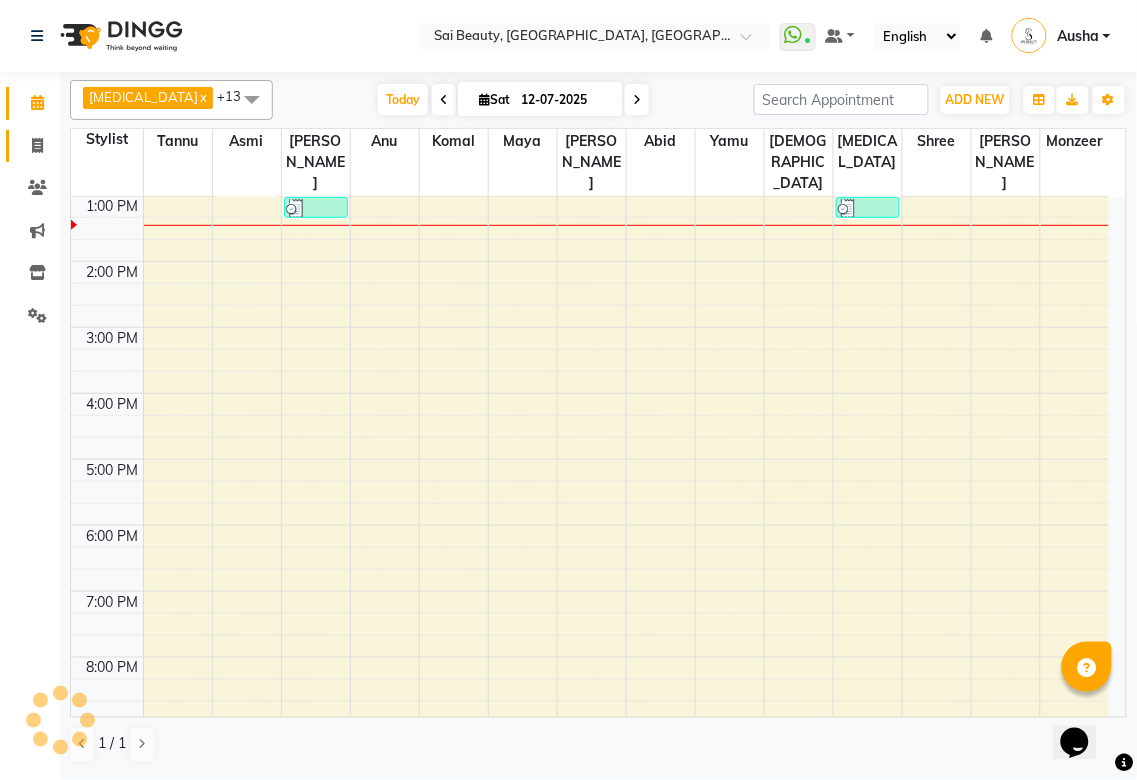 click 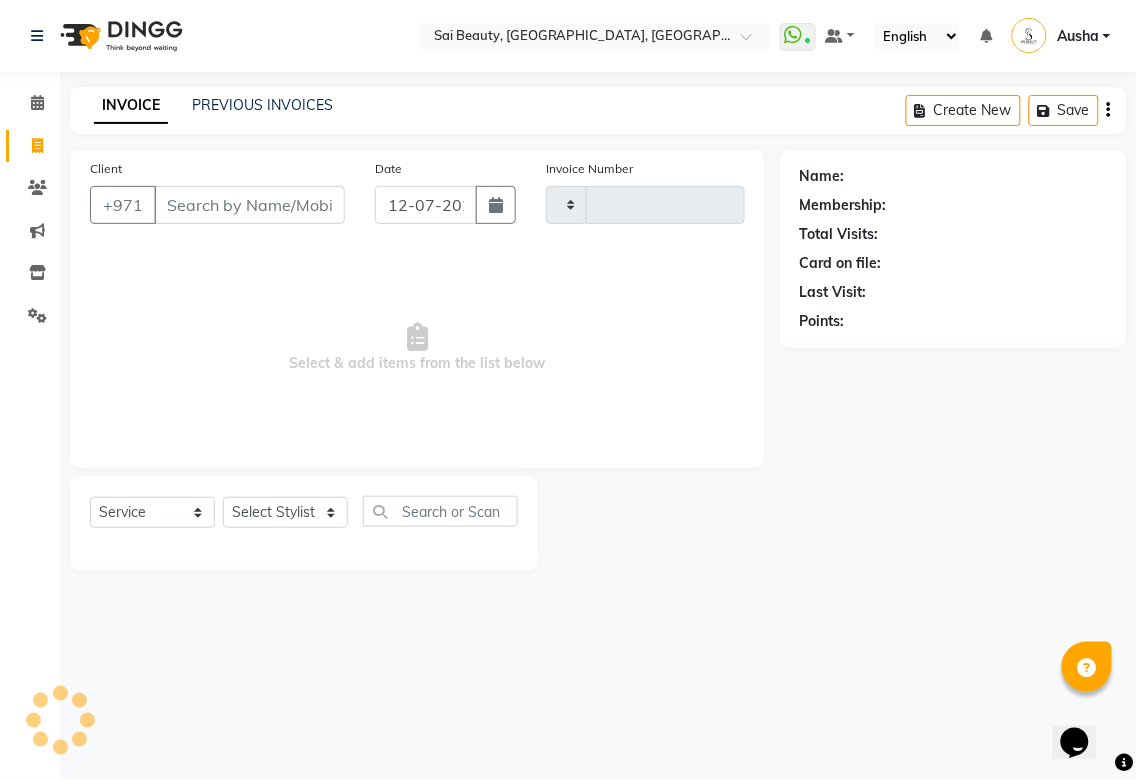 type on "2269" 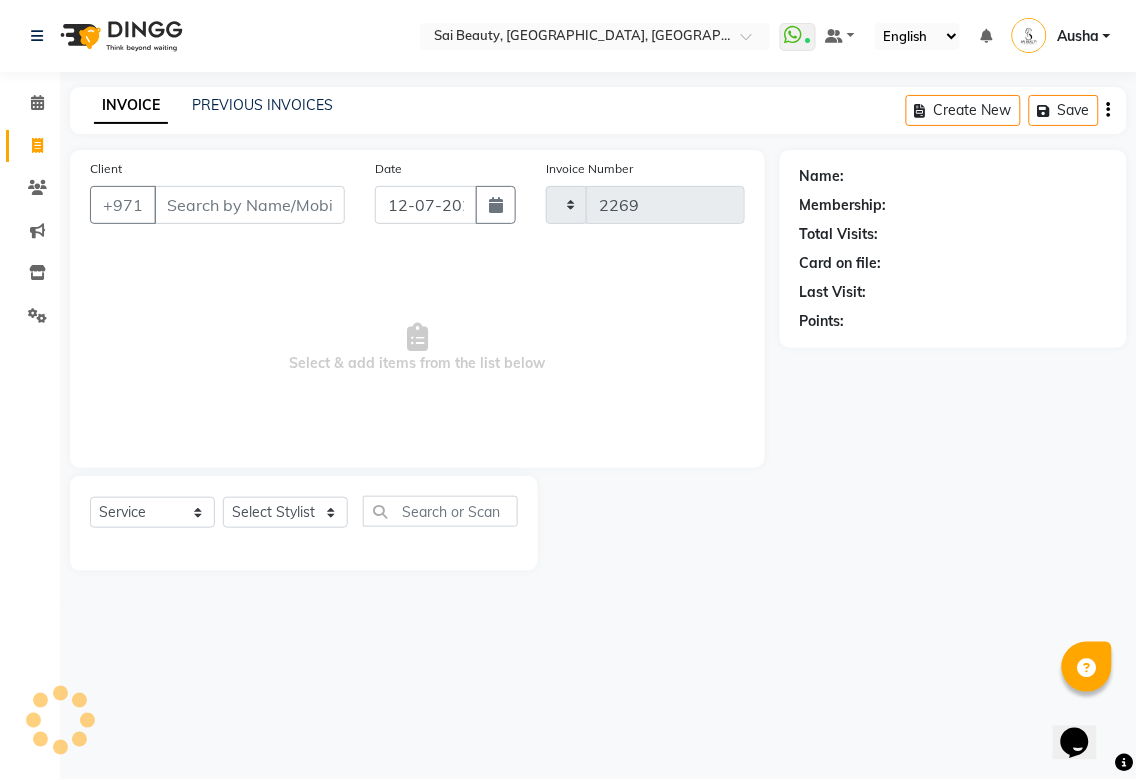 select on "5352" 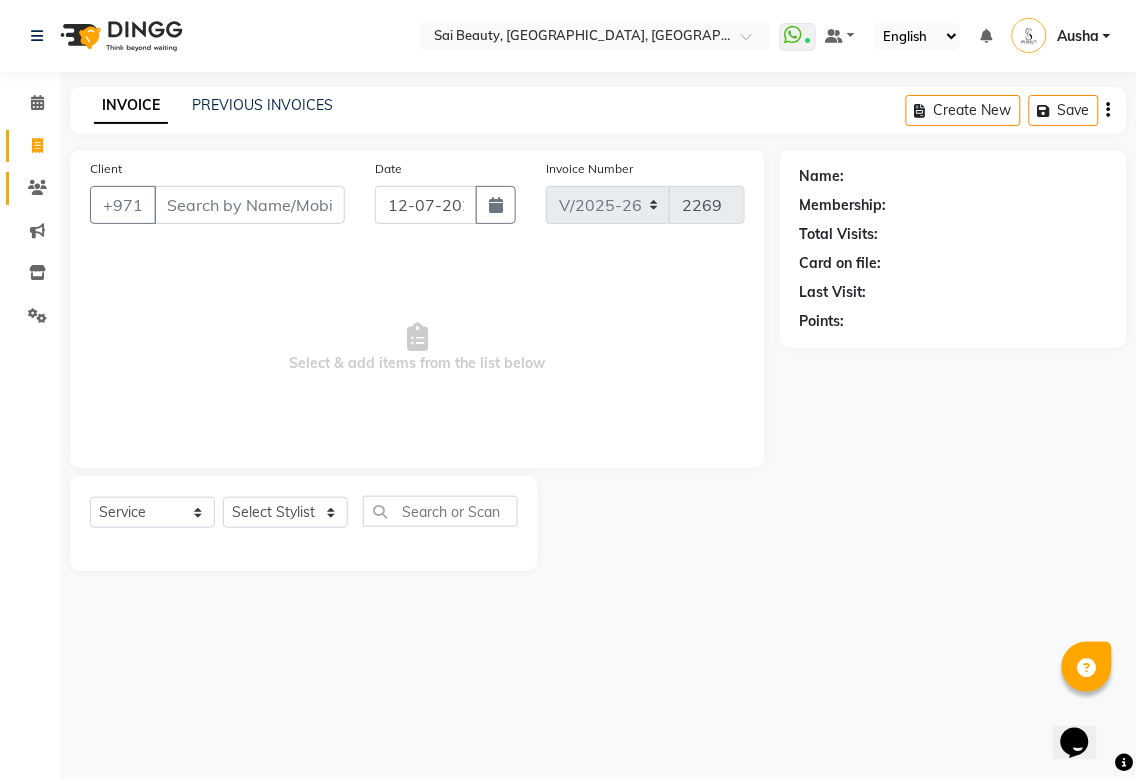 click 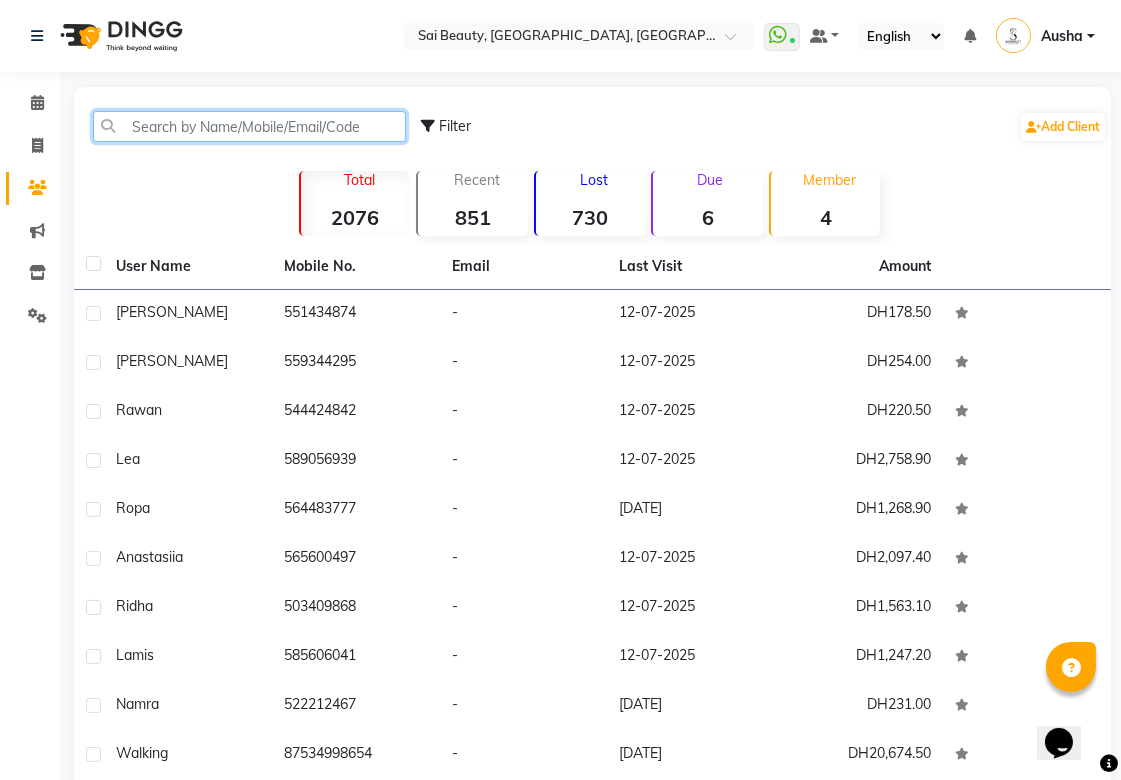 click 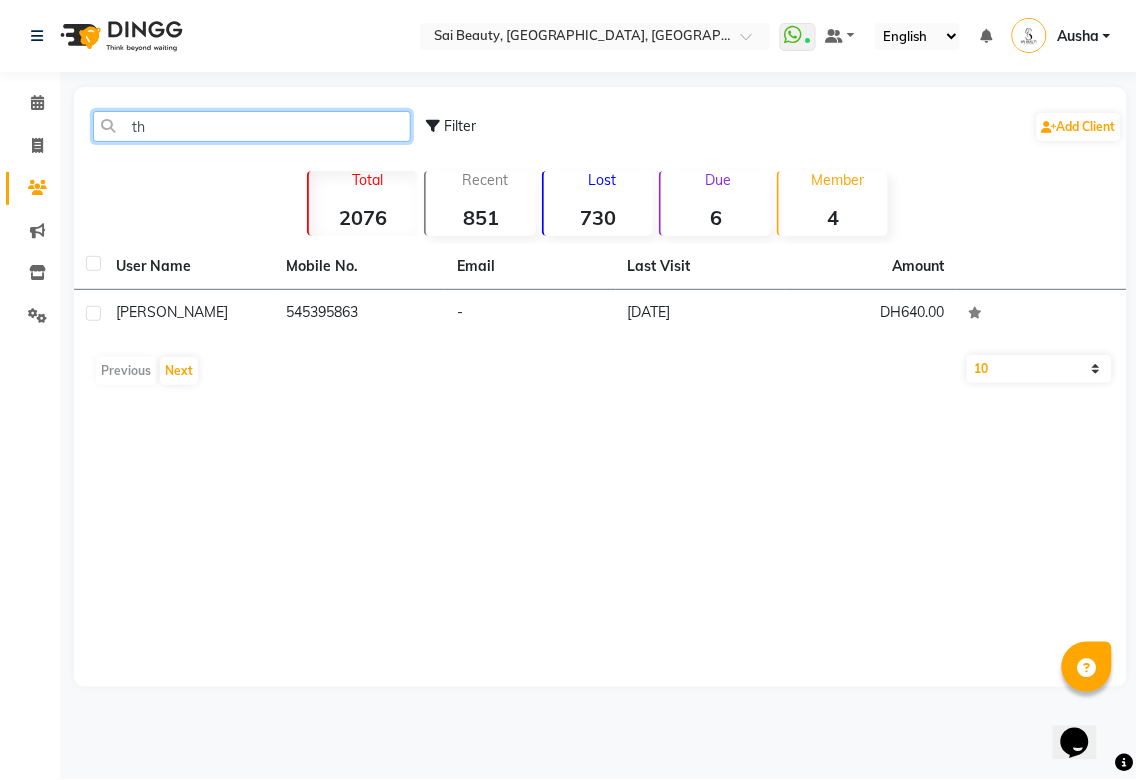type on "t" 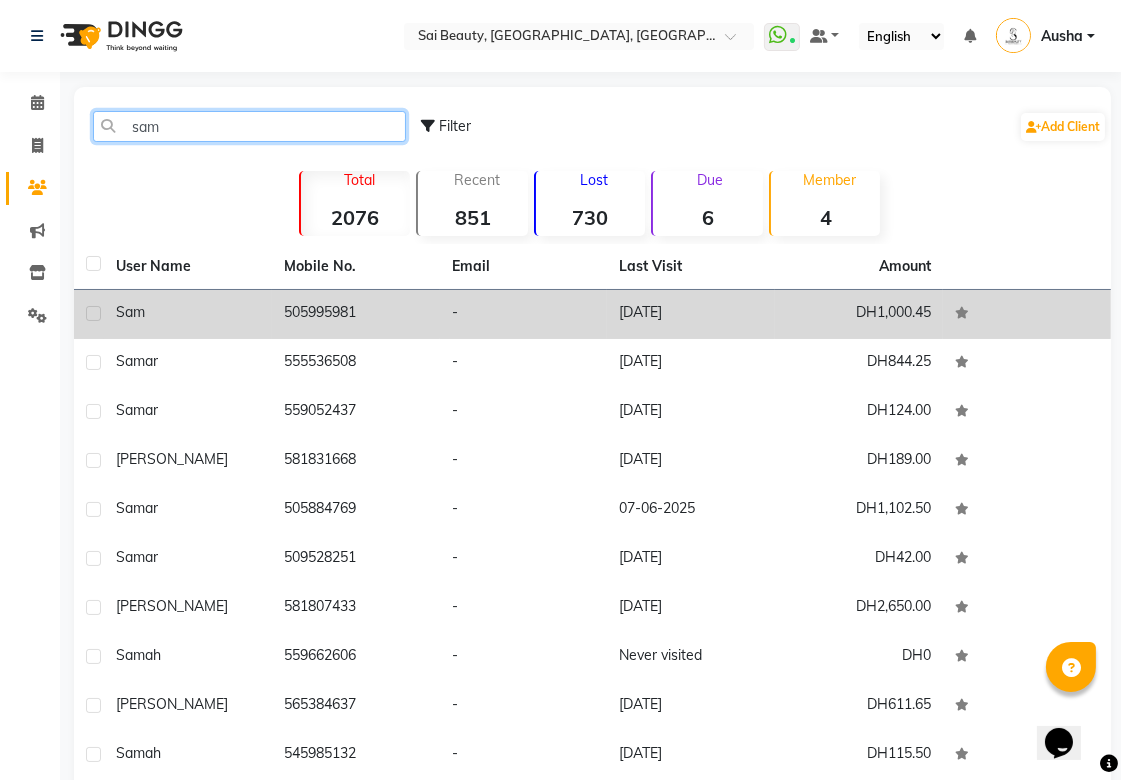 type on "sam" 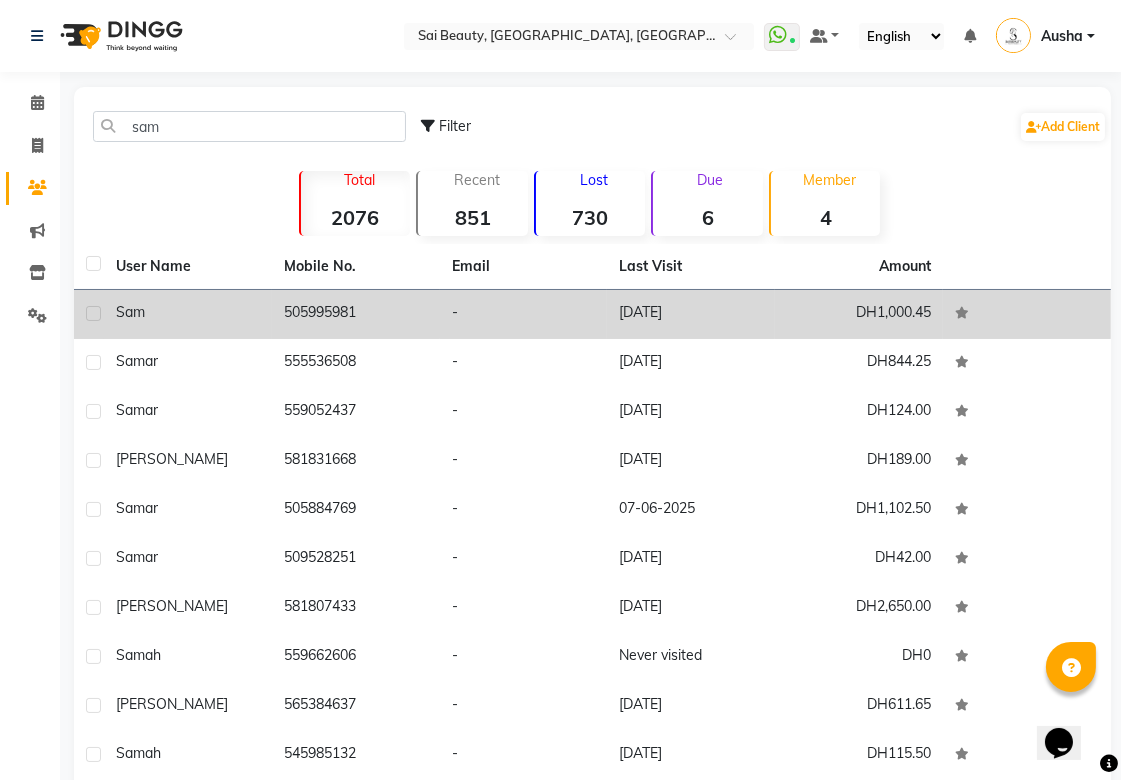 click on "505995981" 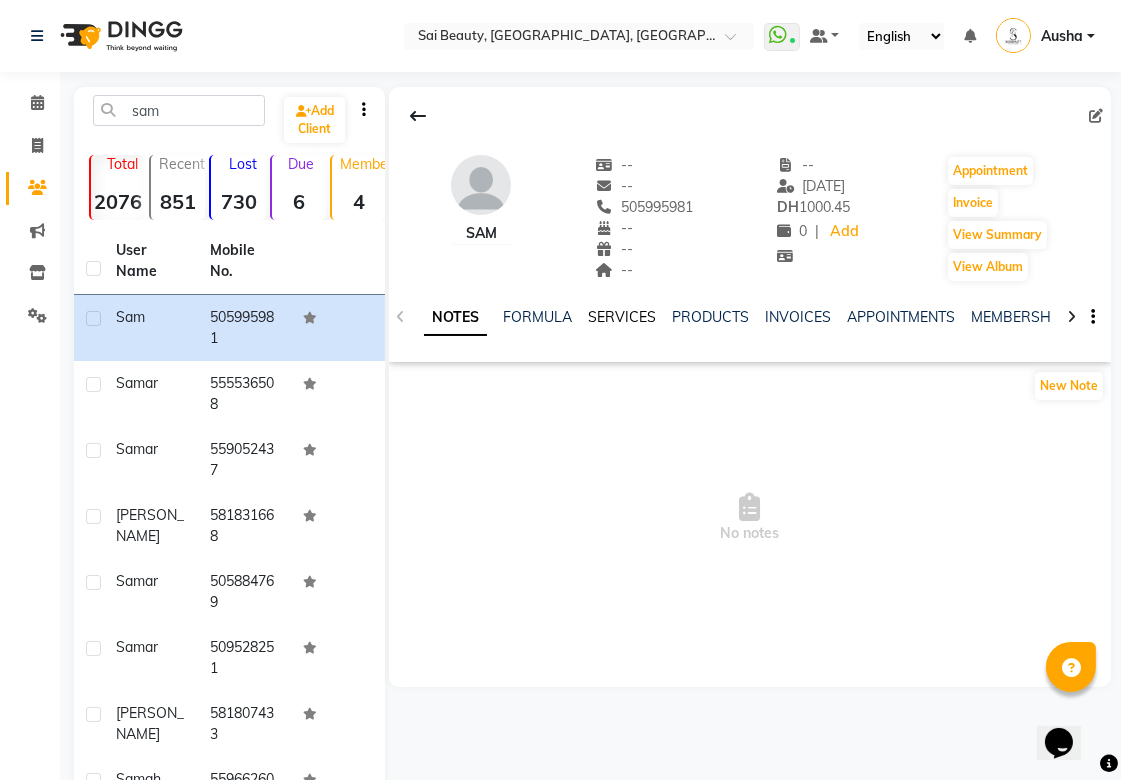 click on "SERVICES" 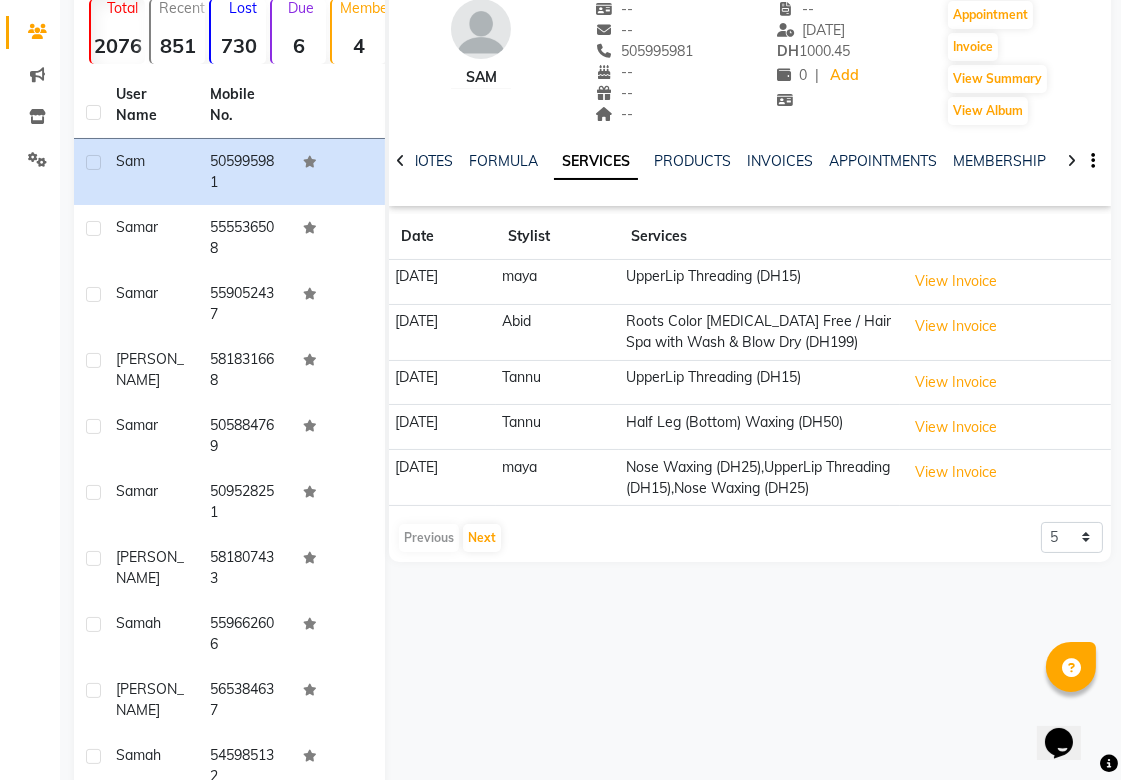 scroll, scrollTop: 158, scrollLeft: 0, axis: vertical 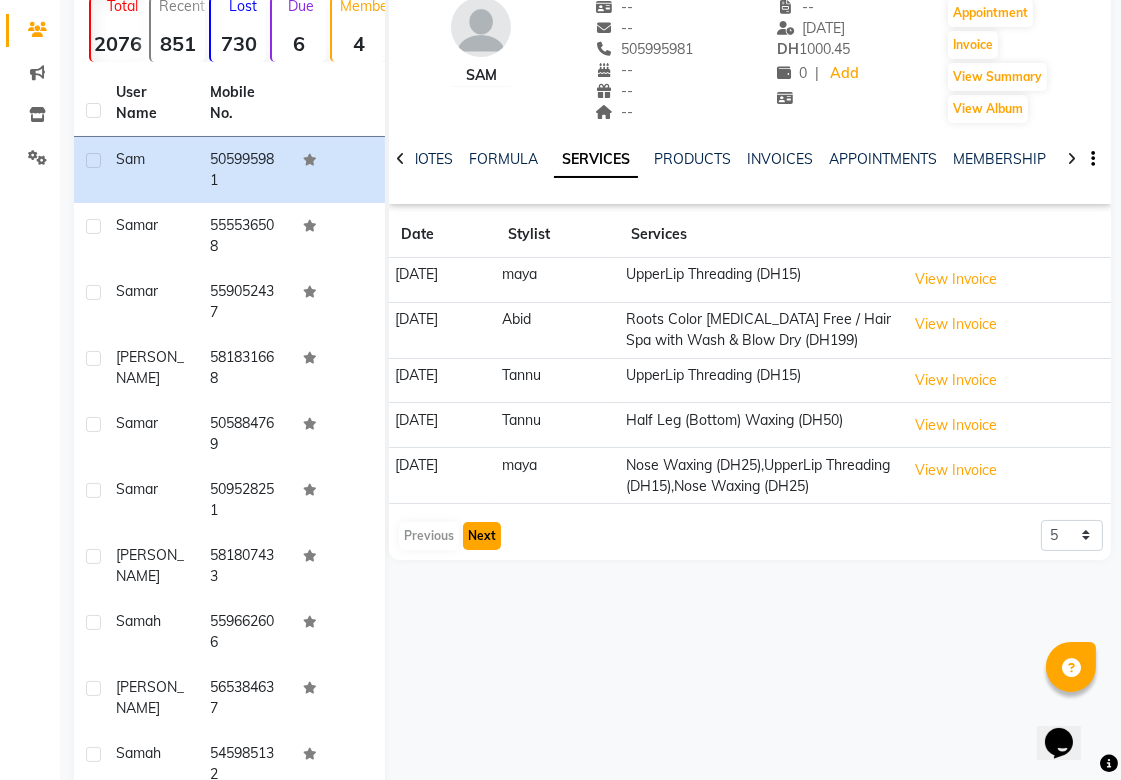 click on "Next" 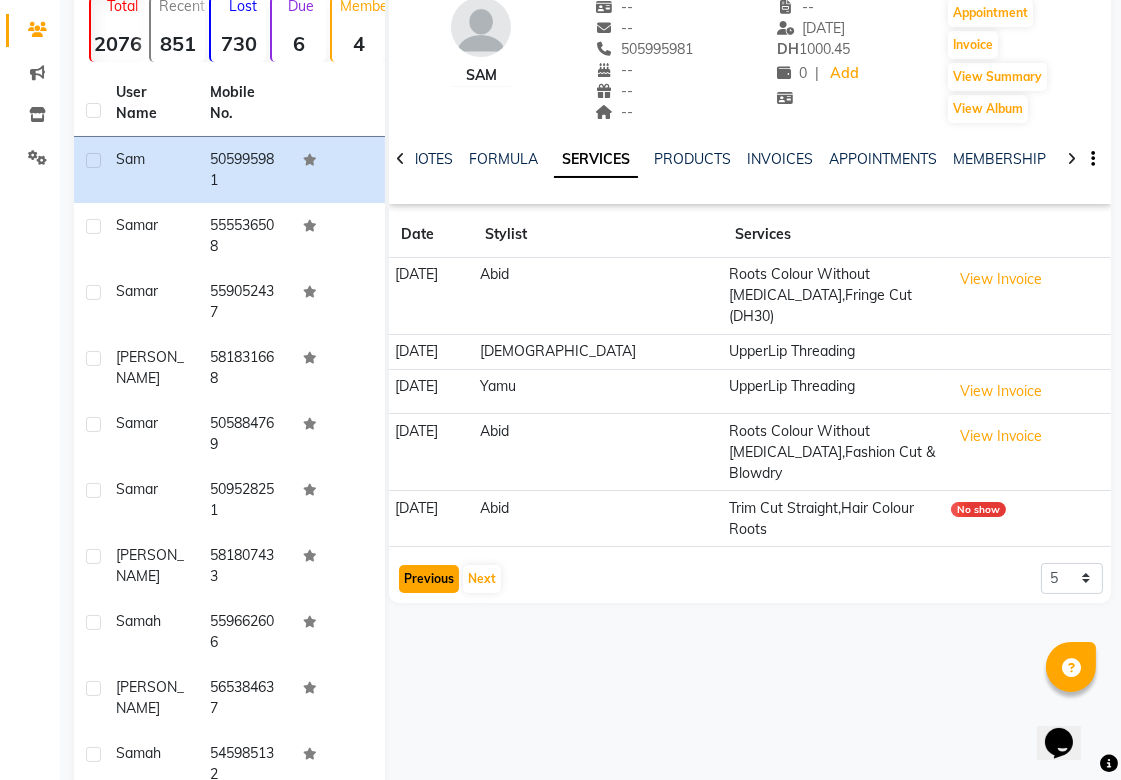 click on "Previous" 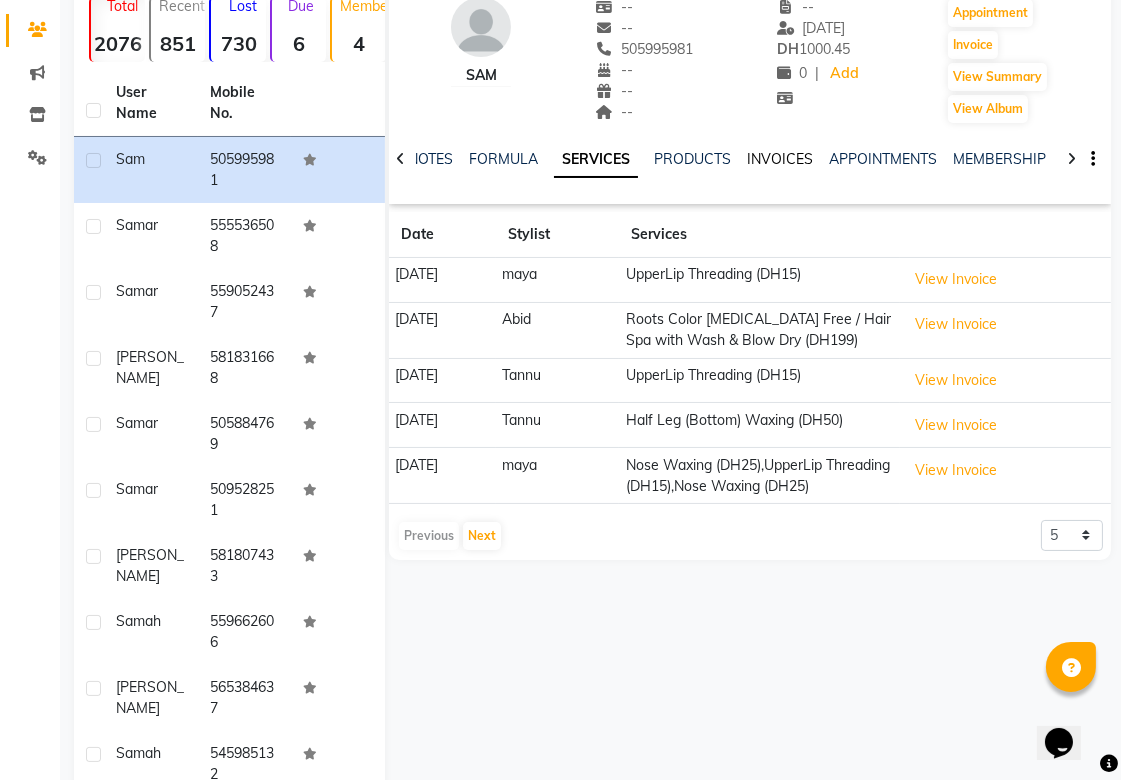 click on "INVOICES" 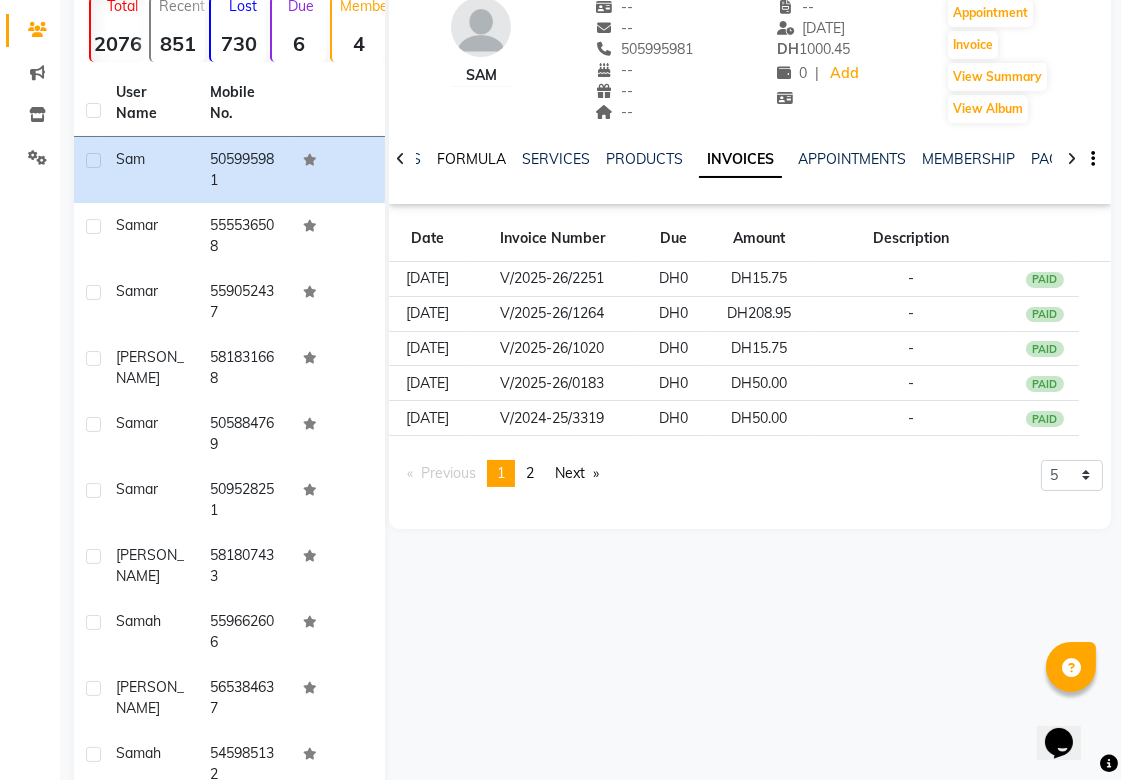 click on "FORMULA" 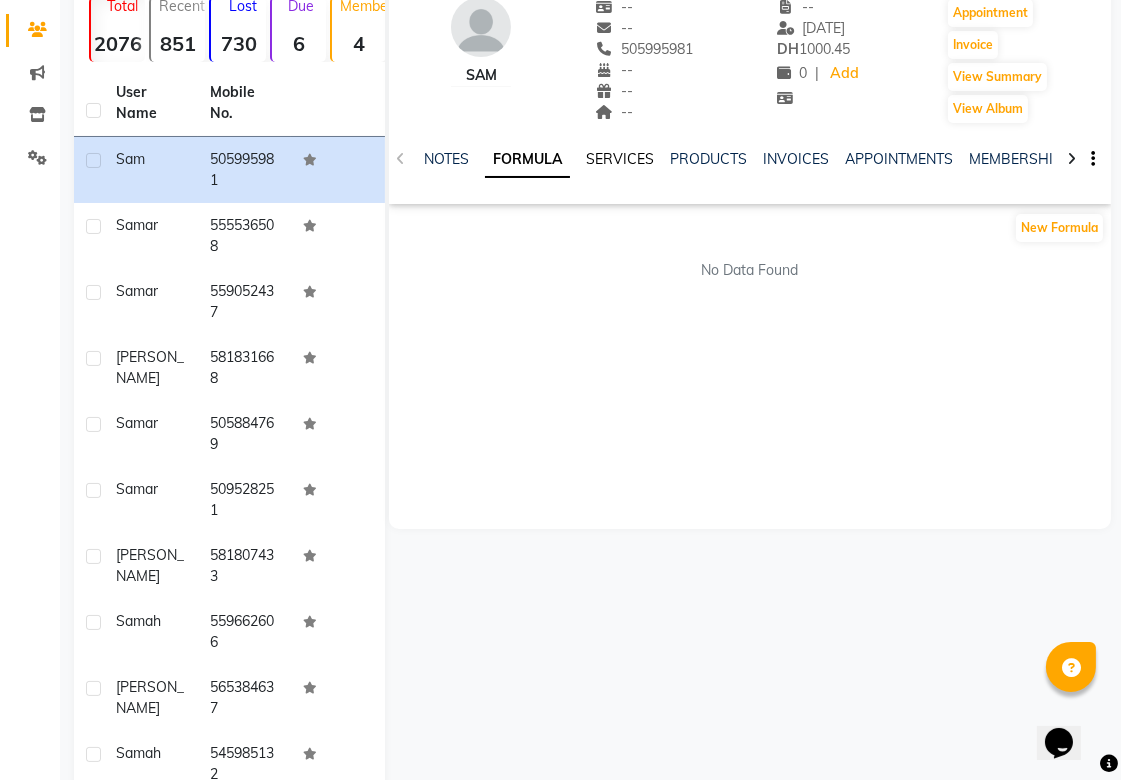 click on "SERVICES" 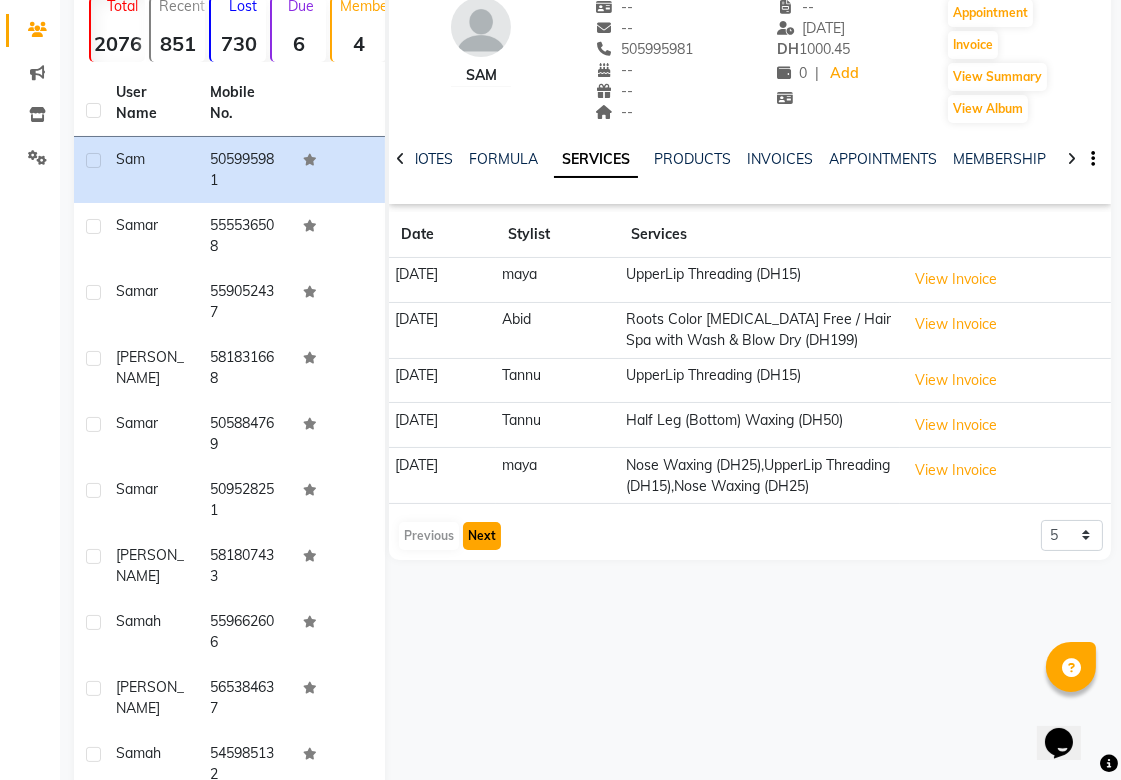 click on "Next" 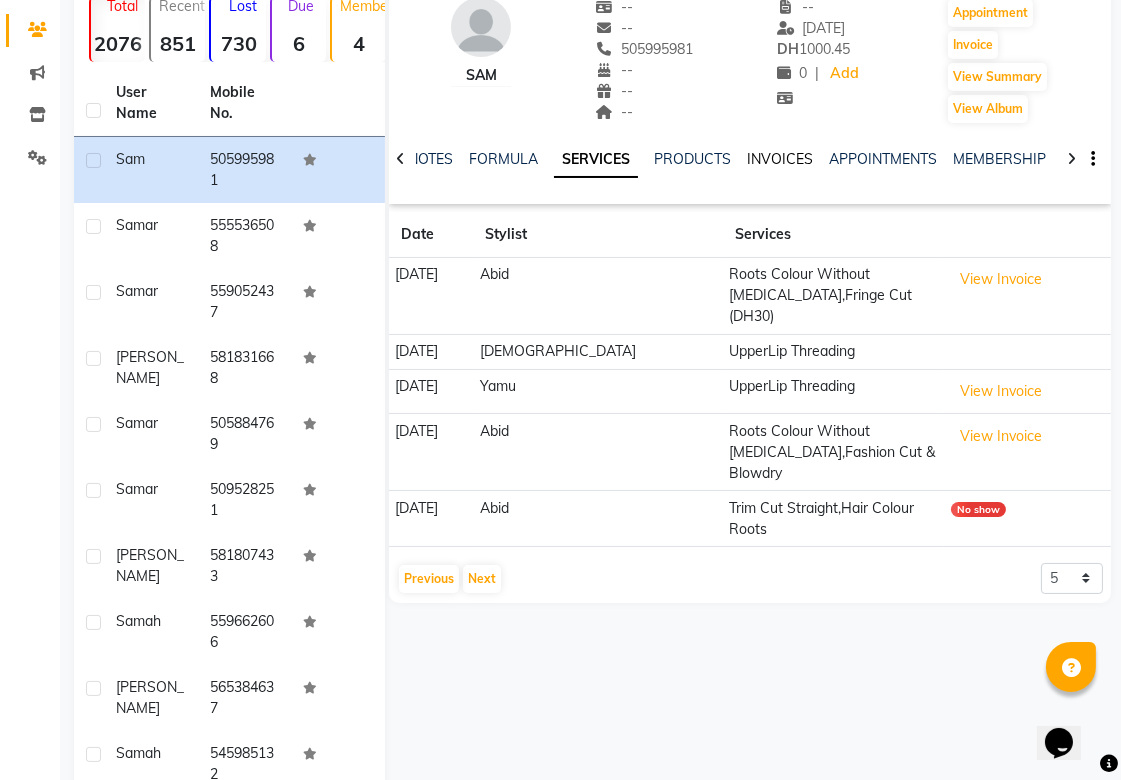 click on "INVOICES" 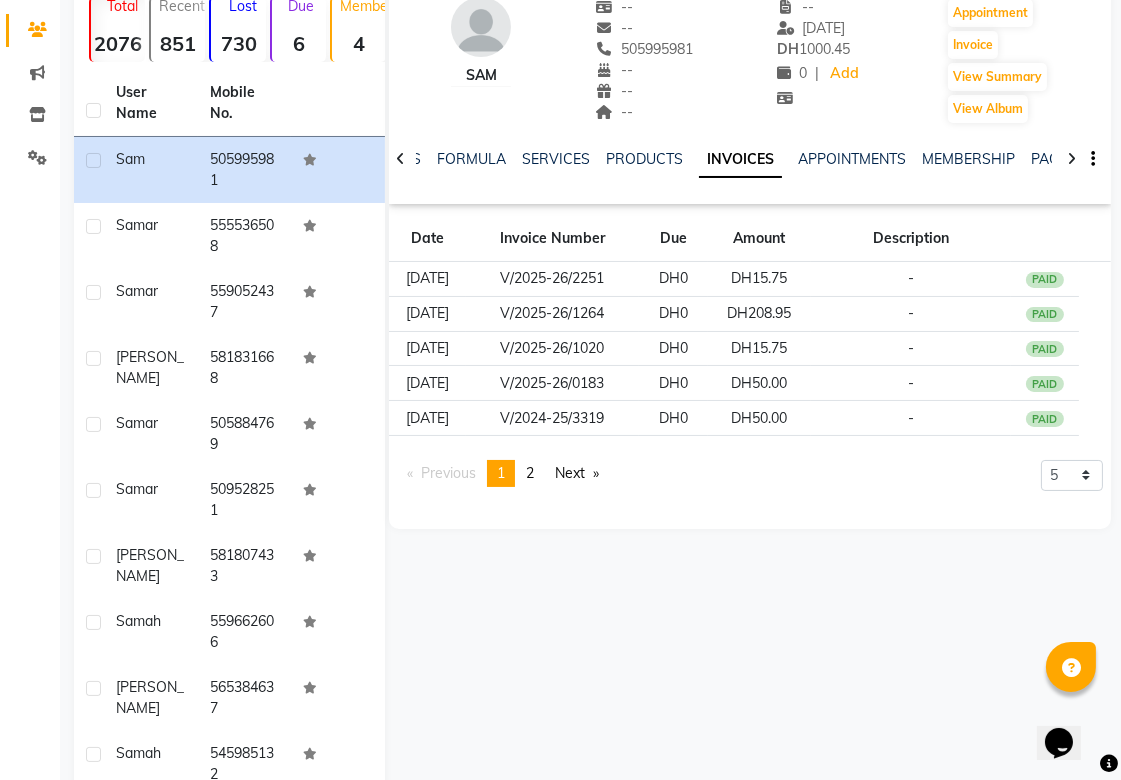 click on "2" 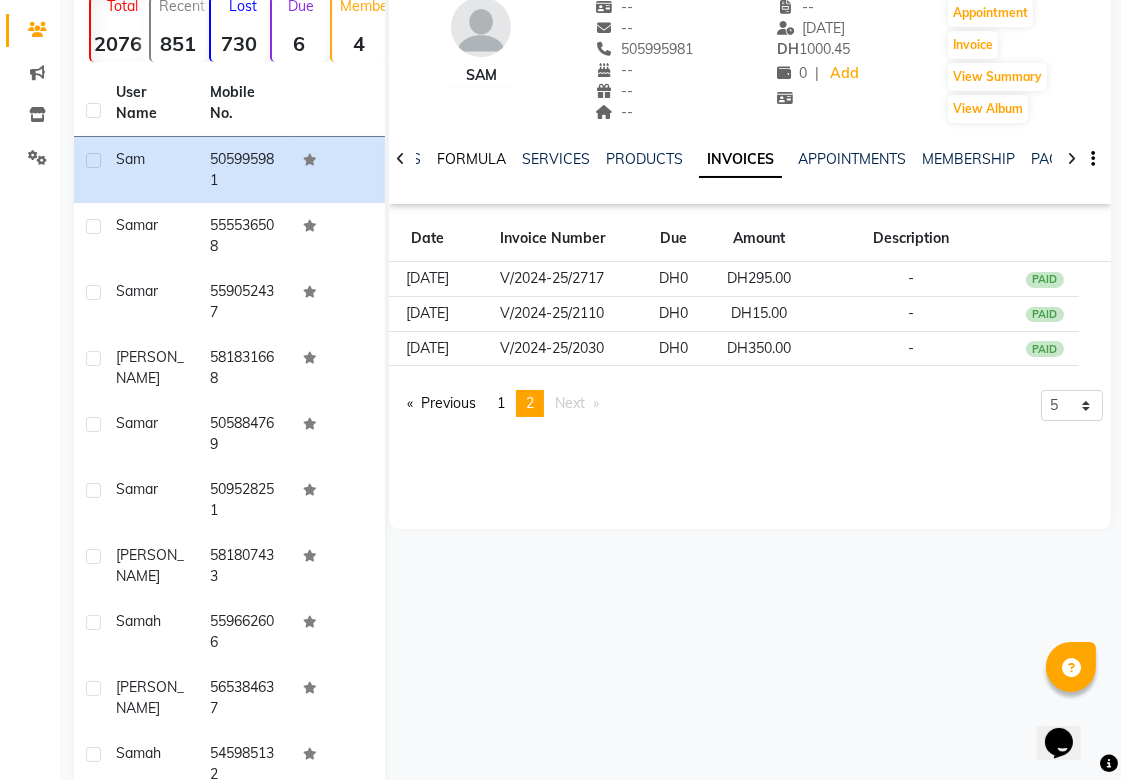 click on "FORMULA" 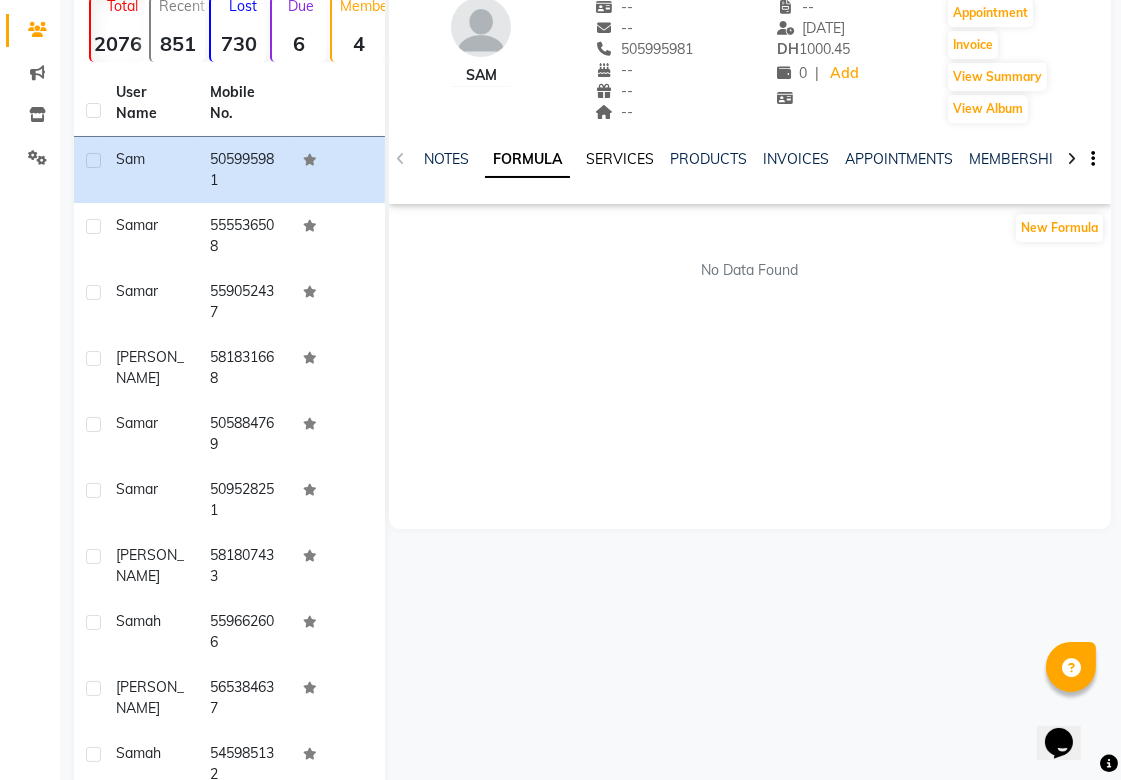 click on "SERVICES" 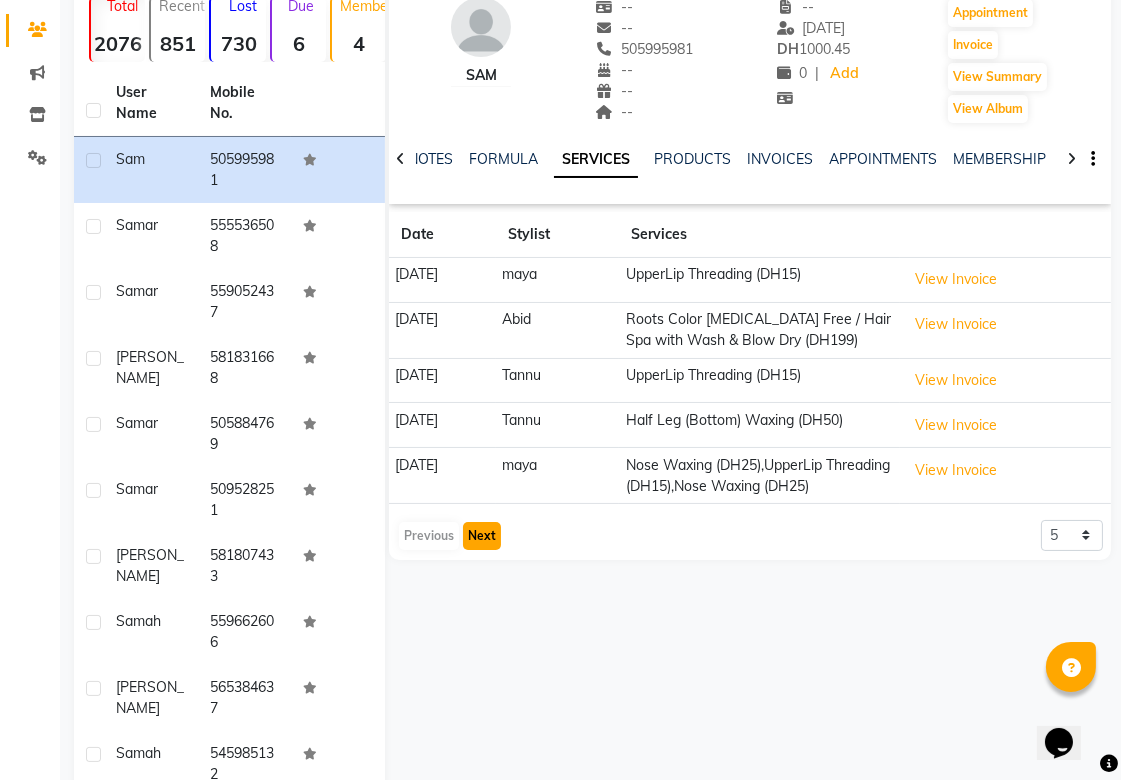 click on "Next" 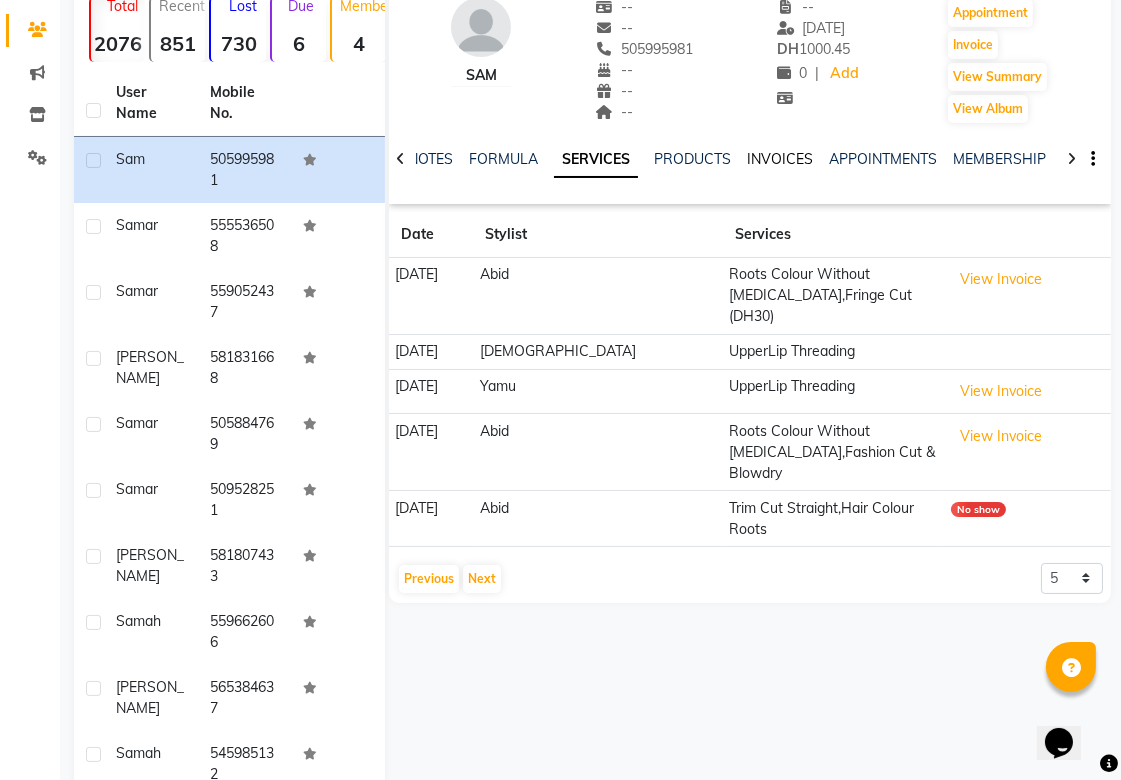 click on "INVOICES" 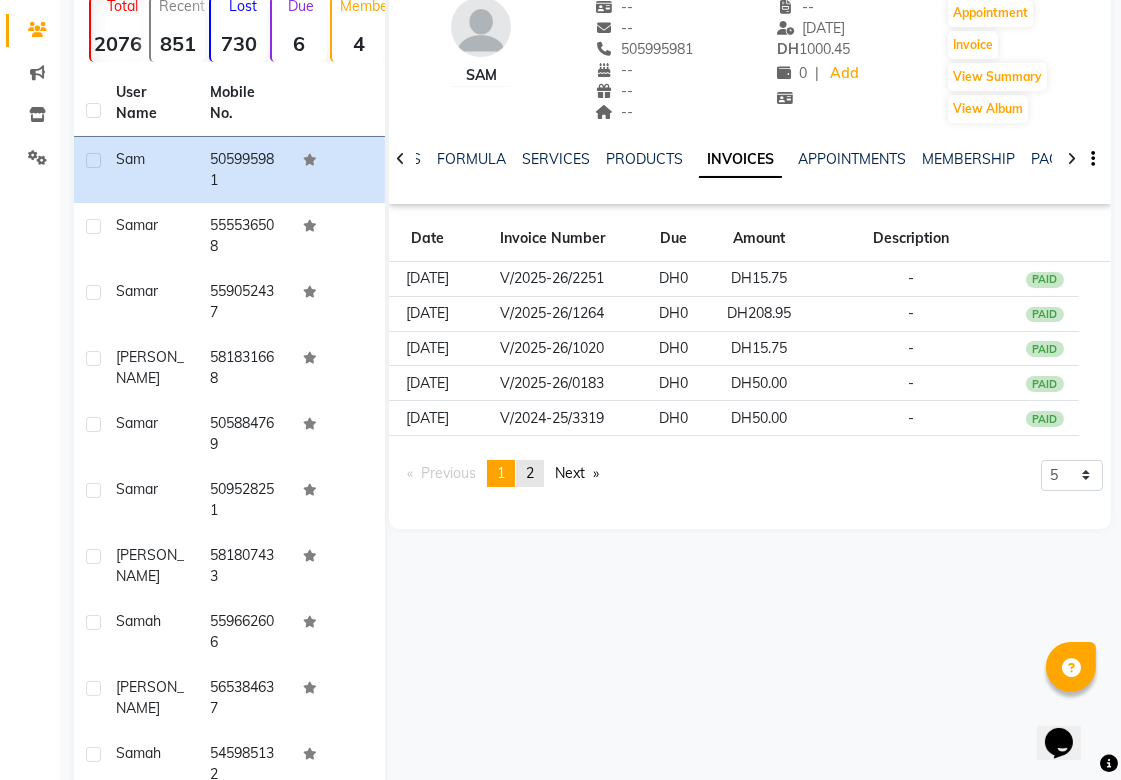 click on "2" 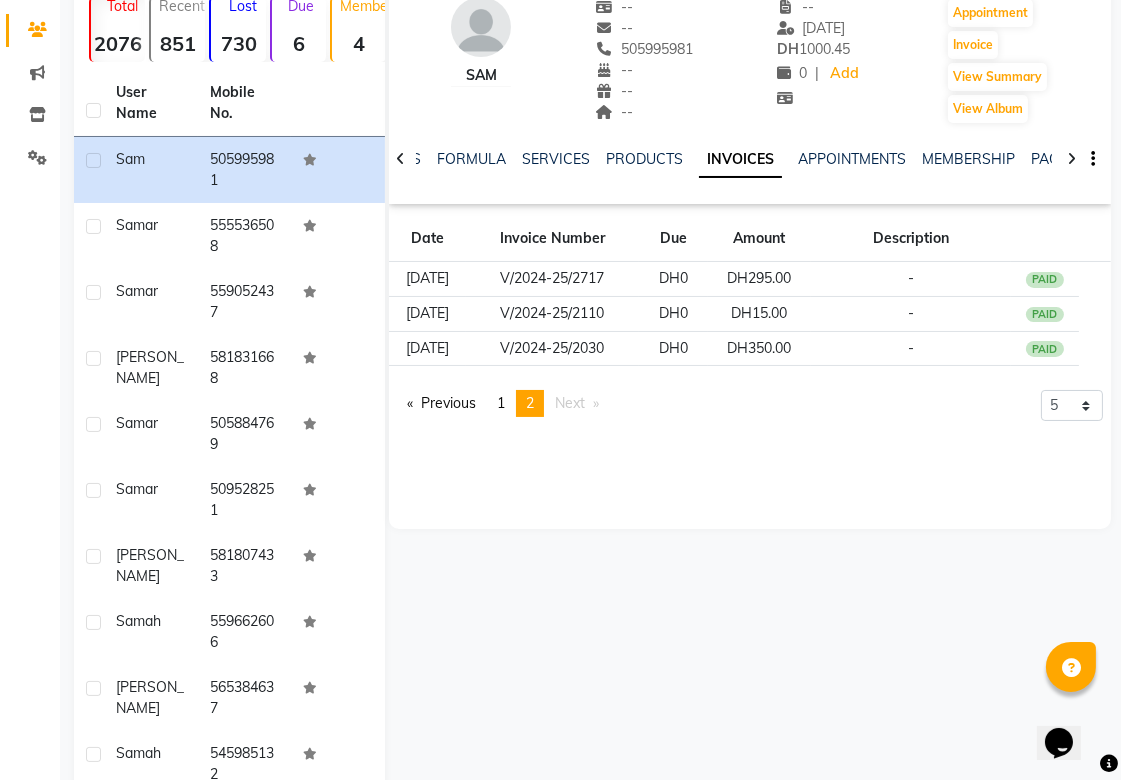 click on "[PERSON_NAME]    --   --   505995981  --  --  --  -- [DATE] DH    1000.45 0 |  Add   Appointment   Invoice  View Summary  View Album  NOTES FORMULA SERVICES PRODUCTS INVOICES APPOINTMENTS MEMBERSHIP PACKAGES VOUCHERS GIFTCARDS POINTS FORMS FAMILY CARDS WALLET Date Invoice Number Due Amount Description [DATE] V/2024-25/2717 DH0 DH295.00 -  PAID [DATE] V/2024-25/2110 DH0 DH15.00 -  PAID [DATE] V/2024-25/2030 DH0 DH350.00 -  PAID  Previous  page  2 / 2  page  1 You're on page  2  Next  page 5 10 50 100 500" 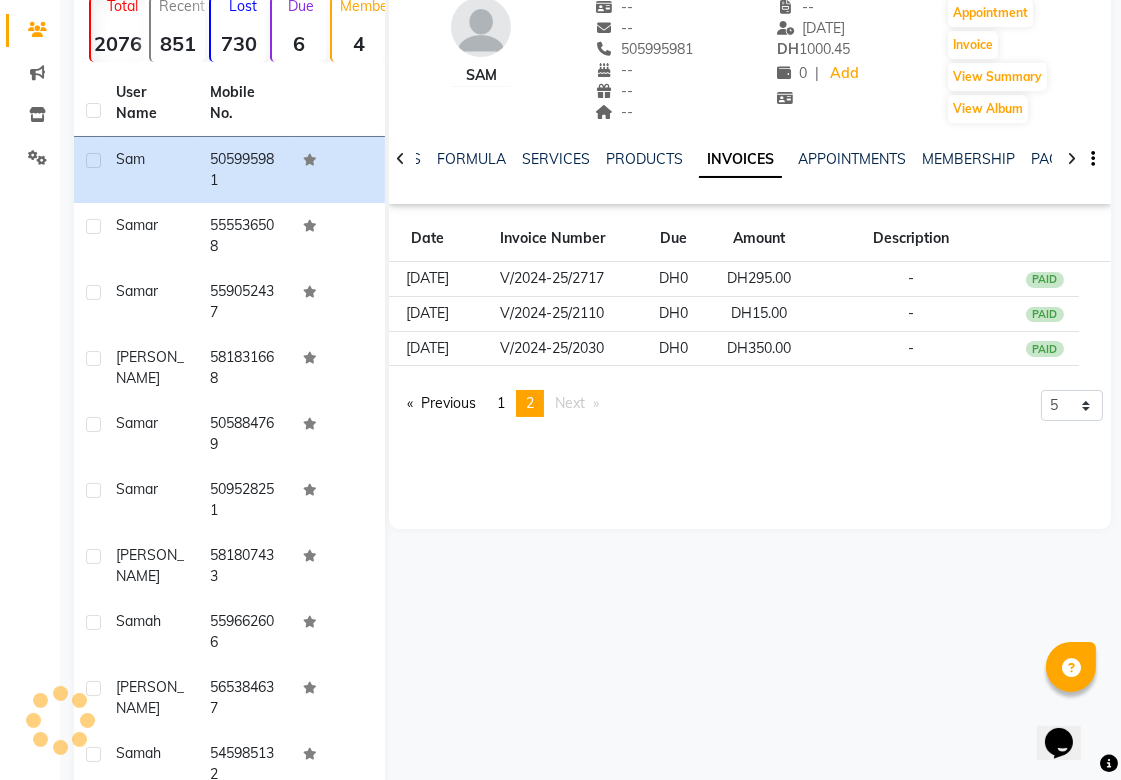 scroll, scrollTop: 0, scrollLeft: 0, axis: both 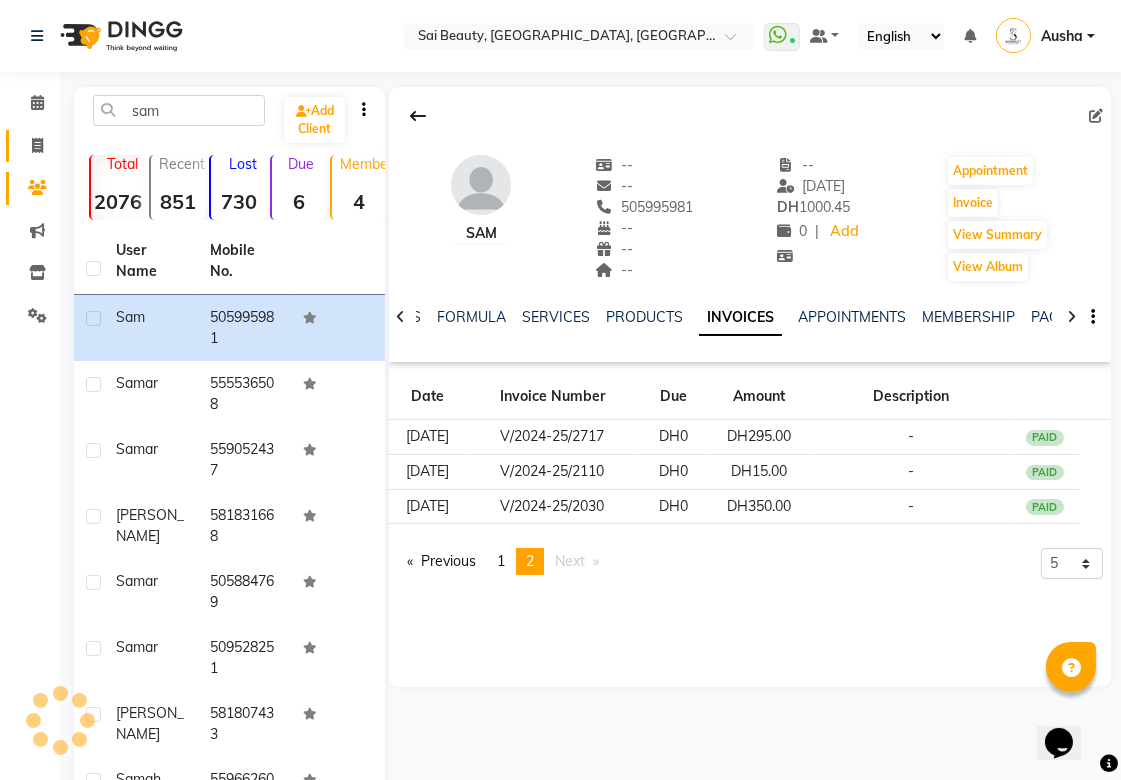 click 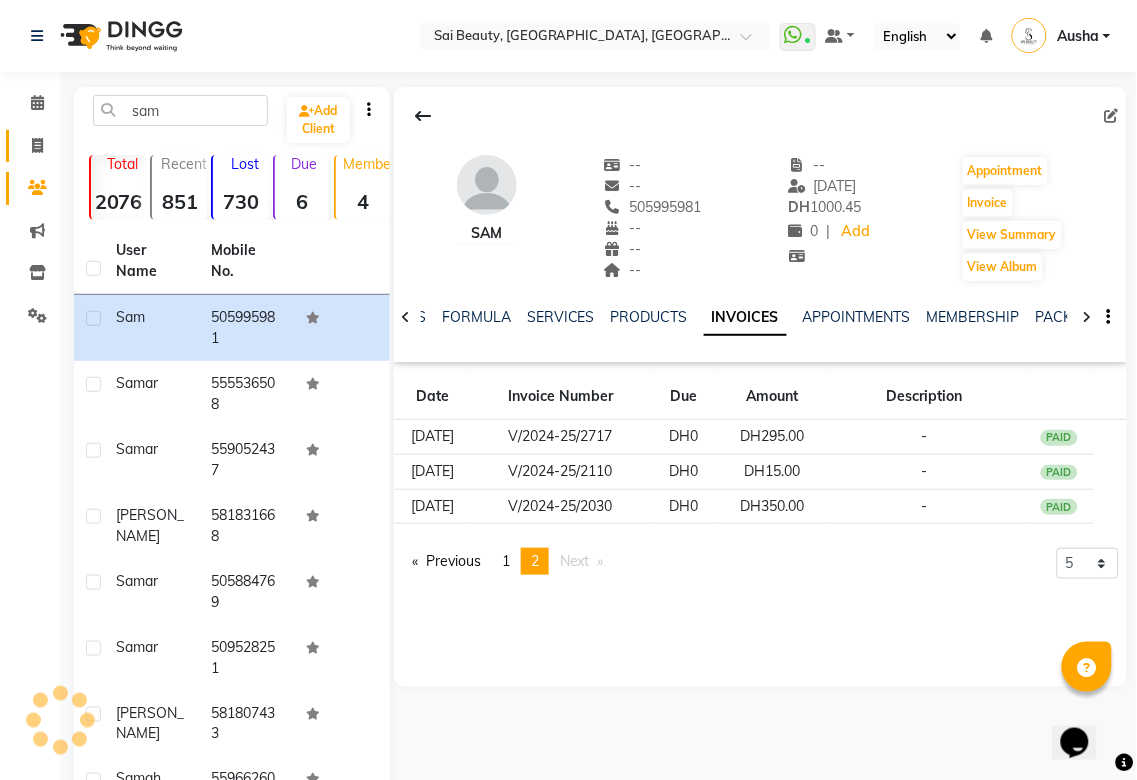 select on "service" 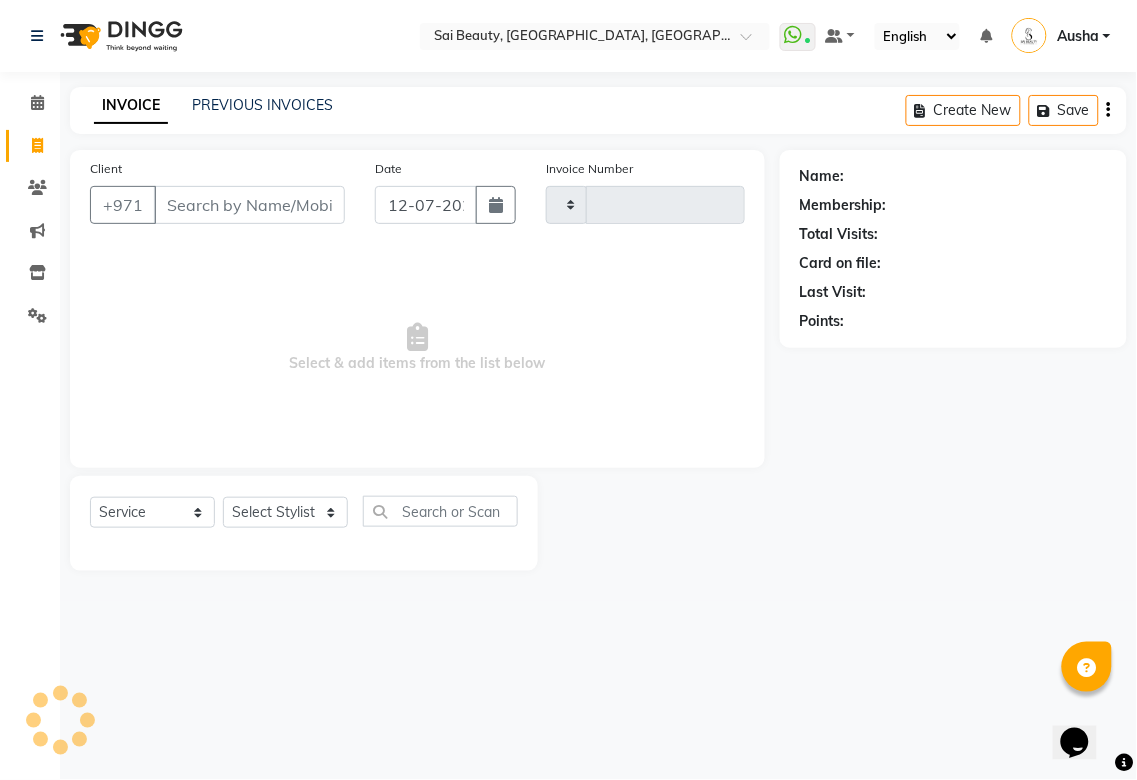 type on "2269" 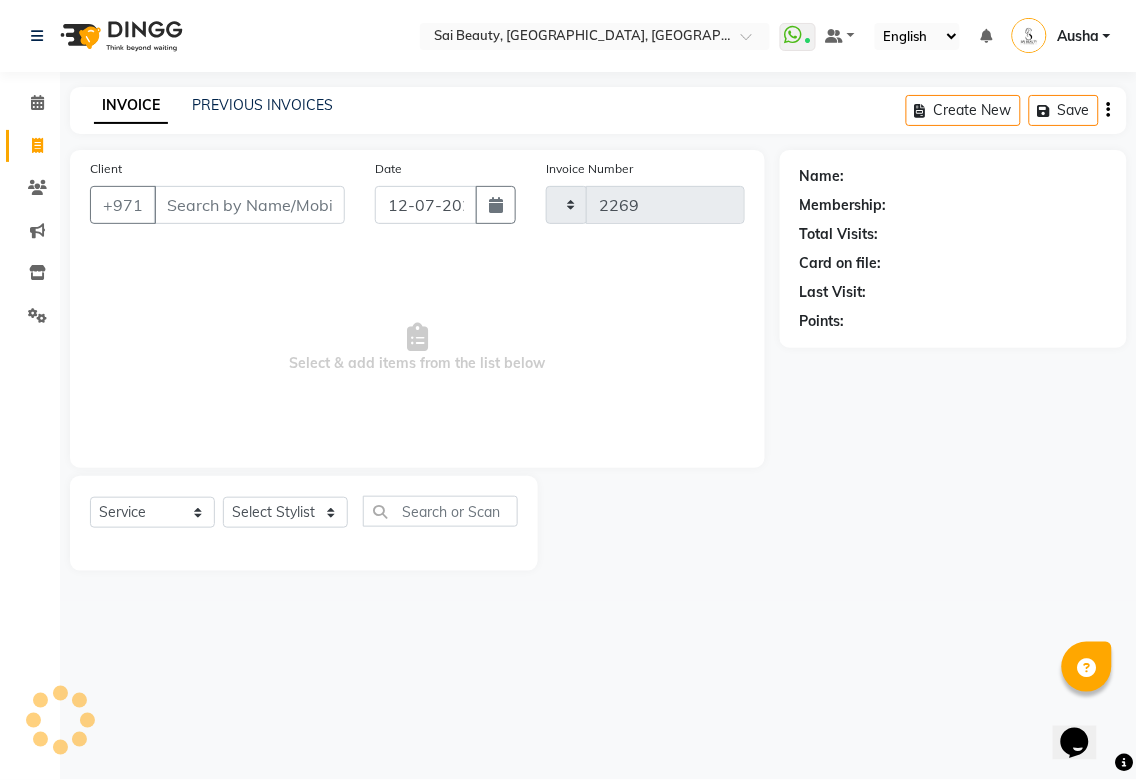 select on "5352" 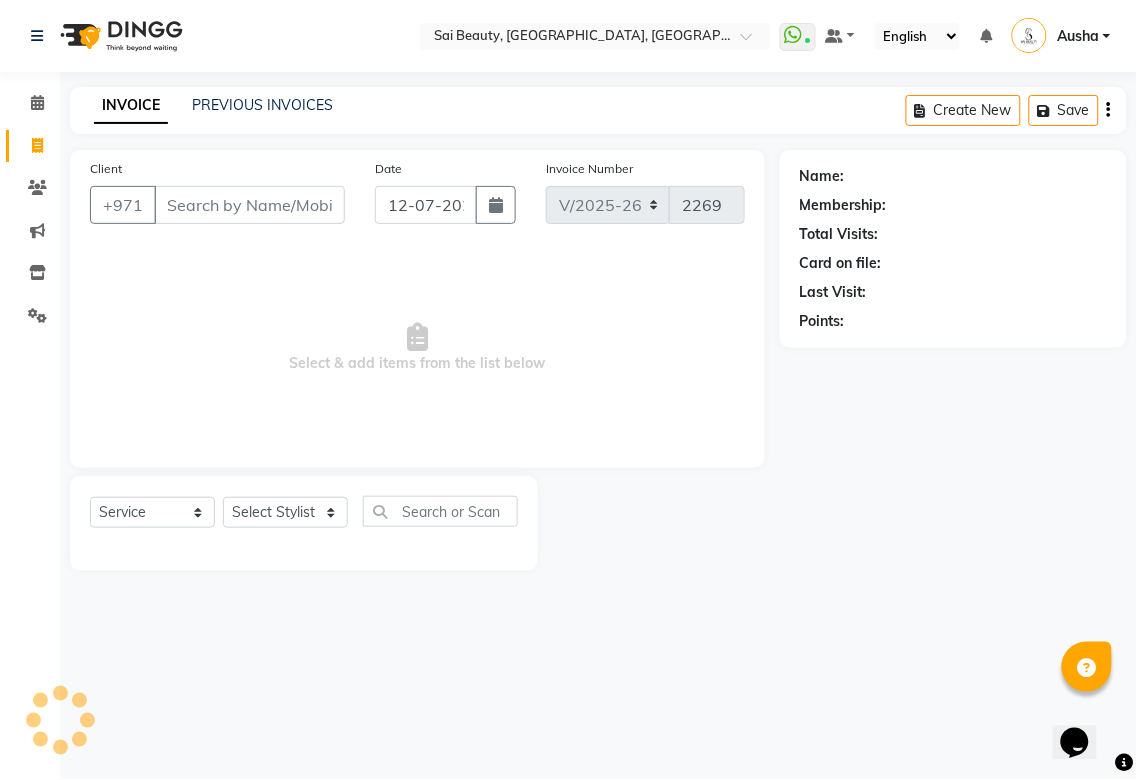 click on "Client" at bounding box center (249, 205) 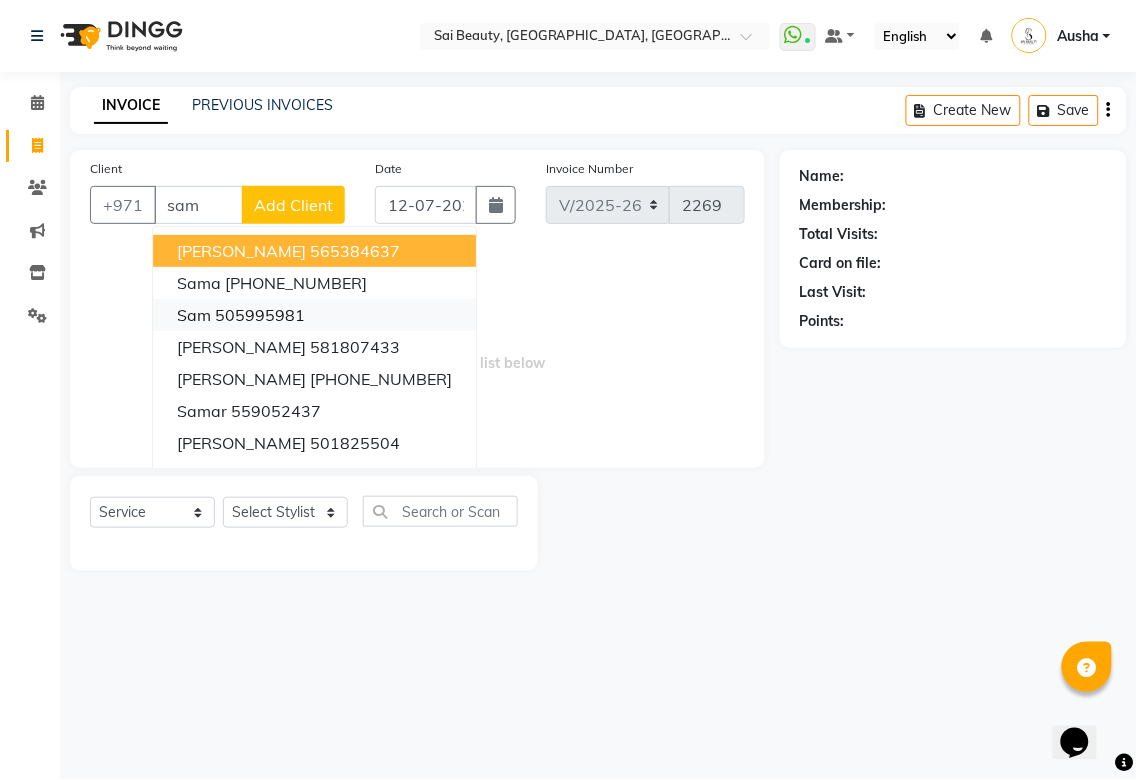 click on "505995981" at bounding box center (260, 315) 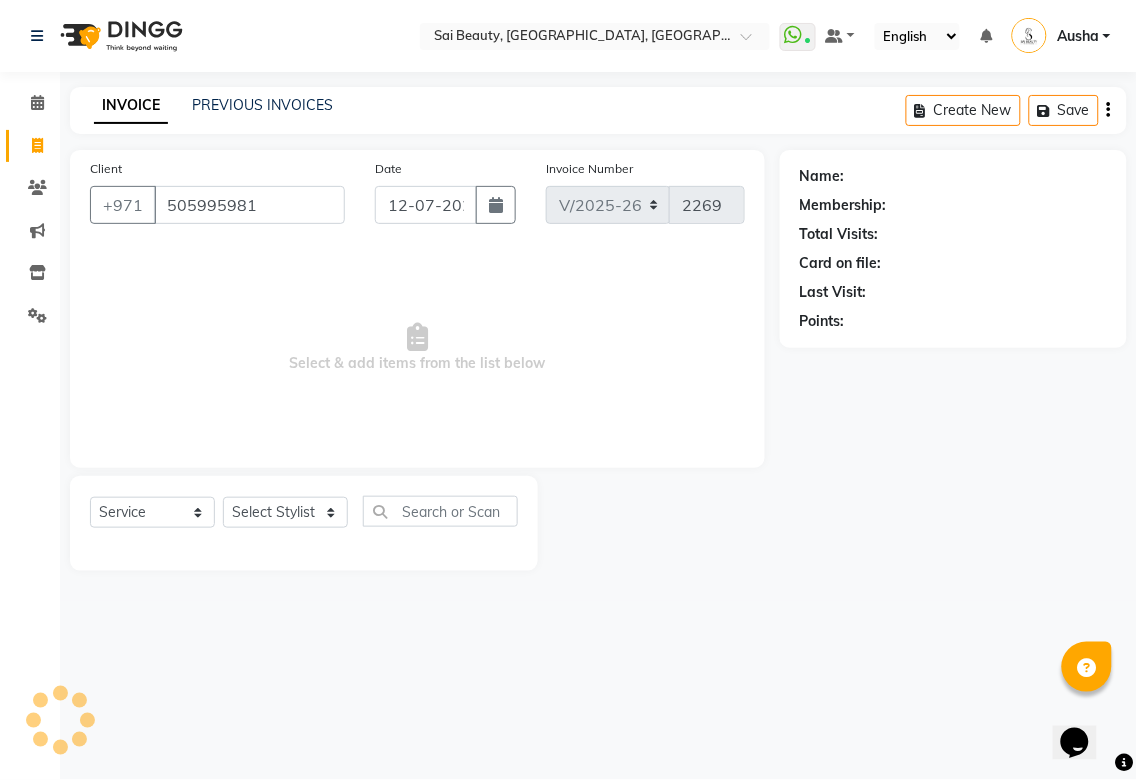 type on "505995981" 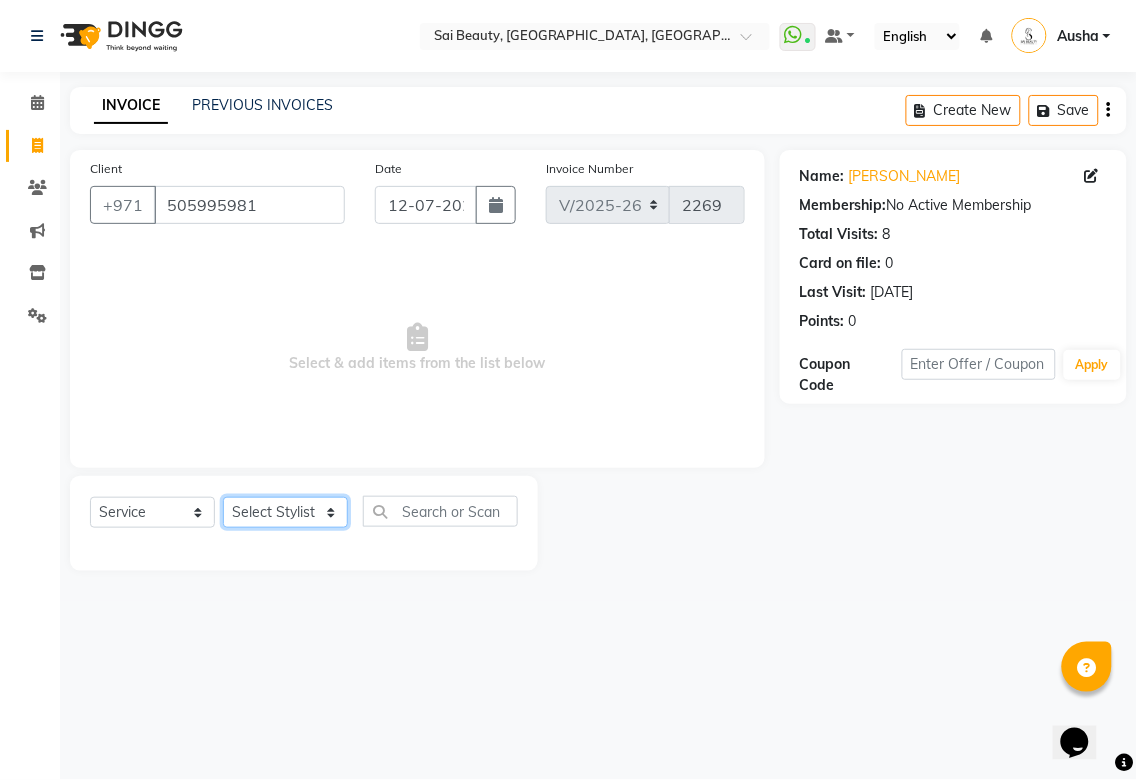 click on "Select Stylist [PERSON_NAME][MEDICAL_DATA] [PERSON_NAME] Asmi Ausha [PERSON_NAME] Gita [PERSON_NAME] Monzeer shree [PERSON_NAME] [PERSON_NAME] Surakcha [PERSON_NAME] Yamu" 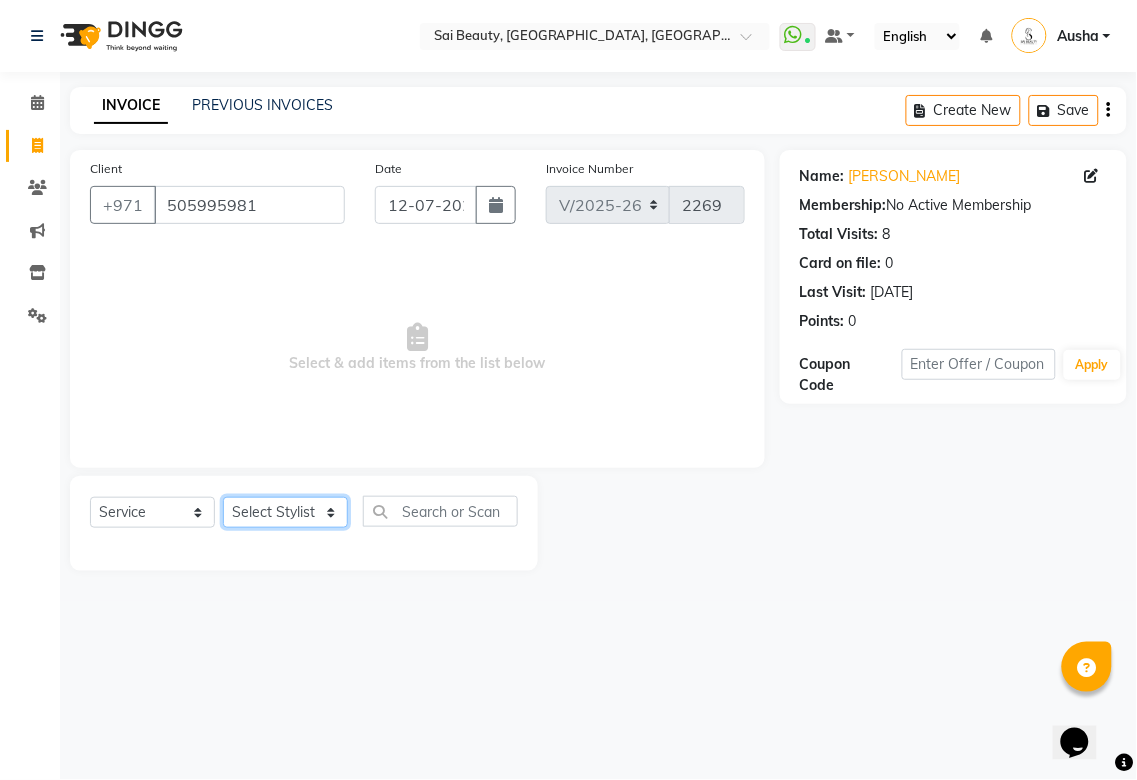 select on "35329" 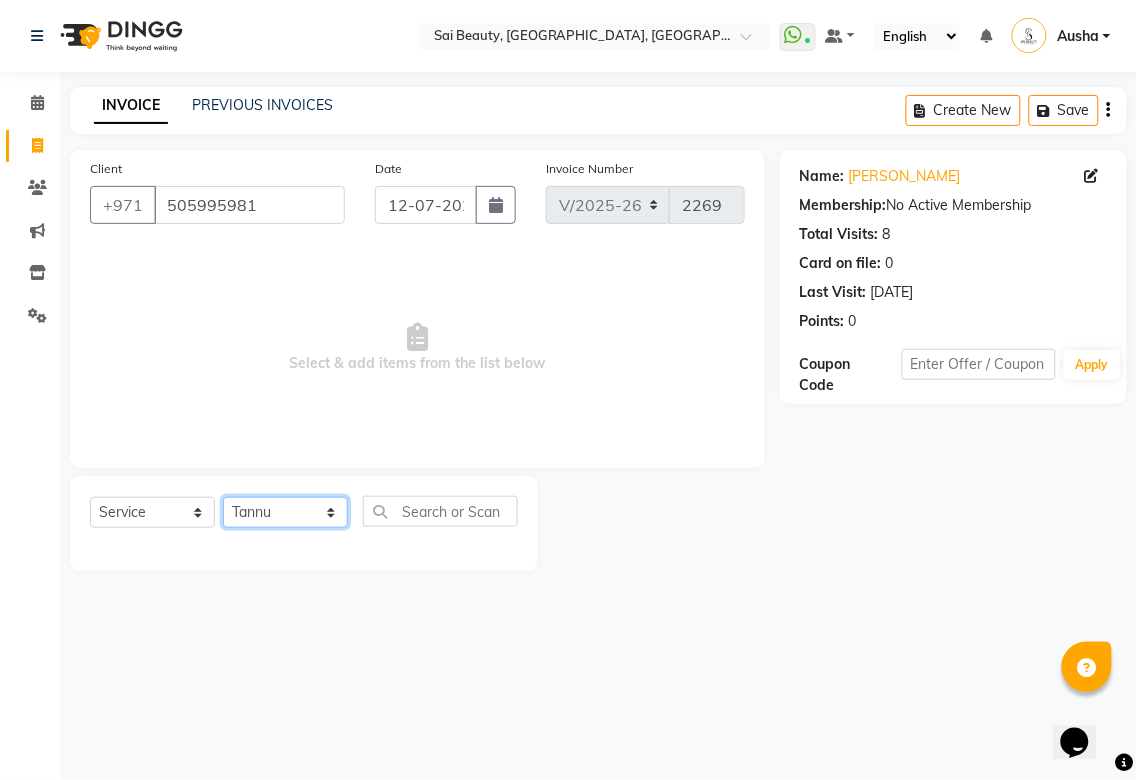 click on "Select Stylist [PERSON_NAME][MEDICAL_DATA] [PERSON_NAME] Asmi Ausha [PERSON_NAME] Gita [PERSON_NAME] Monzeer shree [PERSON_NAME] [PERSON_NAME] Surakcha [PERSON_NAME] Yamu" 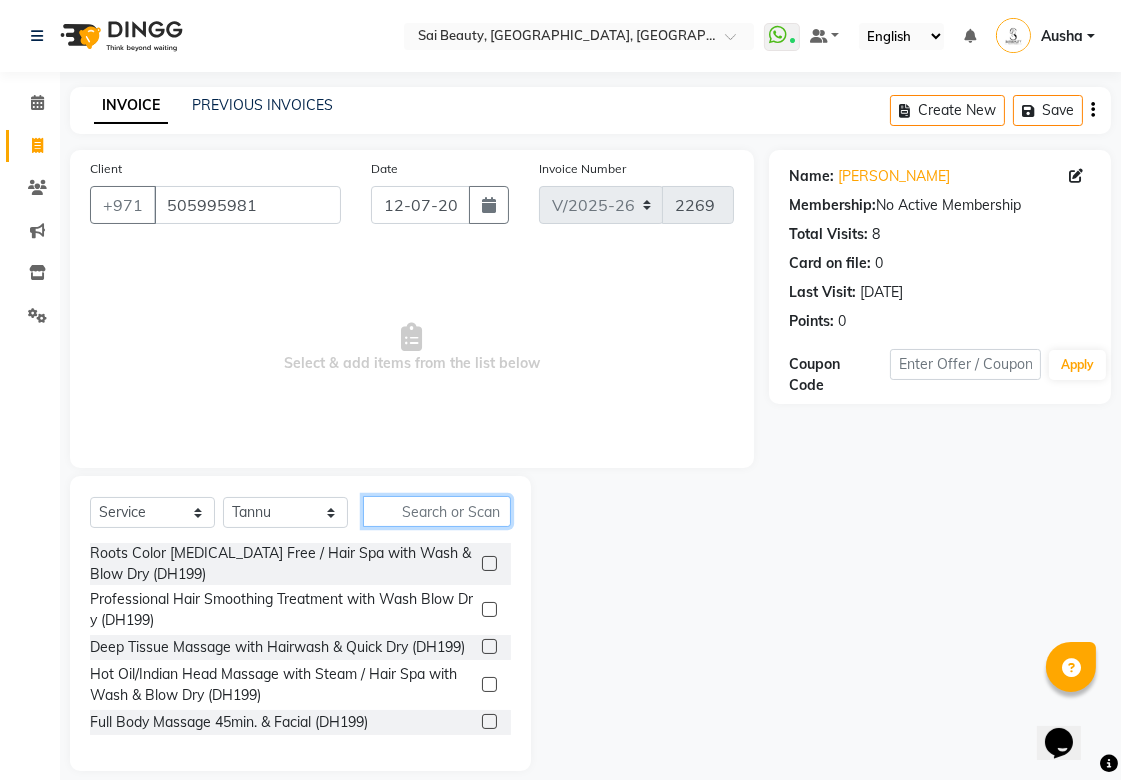 click 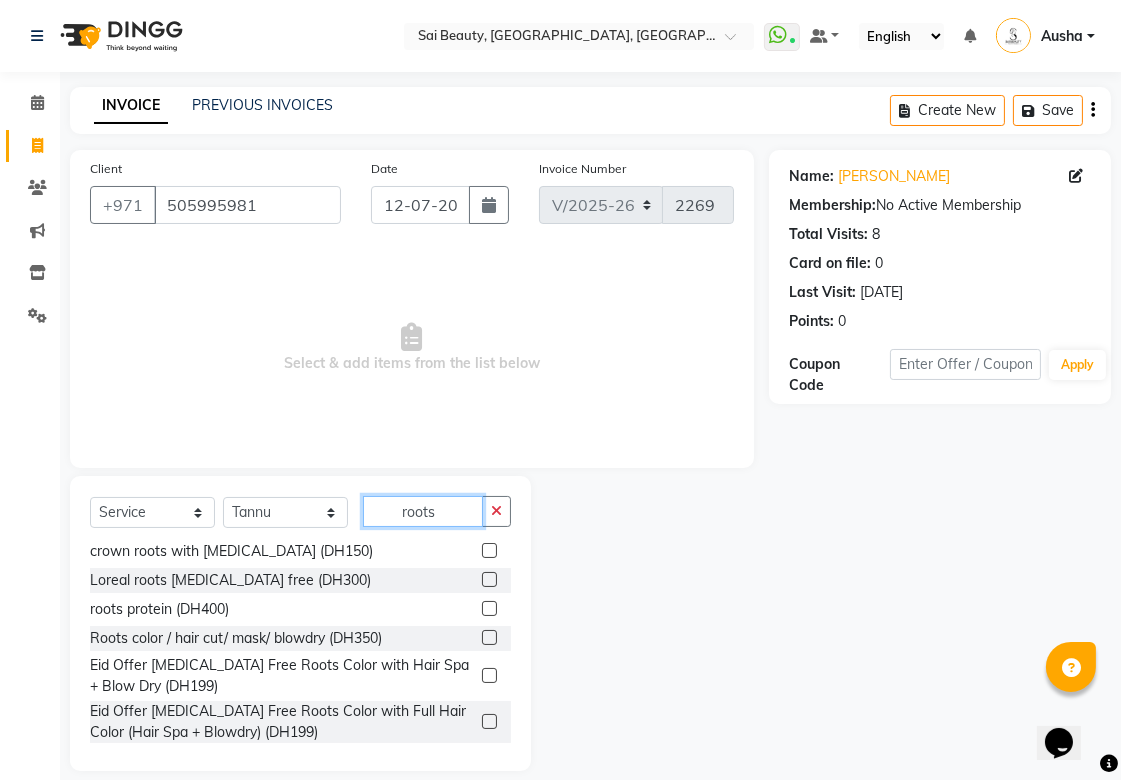 scroll, scrollTop: 141, scrollLeft: 0, axis: vertical 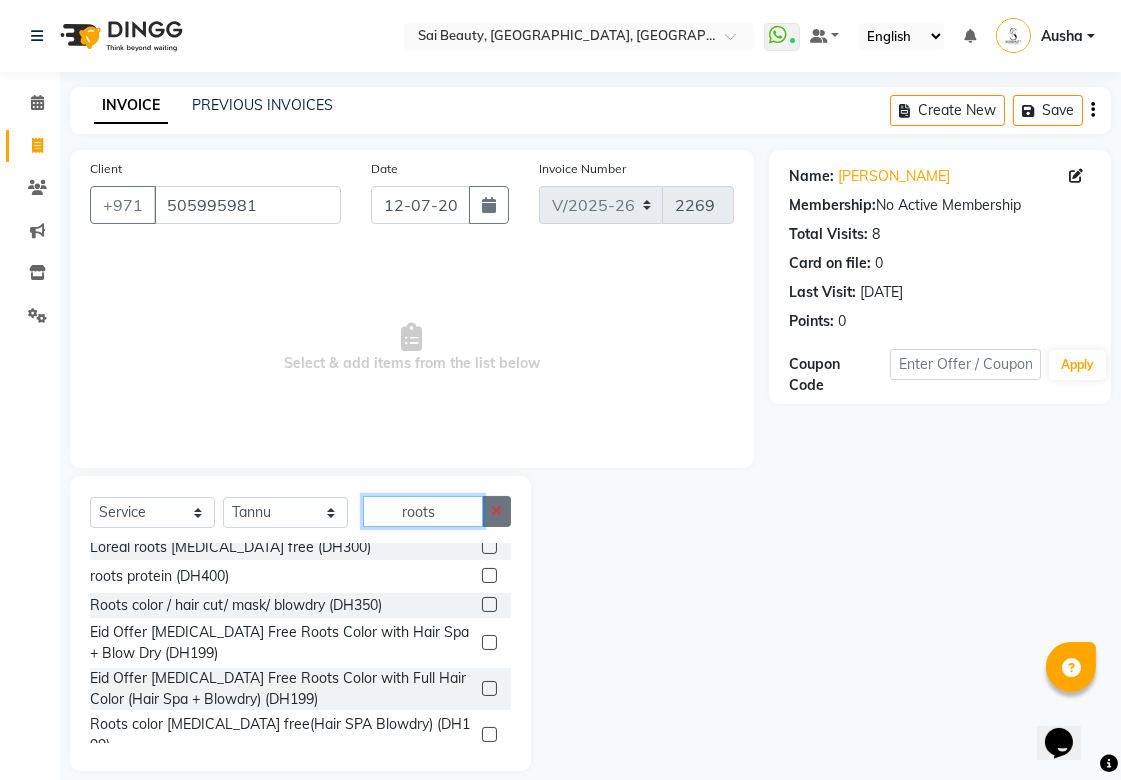 type on "roots" 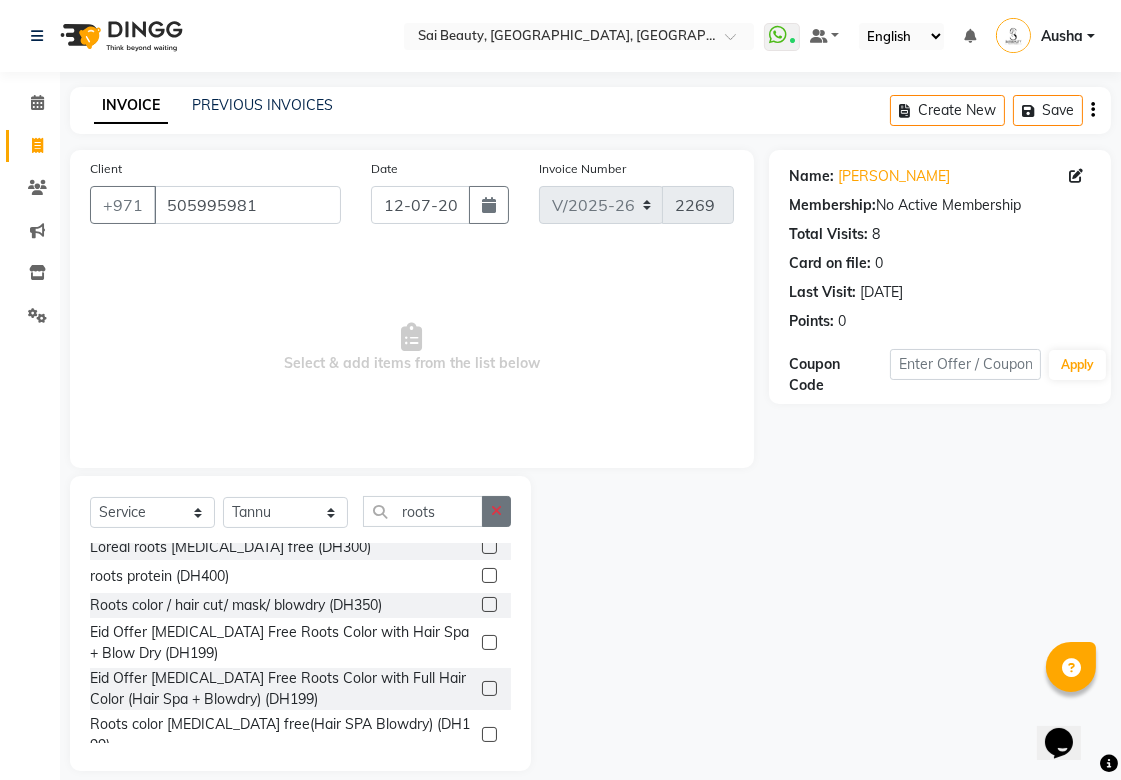 click 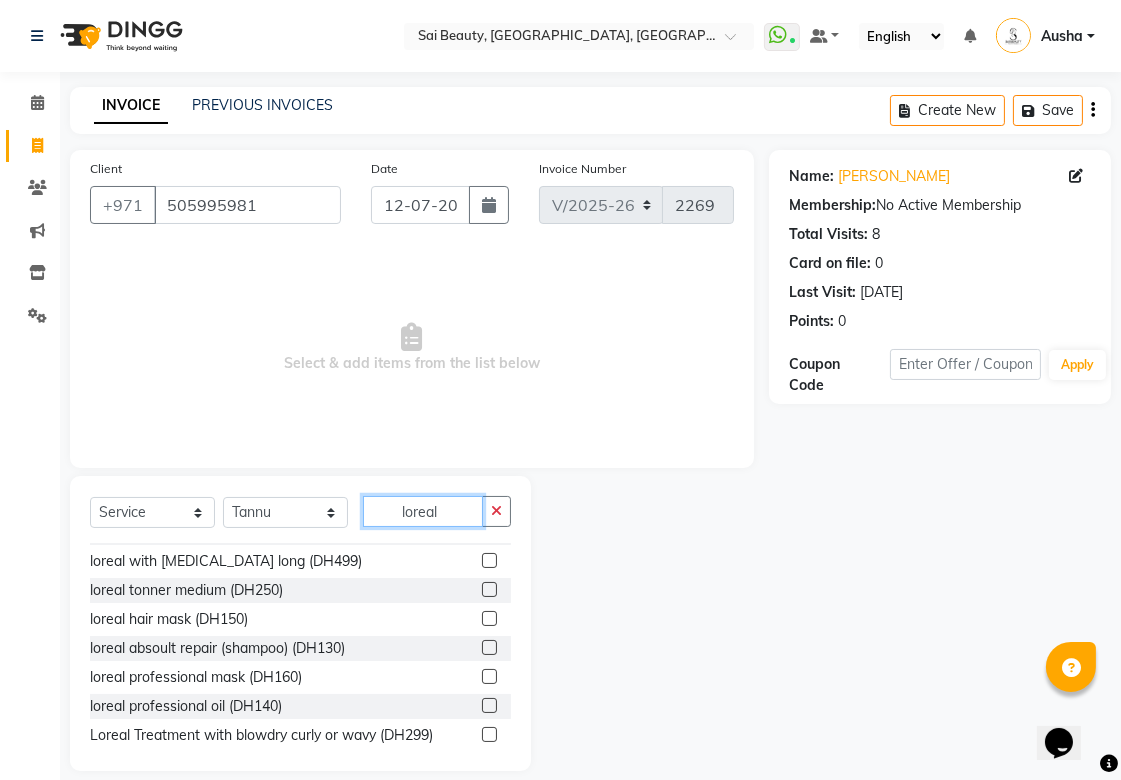 scroll, scrollTop: 205, scrollLeft: 0, axis: vertical 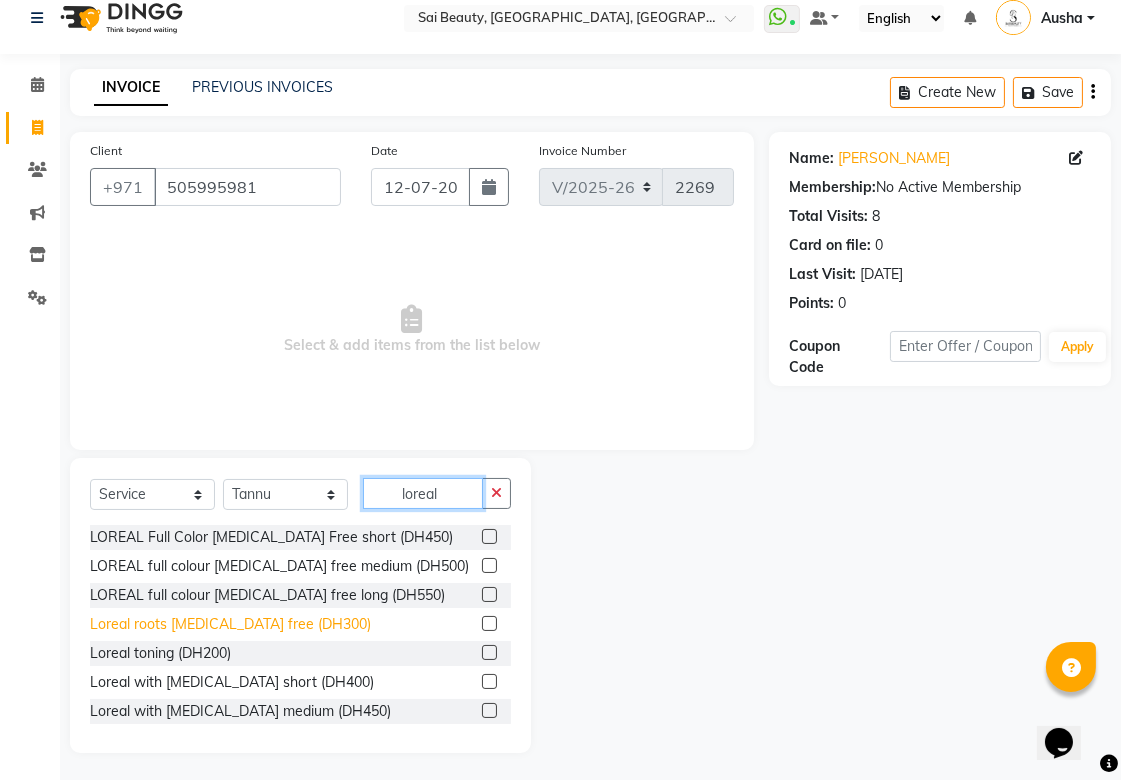 type on "loreal" 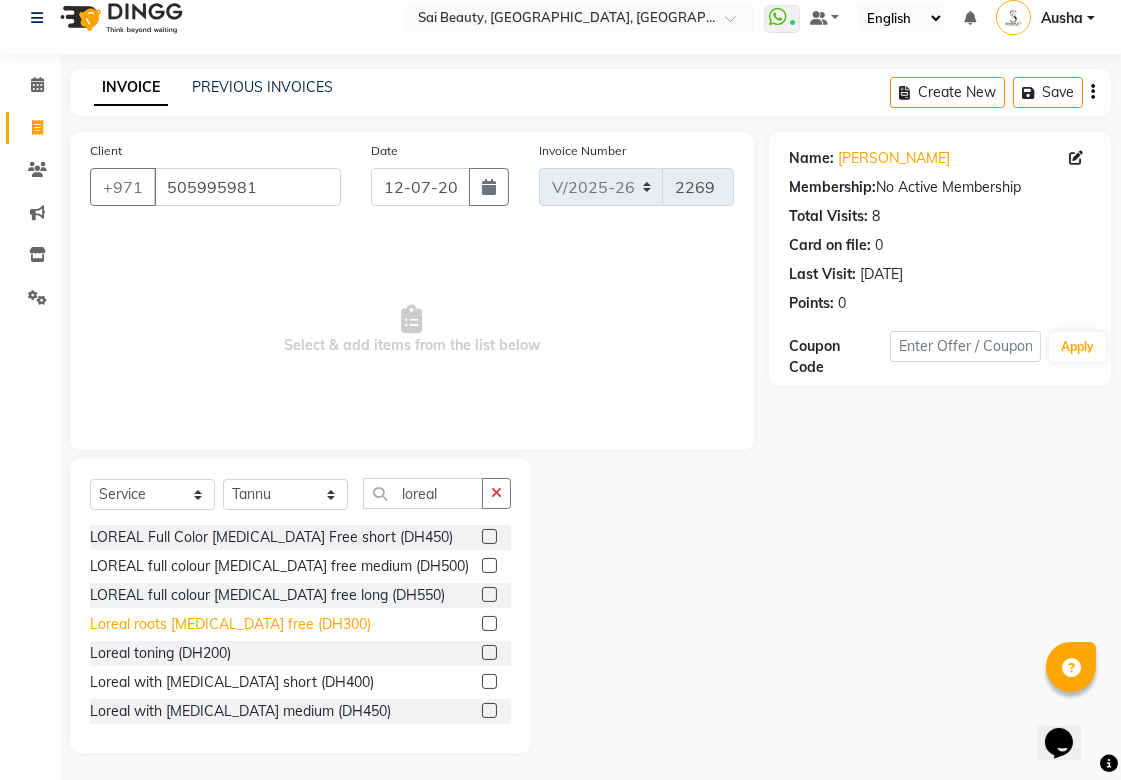 click on "Loreal roots [MEDICAL_DATA] free (DH300)" 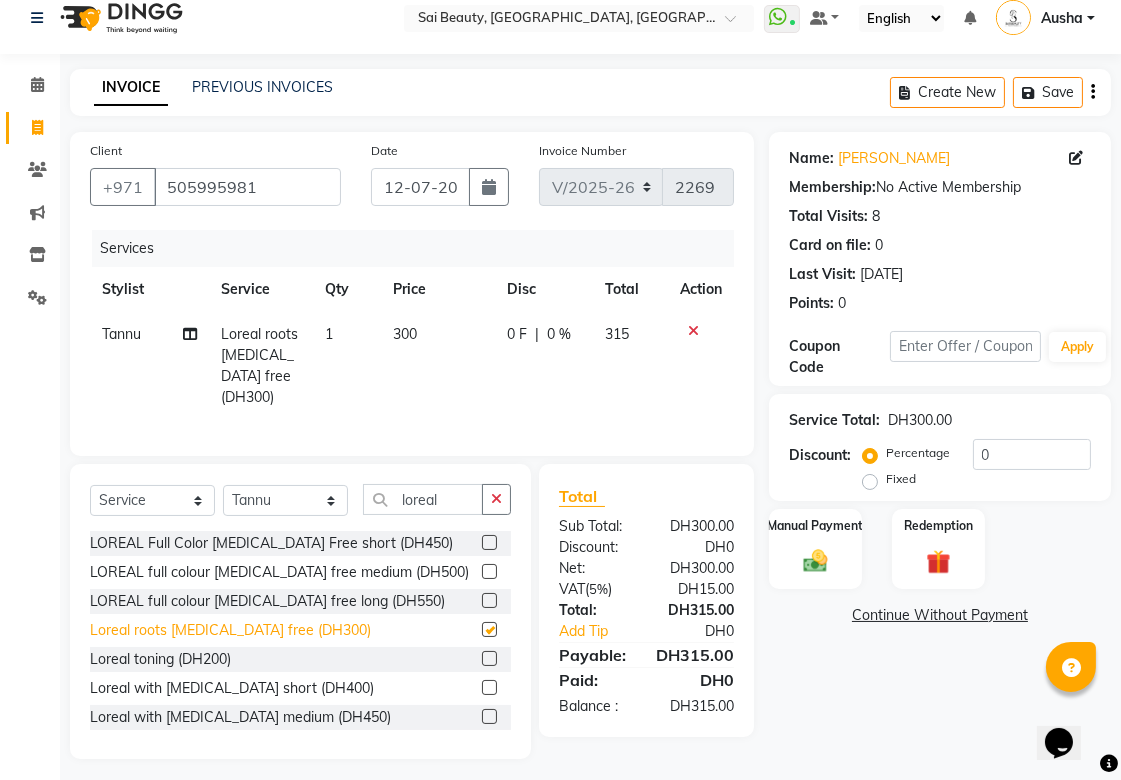checkbox on "false" 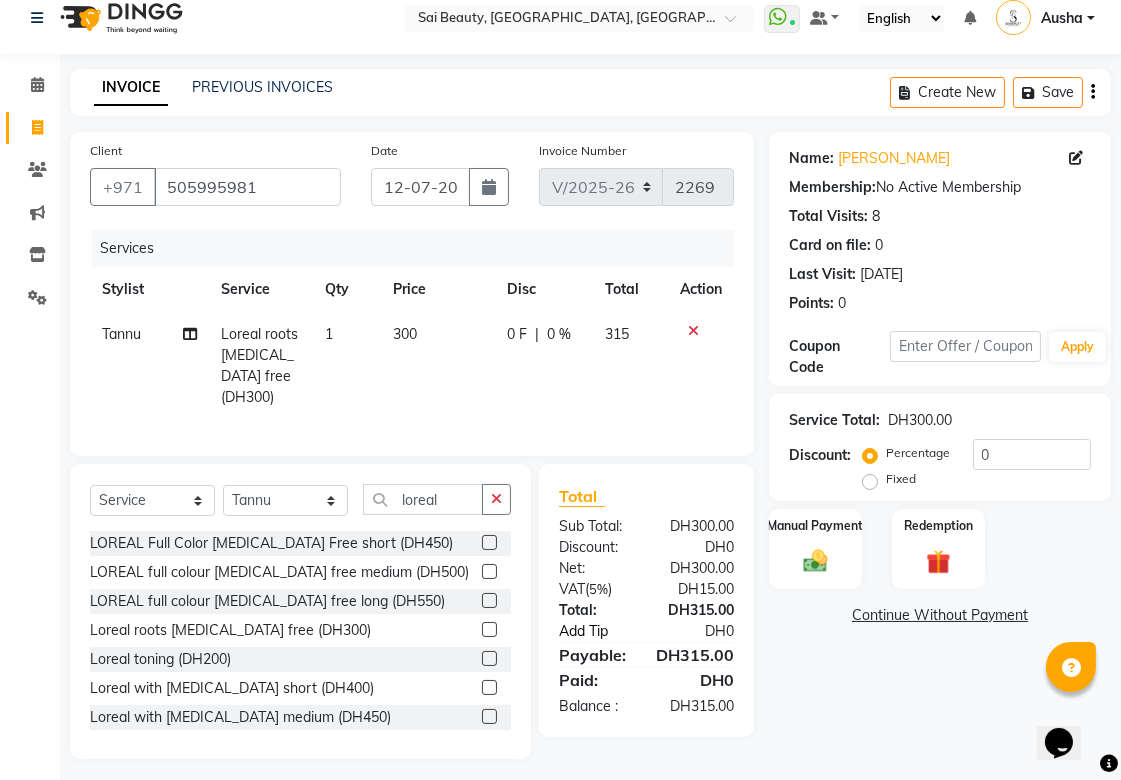 click on "Add Tip" 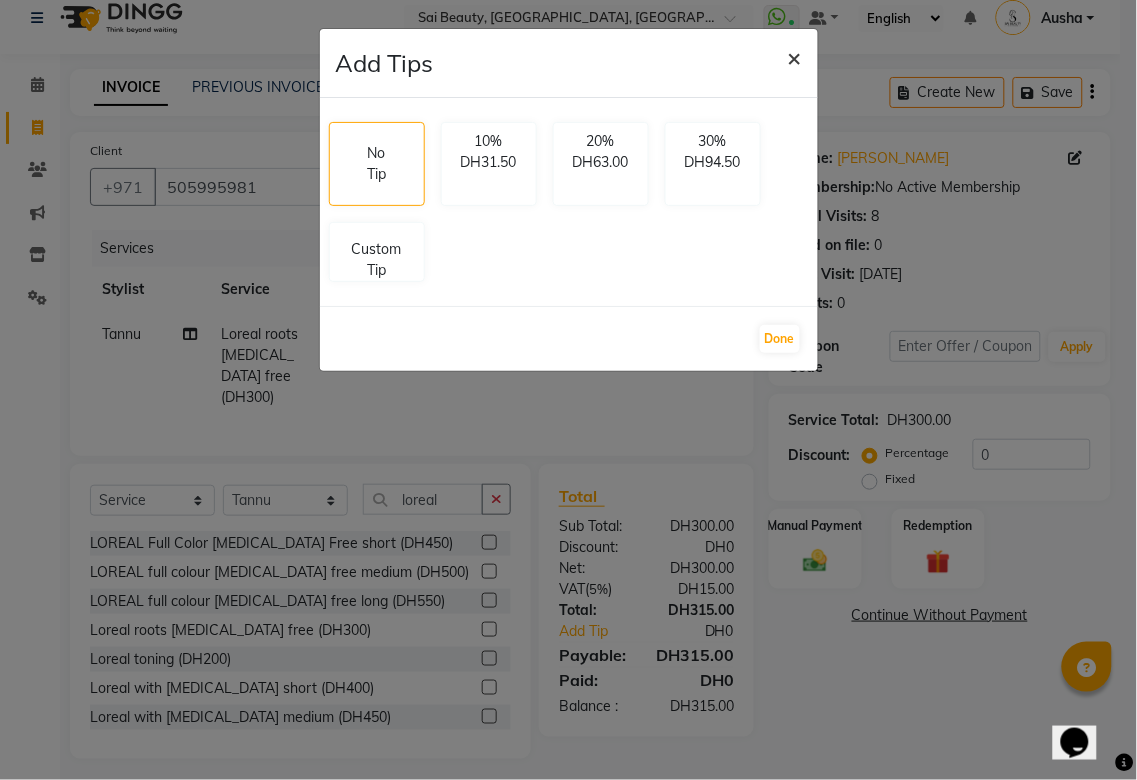 click on "×" 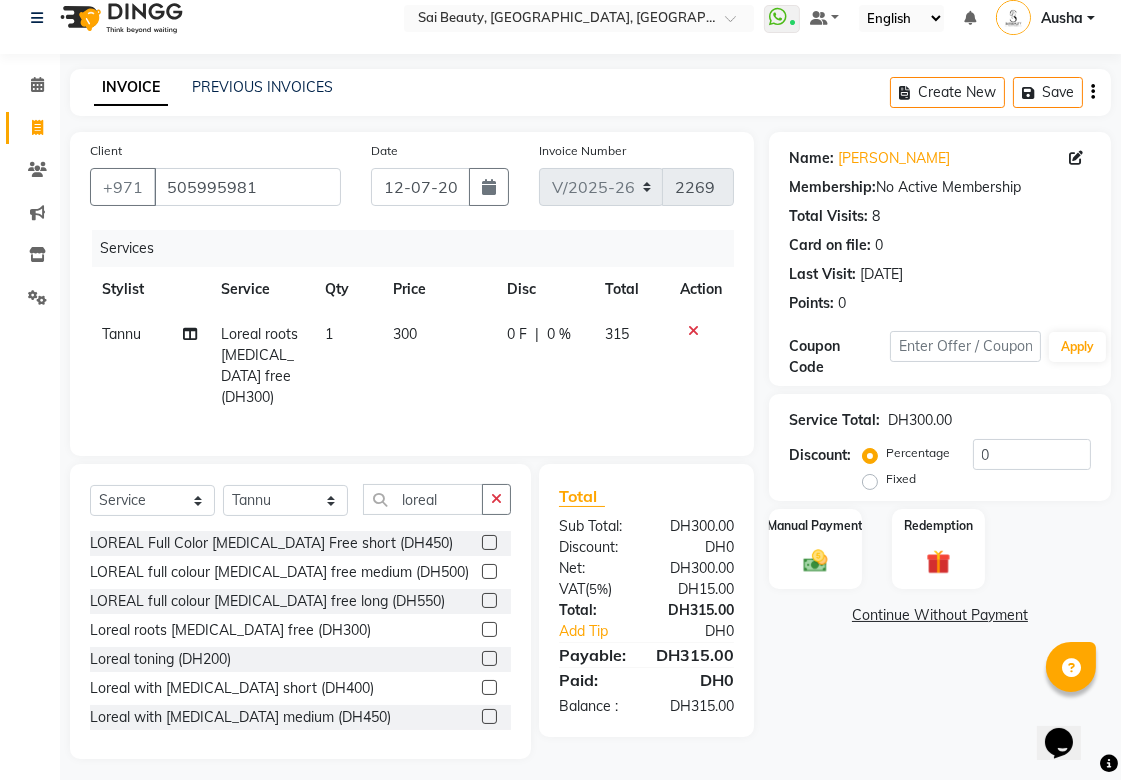 click 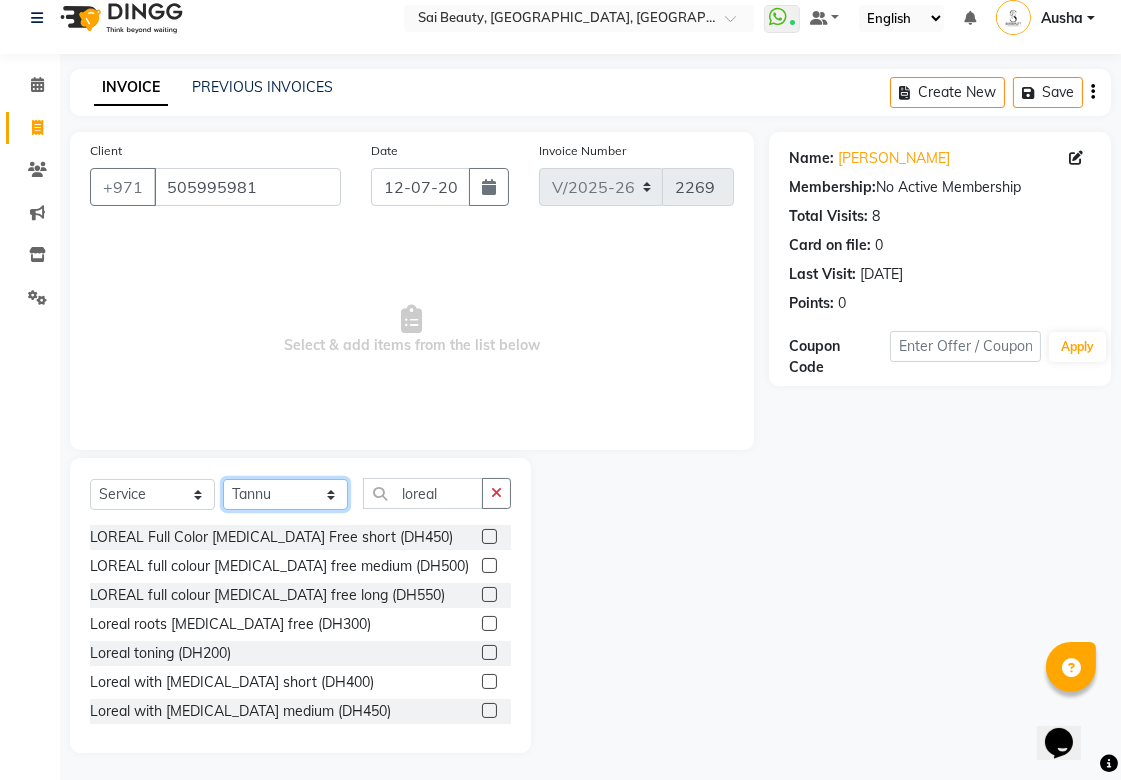 click on "Select Stylist [PERSON_NAME][MEDICAL_DATA] [PERSON_NAME] Asmi Ausha [PERSON_NAME] Gita [PERSON_NAME] Monzeer shree [PERSON_NAME] [PERSON_NAME] Surakcha [PERSON_NAME] Yamu" 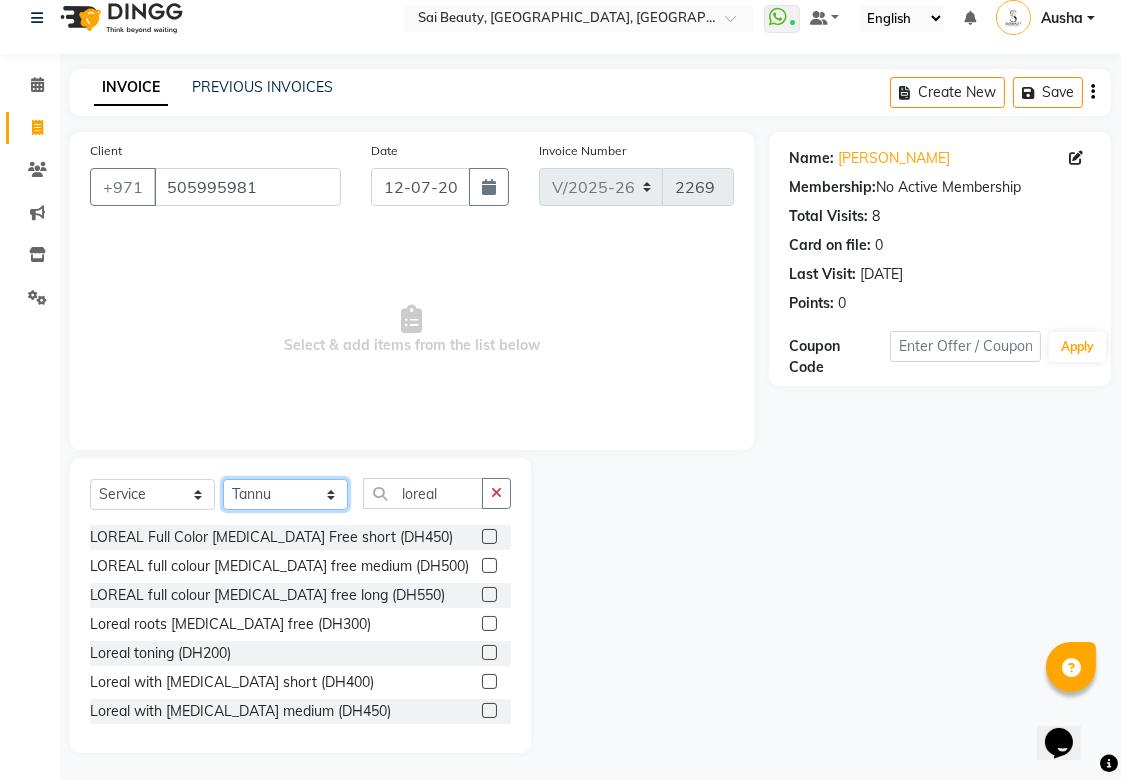 select on "66715" 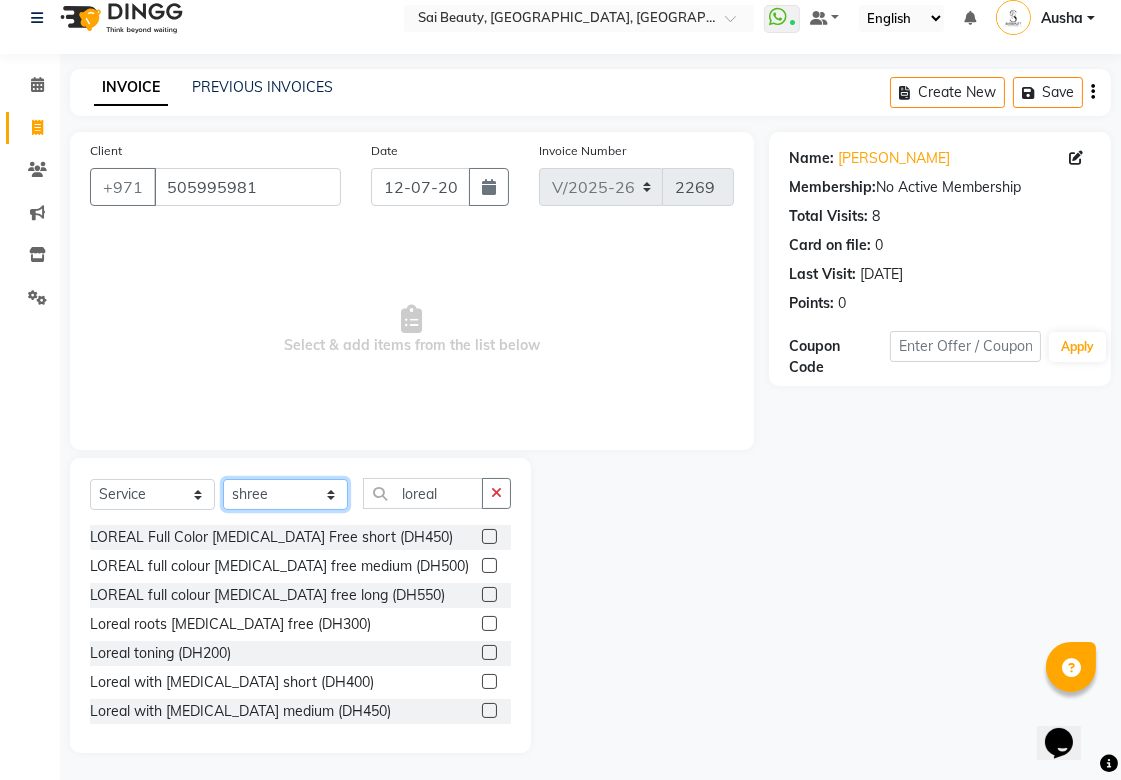 click on "Select Stylist [PERSON_NAME][MEDICAL_DATA] [PERSON_NAME] Asmi Ausha [PERSON_NAME] Gita [PERSON_NAME] Monzeer shree [PERSON_NAME] [PERSON_NAME] Surakcha [PERSON_NAME] Yamu" 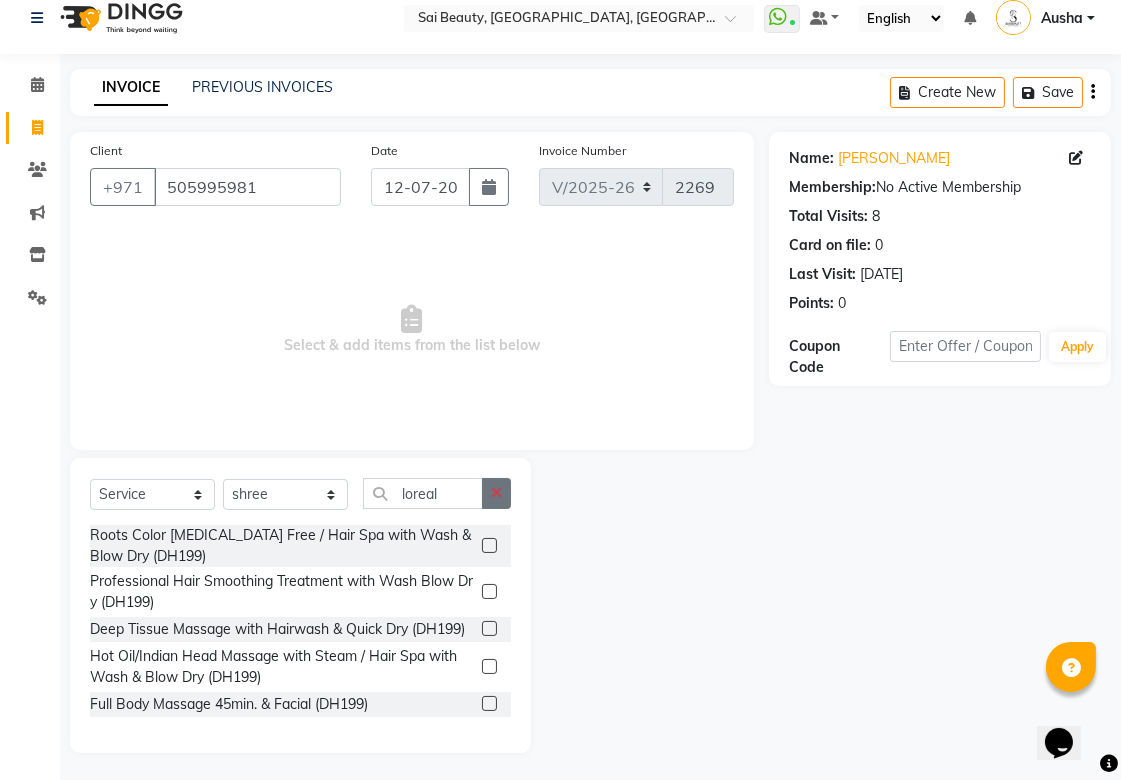 click 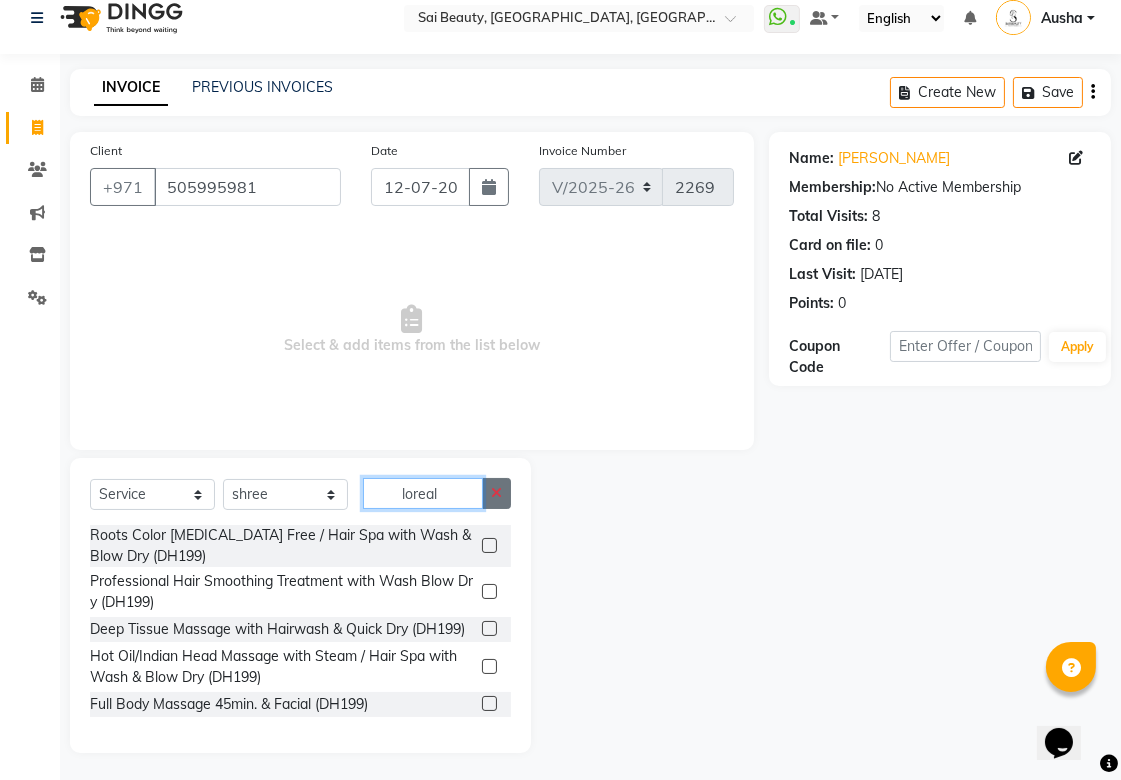 type 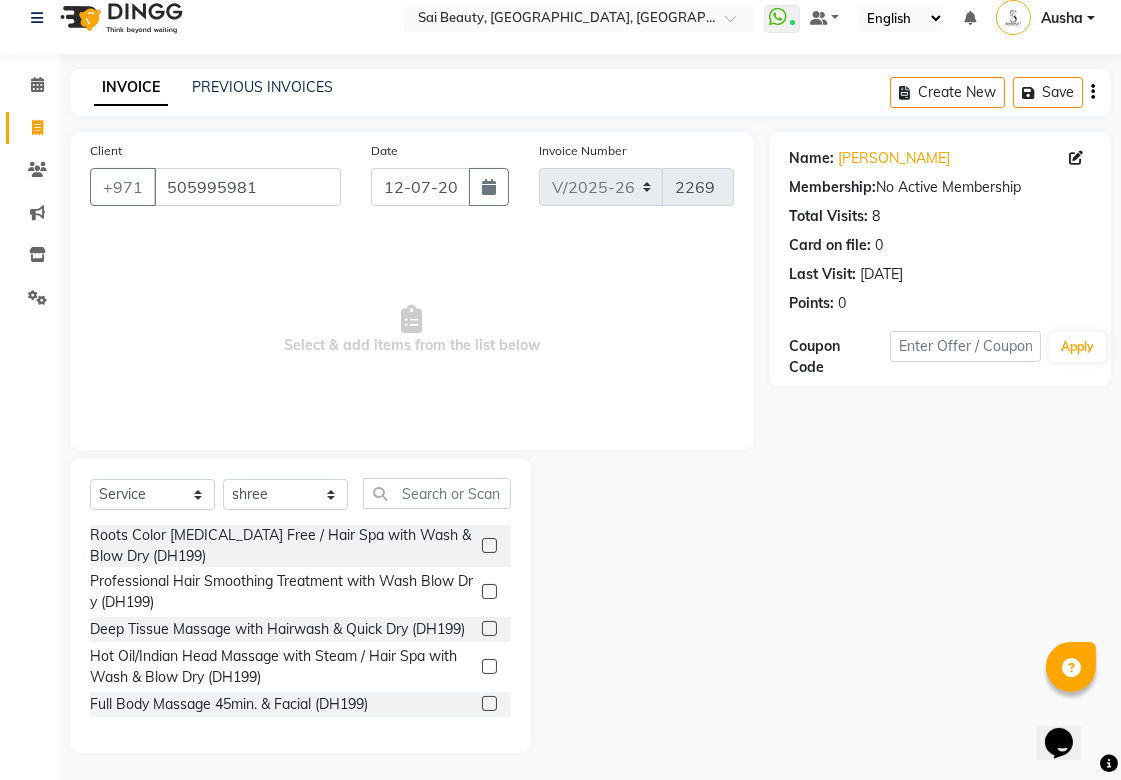 click on "Select Stylist [PERSON_NAME][MEDICAL_DATA] [PERSON_NAME] Asmi Ausha [PERSON_NAME] Gita [PERSON_NAME] Monzeer shree [PERSON_NAME] [PERSON_NAME] Surakcha [PERSON_NAME] Yamu" 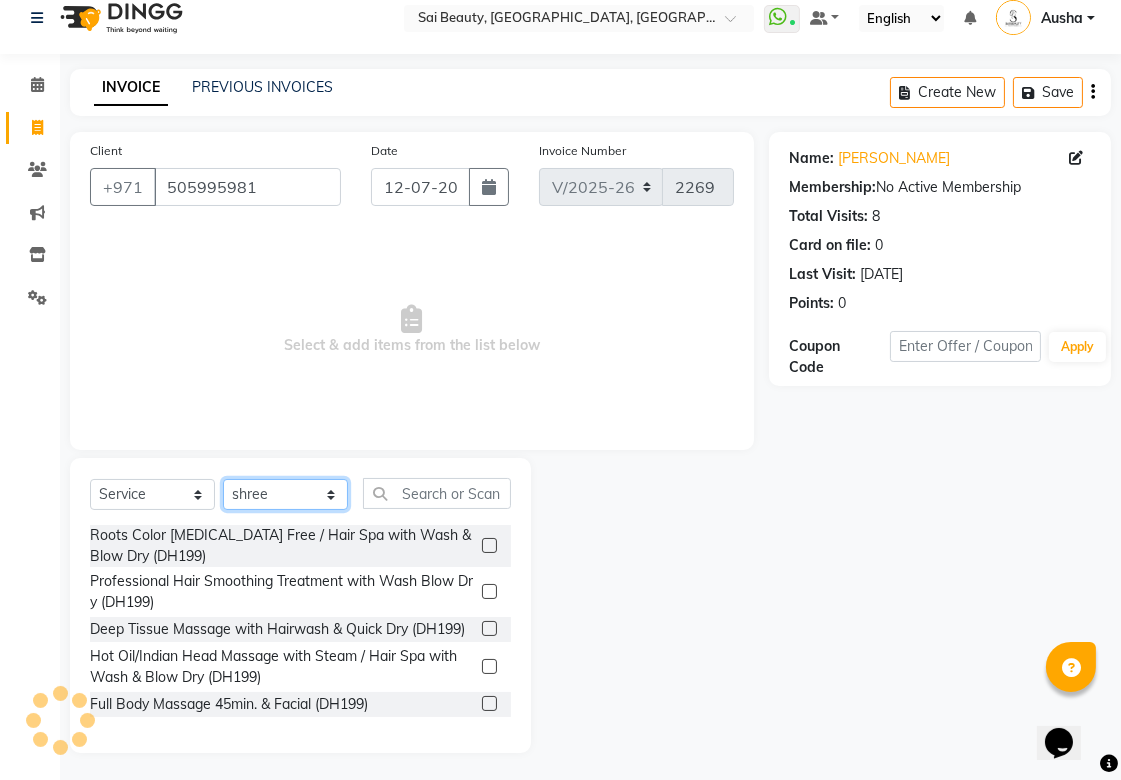 click on "Select Stylist [PERSON_NAME][MEDICAL_DATA] [PERSON_NAME] Asmi Ausha [PERSON_NAME] Gita [PERSON_NAME] Monzeer shree [PERSON_NAME] [PERSON_NAME] Surakcha [PERSON_NAME] Yamu" 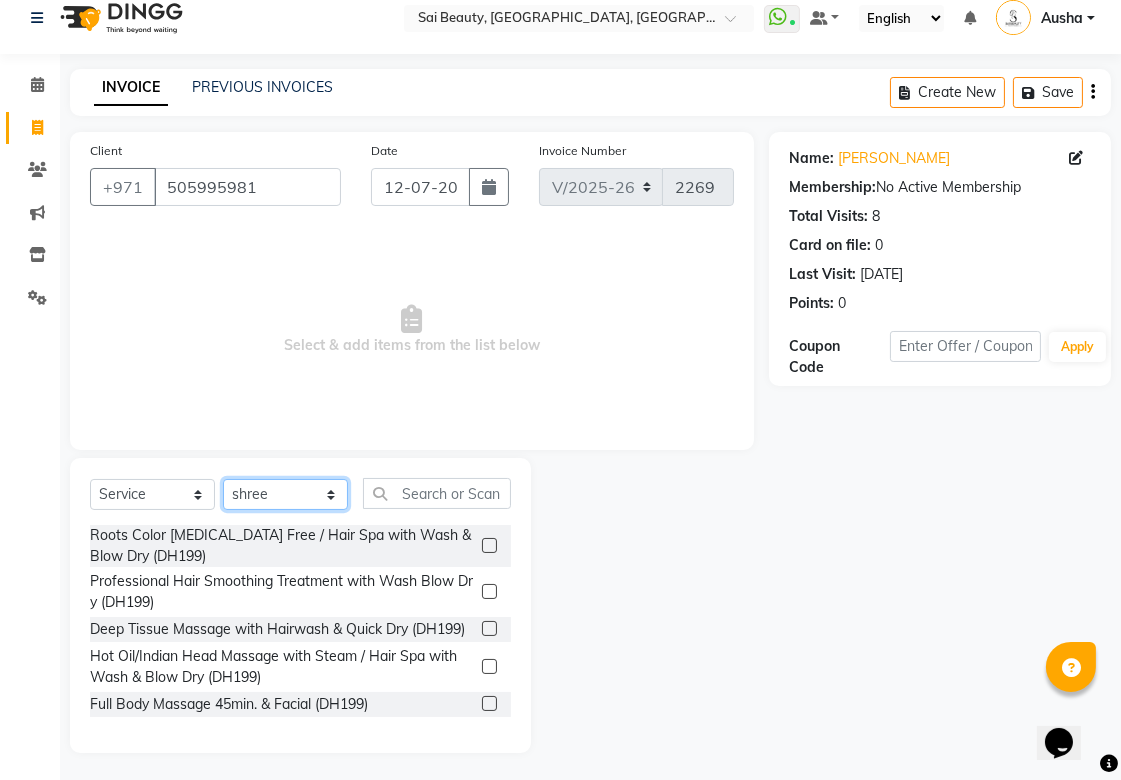 select on "35329" 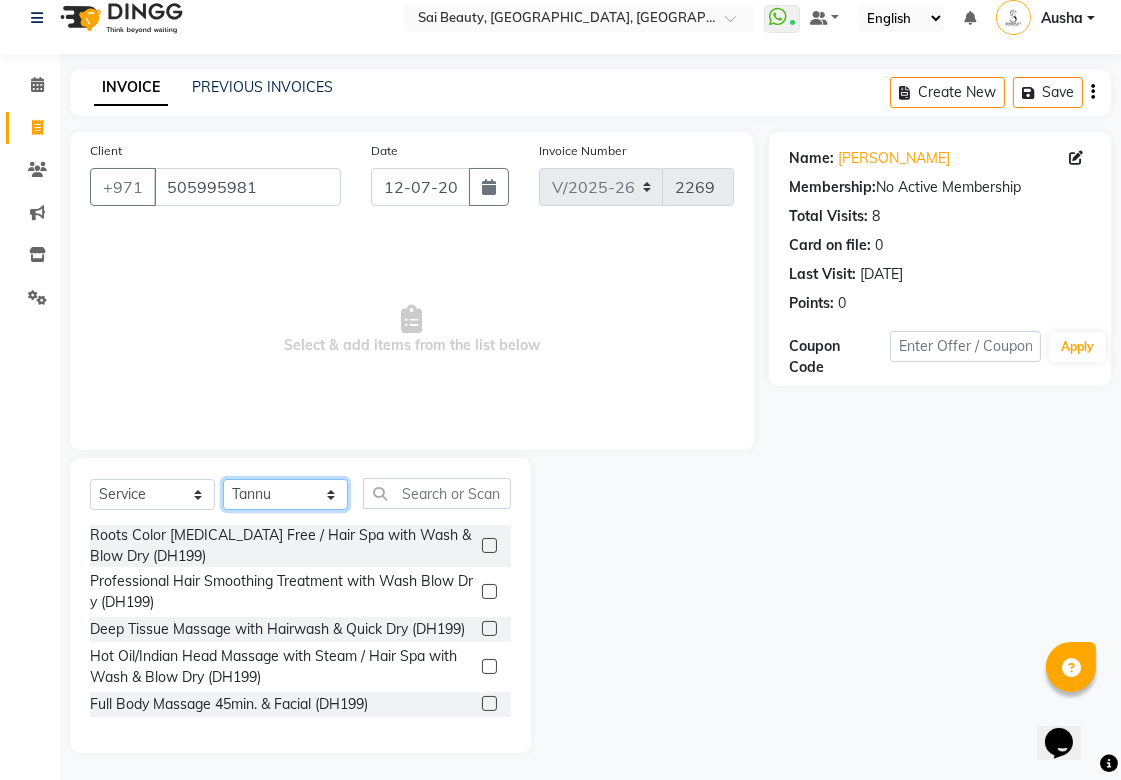 click on "Select Stylist [PERSON_NAME][MEDICAL_DATA] [PERSON_NAME] Asmi Ausha [PERSON_NAME] Gita [PERSON_NAME] Monzeer shree [PERSON_NAME] [PERSON_NAME] Surakcha [PERSON_NAME] Yamu" 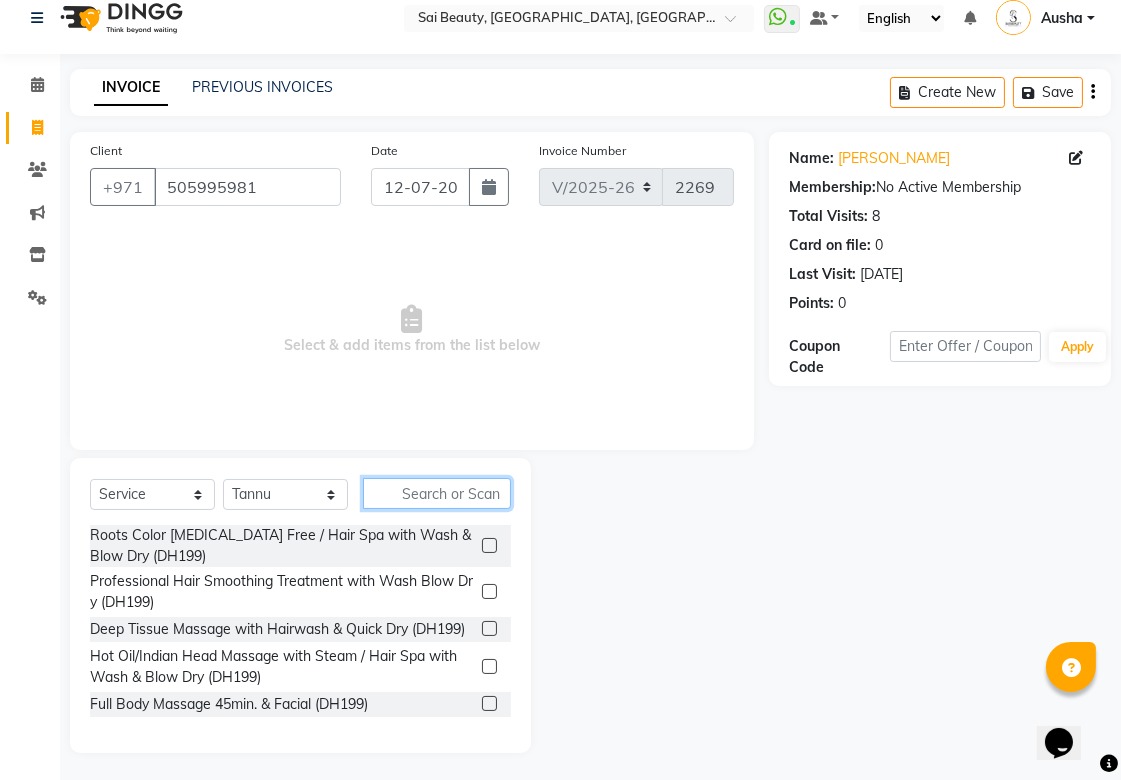 click 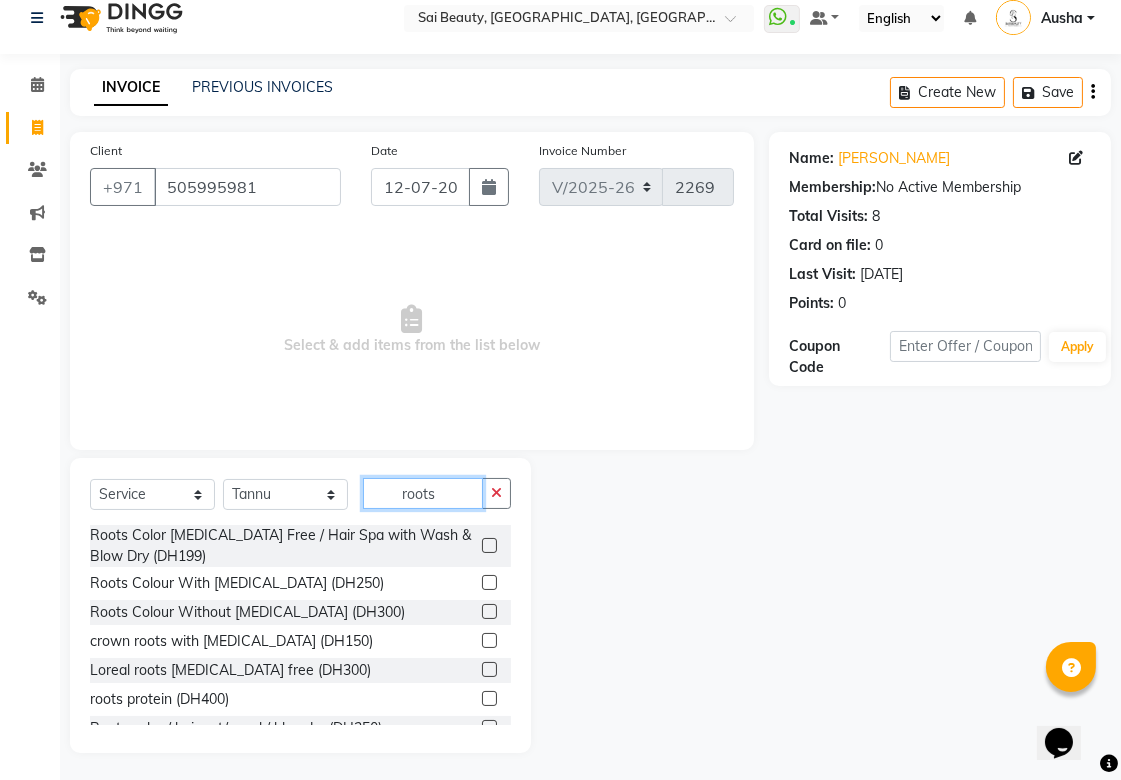 type on "roots" 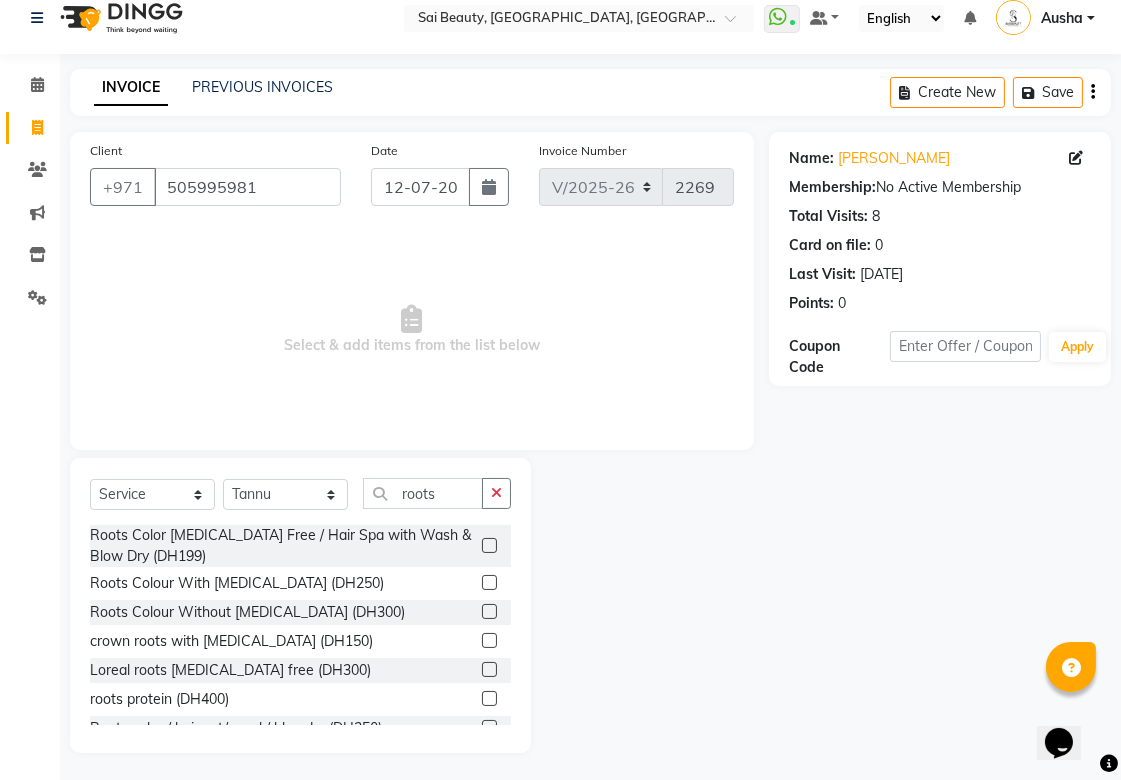 click 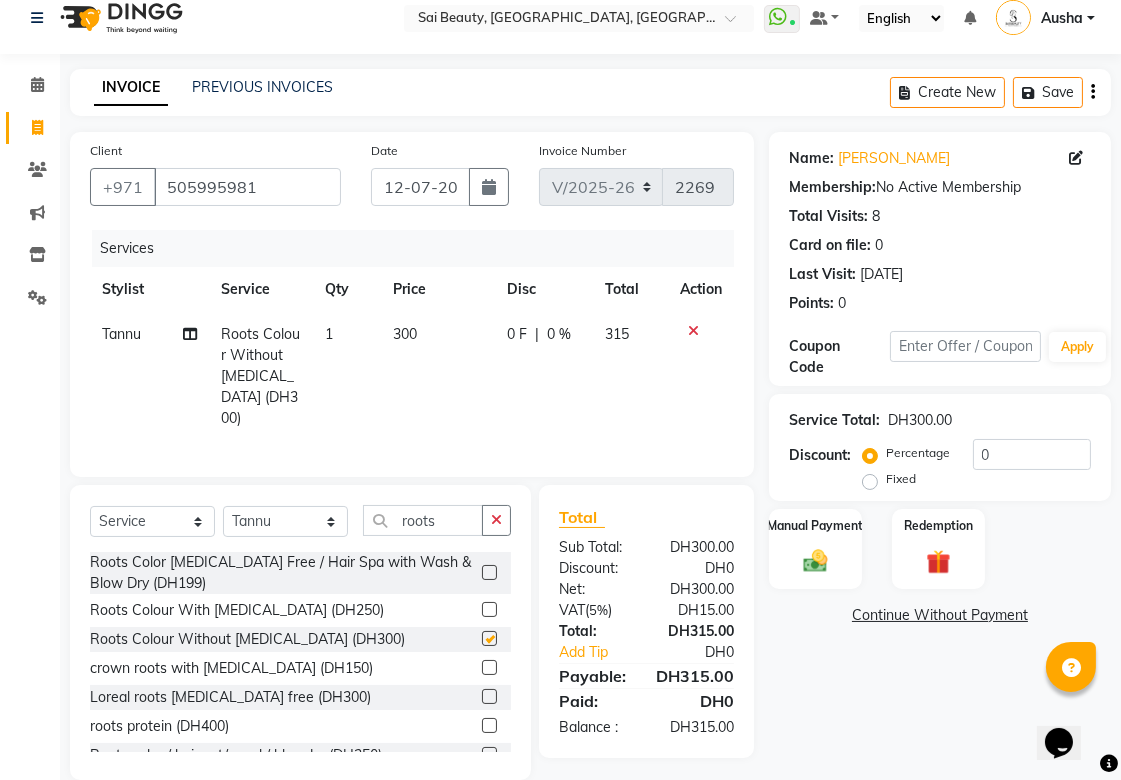checkbox on "false" 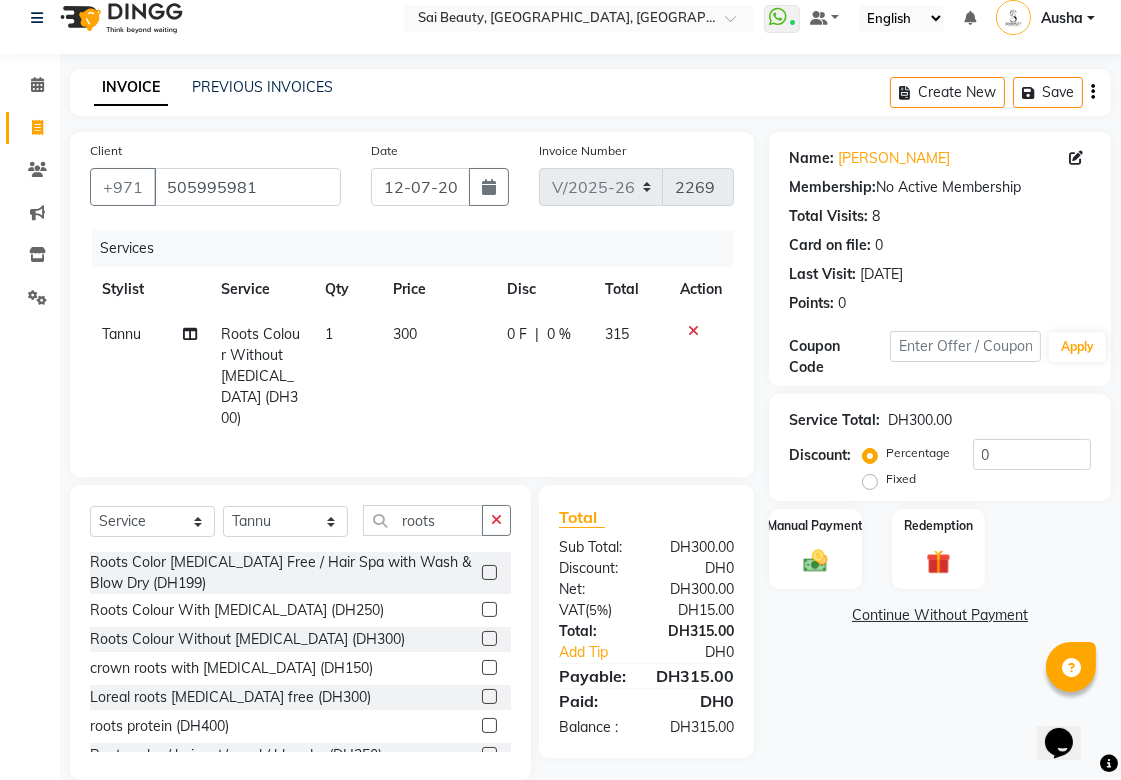 click 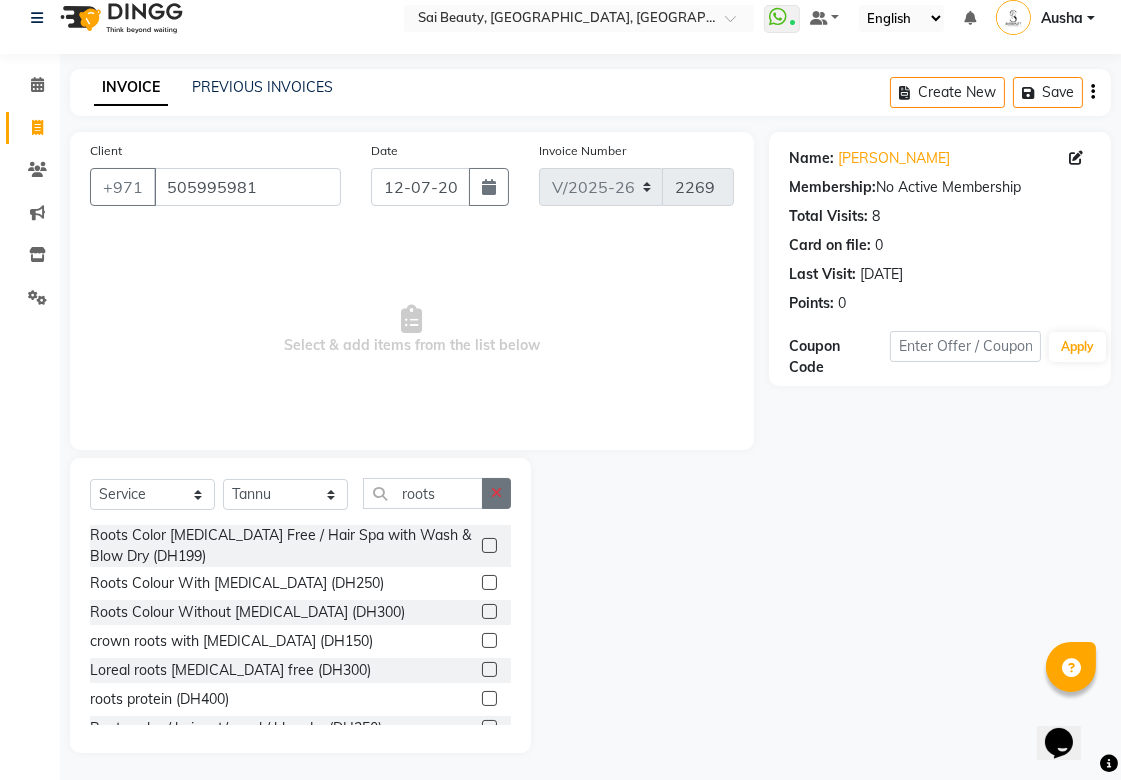 click 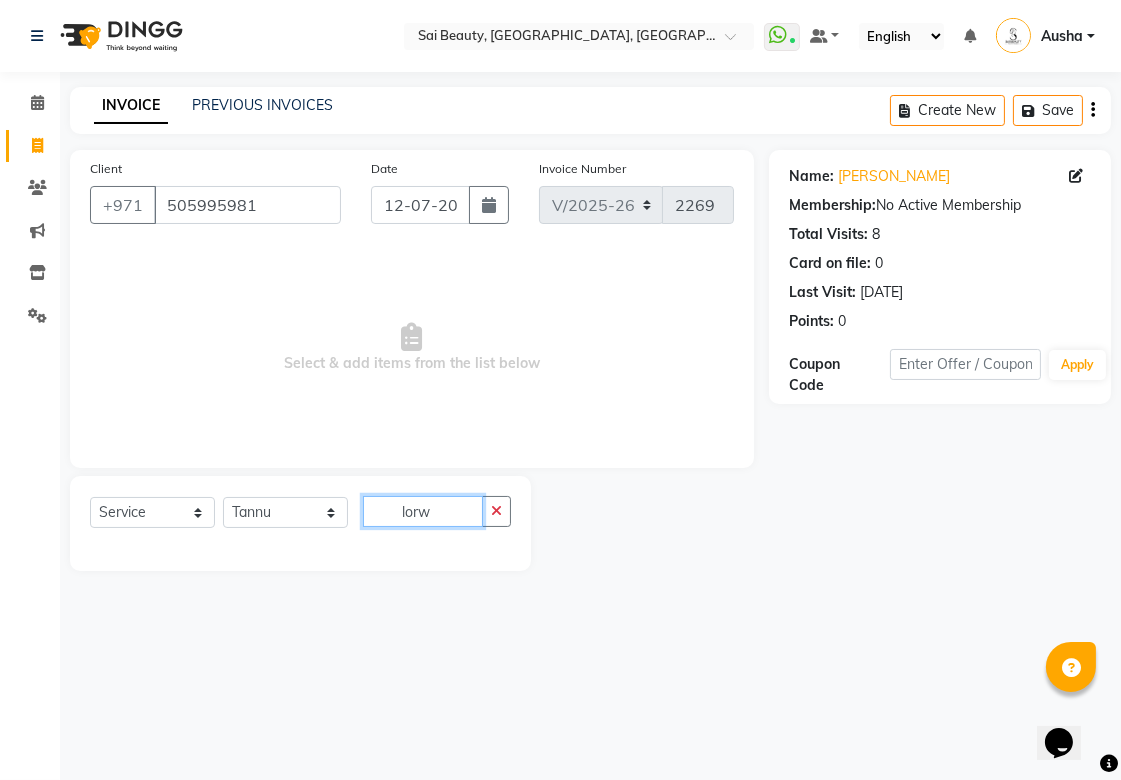 scroll, scrollTop: 0, scrollLeft: 0, axis: both 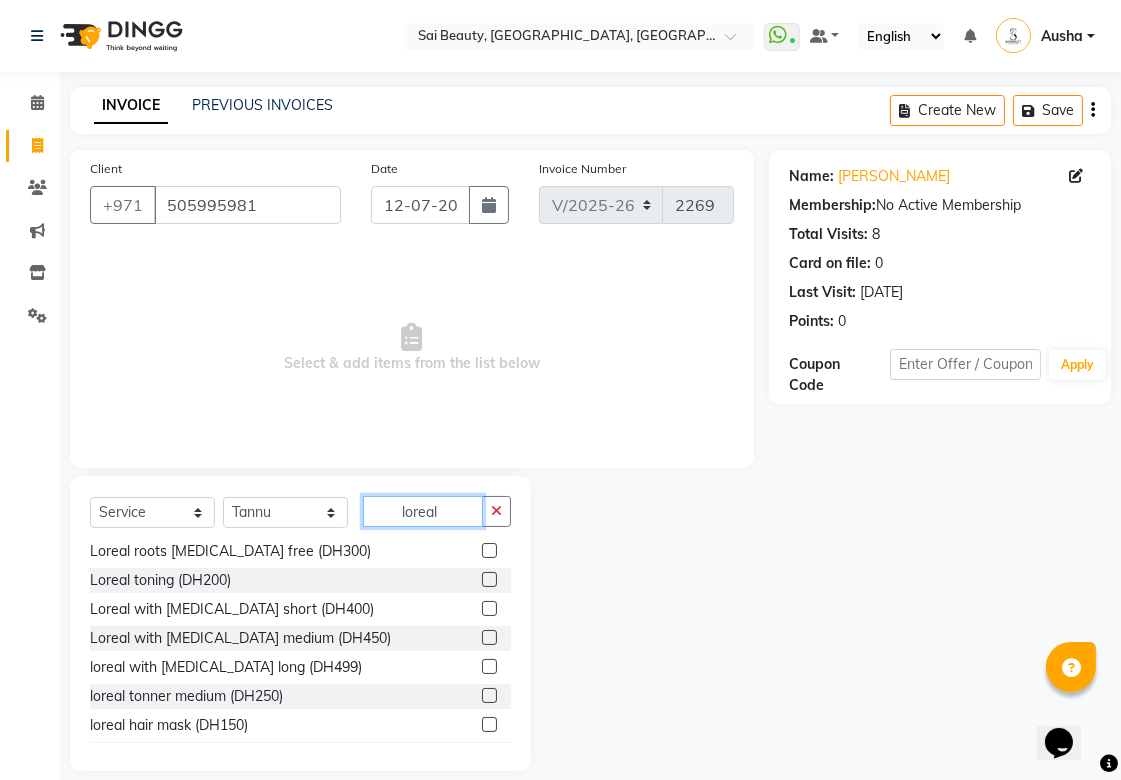 type on "loreal" 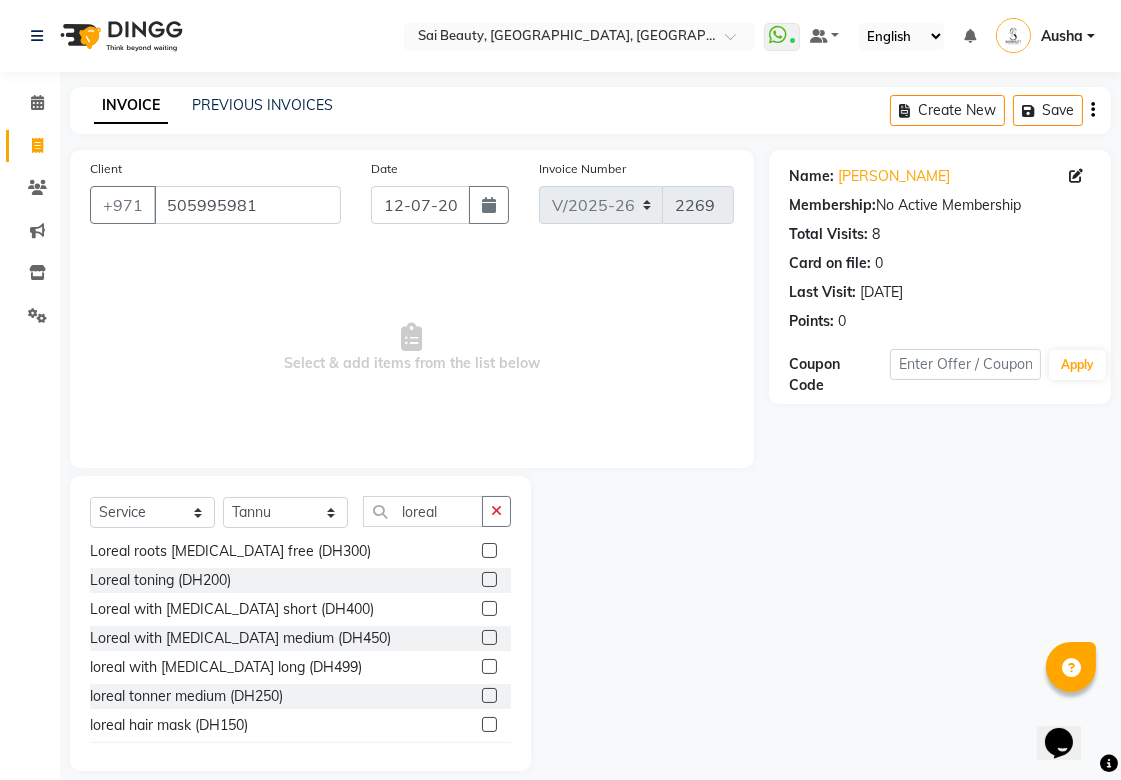 click 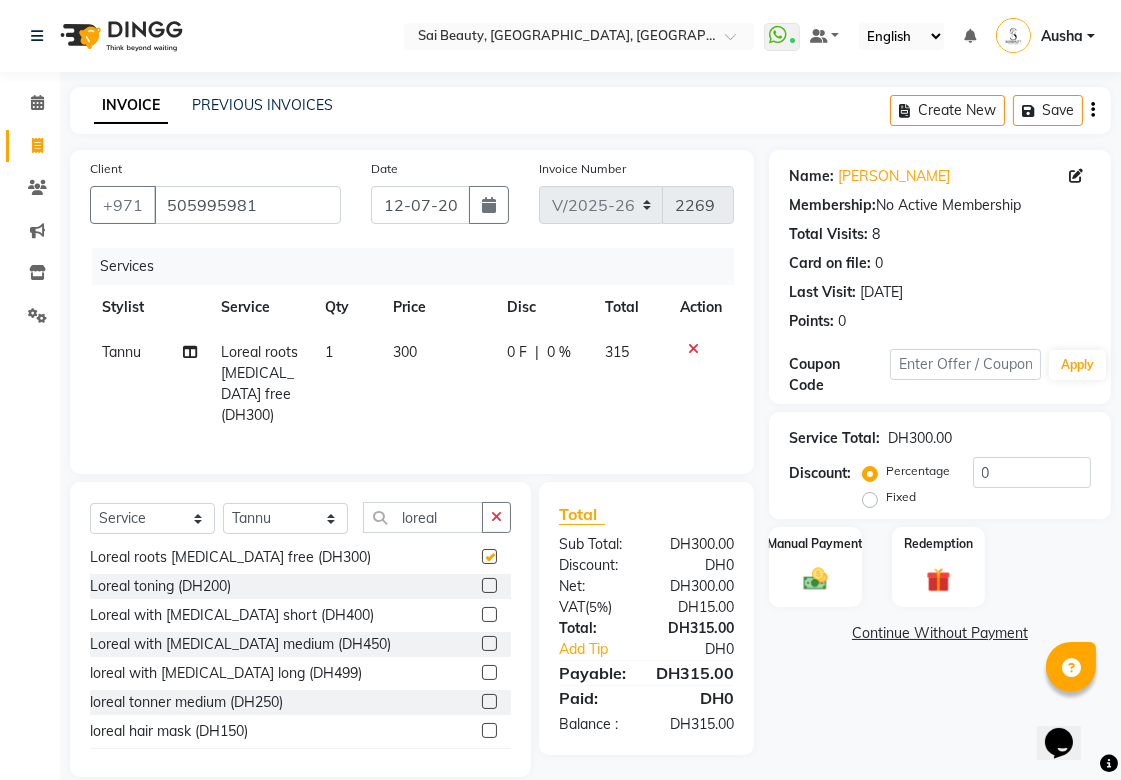 checkbox on "false" 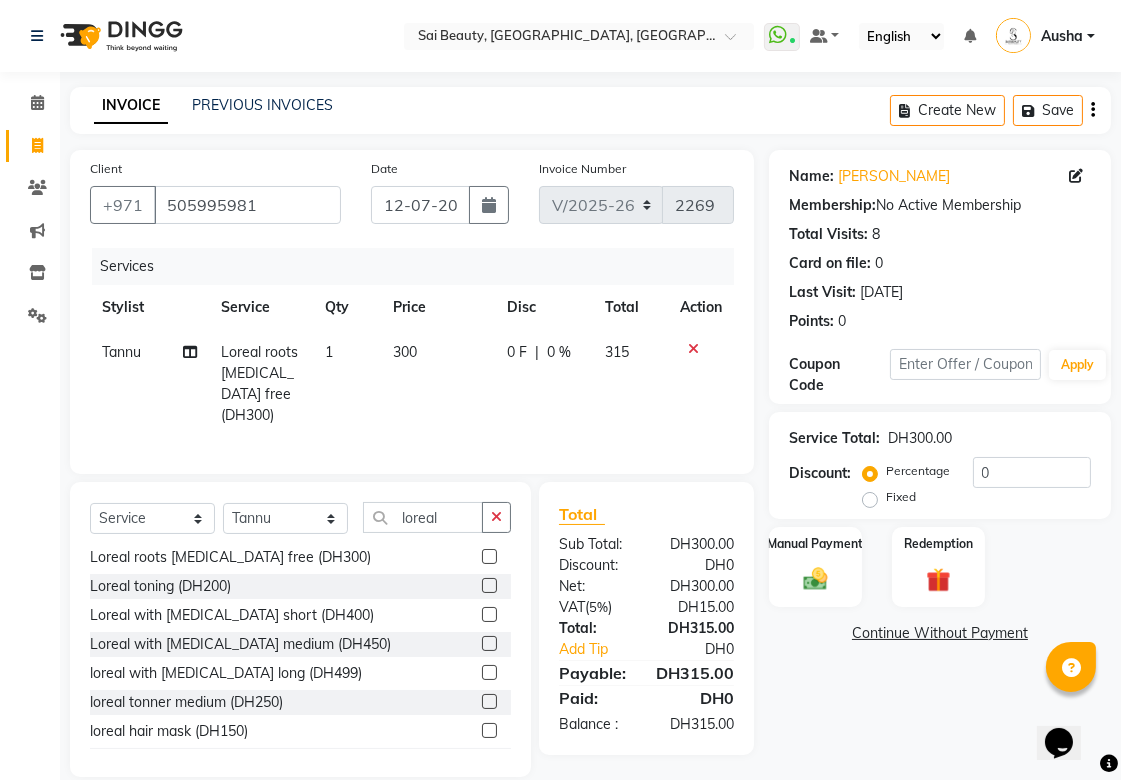 click on "|" 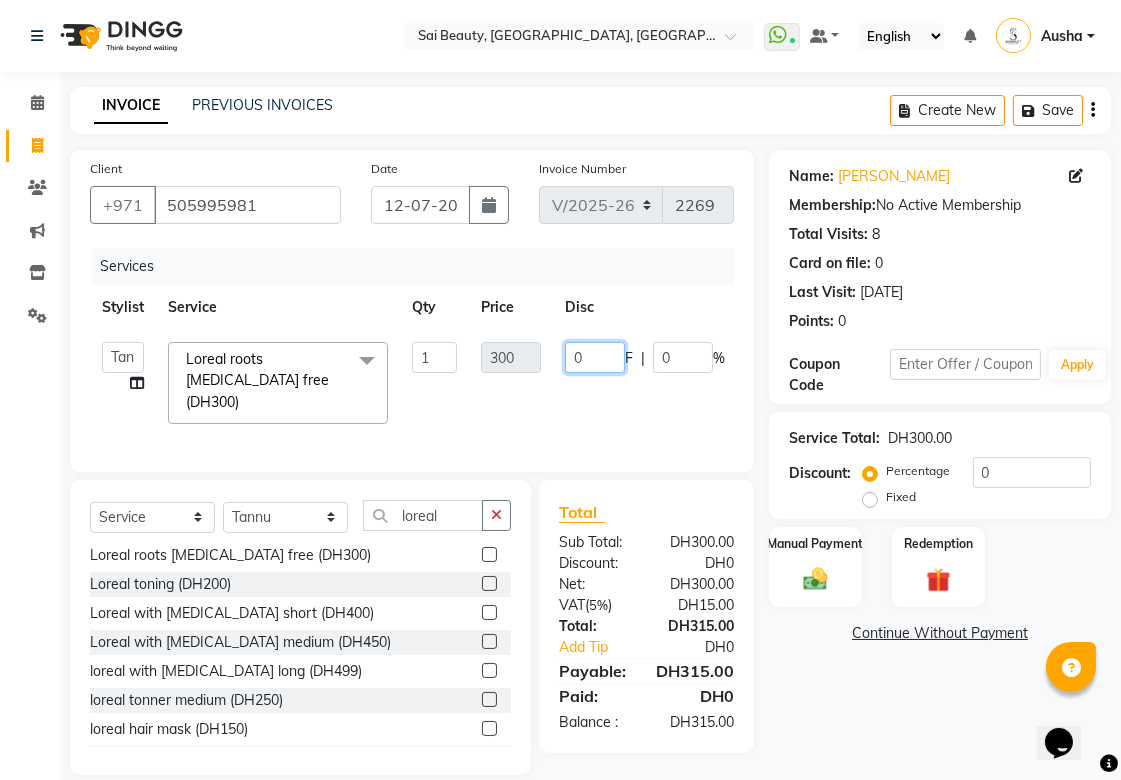 click on "0" 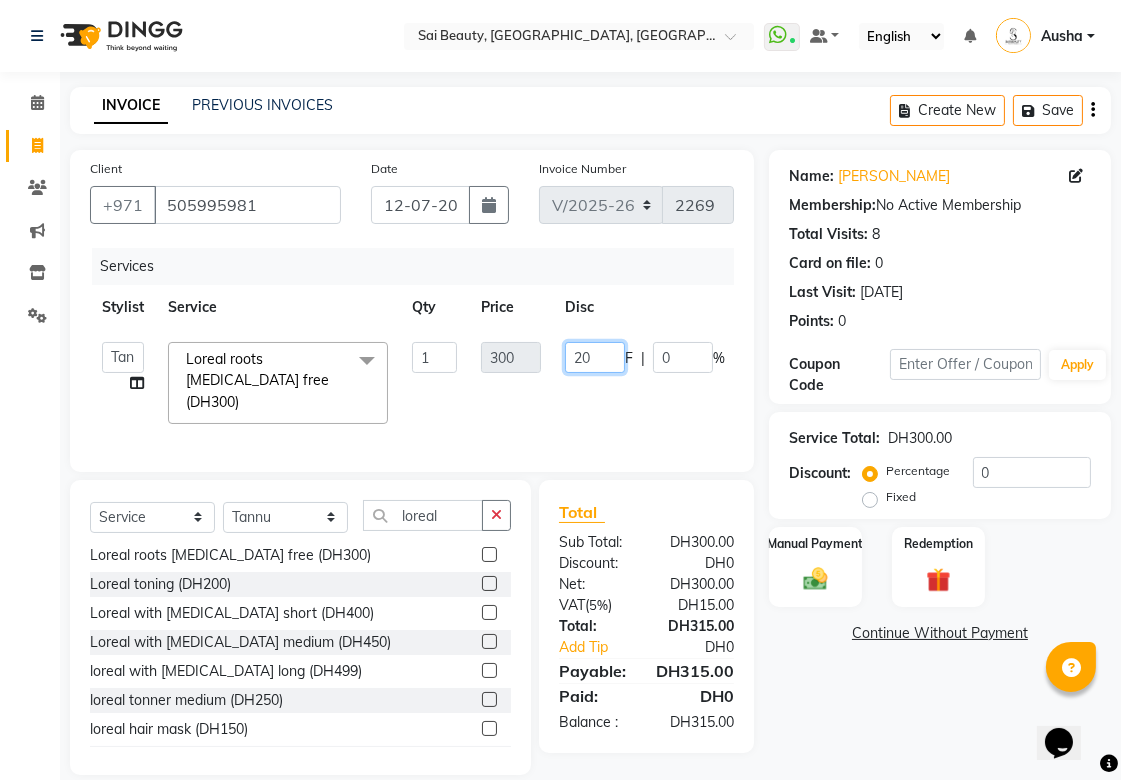 type on "200" 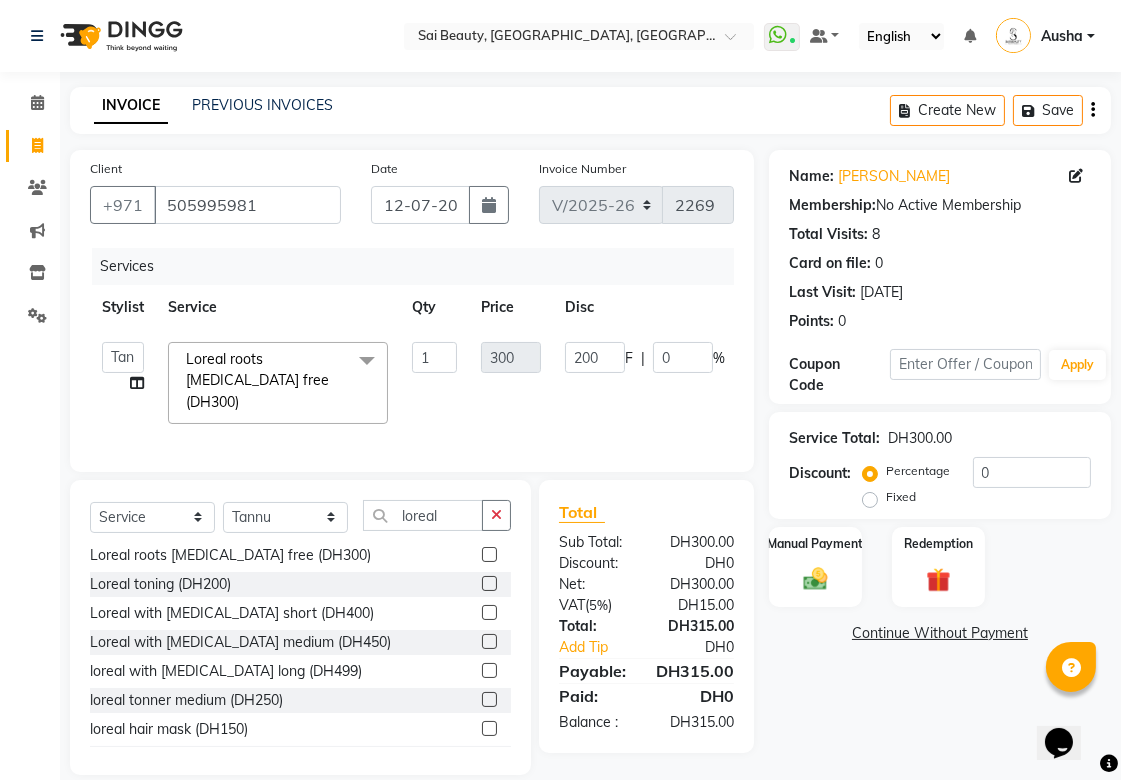 click on "[PERSON_NAME][MEDICAL_DATA]   [PERSON_NAME]   Asmi   Ausha   [PERSON_NAME]   Gita   [PERSON_NAME]   Monzeer   shree   [PERSON_NAME]   [PERSON_NAME]   Surakcha   [PERSON_NAME]   Yamu  Loreal roots [MEDICAL_DATA] free (DH300)  x Roots Color [MEDICAL_DATA] Free / Hair Spa with Wash & Blow Dry (DH199) Professional Hair Smoothing Treatment with Wash Blow Dry (DH199) Deep Tissue Massage with Hairwash & Quick Dry (DH199) Hot Oil/Indian Head Massage with Steam / Hair Spa with Wash & Blow Dry (DH199) Full Body Massage 45min. & Facial (DH199) Deep Cleaning Facial with Neck & Shoulder / Head Massage & Collagen Mask (DH199) Hot Oil/Back Massage/Head Massage/Half Leg Half Arms Waxing (DH199) Hair Cut / Hair Spa & Hair Wash (DH199) Scalp Scrub with Hair Spa with Wash & Blow Dry (DH199) hair wash and blowdry curl  (DH599) Special Offer Hair Blowdry with Curl (DH99) Special Offer Root Colour with [MEDICAL_DATA] & Blow Dry (DH149) Special Offer Full Body Massage & Facial (DH199) Special Offer Full Body Massage (45min) (DH99) Special Service : Body Massage (DH99.5) NP: French (DH20) 1 300 F" 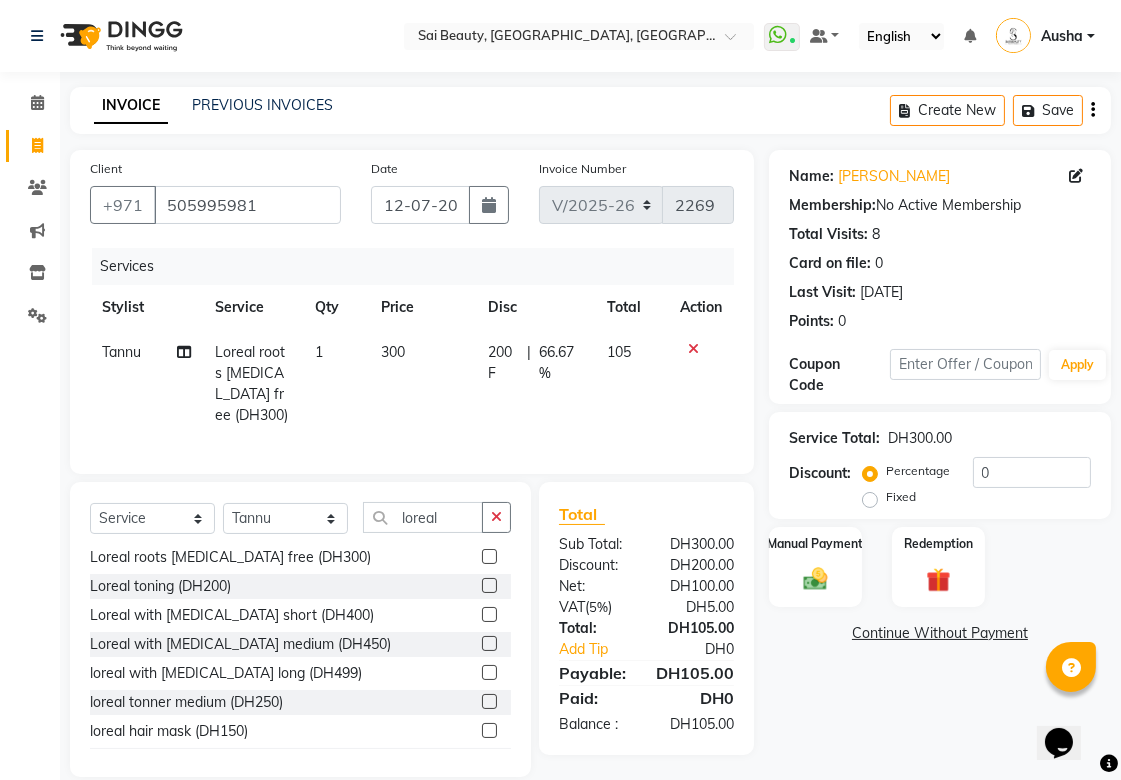click on "200 F" 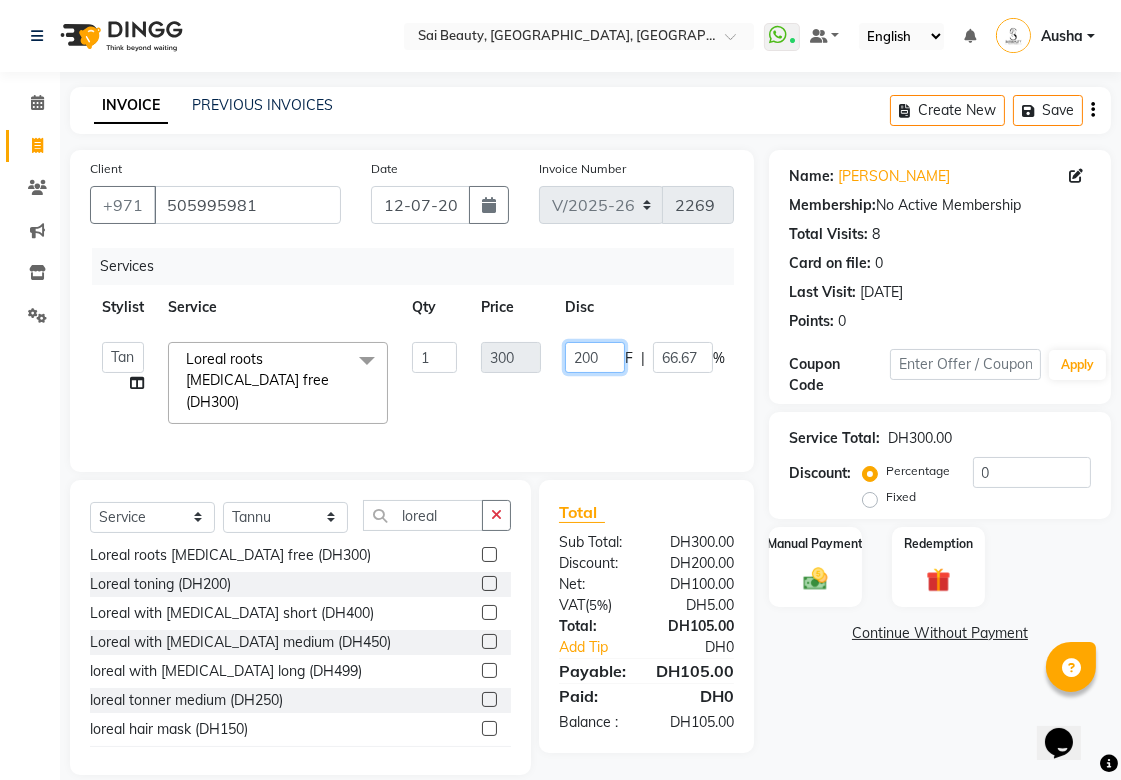 click on "200" 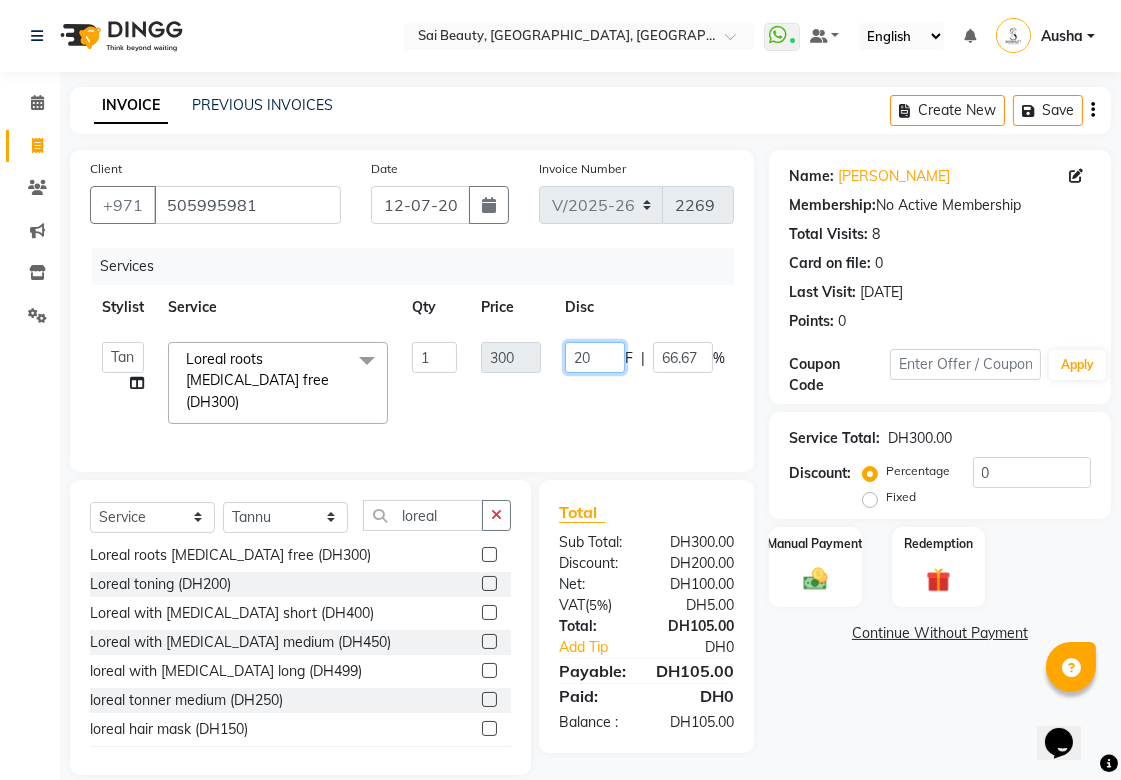 type on "2" 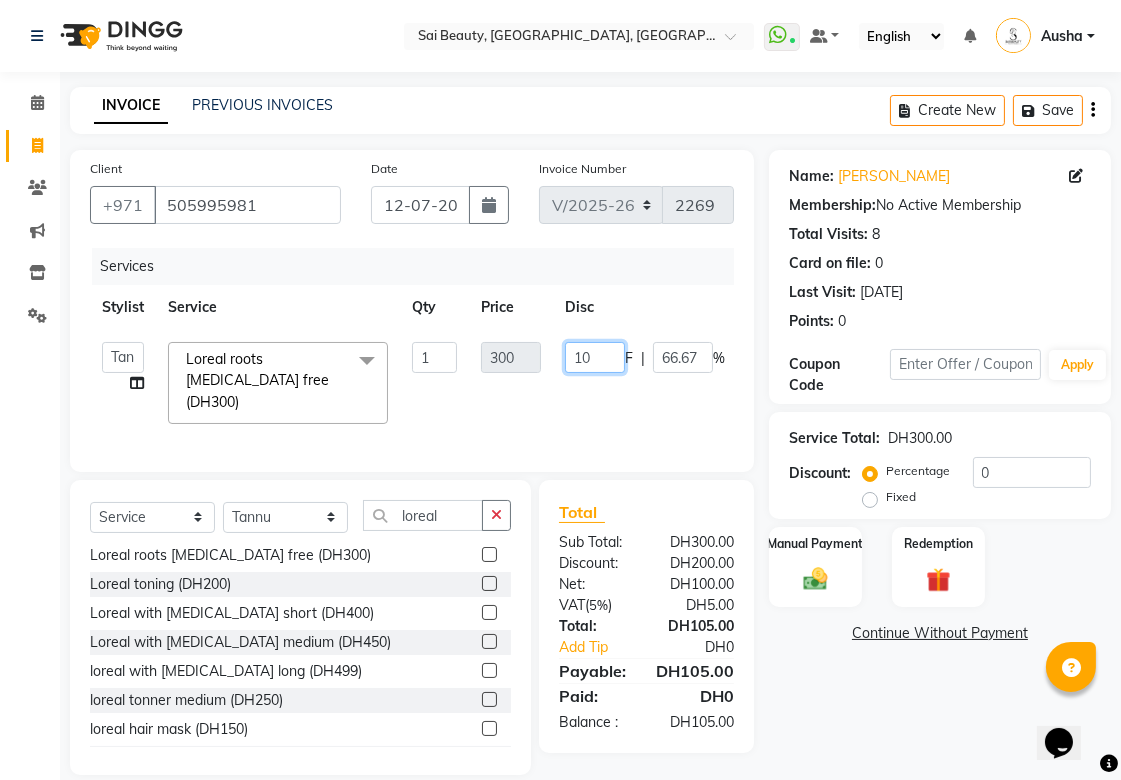 type on "100" 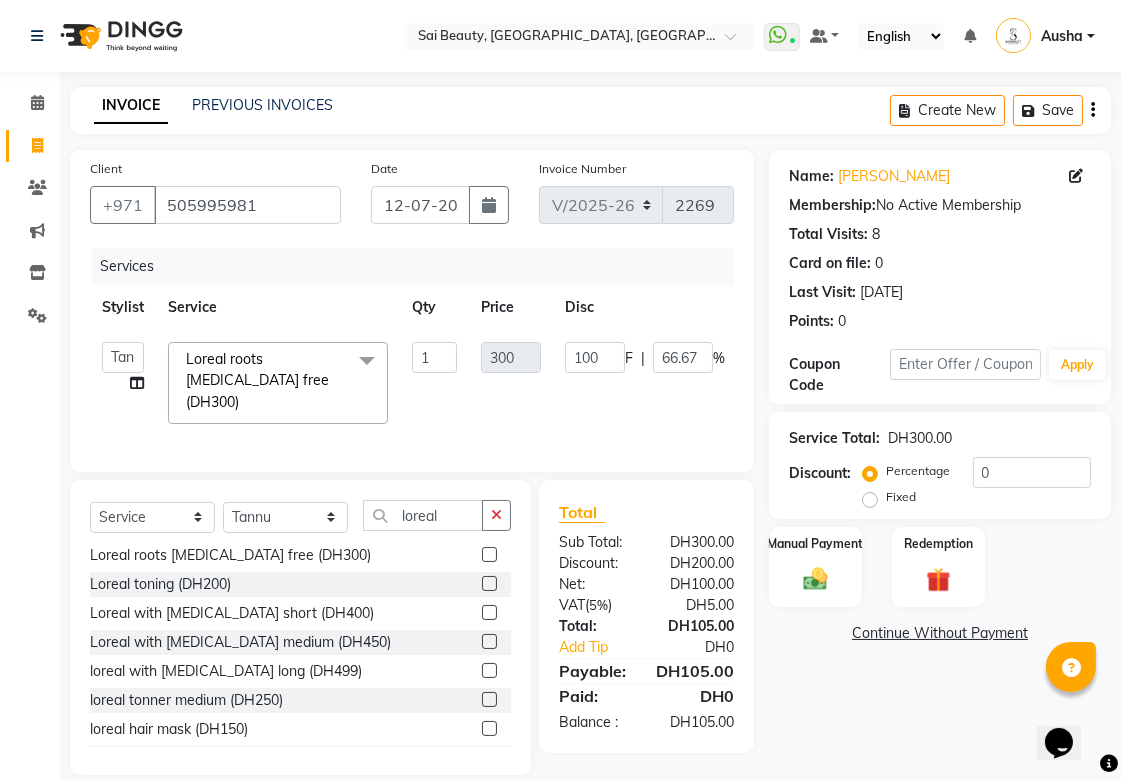 click on "[PERSON_NAME][MEDICAL_DATA]   [PERSON_NAME]   Asmi   Ausha   [PERSON_NAME]   Gita   [PERSON_NAME]   Monzeer   shree   [PERSON_NAME]   [PERSON_NAME]   Surakcha   [PERSON_NAME]   Yamu  Loreal roots [MEDICAL_DATA] free (DH300)  x Roots Color [MEDICAL_DATA] Free / Hair Spa with Wash & Blow Dry (DH199) Professional Hair Smoothing Treatment with Wash Blow Dry (DH199) Deep Tissue Massage with Hairwash & Quick Dry (DH199) Hot Oil/Indian Head Massage with Steam / Hair Spa with Wash & Blow Dry (DH199) Full Body Massage 45min. & Facial (DH199) Deep Cleaning Facial with Neck & Shoulder / Head Massage & Collagen Mask (DH199) Hot Oil/Back Massage/Head Massage/Half Leg Half Arms Waxing (DH199) Hair Cut / Hair Spa & Hair Wash (DH199) Scalp Scrub with Hair Spa with Wash & Blow Dry (DH199) hair wash and blowdry curl  (DH599) Special Offer Hair Blowdry with Curl (DH99) Special Offer Root Colour with [MEDICAL_DATA] & Blow Dry (DH149) Special Offer Full Body Massage & Facial (DH199) Special Offer Full Body Massage (45min) (DH99) Special Service : Body Massage (DH99.5) NP: French (DH20) 1 300 F" 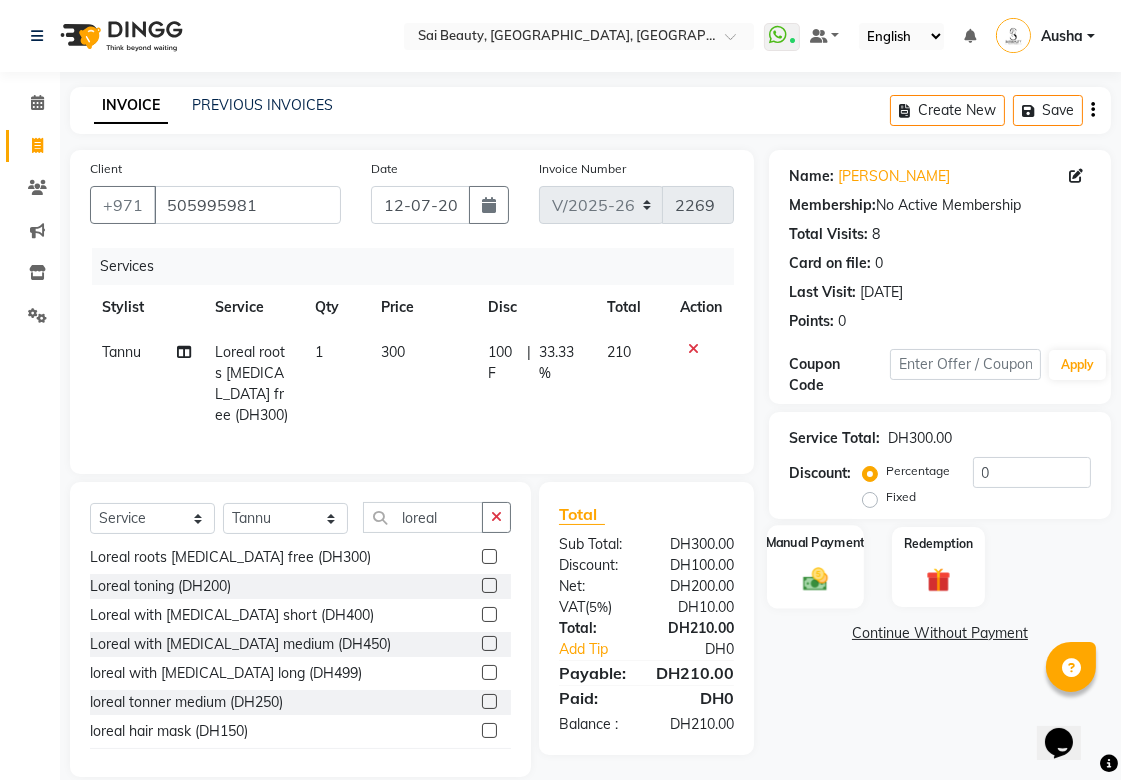 click 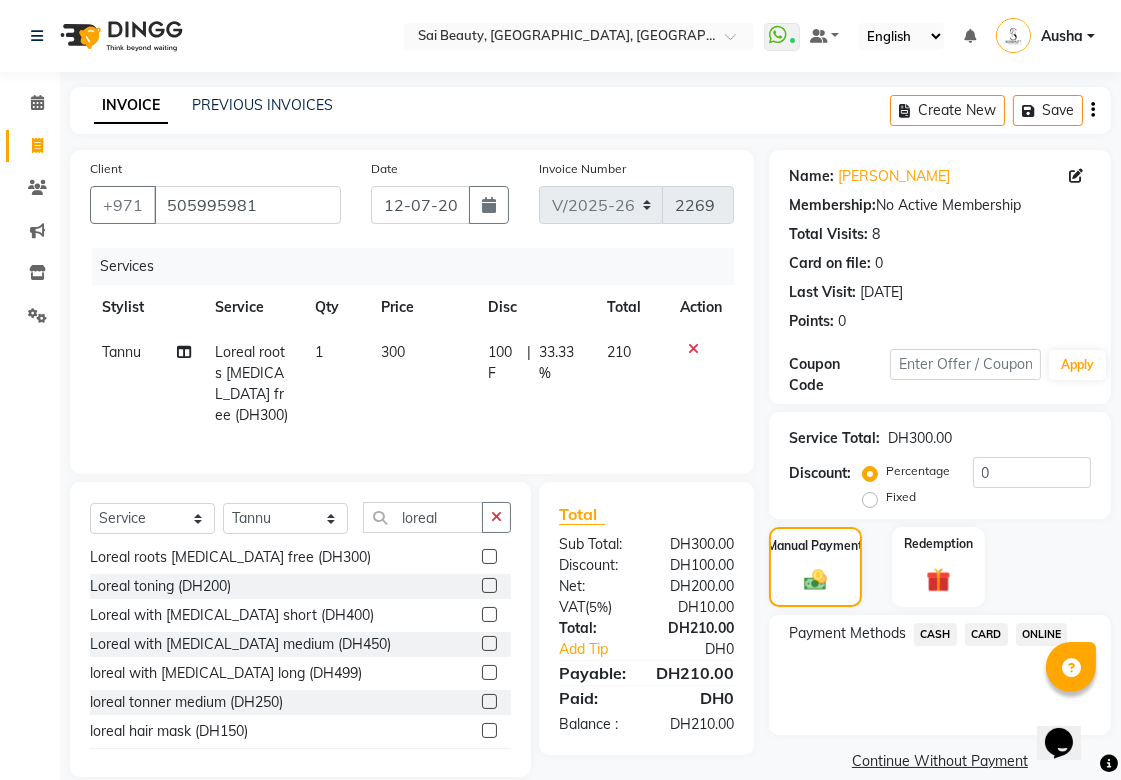 click on "CARD" 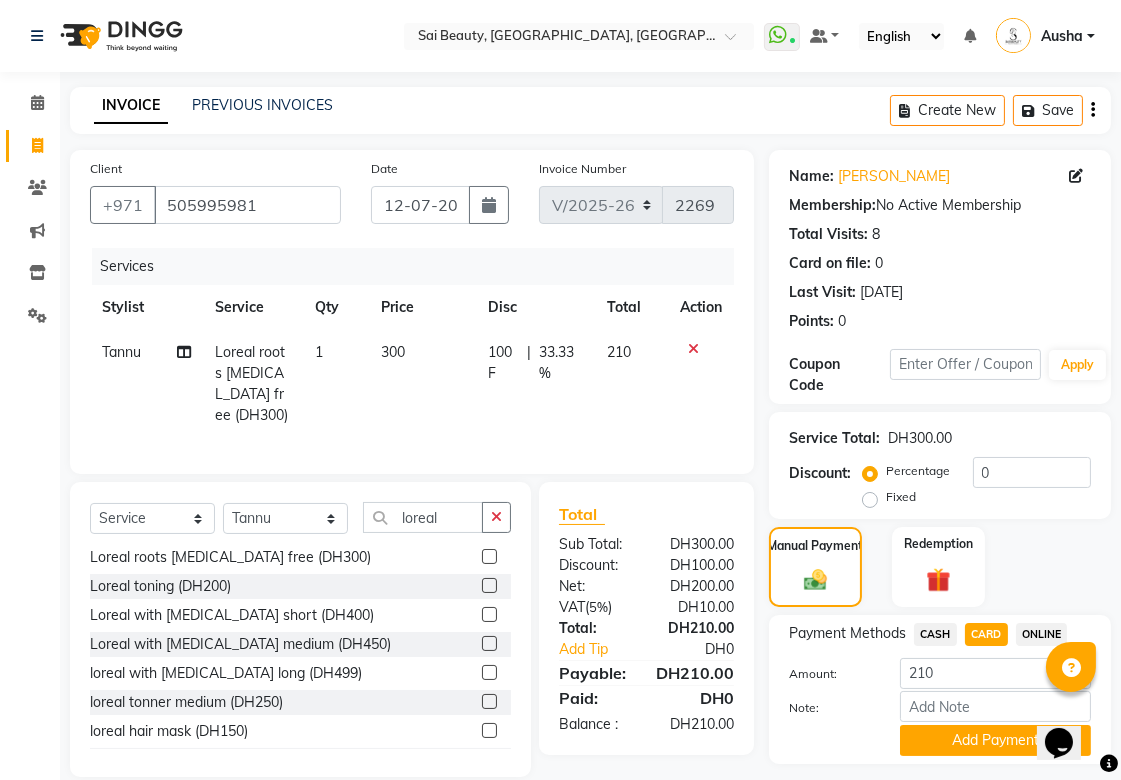 scroll, scrollTop: 55, scrollLeft: 0, axis: vertical 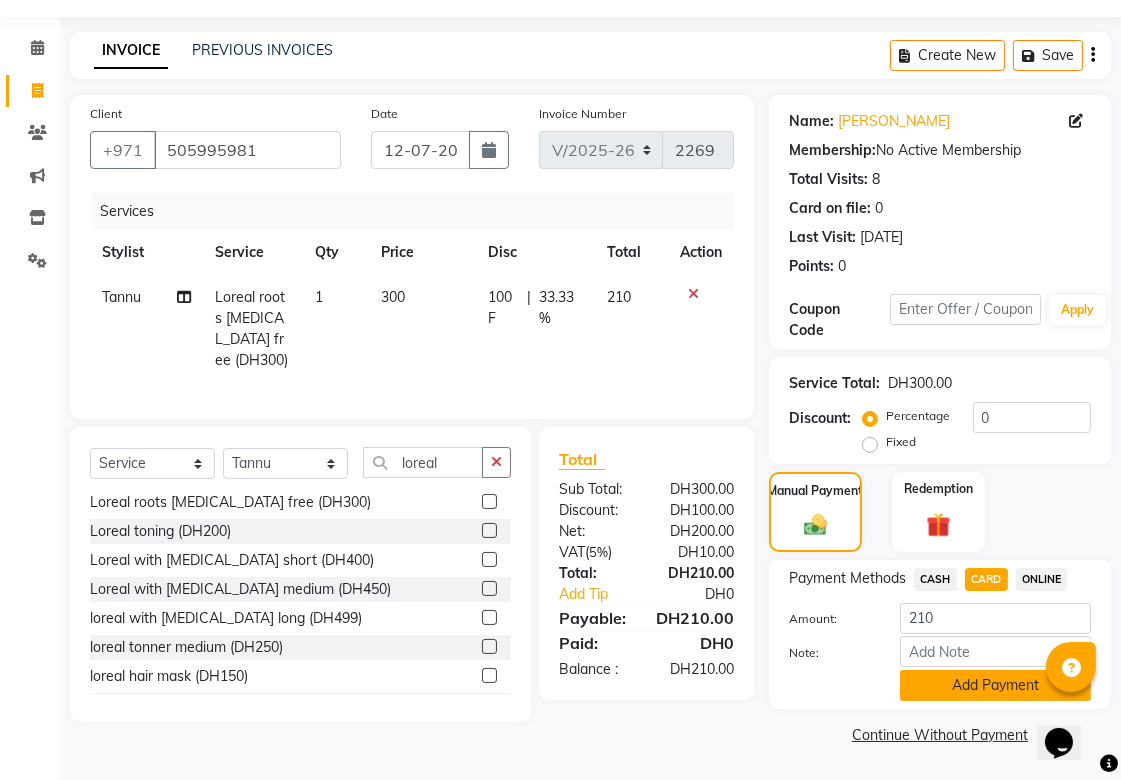 click on "Add Payment" 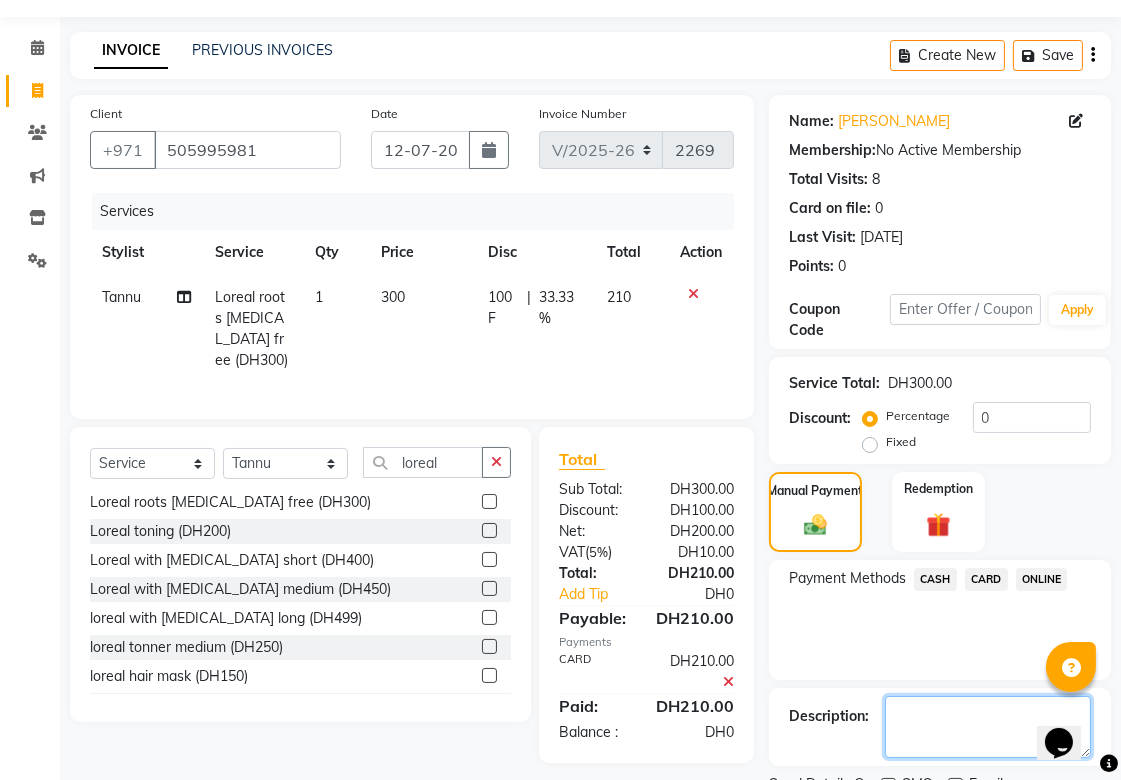 click 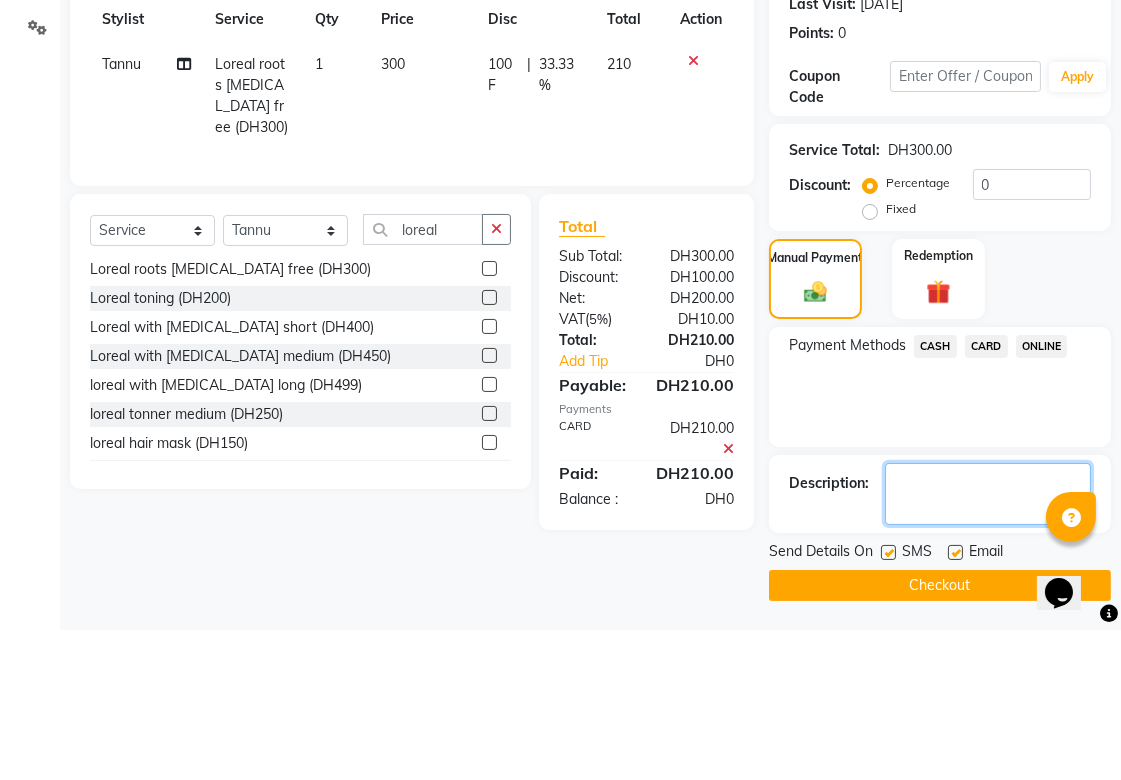 scroll, scrollTop: 138, scrollLeft: 0, axis: vertical 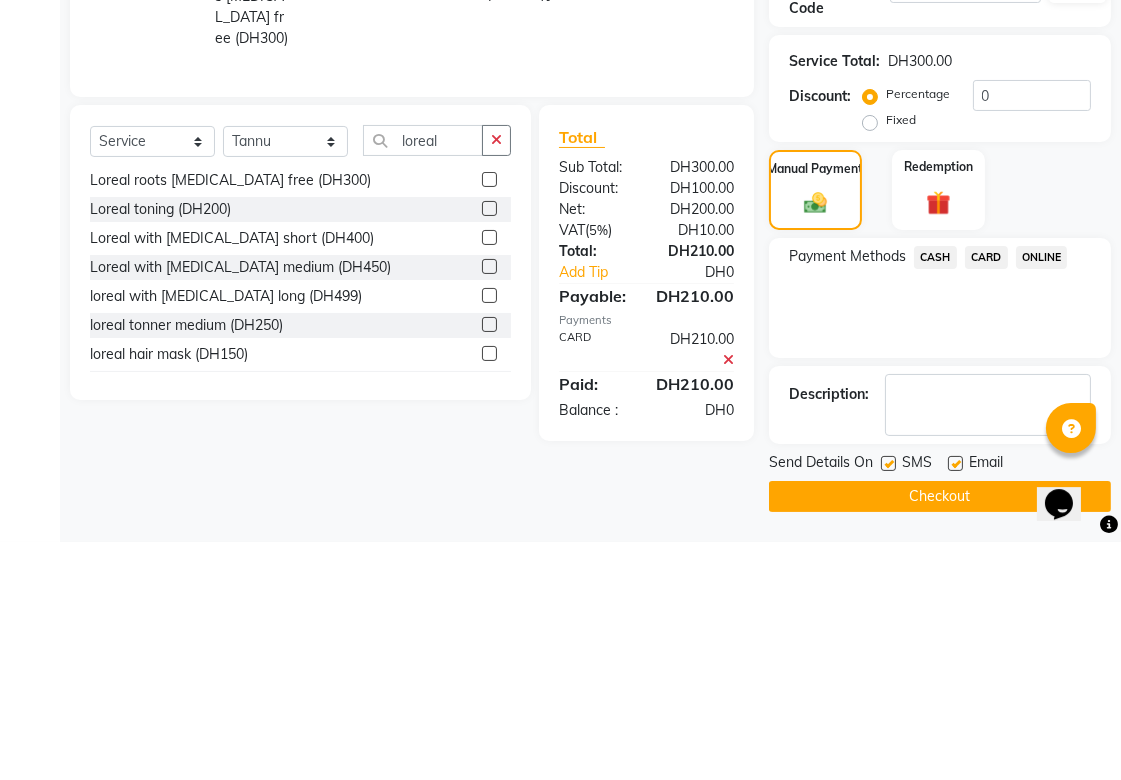 click on "Checkout" 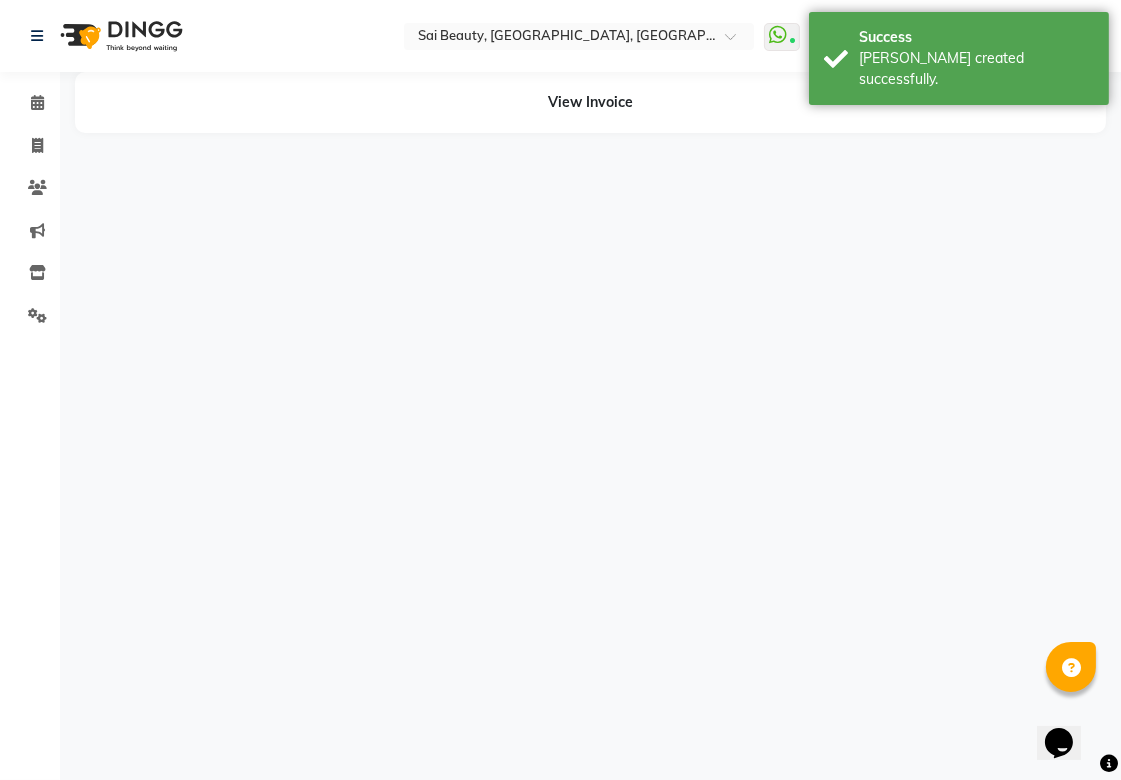 scroll, scrollTop: 0, scrollLeft: 0, axis: both 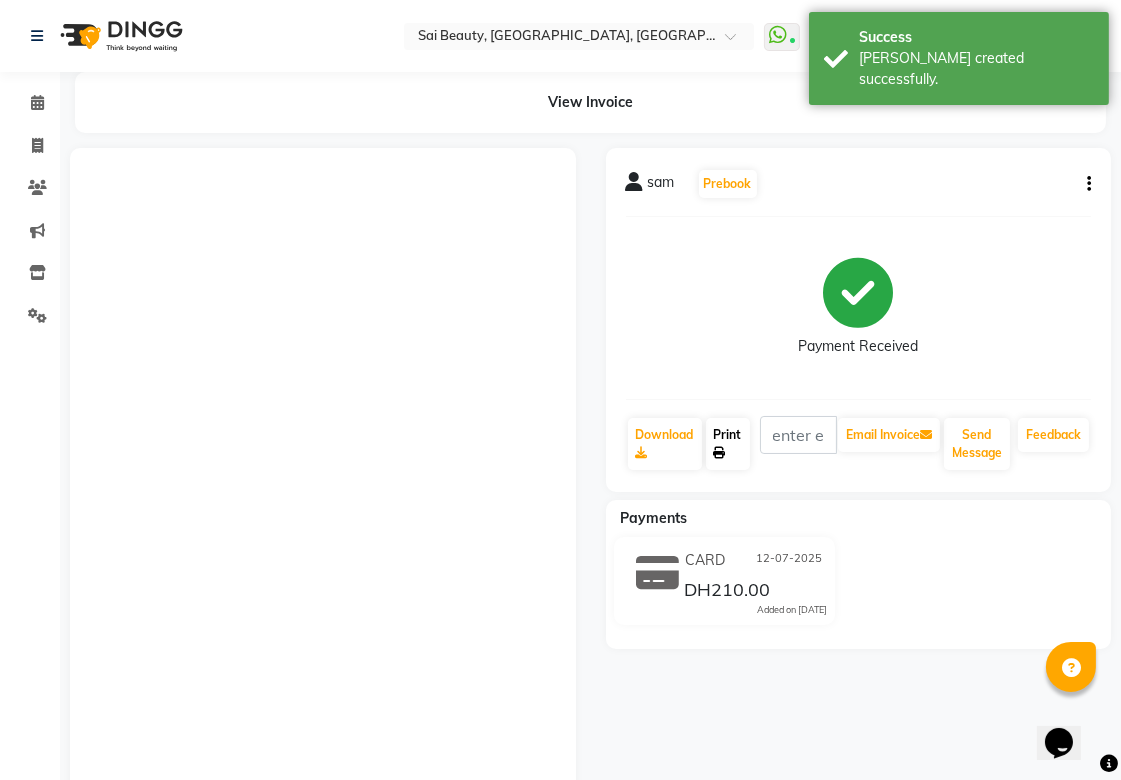 click on "Print" 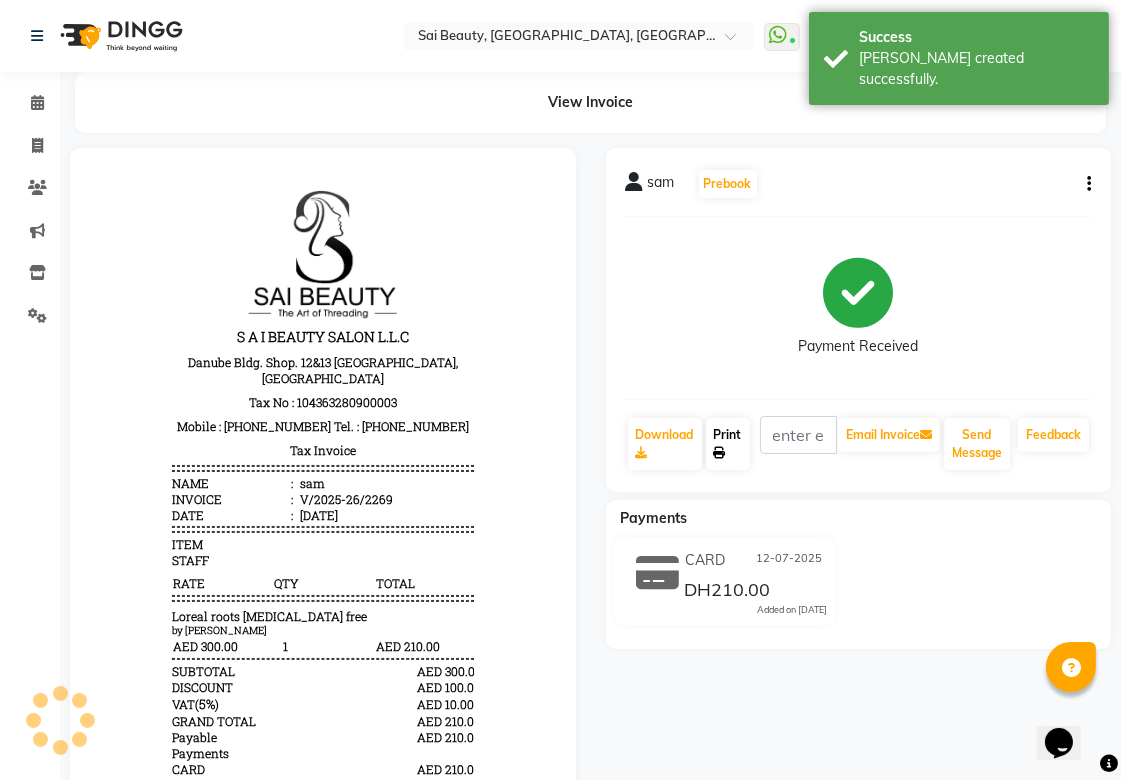 scroll, scrollTop: 0, scrollLeft: 0, axis: both 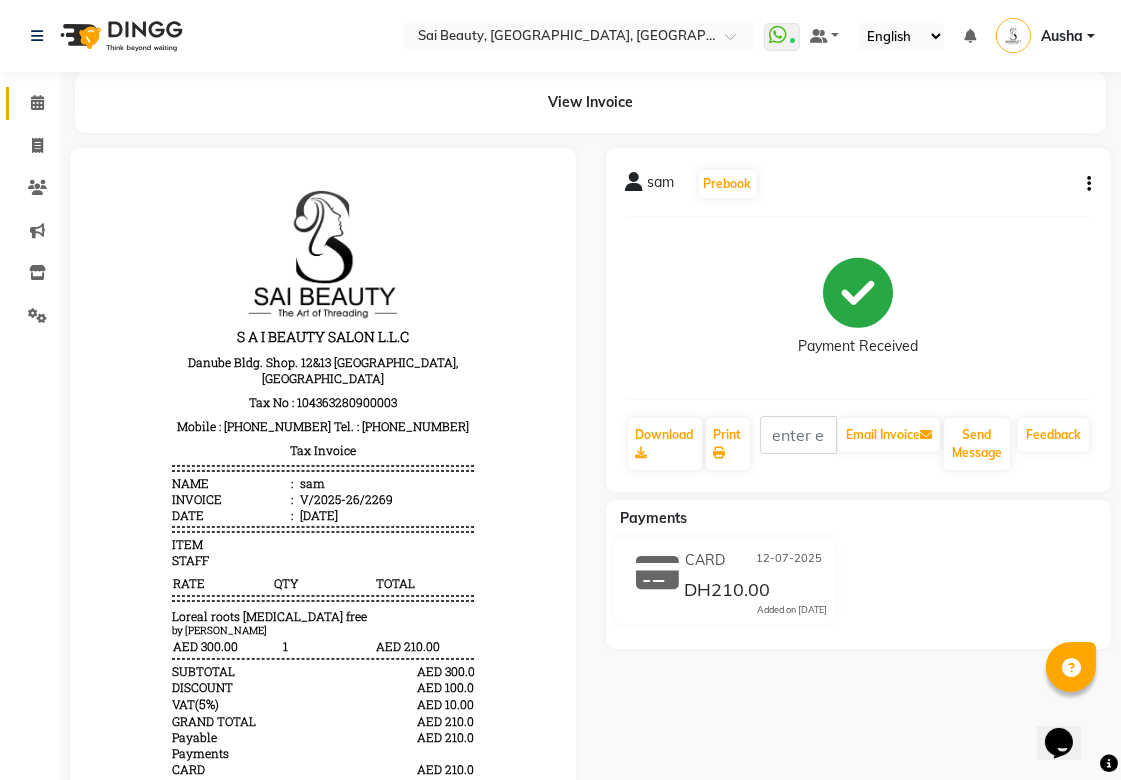 click 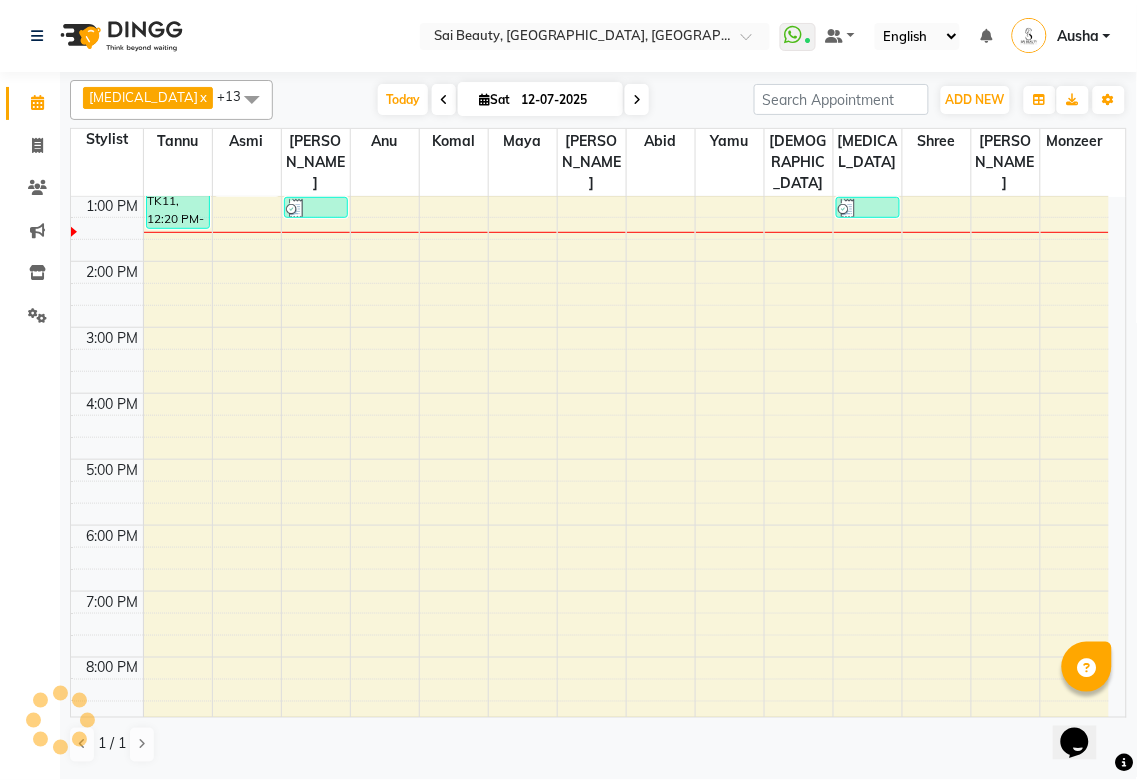 scroll, scrollTop: 0, scrollLeft: 0, axis: both 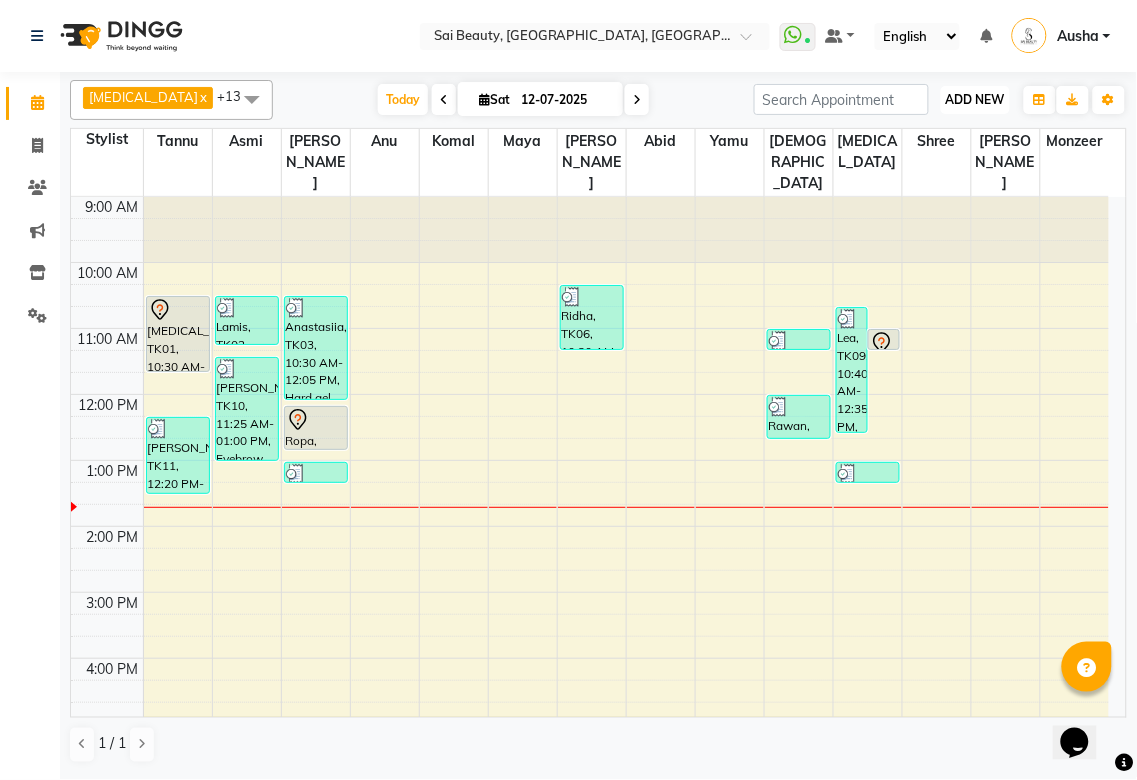click on "ADD NEW" at bounding box center (975, 99) 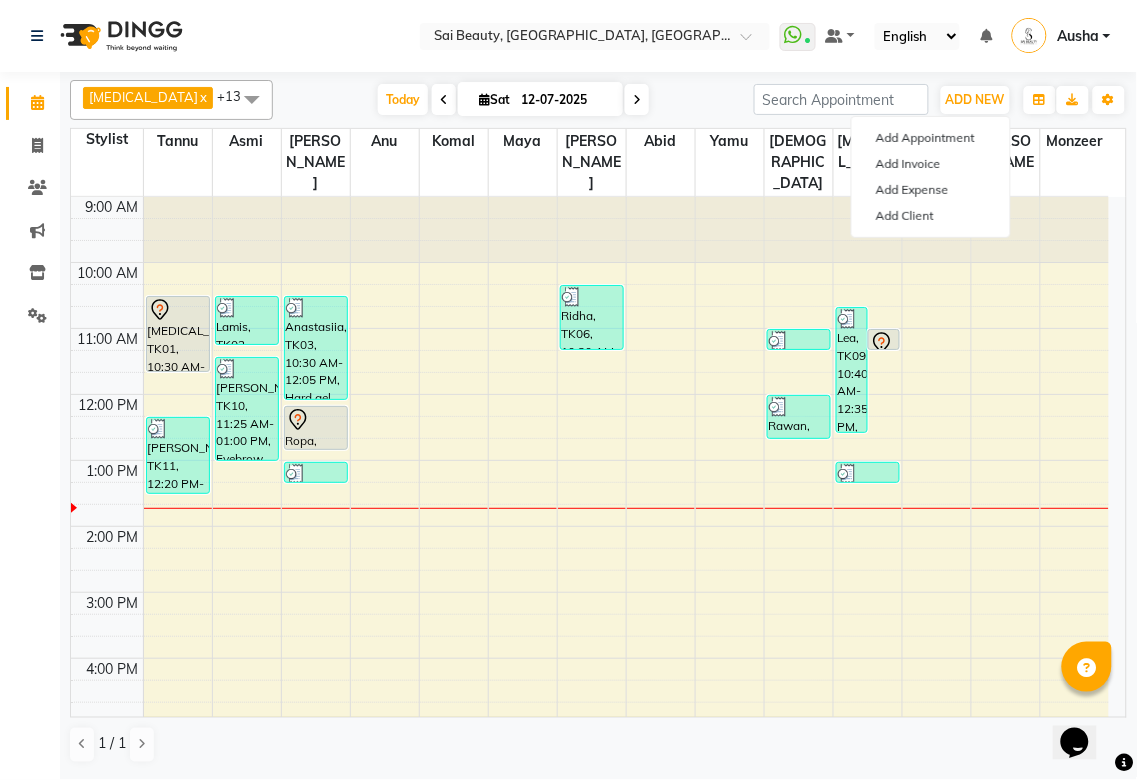 click 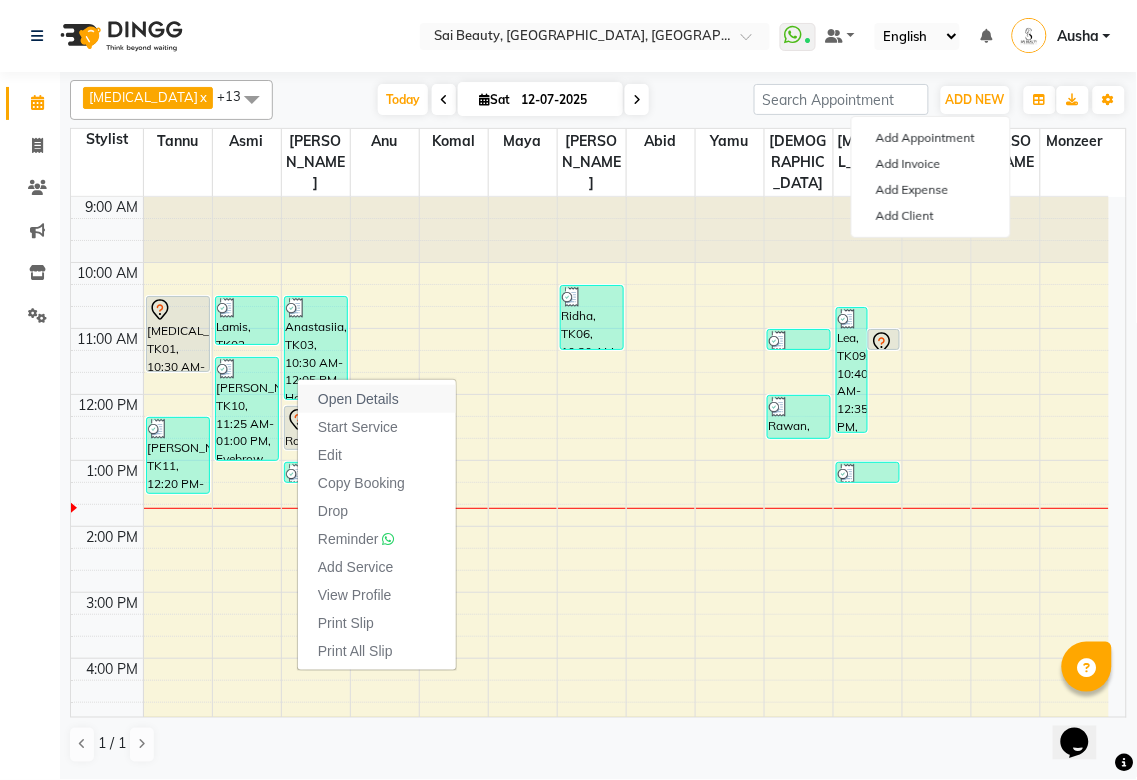 click on "Open Details" at bounding box center (377, 399) 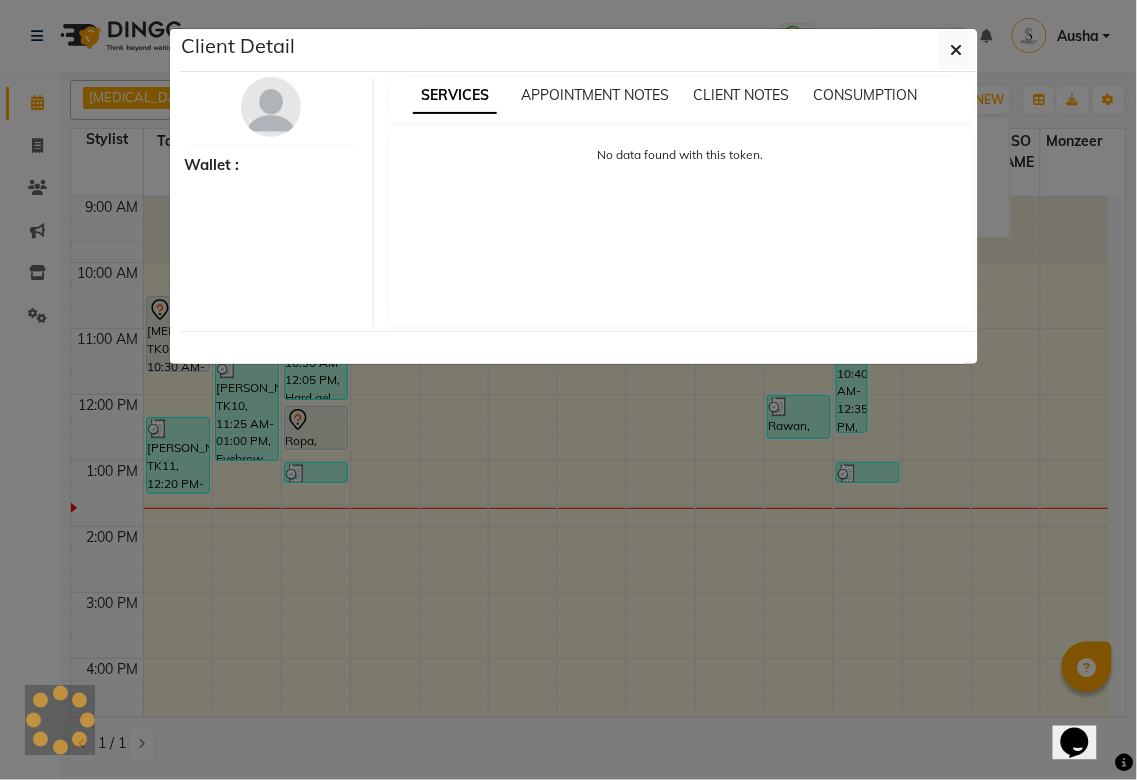 select on "7" 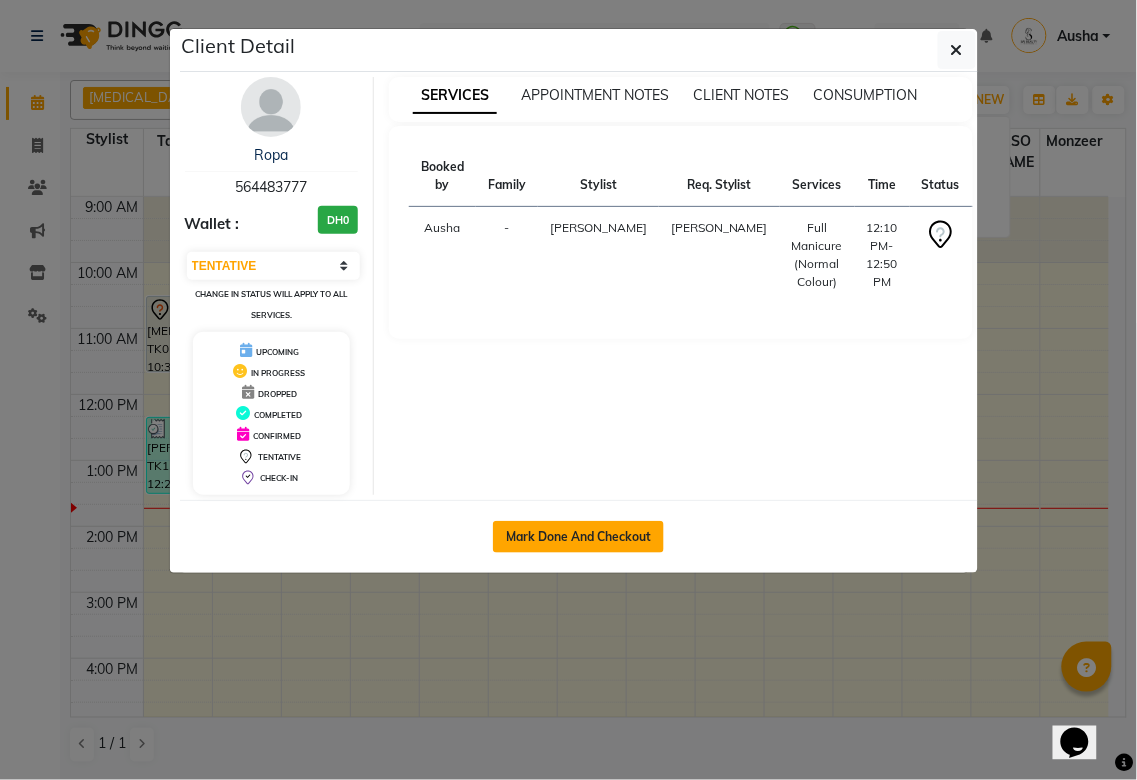 click on "Mark Done And Checkout" 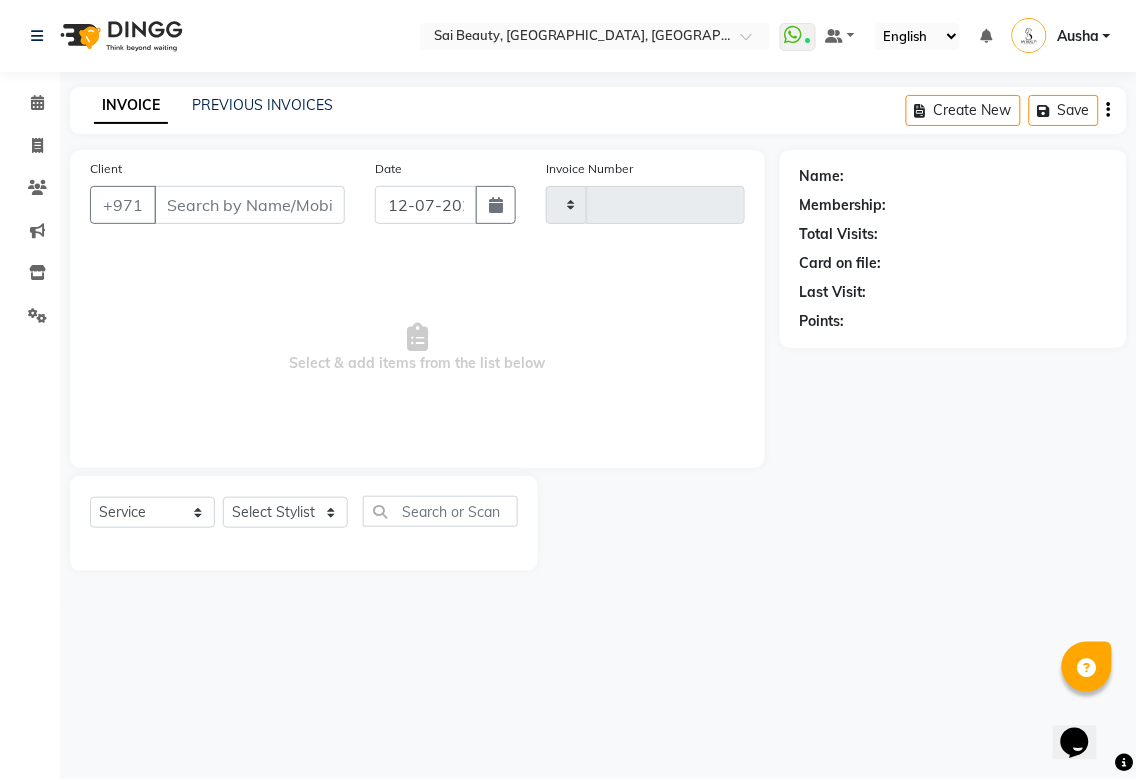 type on "2270" 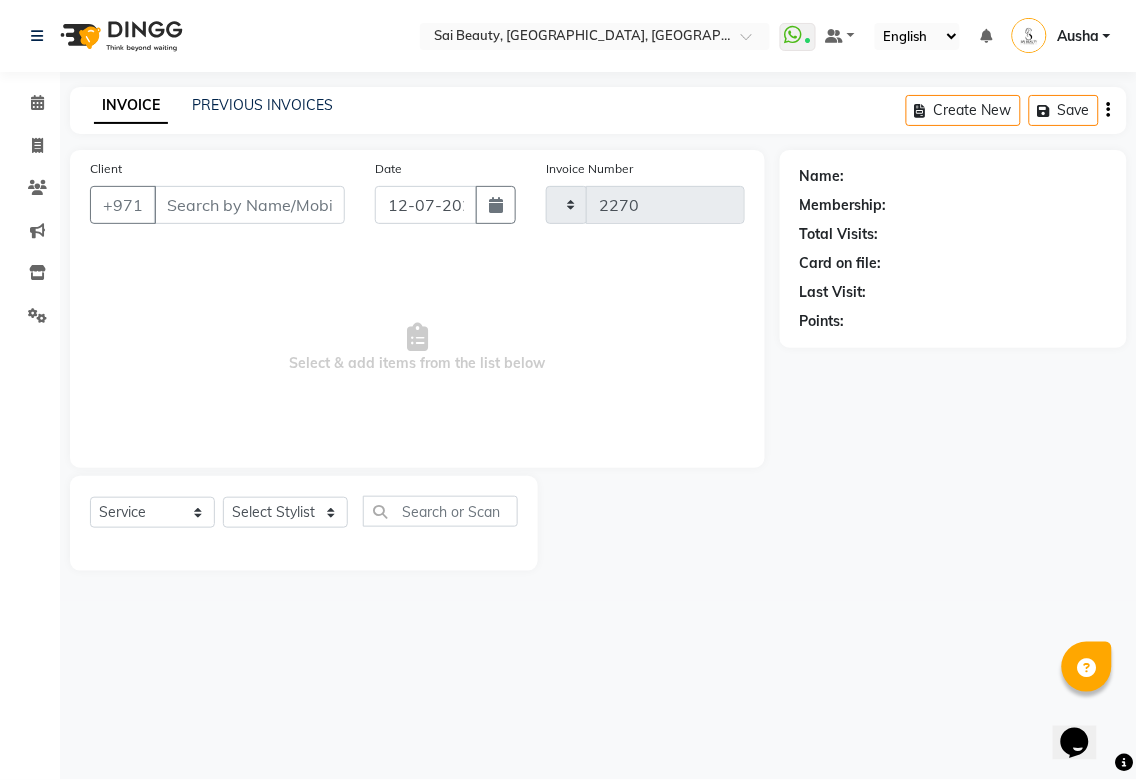 select on "5352" 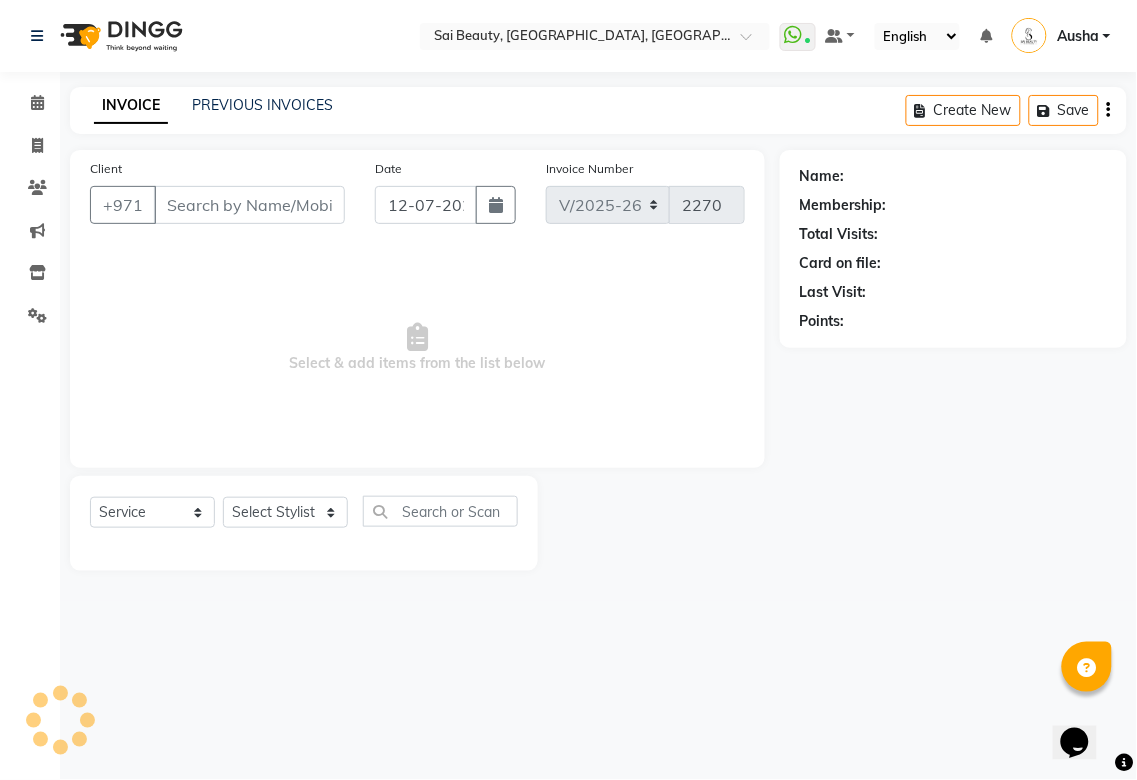 type on "564483777" 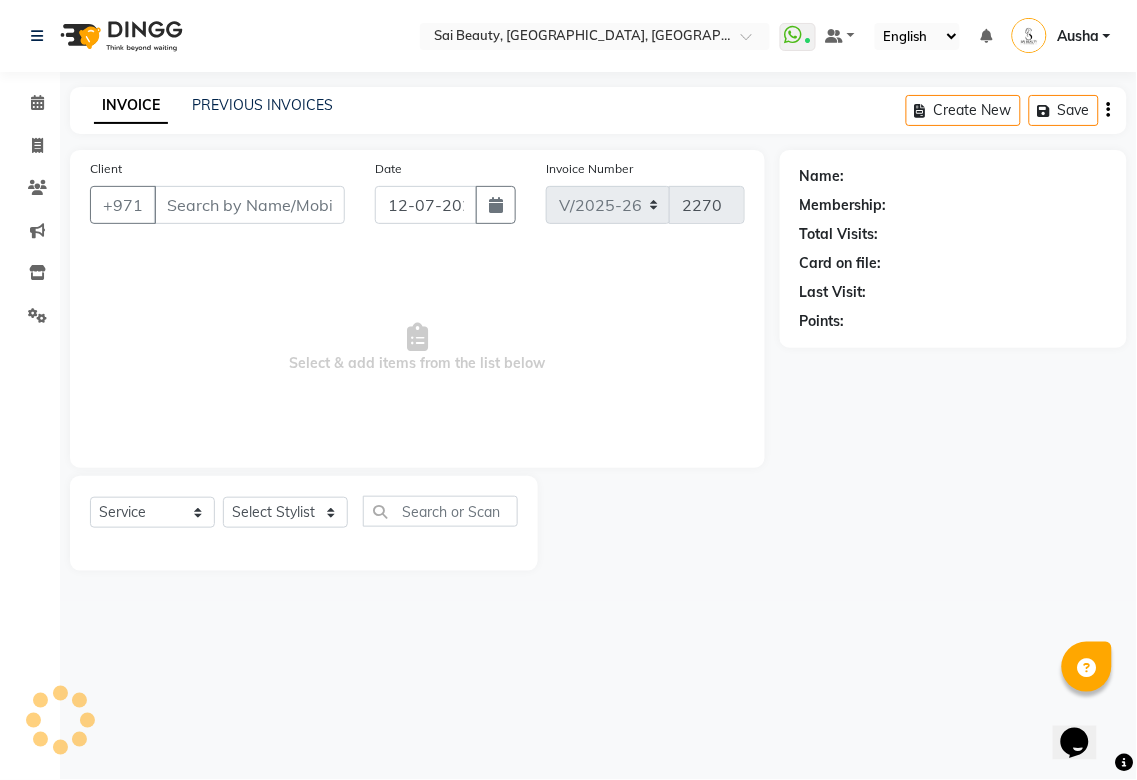 select on "43674" 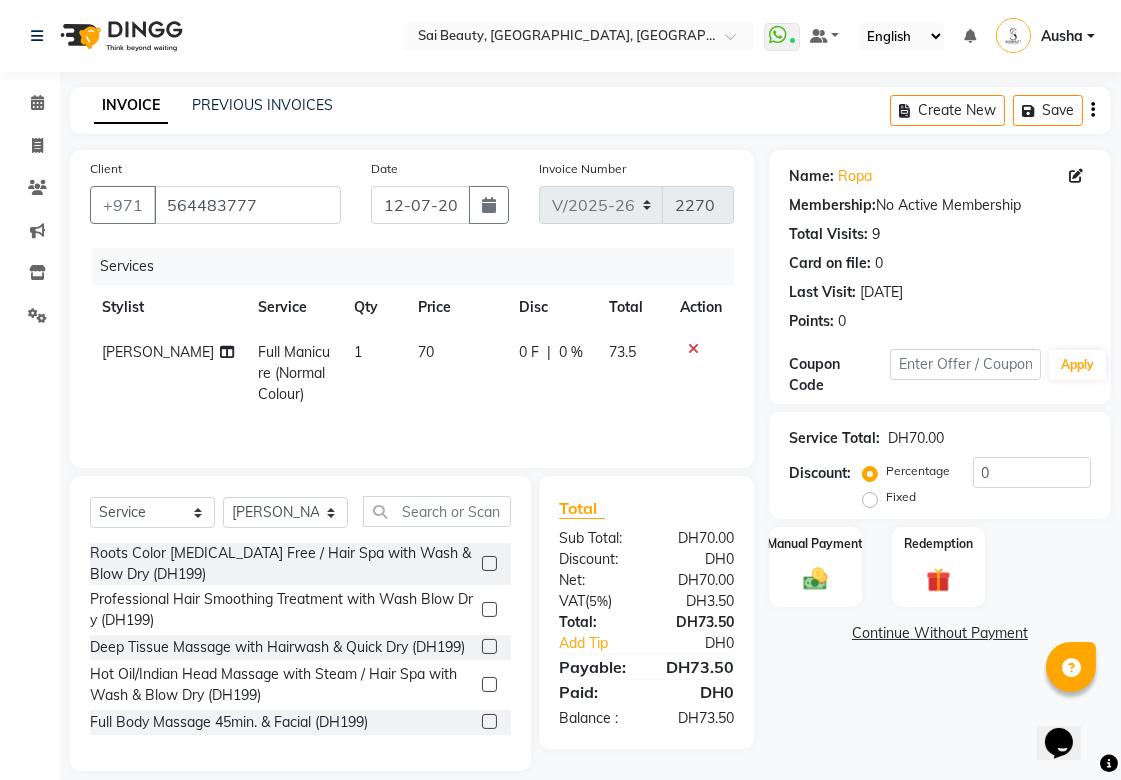 click 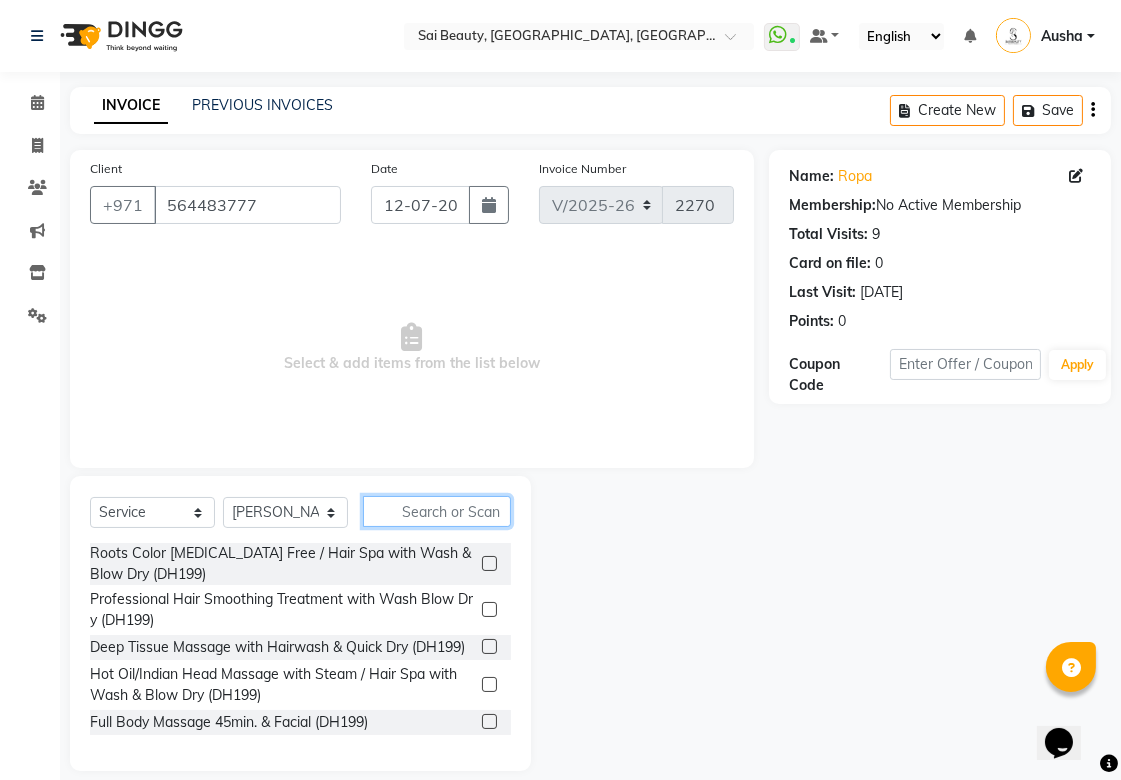 click 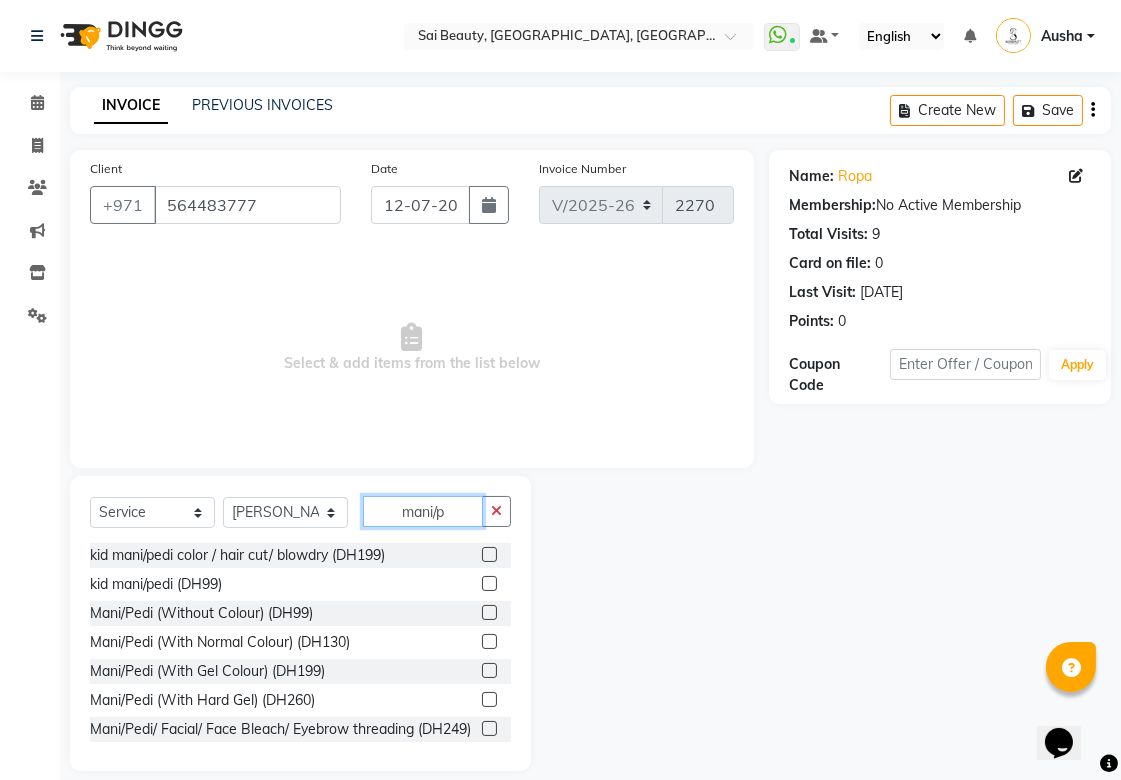 type on "mani/p" 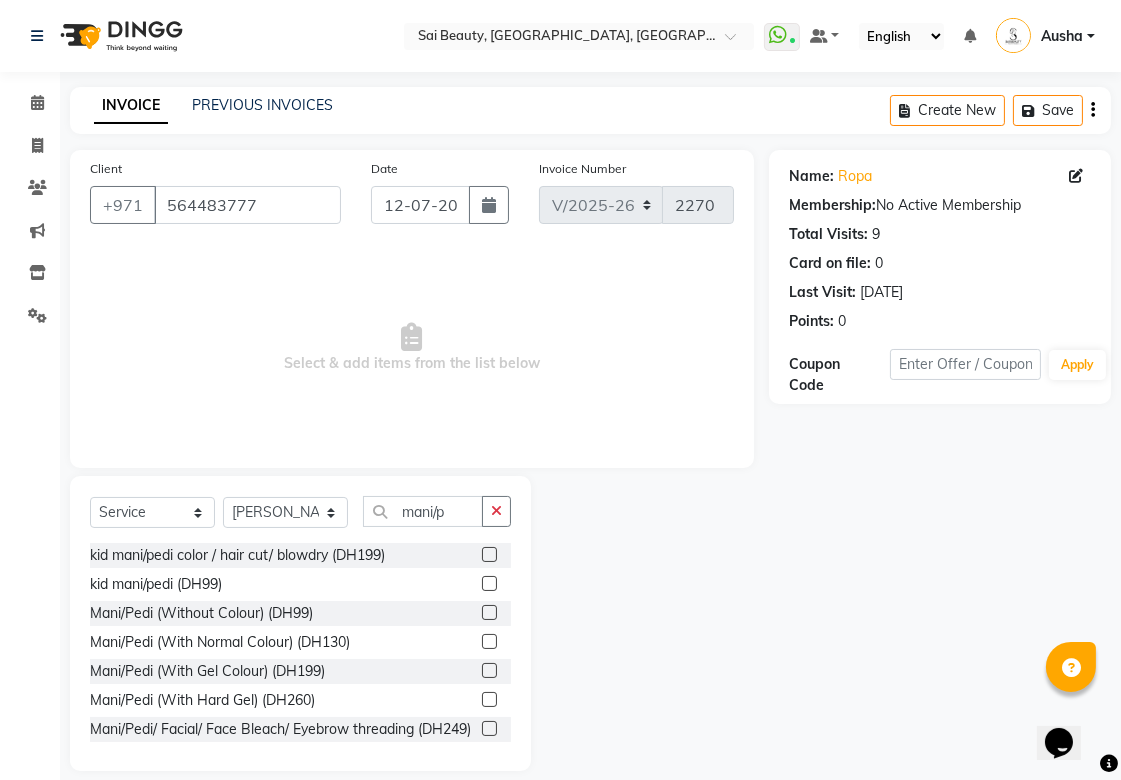 click on "Mani/Pedi (With Normal Colour) (DH130)" 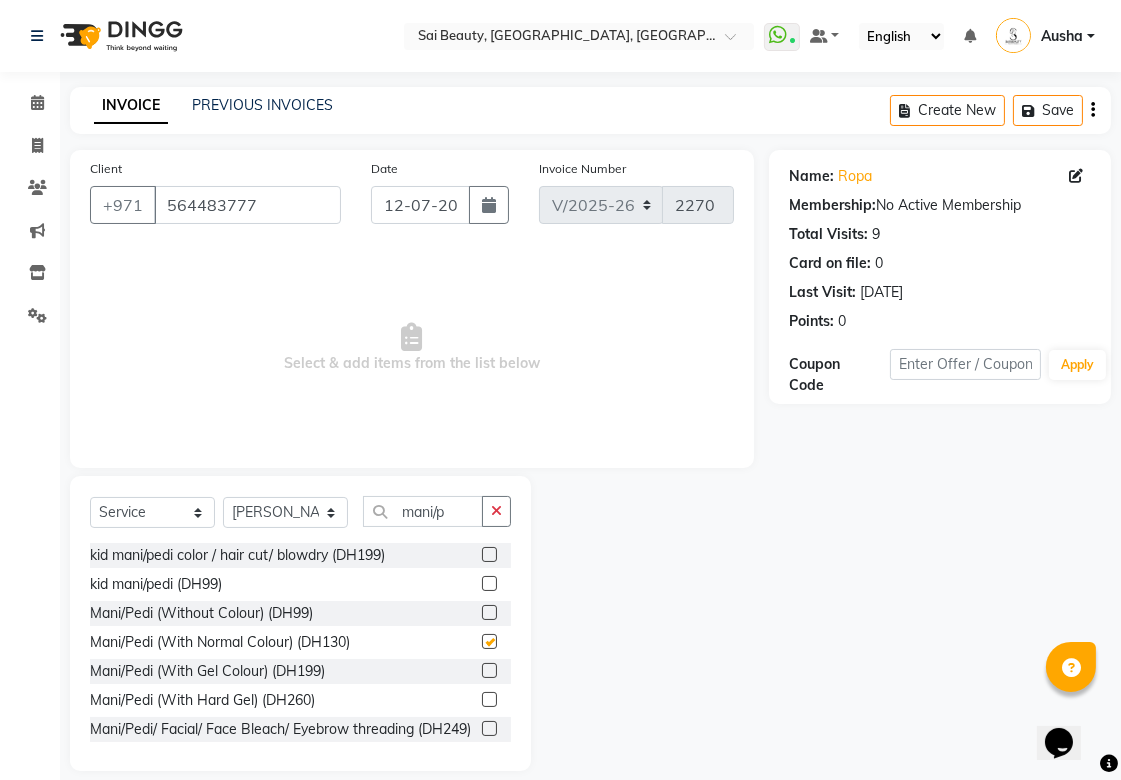 click on "kid mani/pedi color / hair cut/ blowdry  (DH199)  kid mani/pedi (DH99)  Mani/Pedi (Without Colour) (DH99)  Mani/Pedi (With Normal Colour) (DH130)  Mani/Pedi (With Gel Colour) (DH199)  Mani/Pedi (With Hard Gel) (DH260)  Mani/Pedi/ Facial/ Face Bleach/ Eyebrow threading  (DH249)" 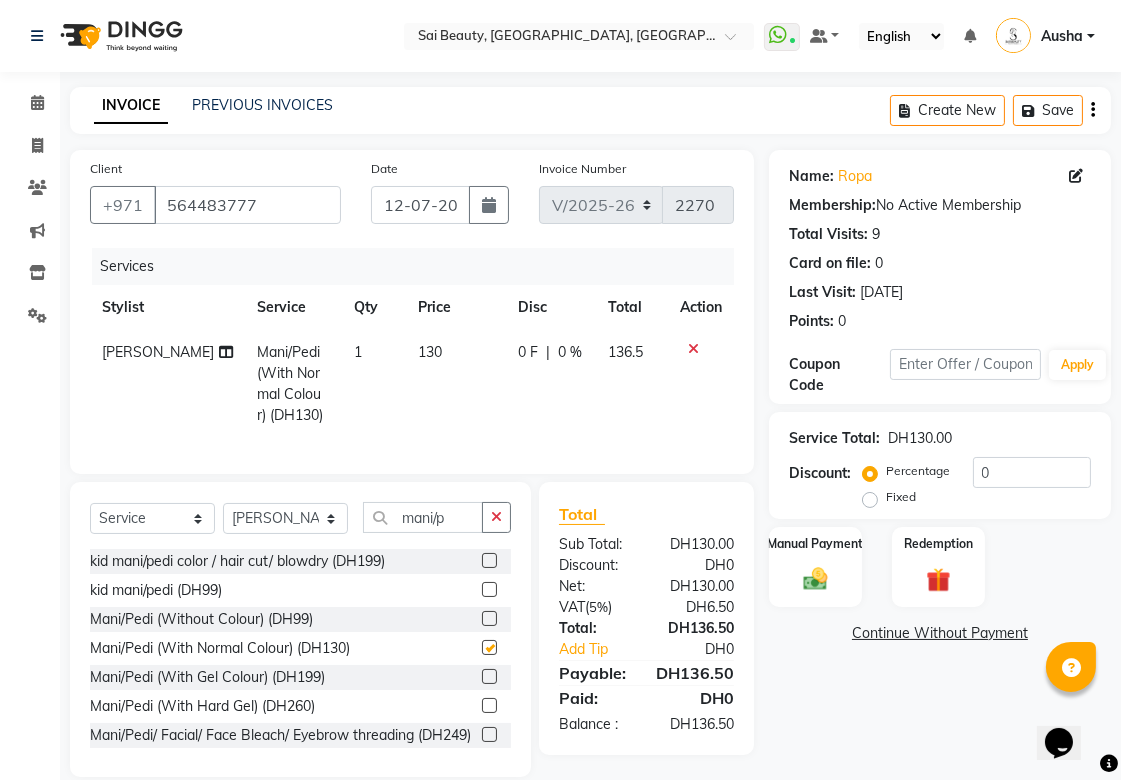 checkbox on "false" 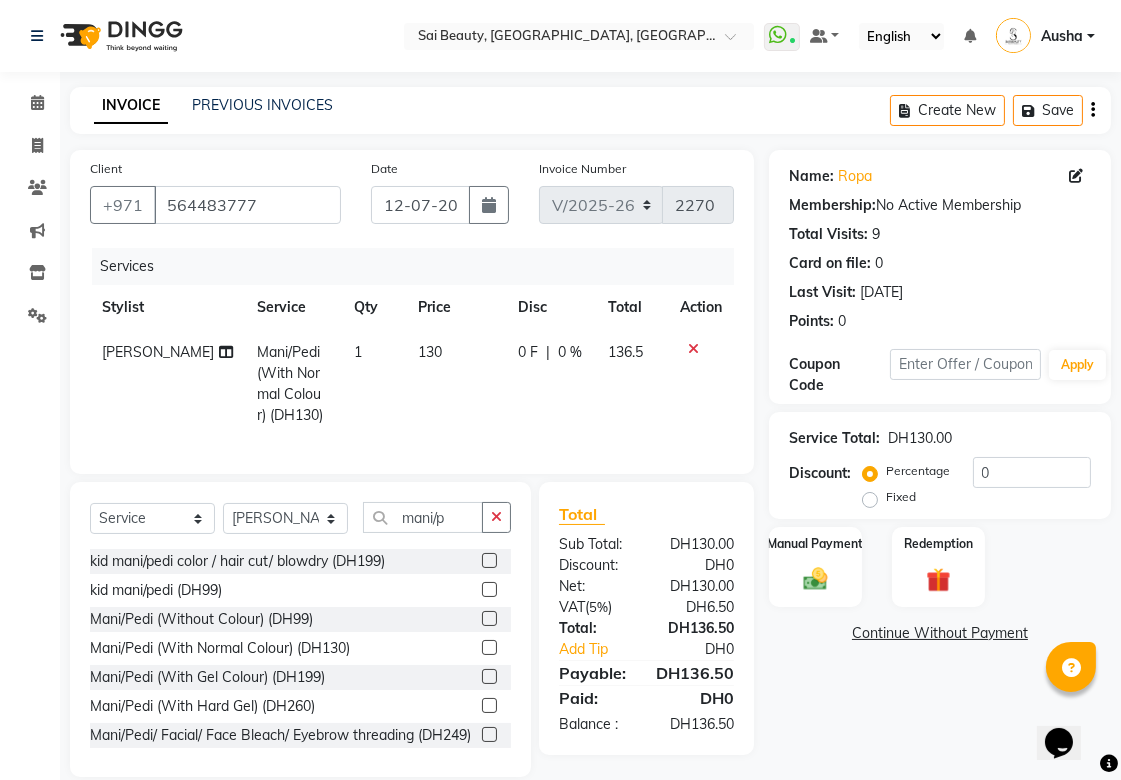 click 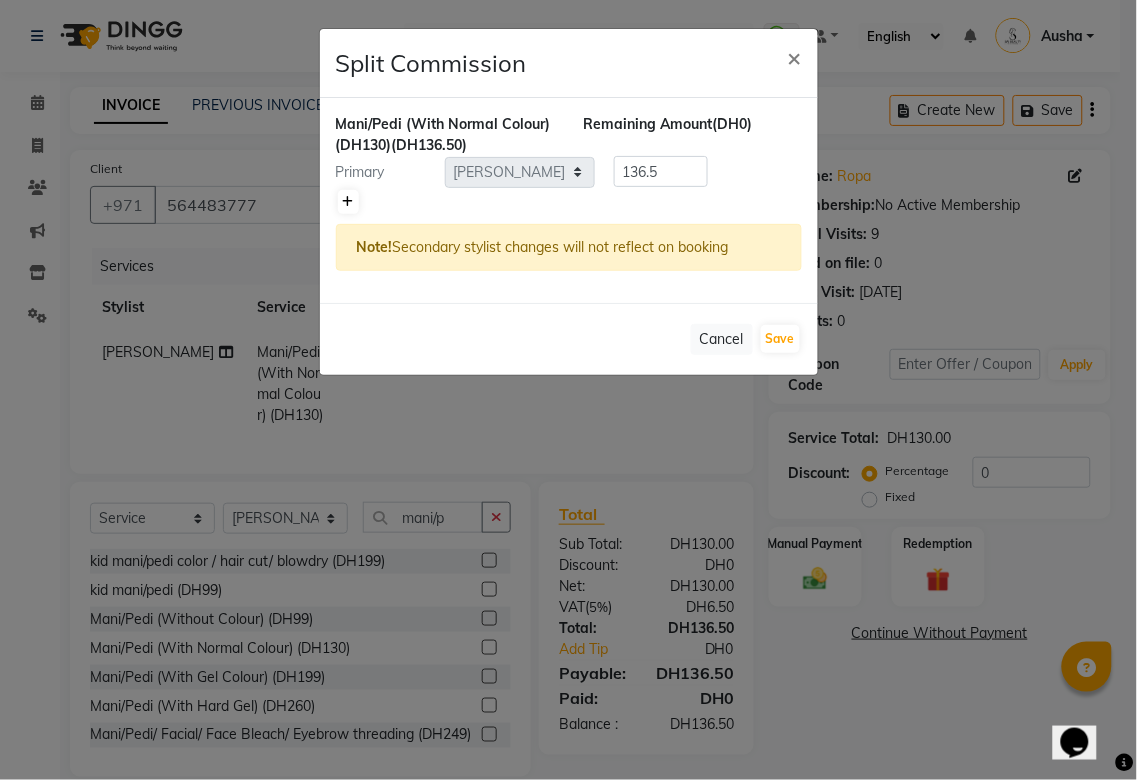 click 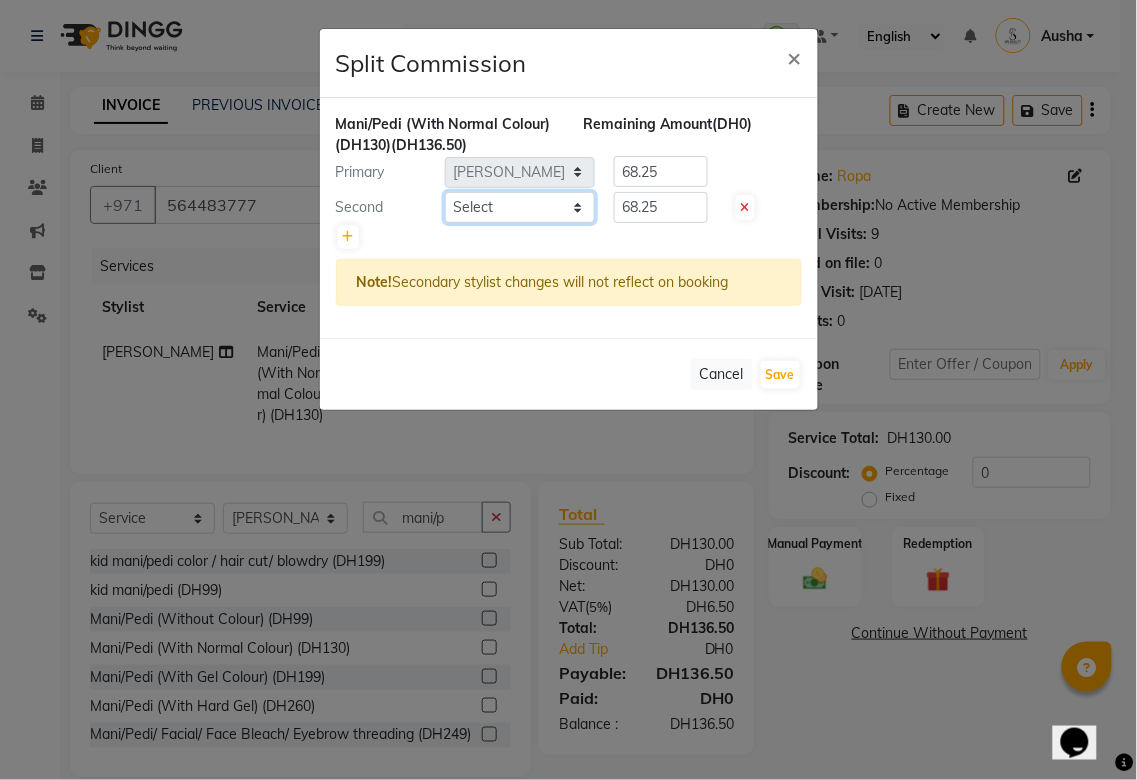 click on "Select  [PERSON_NAME][MEDICAL_DATA]   [PERSON_NAME]   Asmi   Ausha   [PERSON_NAME]   Gita   [PERSON_NAME]   Monzeer   shree   [PERSON_NAME]   [PERSON_NAME]   Surakcha   [PERSON_NAME]   Yamu" 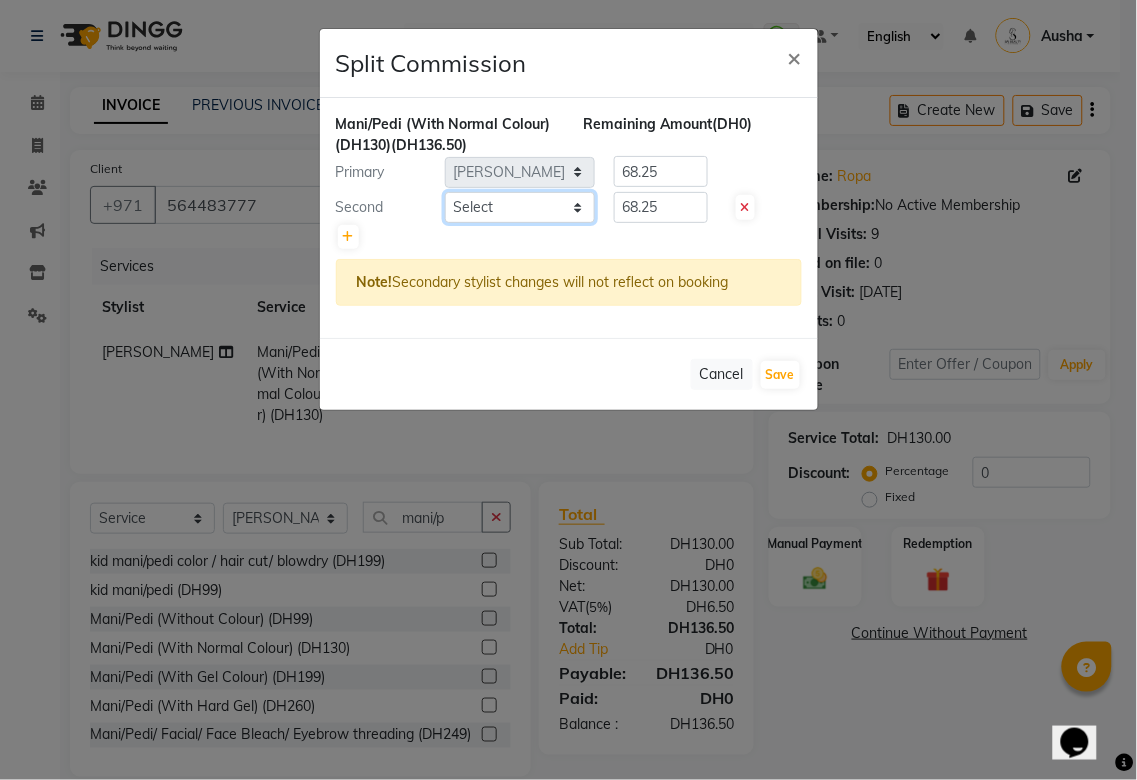 select on "57468" 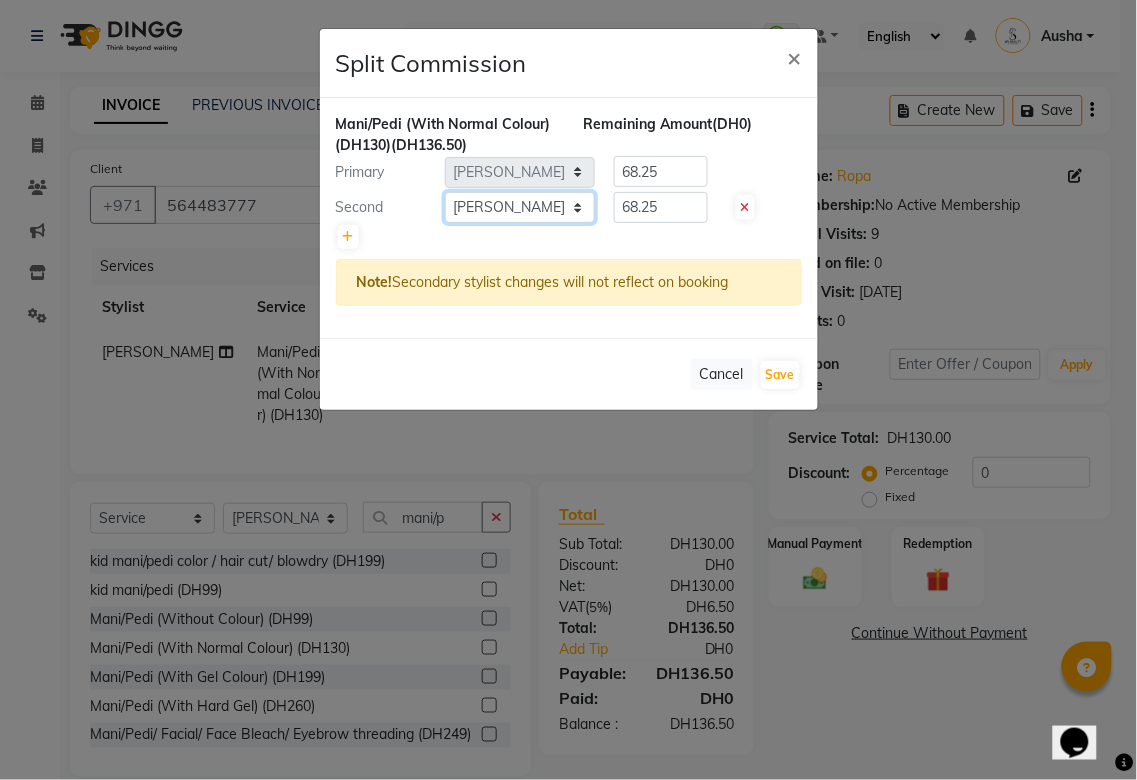 click on "Select  [PERSON_NAME][MEDICAL_DATA]   [PERSON_NAME]   Asmi   Ausha   [PERSON_NAME]   Gita   [PERSON_NAME]   Monzeer   shree   [PERSON_NAME]   [PERSON_NAME]   Surakcha   [PERSON_NAME]   Yamu" 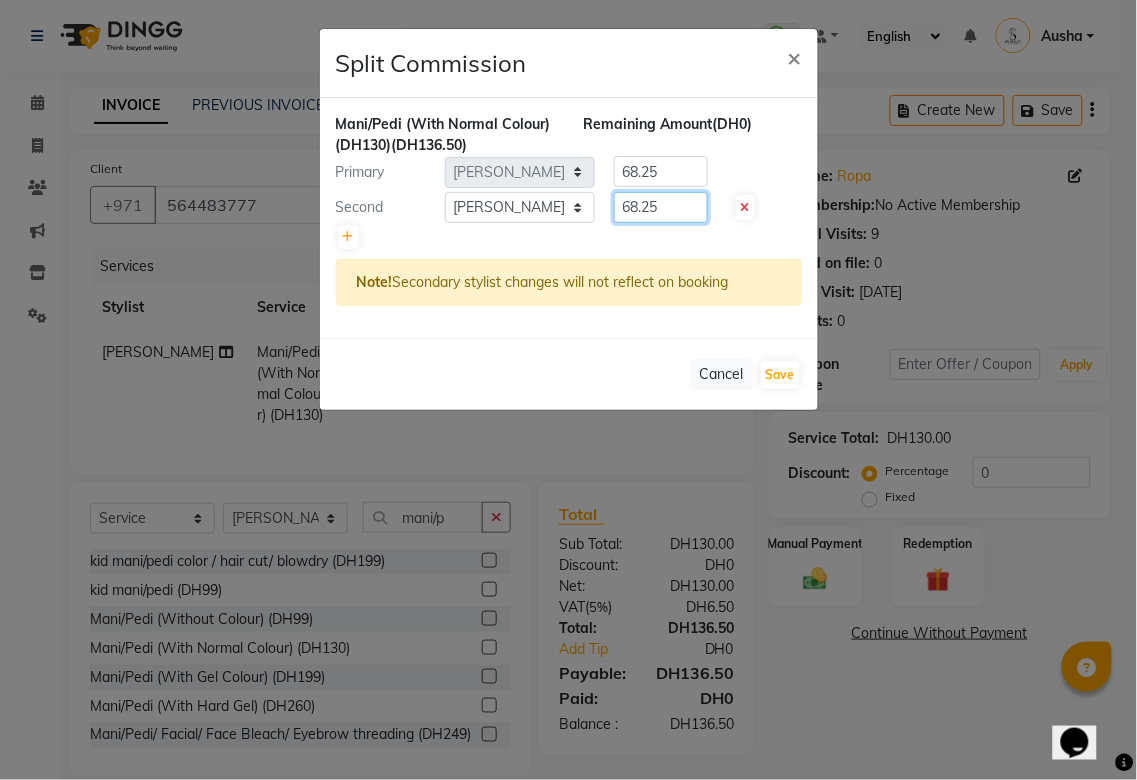 click on "68.25" 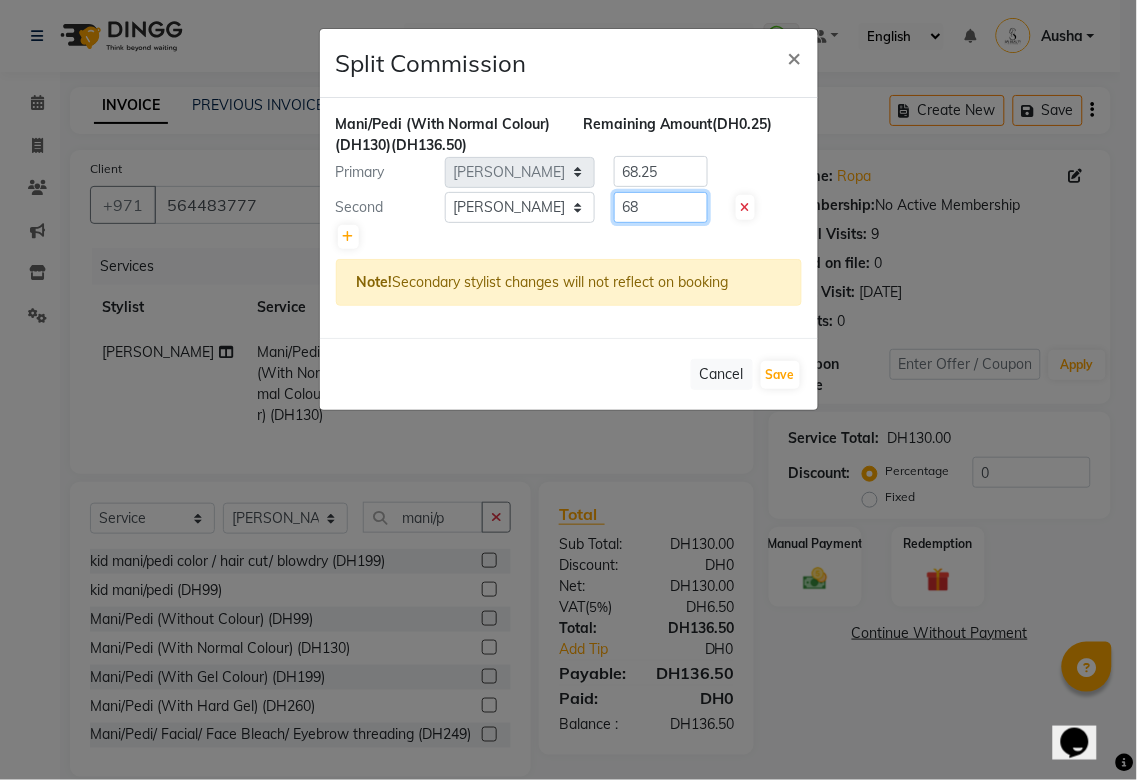 type on "6" 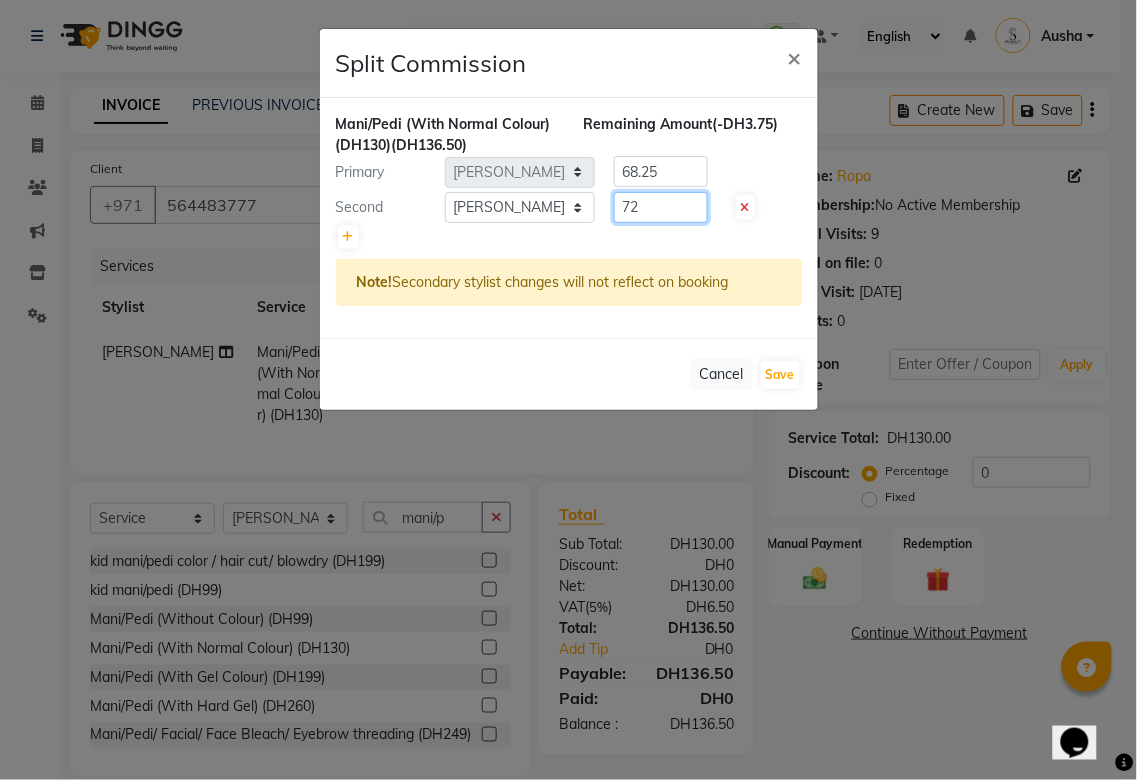 type on "72" 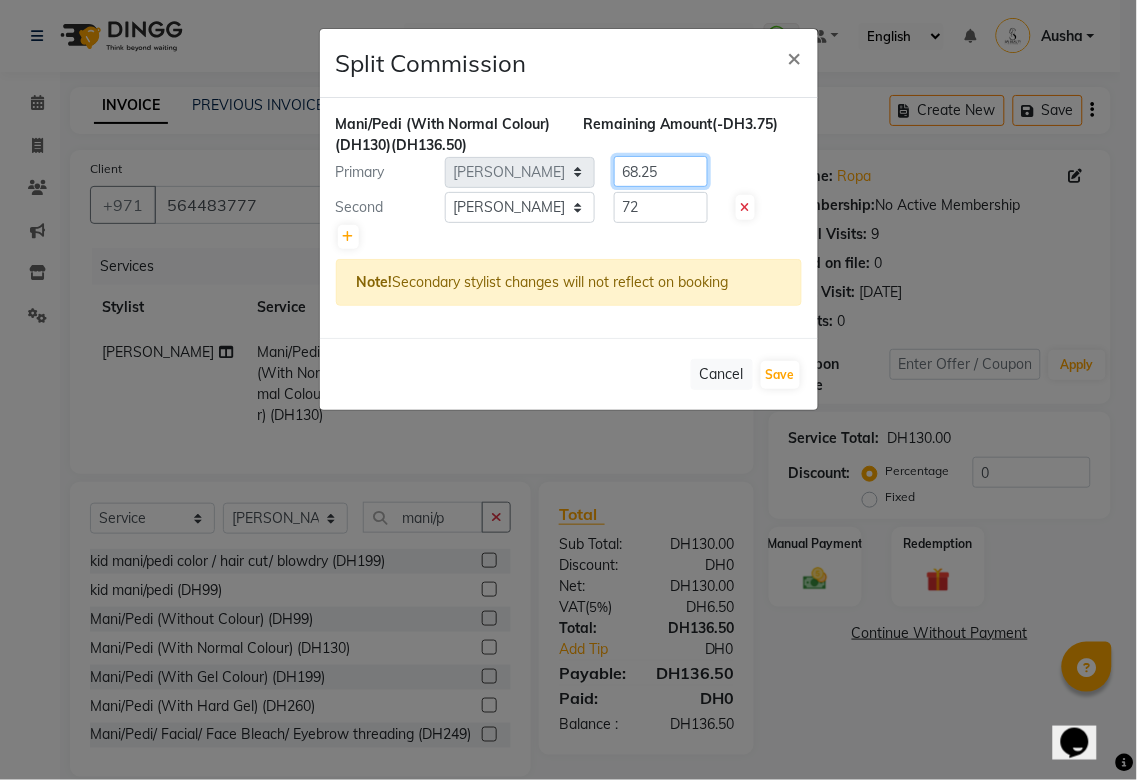 click on "68.25" 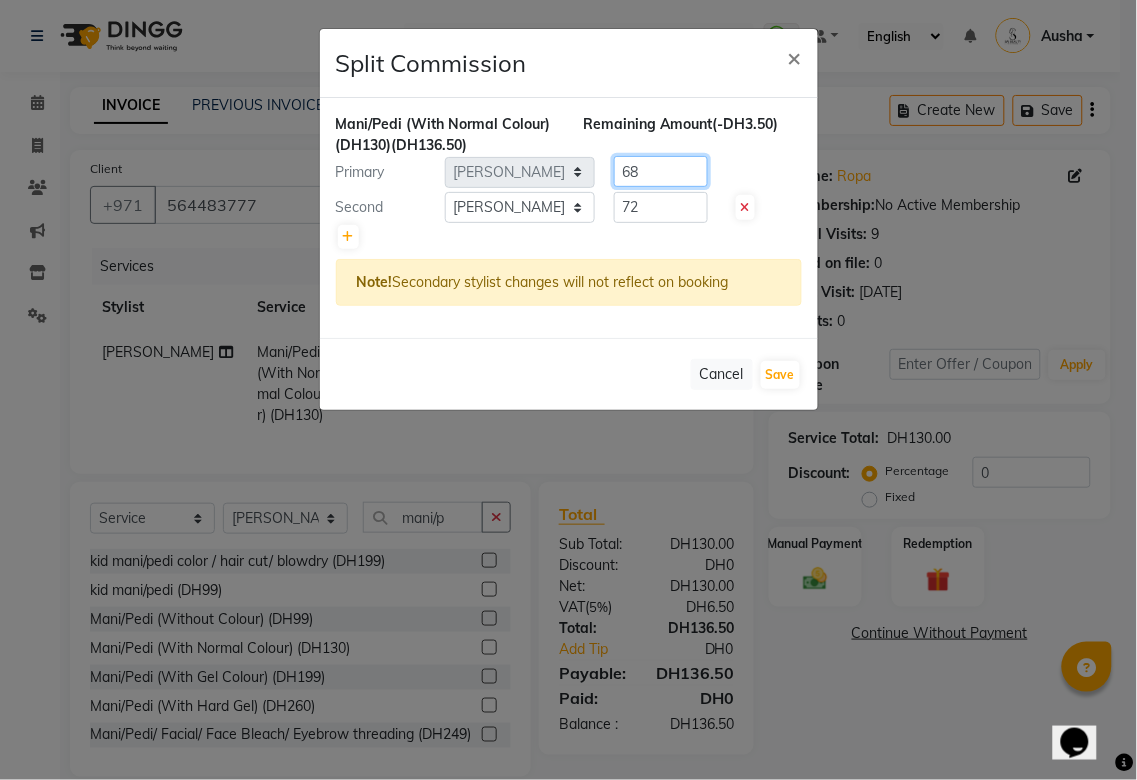 type on "6" 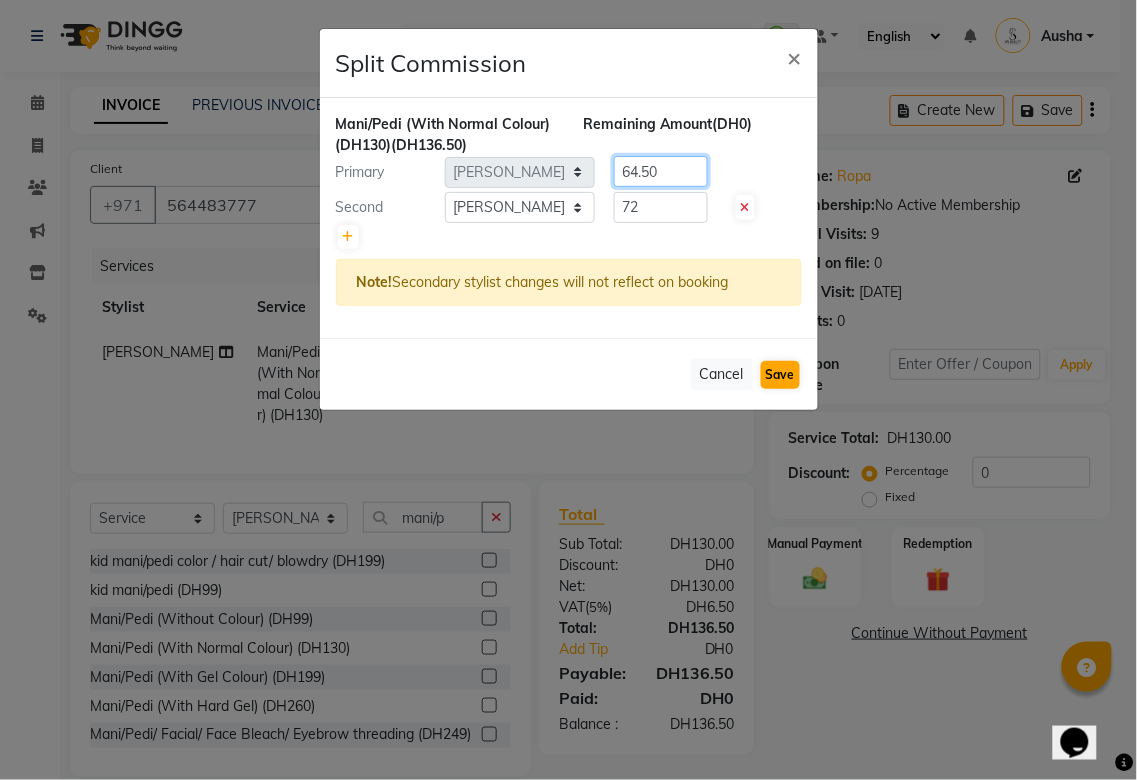 type on "64.50" 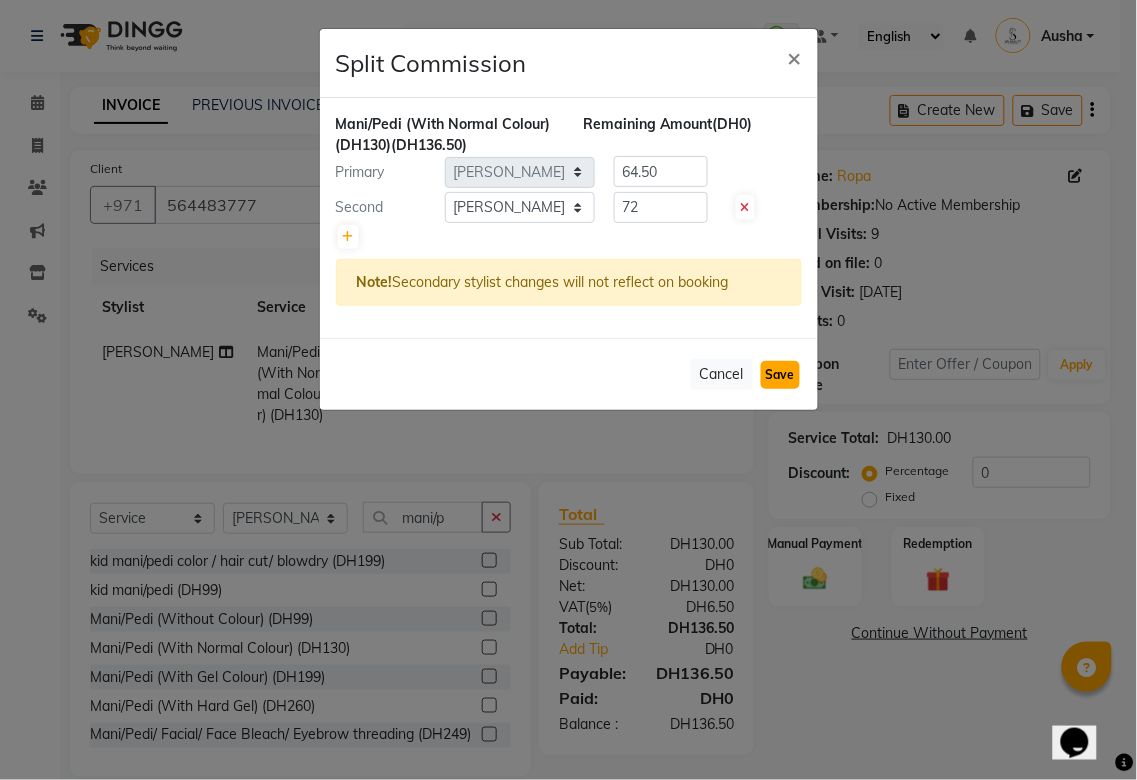 click on "Save" 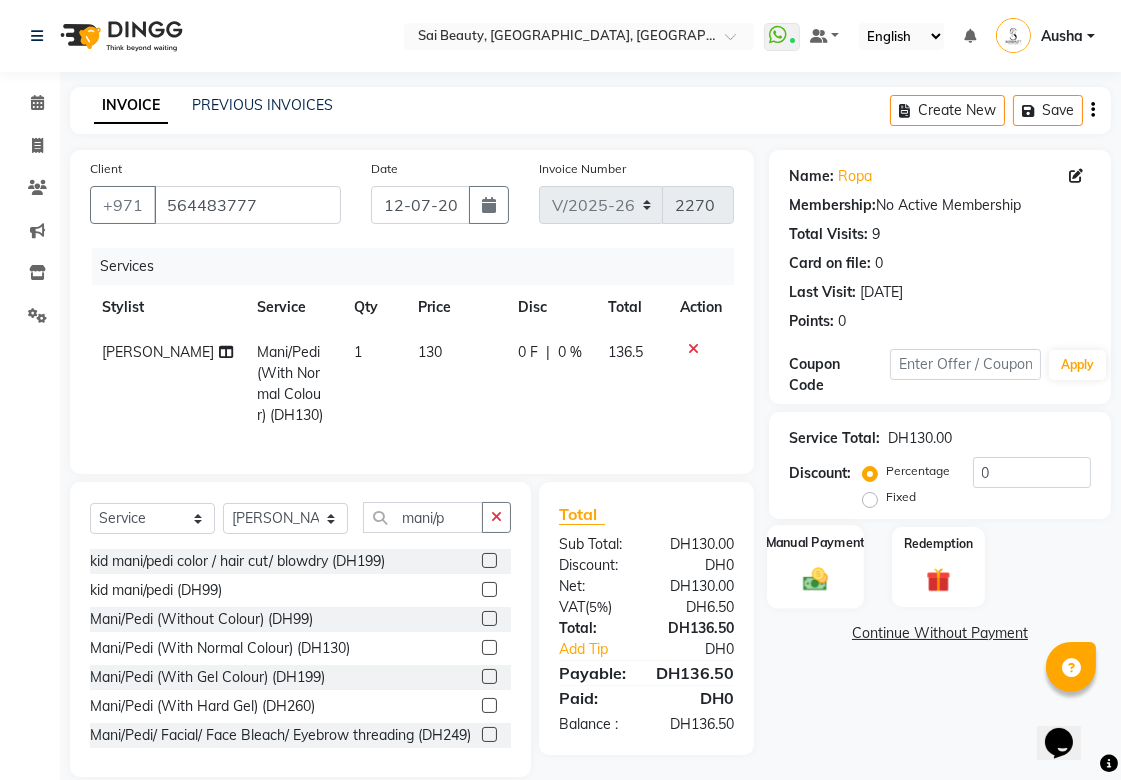click 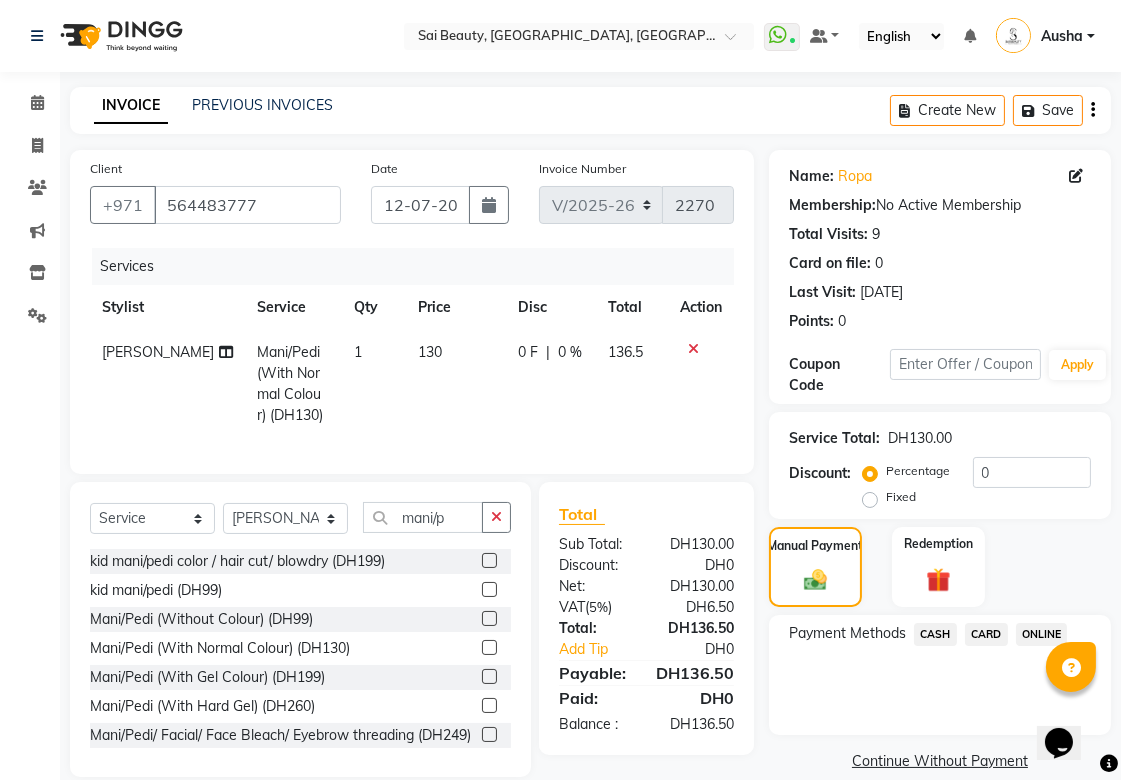 click on "CARD" 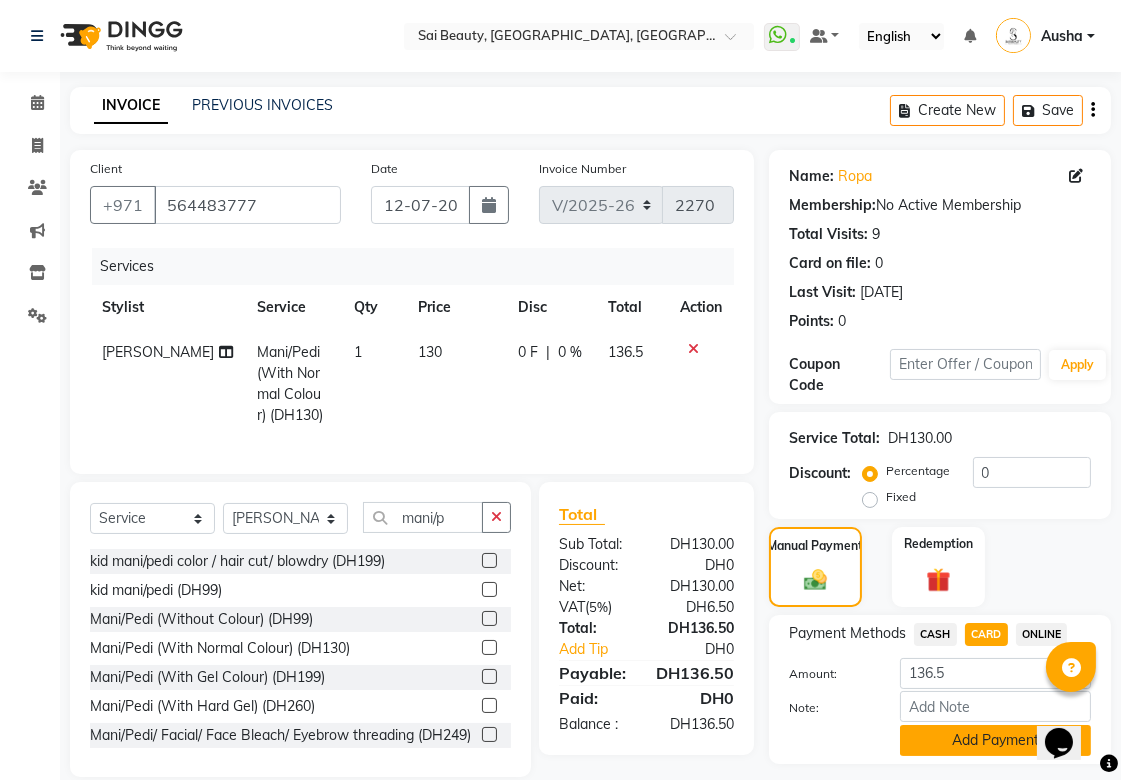 click on "Add Payment" 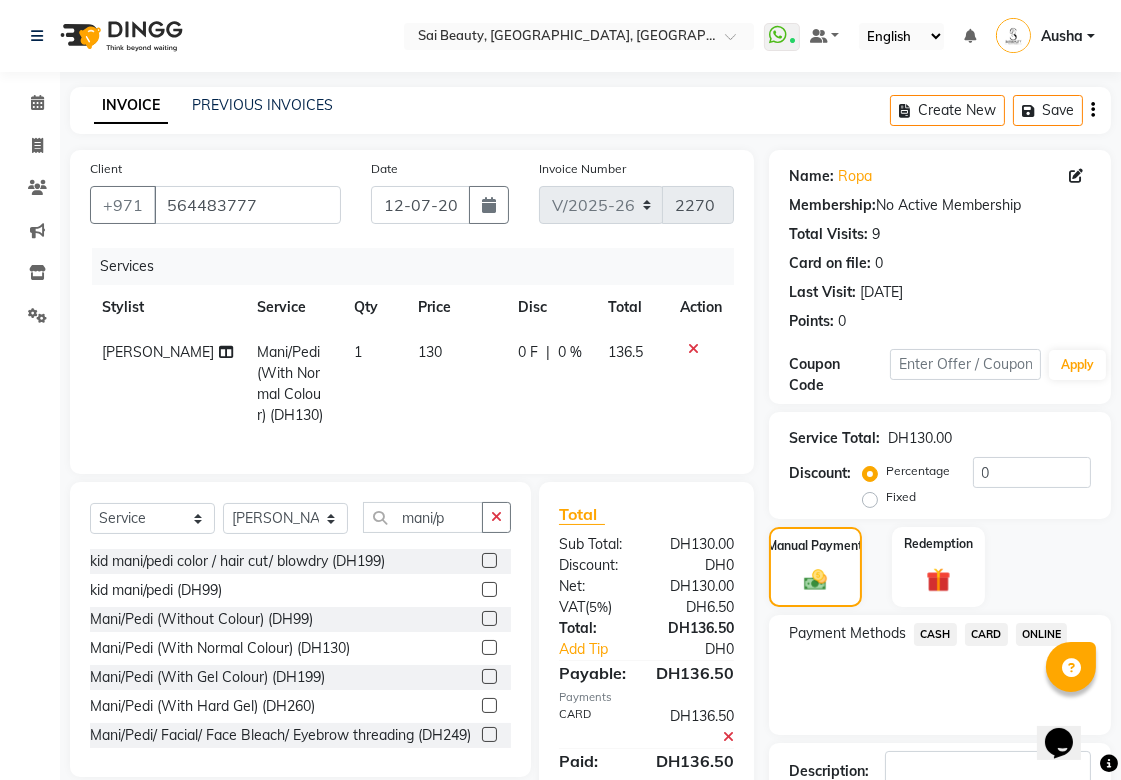 scroll, scrollTop: 138, scrollLeft: 0, axis: vertical 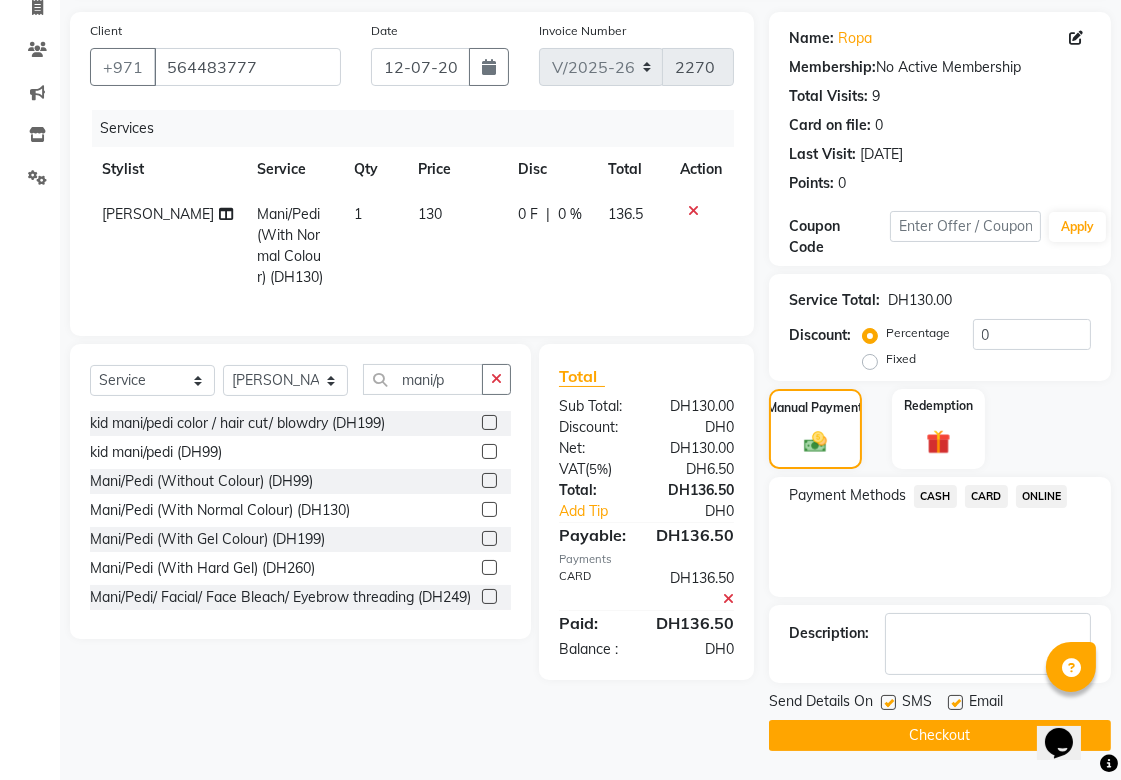 click on "Checkout" 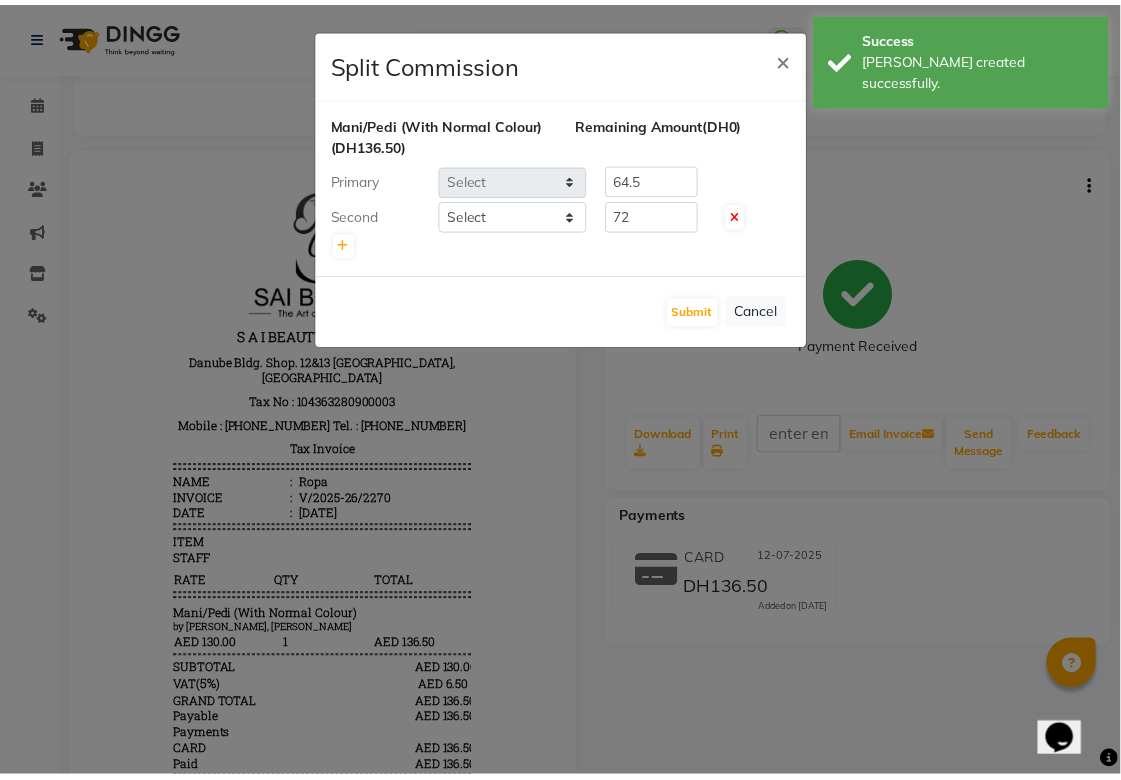 scroll, scrollTop: 0, scrollLeft: 0, axis: both 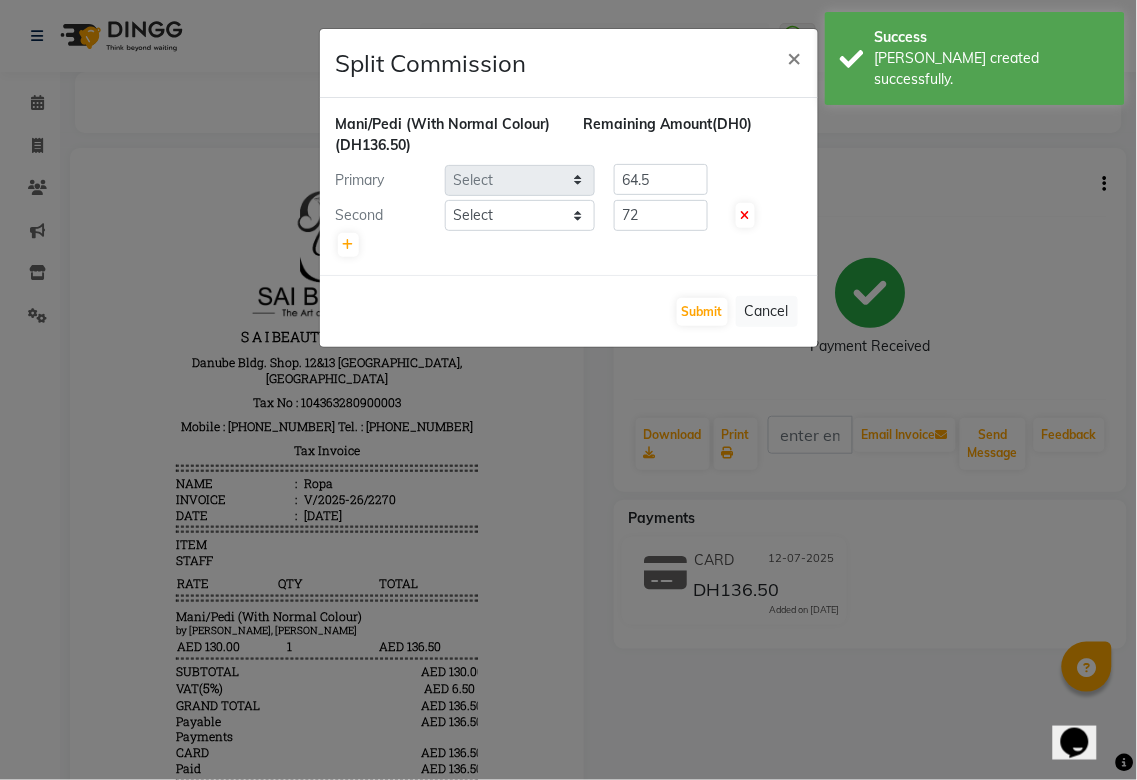 select on "43674" 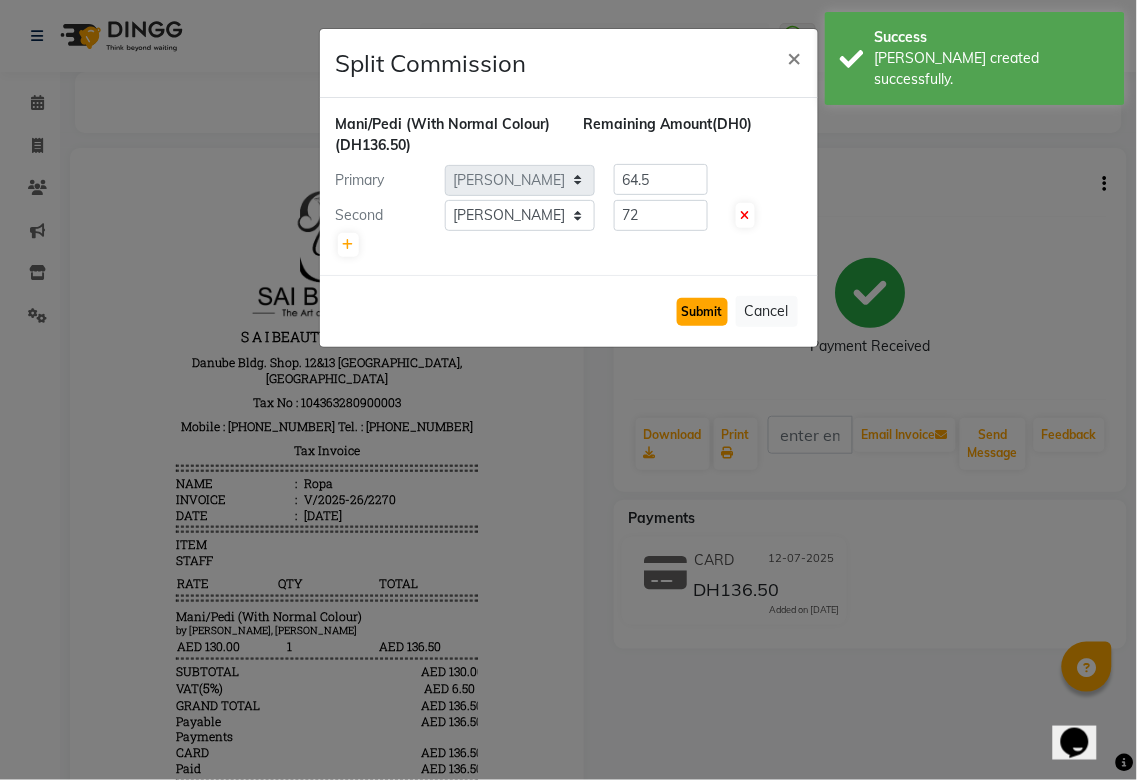 click on "Submit" 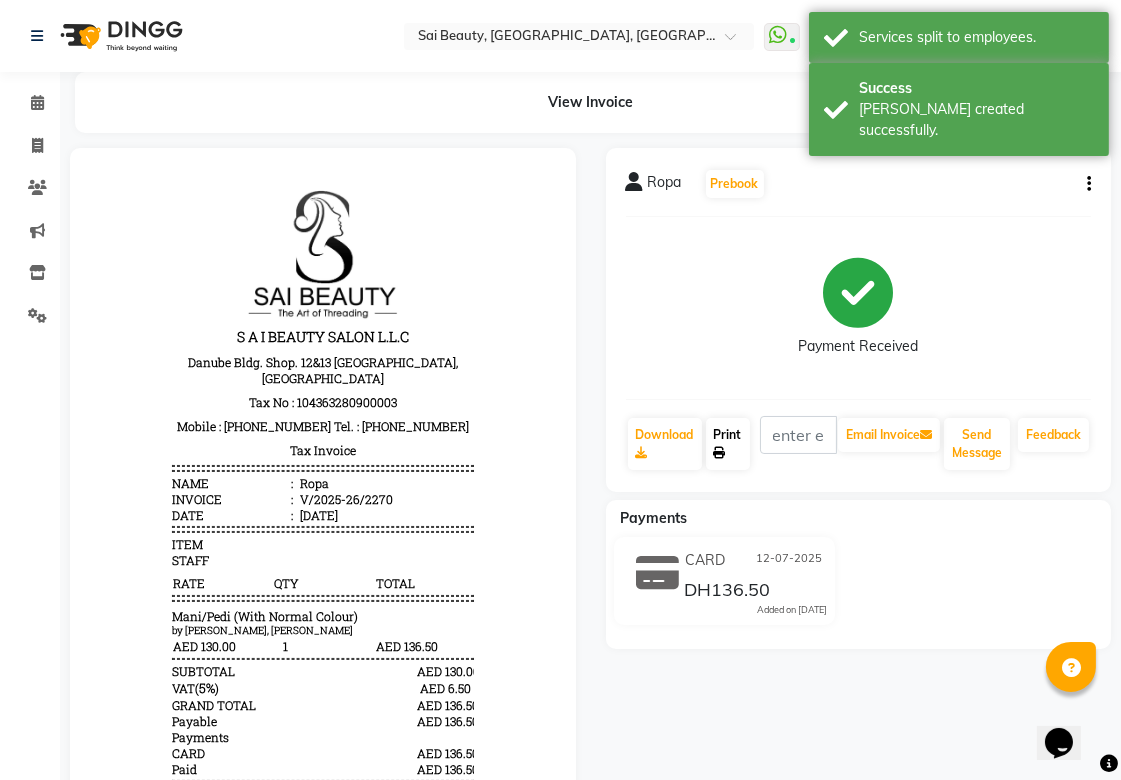click on "Print" 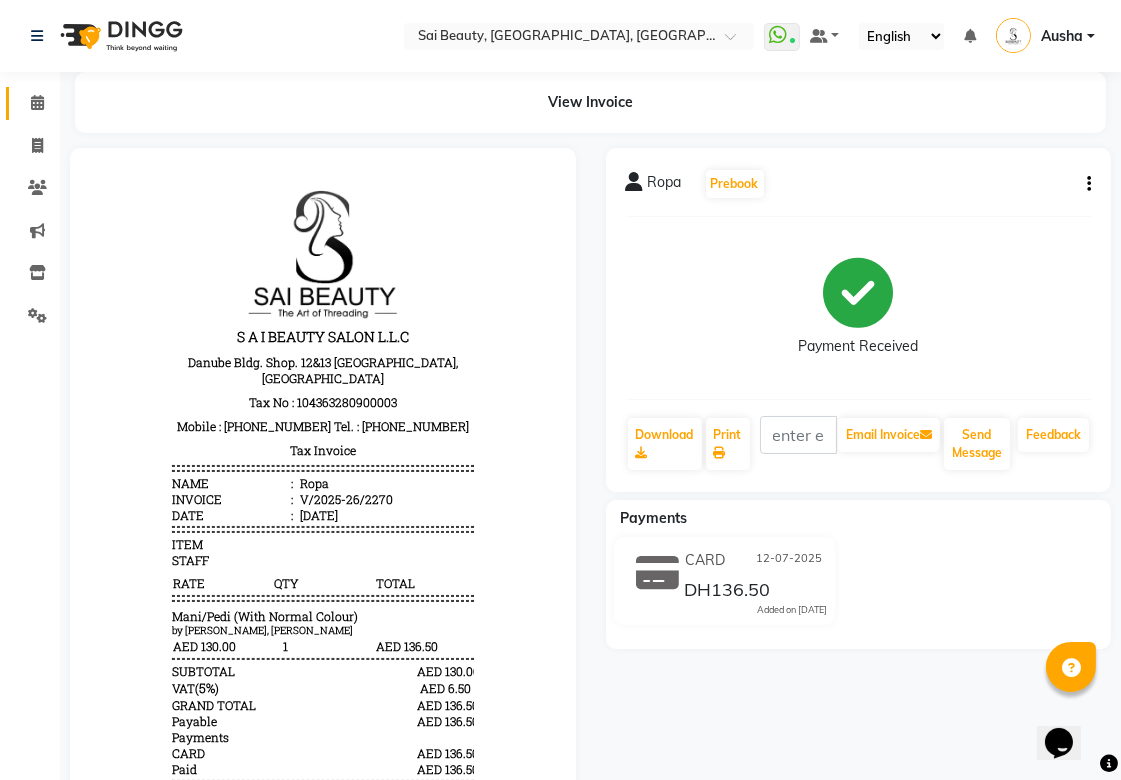 click 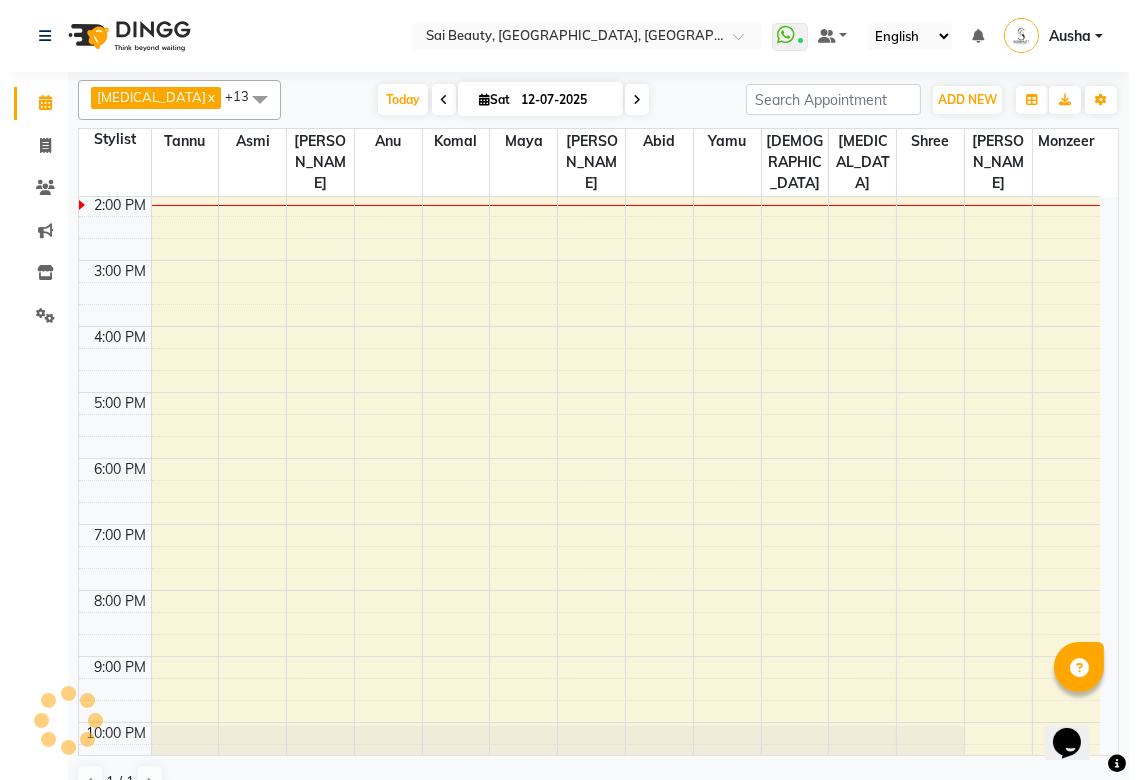 scroll, scrollTop: 0, scrollLeft: 0, axis: both 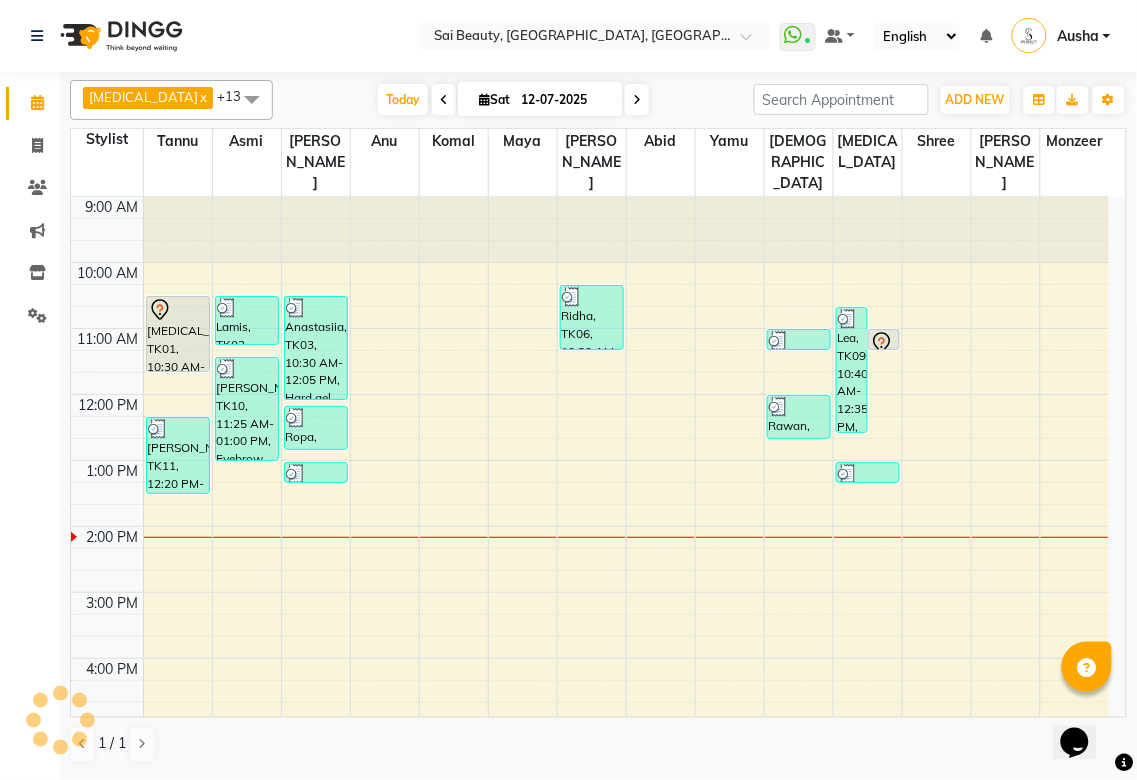 click at bounding box center [637, 99] 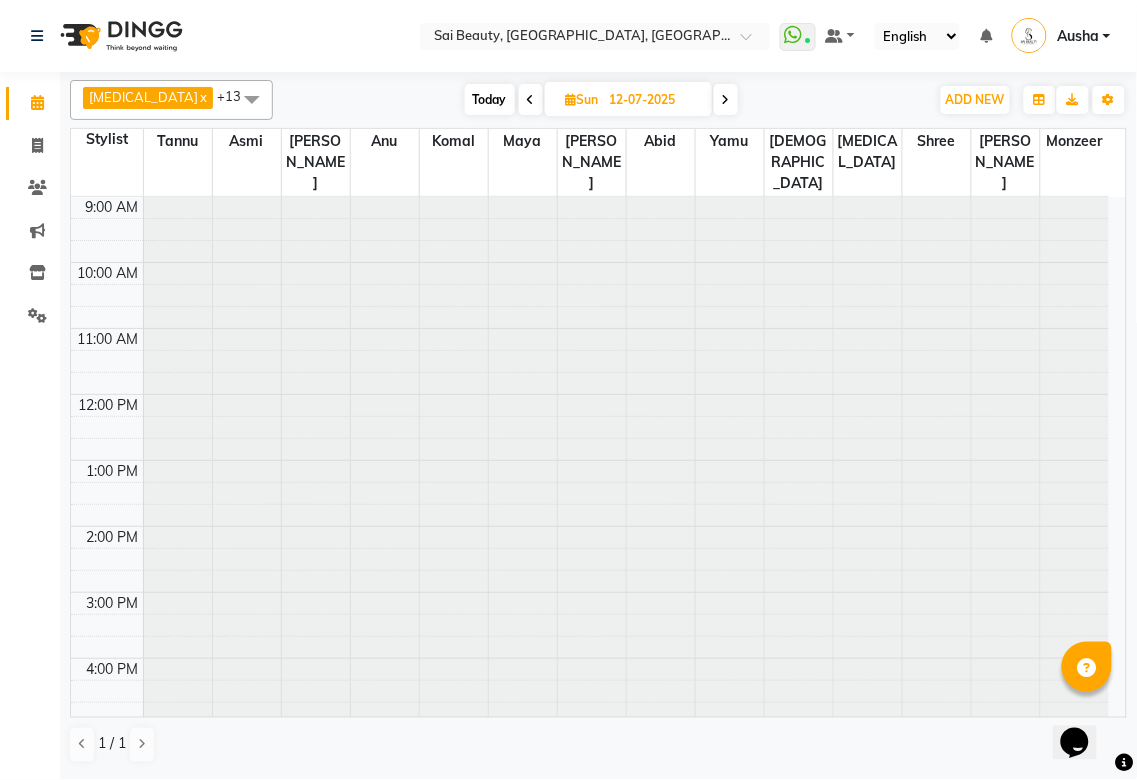 type on "[DATE]" 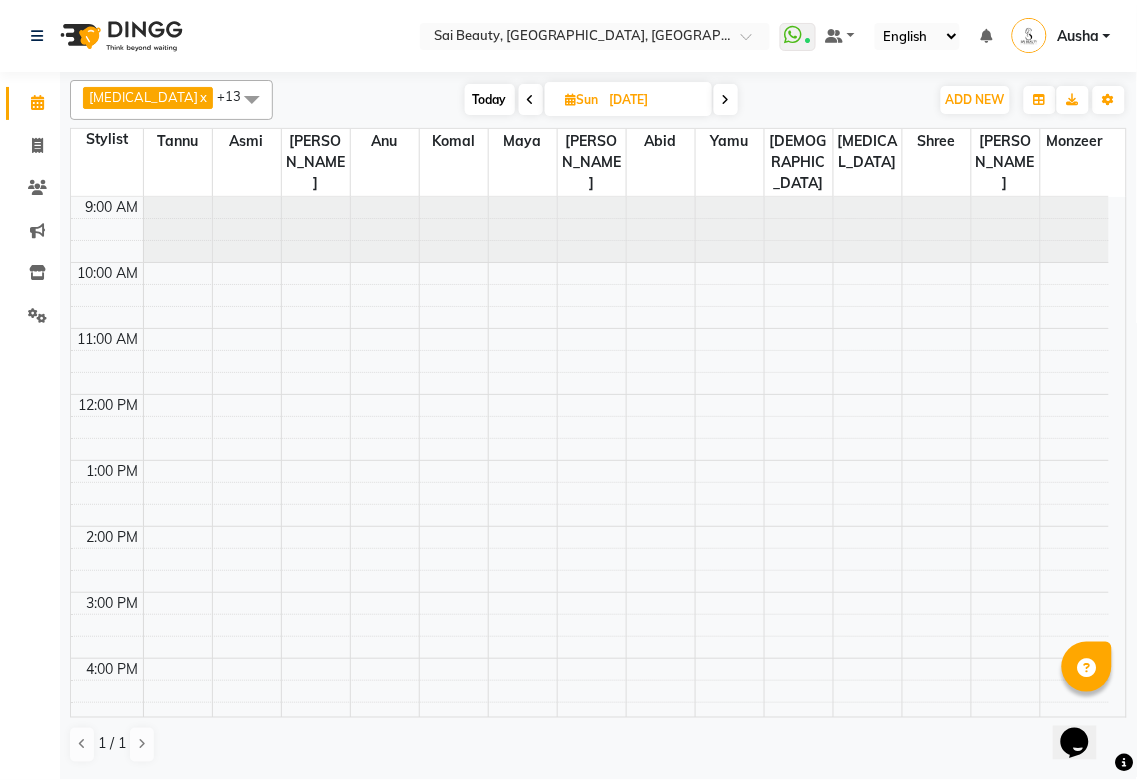 scroll, scrollTop: 332, scrollLeft: 0, axis: vertical 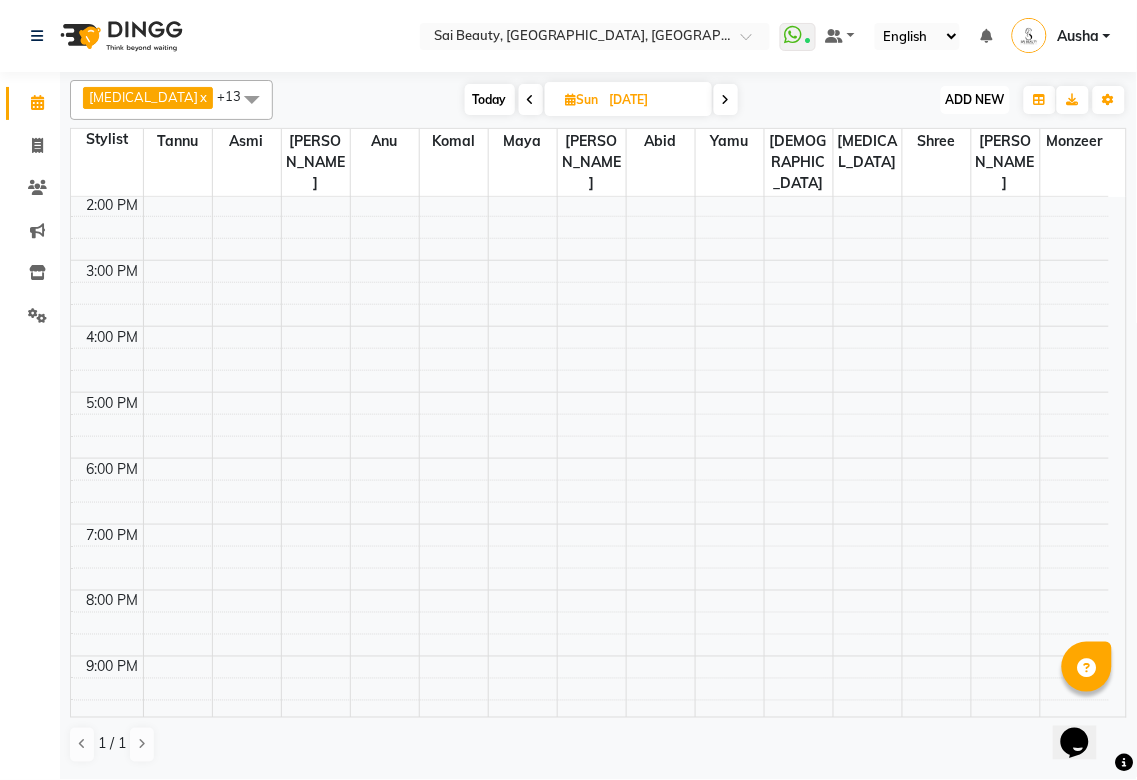 click on "ADD NEW" at bounding box center (975, 99) 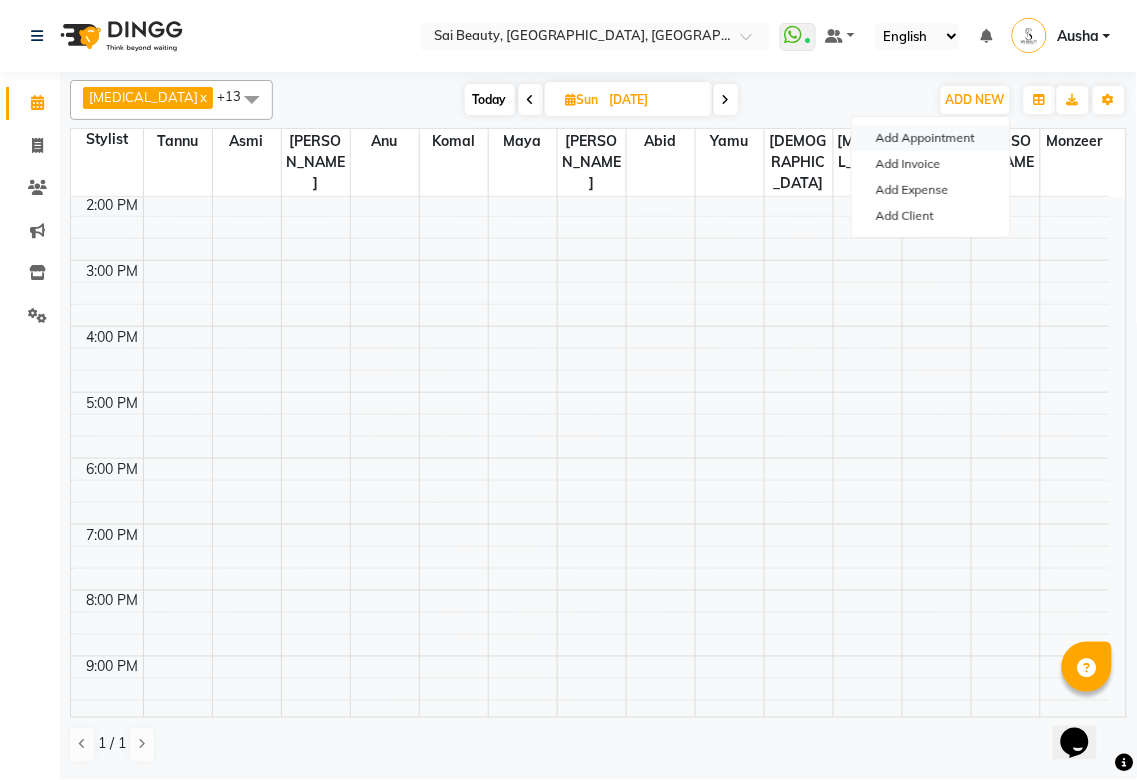 click on "Add Appointment" at bounding box center (931, 138) 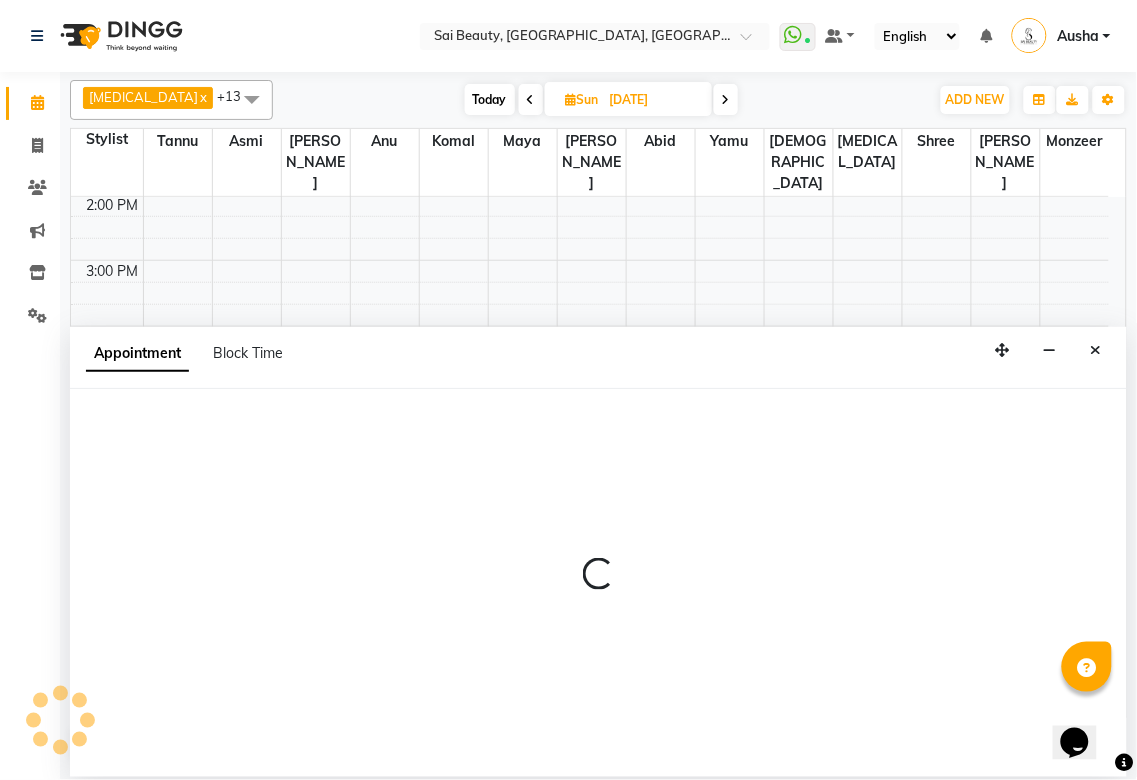select on "600" 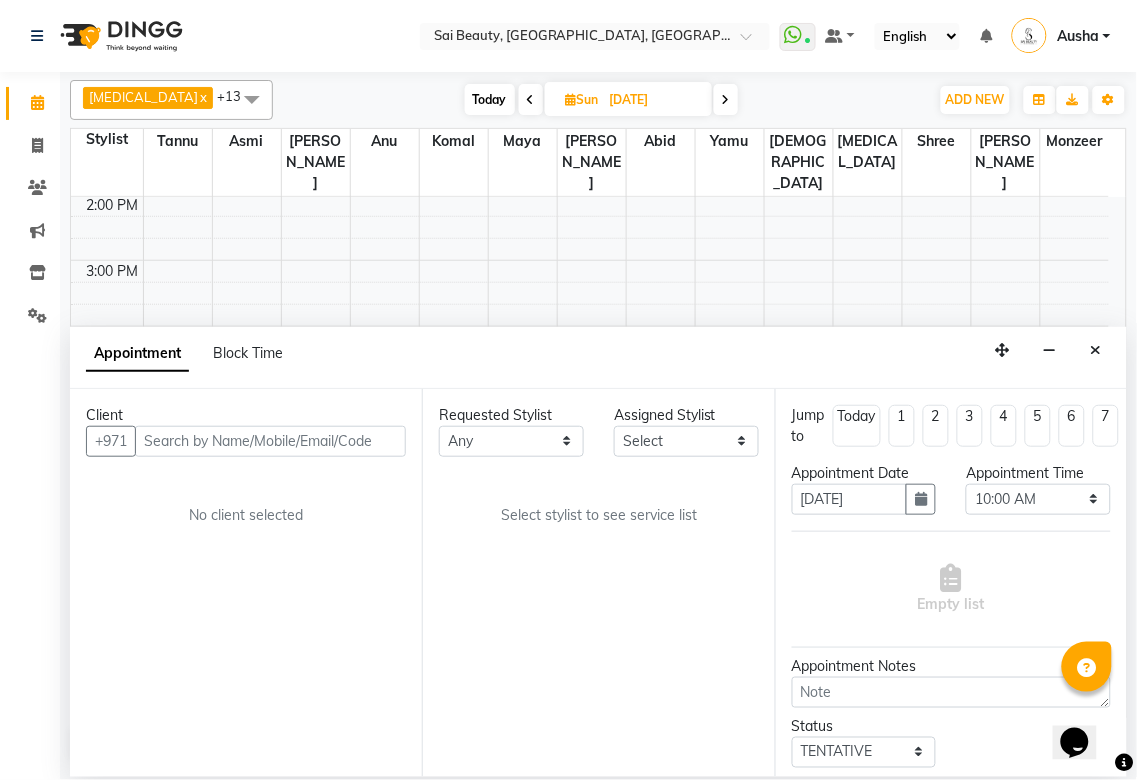type on "e" 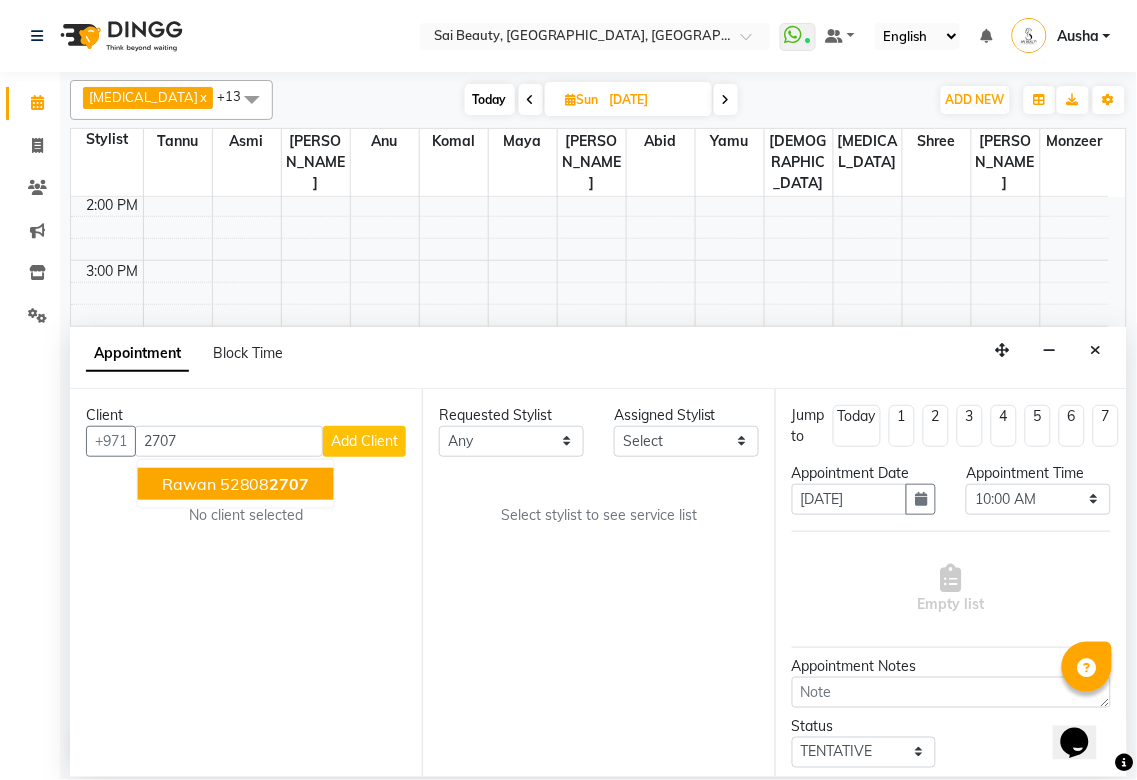 click on "rawan" at bounding box center (189, 484) 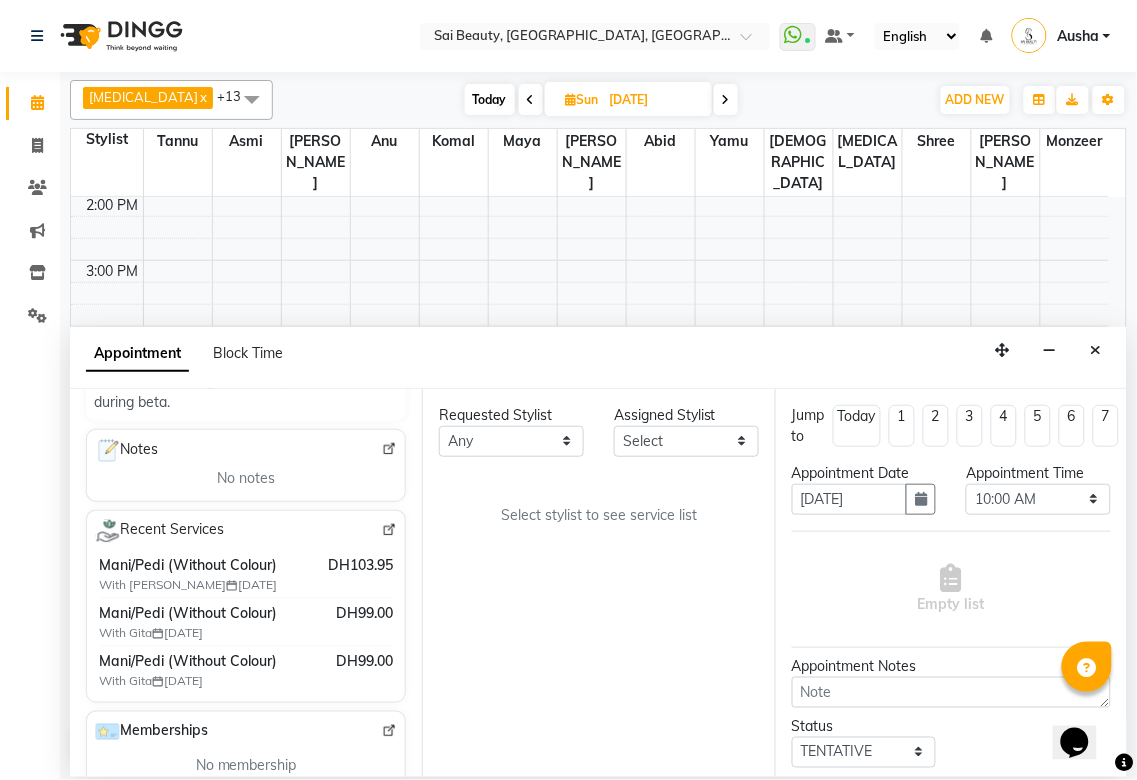 scroll, scrollTop: 284, scrollLeft: 0, axis: vertical 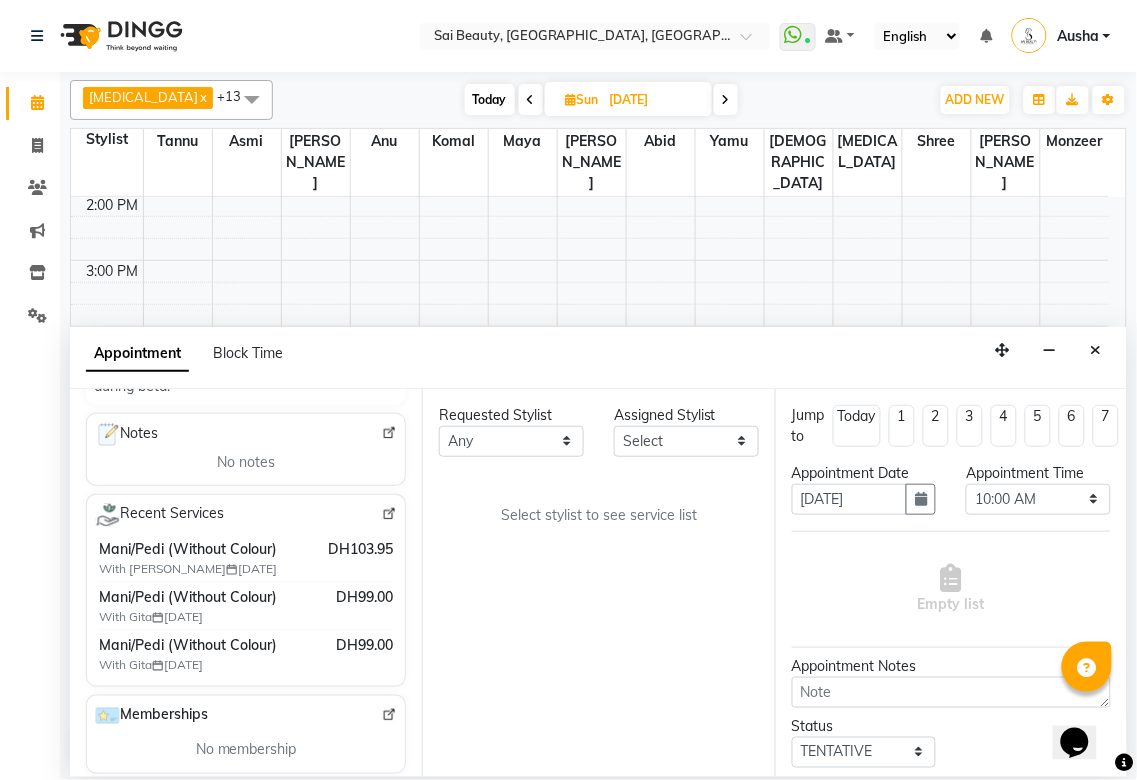type on "528082707" 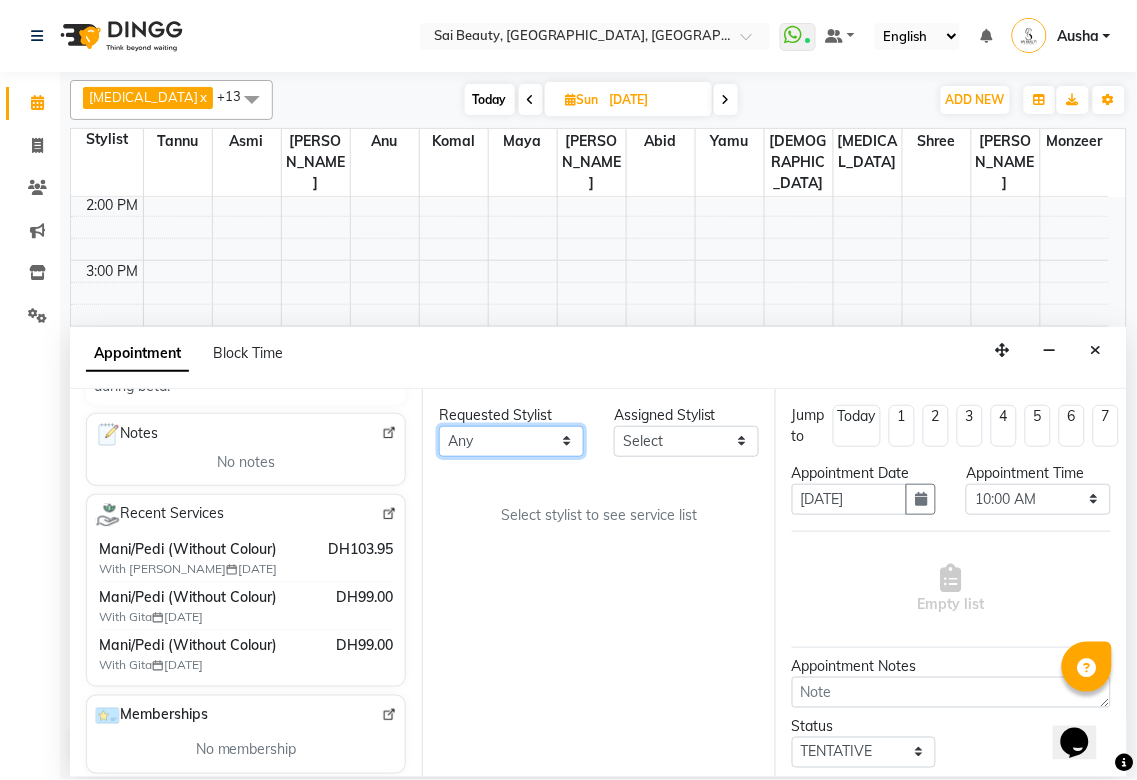 click on "Any [PERSON_NAME][MEDICAL_DATA] [PERSON_NAME] Asmi [PERSON_NAME] Gita [PERSON_NAME] Monzeer shree [PERSON_NAME] Surakcha [PERSON_NAME]" at bounding box center [511, 441] 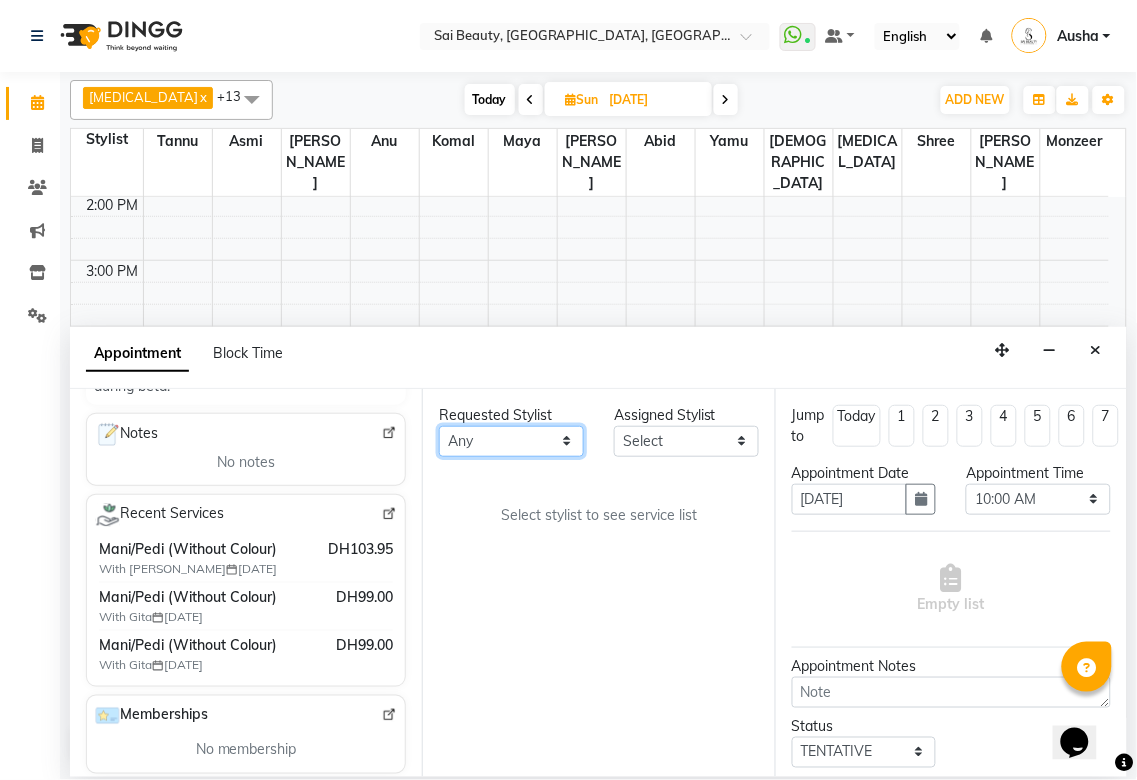 select on "43674" 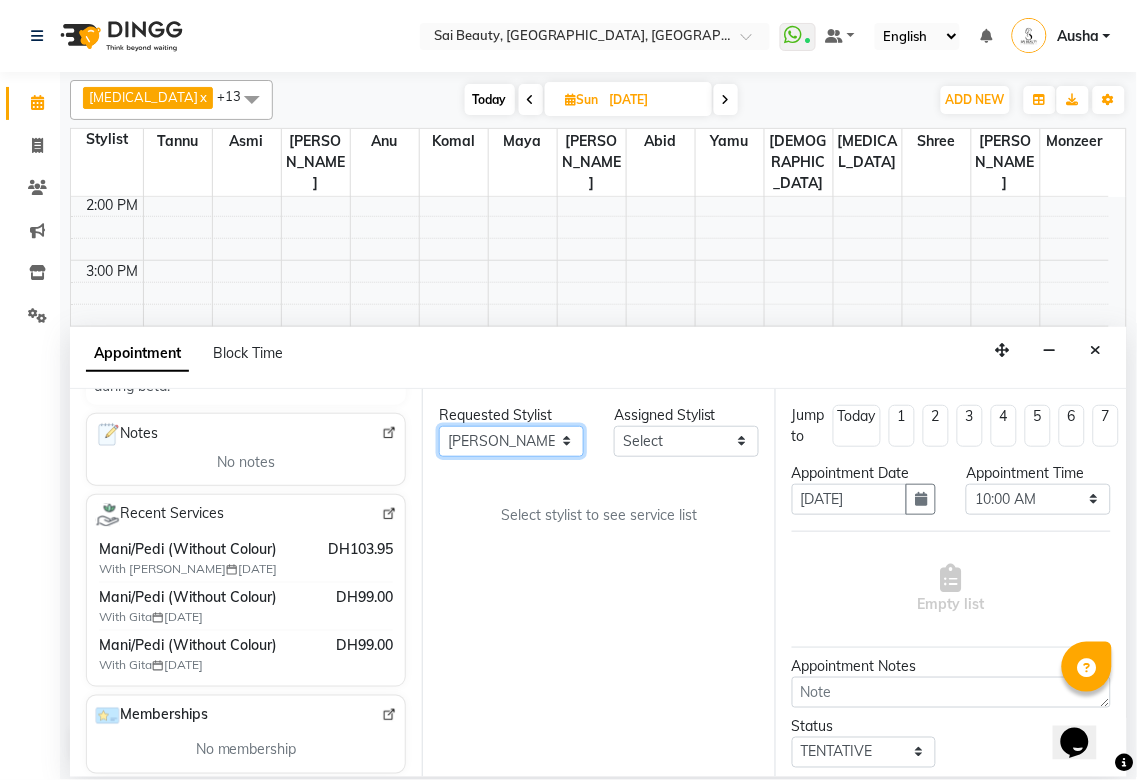 click on "Any [PERSON_NAME][MEDICAL_DATA] [PERSON_NAME] Asmi [PERSON_NAME] Gita [PERSON_NAME] Monzeer shree [PERSON_NAME] Surakcha [PERSON_NAME]" at bounding box center (511, 441) 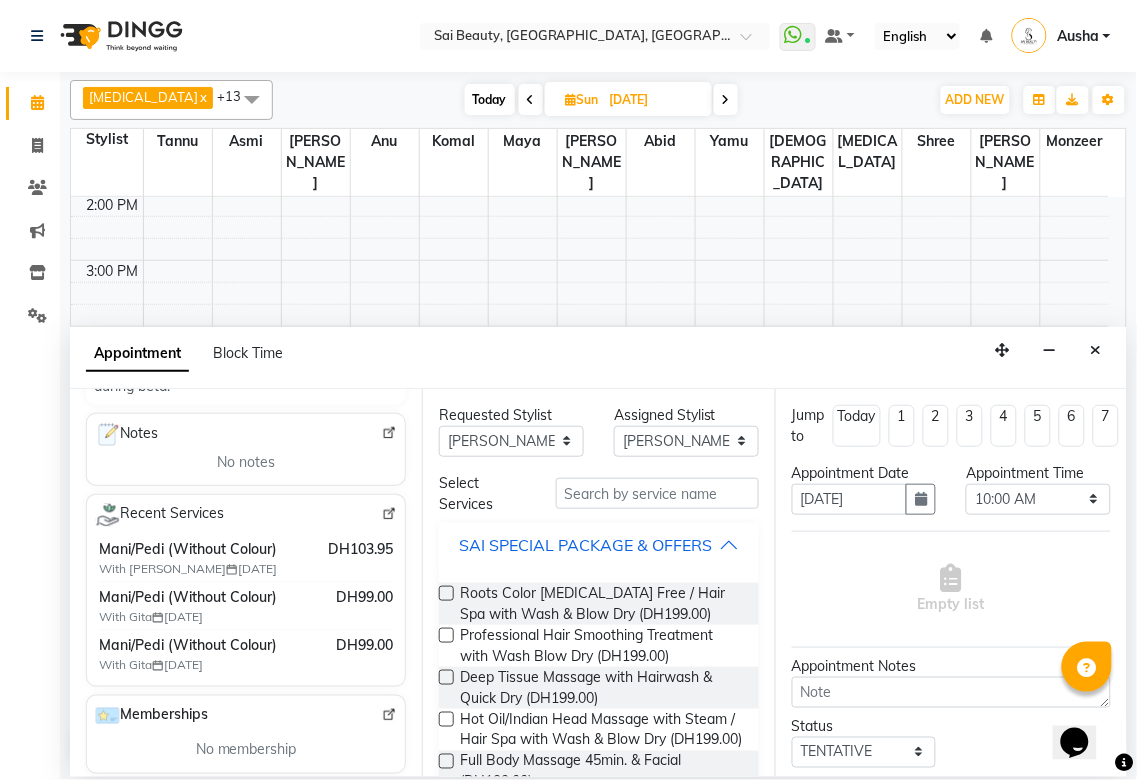 click on "SAI SPECIAL PACKAGE & OFFERS" at bounding box center [598, 545] 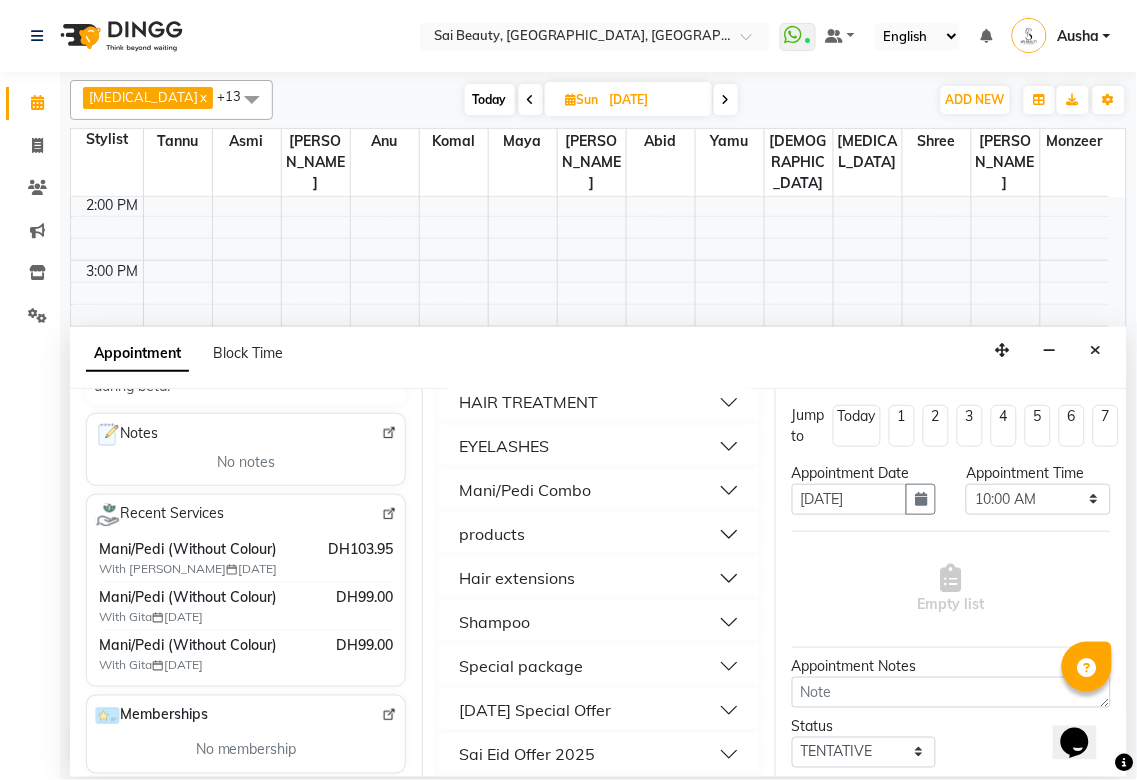 scroll, scrollTop: 1041, scrollLeft: 0, axis: vertical 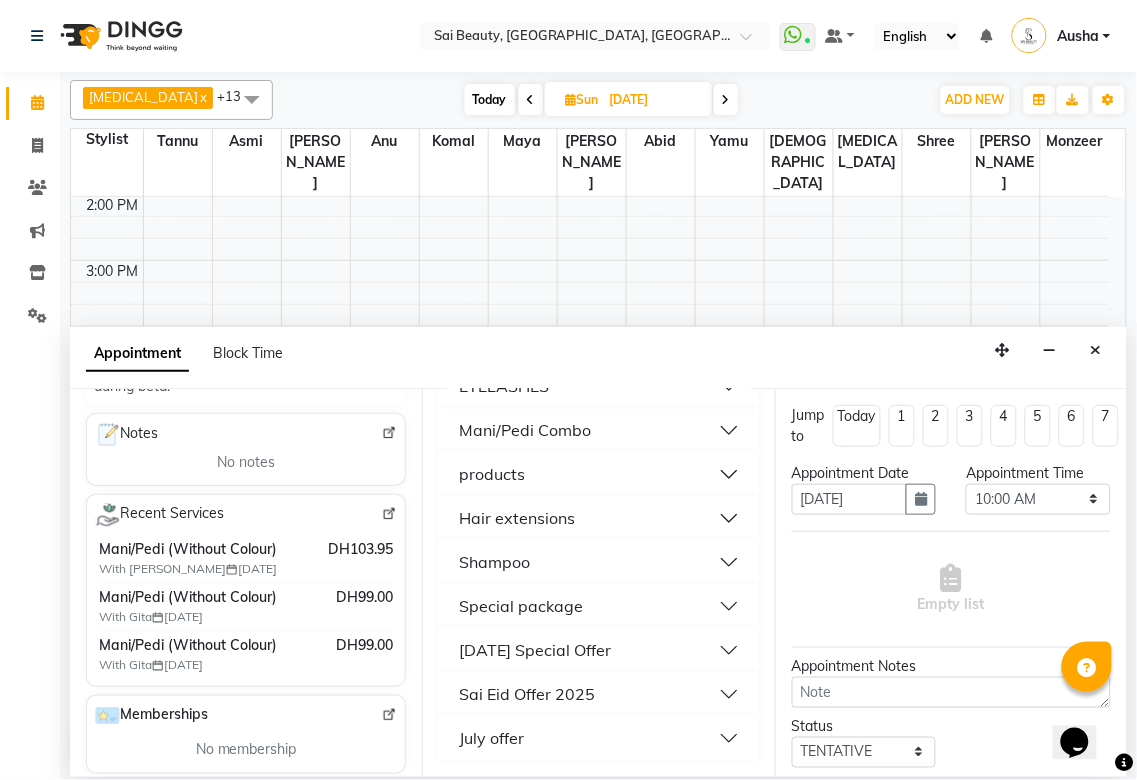 click on "Mani/Pedi Combo" at bounding box center [598, 431] 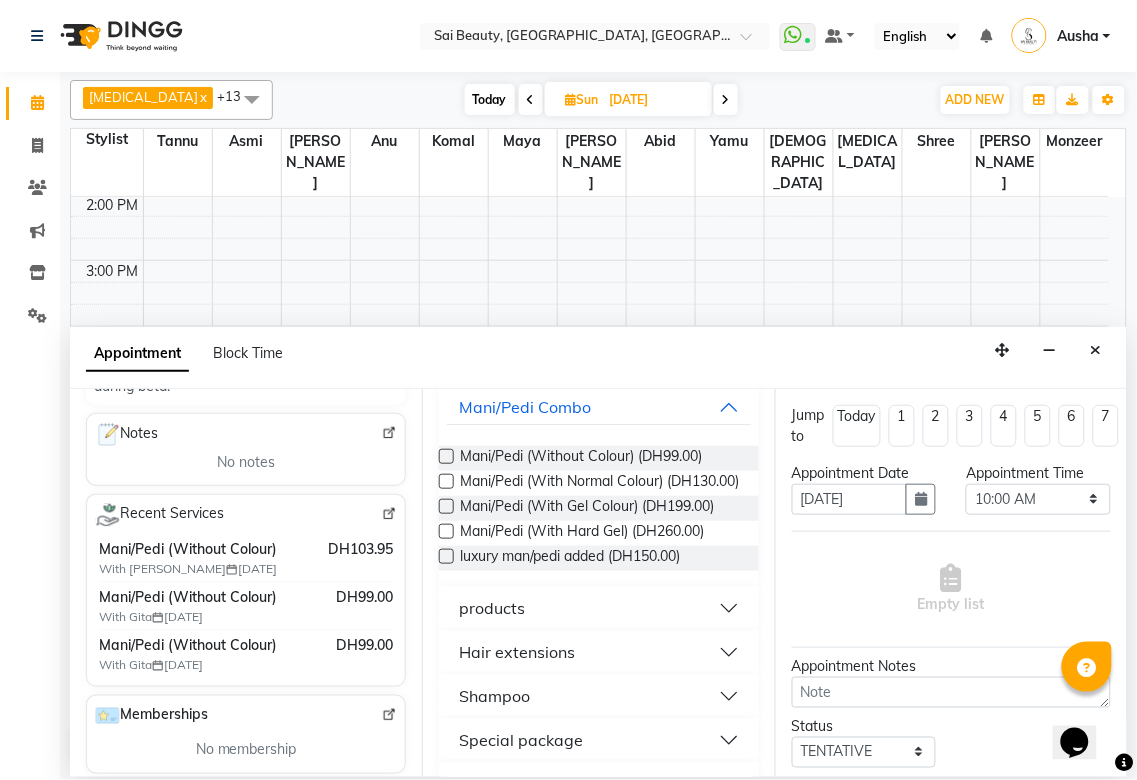 click at bounding box center (446, 456) 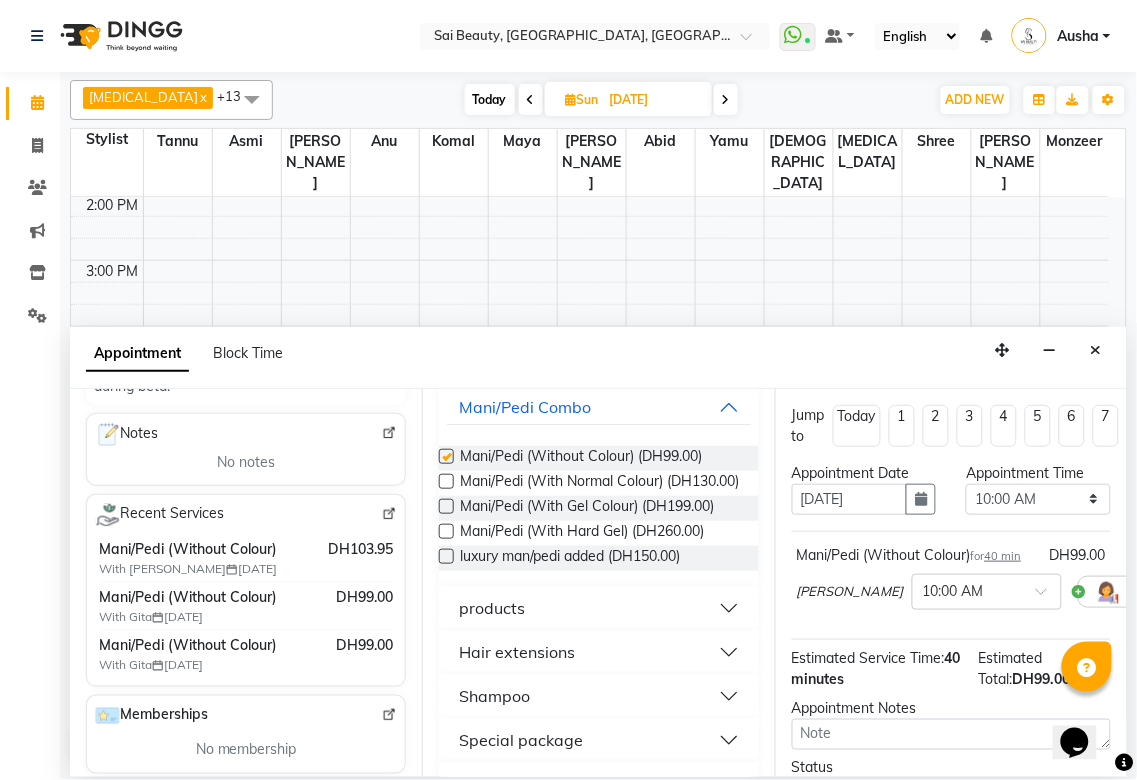 checkbox on "false" 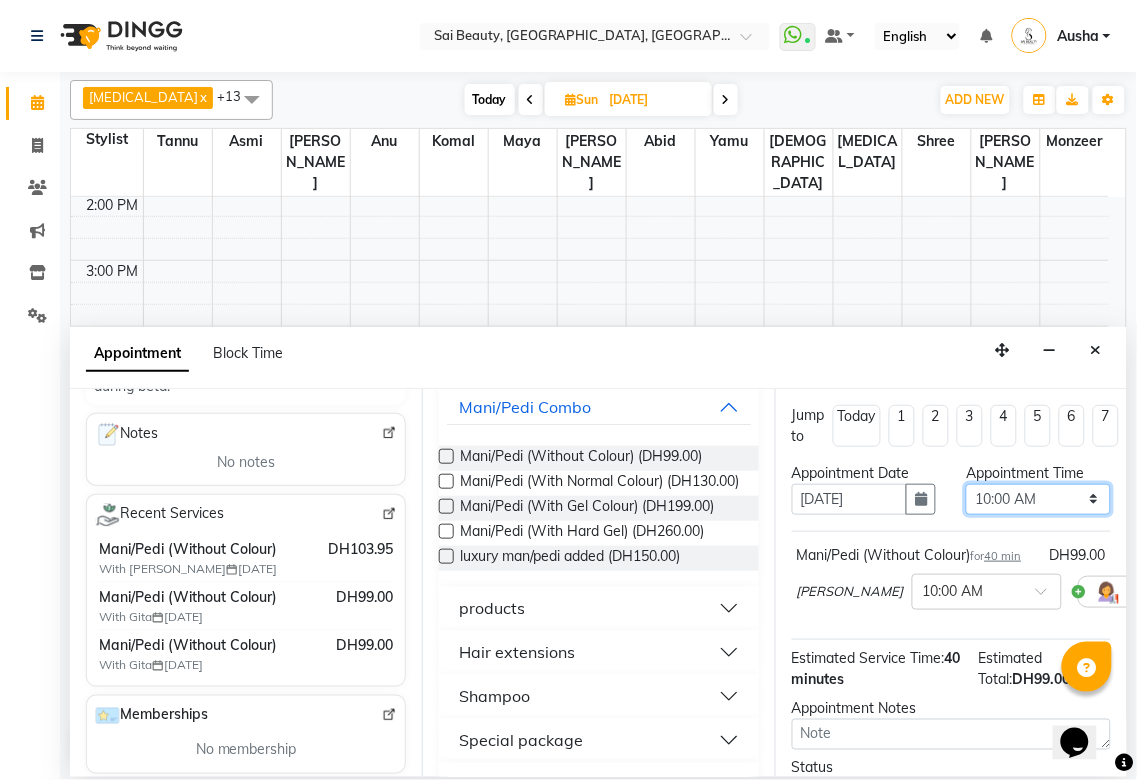click on "Select 10:00 AM 10:05 AM 10:10 AM 10:15 AM 10:20 AM 10:25 AM 10:30 AM 10:35 AM 10:40 AM 10:45 AM 10:50 AM 10:55 AM 11:00 AM 11:05 AM 11:10 AM 11:15 AM 11:20 AM 11:25 AM 11:30 AM 11:35 AM 11:40 AM 11:45 AM 11:50 AM 11:55 AM 12:00 PM 12:05 PM 12:10 PM 12:15 PM 12:20 PM 12:25 PM 12:30 PM 12:35 PM 12:40 PM 12:45 PM 12:50 PM 12:55 PM 01:00 PM 01:05 PM 01:10 PM 01:15 PM 01:20 PM 01:25 PM 01:30 PM 01:35 PM 01:40 PM 01:45 PM 01:50 PM 01:55 PM 02:00 PM 02:05 PM 02:10 PM 02:15 PM 02:20 PM 02:25 PM 02:30 PM 02:35 PM 02:40 PM 02:45 PM 02:50 PM 02:55 PM 03:00 PM 03:05 PM 03:10 PM 03:15 PM 03:20 PM 03:25 PM 03:30 PM 03:35 PM 03:40 PM 03:45 PM 03:50 PM 03:55 PM 04:00 PM 04:05 PM 04:10 PM 04:15 PM 04:20 PM 04:25 PM 04:30 PM 04:35 PM 04:40 PM 04:45 PM 04:50 PM 04:55 PM 05:00 PM 05:05 PM 05:10 PM 05:15 PM 05:20 PM 05:25 PM 05:30 PM 05:35 PM 05:40 PM 05:45 PM 05:50 PM 05:55 PM 06:00 PM 06:05 PM 06:10 PM 06:15 PM 06:20 PM 06:25 PM 06:30 PM 06:35 PM 06:40 PM 06:45 PM 06:50 PM 06:55 PM 07:00 PM 07:05 PM 07:10 PM 07:15 PM 07:20 PM" at bounding box center (1038, 499) 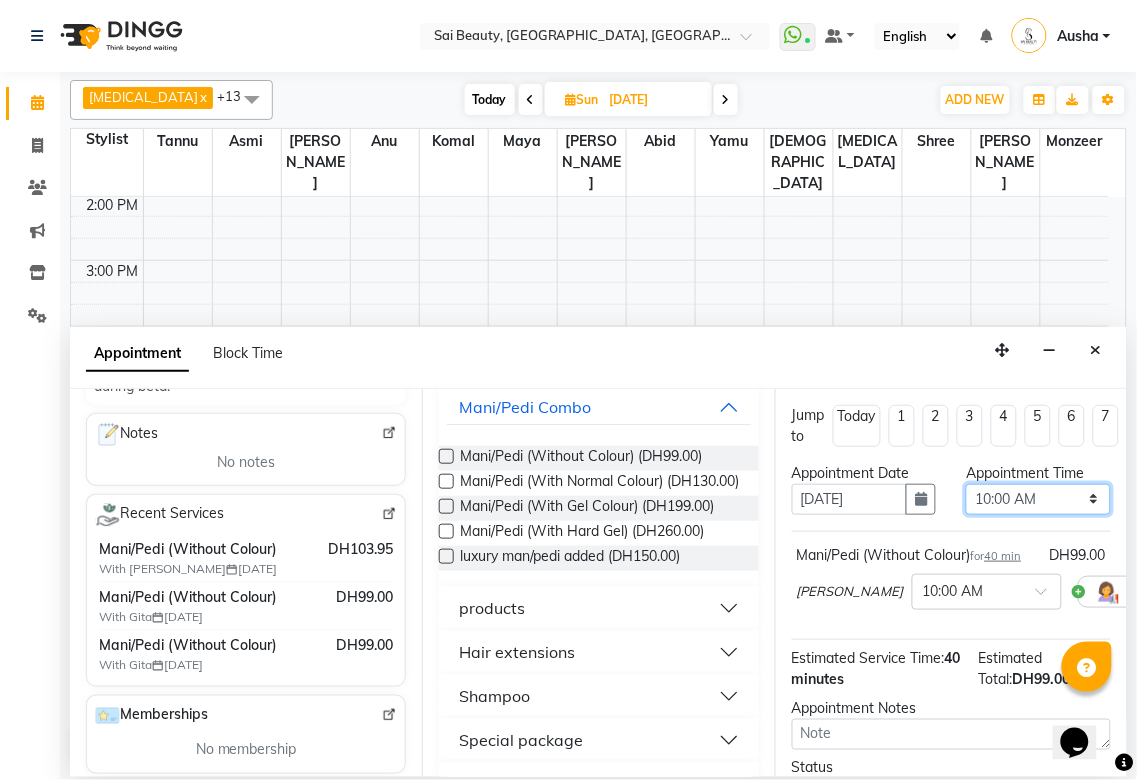 select on "840" 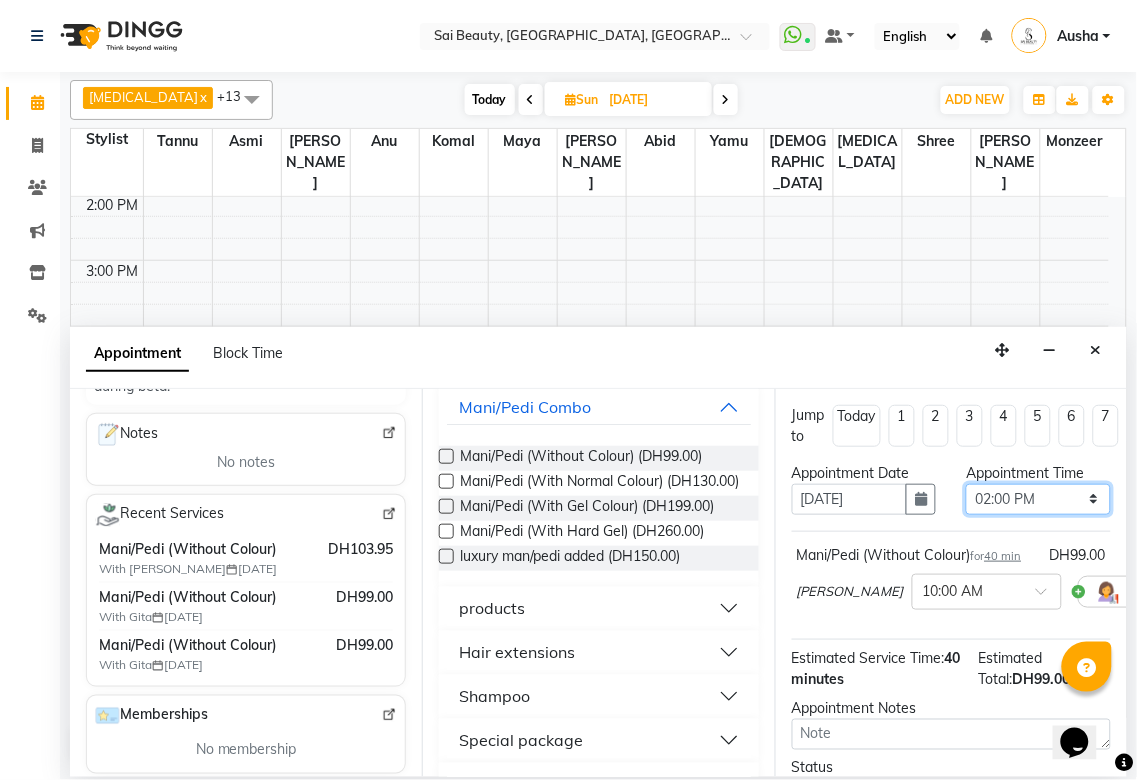 click on "Select 10:00 AM 10:05 AM 10:10 AM 10:15 AM 10:20 AM 10:25 AM 10:30 AM 10:35 AM 10:40 AM 10:45 AM 10:50 AM 10:55 AM 11:00 AM 11:05 AM 11:10 AM 11:15 AM 11:20 AM 11:25 AM 11:30 AM 11:35 AM 11:40 AM 11:45 AM 11:50 AM 11:55 AM 12:00 PM 12:05 PM 12:10 PM 12:15 PM 12:20 PM 12:25 PM 12:30 PM 12:35 PM 12:40 PM 12:45 PM 12:50 PM 12:55 PM 01:00 PM 01:05 PM 01:10 PM 01:15 PM 01:20 PM 01:25 PM 01:30 PM 01:35 PM 01:40 PM 01:45 PM 01:50 PM 01:55 PM 02:00 PM 02:05 PM 02:10 PM 02:15 PM 02:20 PM 02:25 PM 02:30 PM 02:35 PM 02:40 PM 02:45 PM 02:50 PM 02:55 PM 03:00 PM 03:05 PM 03:10 PM 03:15 PM 03:20 PM 03:25 PM 03:30 PM 03:35 PM 03:40 PM 03:45 PM 03:50 PM 03:55 PM 04:00 PM 04:05 PM 04:10 PM 04:15 PM 04:20 PM 04:25 PM 04:30 PM 04:35 PM 04:40 PM 04:45 PM 04:50 PM 04:55 PM 05:00 PM 05:05 PM 05:10 PM 05:15 PM 05:20 PM 05:25 PM 05:30 PM 05:35 PM 05:40 PM 05:45 PM 05:50 PM 05:55 PM 06:00 PM 06:05 PM 06:10 PM 06:15 PM 06:20 PM 06:25 PM 06:30 PM 06:35 PM 06:40 PM 06:45 PM 06:50 PM 06:55 PM 07:00 PM 07:05 PM 07:10 PM 07:15 PM 07:20 PM" at bounding box center (1038, 499) 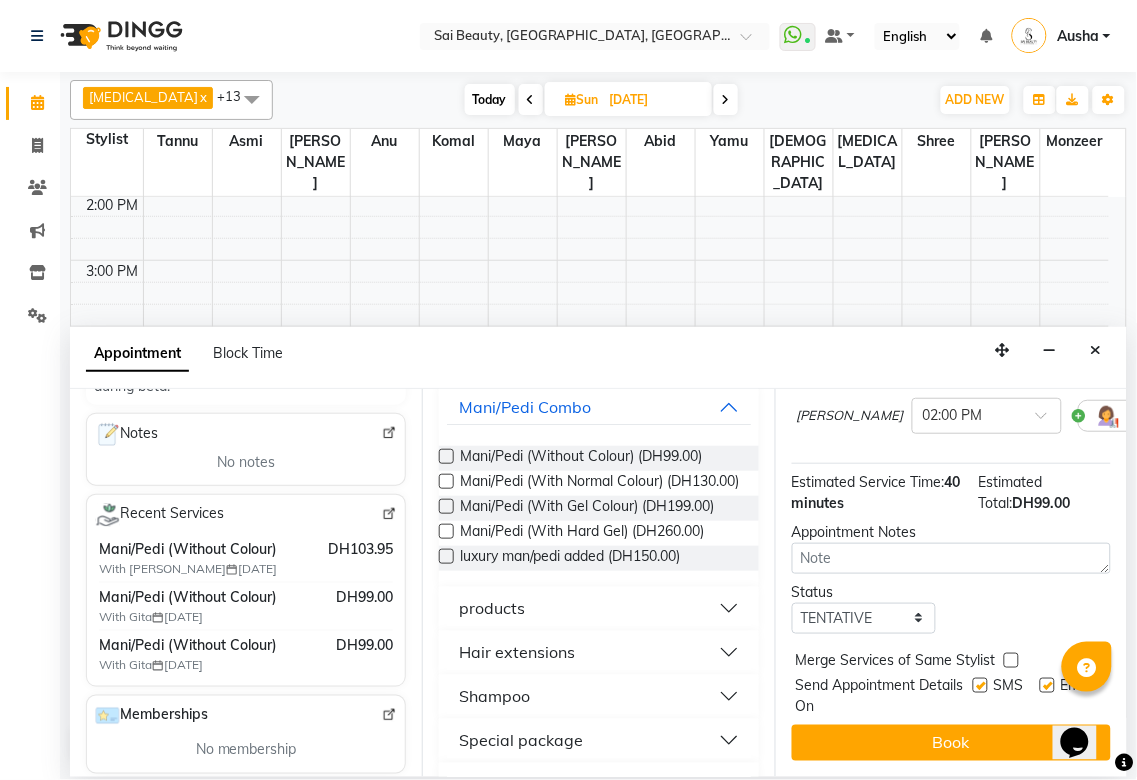 scroll, scrollTop: 214, scrollLeft: 0, axis: vertical 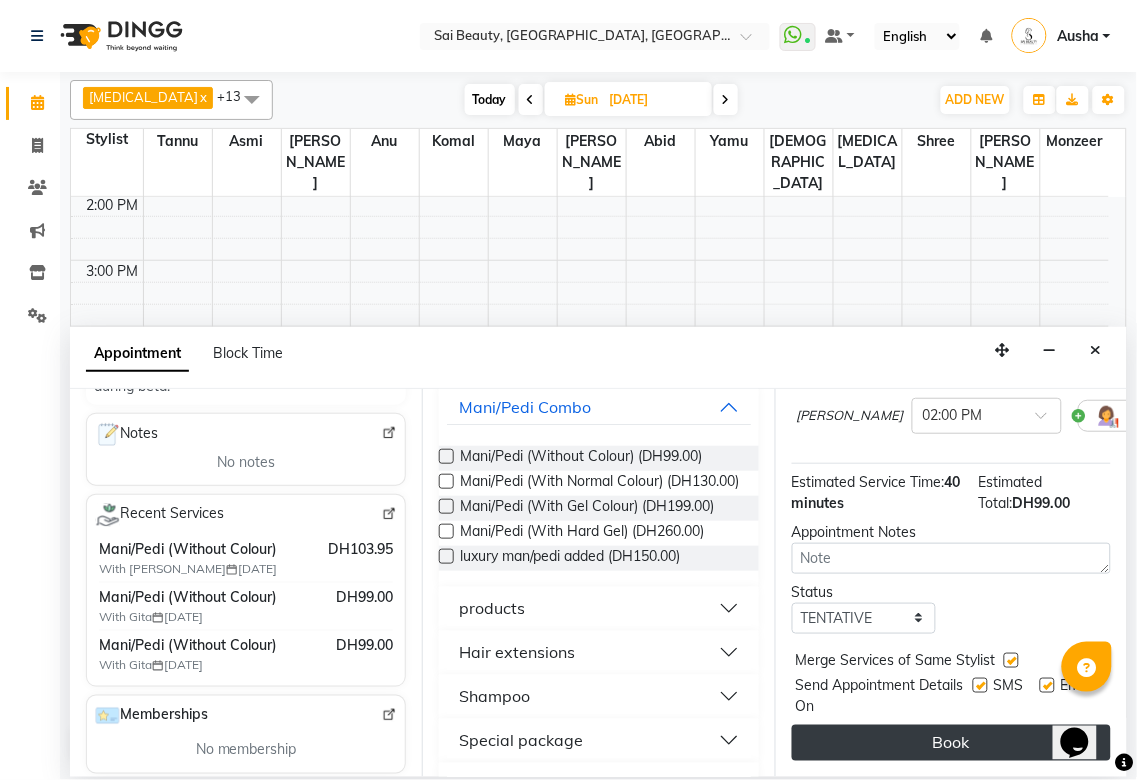 click on "Book" at bounding box center (951, 743) 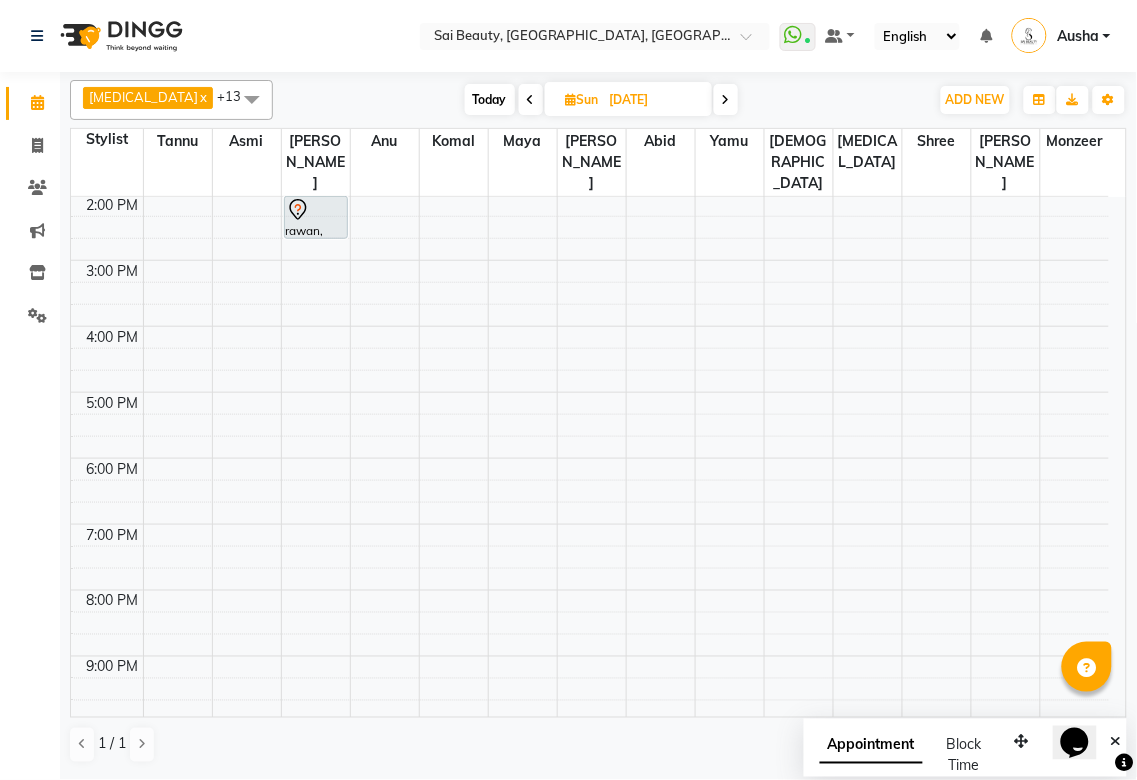scroll, scrollTop: 171, scrollLeft: 0, axis: vertical 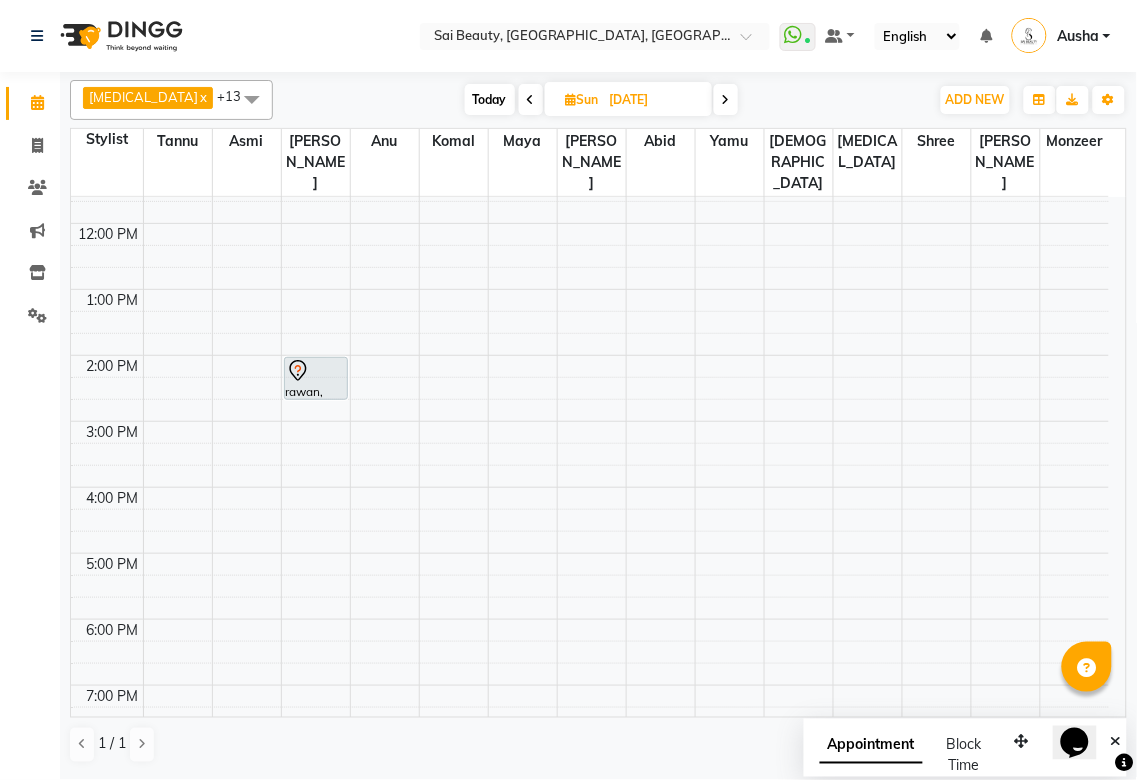 click at bounding box center (531, 100) 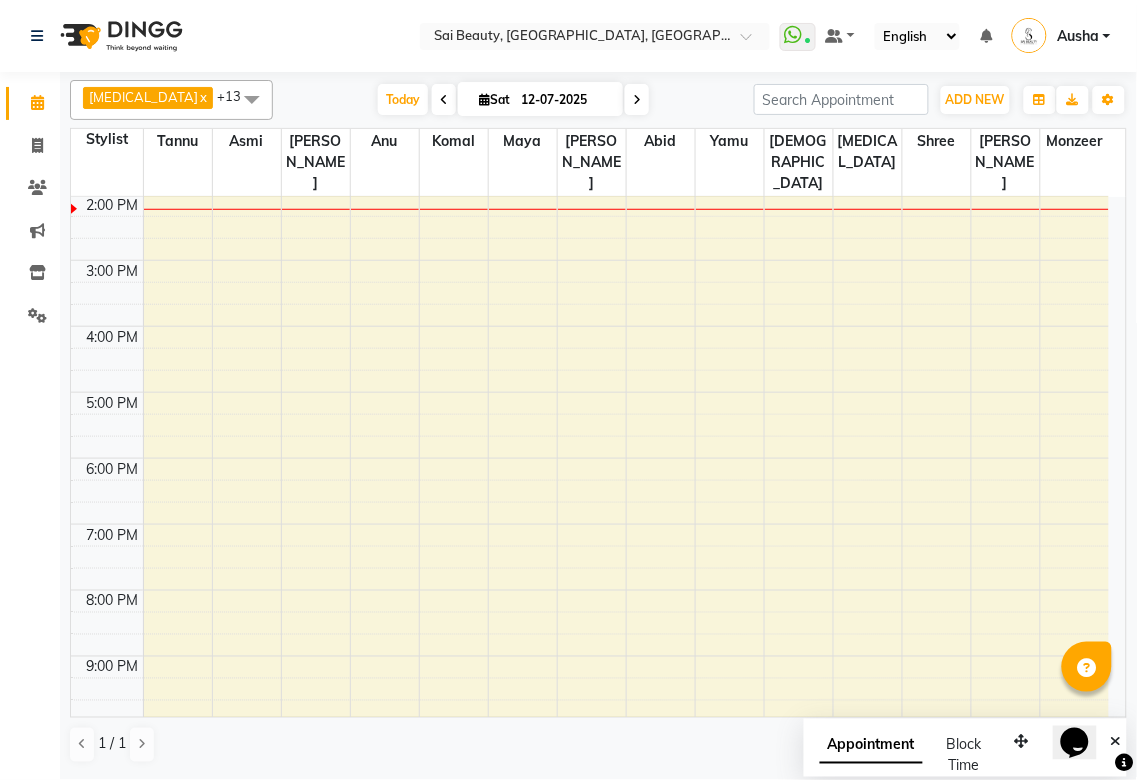 scroll, scrollTop: 0, scrollLeft: 0, axis: both 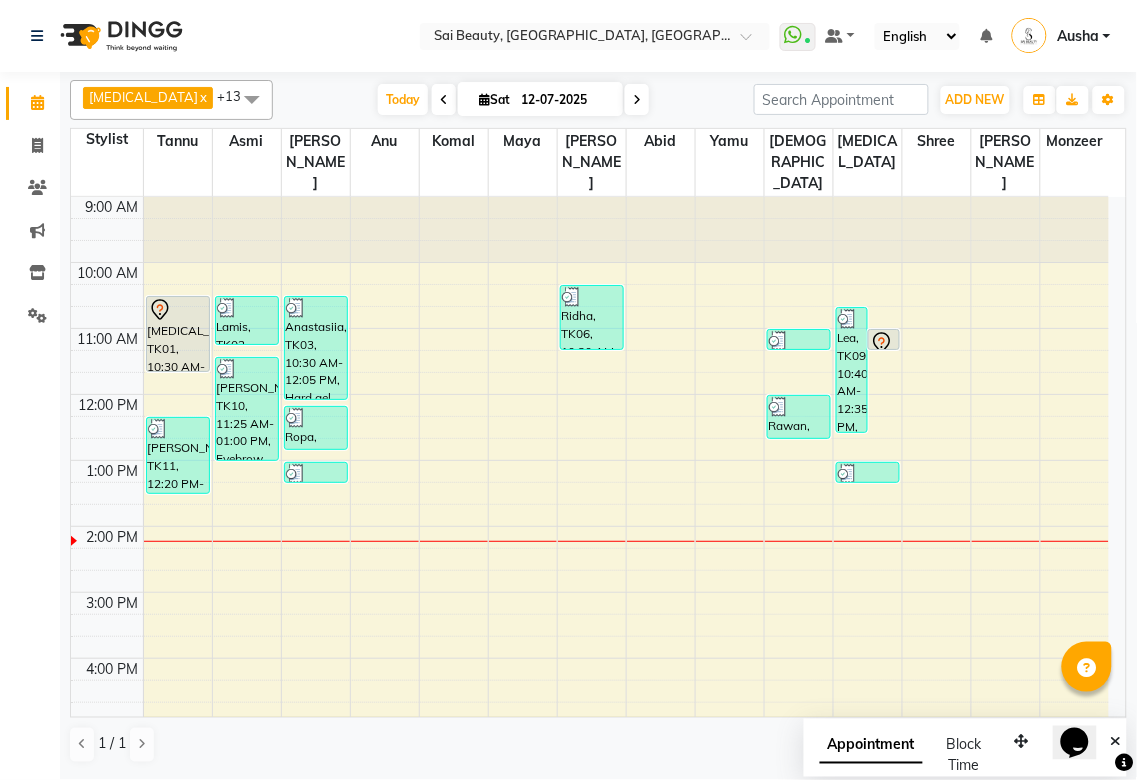 click at bounding box center [484, 99] 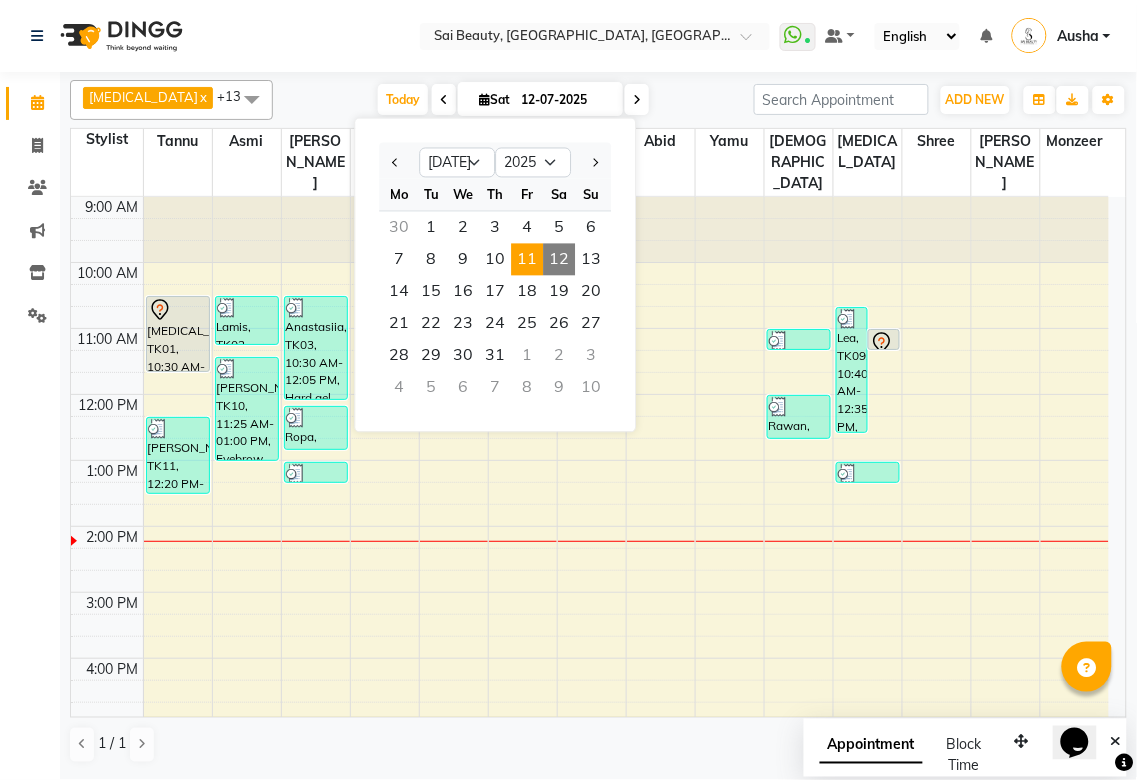 click on "11" at bounding box center [527, 260] 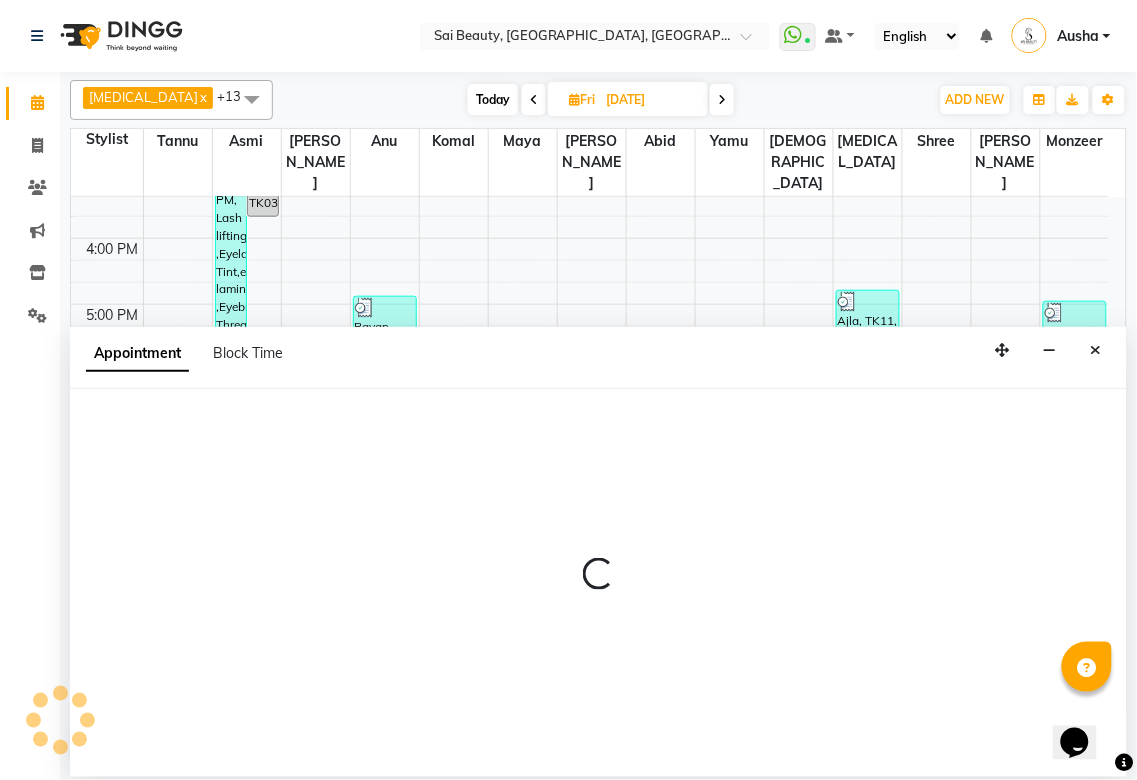 scroll, scrollTop: 387, scrollLeft: 0, axis: vertical 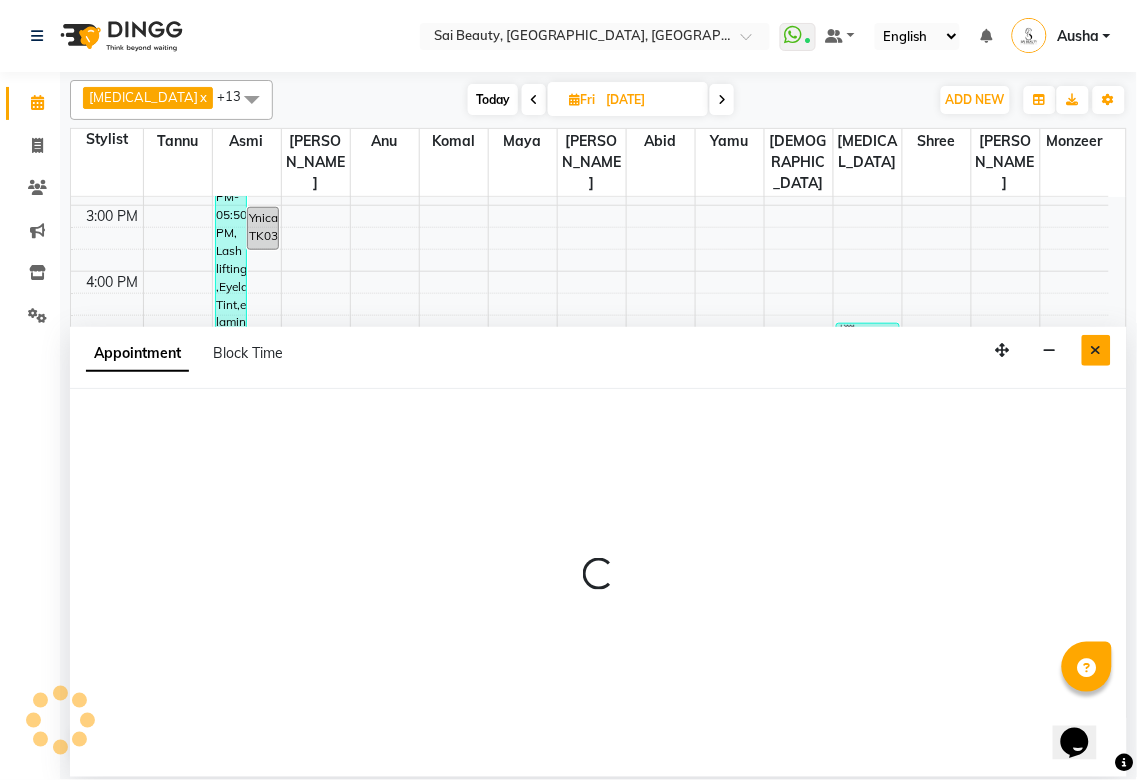 click at bounding box center [1096, 350] 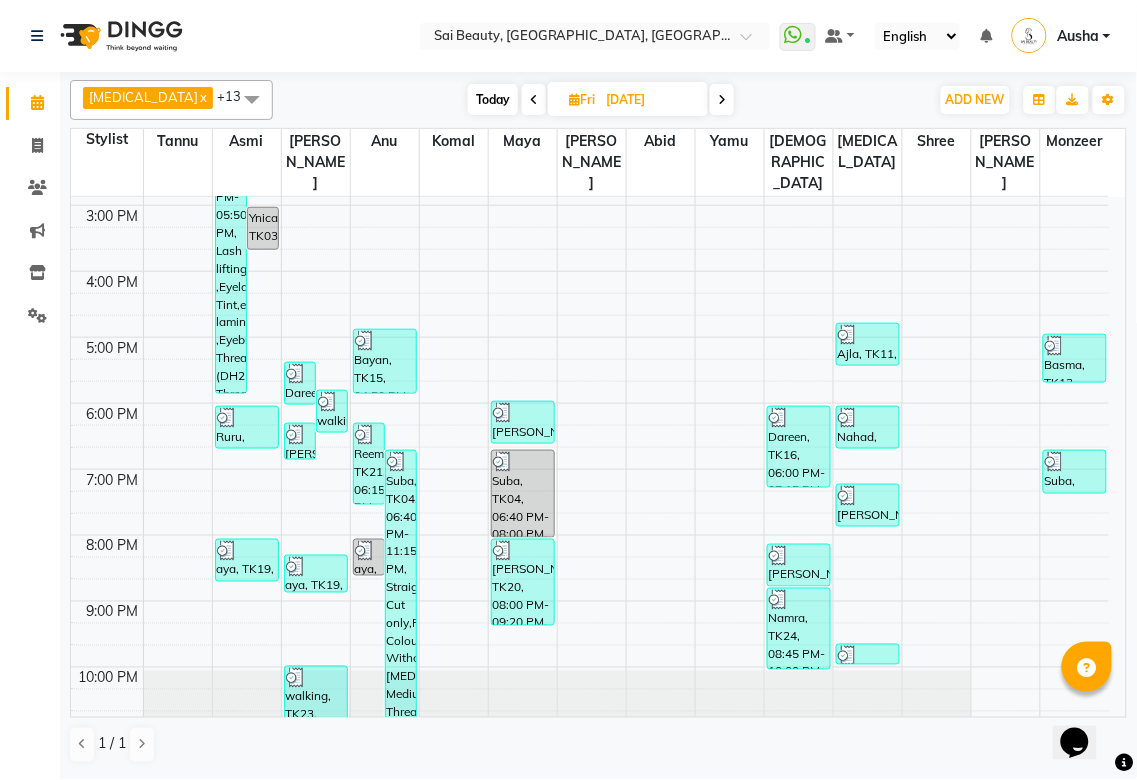 click at bounding box center [626, 216] 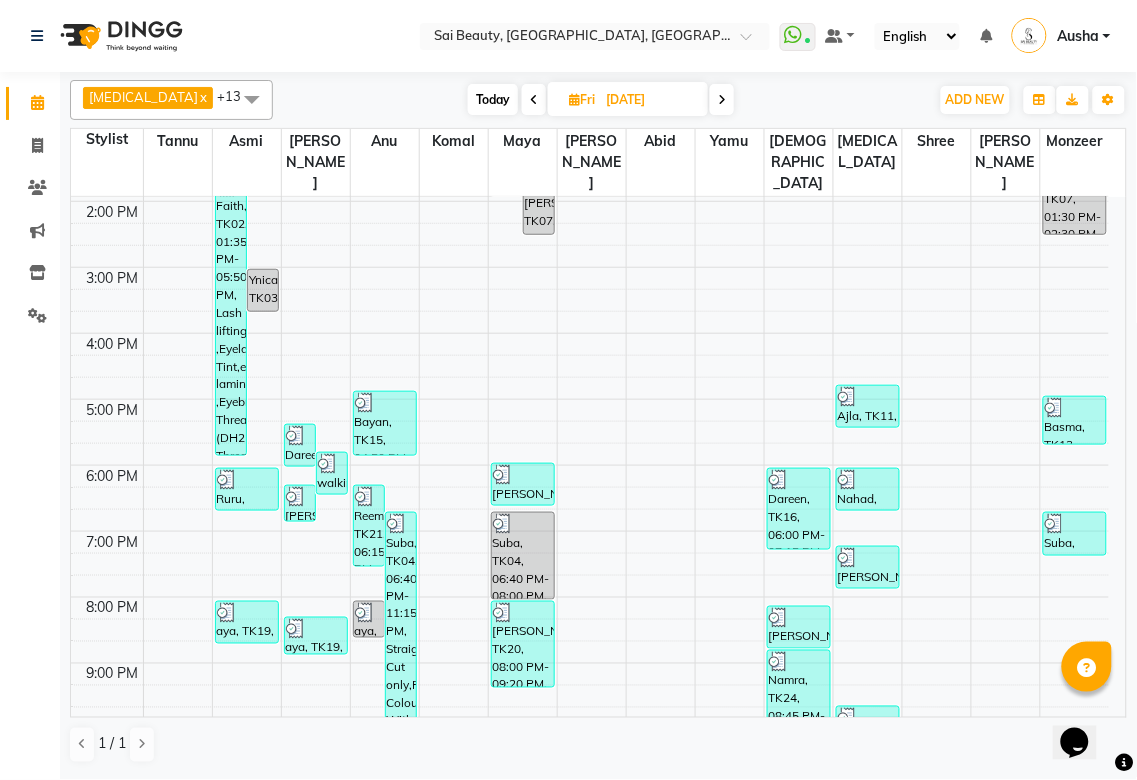 scroll, scrollTop: 271, scrollLeft: 0, axis: vertical 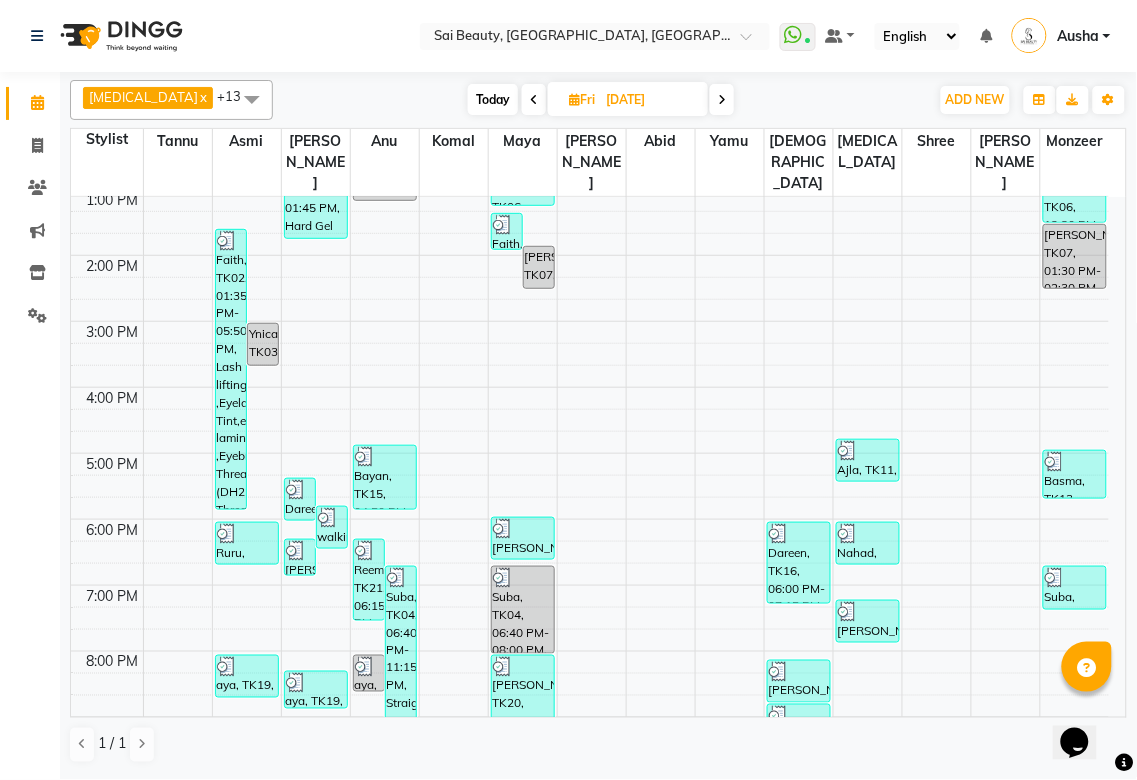 click at bounding box center (722, 100) 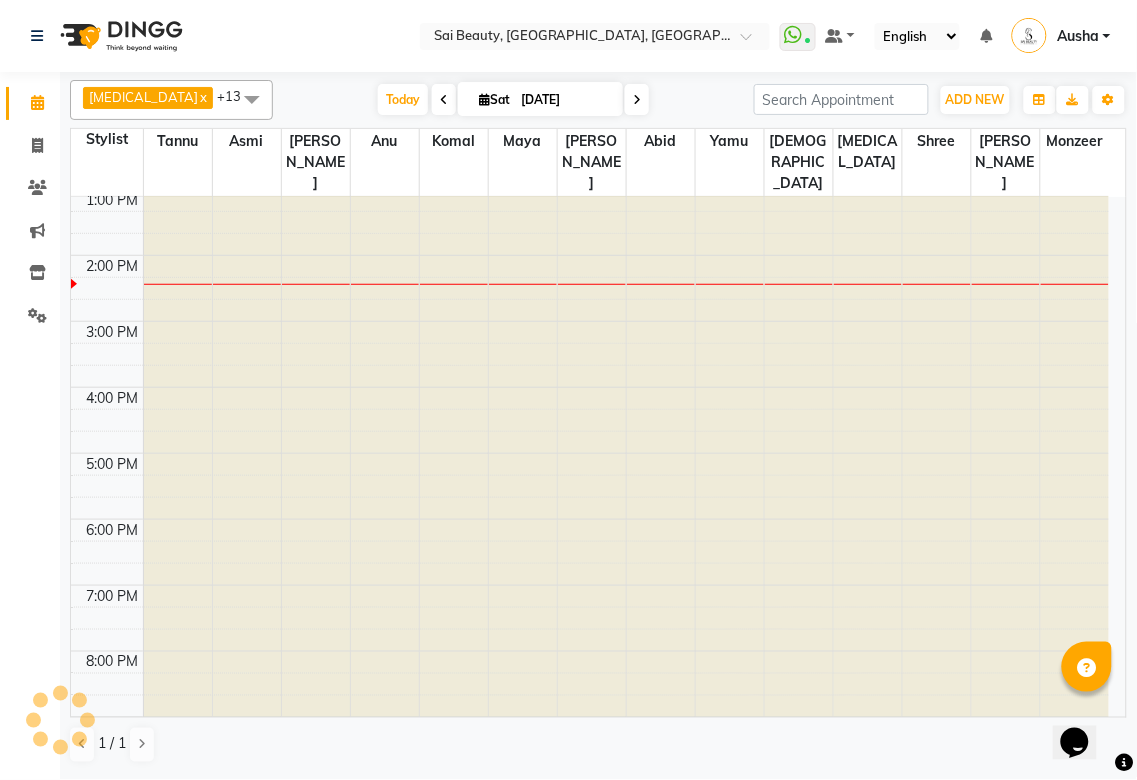 type on "12-07-2025" 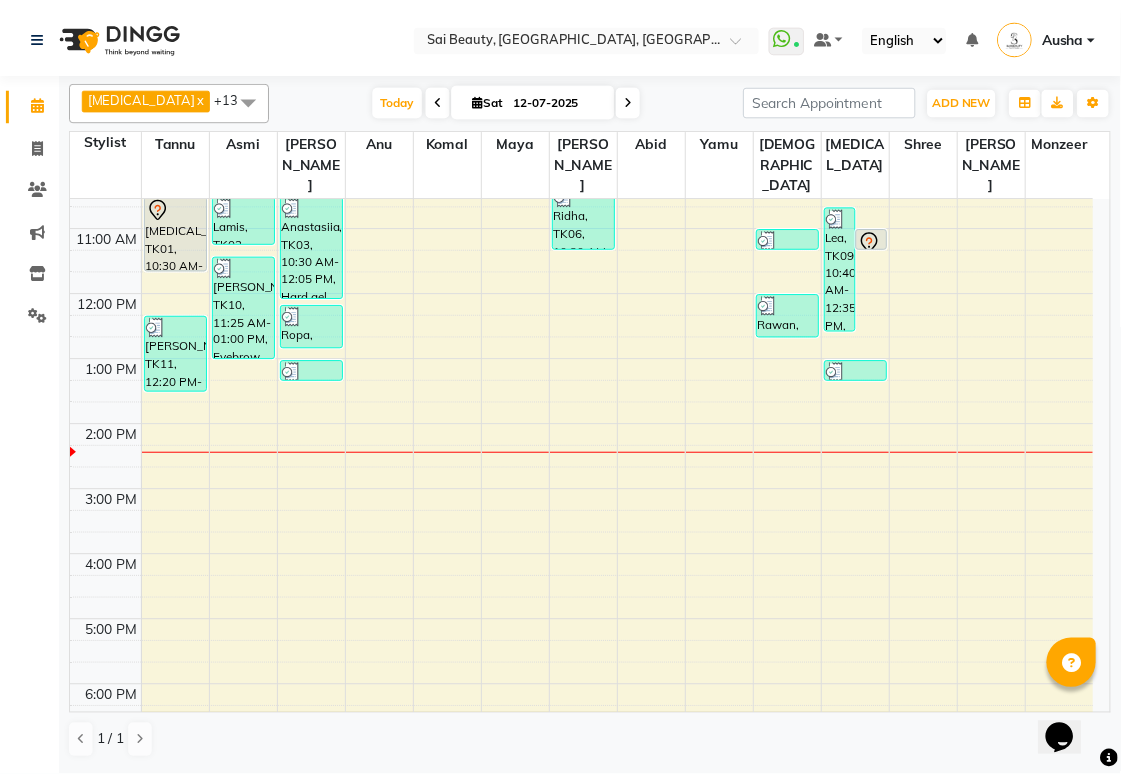 scroll, scrollTop: 0, scrollLeft: 0, axis: both 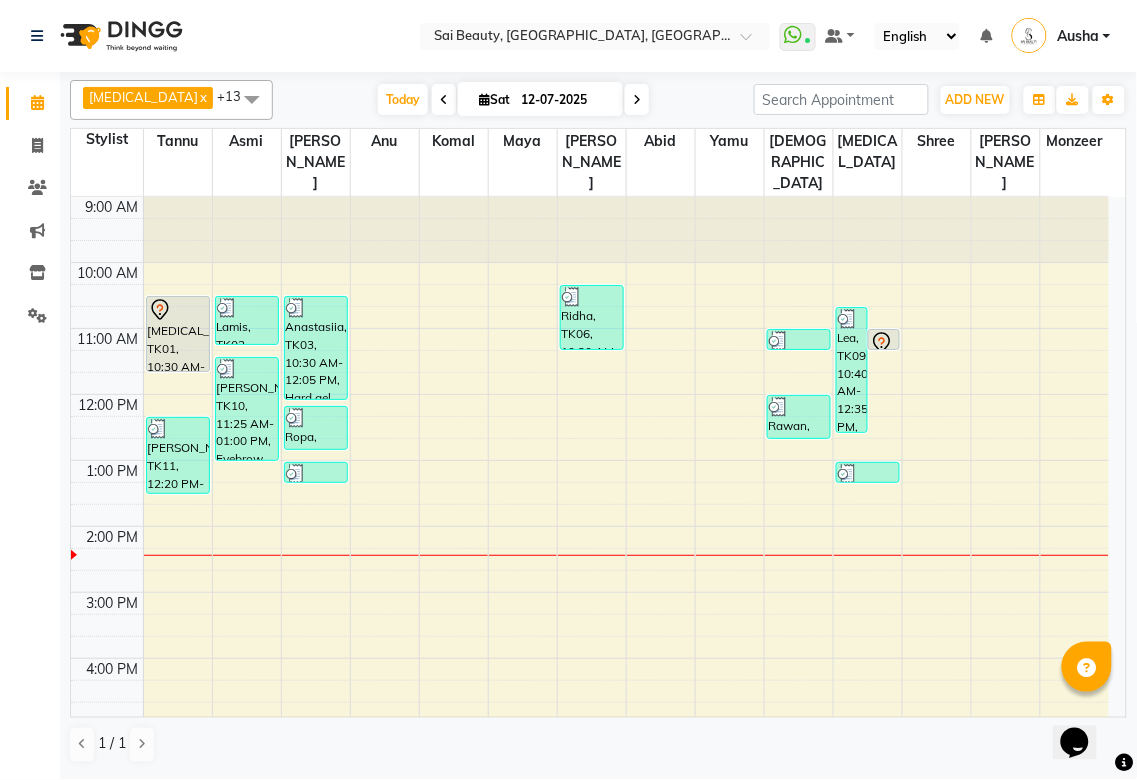 click 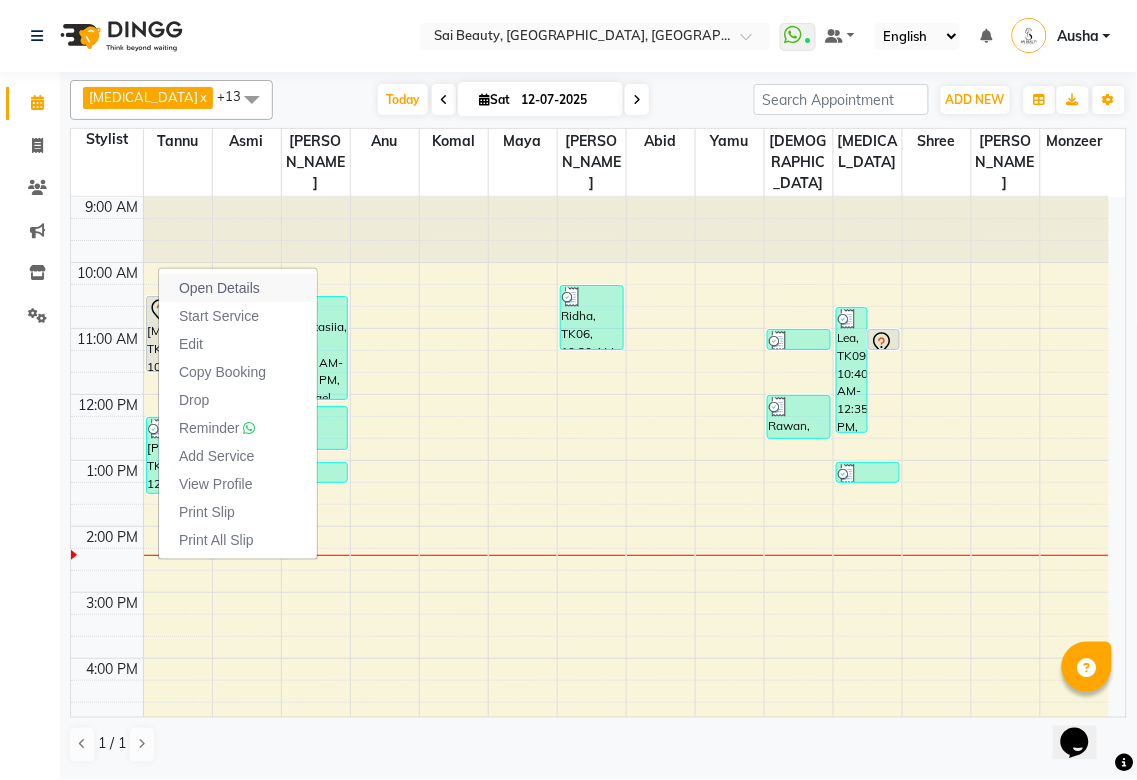 click on "Open Details" at bounding box center [238, 288] 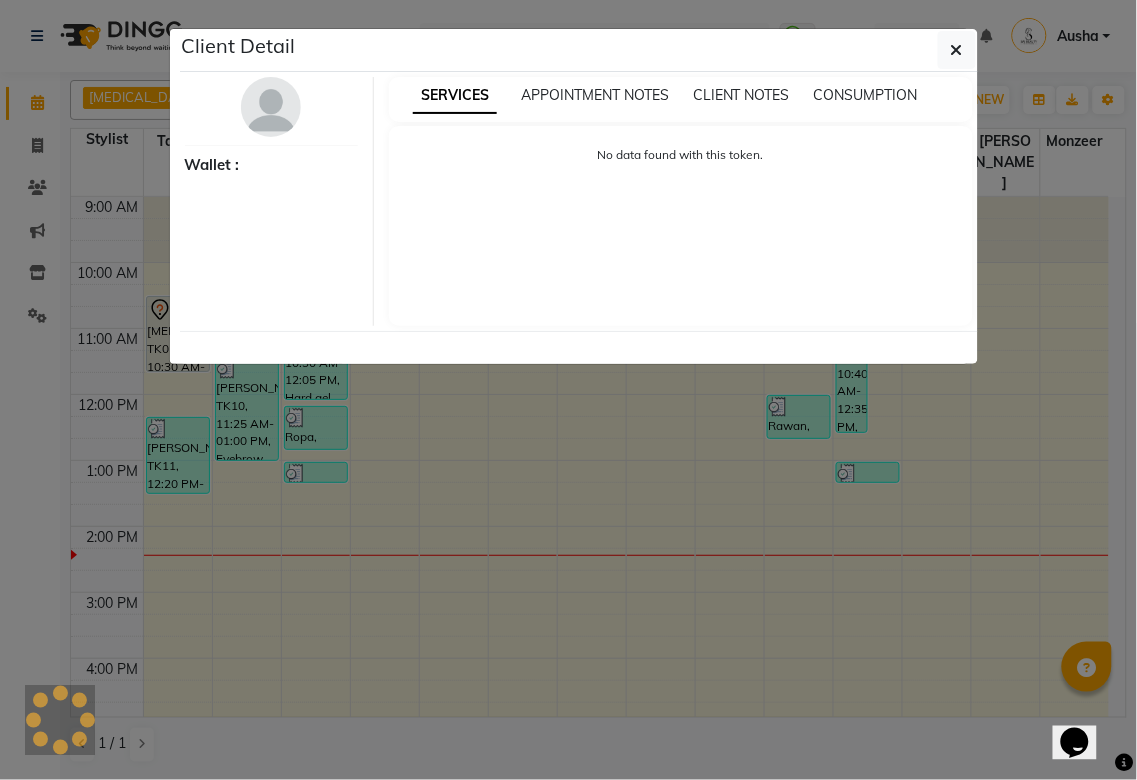 select on "7" 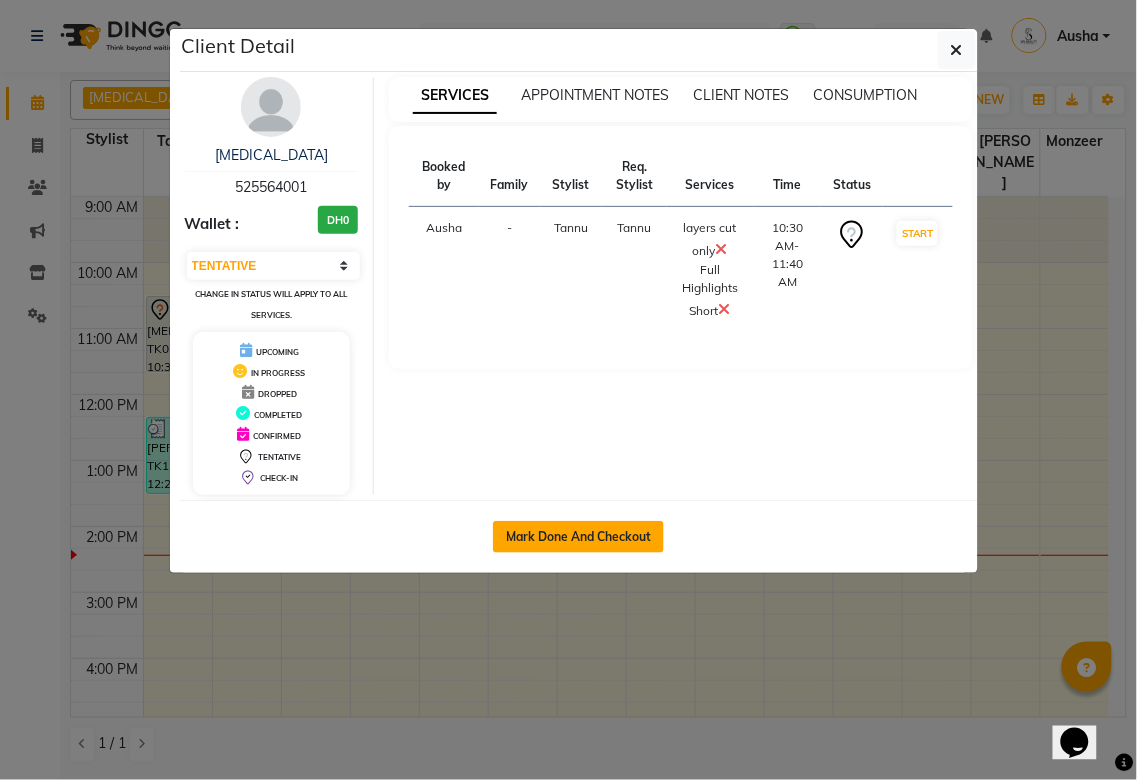 click on "Mark Done And Checkout" 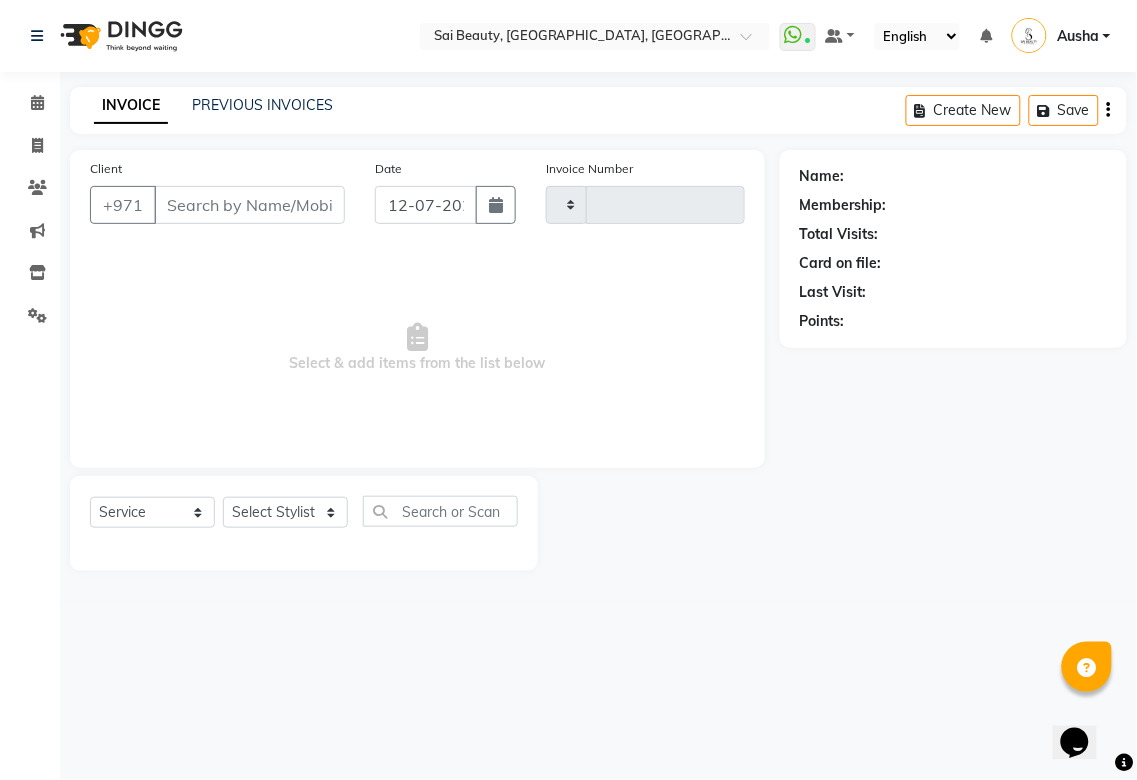 type on "2271" 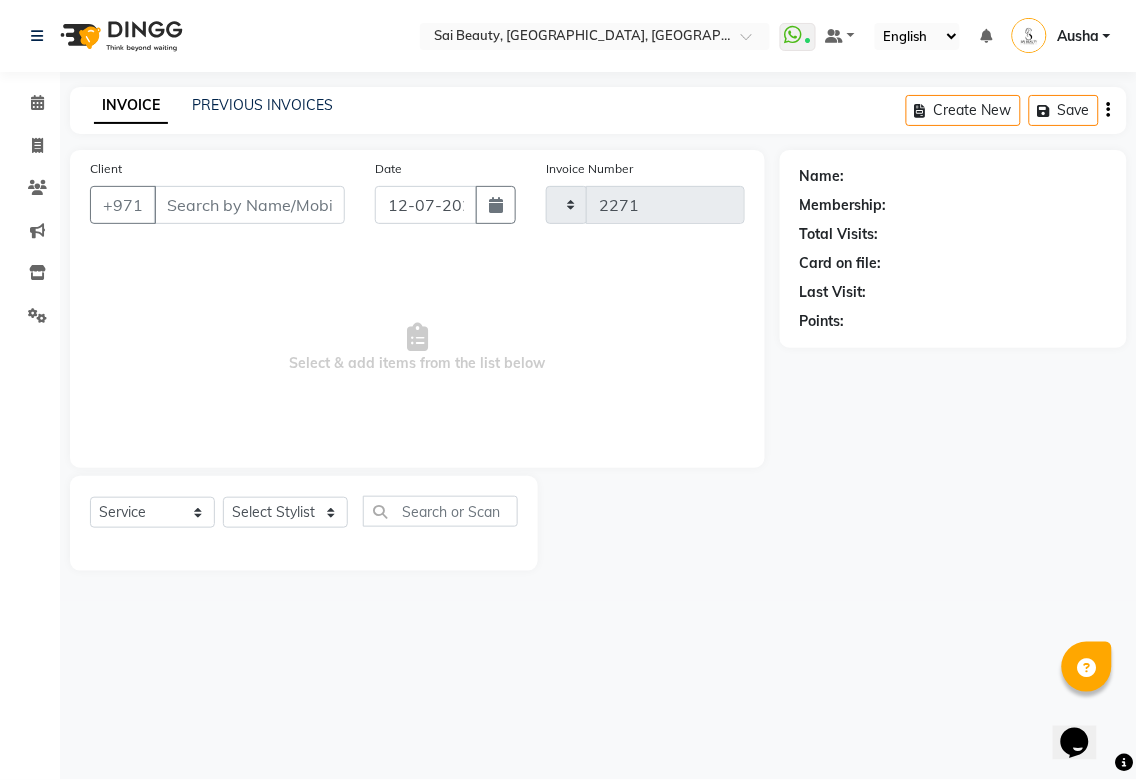 select on "5352" 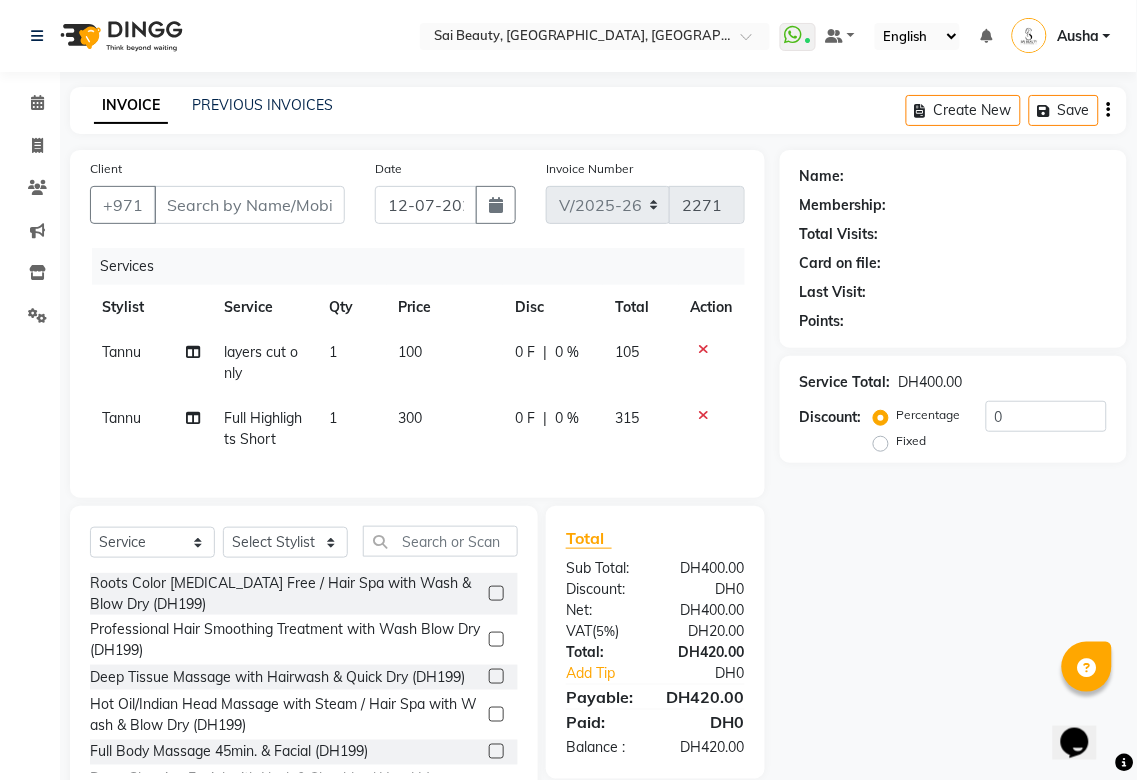 type on "525564001" 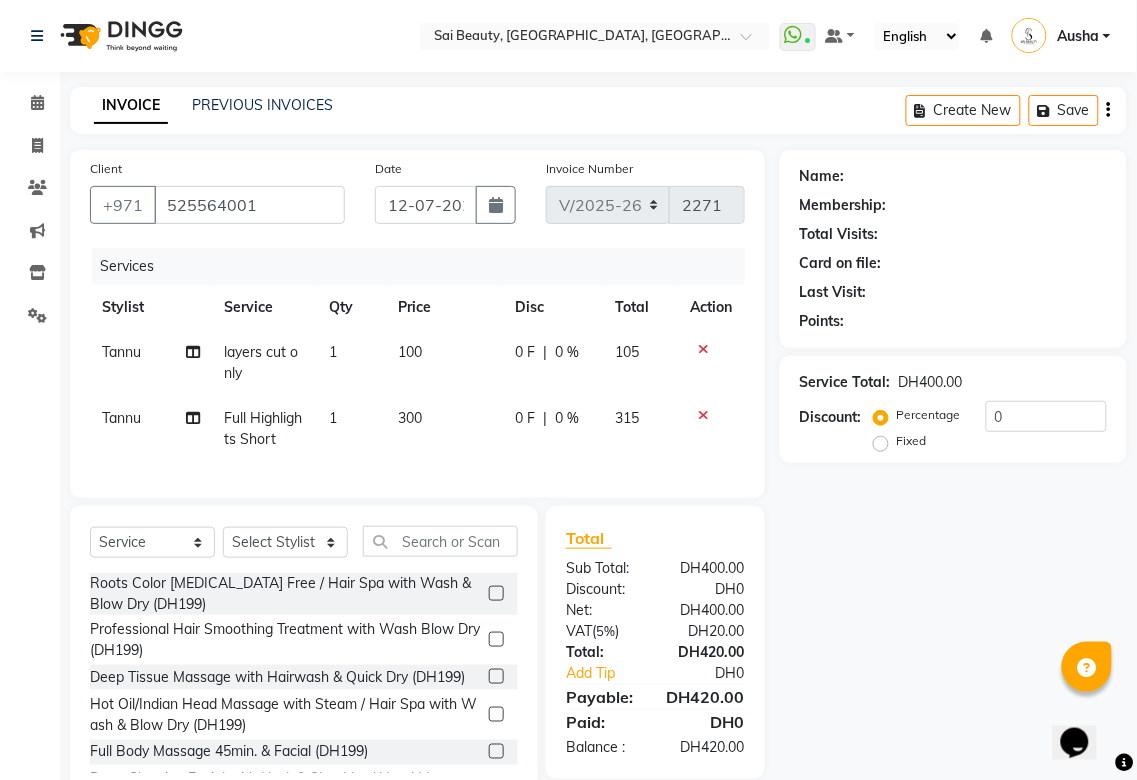 select on "35329" 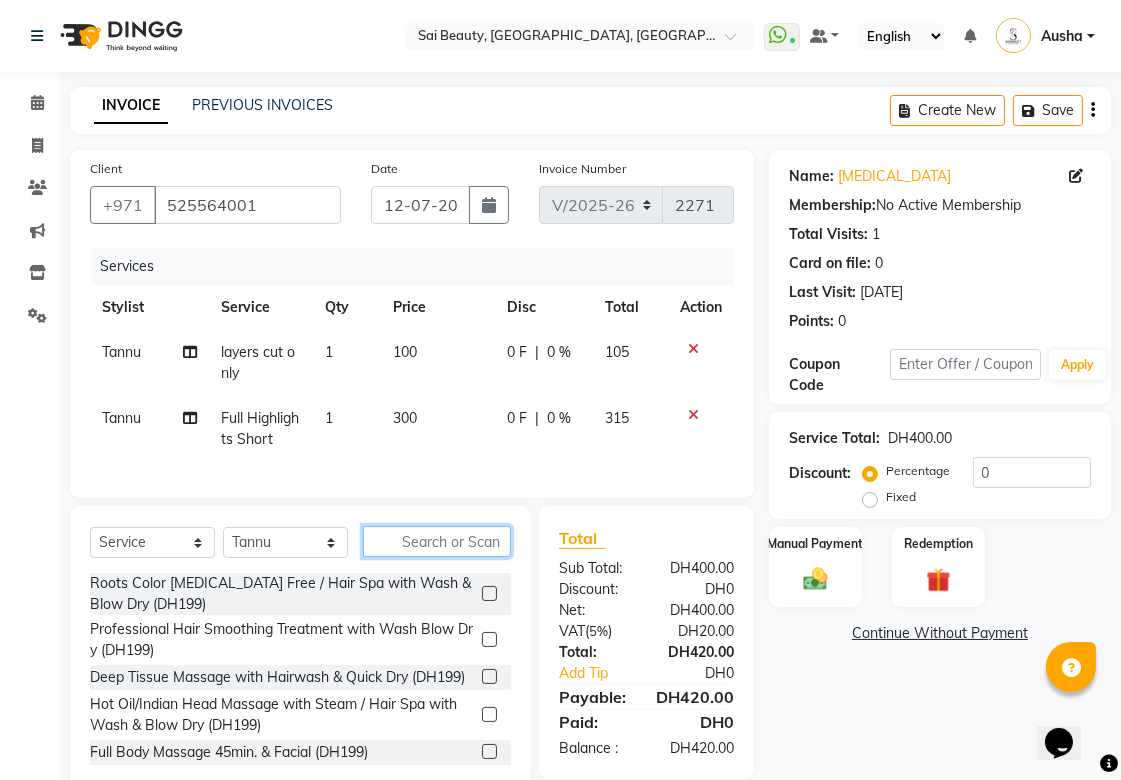 click 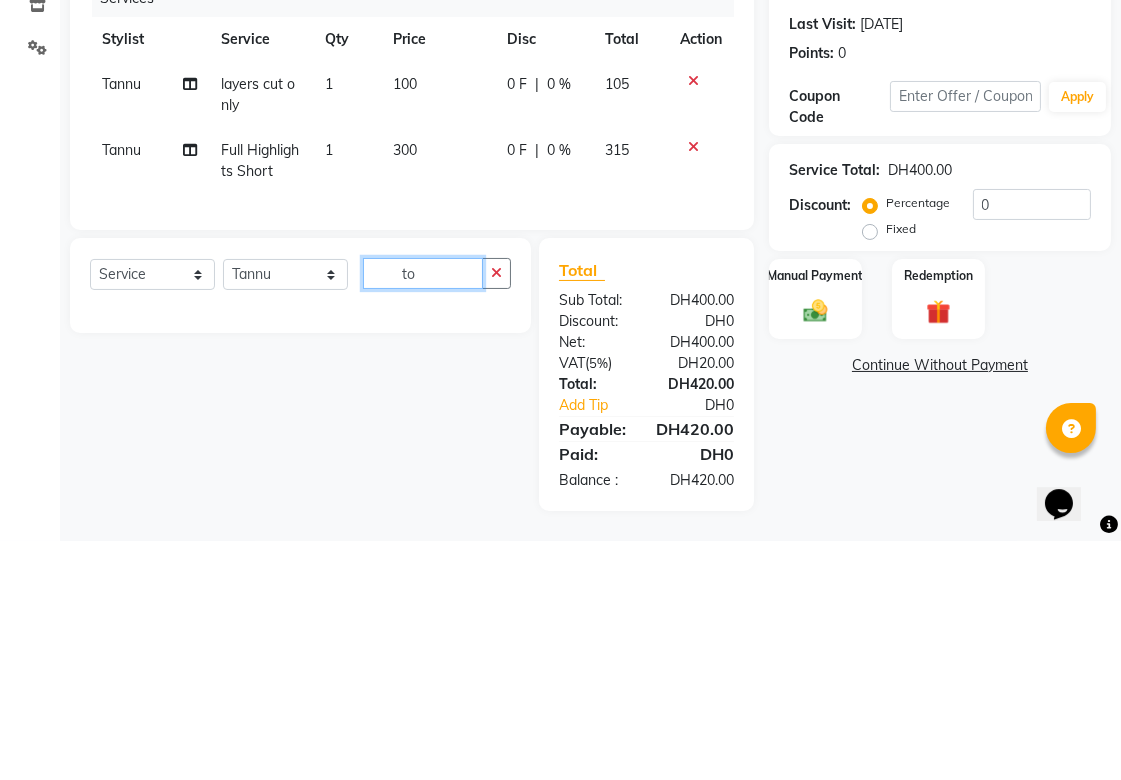 scroll, scrollTop: 48, scrollLeft: 0, axis: vertical 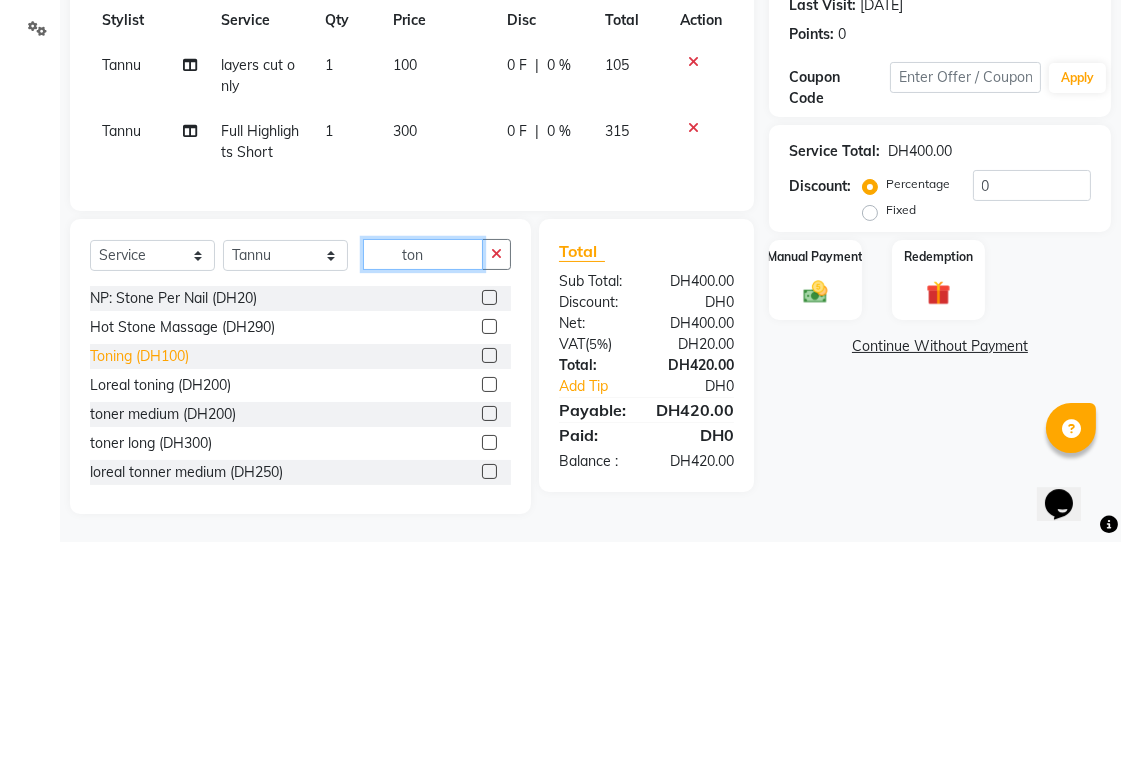 type on "ton" 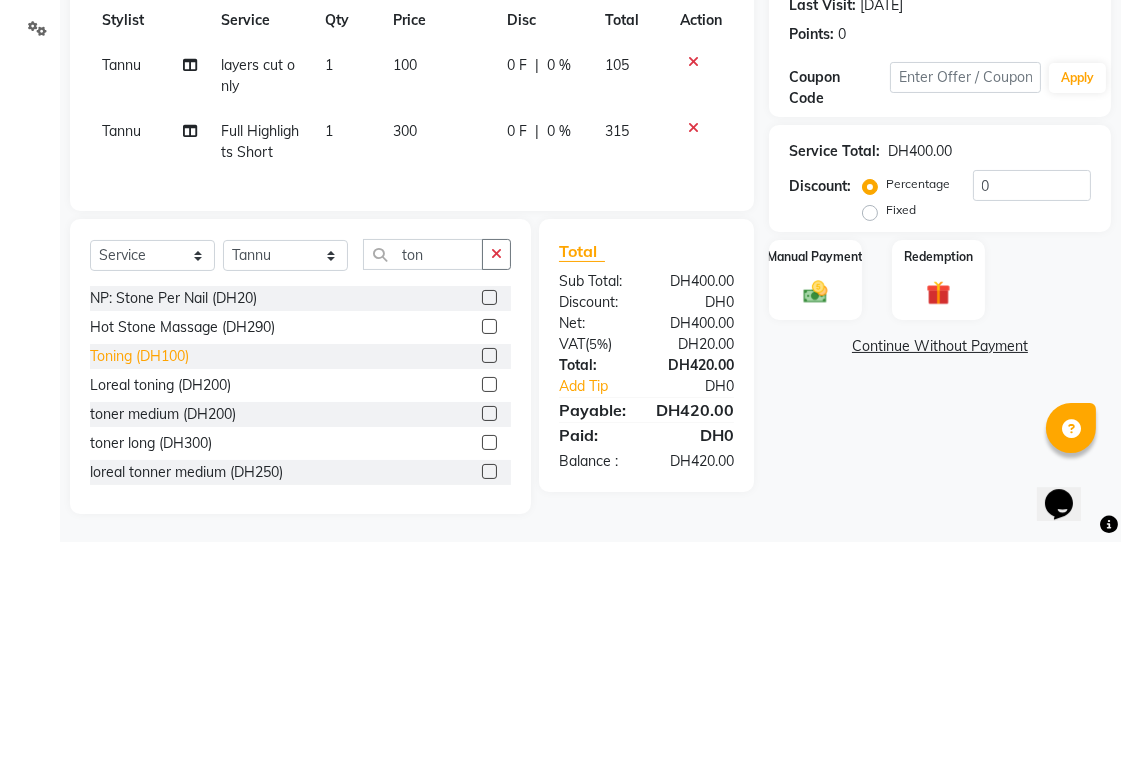 click on "Toning (DH100)" 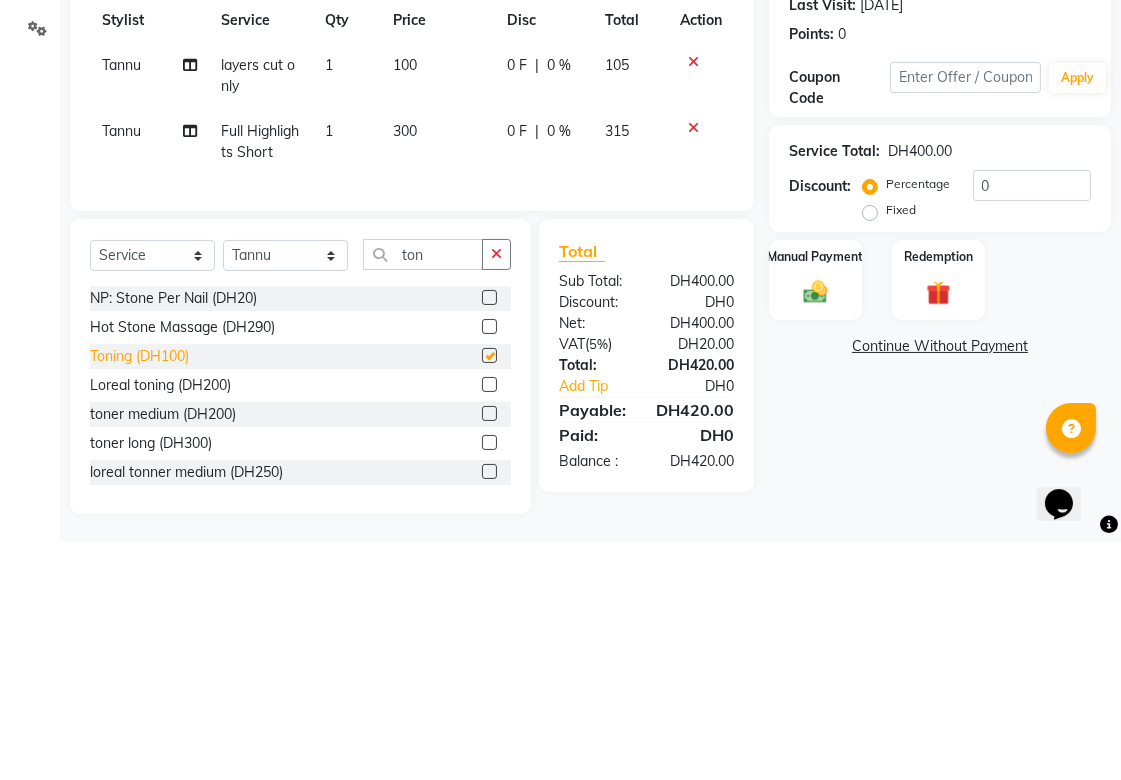 scroll, scrollTop: 48, scrollLeft: 0, axis: vertical 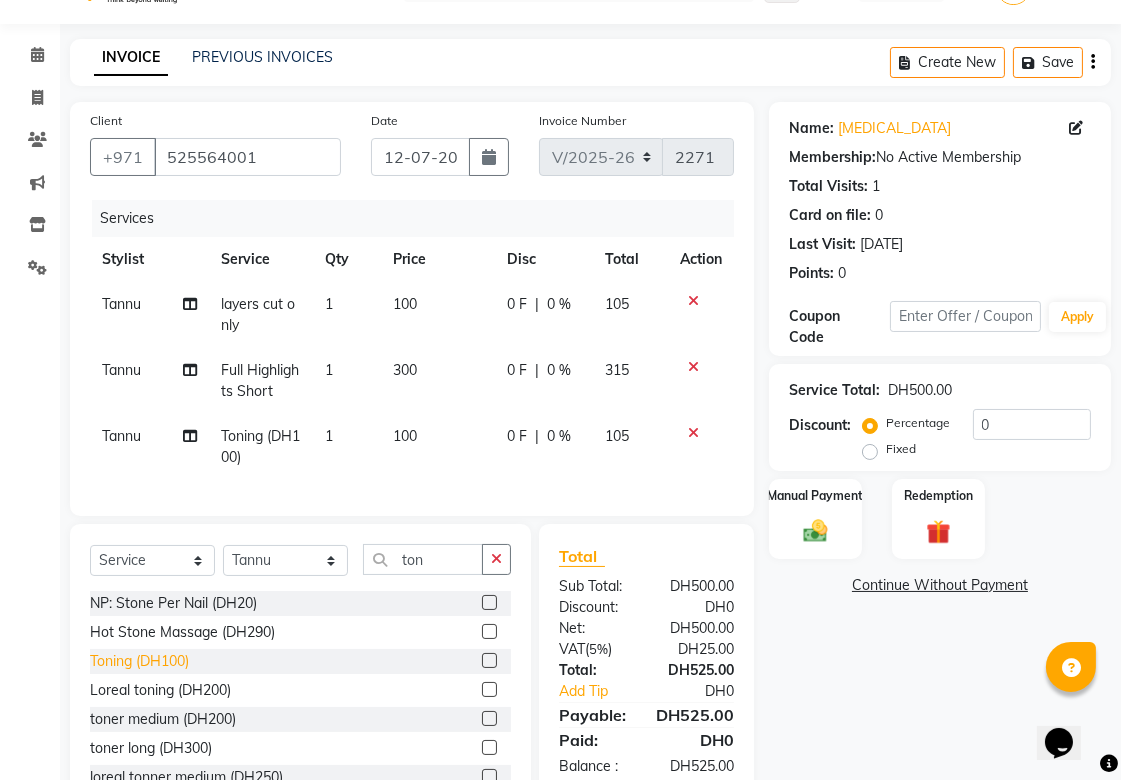 checkbox on "false" 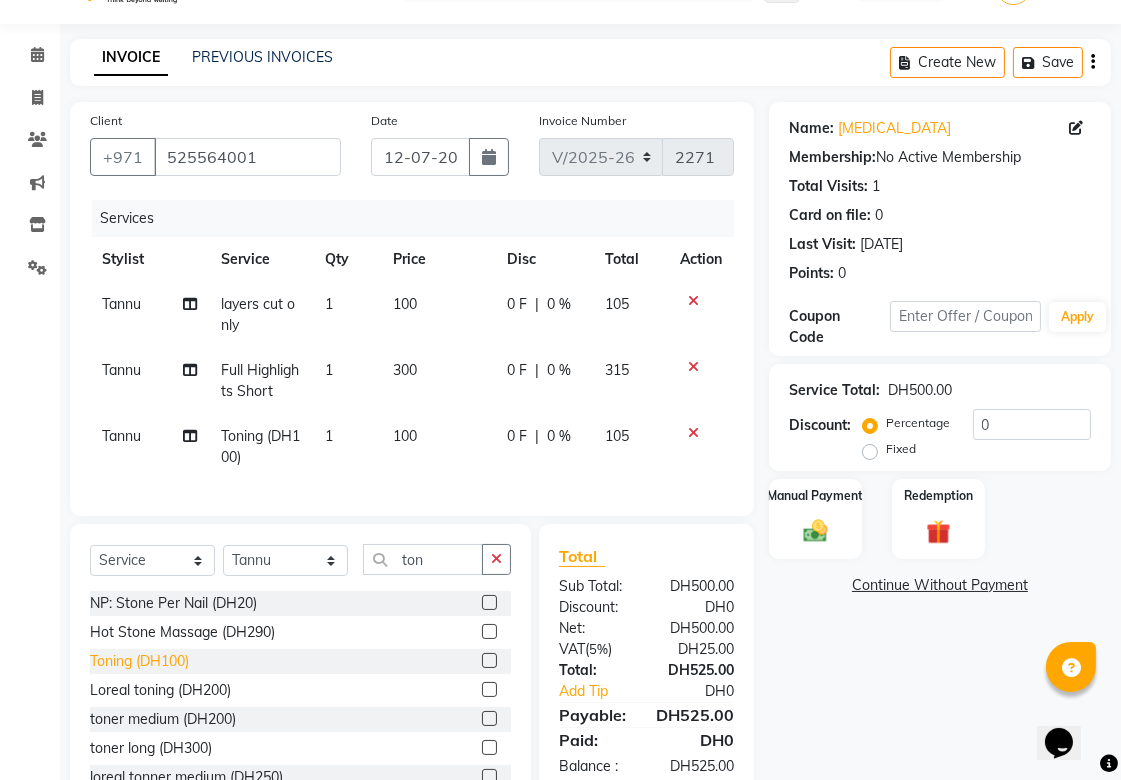 scroll, scrollTop: 32, scrollLeft: 0, axis: vertical 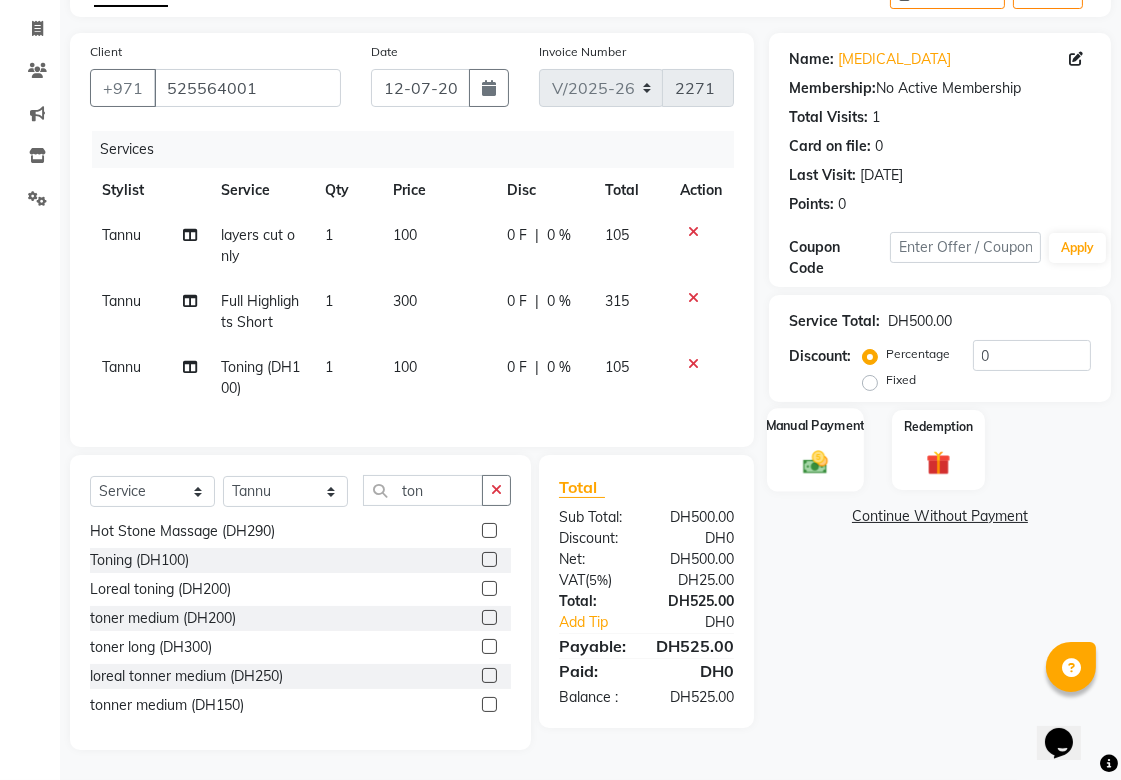 click on "Manual Payment" 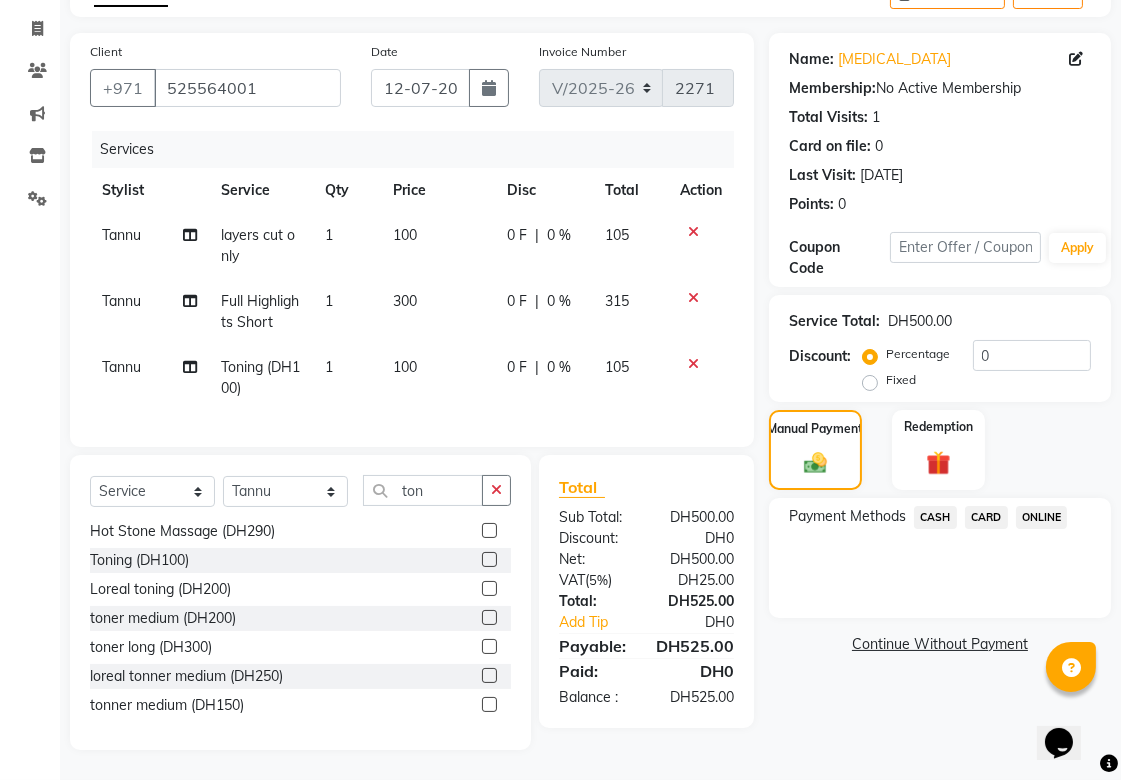 click on "CARD" 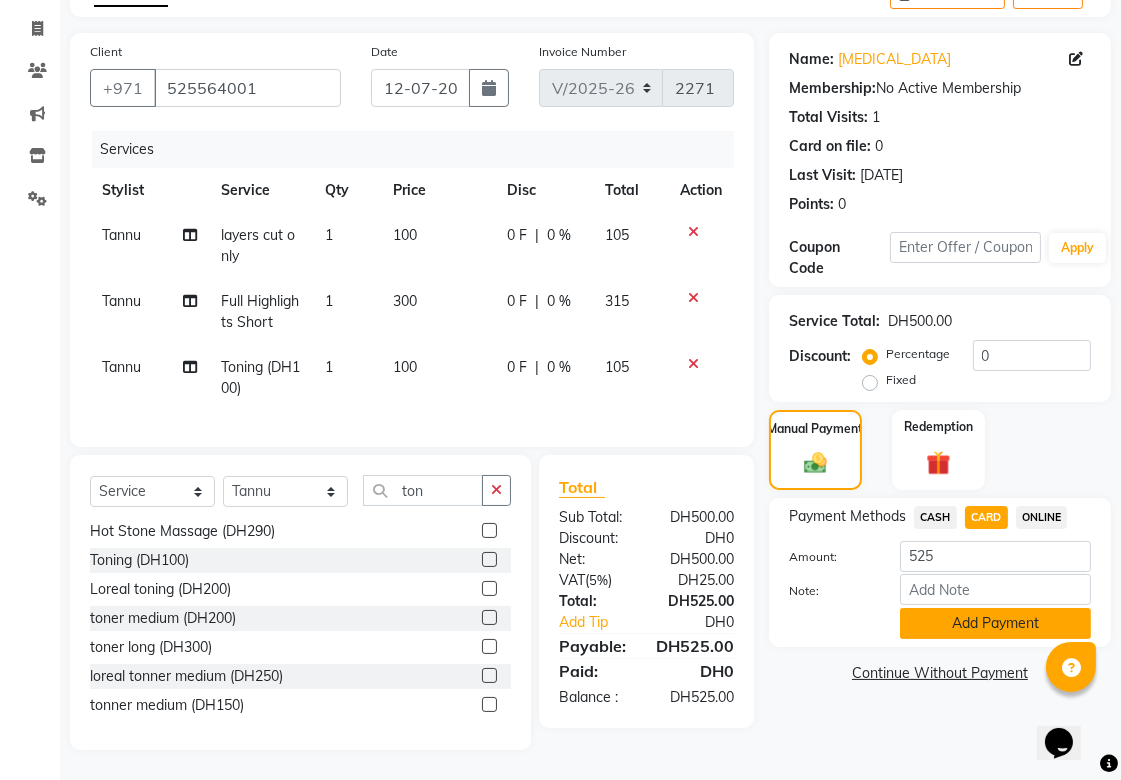 click on "Add Payment" 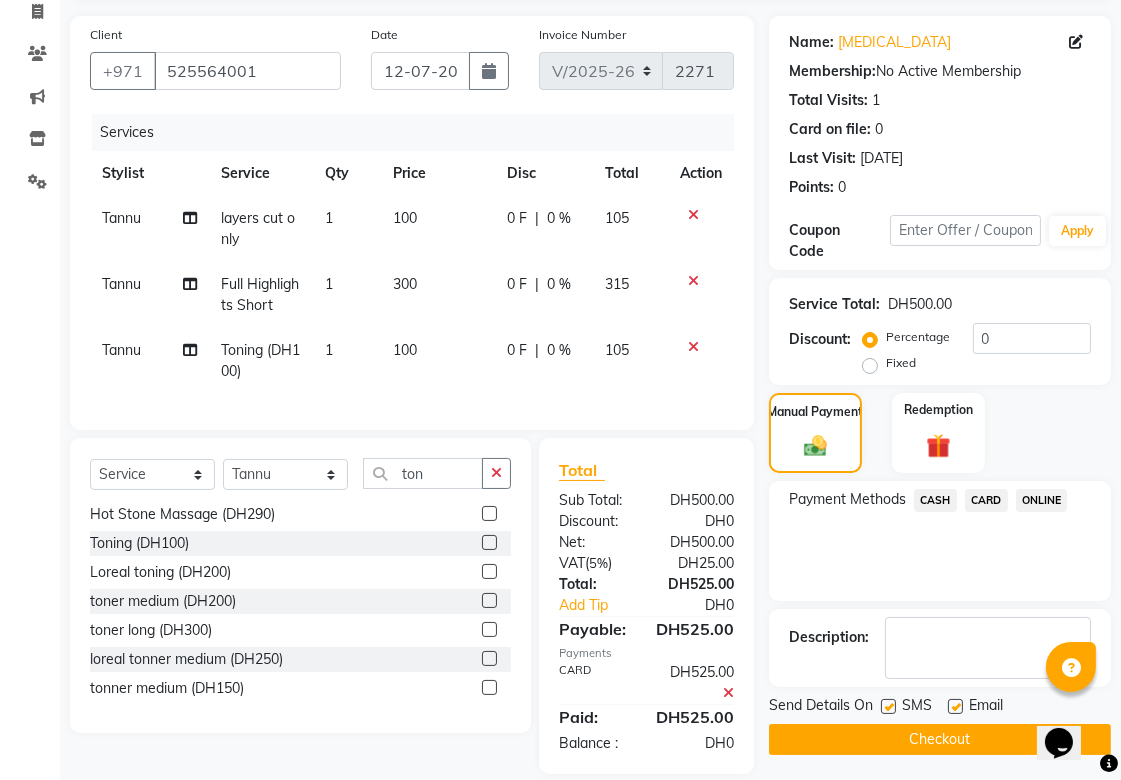 scroll, scrollTop: 174, scrollLeft: 0, axis: vertical 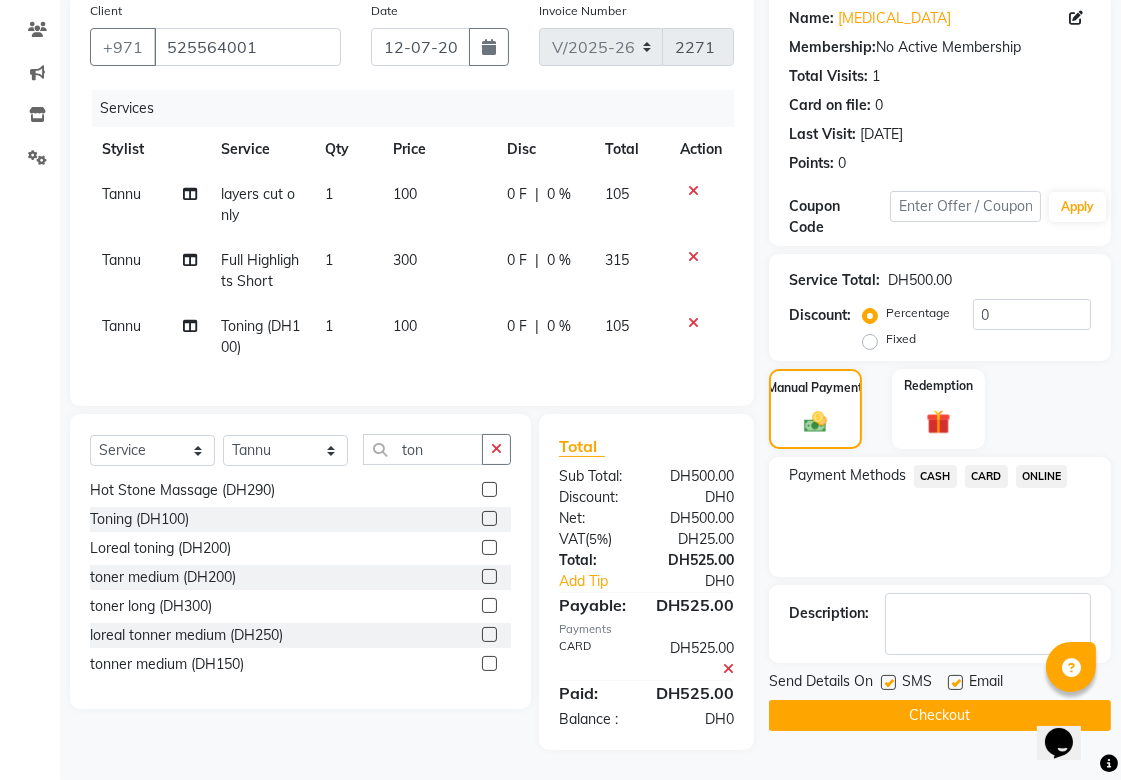 click on "Checkout" 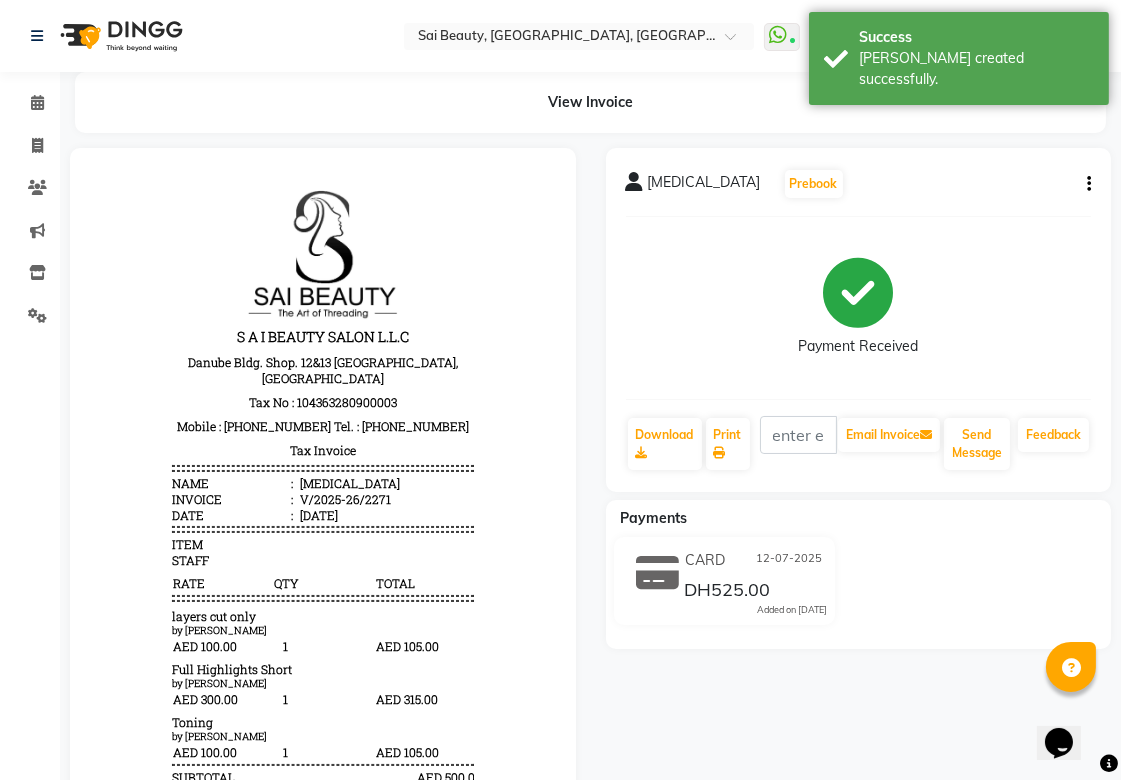 scroll, scrollTop: 0, scrollLeft: 0, axis: both 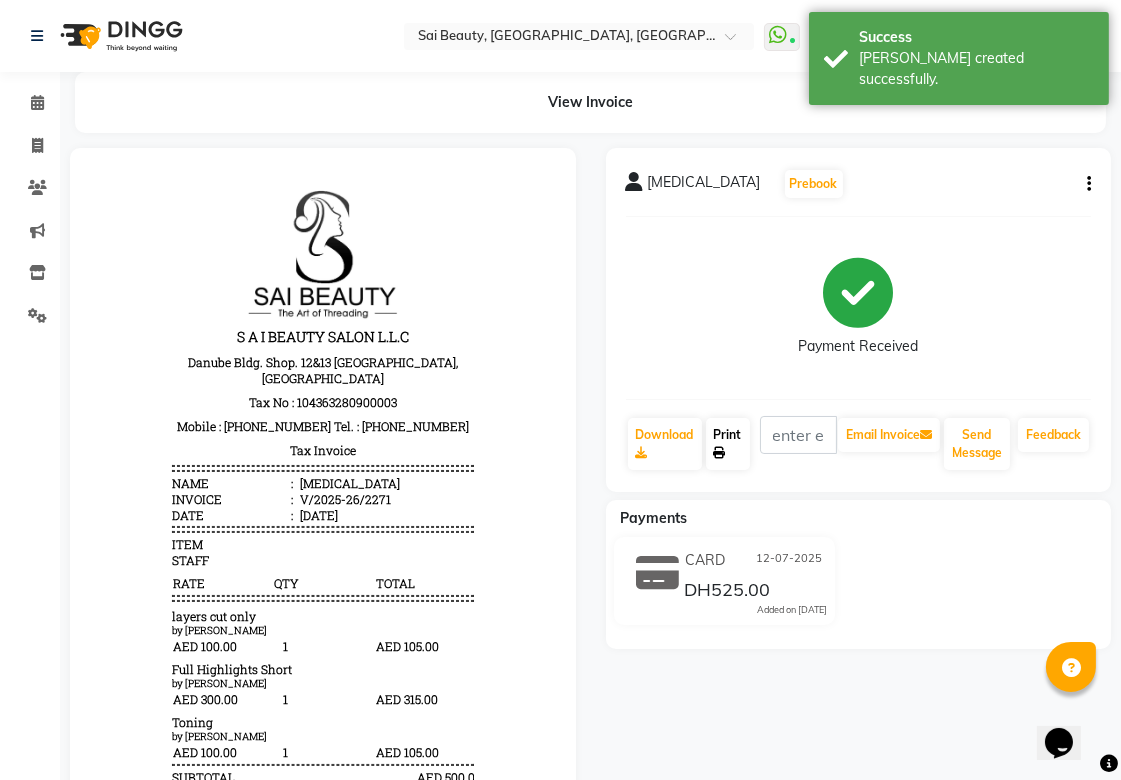 click on "Print" 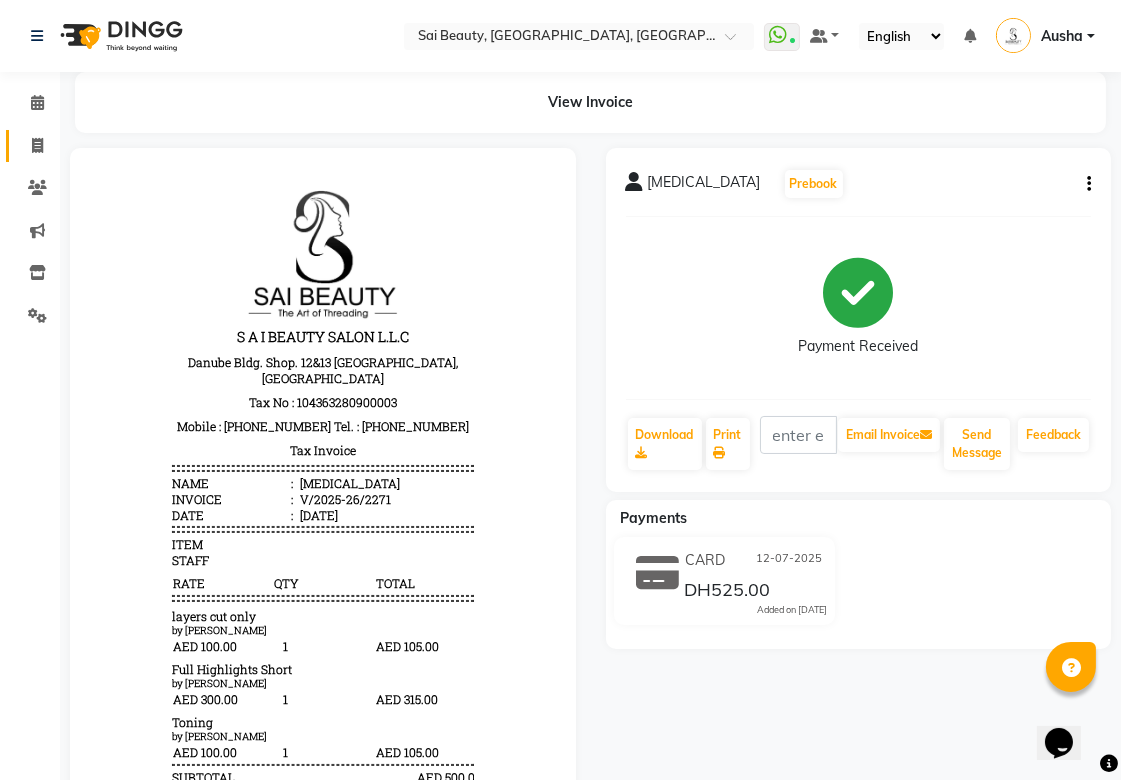 click 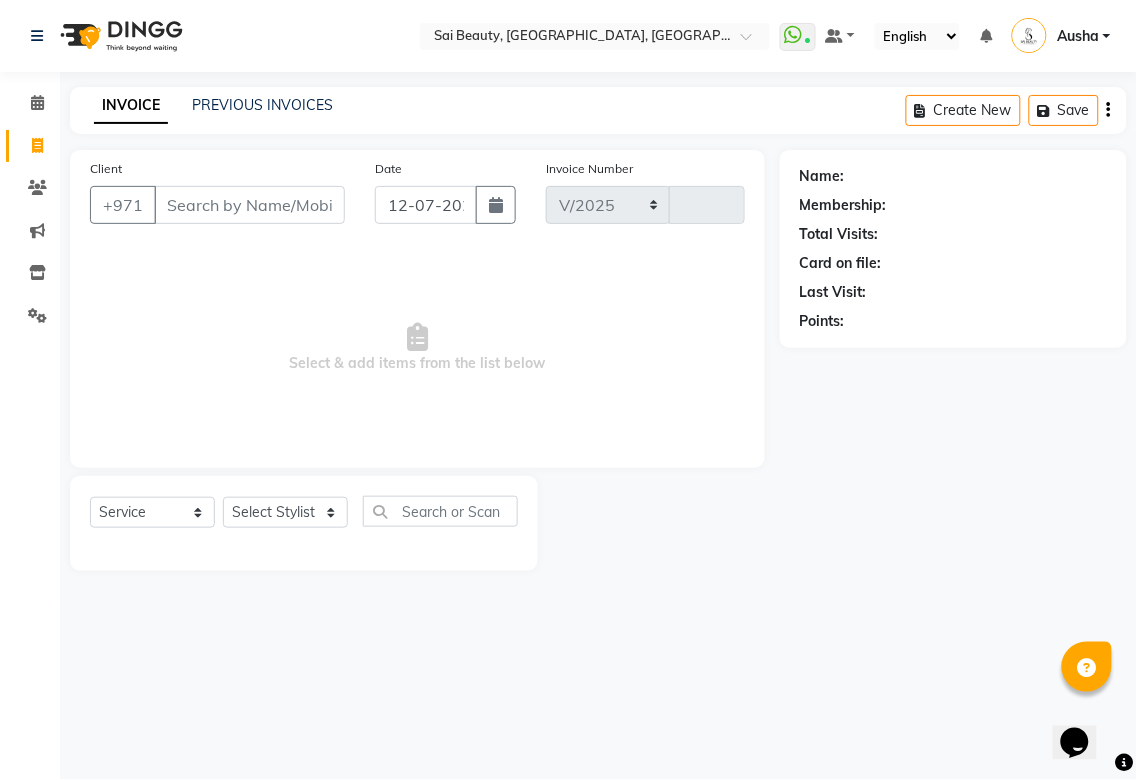 select on "5352" 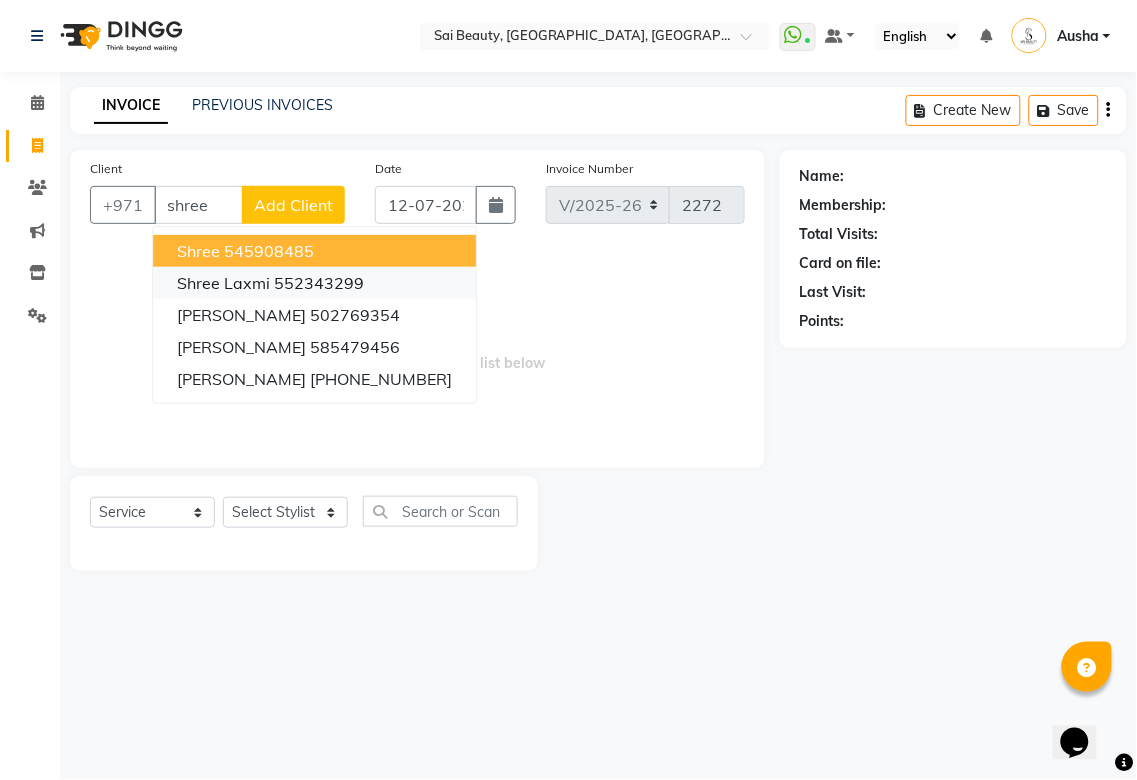 click on "552343299" at bounding box center (319, 283) 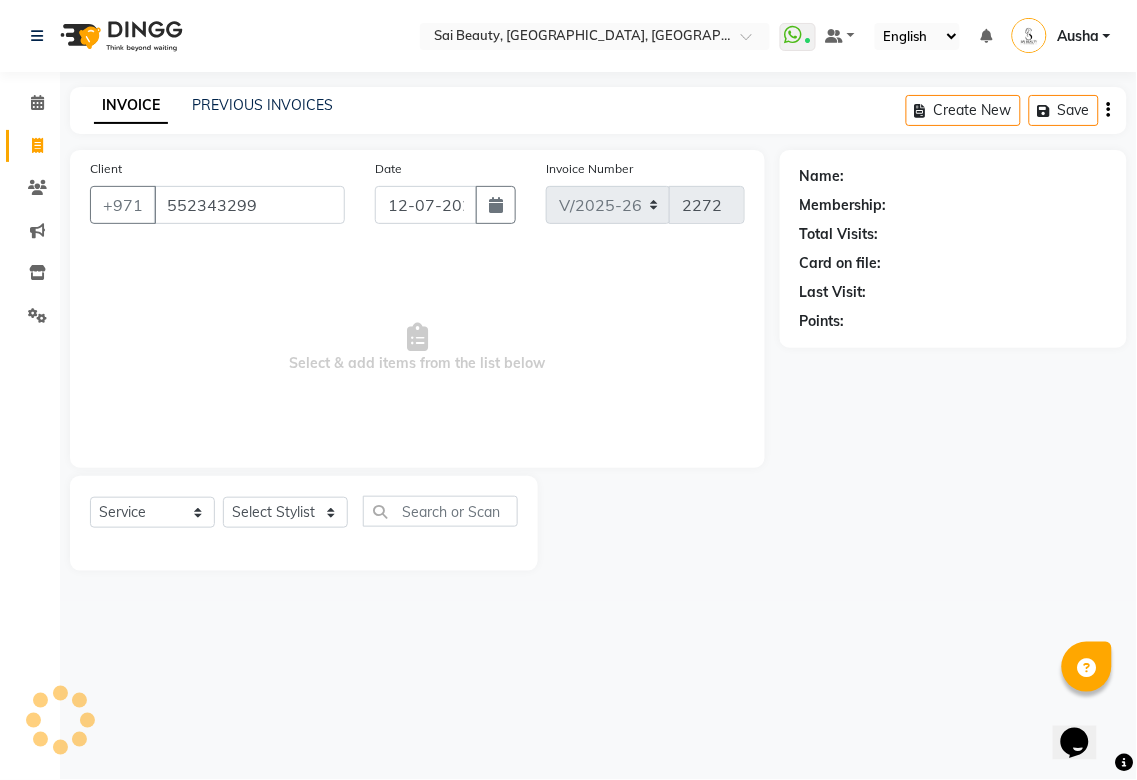type on "552343299" 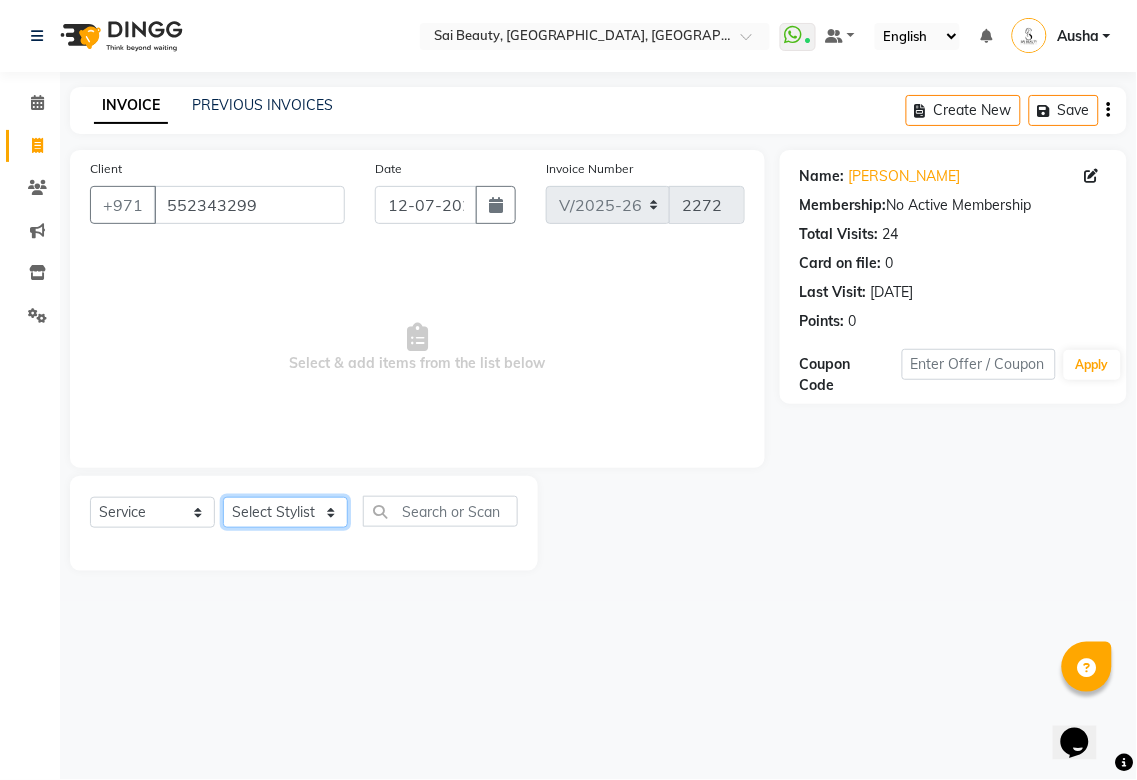 click on "Select Stylist [PERSON_NAME][MEDICAL_DATA] [PERSON_NAME] Asmi Ausha [PERSON_NAME] Gita [PERSON_NAME] Monzeer shree [PERSON_NAME] [PERSON_NAME] Surakcha [PERSON_NAME] Yamu" 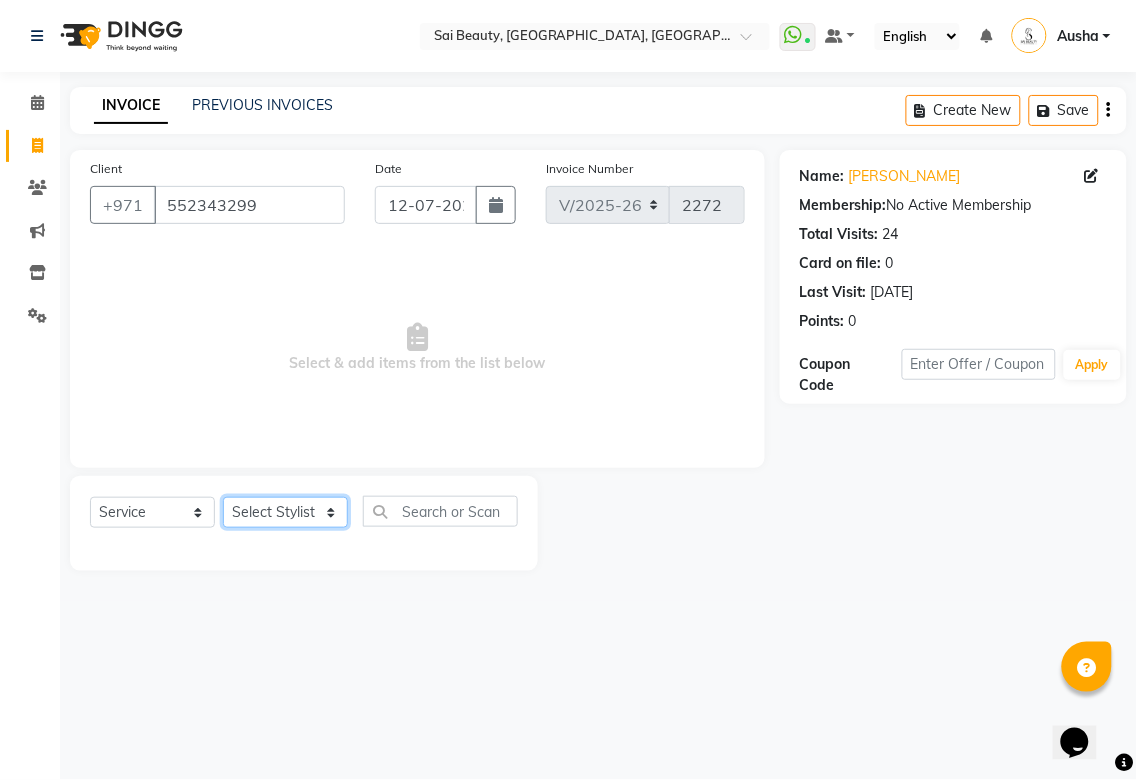 select on "40288" 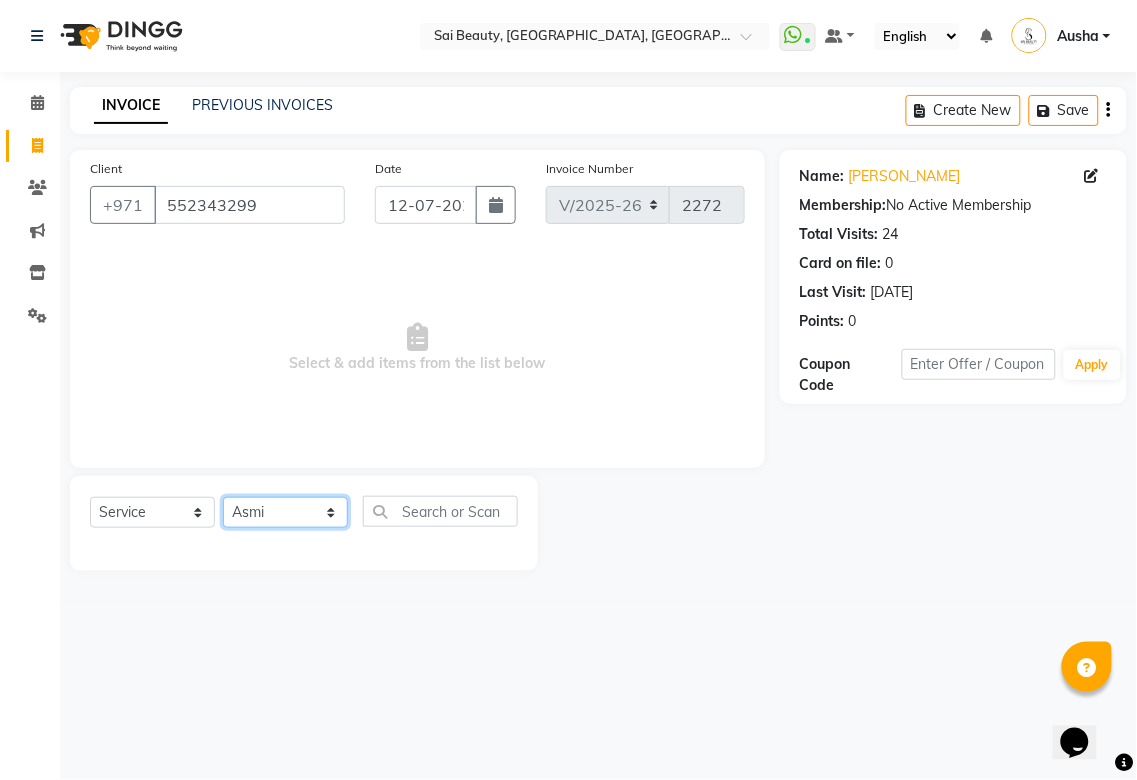 click on "Select Stylist [PERSON_NAME][MEDICAL_DATA] [PERSON_NAME] Asmi Ausha [PERSON_NAME] Gita [PERSON_NAME] Monzeer shree [PERSON_NAME] [PERSON_NAME] Surakcha [PERSON_NAME] Yamu" 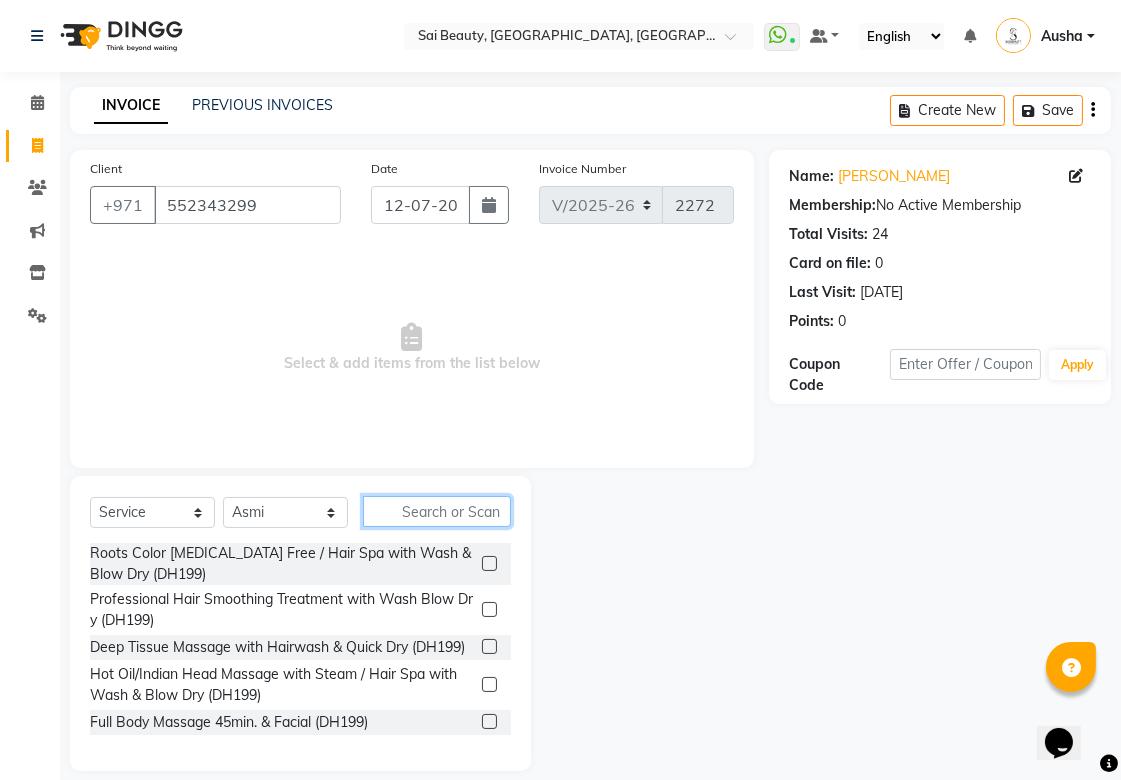 click 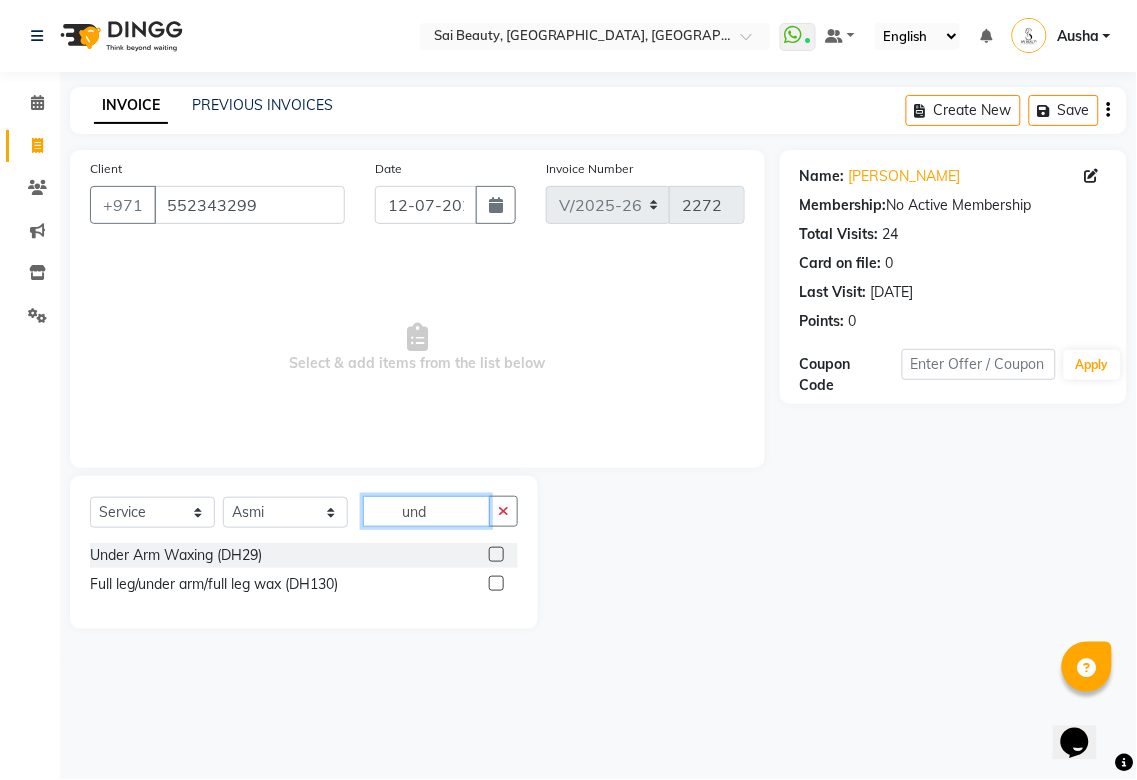 type on "und" 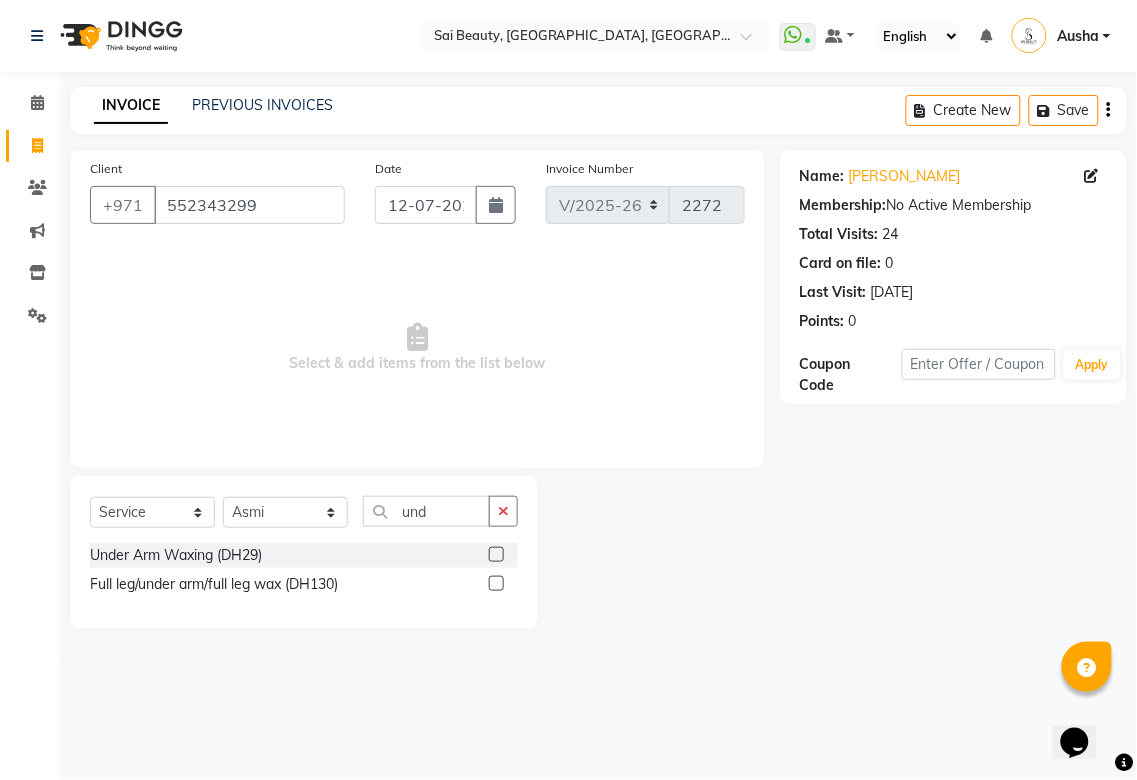click 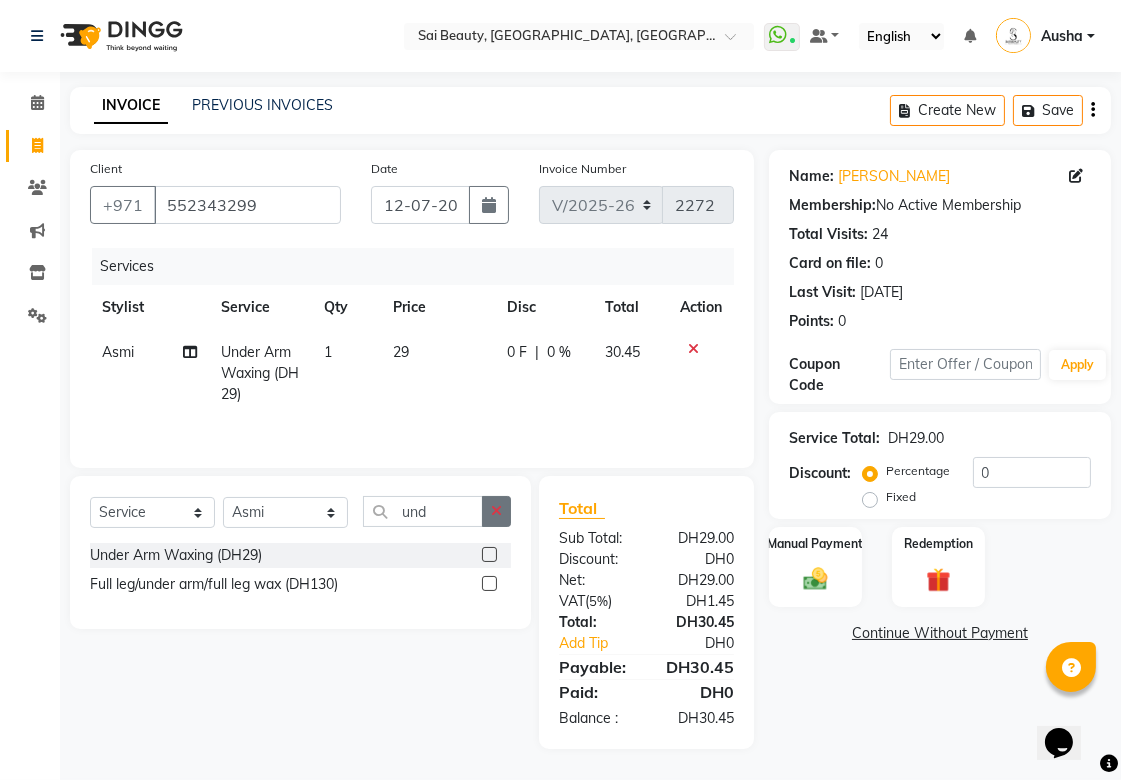 click 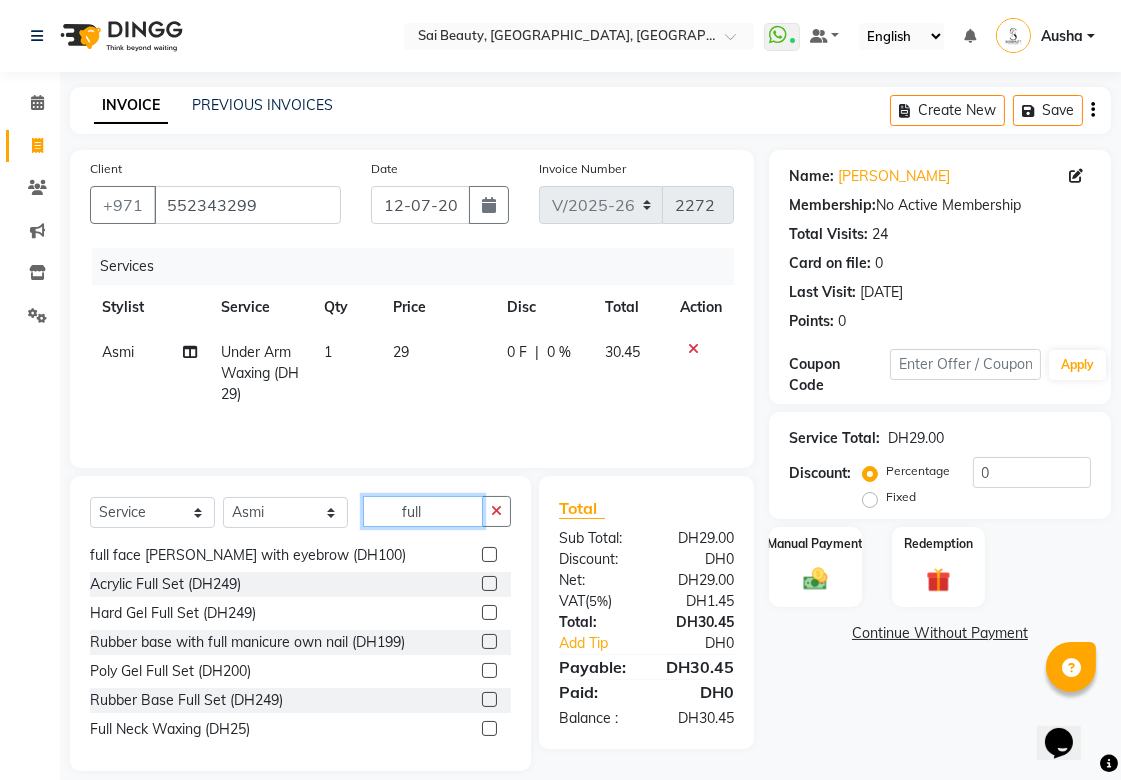 scroll, scrollTop: 205, scrollLeft: 0, axis: vertical 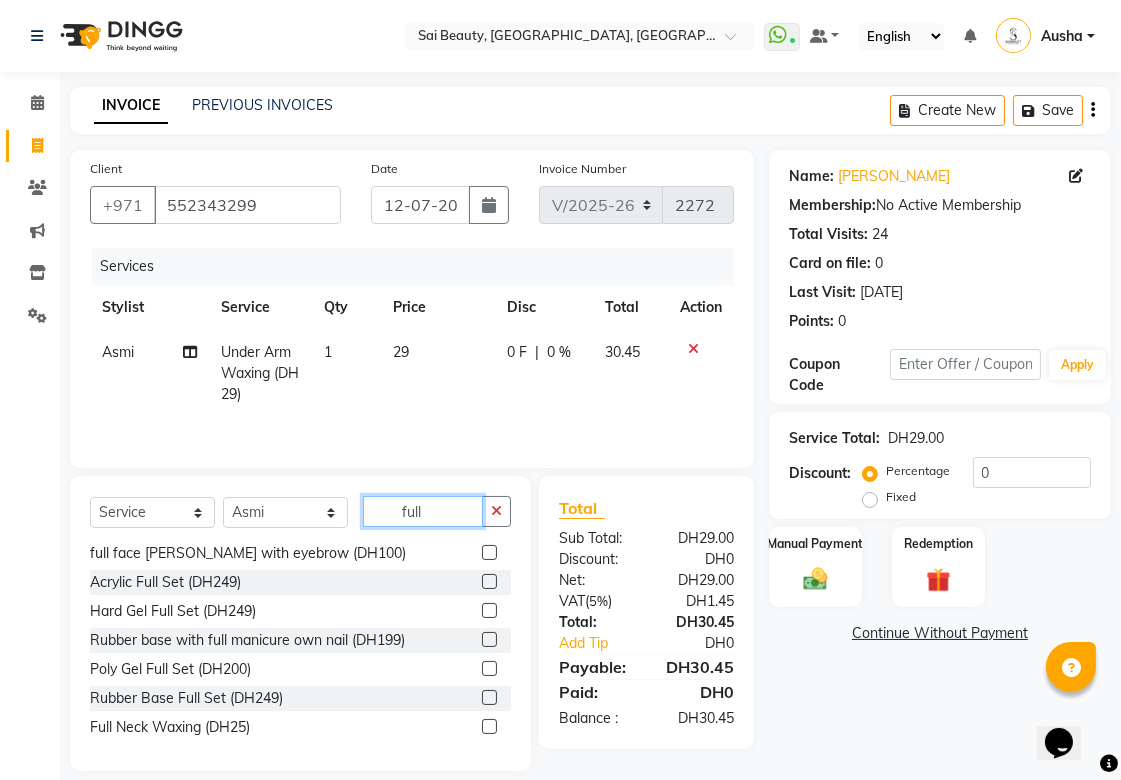click on "full" 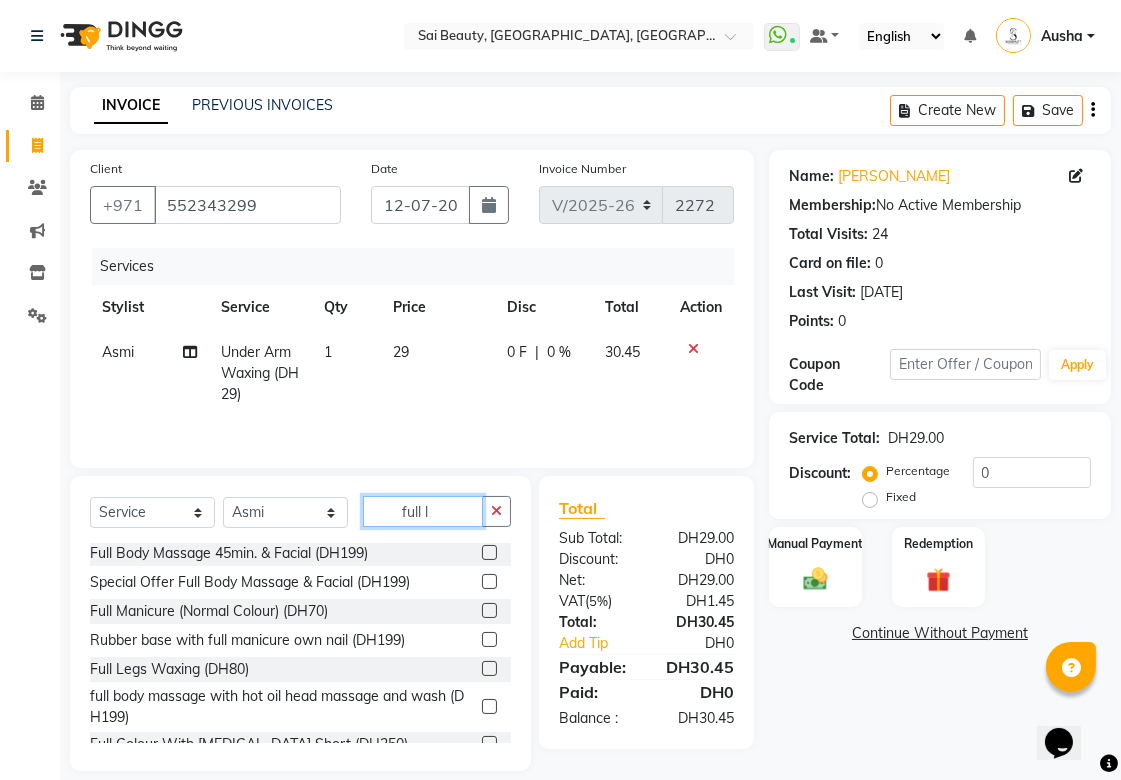 scroll, scrollTop: 0, scrollLeft: 0, axis: both 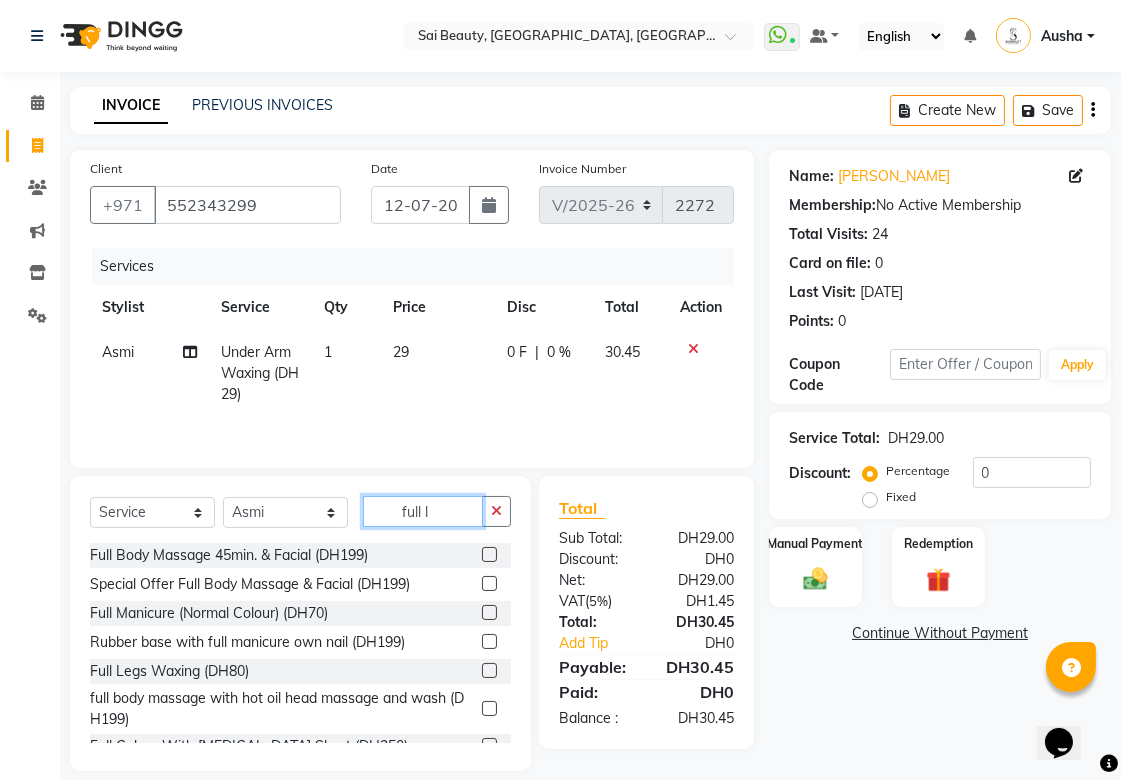 click on "full l" 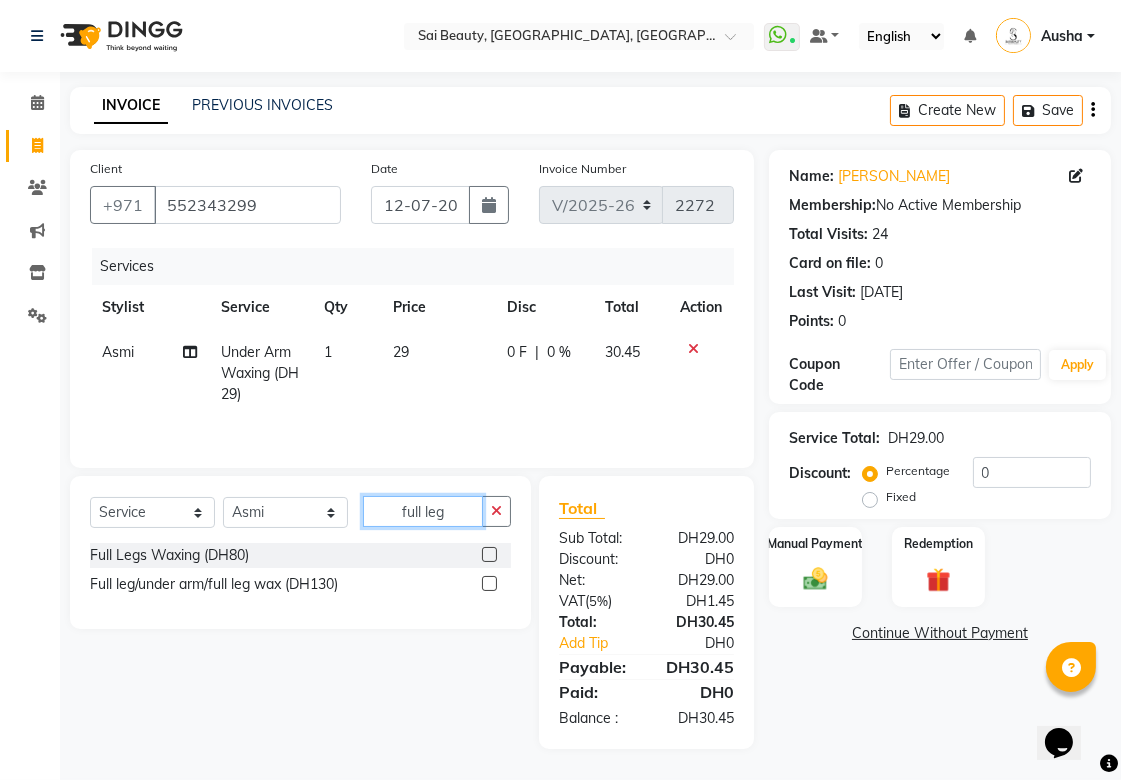 type on "full leg" 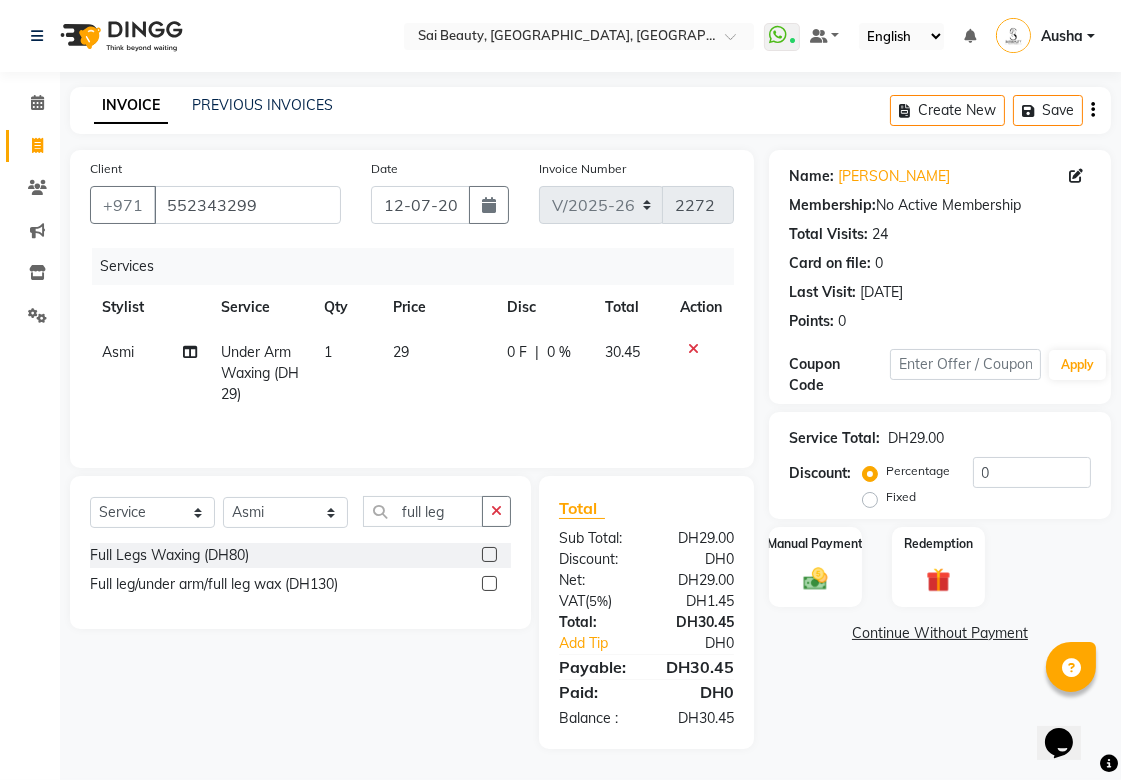 click 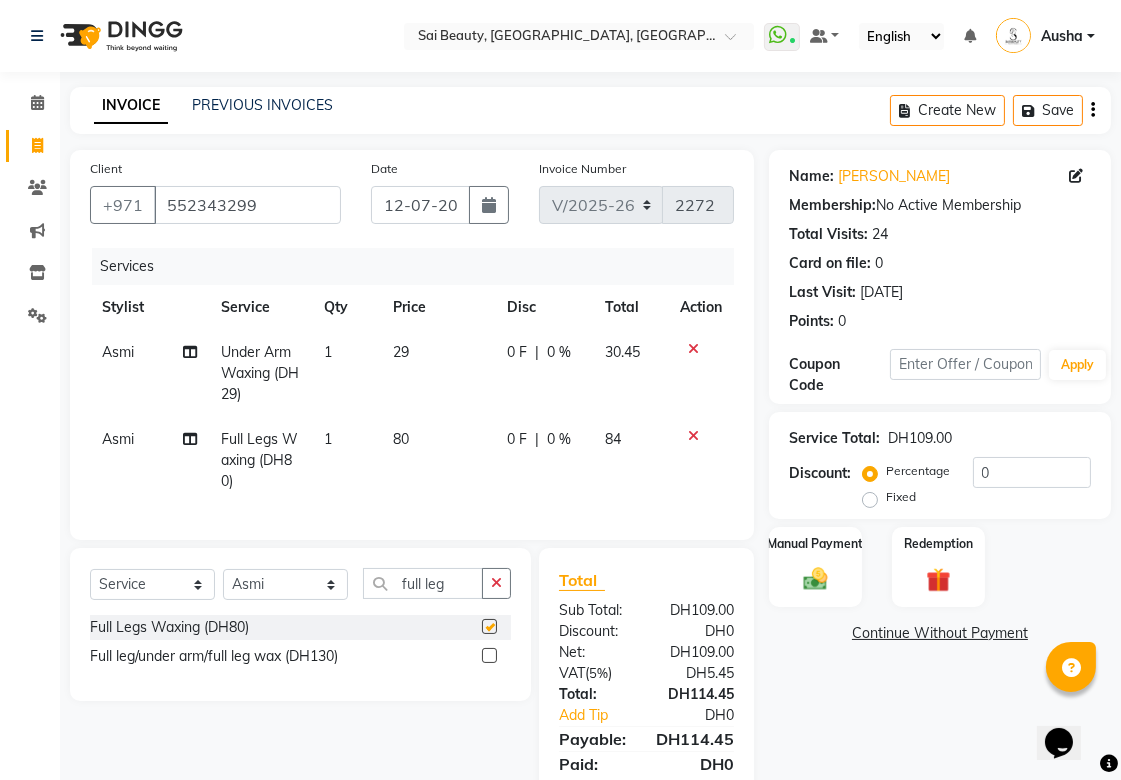 checkbox on "false" 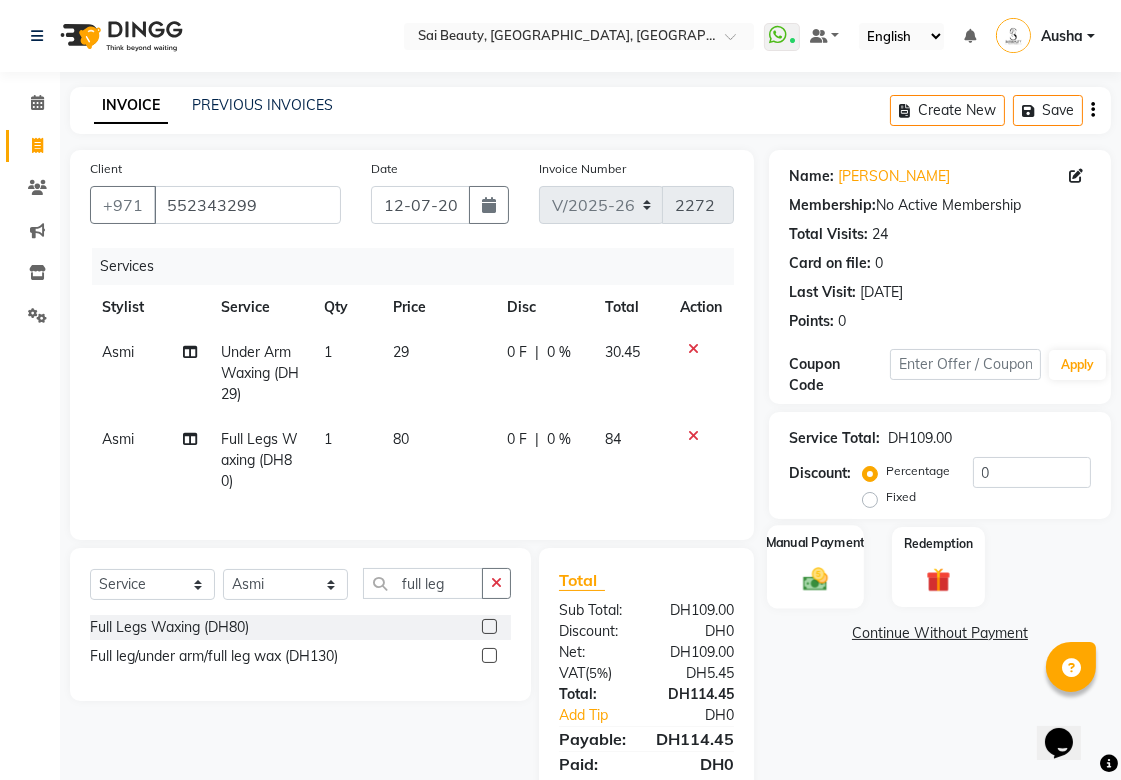 click 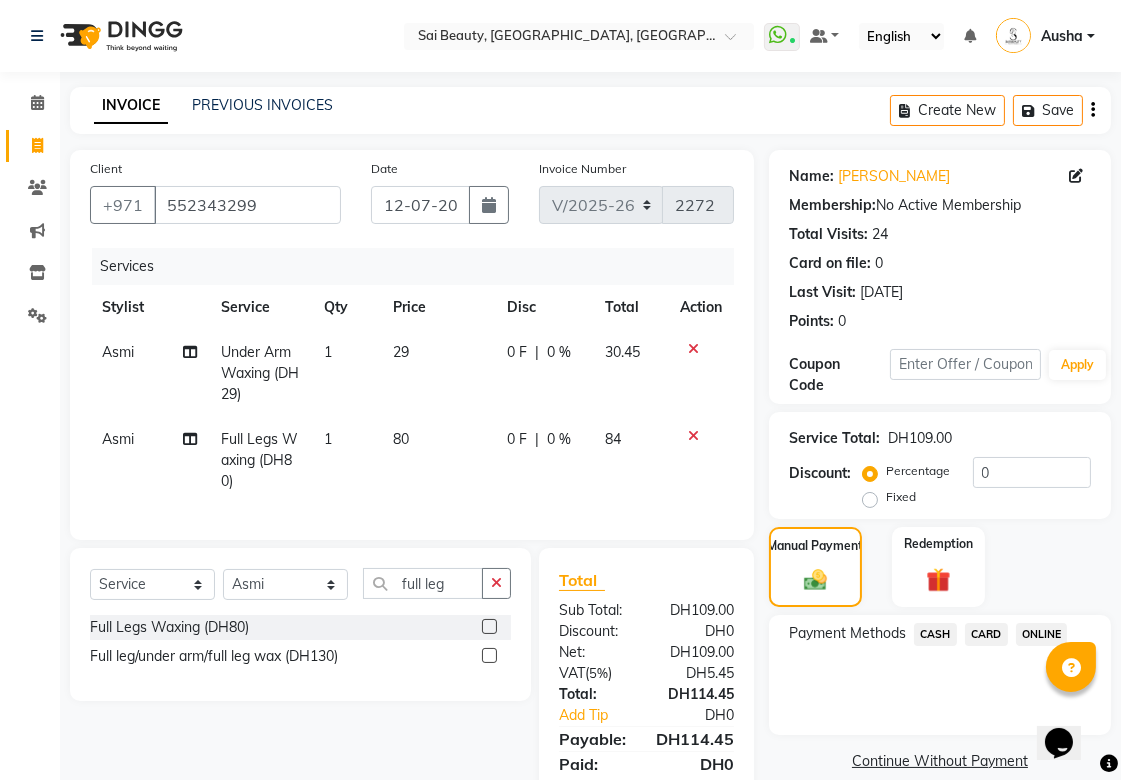 click on "CARD" 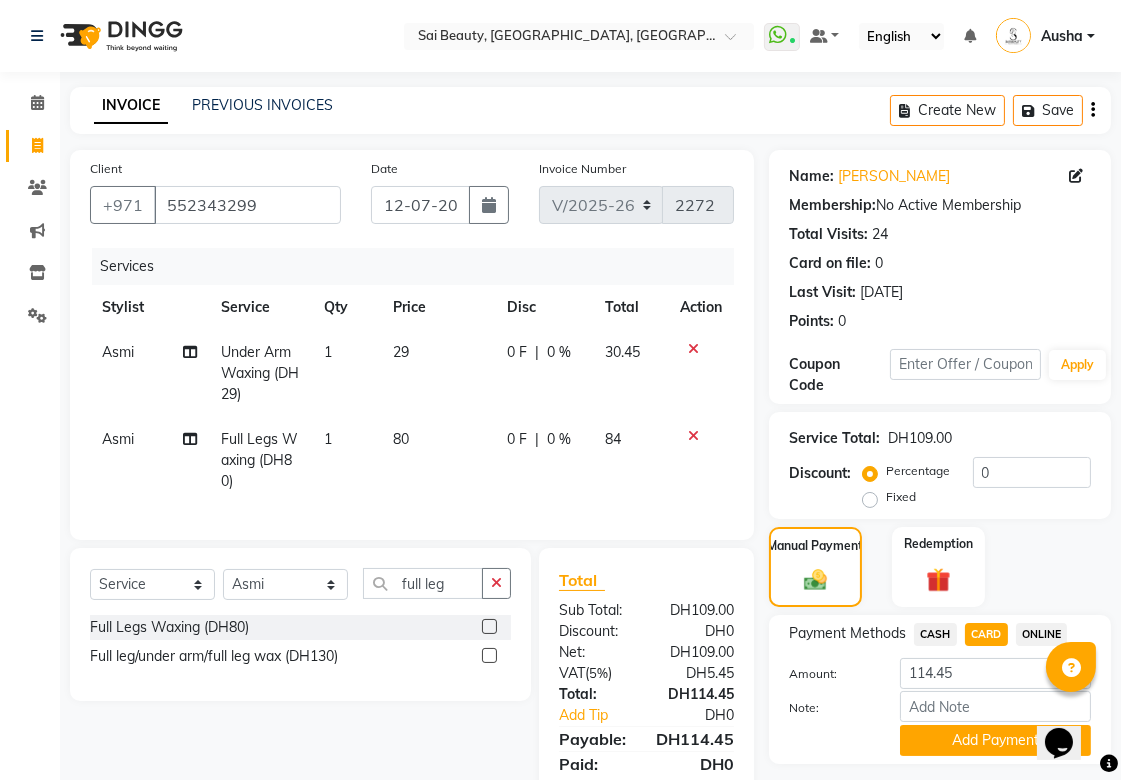 scroll, scrollTop: 87, scrollLeft: 0, axis: vertical 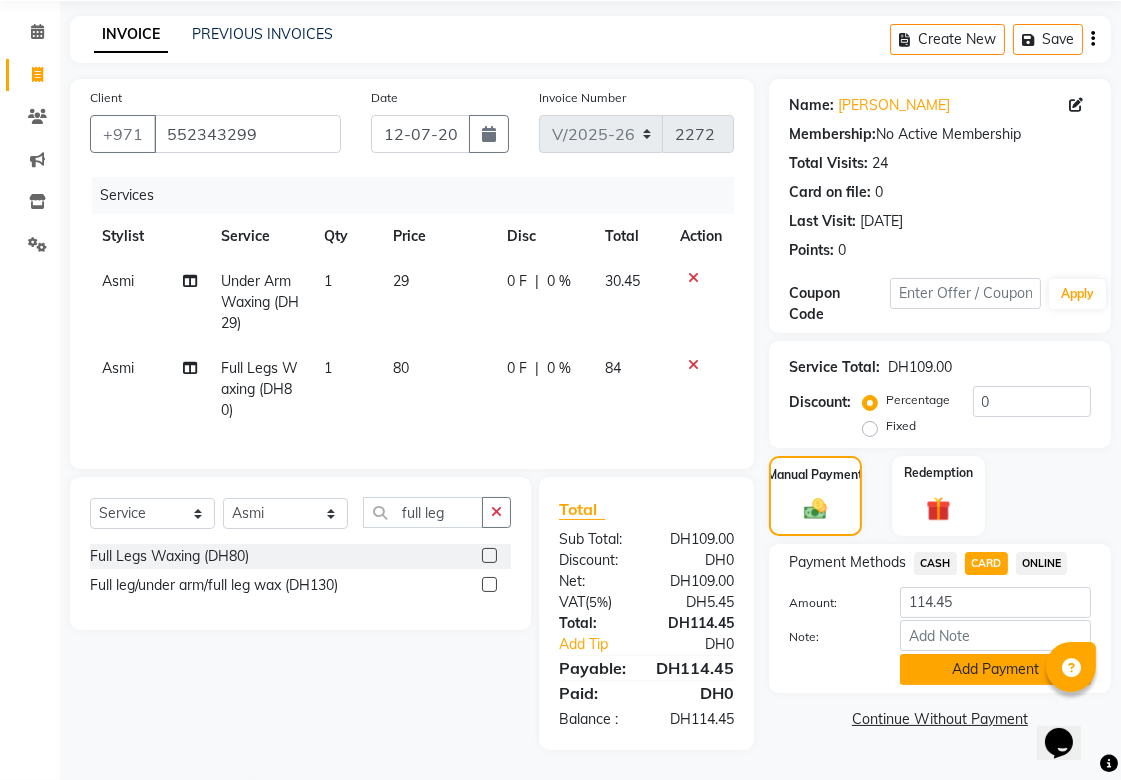 click on "Add Payment" 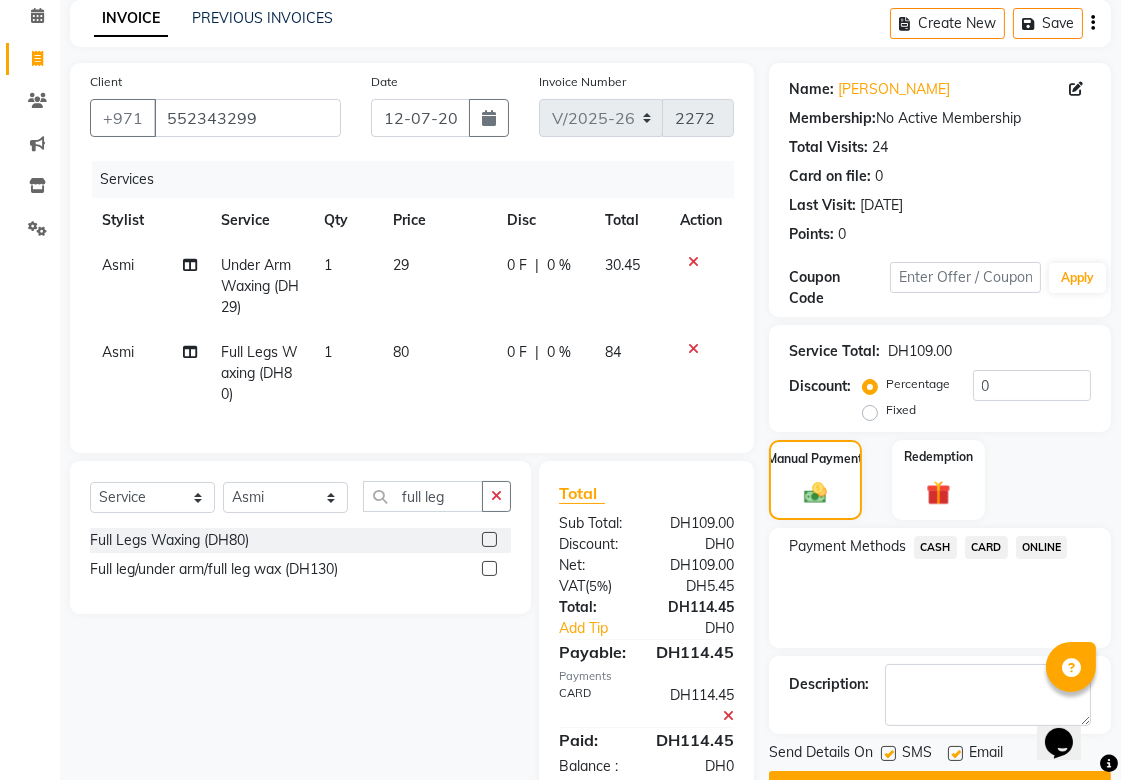scroll, scrollTop: 151, scrollLeft: 0, axis: vertical 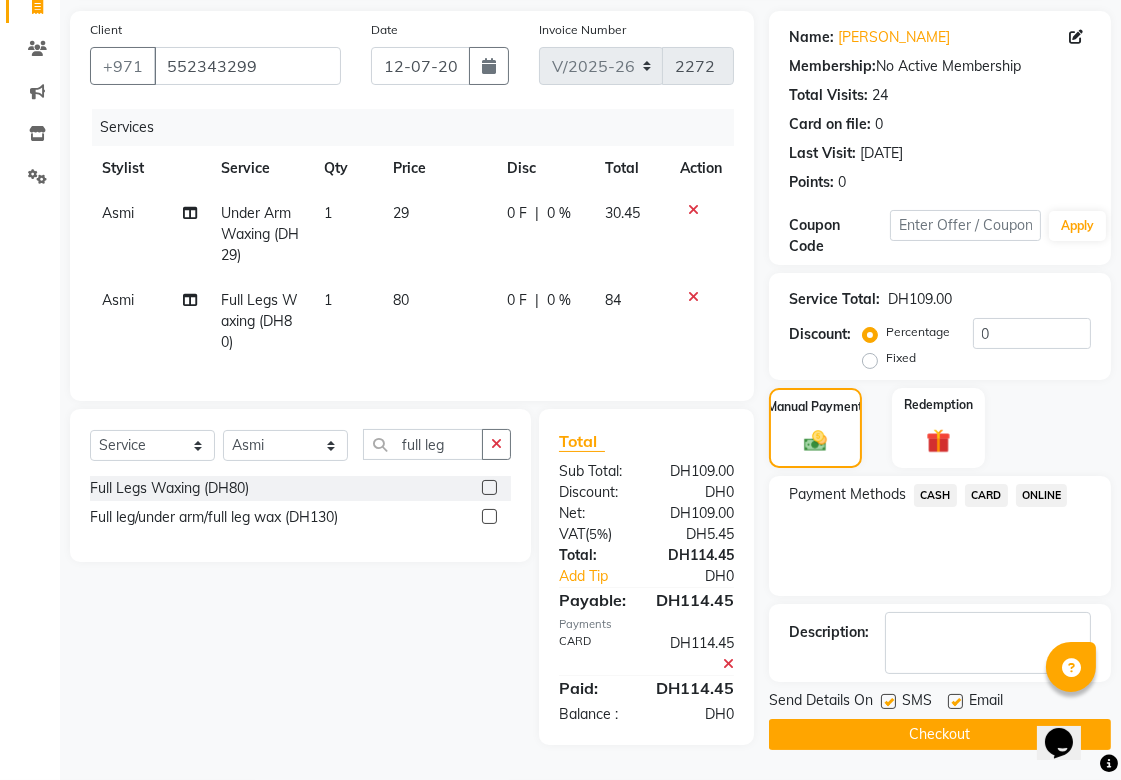 click on "Checkout" 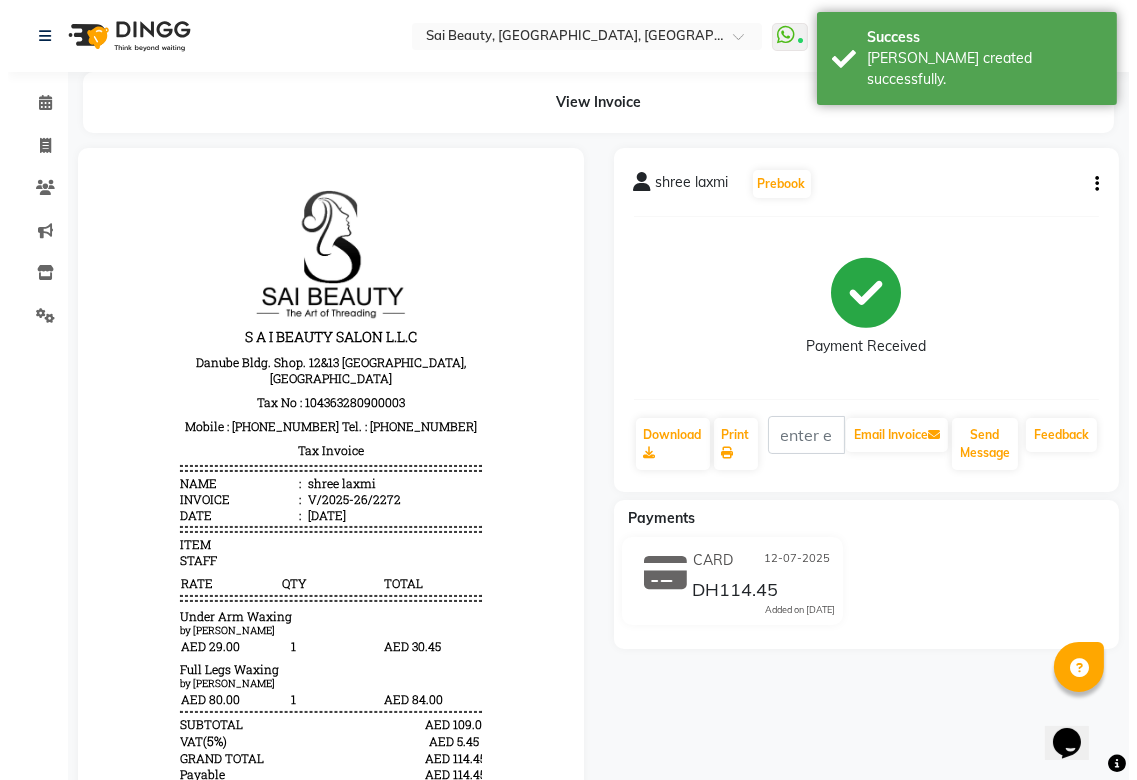 scroll, scrollTop: 0, scrollLeft: 0, axis: both 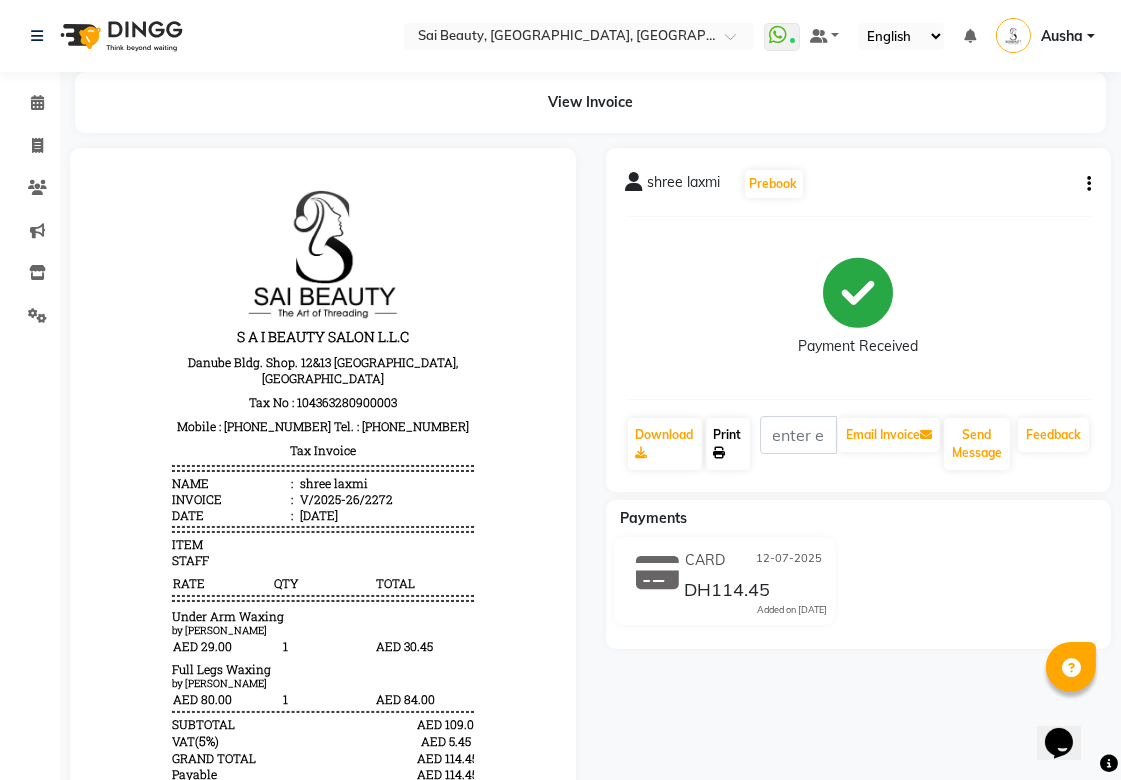 click 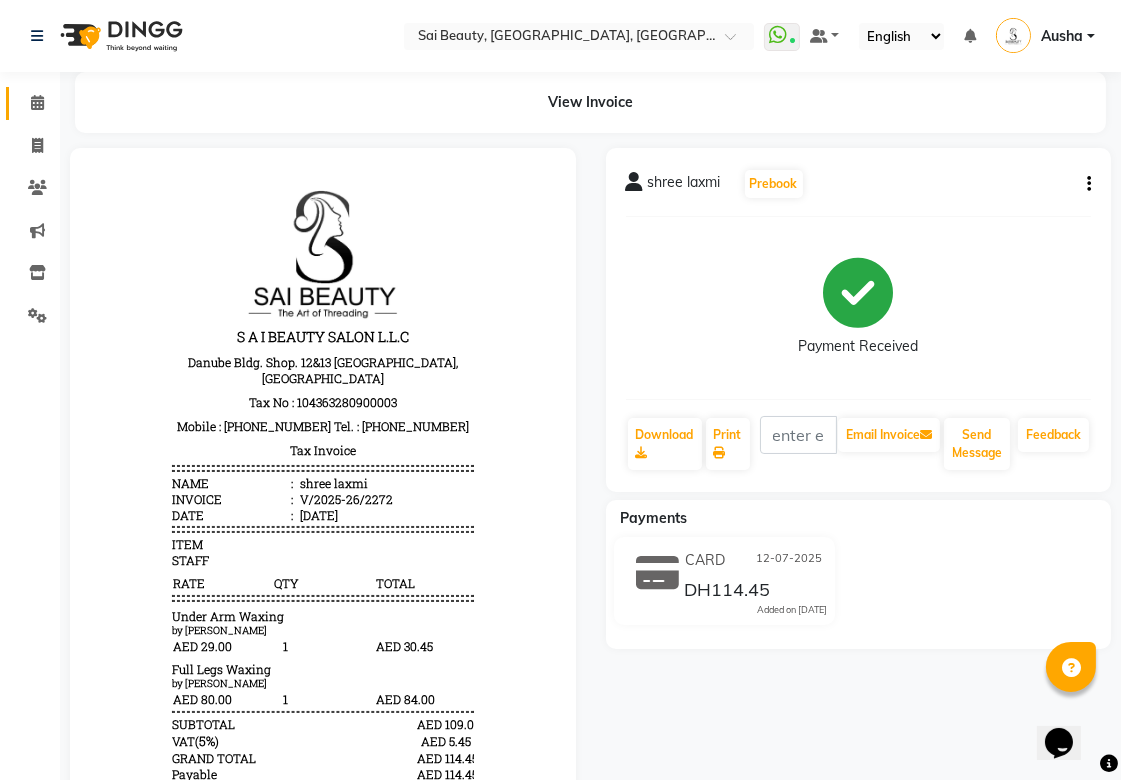 click 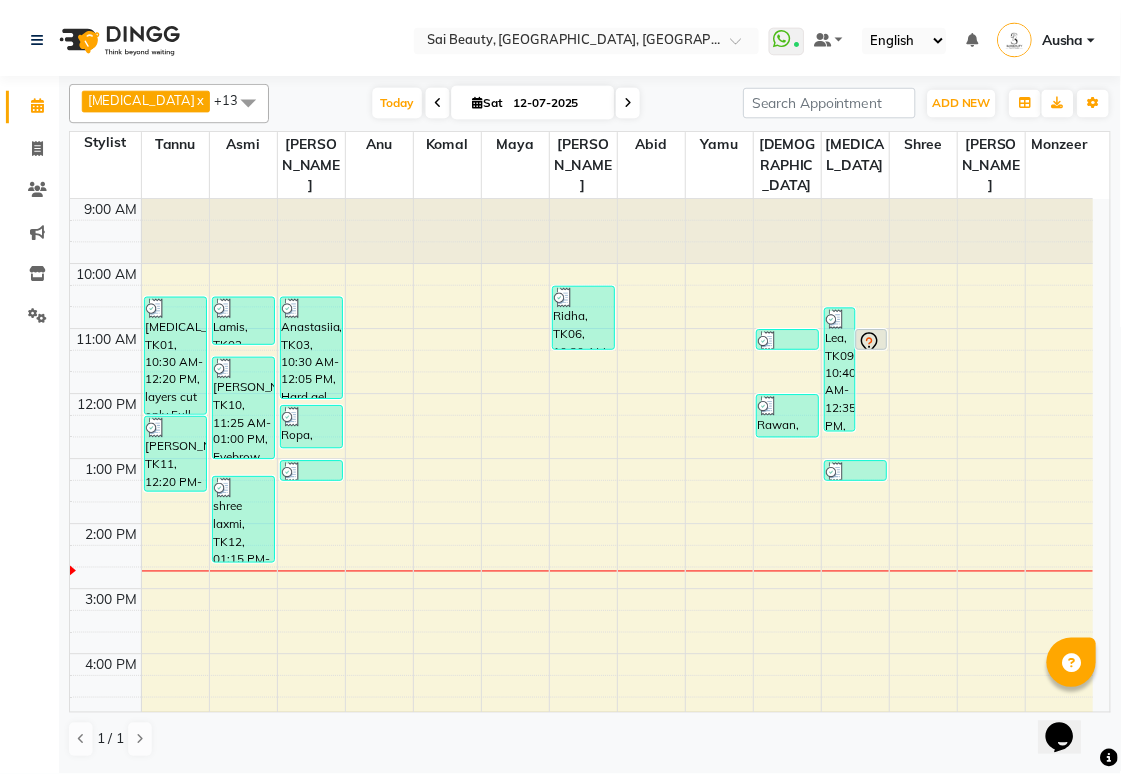 scroll, scrollTop: 0, scrollLeft: 0, axis: both 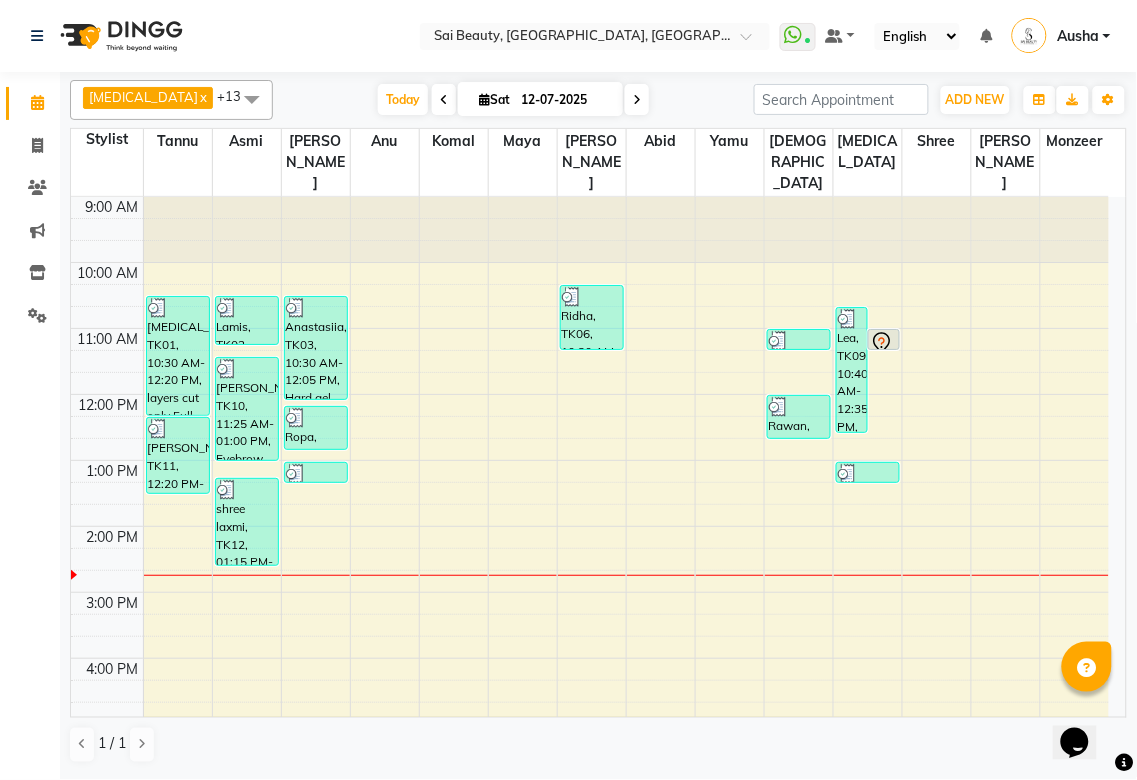 click 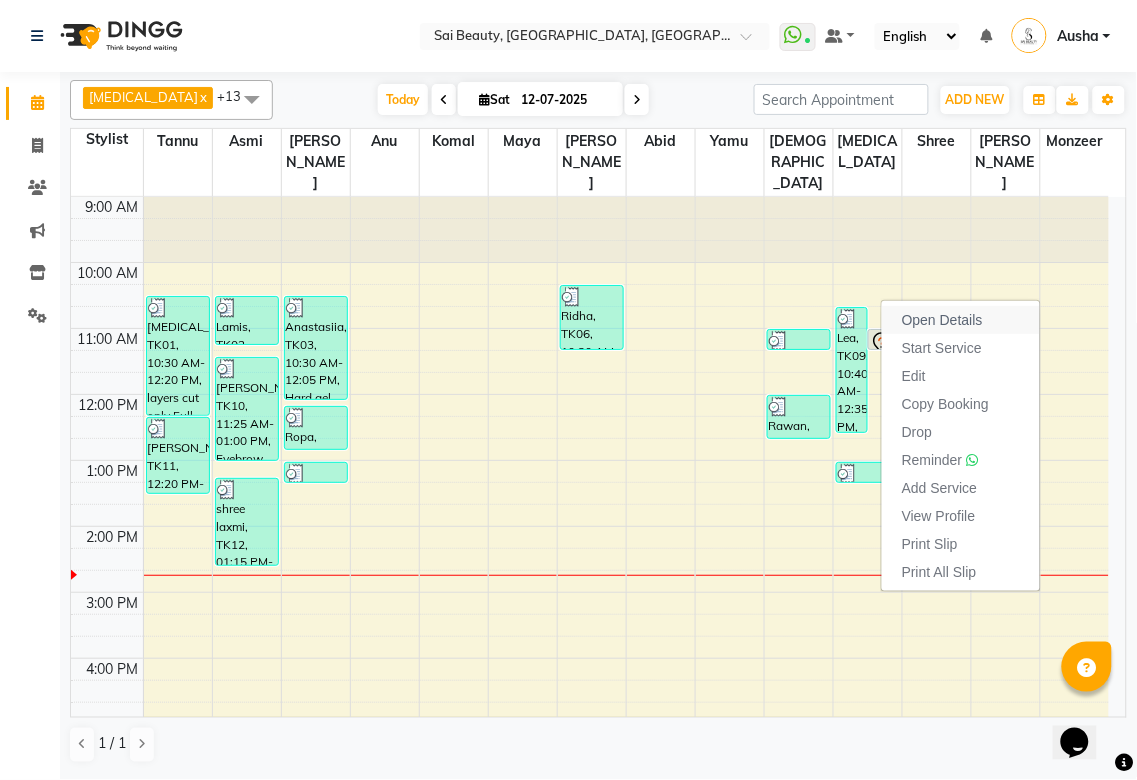 click on "Open Details" at bounding box center (942, 320) 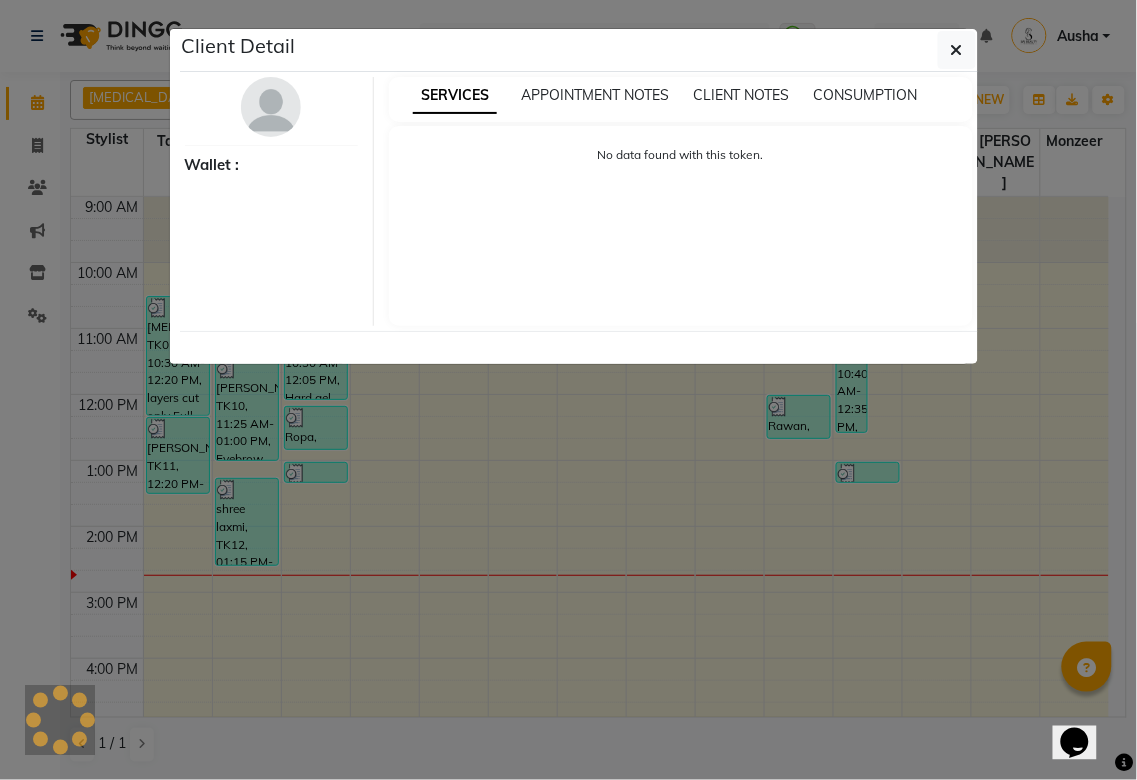 select on "7" 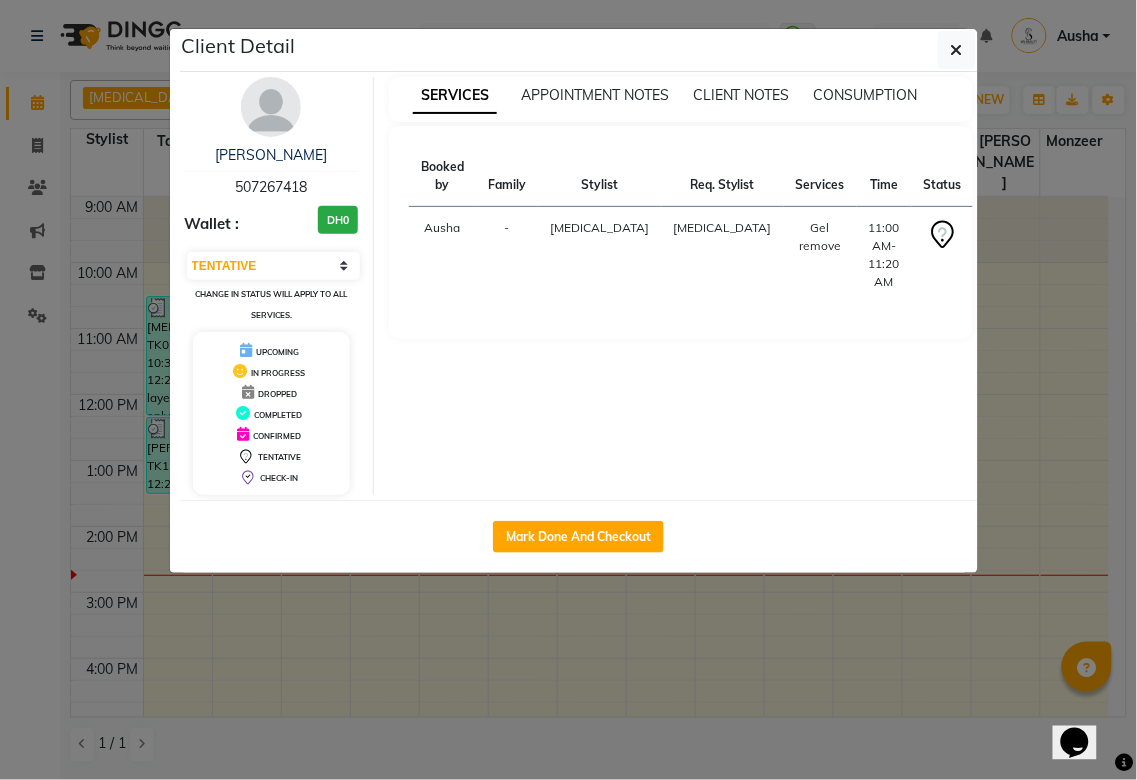 click on "Client Detail  [PERSON_NAME]    507267418 Wallet : DH0 Select IN SERVICE CONFIRMED TENTATIVE CHECK IN MARK DONE DROPPED UPCOMING Change in status will apply to all services. UPCOMING IN PROGRESS DROPPED COMPLETED CONFIRMED TENTATIVE CHECK-IN SERVICES APPOINTMENT NOTES CLIENT NOTES CONSUMPTION Booked by Family Stylist Req. Stylist Services Time Status  [PERSON_NAME][MEDICAL_DATA] [PERSON_NAME]  Gel remove    11:00 AM-11:20 AM   START   Mark Done And Checkout" 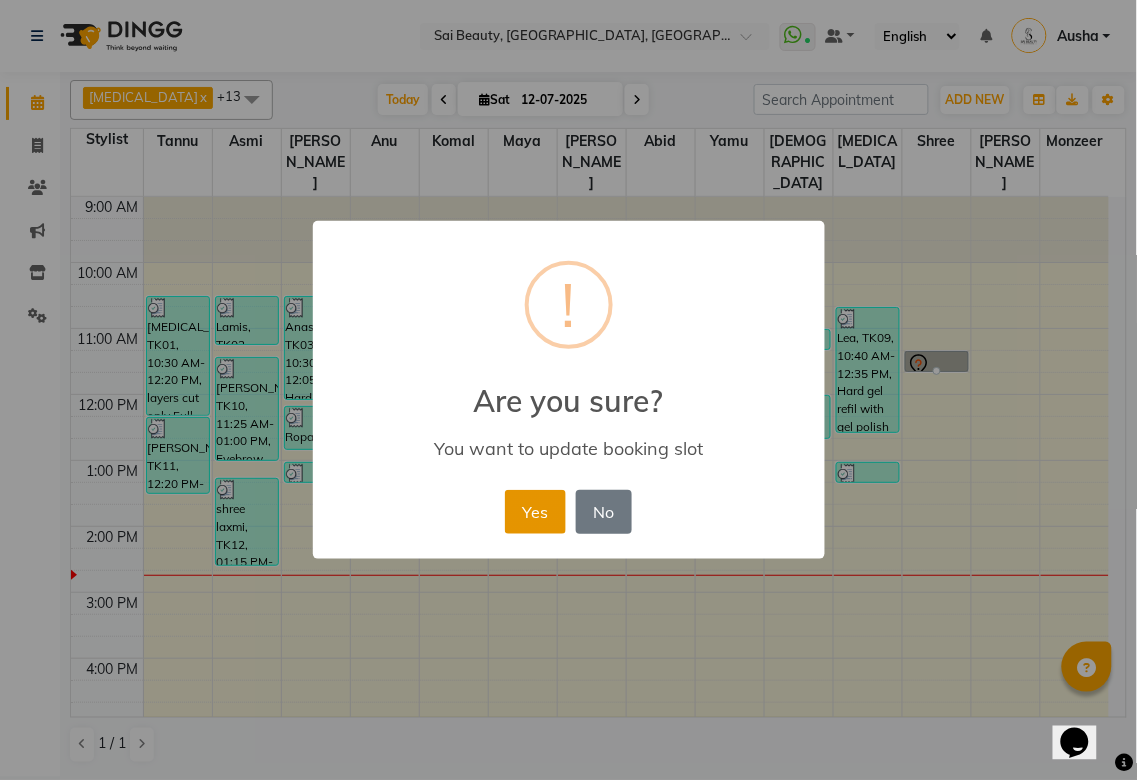 click on "Yes" at bounding box center (535, 512) 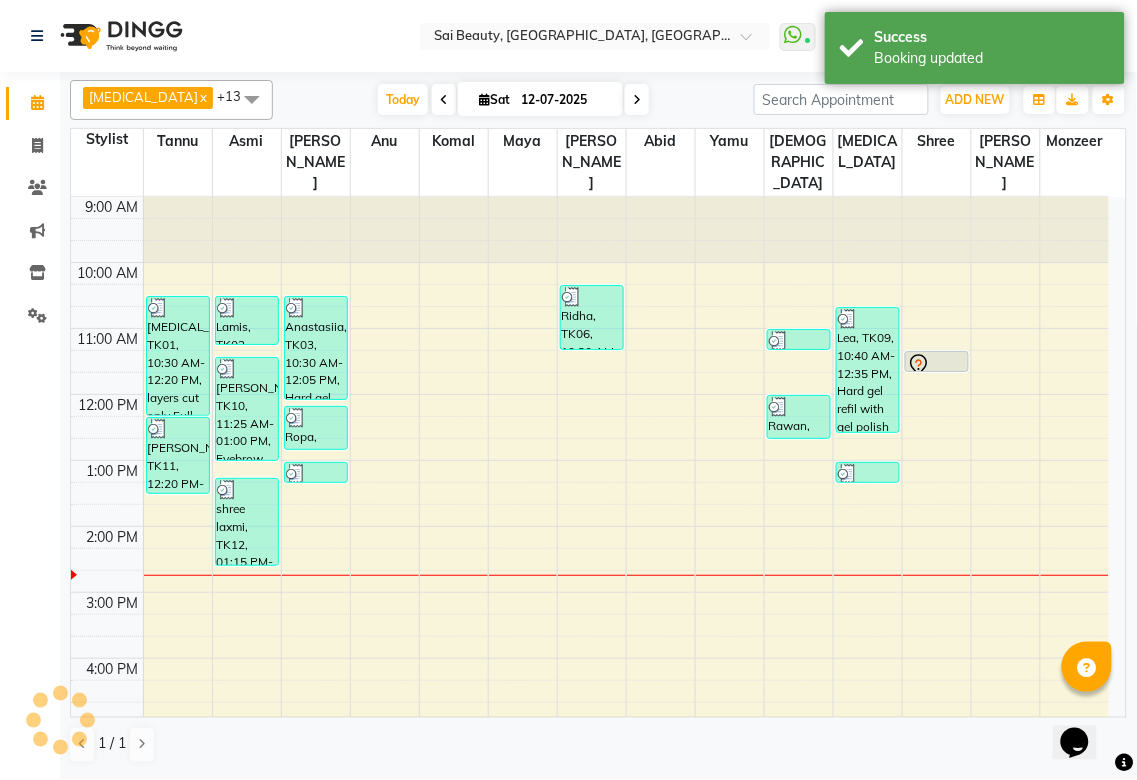click on "Lea, TK09, 10:40 AM-12:35 PM, Hard gel refil with gel polish (DH199),NP: French (DH20)" at bounding box center (868, 370) 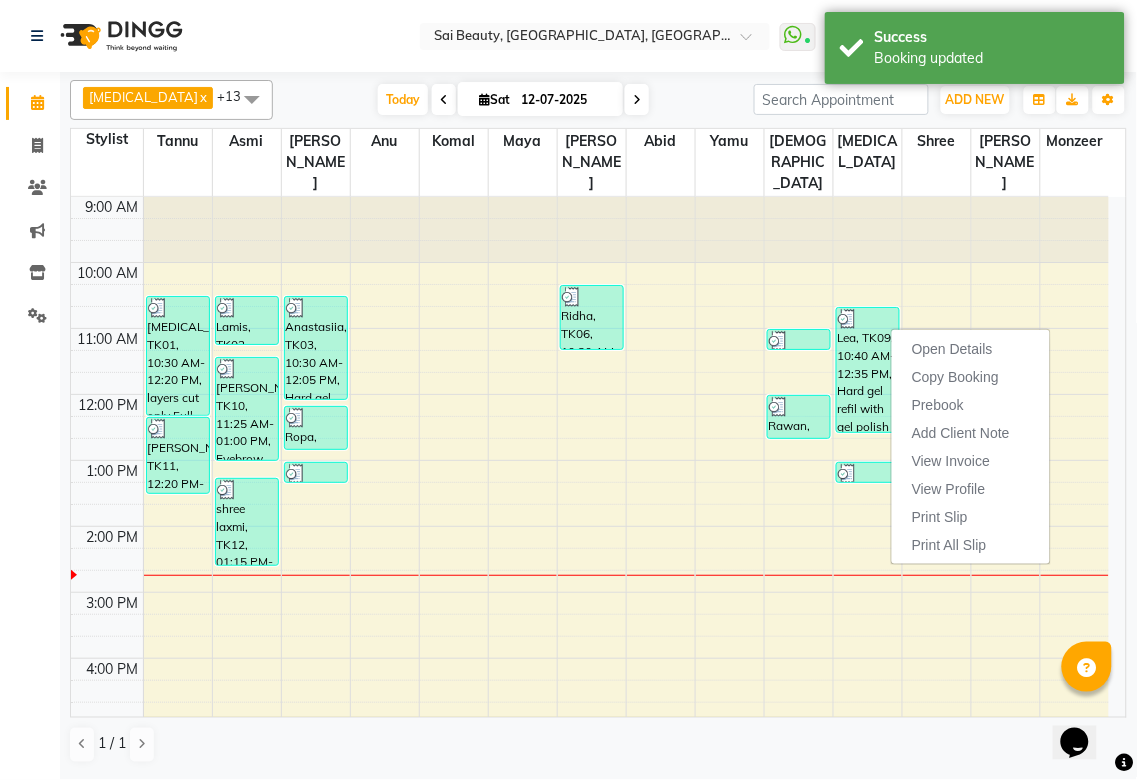 click at bounding box center (626, 669) 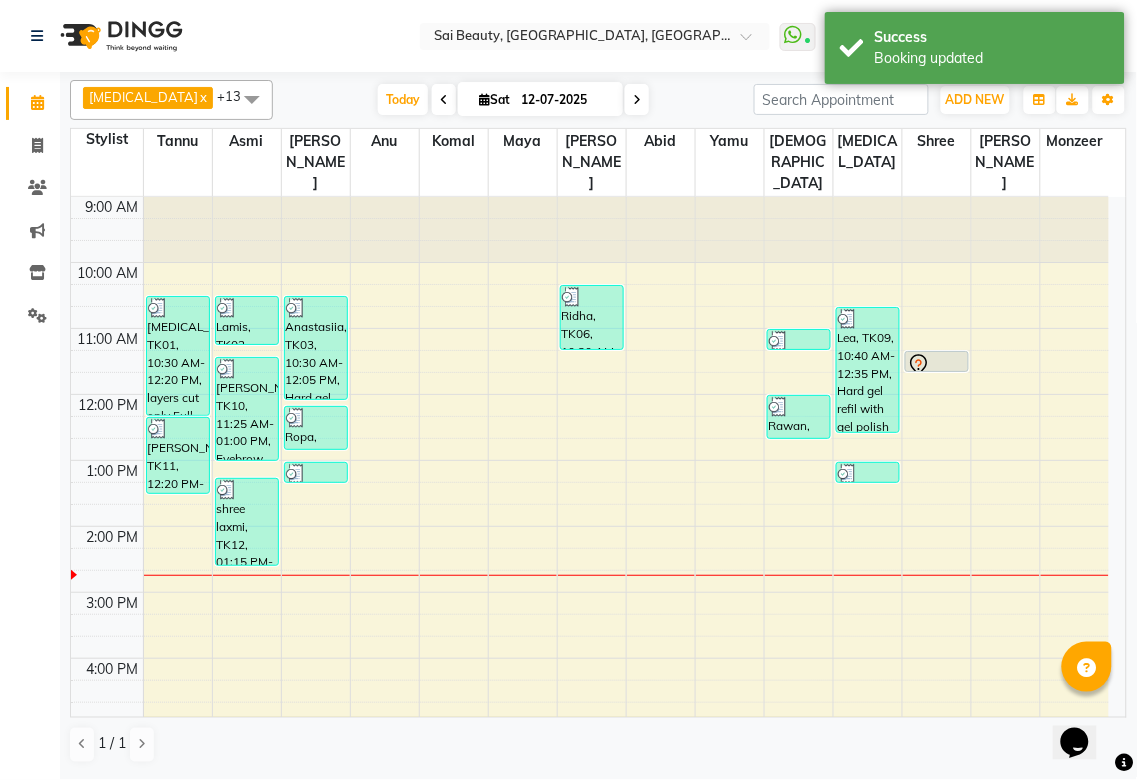 click 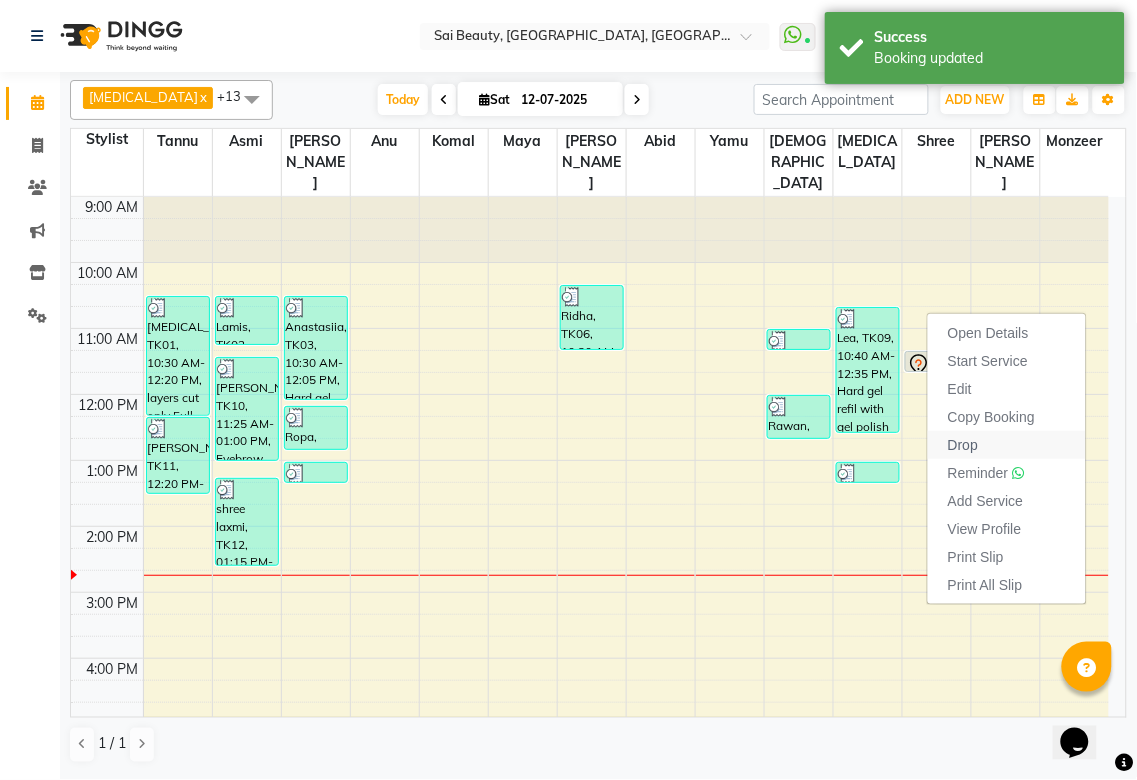 click on "Drop" at bounding box center (963, 445) 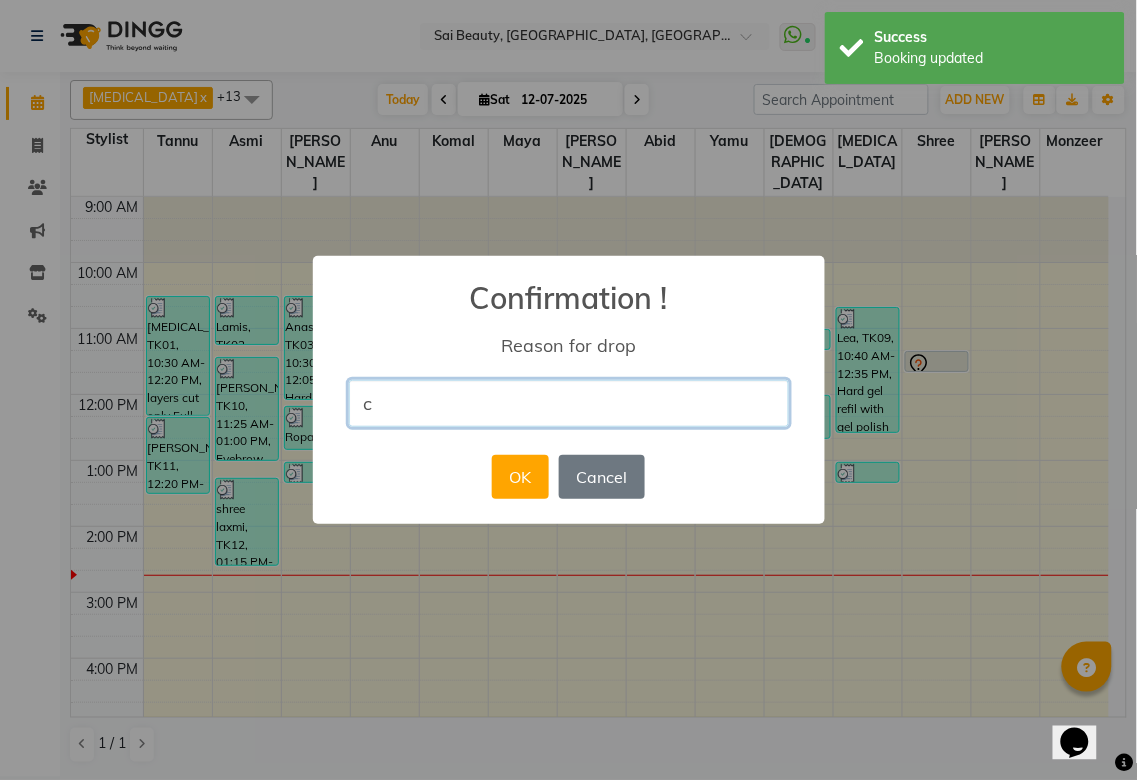 type on "canceled" 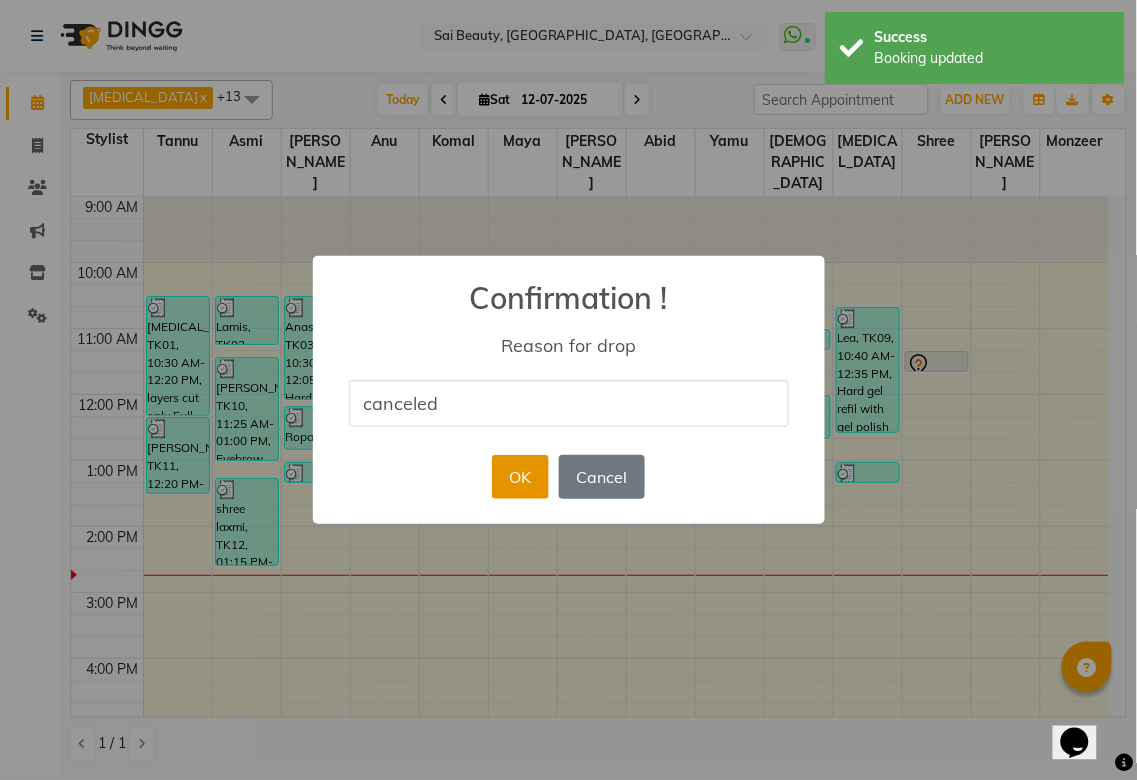 click on "OK" at bounding box center [520, 477] 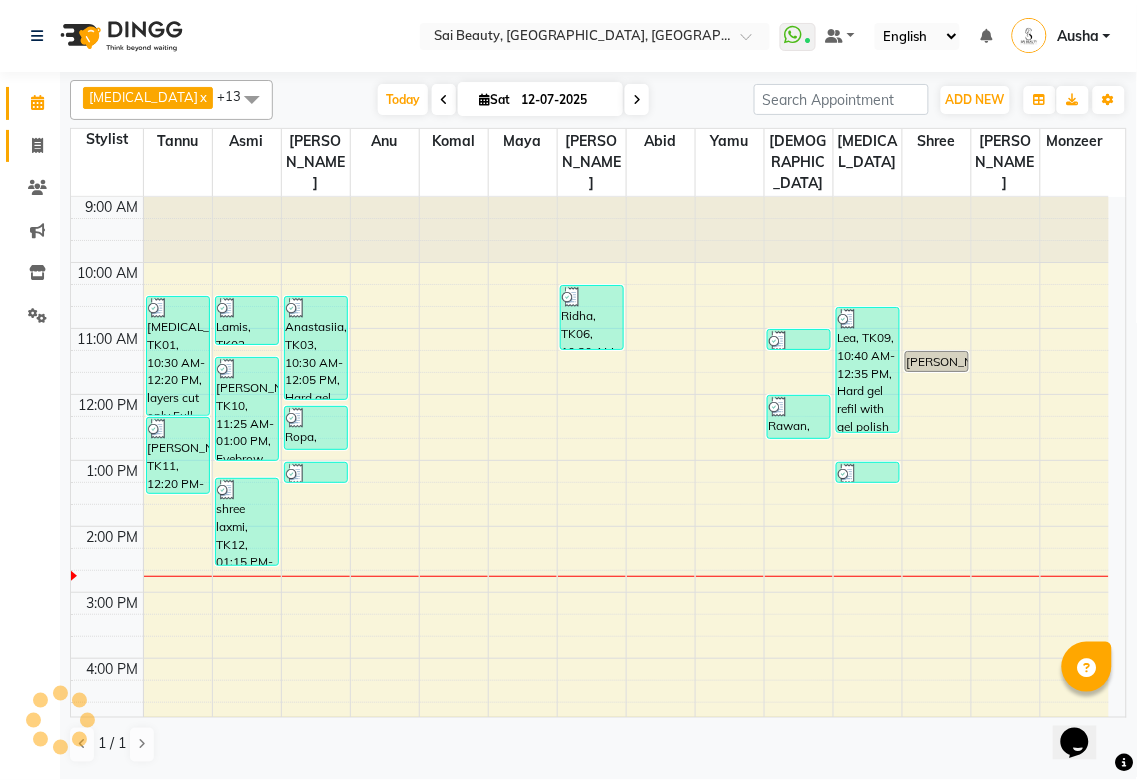 click 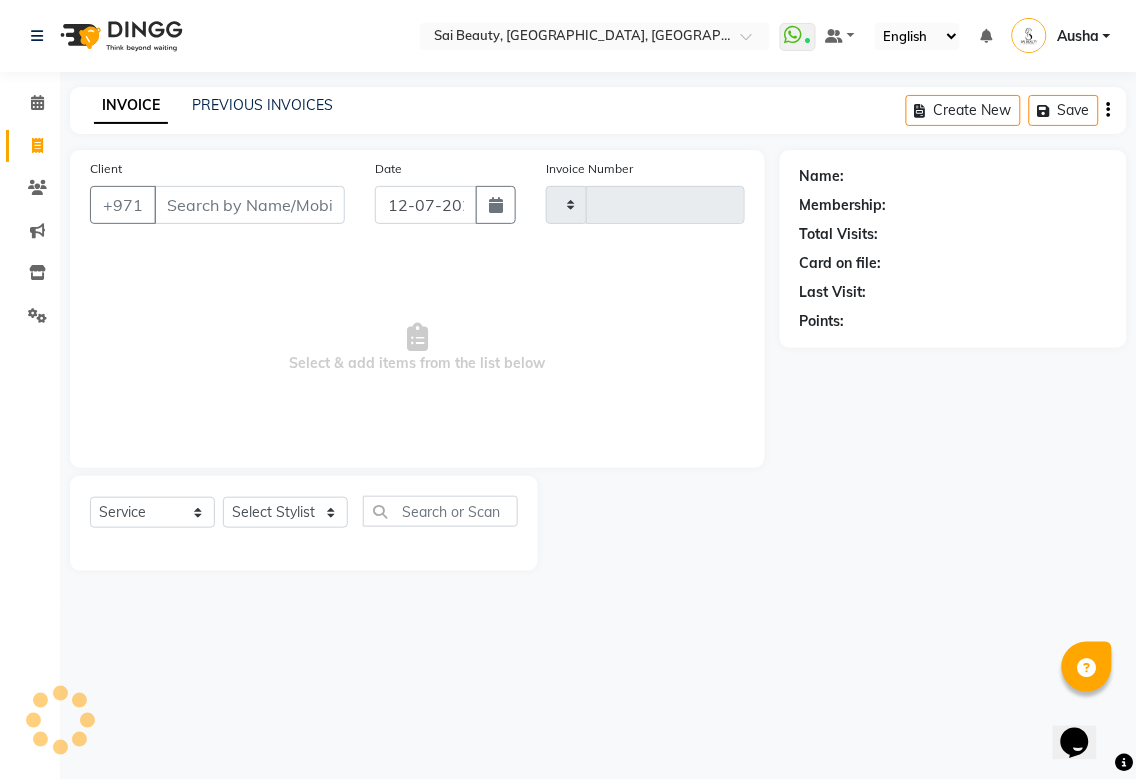 type on "2273" 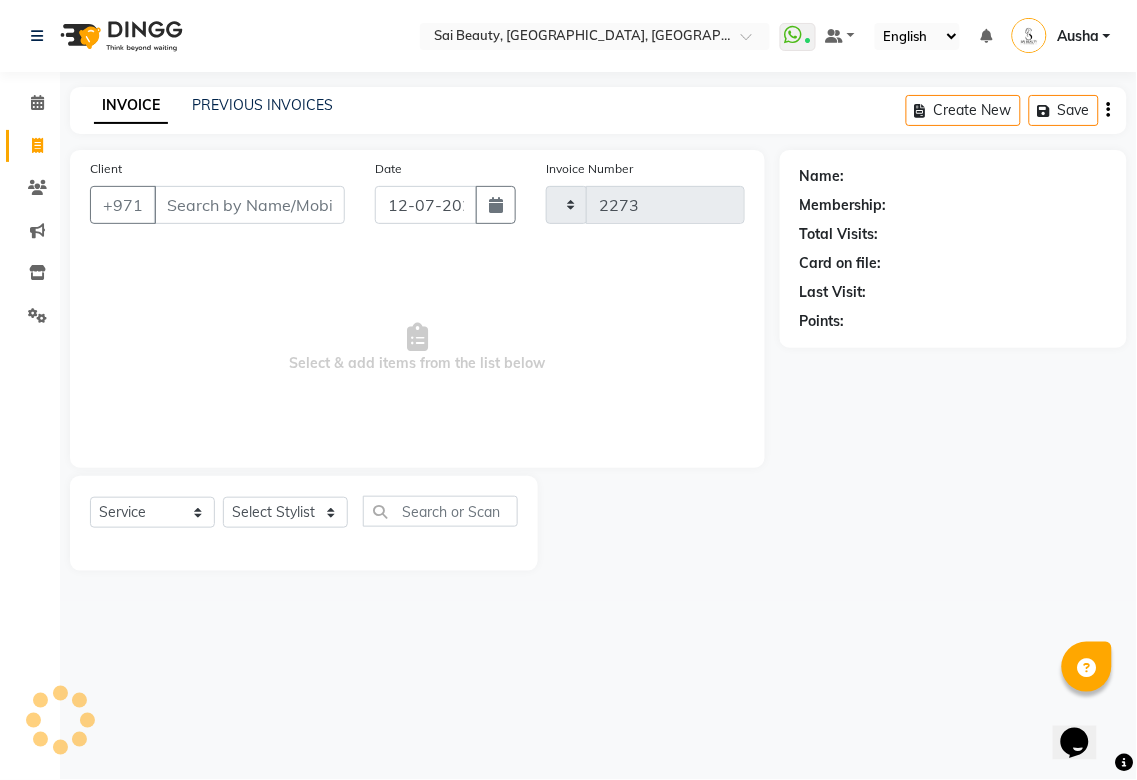 select on "5352" 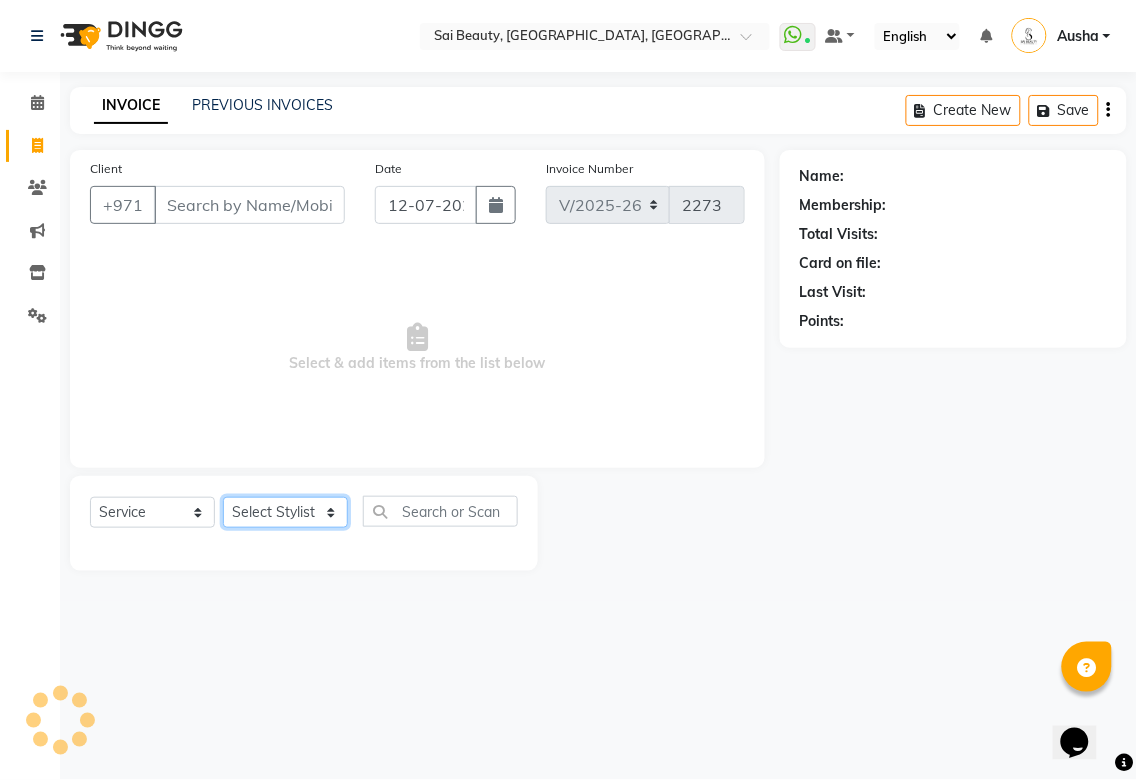 click on "Select Stylist" 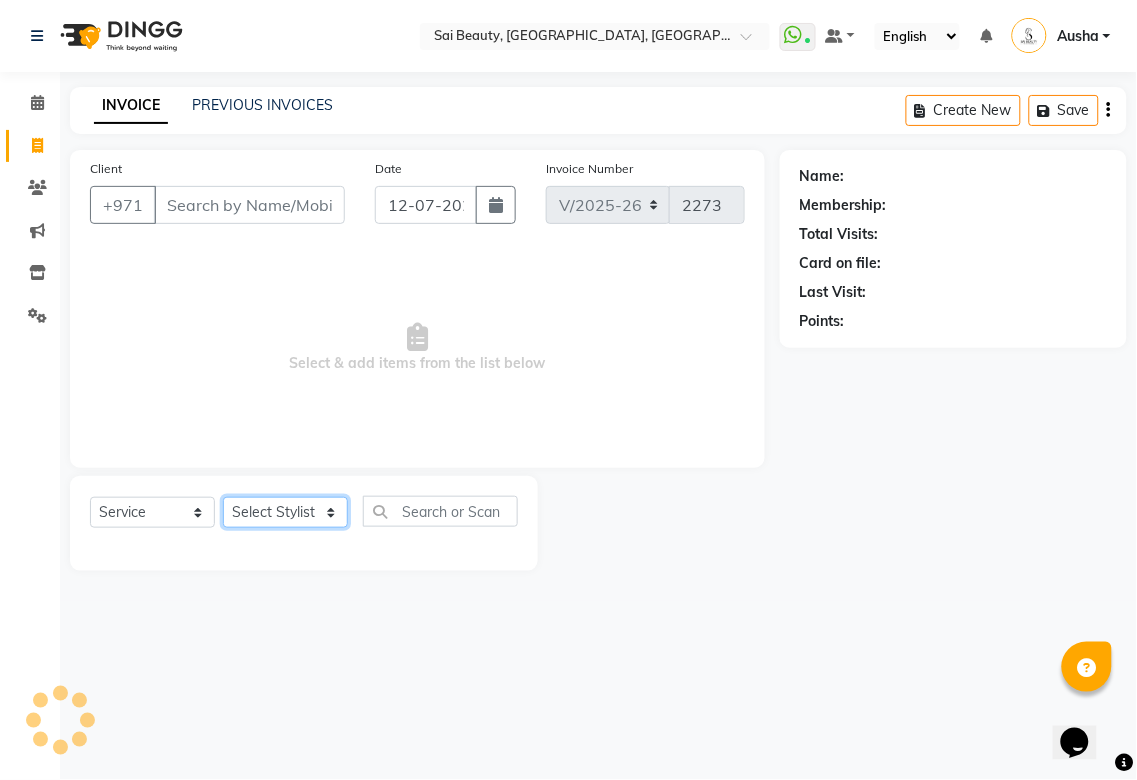 click on "Select Stylist" 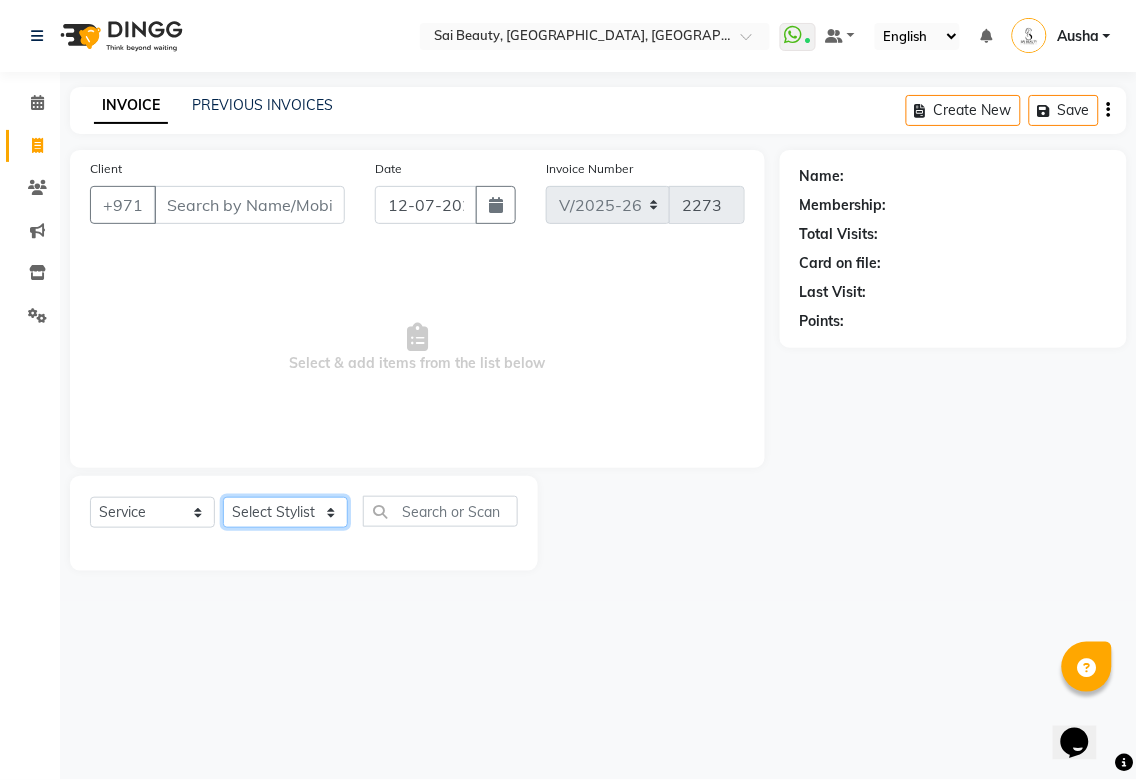 click on "Select Stylist [PERSON_NAME][MEDICAL_DATA] [PERSON_NAME] Asmi Ausha [PERSON_NAME] Gita [PERSON_NAME] Monzeer shree [PERSON_NAME] [PERSON_NAME] Surakcha [PERSON_NAME] Yamu" 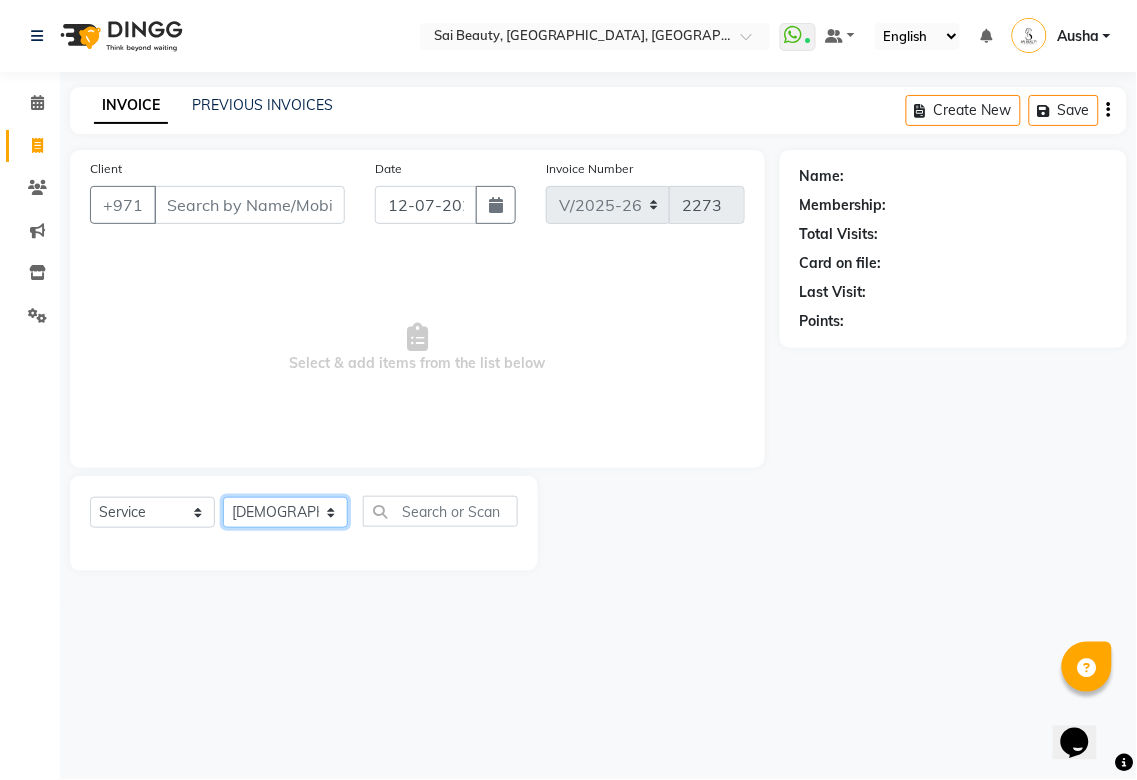 click on "Select Stylist [PERSON_NAME][MEDICAL_DATA] [PERSON_NAME] Asmi Ausha [PERSON_NAME] Gita [PERSON_NAME] Monzeer shree [PERSON_NAME] [PERSON_NAME] Surakcha [PERSON_NAME] Yamu" 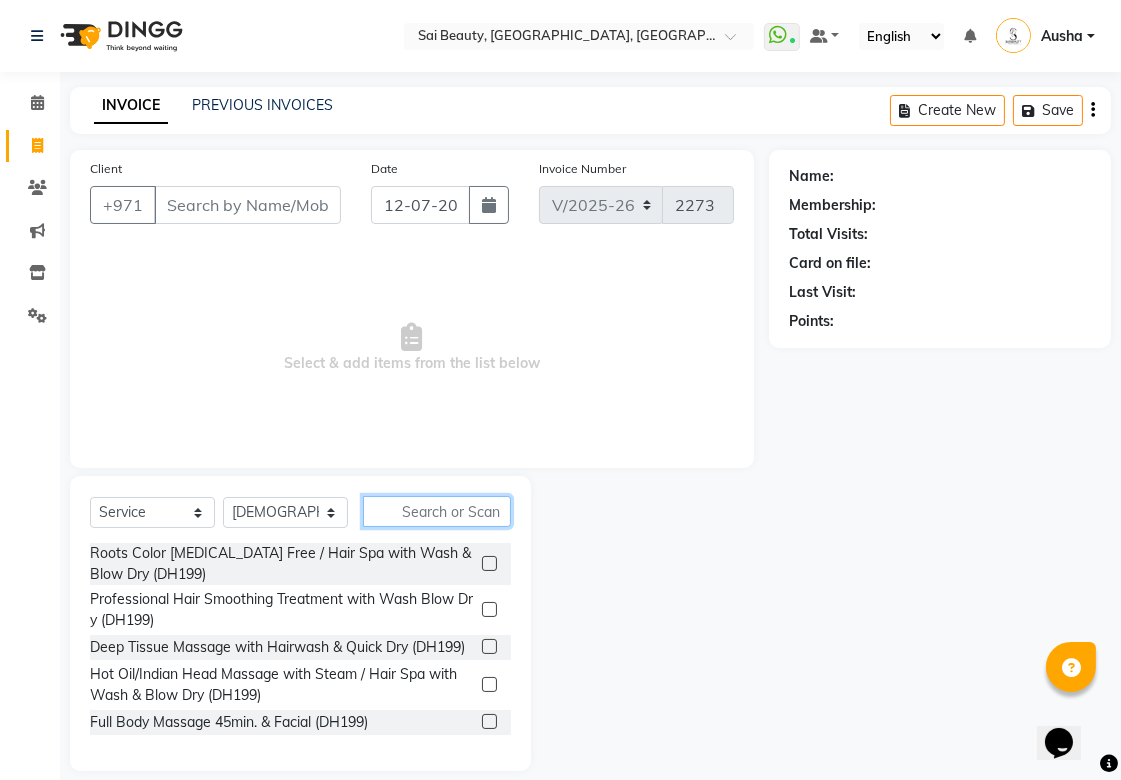 click 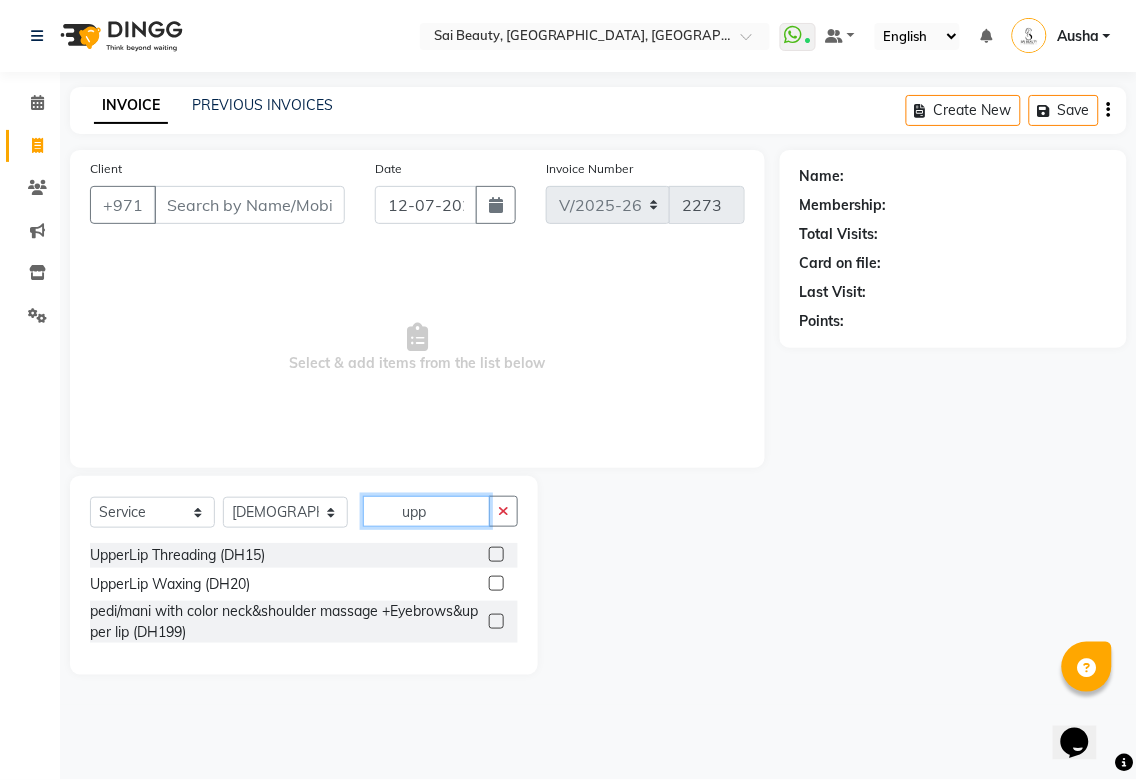 type on "upp" 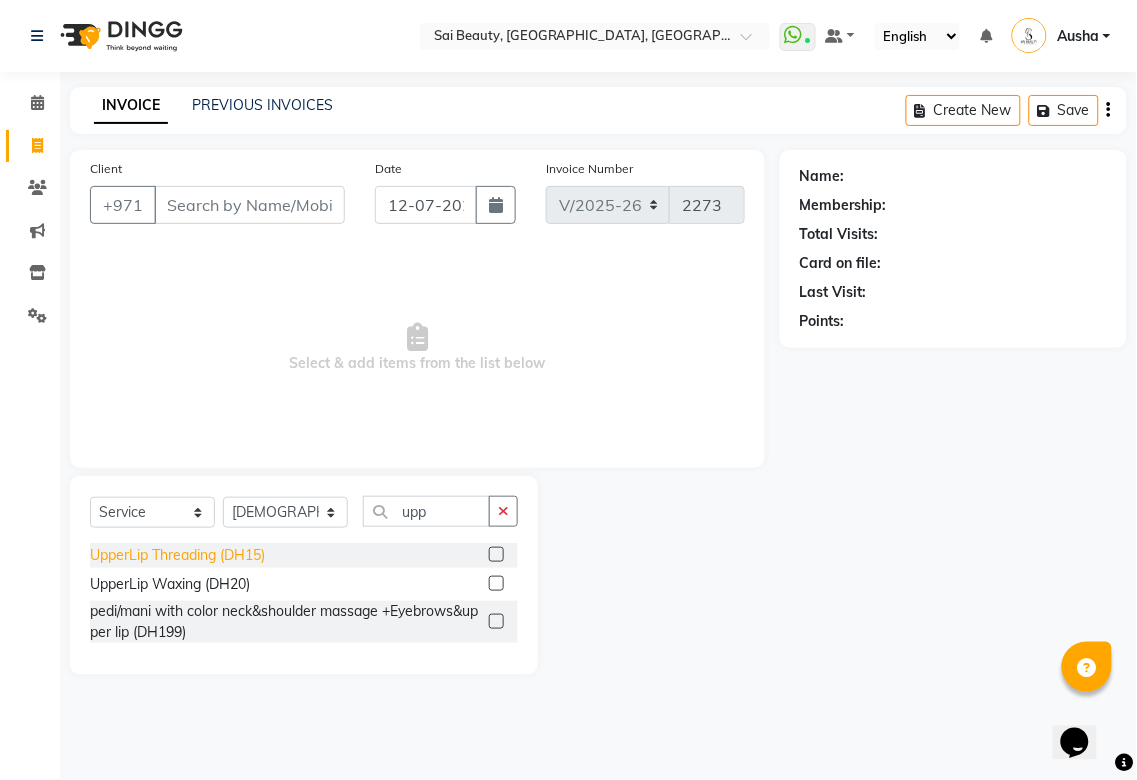 click on "UpperLip Threading (DH15)" 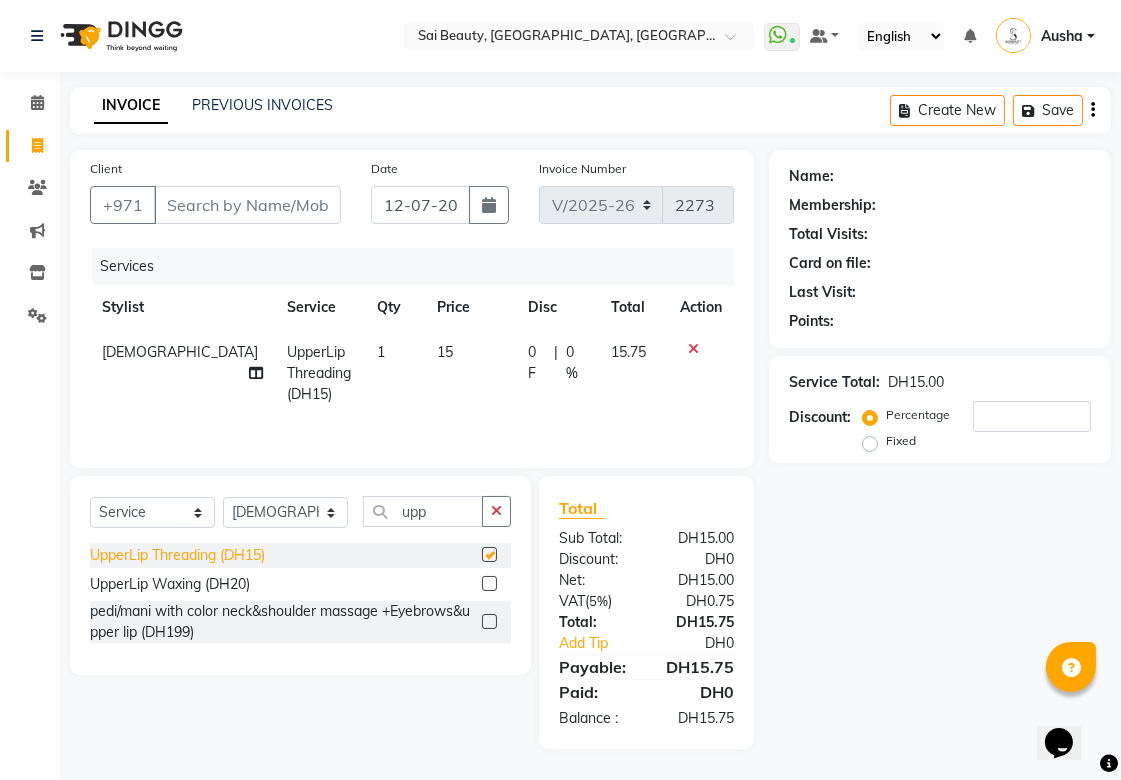 checkbox on "false" 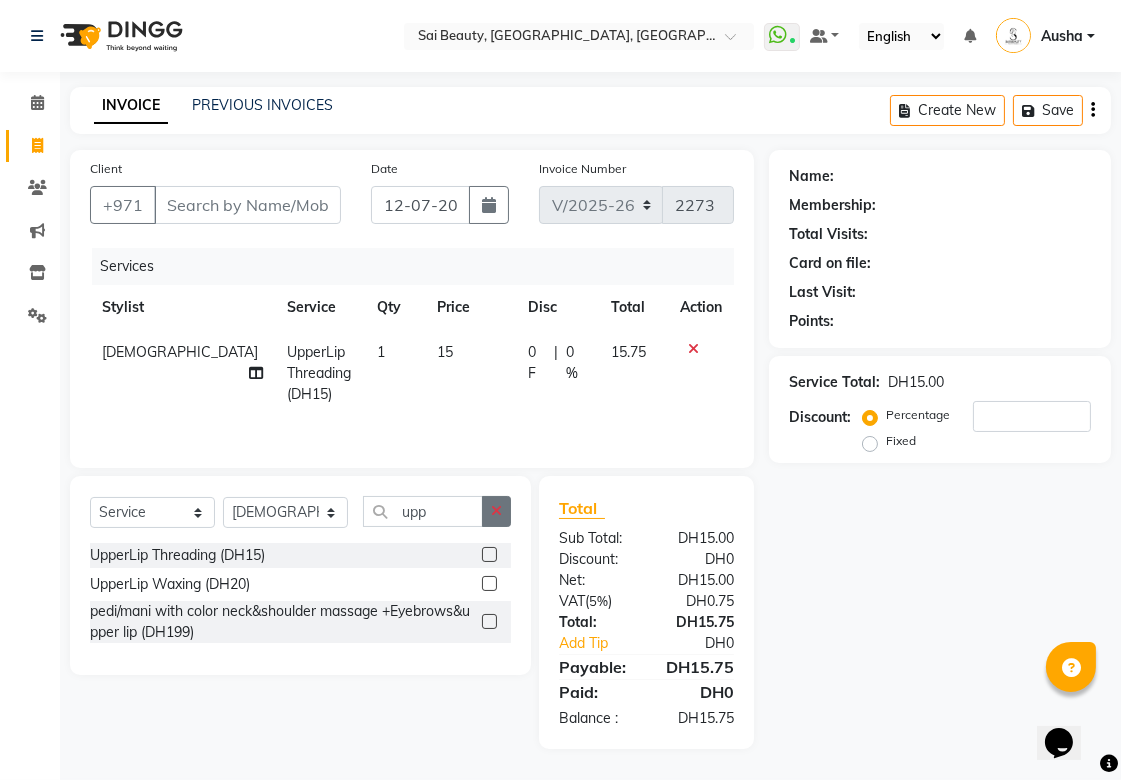 click 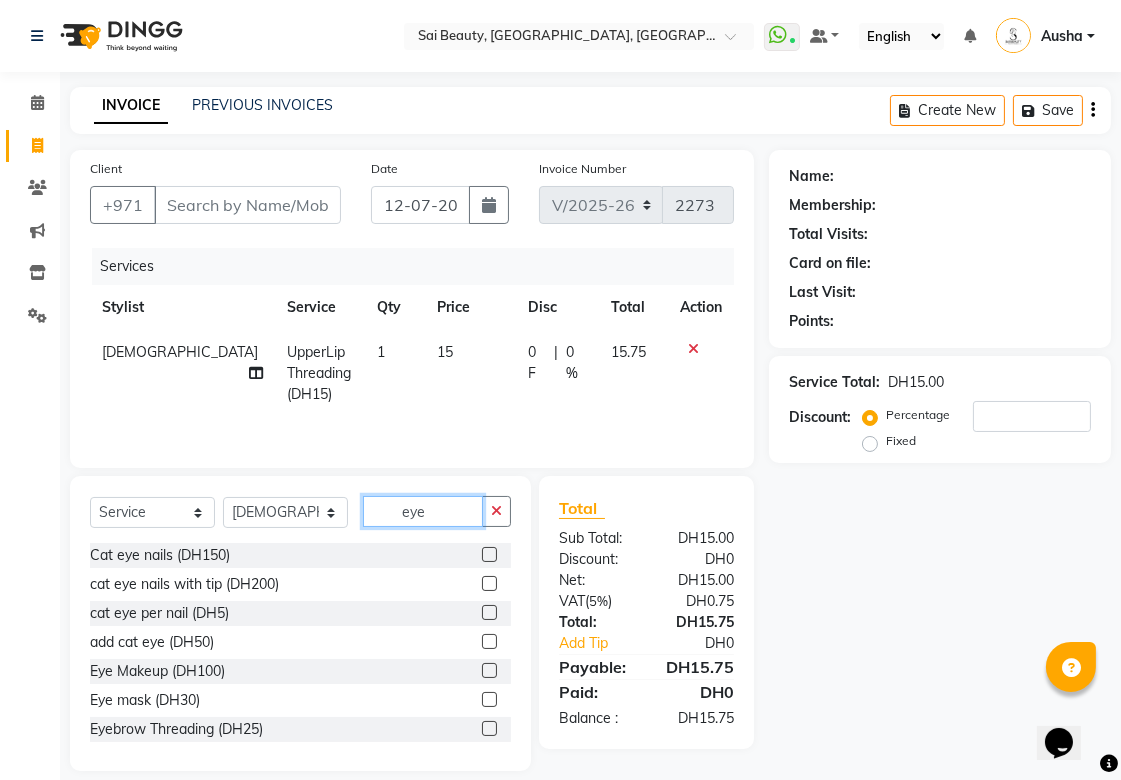 type on "eye" 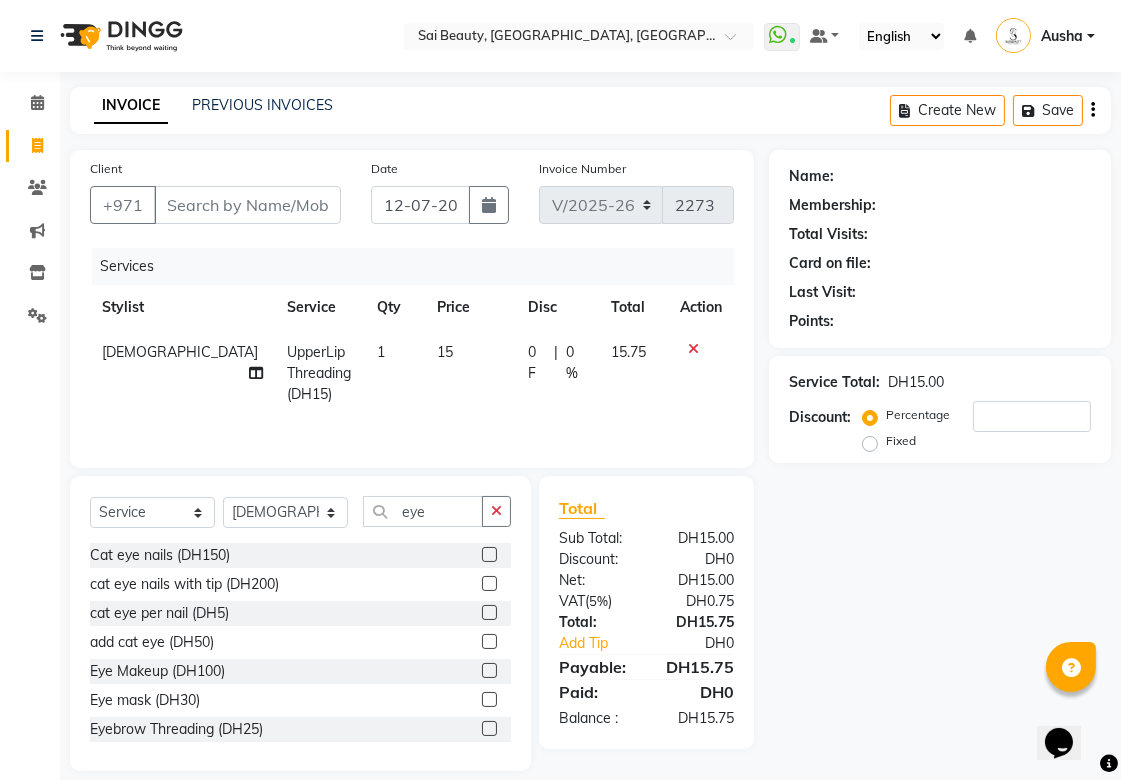 click 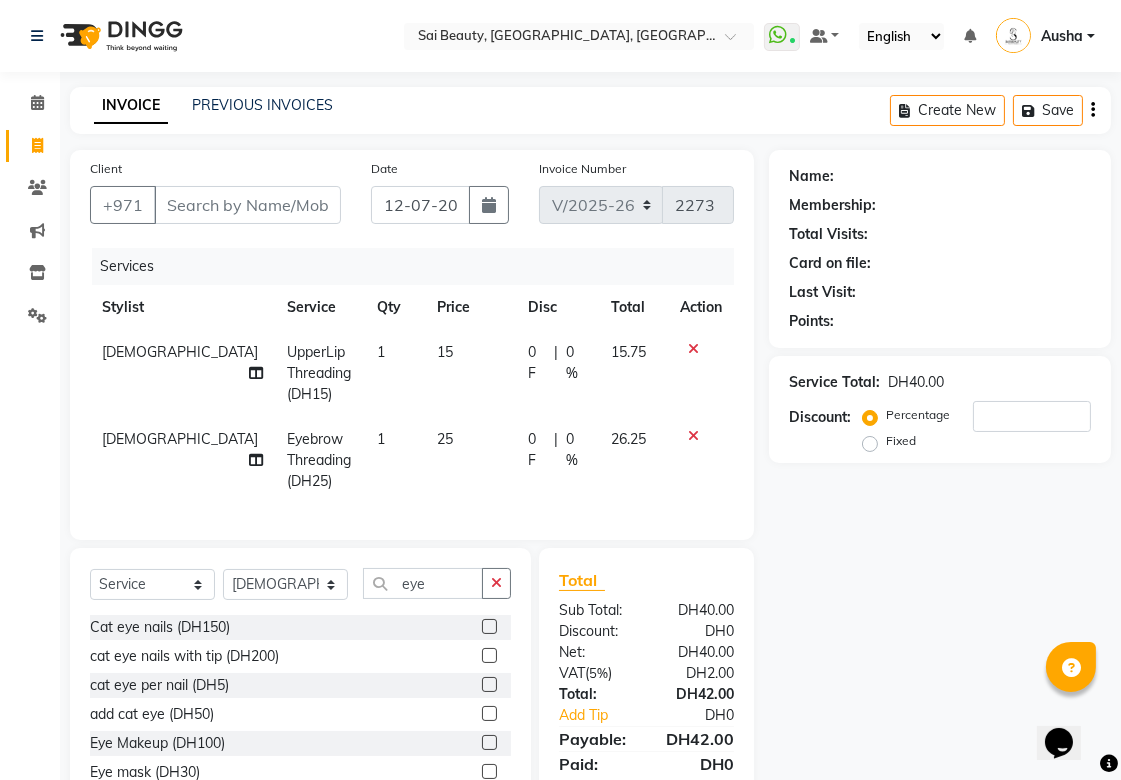 checkbox on "false" 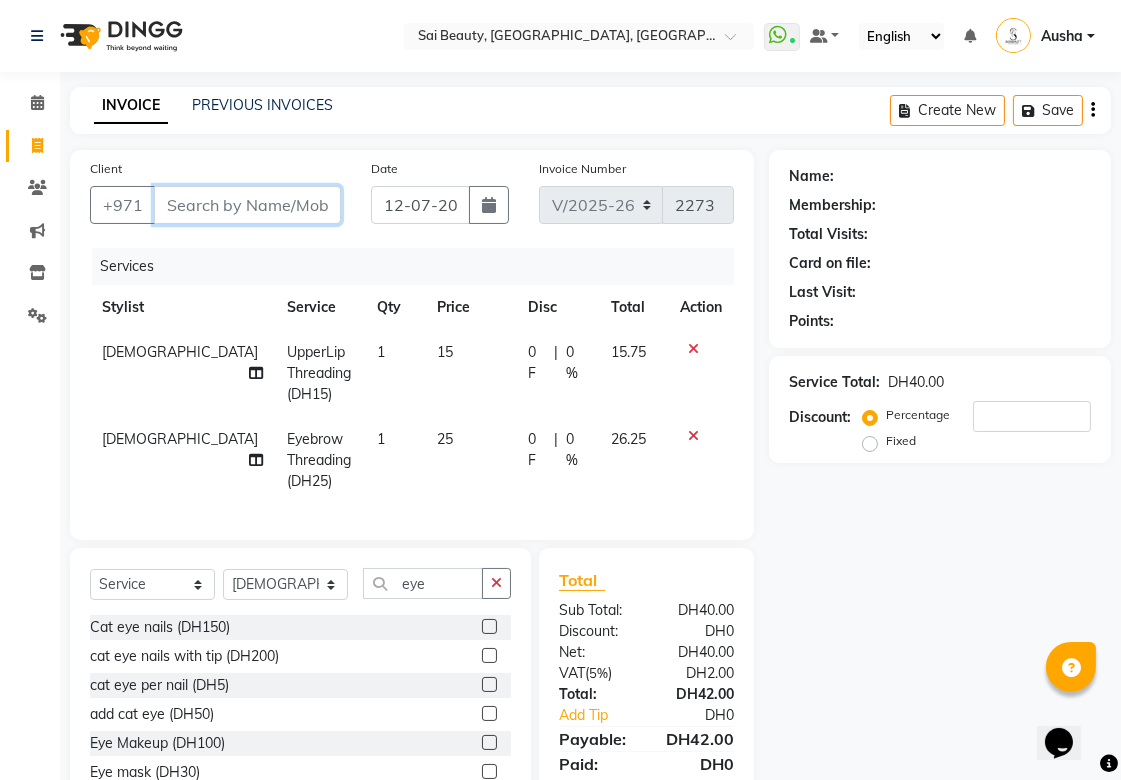 click on "Client" at bounding box center (247, 205) 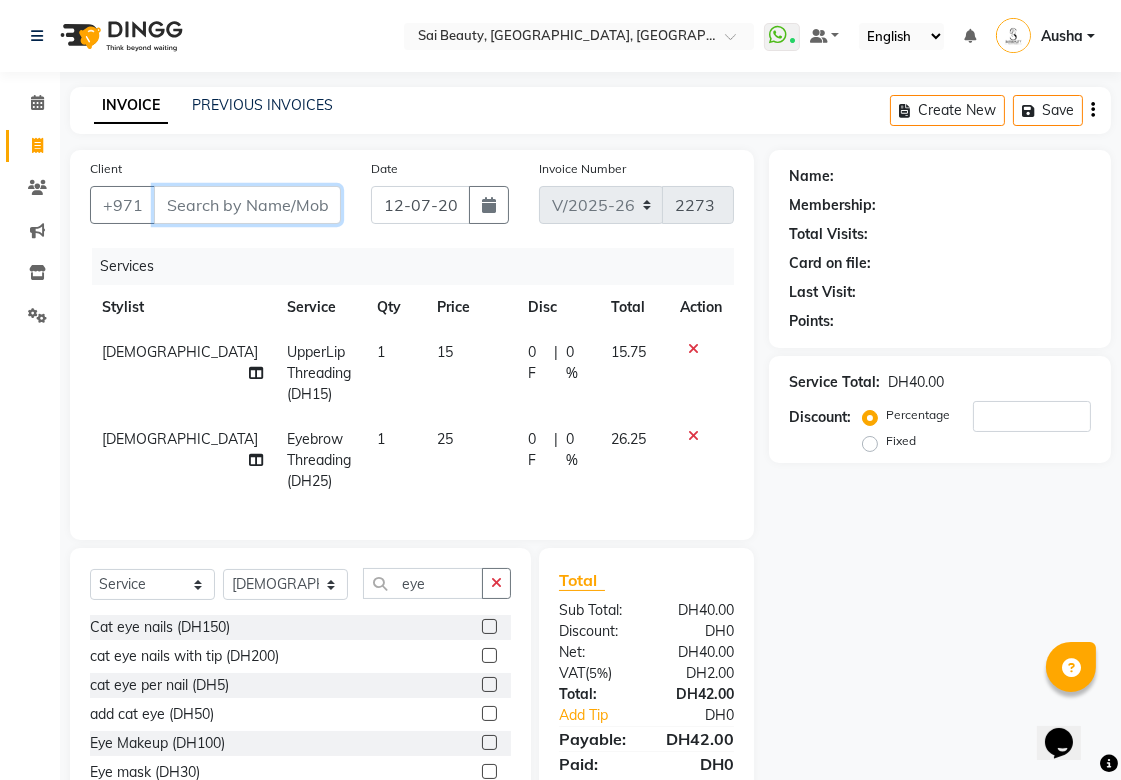 click on "Client" at bounding box center [247, 205] 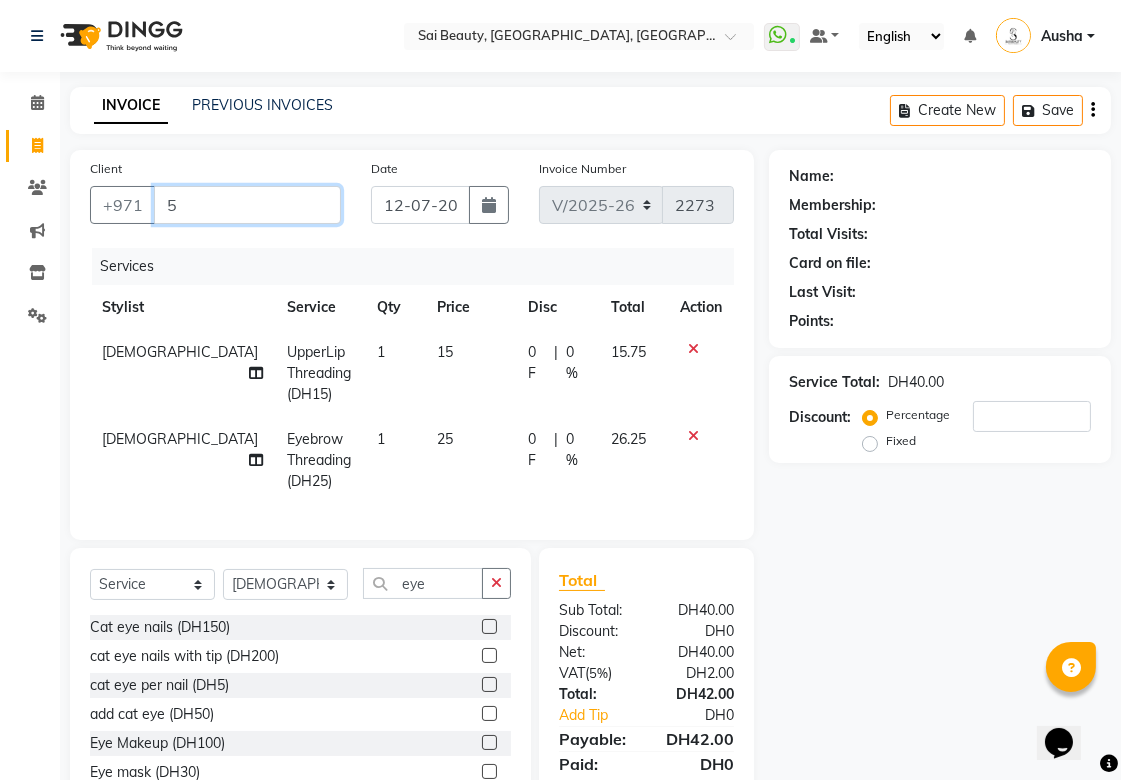 type on "0" 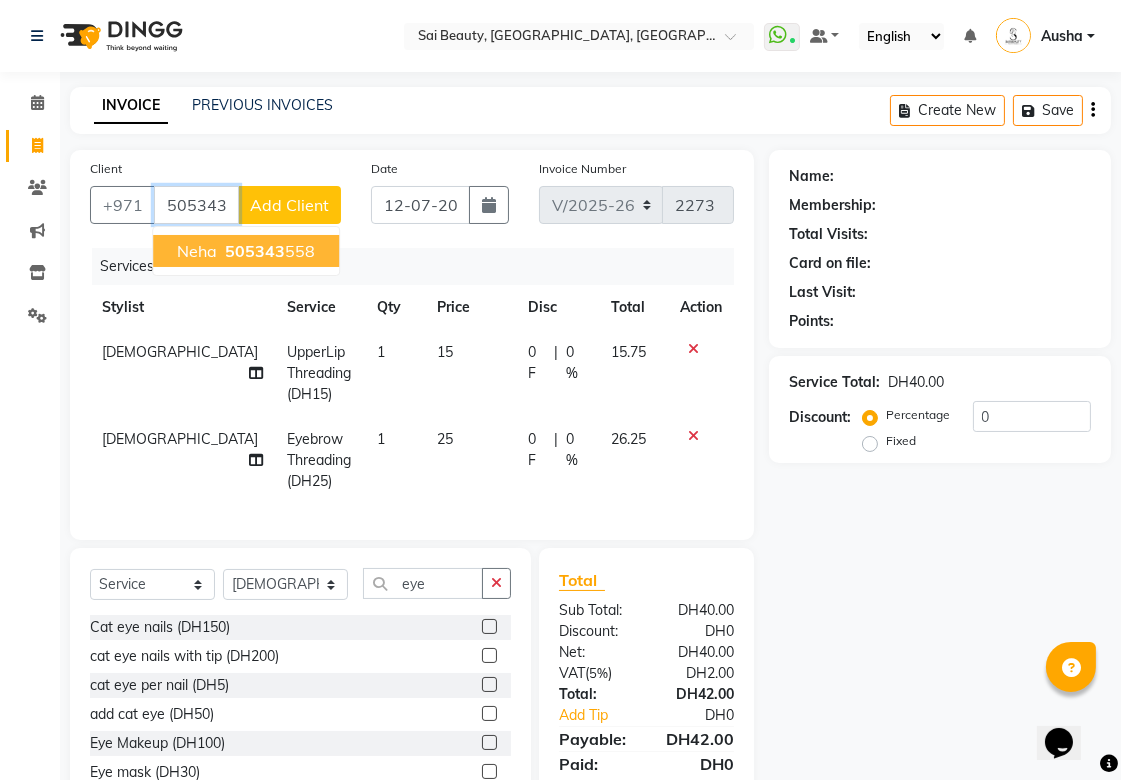click on "Neha" at bounding box center (197, 251) 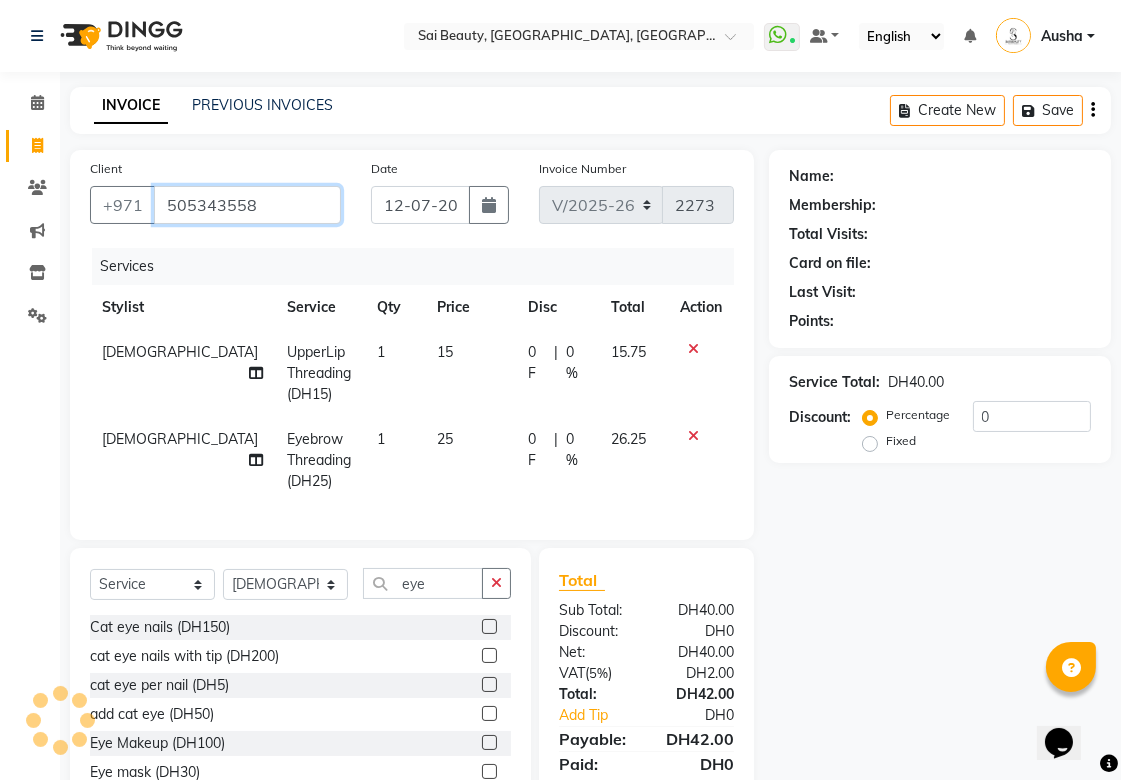 type on "505343558" 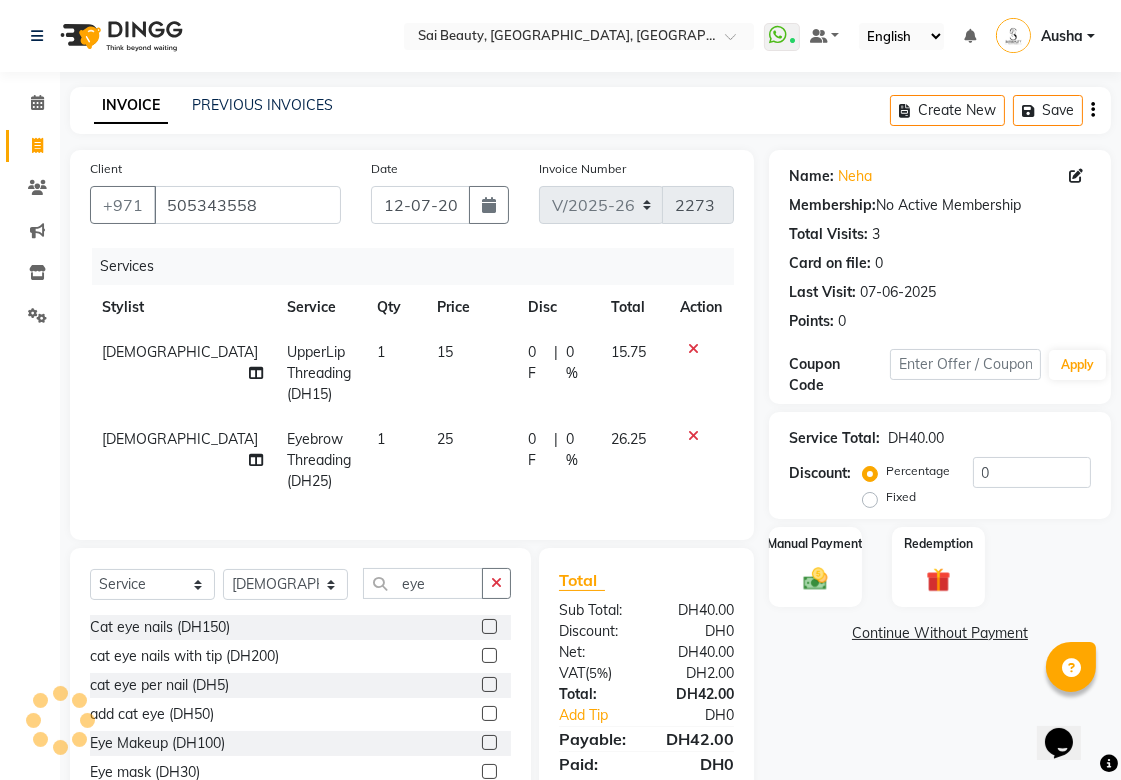 scroll, scrollTop: 110, scrollLeft: 0, axis: vertical 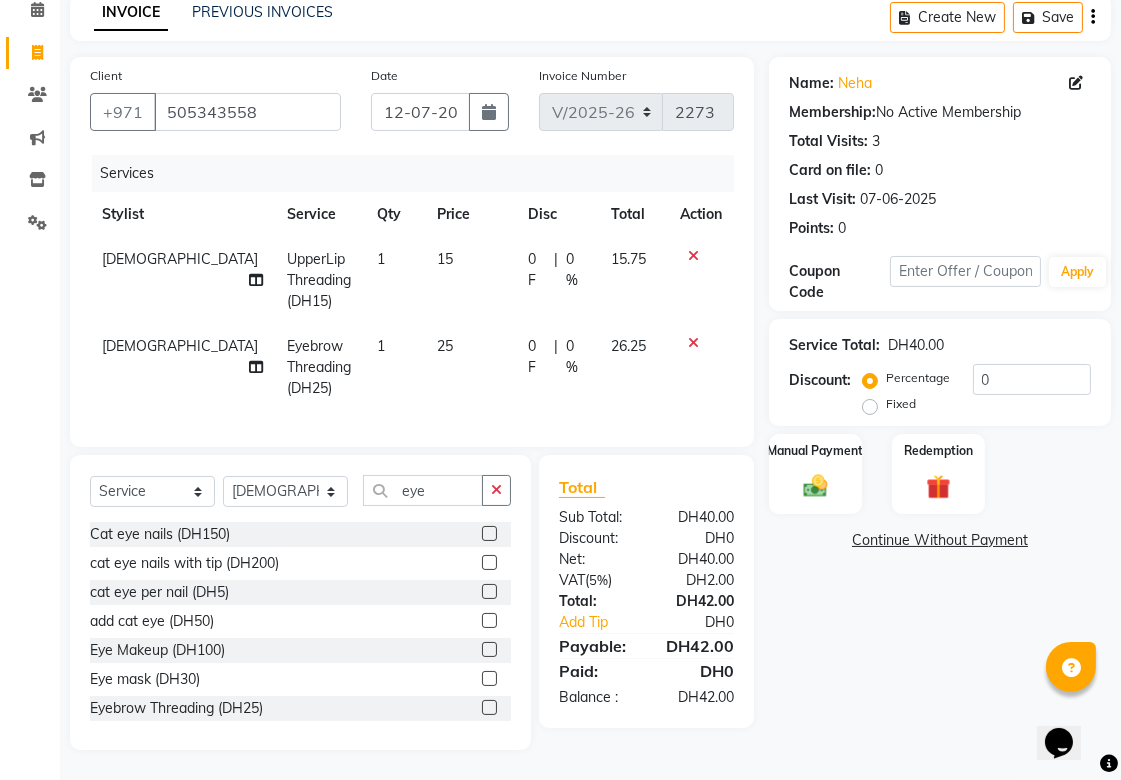 click 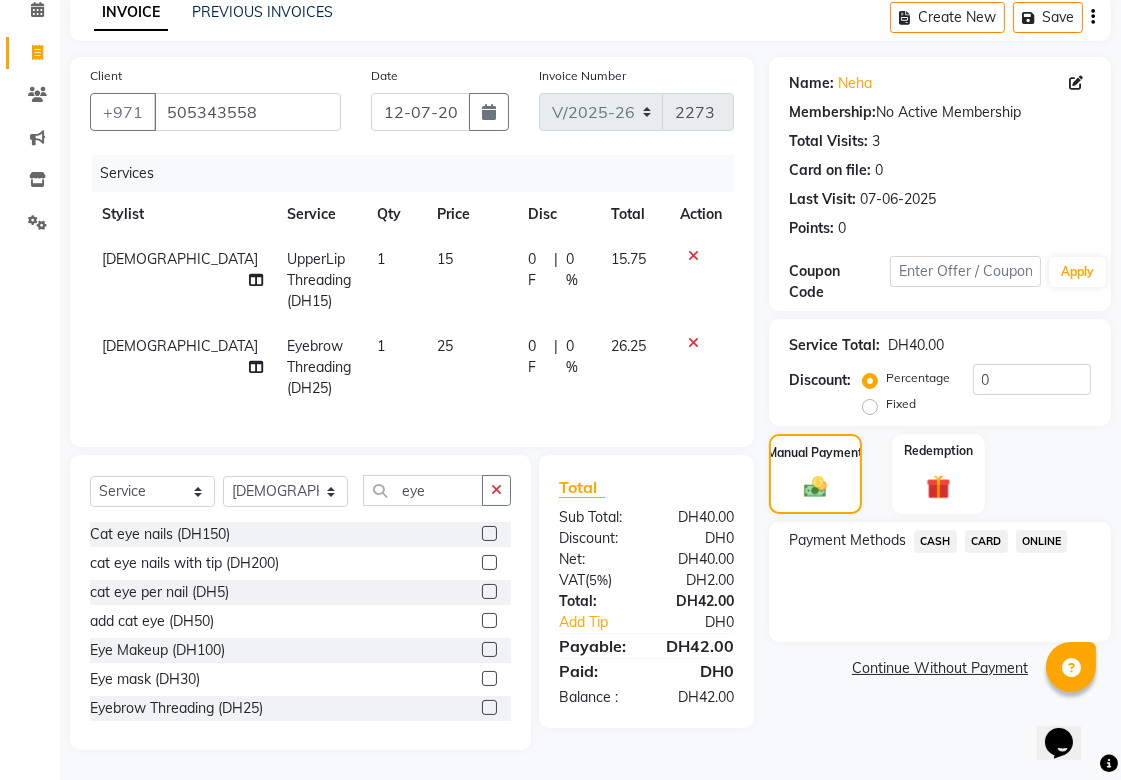 click on "CARD" 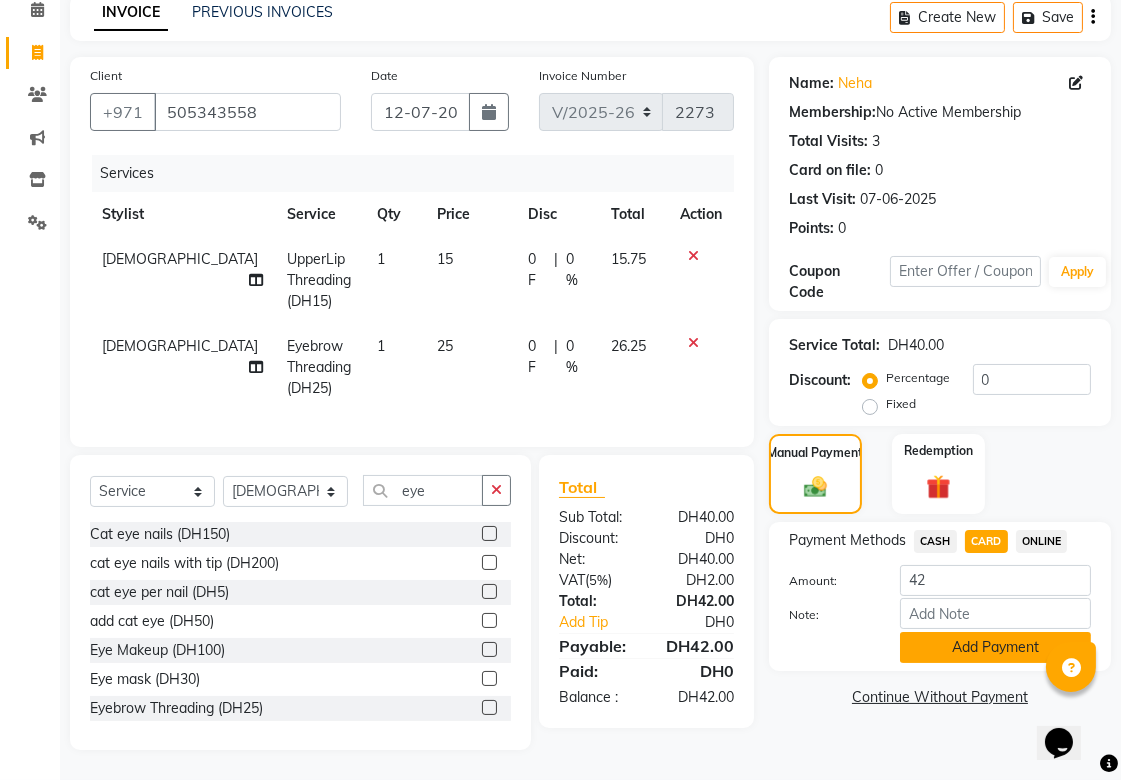 click on "Add Payment" 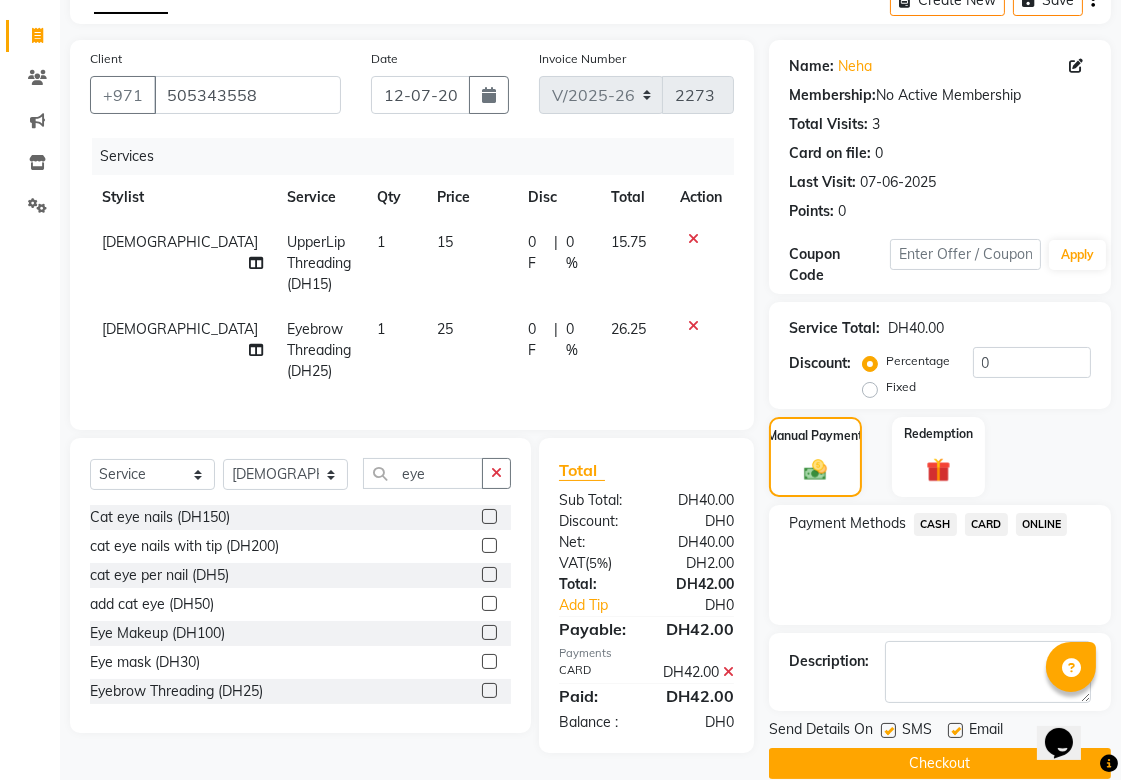 scroll, scrollTop: 151, scrollLeft: 0, axis: vertical 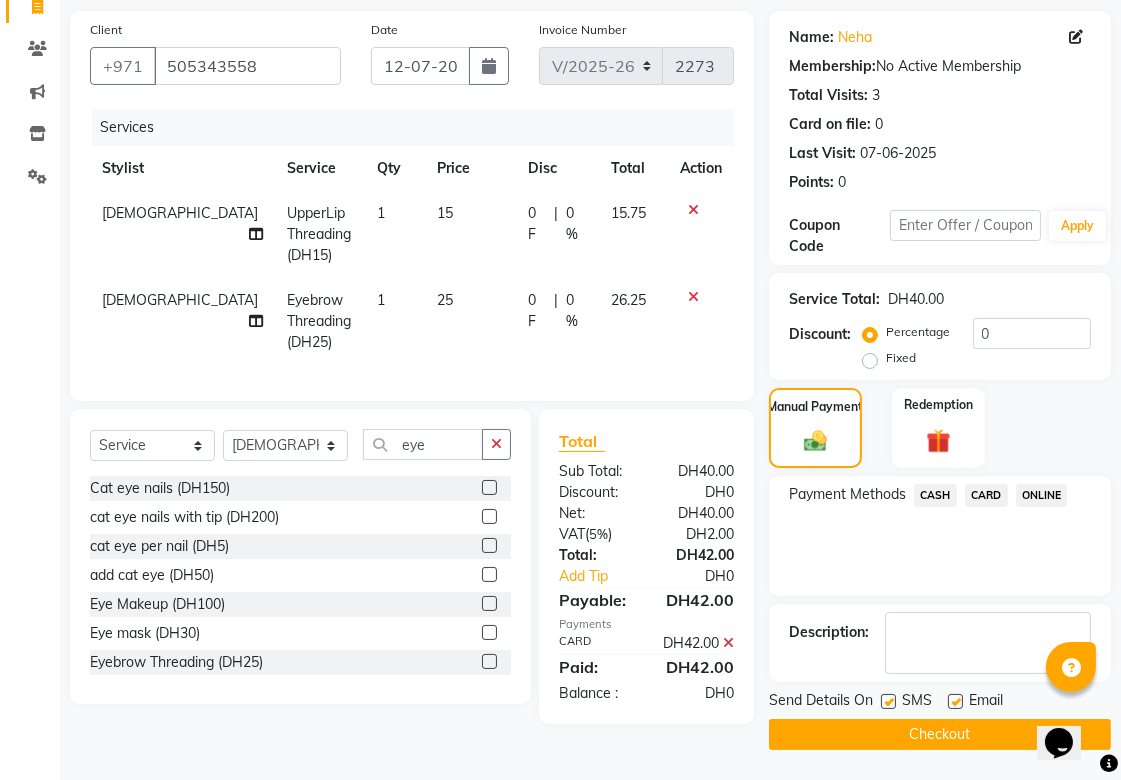 click on "Checkout" 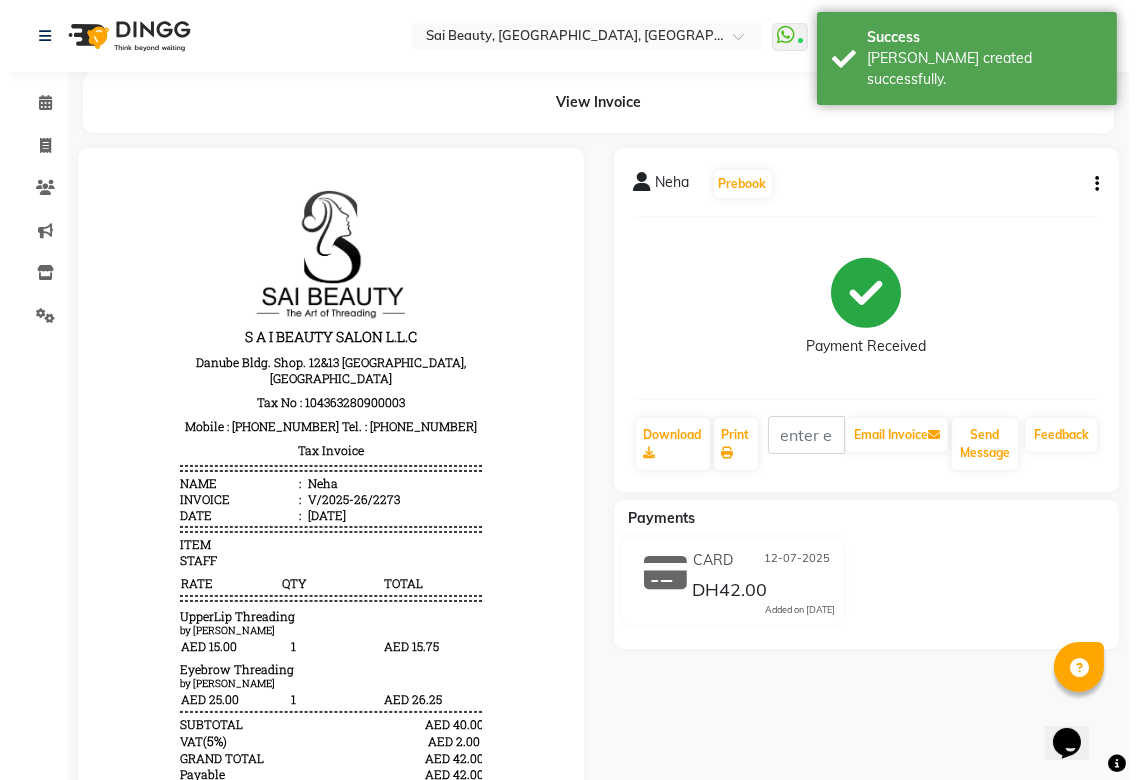 scroll, scrollTop: 0, scrollLeft: 0, axis: both 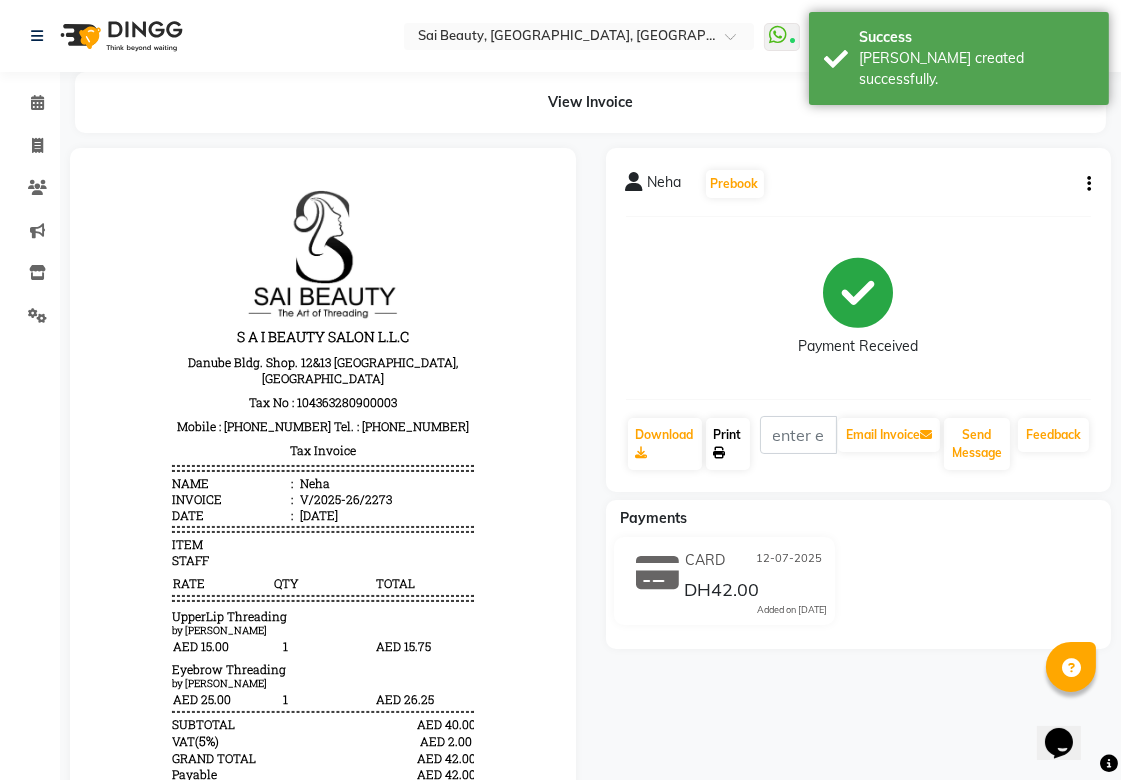 click 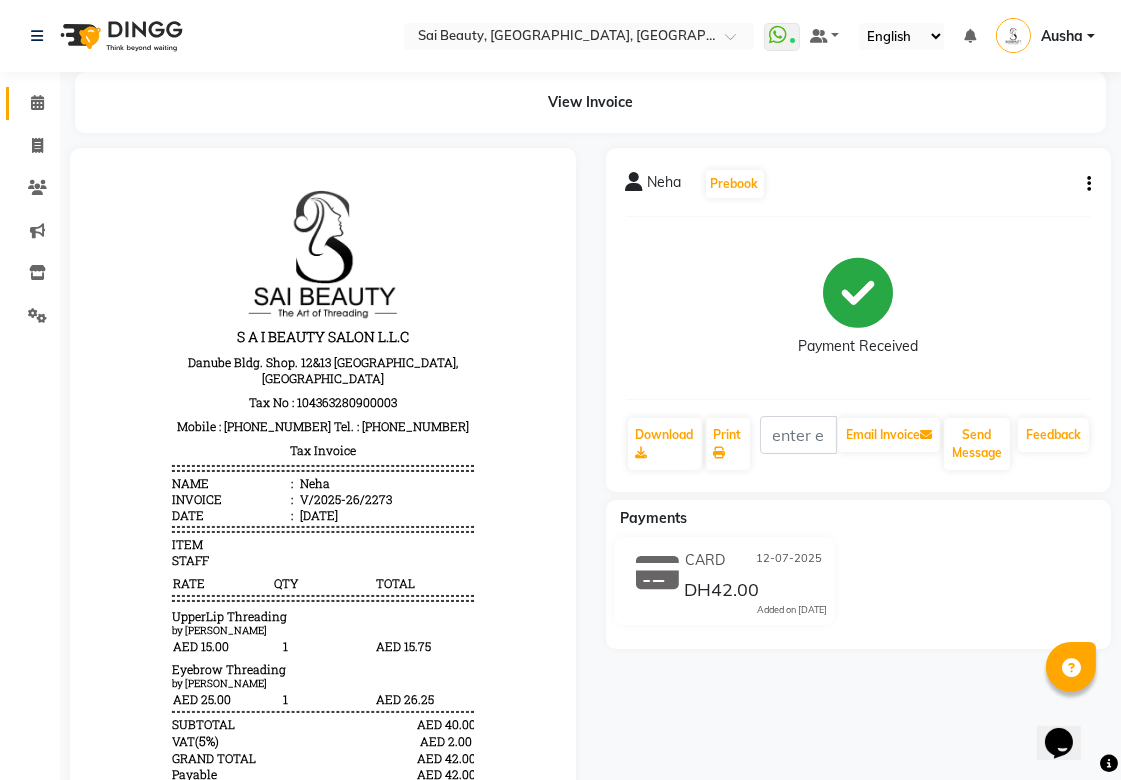 click 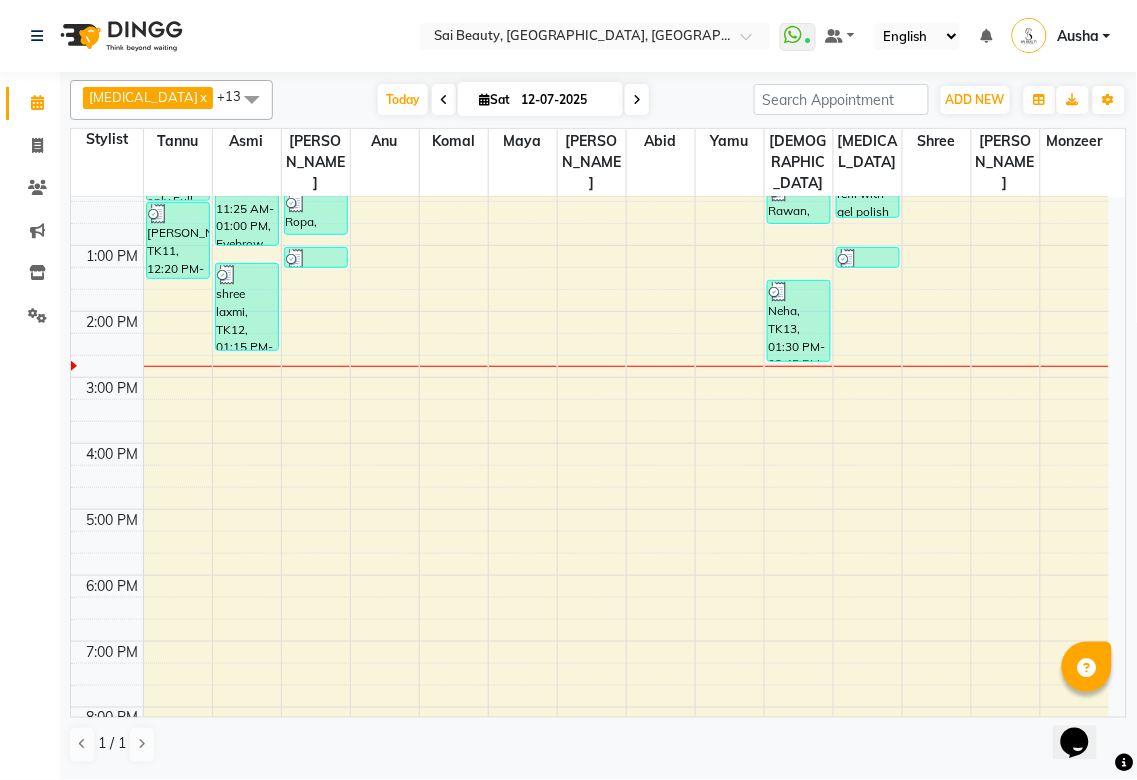 scroll, scrollTop: 283, scrollLeft: 0, axis: vertical 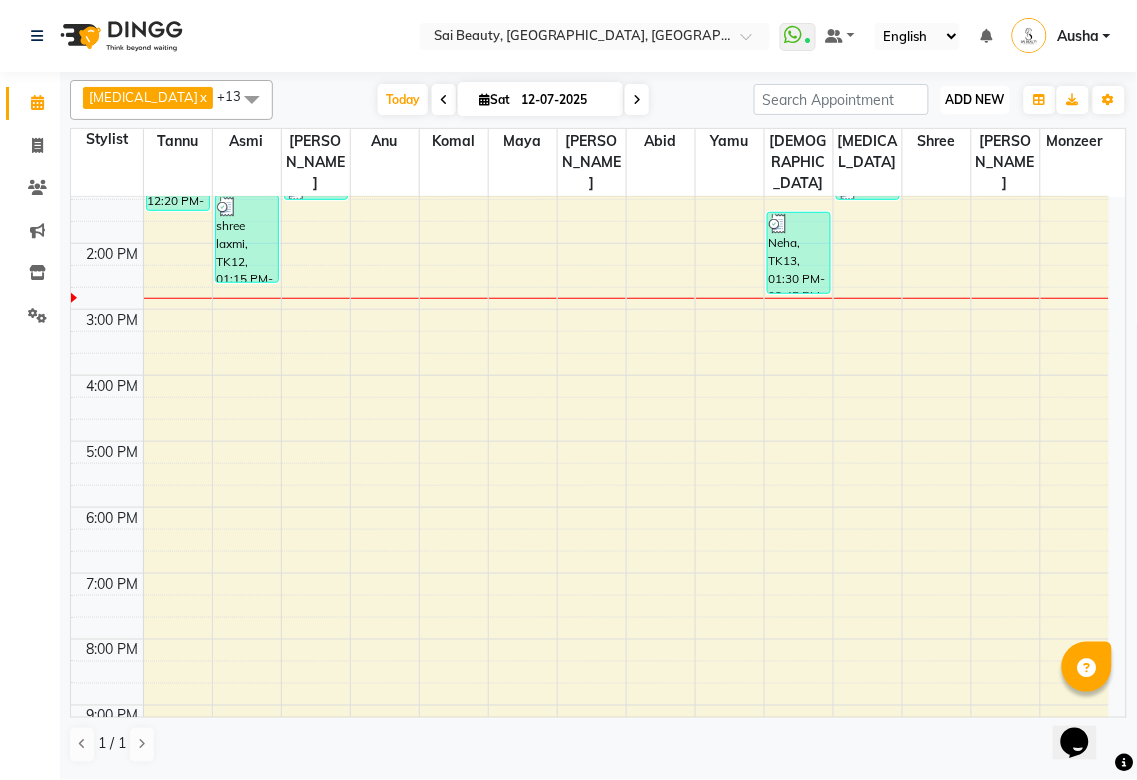 click on "ADD NEW" at bounding box center [975, 99] 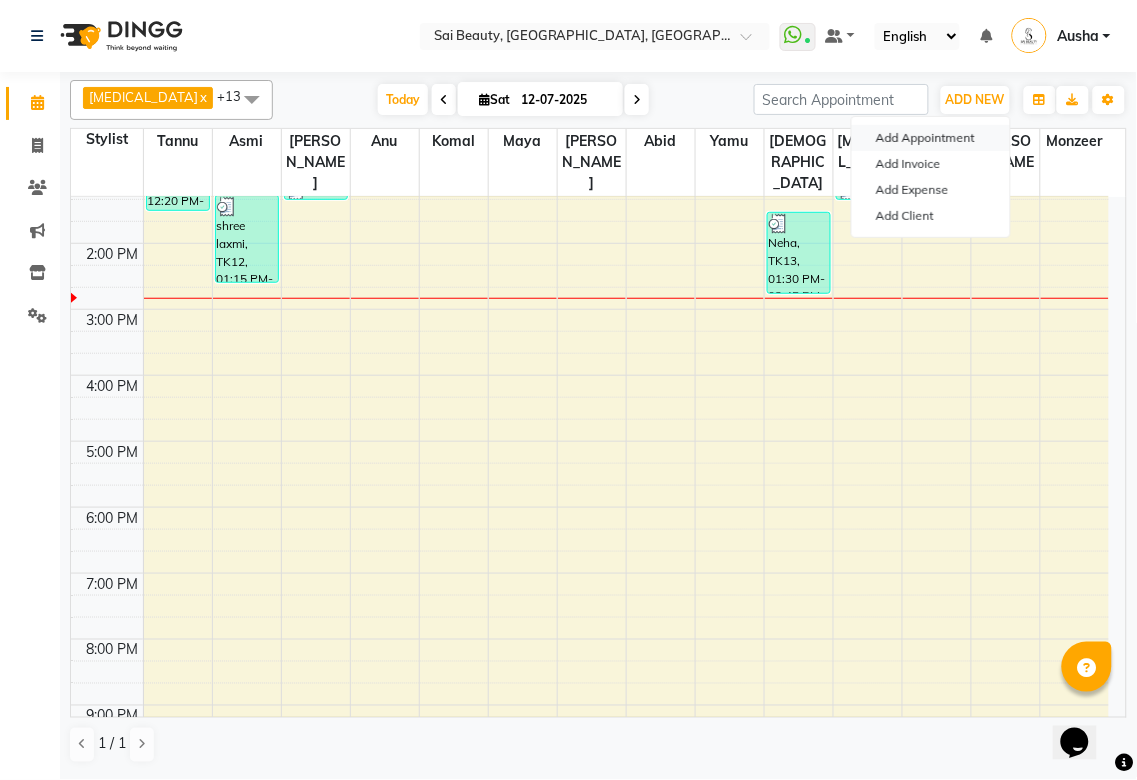 click on "Add Appointment" at bounding box center [931, 138] 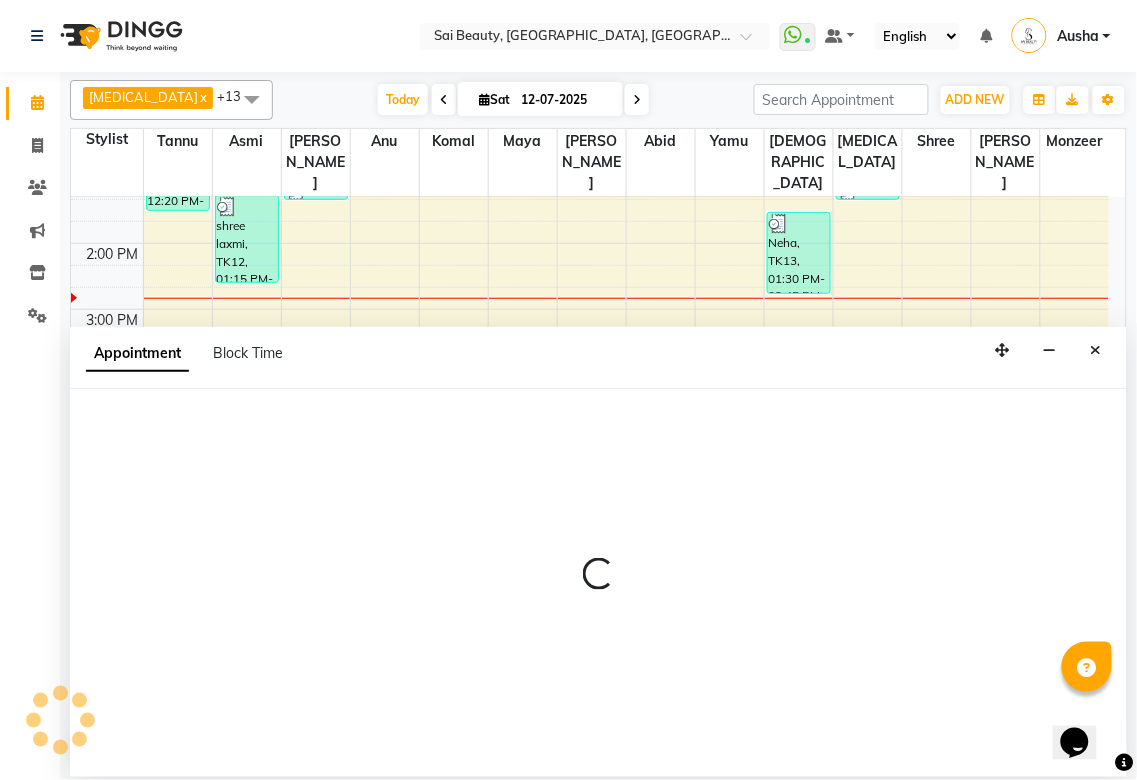 select on "600" 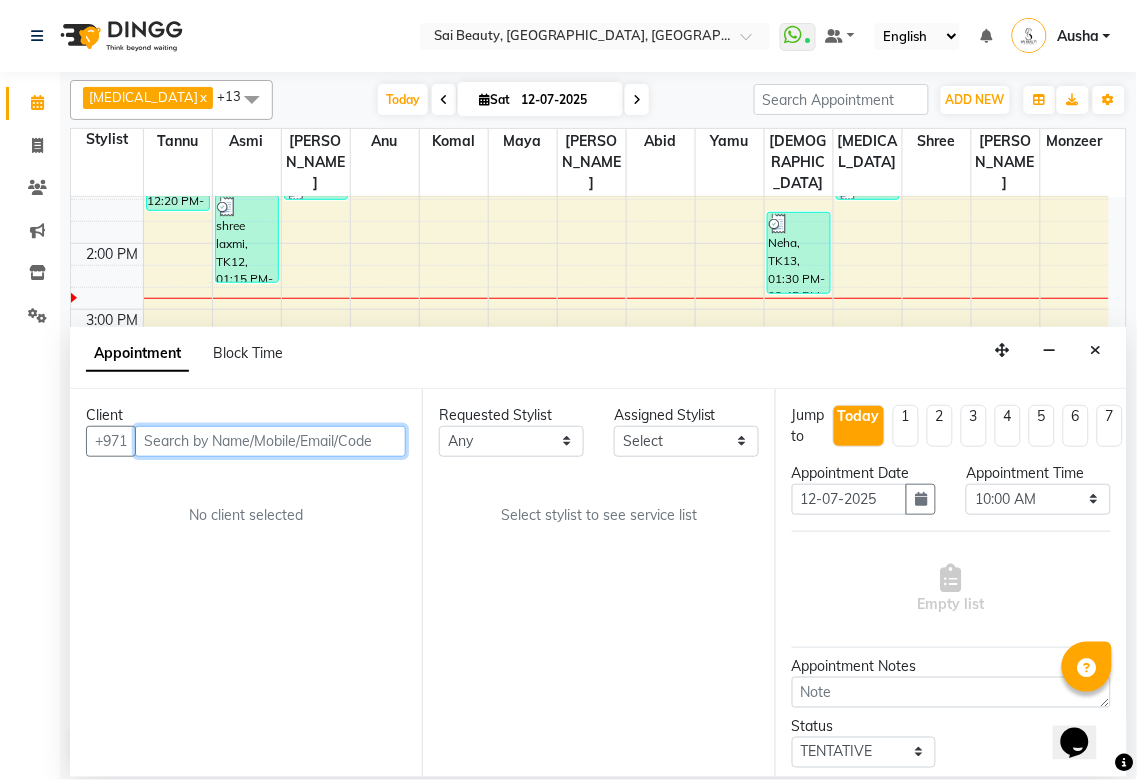 click at bounding box center (270, 441) 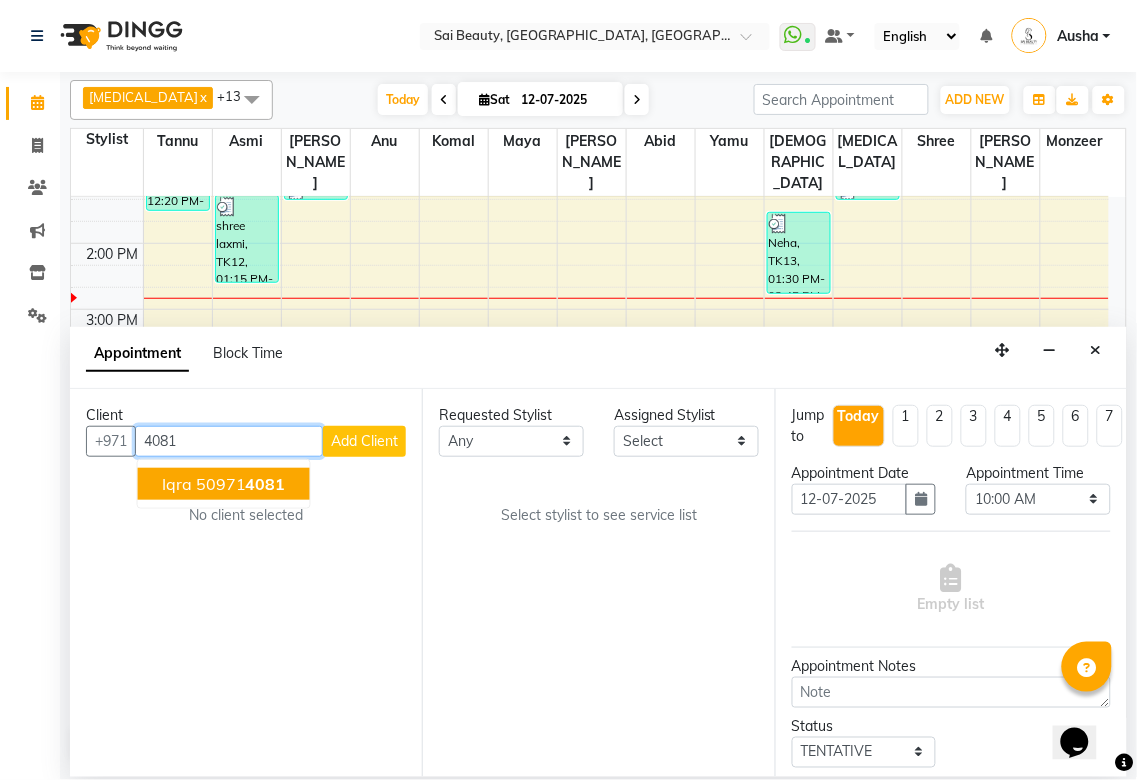 click on "Iqra  50971 4081" at bounding box center (224, 484) 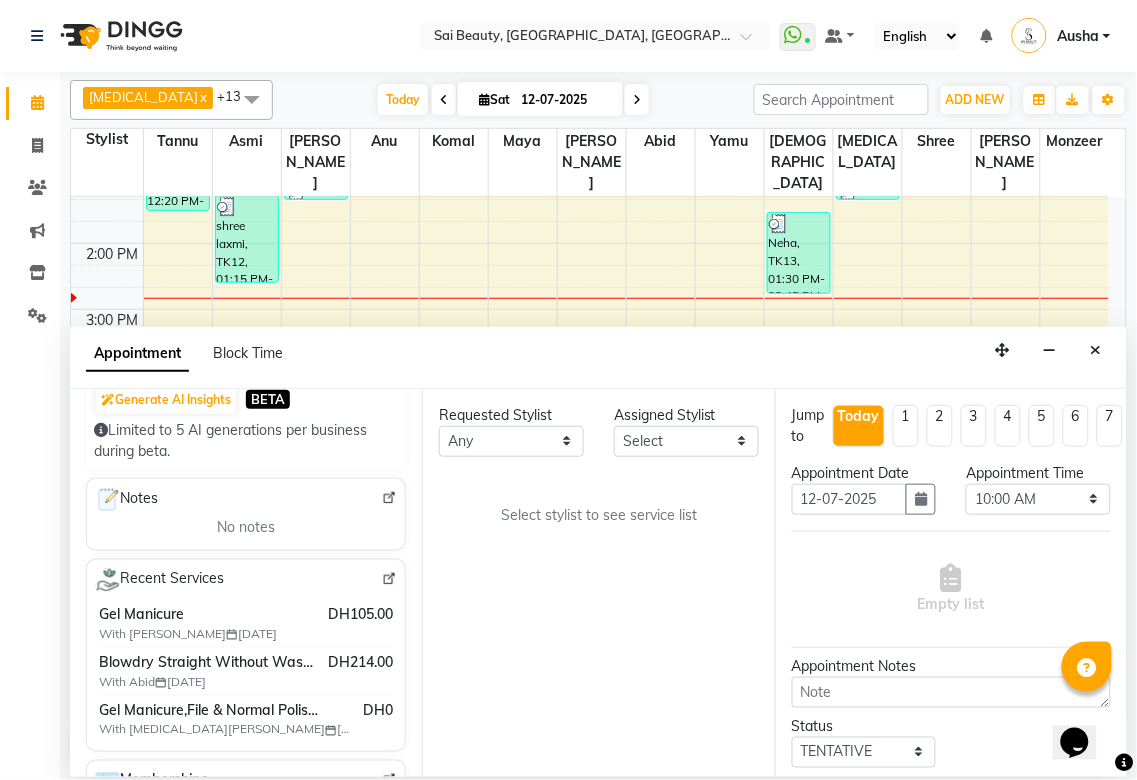 scroll, scrollTop: 252, scrollLeft: 0, axis: vertical 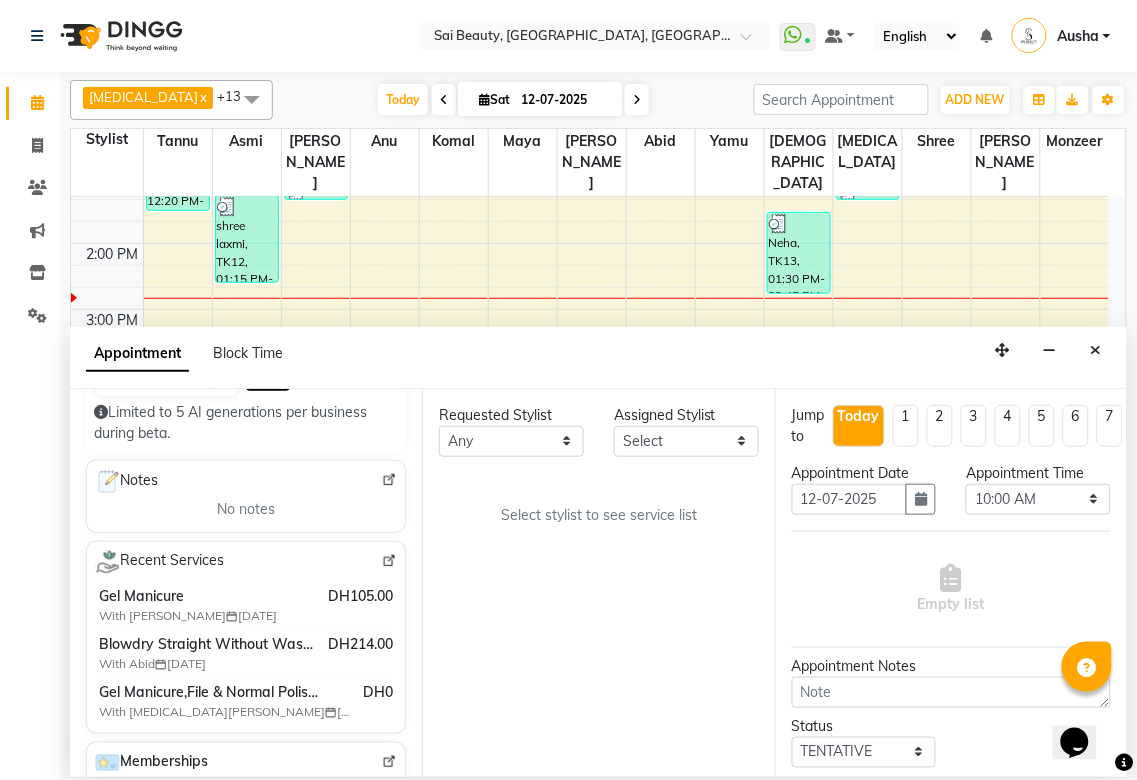 type on "509714081" 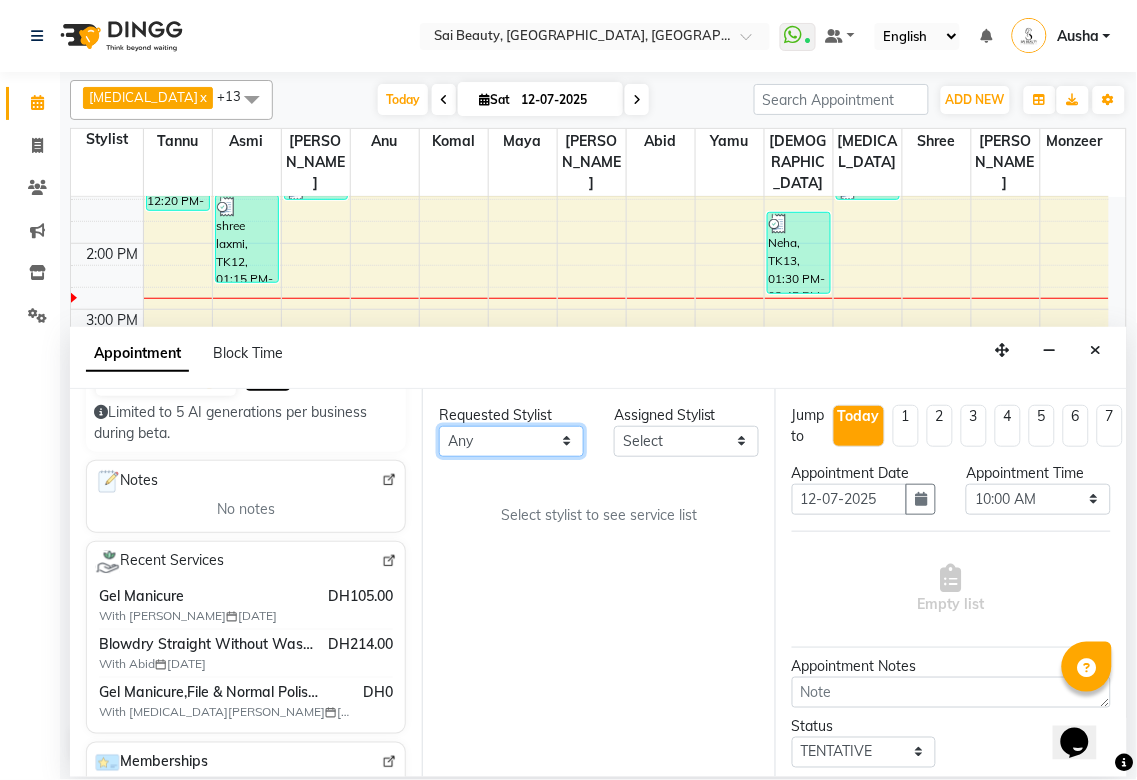 click on "Any [PERSON_NAME][MEDICAL_DATA] [PERSON_NAME] Asmi [PERSON_NAME] Gita [PERSON_NAME] Monzeer shree [PERSON_NAME] Surakcha [PERSON_NAME]" at bounding box center [511, 441] 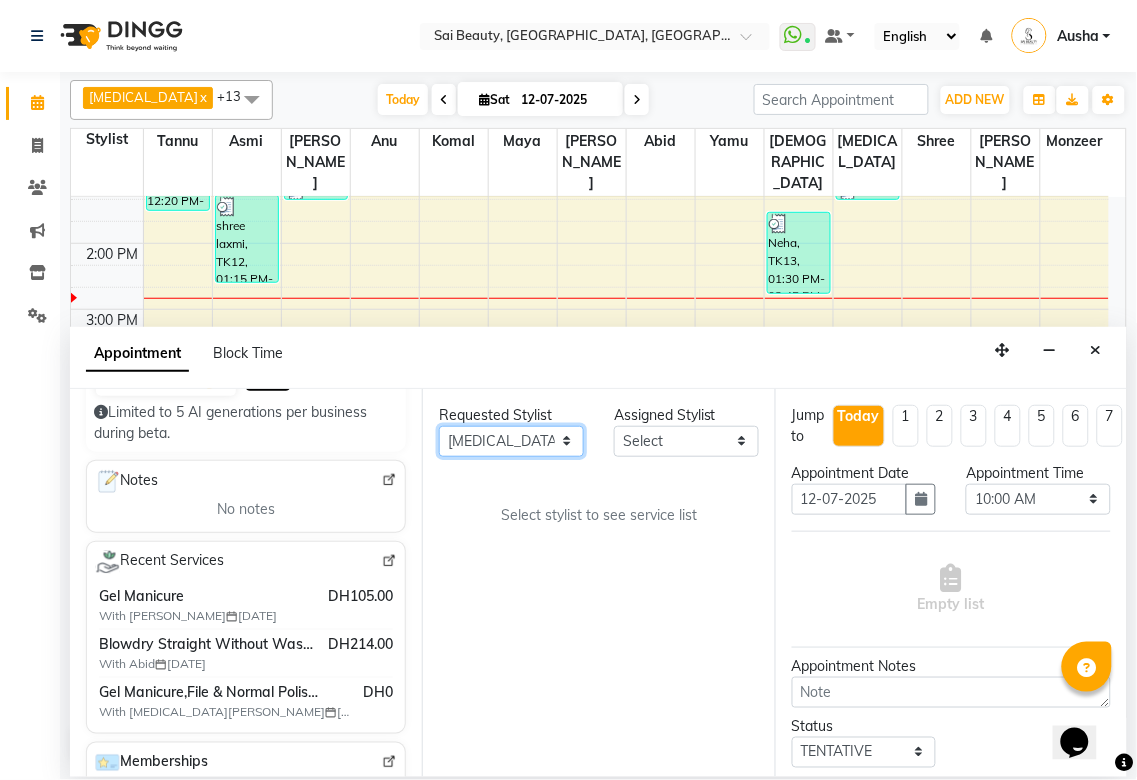 click on "Any [PERSON_NAME][MEDICAL_DATA] [PERSON_NAME] Asmi [PERSON_NAME] Gita [PERSON_NAME] Monzeer shree [PERSON_NAME] Surakcha [PERSON_NAME]" at bounding box center (511, 441) 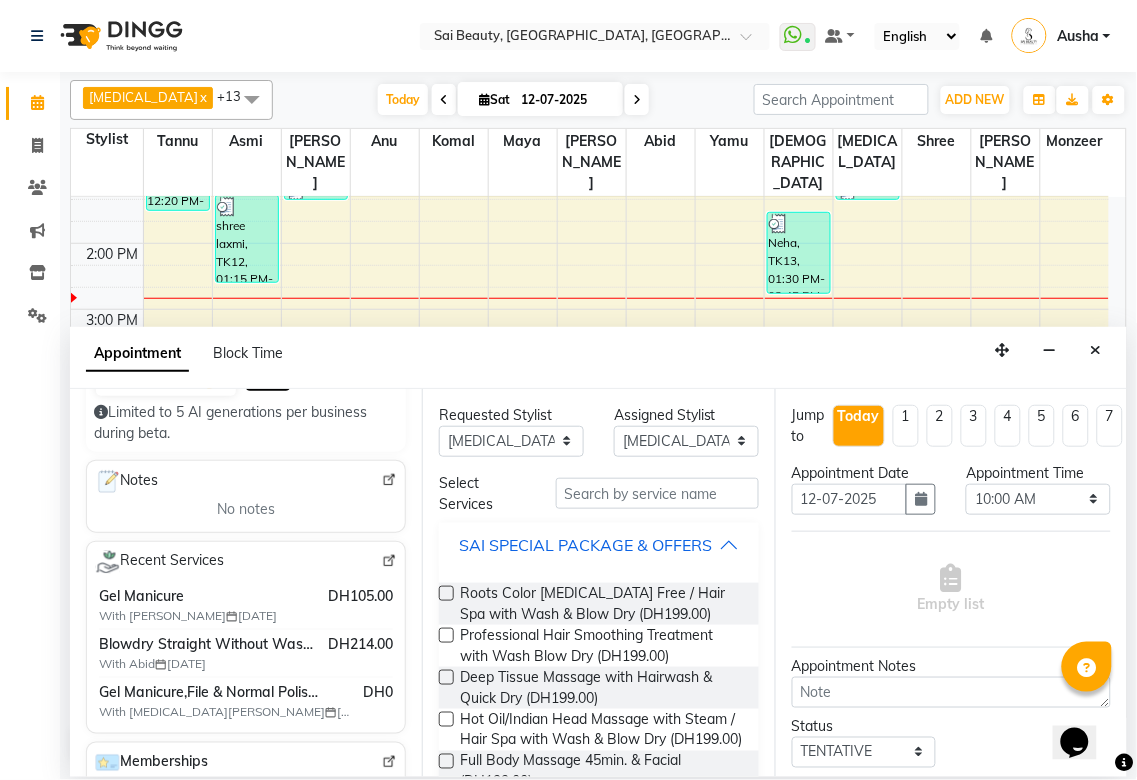 click on "SAI SPECIAL PACKAGE & OFFERS" at bounding box center [585, 545] 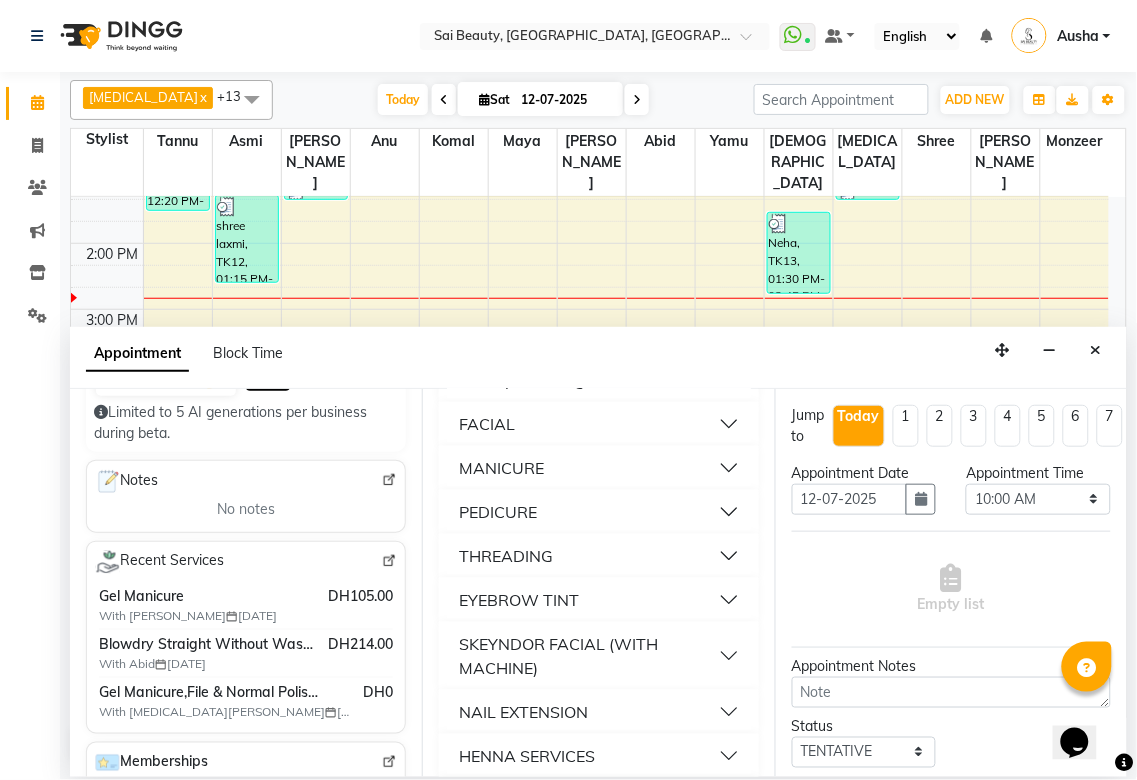 scroll, scrollTop: 267, scrollLeft: 0, axis: vertical 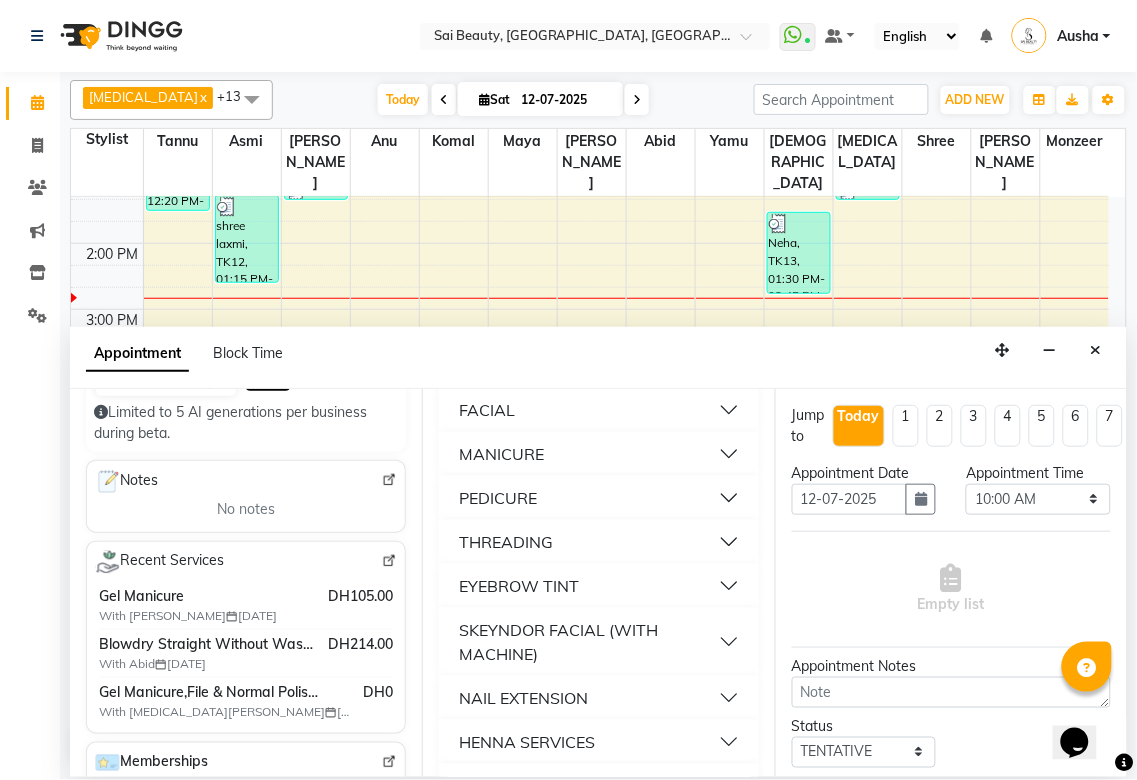 click on "MANICURE" at bounding box center (598, 454) 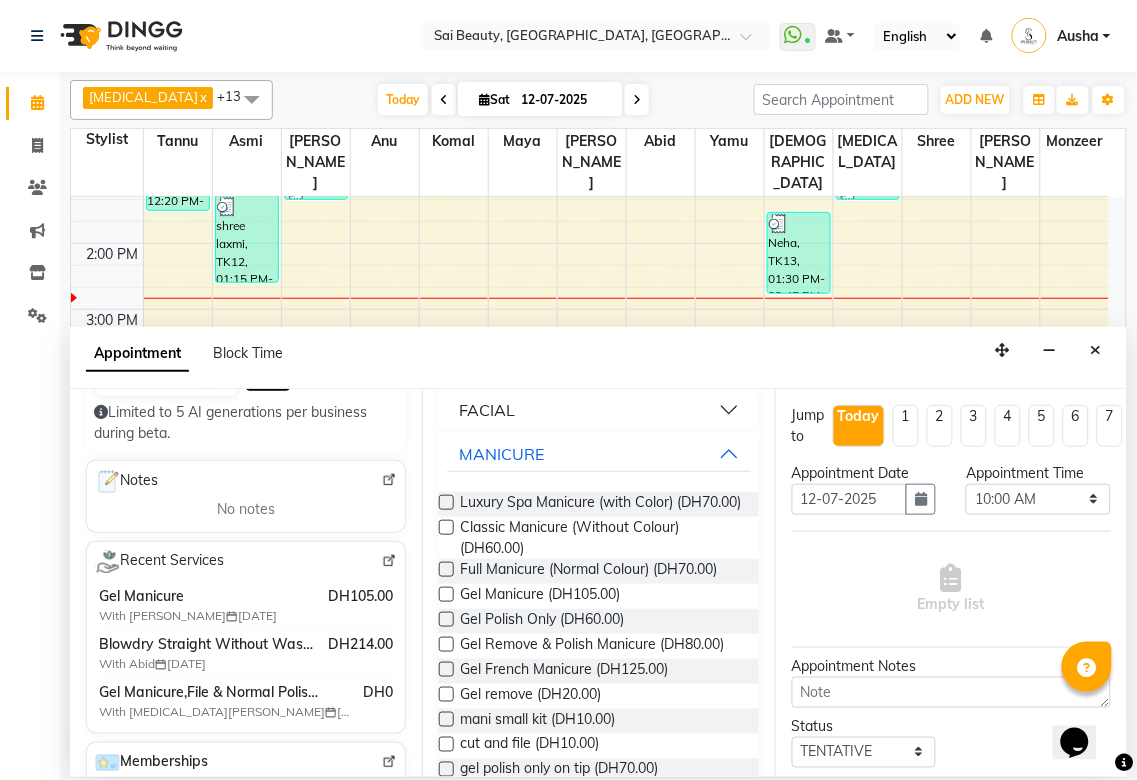 click at bounding box center [446, 594] 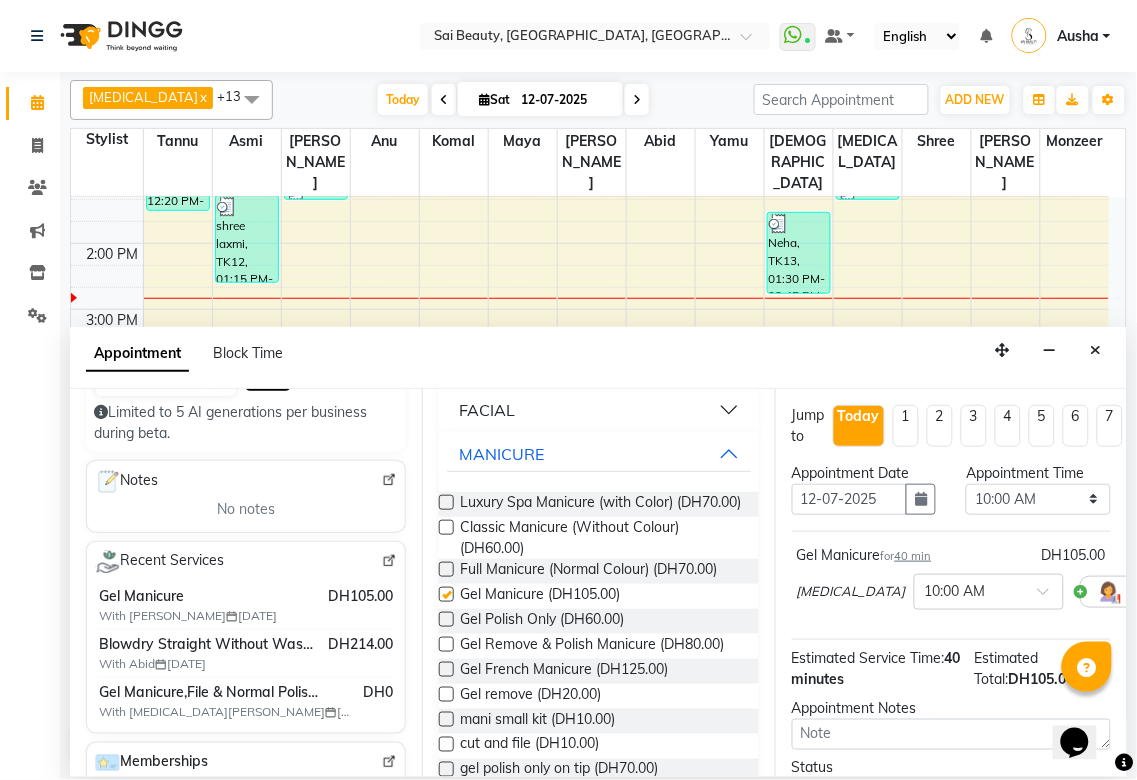 checkbox on "false" 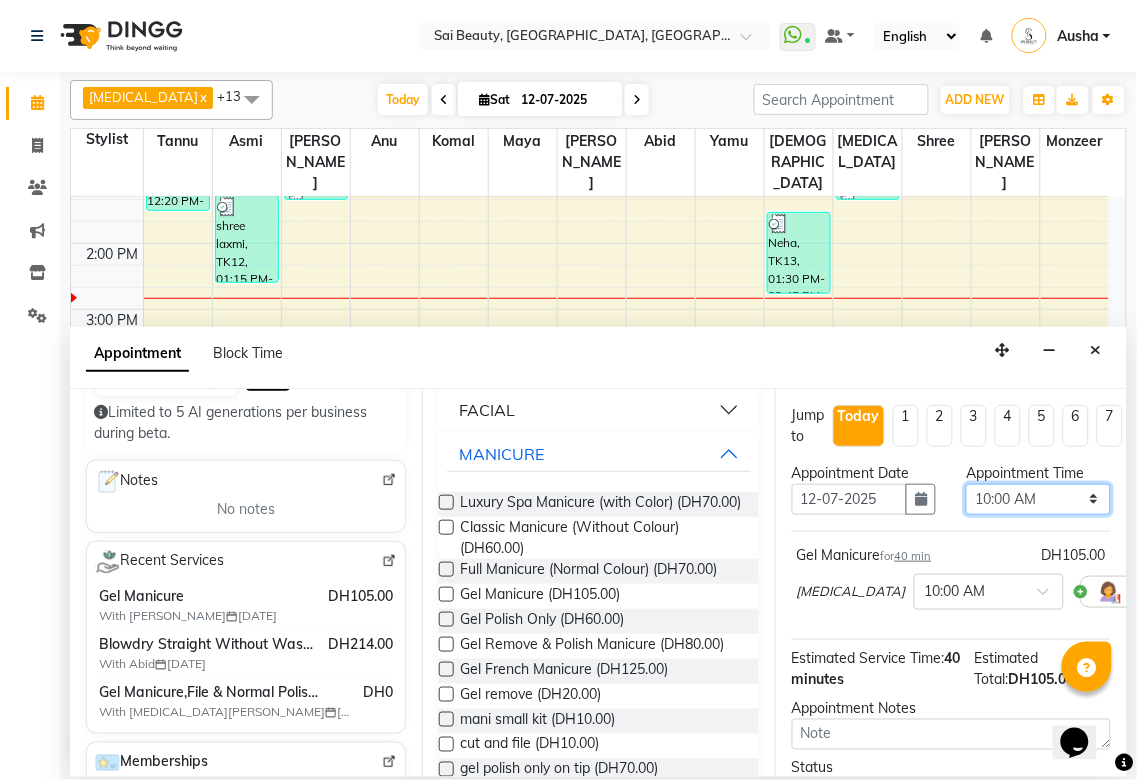 click on "Select 10:00 AM 10:05 AM 10:10 AM 10:15 AM 10:20 AM 10:25 AM 10:30 AM 10:35 AM 10:40 AM 10:45 AM 10:50 AM 10:55 AM 11:00 AM 11:05 AM 11:10 AM 11:15 AM 11:20 AM 11:25 AM 11:30 AM 11:35 AM 11:40 AM 11:45 AM 11:50 AM 11:55 AM 12:00 PM 12:05 PM 12:10 PM 12:15 PM 12:20 PM 12:25 PM 12:30 PM 12:35 PM 12:40 PM 12:45 PM 12:50 PM 12:55 PM 01:00 PM 01:05 PM 01:10 PM 01:15 PM 01:20 PM 01:25 PM 01:30 PM 01:35 PM 01:40 PM 01:45 PM 01:50 PM 01:55 PM 02:00 PM 02:05 PM 02:10 PM 02:15 PM 02:20 PM 02:25 PM 02:30 PM 02:35 PM 02:40 PM 02:45 PM 02:50 PM 02:55 PM 03:00 PM 03:05 PM 03:10 PM 03:15 PM 03:20 PM 03:25 PM 03:30 PM 03:35 PM 03:40 PM 03:45 PM 03:50 PM 03:55 PM 04:00 PM 04:05 PM 04:10 PM 04:15 PM 04:20 PM 04:25 PM 04:30 PM 04:35 PM 04:40 PM 04:45 PM 04:50 PM 04:55 PM 05:00 PM 05:05 PM 05:10 PM 05:15 PM 05:20 PM 05:25 PM 05:30 PM 05:35 PM 05:40 PM 05:45 PM 05:50 PM 05:55 PM 06:00 PM 06:05 PM 06:10 PM 06:15 PM 06:20 PM 06:25 PM 06:30 PM 06:35 PM 06:40 PM 06:45 PM 06:50 PM 06:55 PM 07:00 PM 07:05 PM 07:10 PM 07:15 PM 07:20 PM" at bounding box center [1038, 499] 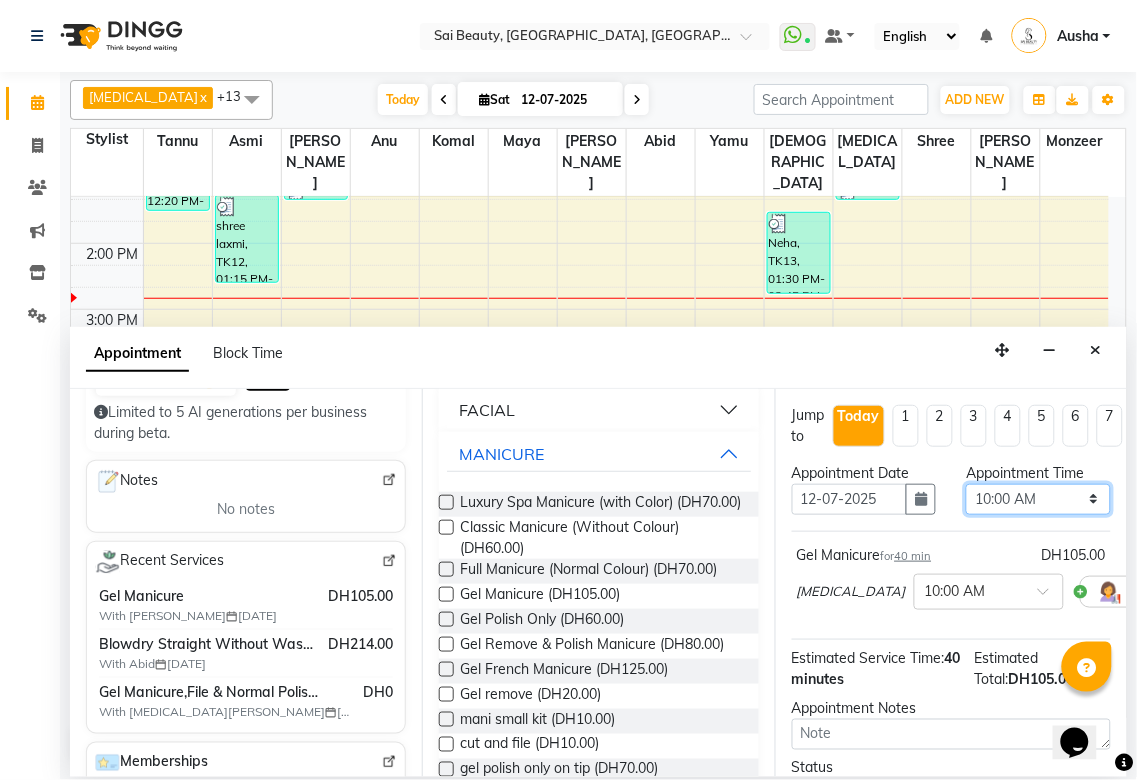 select on "900" 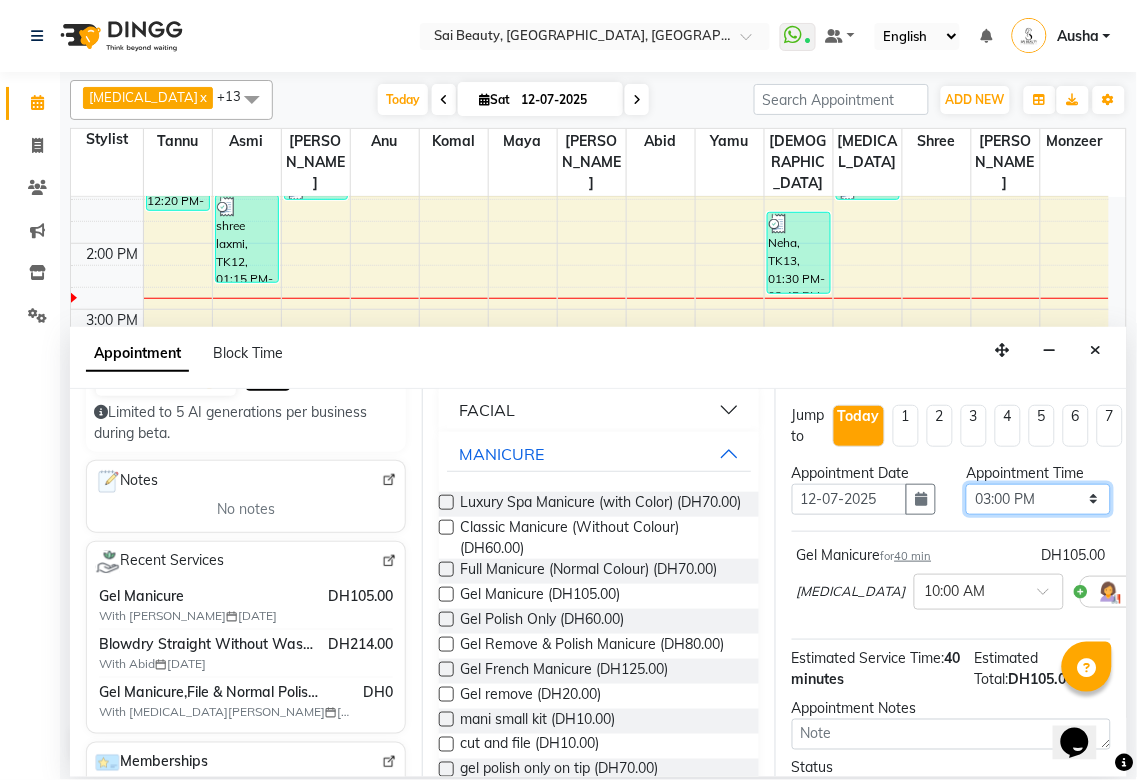 click on "Select 10:00 AM 10:05 AM 10:10 AM 10:15 AM 10:20 AM 10:25 AM 10:30 AM 10:35 AM 10:40 AM 10:45 AM 10:50 AM 10:55 AM 11:00 AM 11:05 AM 11:10 AM 11:15 AM 11:20 AM 11:25 AM 11:30 AM 11:35 AM 11:40 AM 11:45 AM 11:50 AM 11:55 AM 12:00 PM 12:05 PM 12:10 PM 12:15 PM 12:20 PM 12:25 PM 12:30 PM 12:35 PM 12:40 PM 12:45 PM 12:50 PM 12:55 PM 01:00 PM 01:05 PM 01:10 PM 01:15 PM 01:20 PM 01:25 PM 01:30 PM 01:35 PM 01:40 PM 01:45 PM 01:50 PM 01:55 PM 02:00 PM 02:05 PM 02:10 PM 02:15 PM 02:20 PM 02:25 PM 02:30 PM 02:35 PM 02:40 PM 02:45 PM 02:50 PM 02:55 PM 03:00 PM 03:05 PM 03:10 PM 03:15 PM 03:20 PM 03:25 PM 03:30 PM 03:35 PM 03:40 PM 03:45 PM 03:50 PM 03:55 PM 04:00 PM 04:05 PM 04:10 PM 04:15 PM 04:20 PM 04:25 PM 04:30 PM 04:35 PM 04:40 PM 04:45 PM 04:50 PM 04:55 PM 05:00 PM 05:05 PM 05:10 PM 05:15 PM 05:20 PM 05:25 PM 05:30 PM 05:35 PM 05:40 PM 05:45 PM 05:50 PM 05:55 PM 06:00 PM 06:05 PM 06:10 PM 06:15 PM 06:20 PM 06:25 PM 06:30 PM 06:35 PM 06:40 PM 06:45 PM 06:50 PM 06:55 PM 07:00 PM 07:05 PM 07:10 PM 07:15 PM 07:20 PM" at bounding box center (1038, 499) 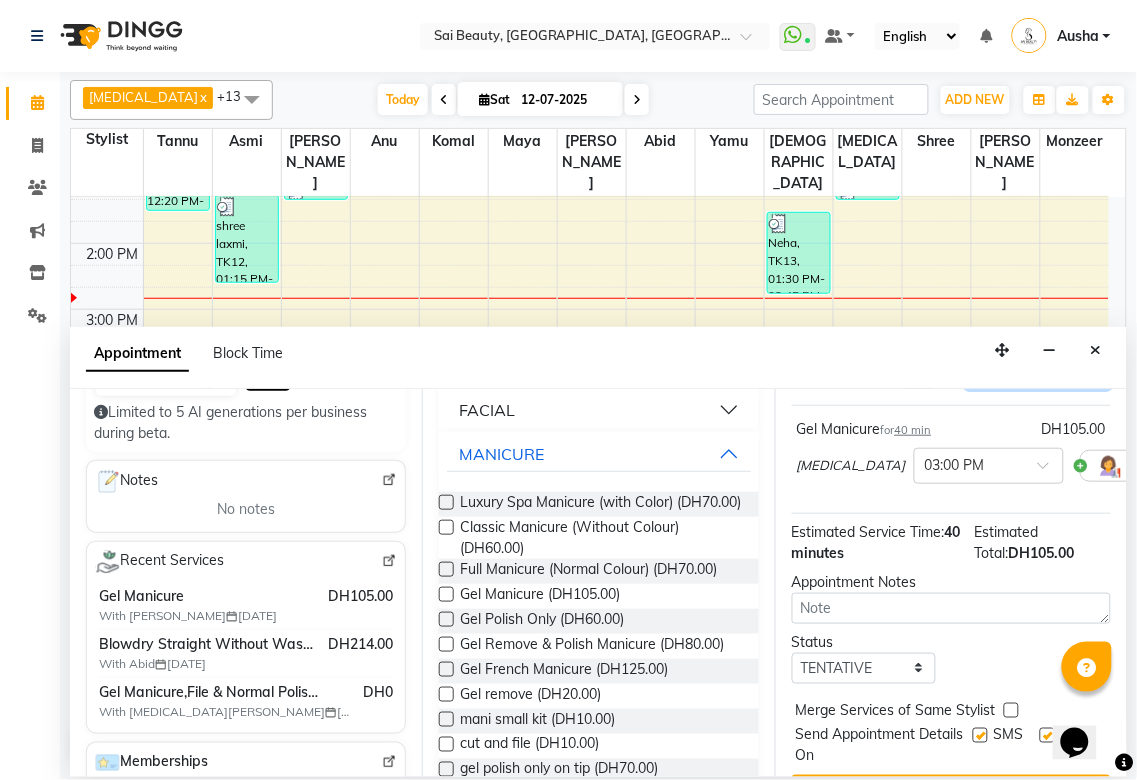 scroll, scrollTop: 193, scrollLeft: 0, axis: vertical 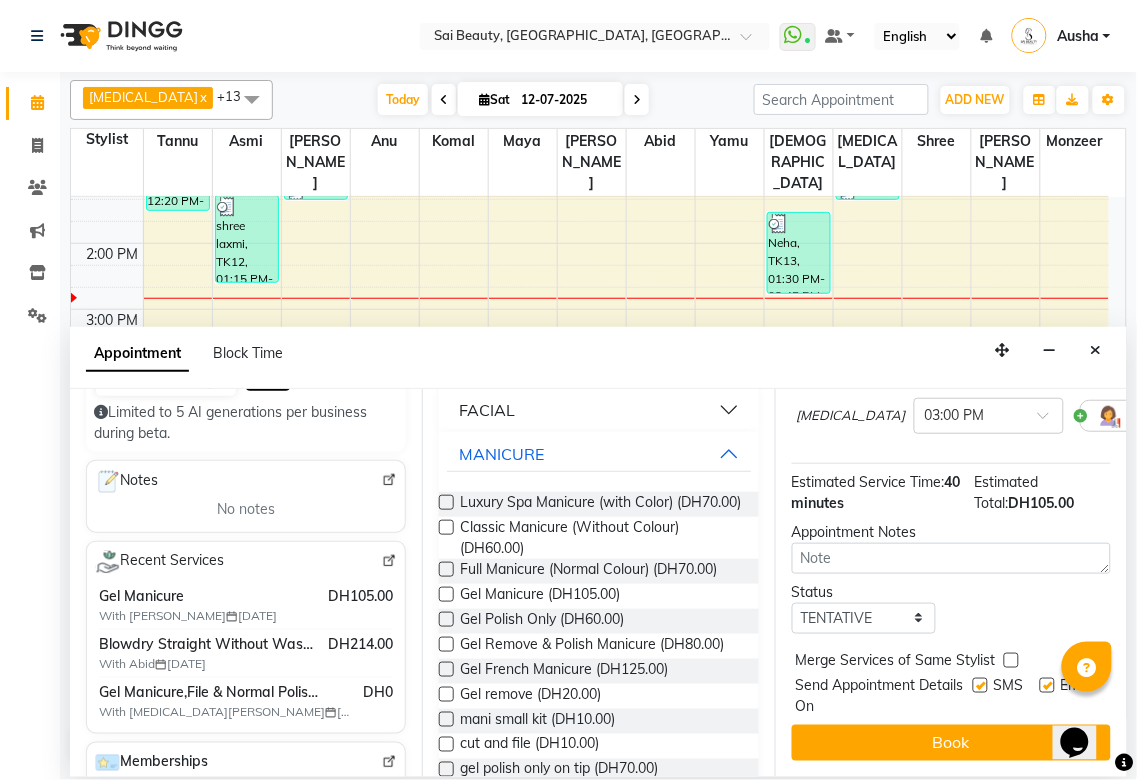 click at bounding box center [1011, 660] 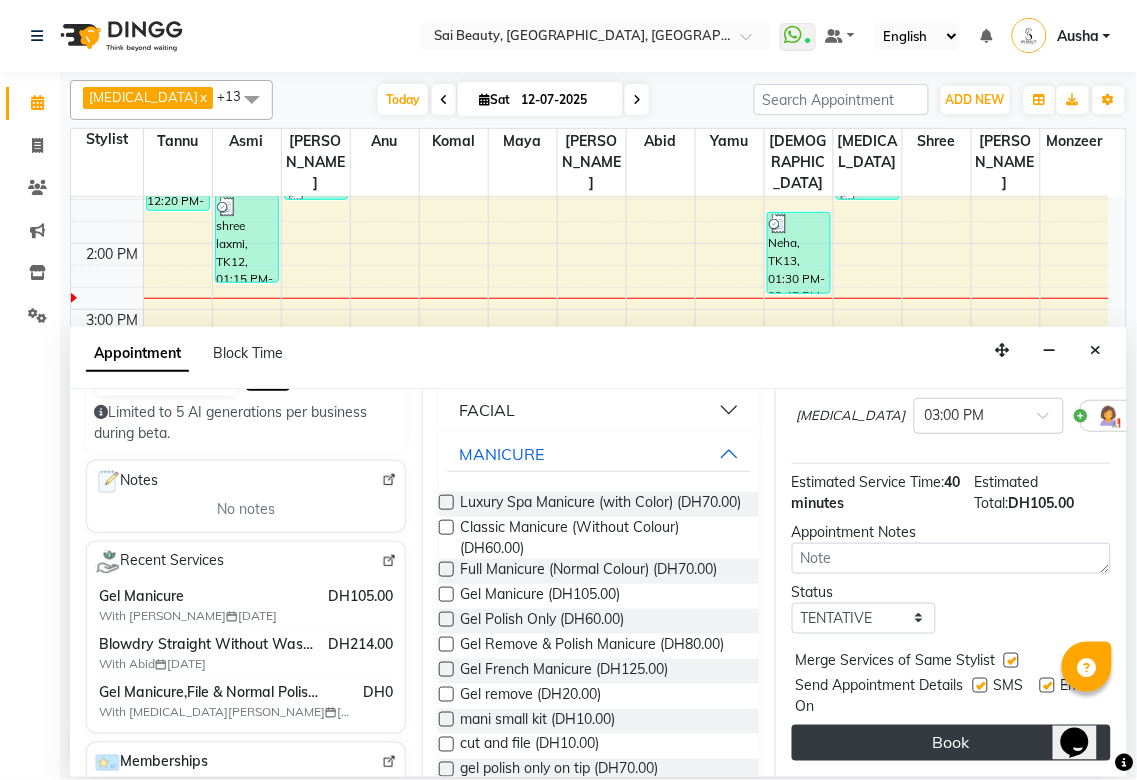 click on "Book" at bounding box center (951, 743) 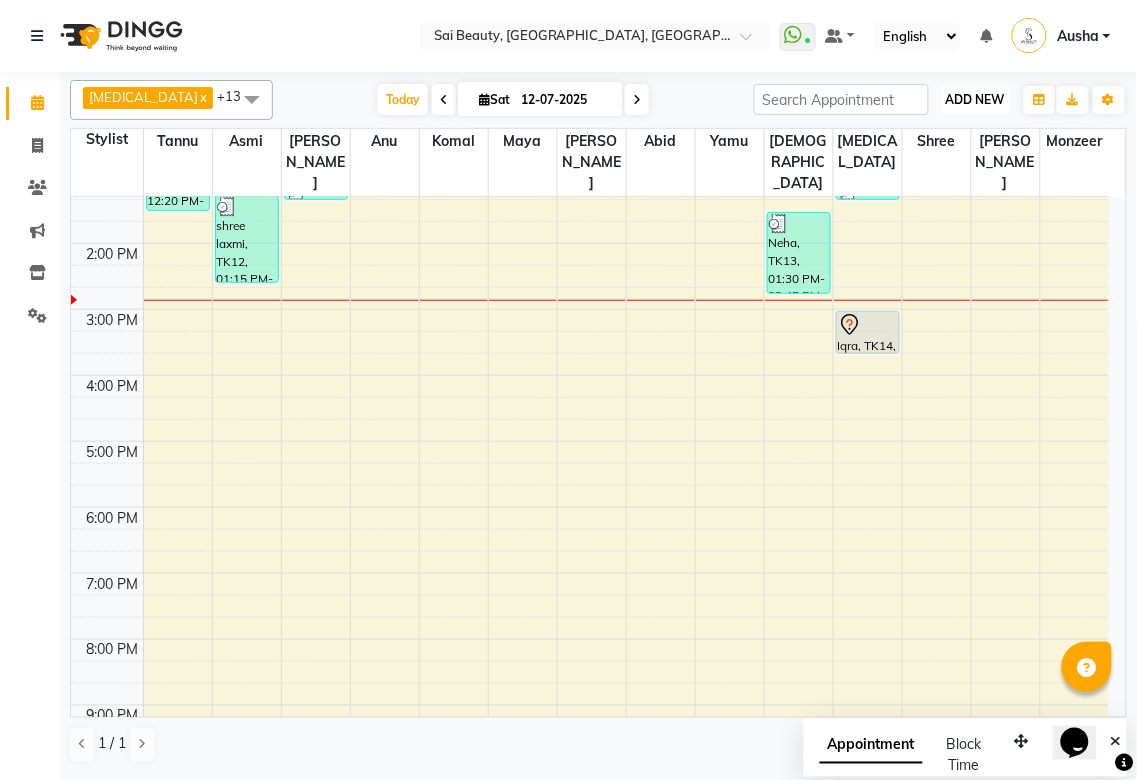 click on "ADD NEW" at bounding box center [975, 99] 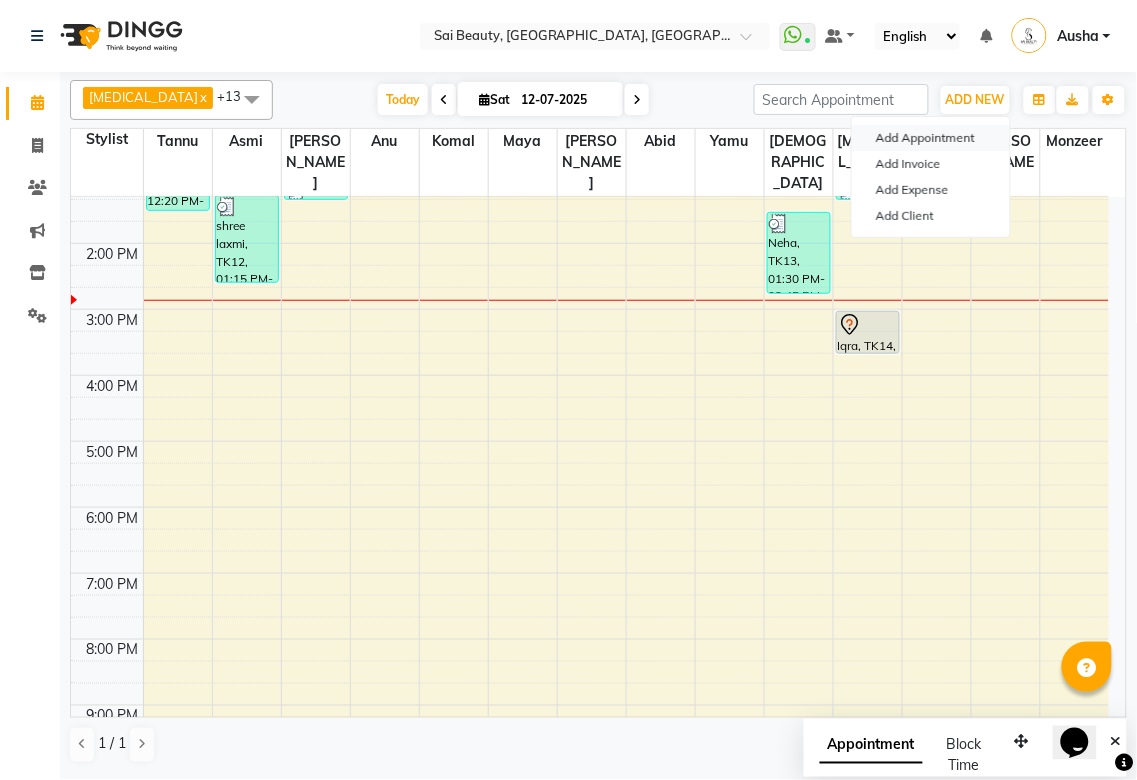 click on "Add Appointment" at bounding box center (931, 138) 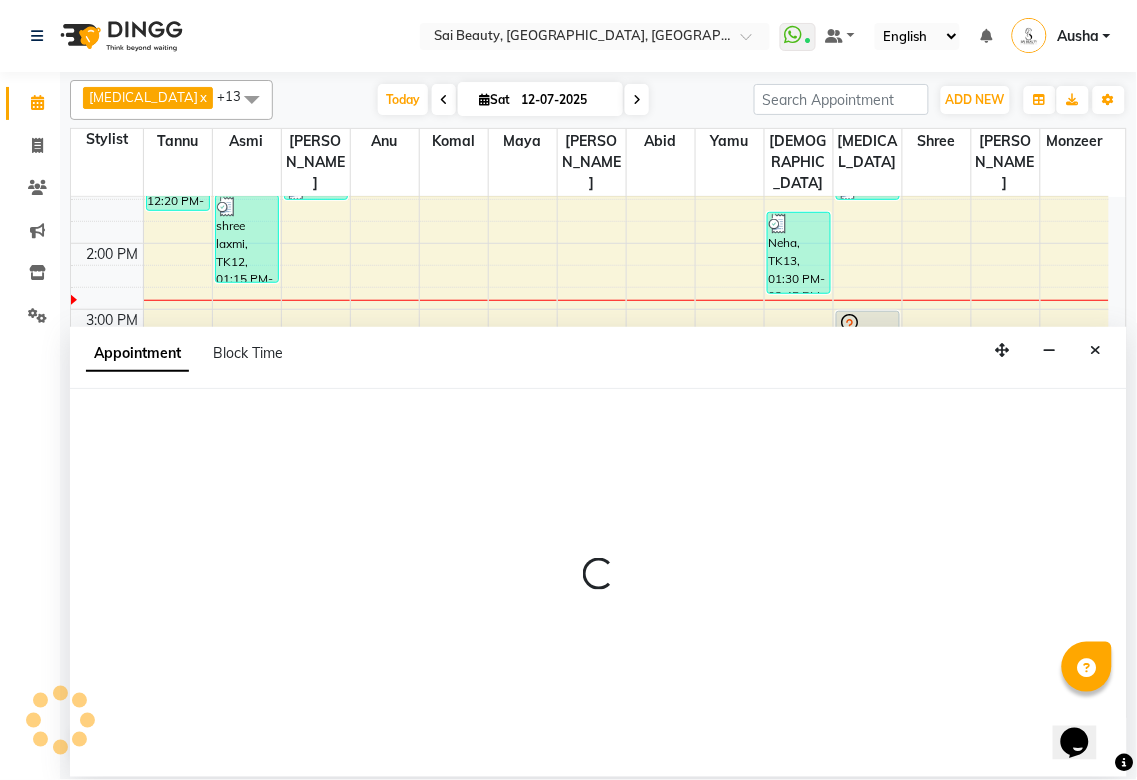 select on "tentative" 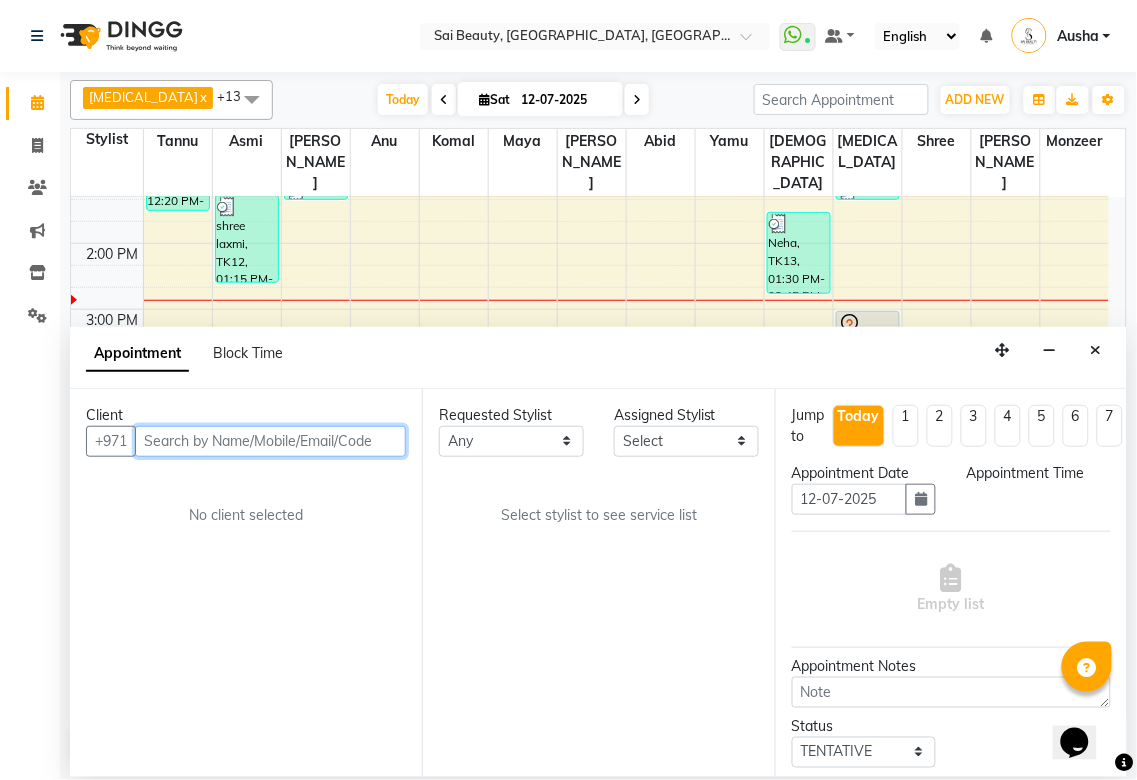 type 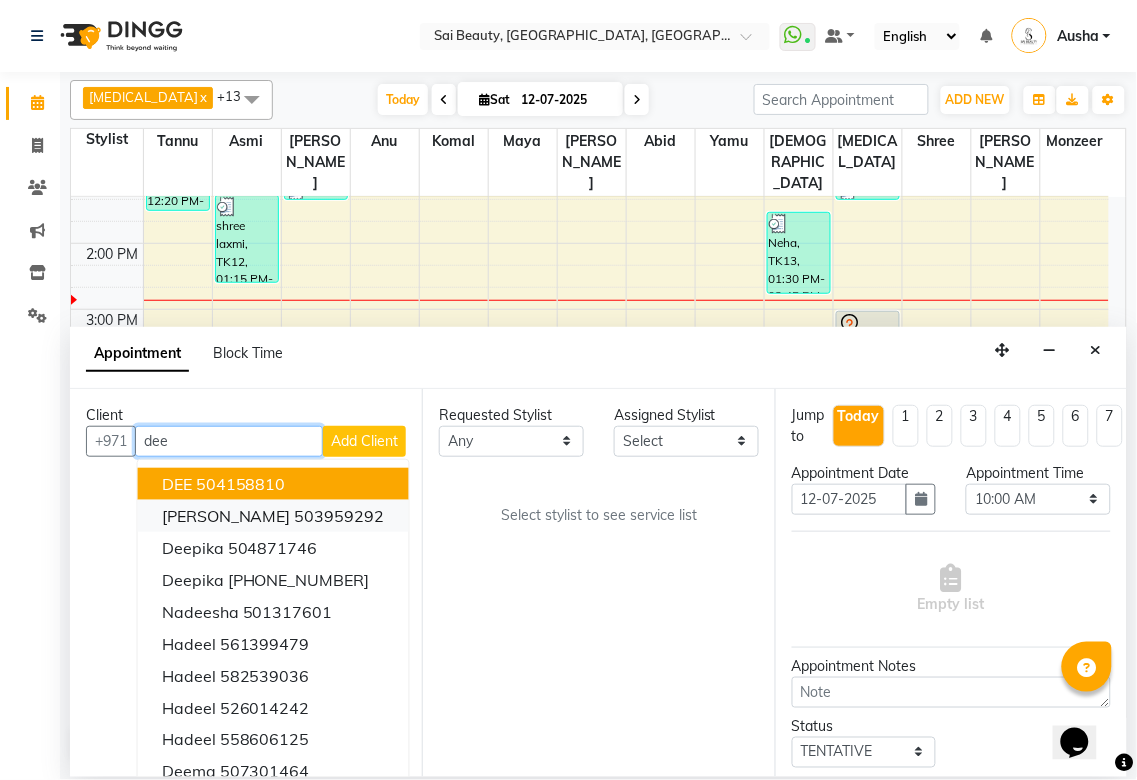 click on "Dee  503959292" at bounding box center (273, 516) 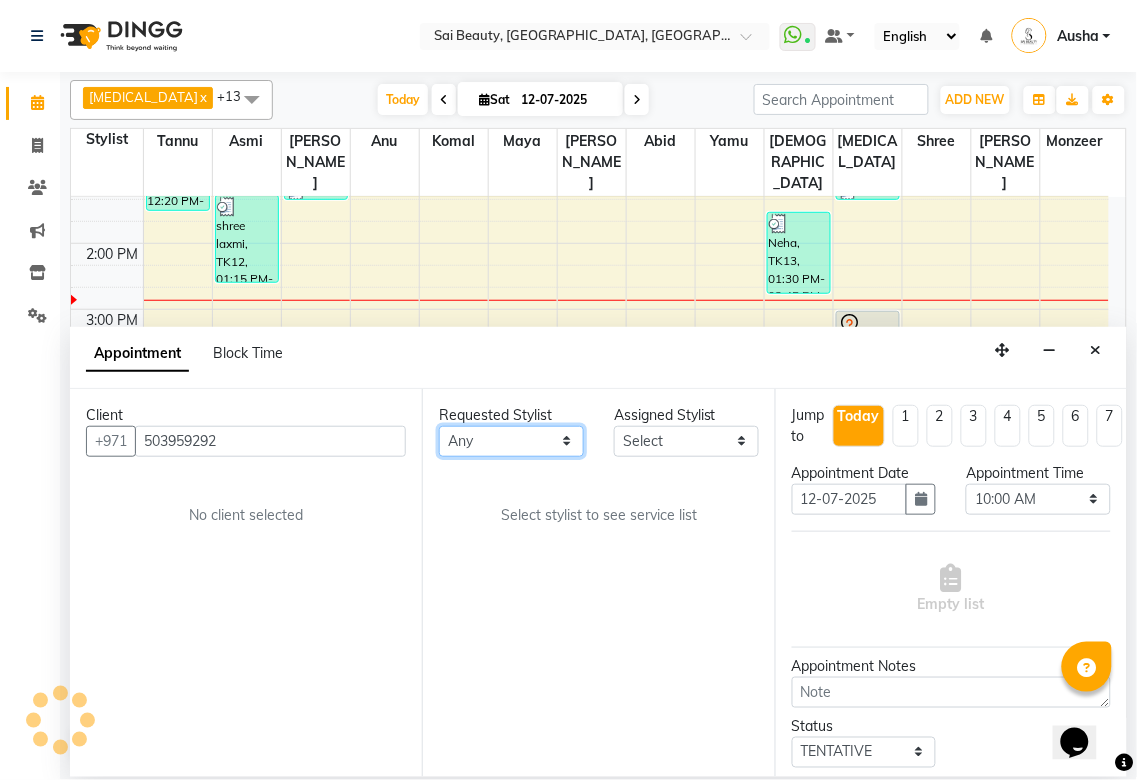 click on "Any [PERSON_NAME][MEDICAL_DATA] [PERSON_NAME] Asmi [PERSON_NAME] Gita [PERSON_NAME] Monzeer shree [PERSON_NAME] Surakcha [PERSON_NAME]" at bounding box center (511, 441) 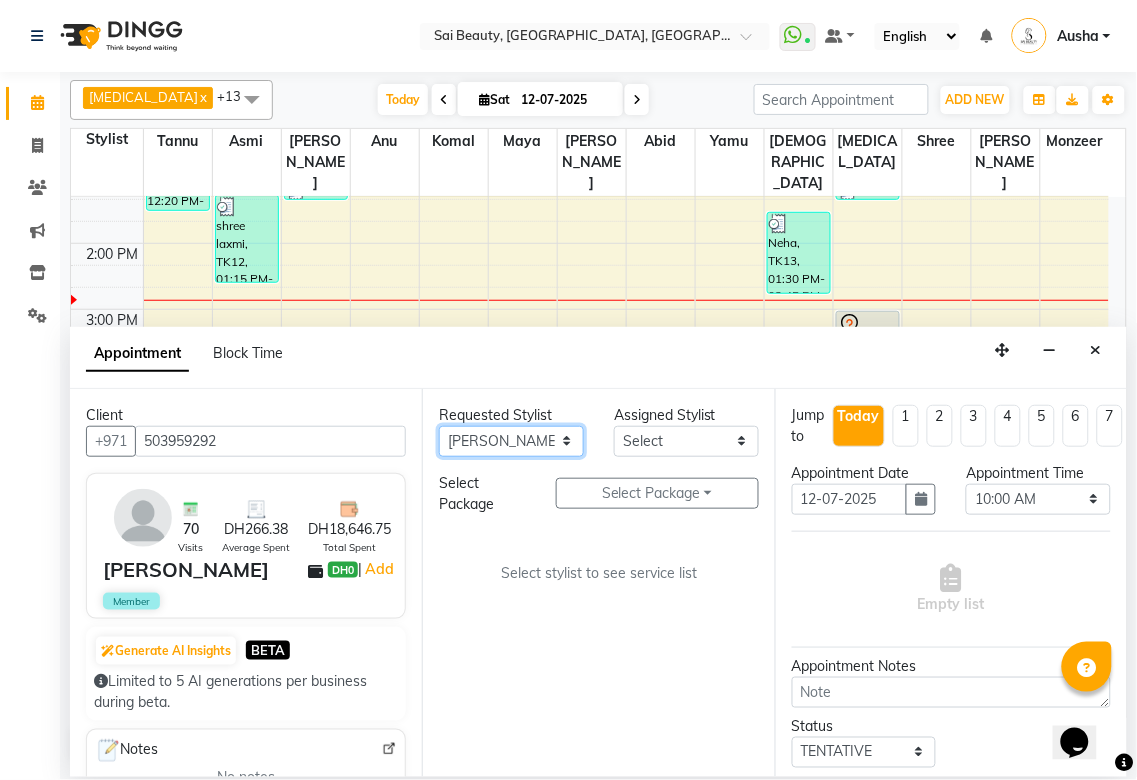 click on "Any [PERSON_NAME][MEDICAL_DATA] [PERSON_NAME] Asmi [PERSON_NAME] Gita [PERSON_NAME] Monzeer shree [PERSON_NAME] Surakcha [PERSON_NAME]" at bounding box center (511, 441) 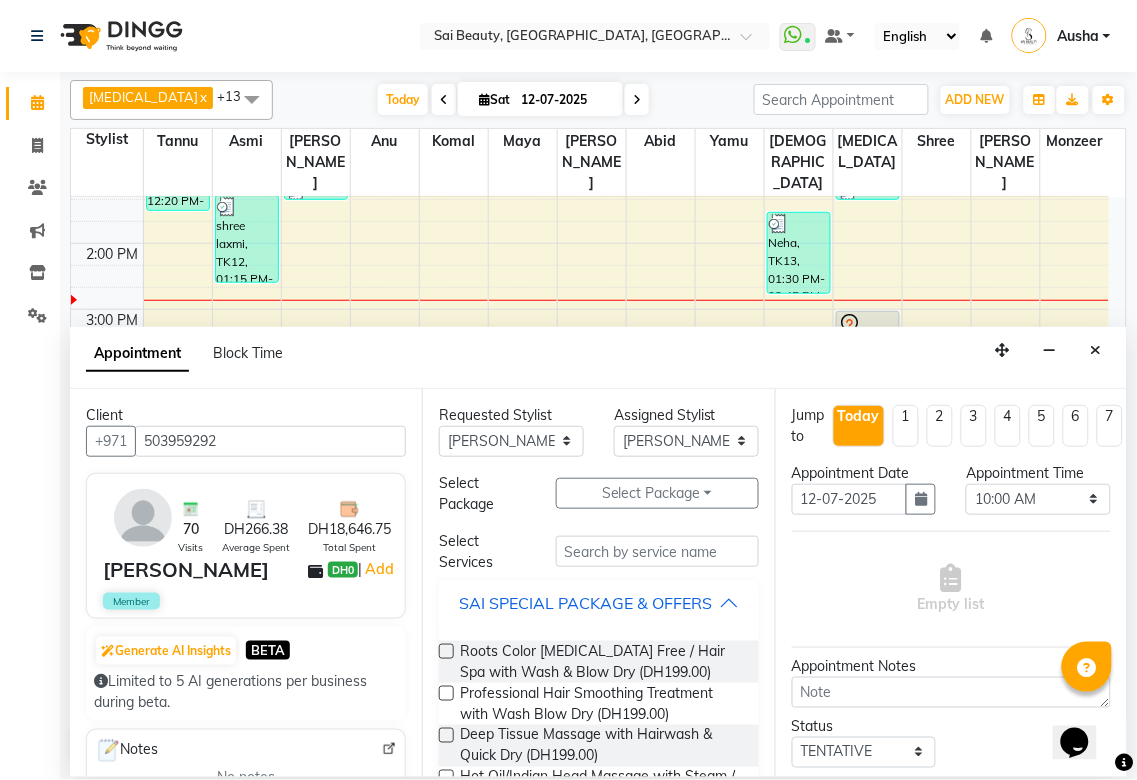 click on "SAI SPECIAL PACKAGE & OFFERS" at bounding box center [585, 603] 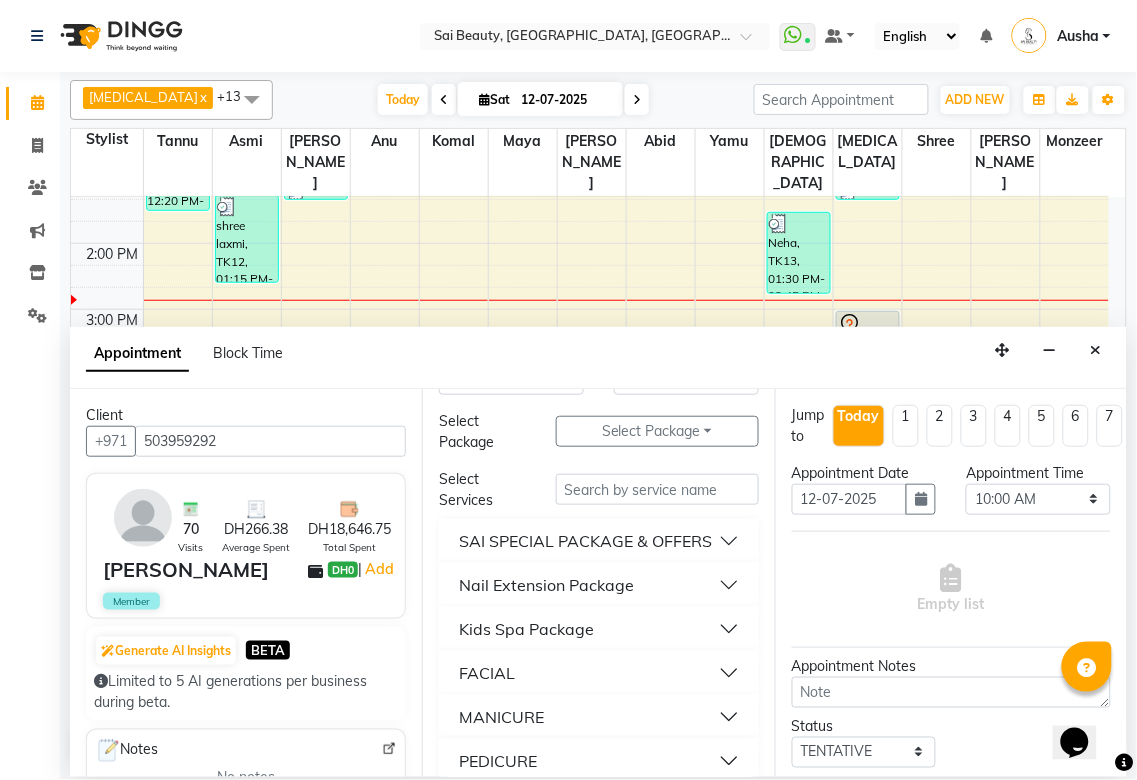 scroll, scrollTop: 66, scrollLeft: 0, axis: vertical 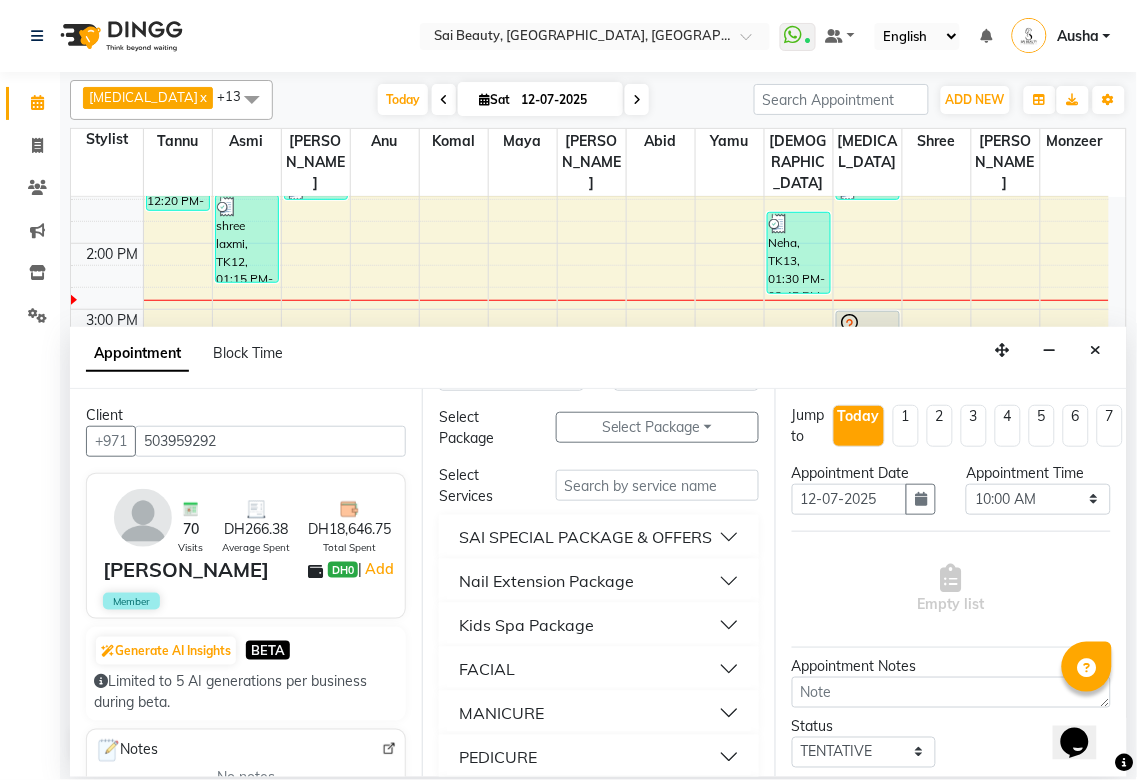 click on "Nail Extension Package" at bounding box center (598, 581) 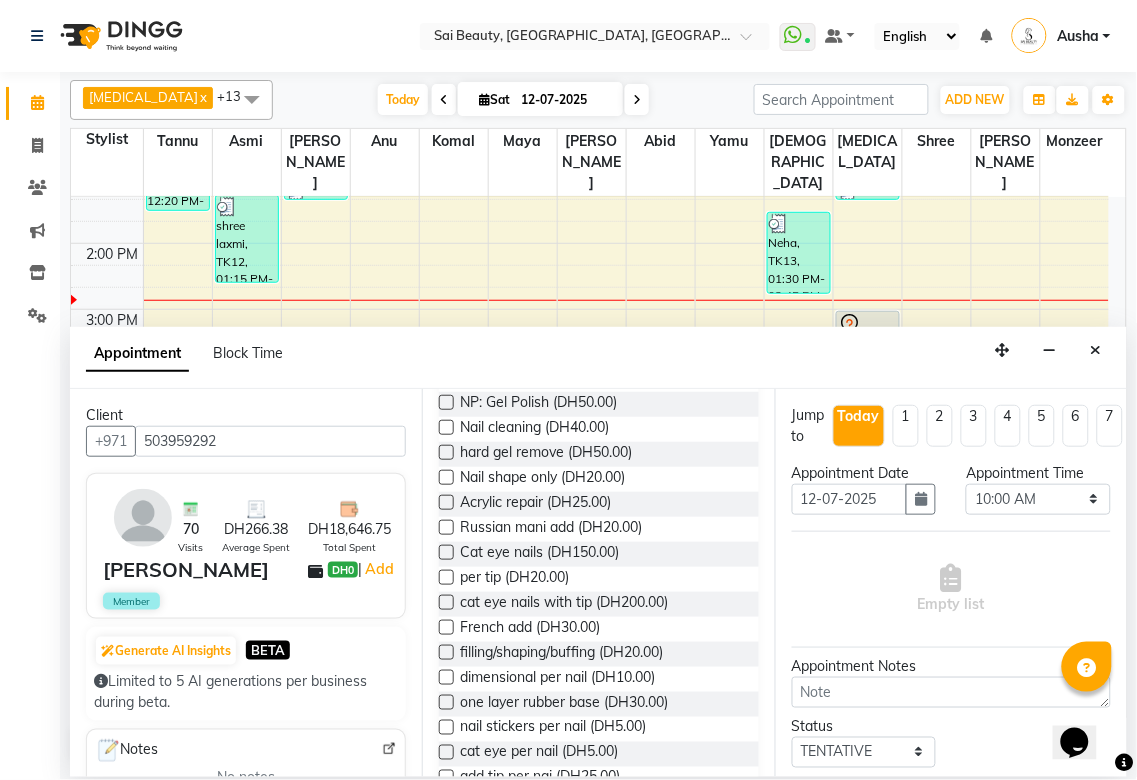 scroll, scrollTop: 540, scrollLeft: 0, axis: vertical 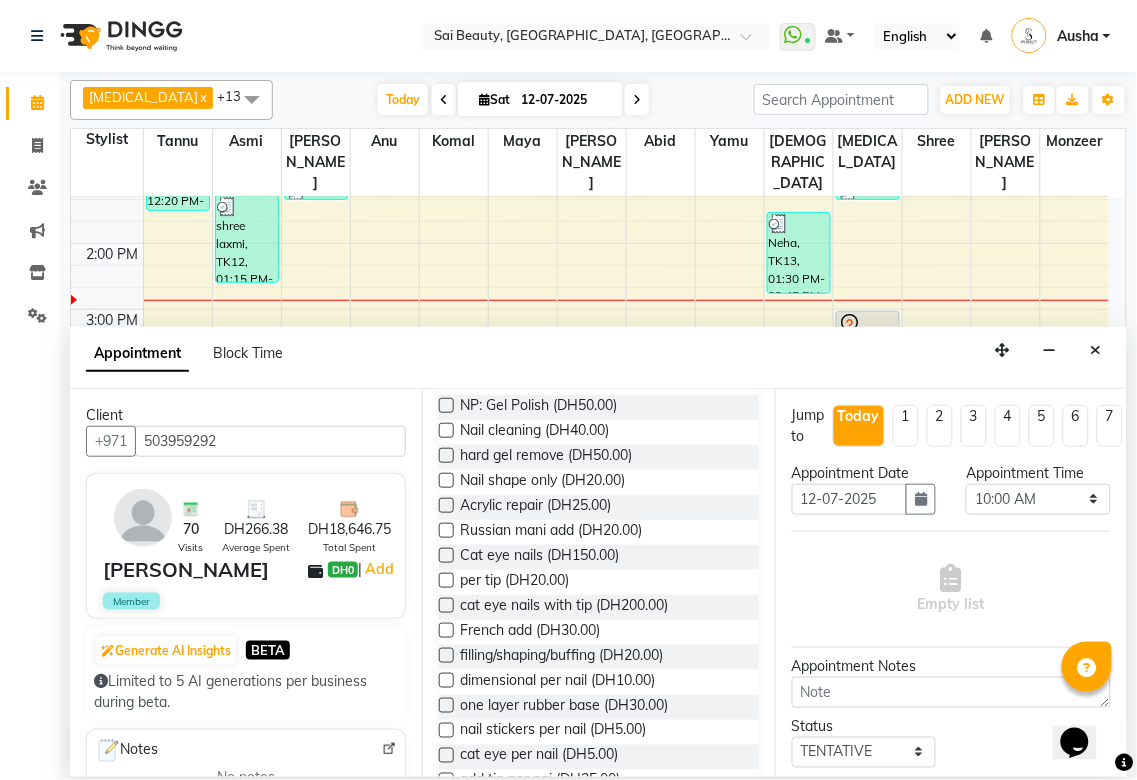 click at bounding box center [446, 455] 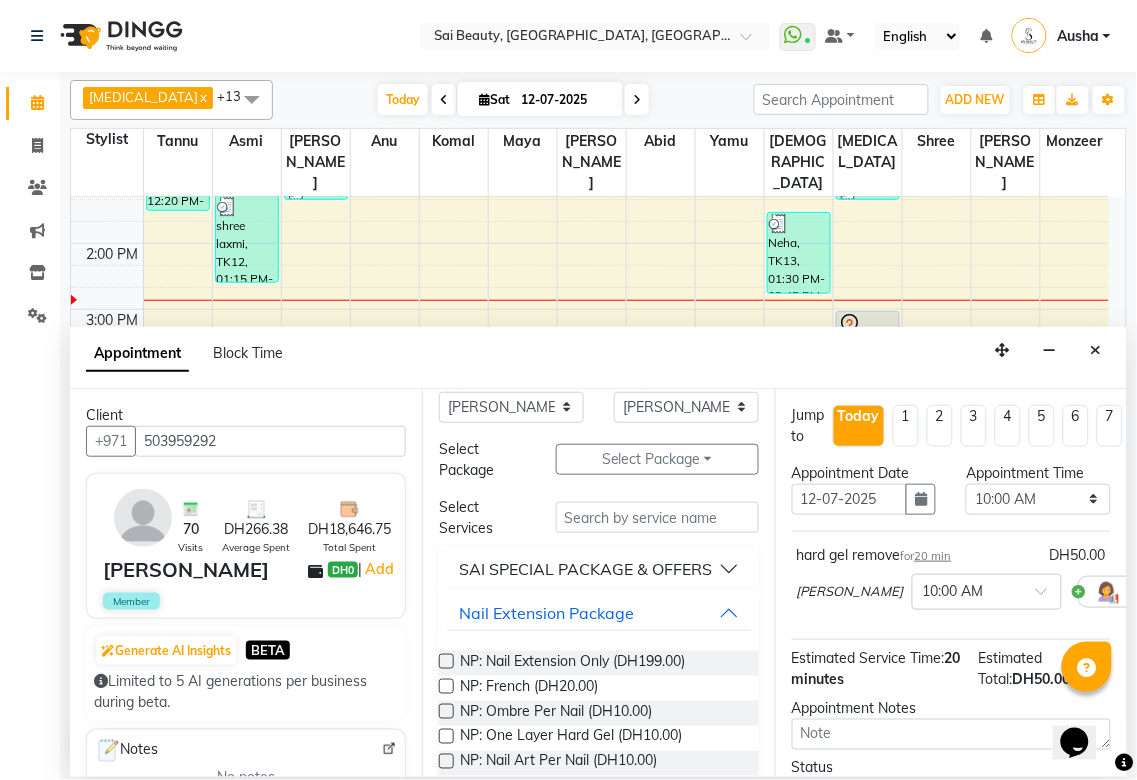 scroll, scrollTop: 0, scrollLeft: 0, axis: both 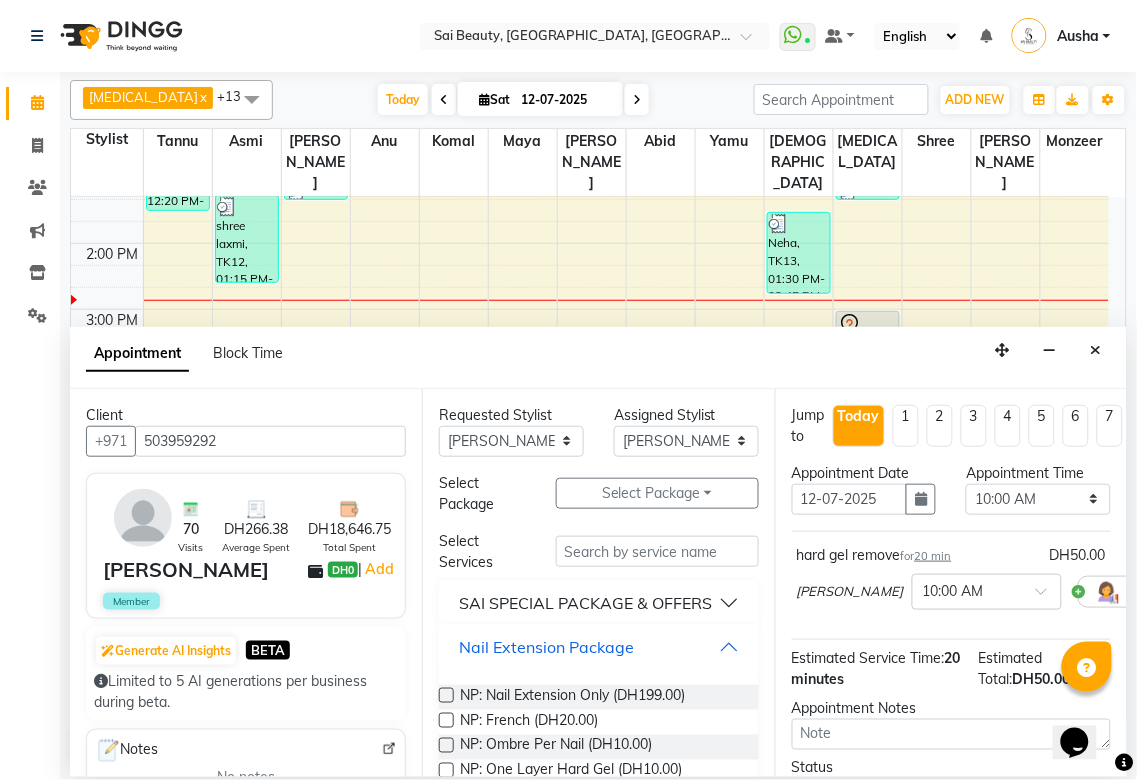 click on "Nail Extension Package" at bounding box center [598, 647] 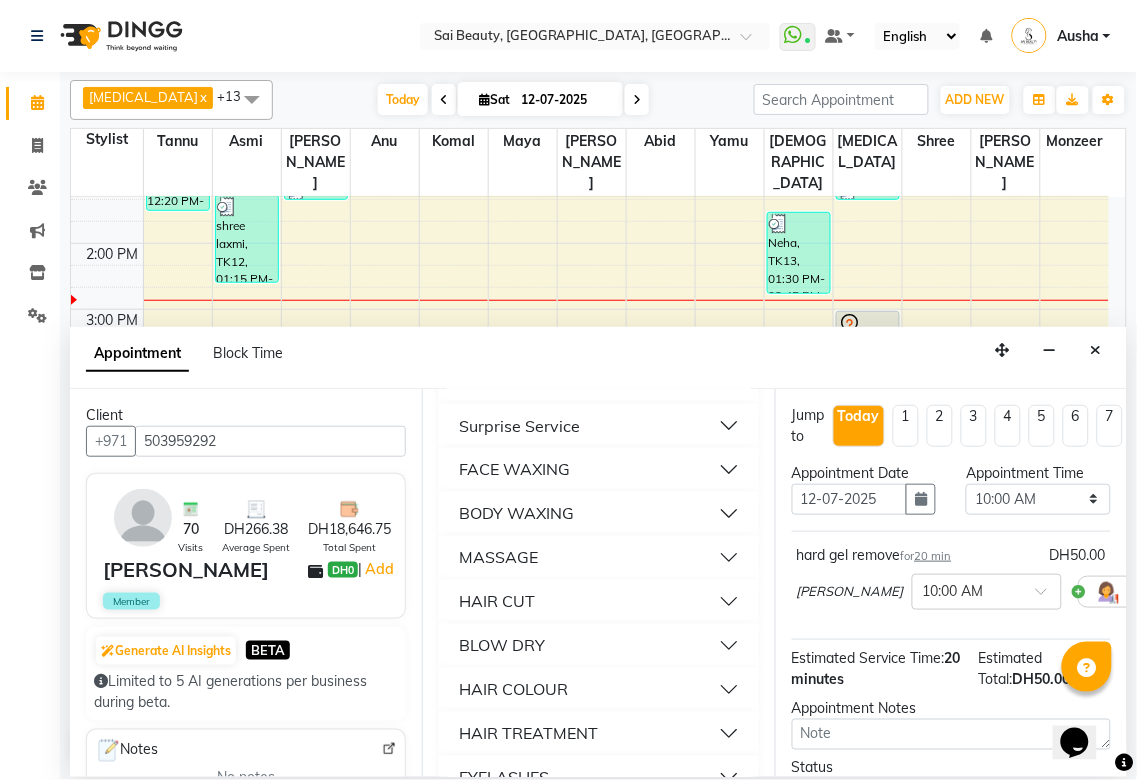 scroll, scrollTop: 700, scrollLeft: 0, axis: vertical 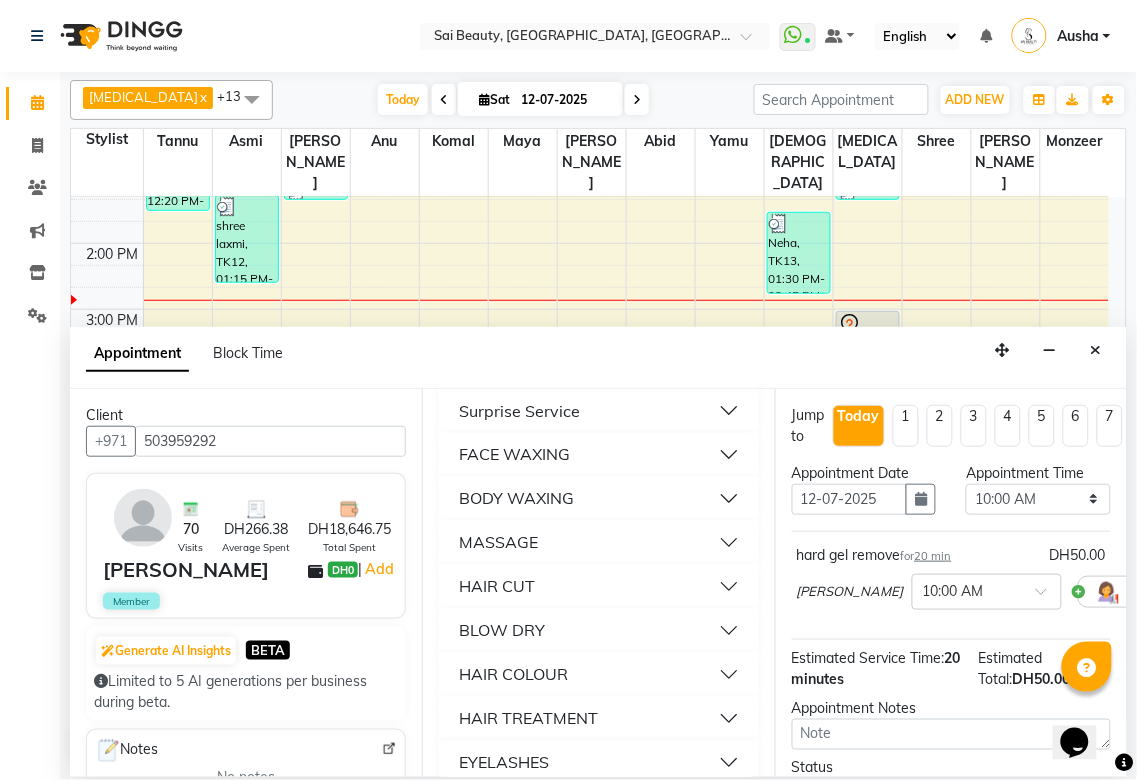 click on "MASSAGE" at bounding box center (598, 543) 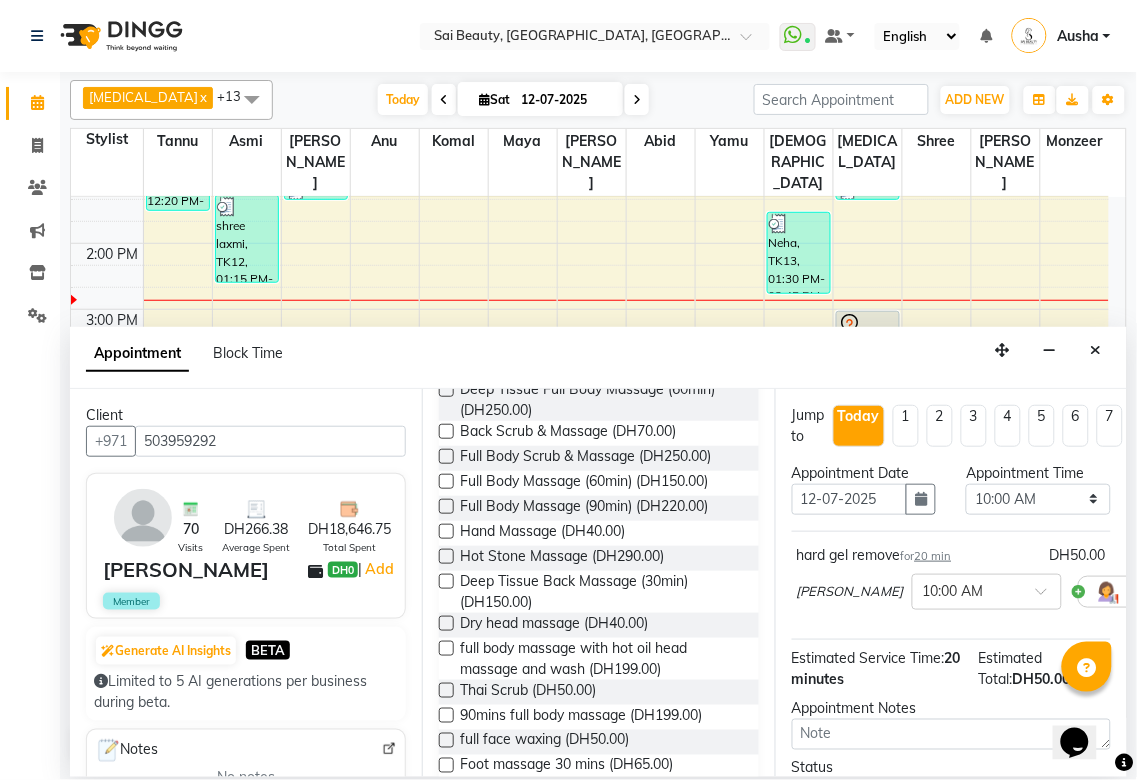 scroll, scrollTop: 1113, scrollLeft: 0, axis: vertical 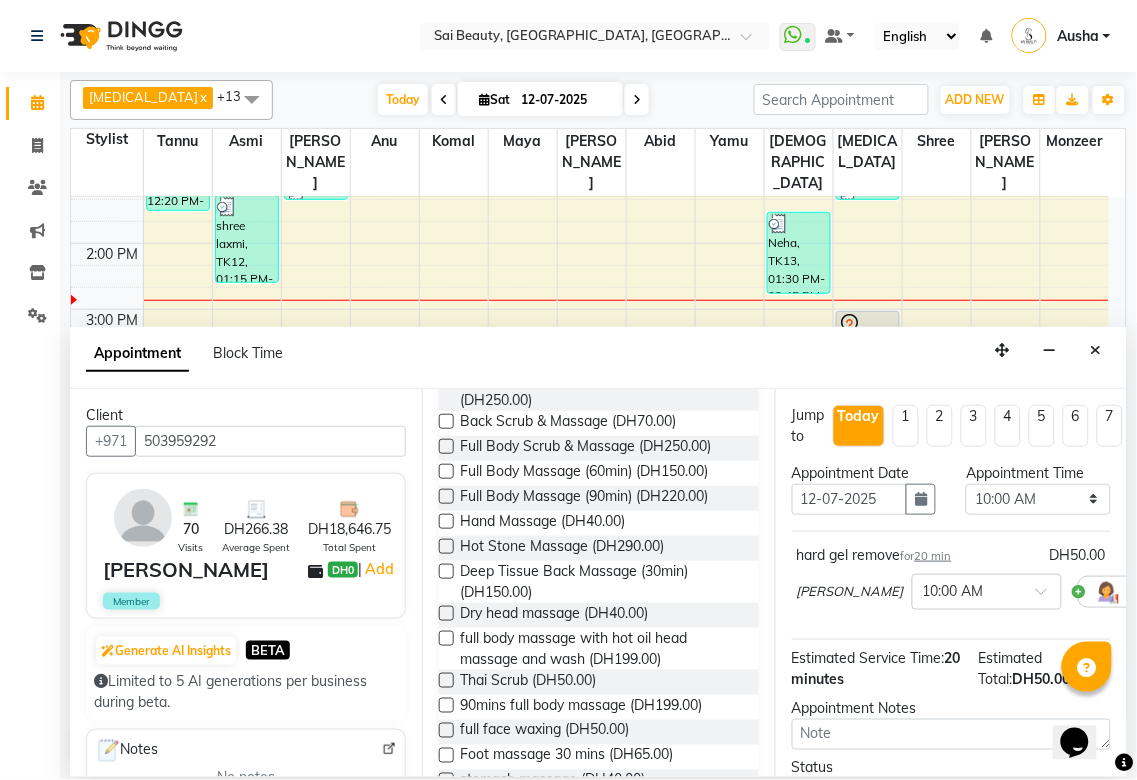 click at bounding box center (446, 471) 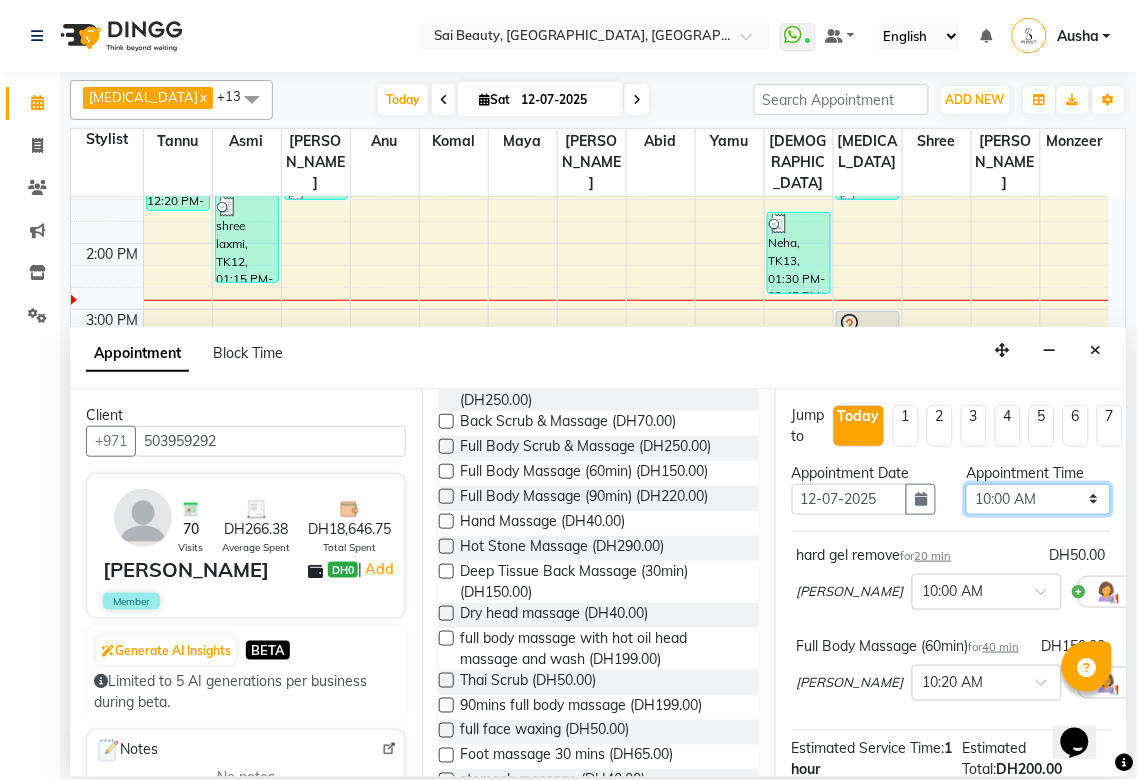 click on "Select 10:00 AM 10:05 AM 10:10 AM 10:15 AM 10:20 AM 10:25 AM 10:30 AM 10:35 AM 10:40 AM 10:45 AM 10:50 AM 10:55 AM 11:00 AM 11:05 AM 11:10 AM 11:15 AM 11:20 AM 11:25 AM 11:30 AM 11:35 AM 11:40 AM 11:45 AM 11:50 AM 11:55 AM 12:00 PM 12:05 PM 12:10 PM 12:15 PM 12:20 PM 12:25 PM 12:30 PM 12:35 PM 12:40 PM 12:45 PM 12:50 PM 12:55 PM 01:00 PM 01:05 PM 01:10 PM 01:15 PM 01:20 PM 01:25 PM 01:30 PM 01:35 PM 01:40 PM 01:45 PM 01:50 PM 01:55 PM 02:00 PM 02:05 PM 02:10 PM 02:15 PM 02:20 PM 02:25 PM 02:30 PM 02:35 PM 02:40 PM 02:45 PM 02:50 PM 02:55 PM 03:00 PM 03:05 PM 03:10 PM 03:15 PM 03:20 PM 03:25 PM 03:30 PM 03:35 PM 03:40 PM 03:45 PM 03:50 PM 03:55 PM 04:00 PM 04:05 PM 04:10 PM 04:15 PM 04:20 PM 04:25 PM 04:30 PM 04:35 PM 04:40 PM 04:45 PM 04:50 PM 04:55 PM 05:00 PM 05:05 PM 05:10 PM 05:15 PM 05:20 PM 05:25 PM 05:30 PM 05:35 PM 05:40 PM 05:45 PM 05:50 PM 05:55 PM 06:00 PM 06:05 PM 06:10 PM 06:15 PM 06:20 PM 06:25 PM 06:30 PM 06:35 PM 06:40 PM 06:45 PM 06:50 PM 06:55 PM 07:00 PM 07:05 PM 07:10 PM 07:15 PM 07:20 PM" at bounding box center [1038, 499] 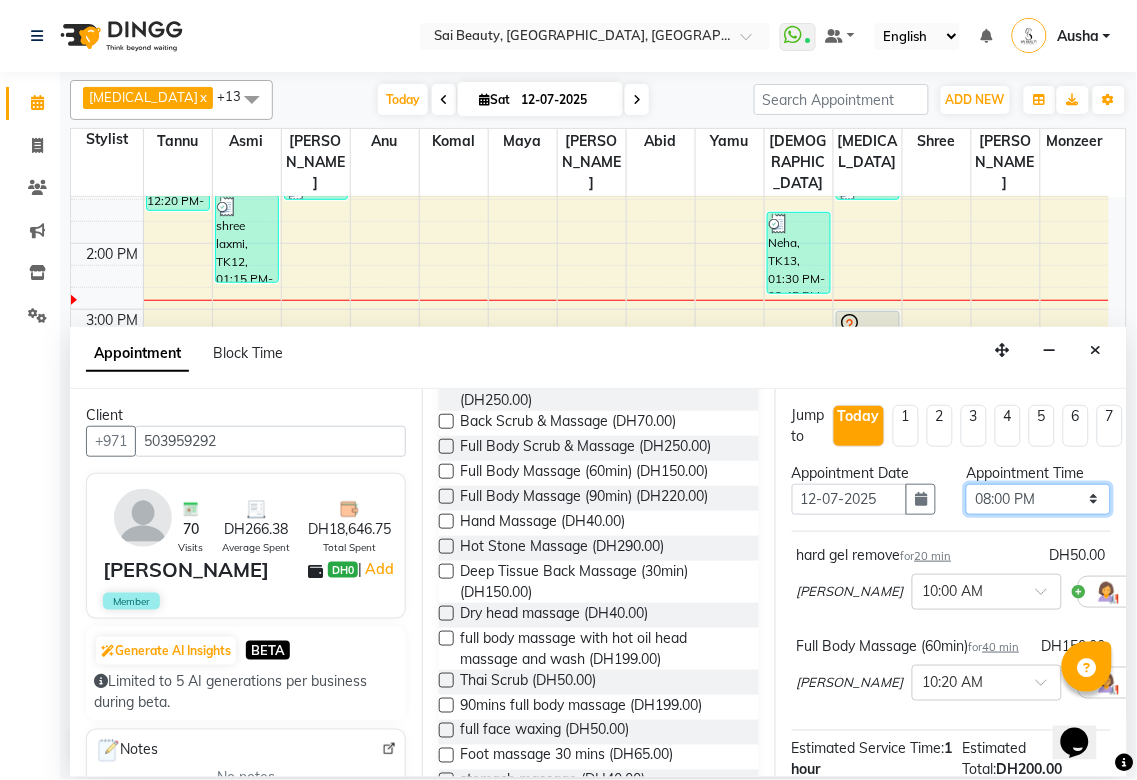 click on "Select 10:00 AM 10:05 AM 10:10 AM 10:15 AM 10:20 AM 10:25 AM 10:30 AM 10:35 AM 10:40 AM 10:45 AM 10:50 AM 10:55 AM 11:00 AM 11:05 AM 11:10 AM 11:15 AM 11:20 AM 11:25 AM 11:30 AM 11:35 AM 11:40 AM 11:45 AM 11:50 AM 11:55 AM 12:00 PM 12:05 PM 12:10 PM 12:15 PM 12:20 PM 12:25 PM 12:30 PM 12:35 PM 12:40 PM 12:45 PM 12:50 PM 12:55 PM 01:00 PM 01:05 PM 01:10 PM 01:15 PM 01:20 PM 01:25 PM 01:30 PM 01:35 PM 01:40 PM 01:45 PM 01:50 PM 01:55 PM 02:00 PM 02:05 PM 02:10 PM 02:15 PM 02:20 PM 02:25 PM 02:30 PM 02:35 PM 02:40 PM 02:45 PM 02:50 PM 02:55 PM 03:00 PM 03:05 PM 03:10 PM 03:15 PM 03:20 PM 03:25 PM 03:30 PM 03:35 PM 03:40 PM 03:45 PM 03:50 PM 03:55 PM 04:00 PM 04:05 PM 04:10 PM 04:15 PM 04:20 PM 04:25 PM 04:30 PM 04:35 PM 04:40 PM 04:45 PM 04:50 PM 04:55 PM 05:00 PM 05:05 PM 05:10 PM 05:15 PM 05:20 PM 05:25 PM 05:30 PM 05:35 PM 05:40 PM 05:45 PM 05:50 PM 05:55 PM 06:00 PM 06:05 PM 06:10 PM 06:15 PM 06:20 PM 06:25 PM 06:30 PM 06:35 PM 06:40 PM 06:45 PM 06:50 PM 06:55 PM 07:00 PM 07:05 PM 07:10 PM 07:15 PM 07:20 PM" at bounding box center [1038, 499] 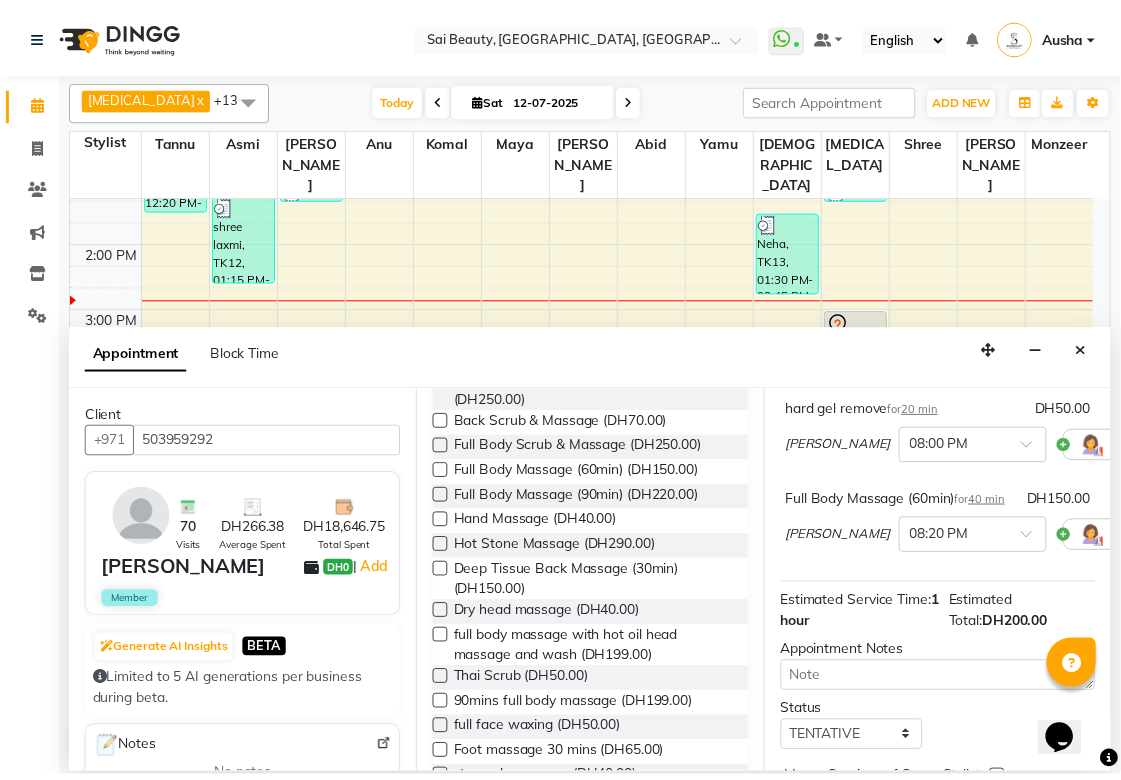 scroll, scrollTop: 305, scrollLeft: 0, axis: vertical 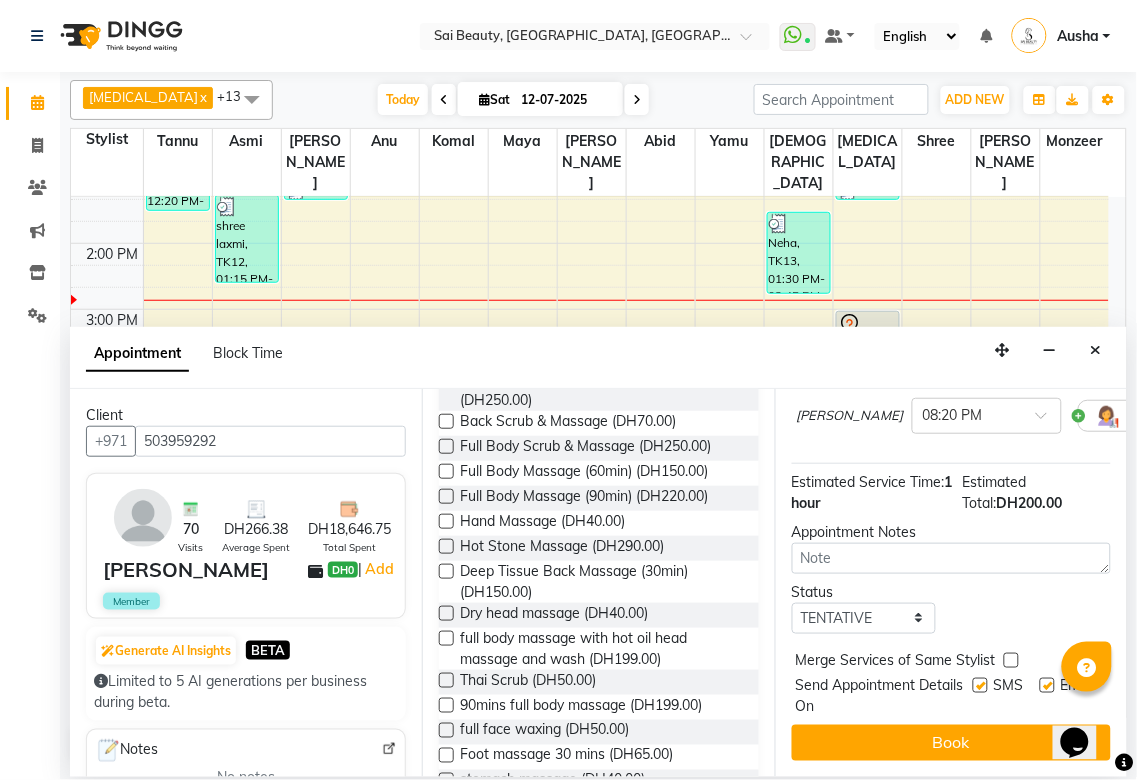 click at bounding box center [1011, 660] 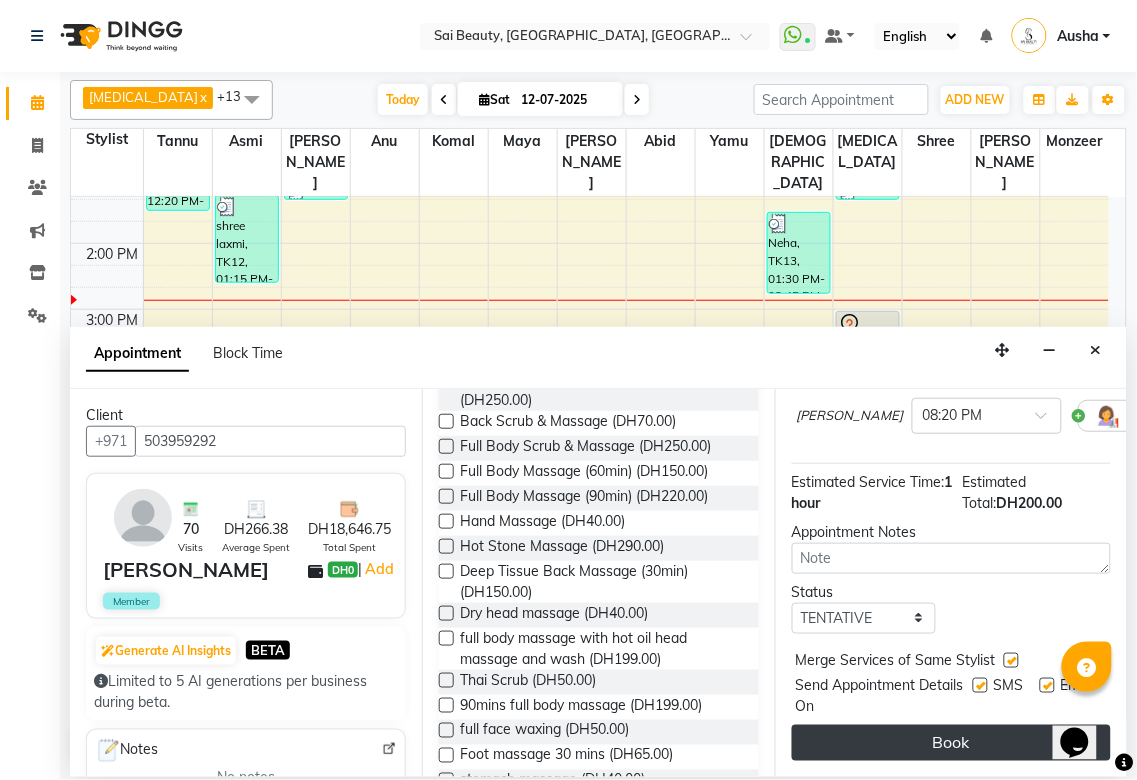 click on "Book" at bounding box center (951, 743) 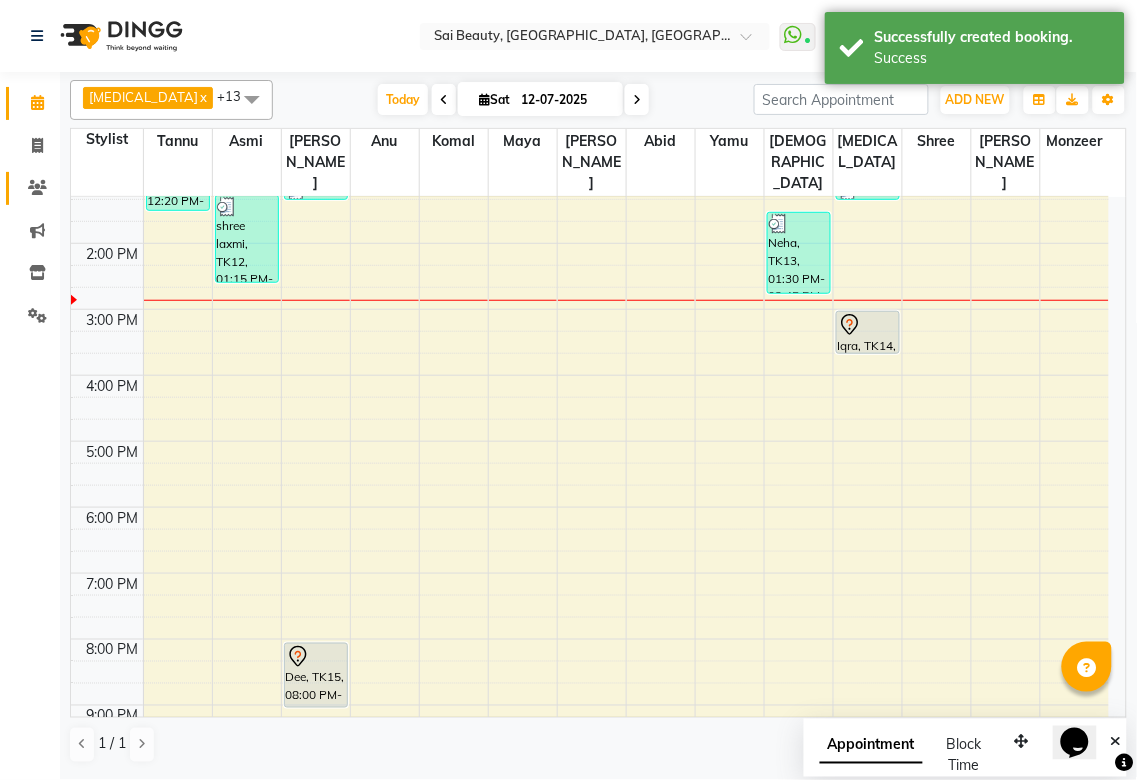 click 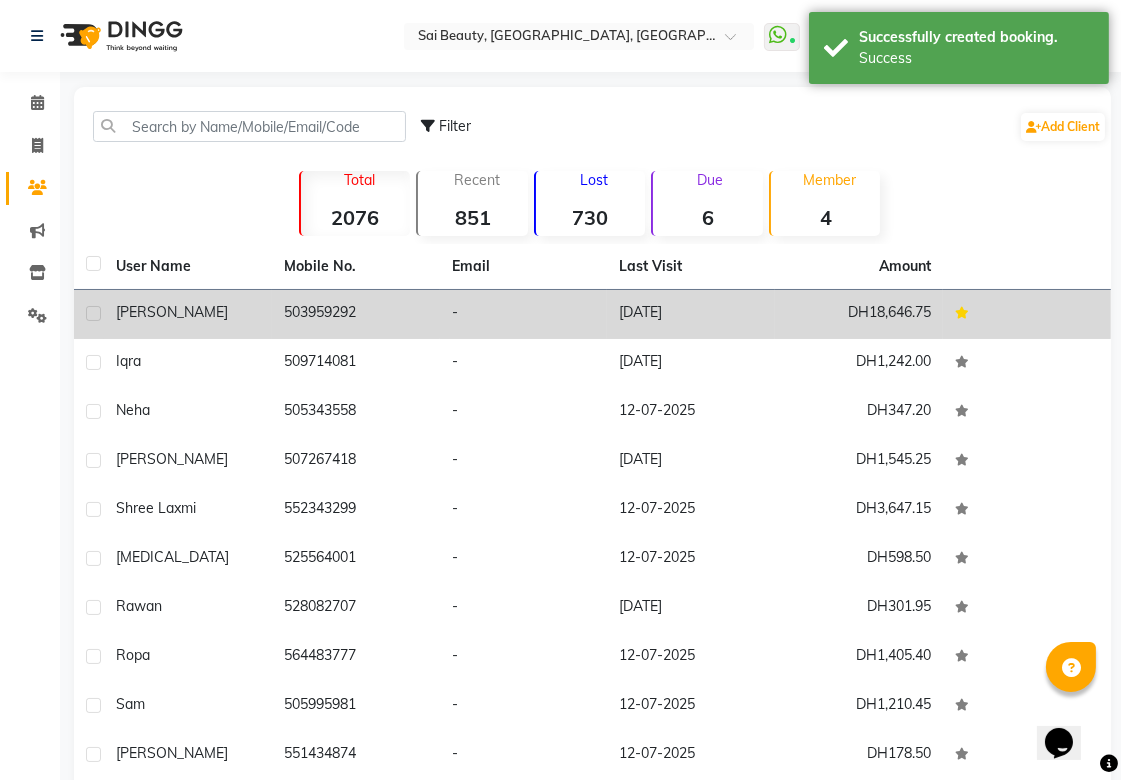 click on "503959292" 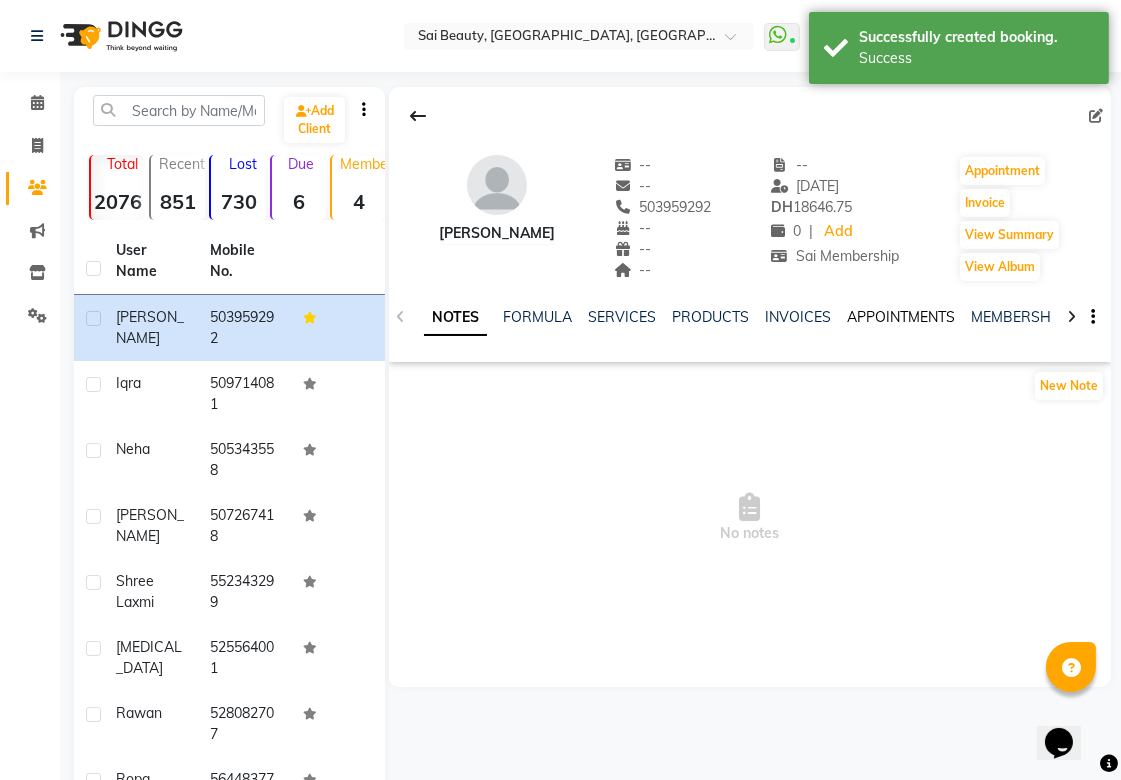 click on "APPOINTMENTS" 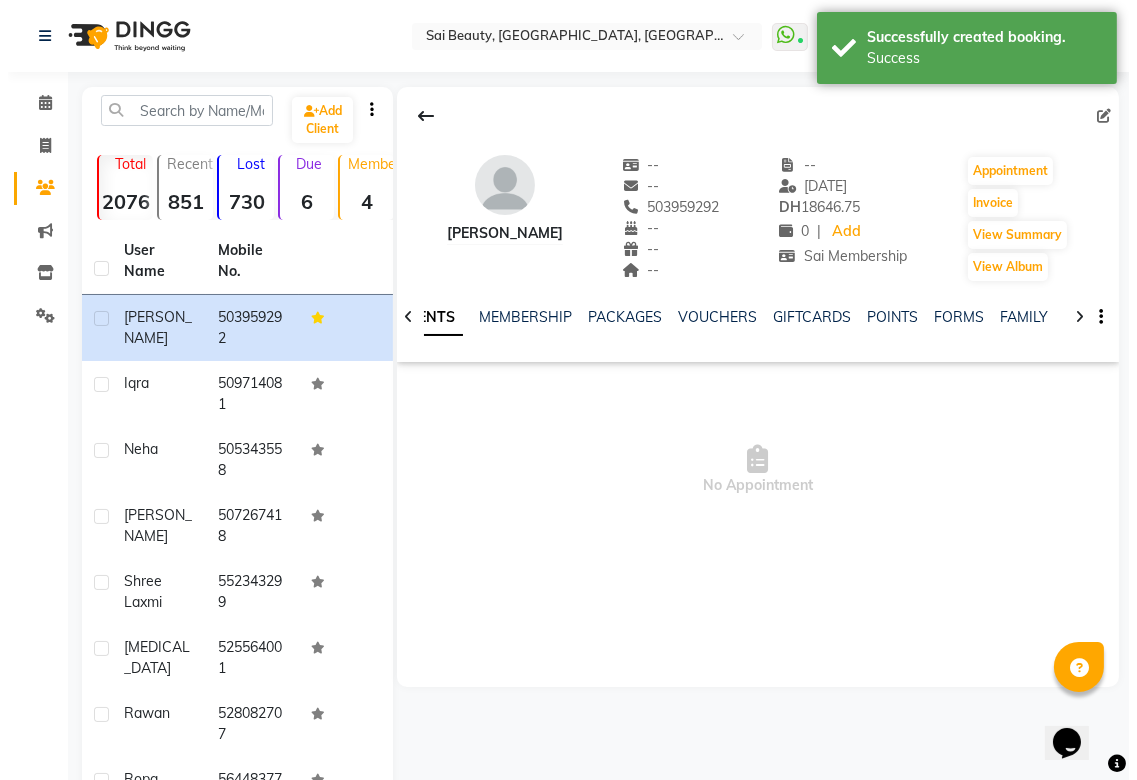 scroll, scrollTop: 0, scrollLeft: 478, axis: horizontal 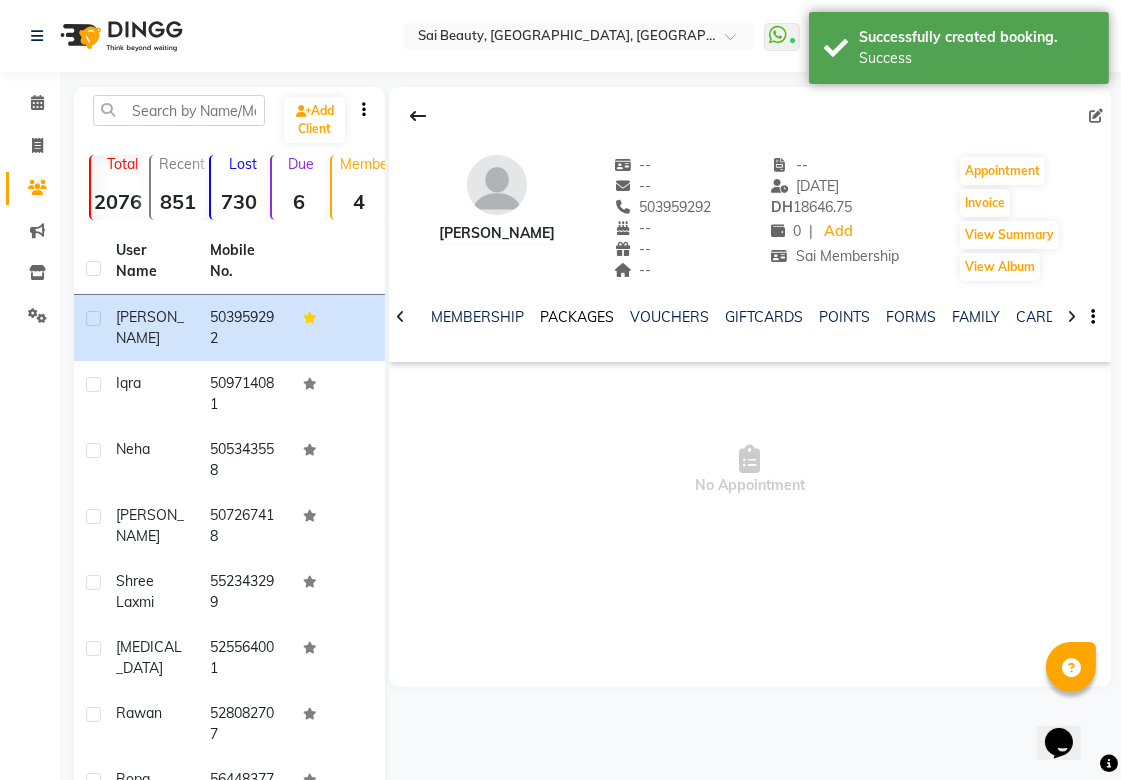 click on "PACKAGES" 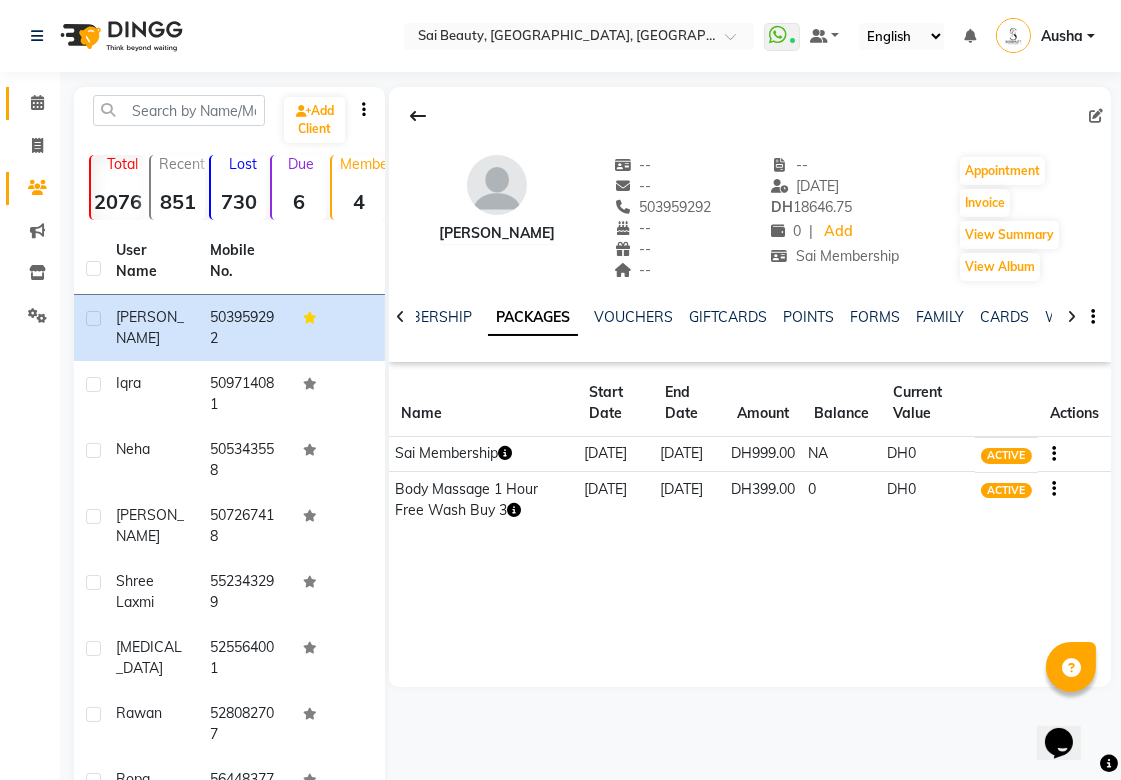 click 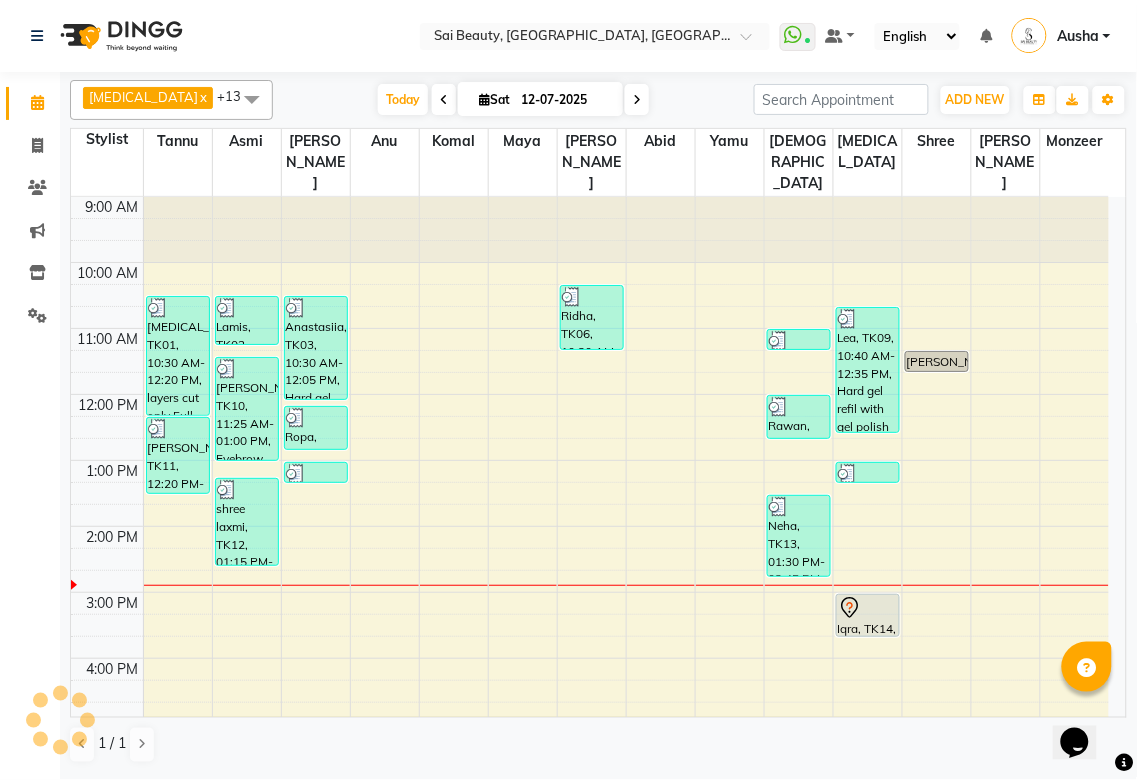 scroll, scrollTop: 0, scrollLeft: 0, axis: both 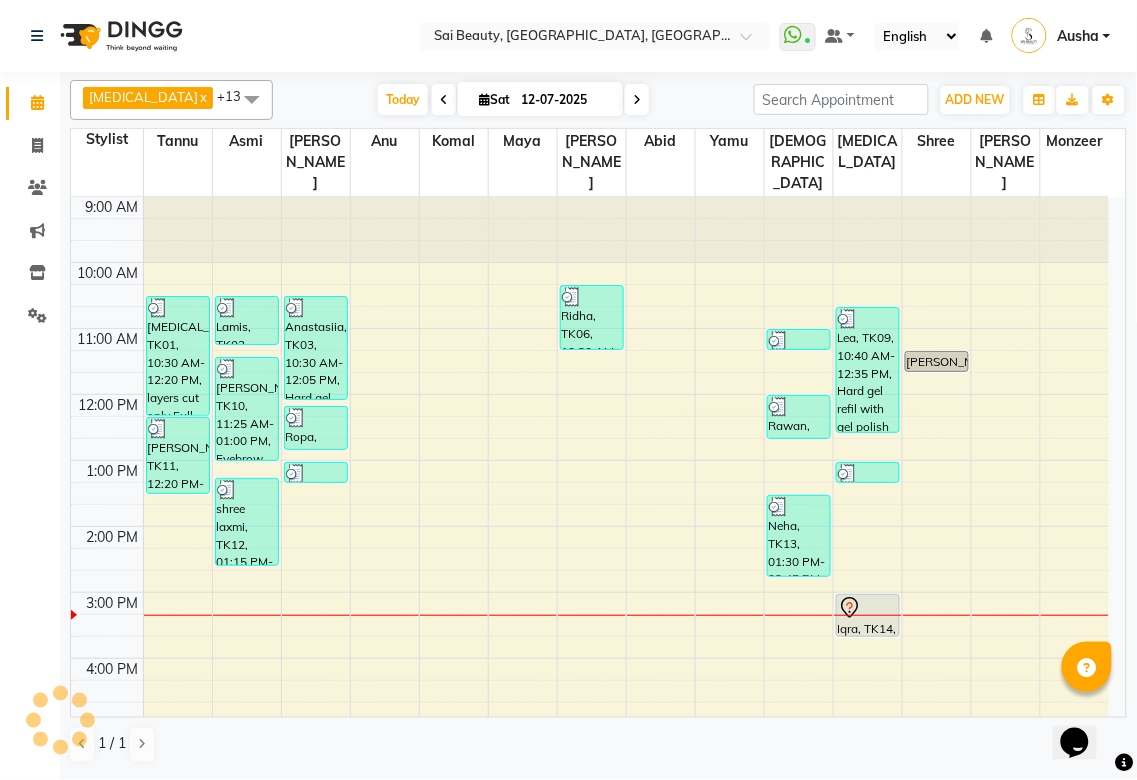 click on "Sat" at bounding box center [494, 99] 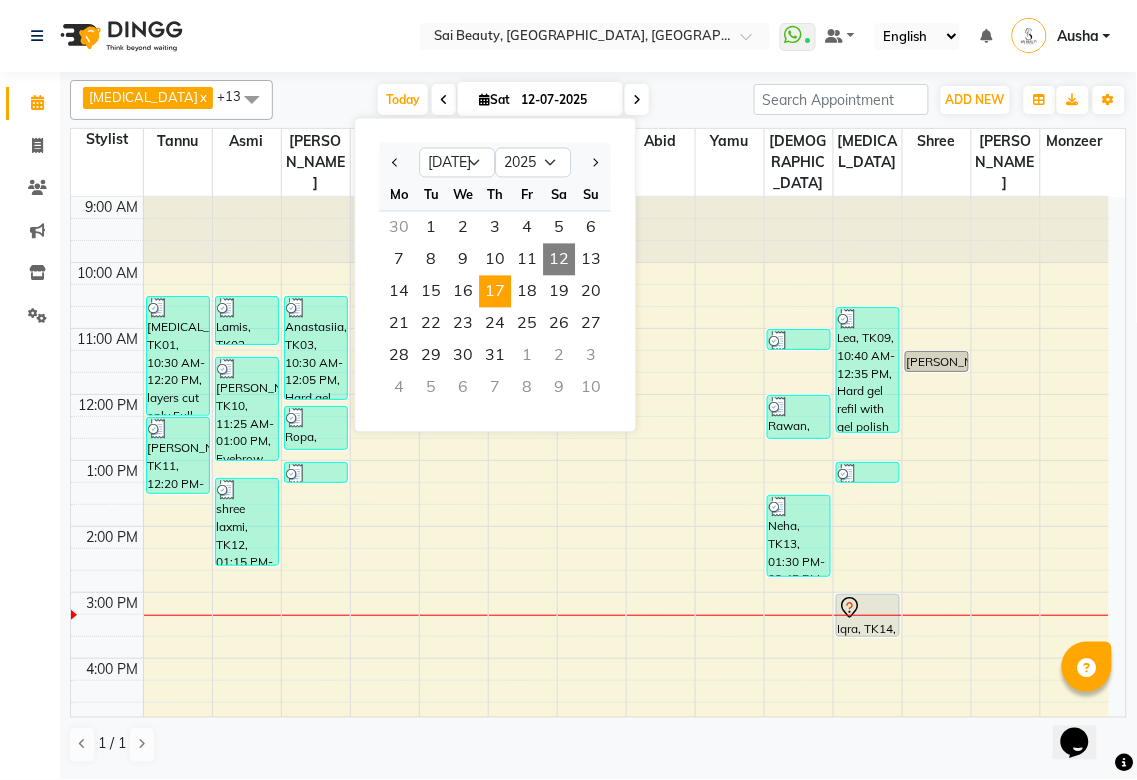 click on "17" at bounding box center [495, 292] 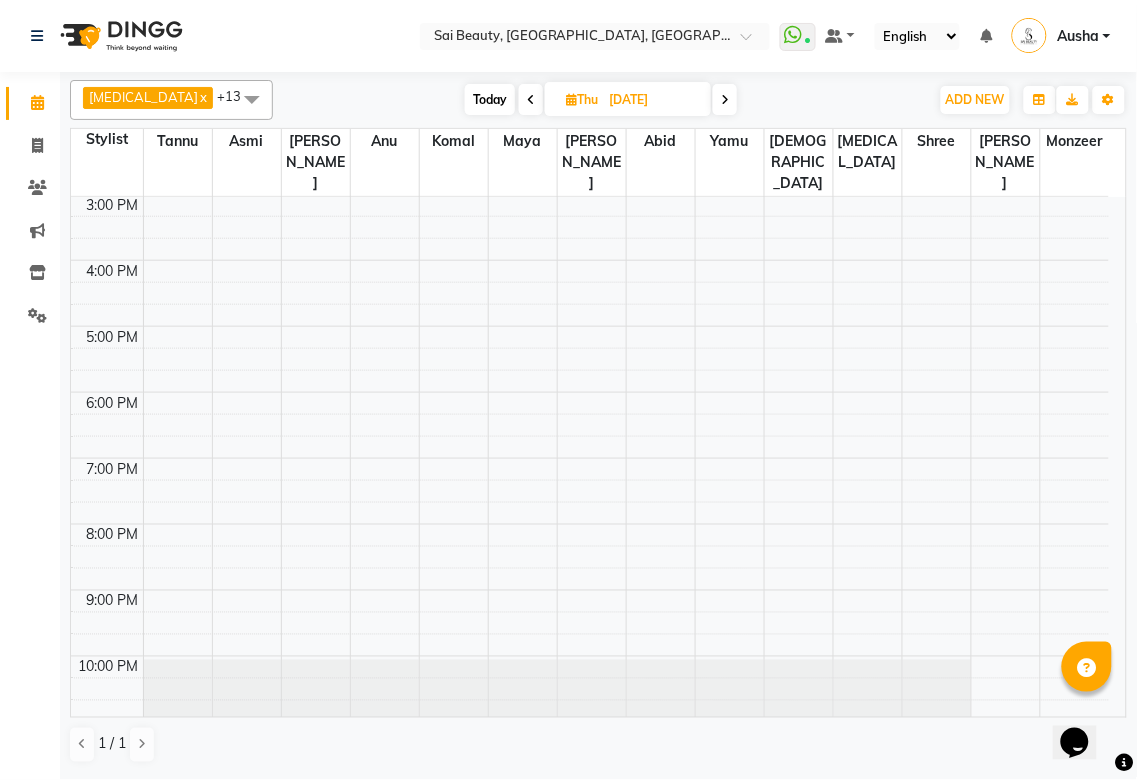 scroll, scrollTop: 365, scrollLeft: 0, axis: vertical 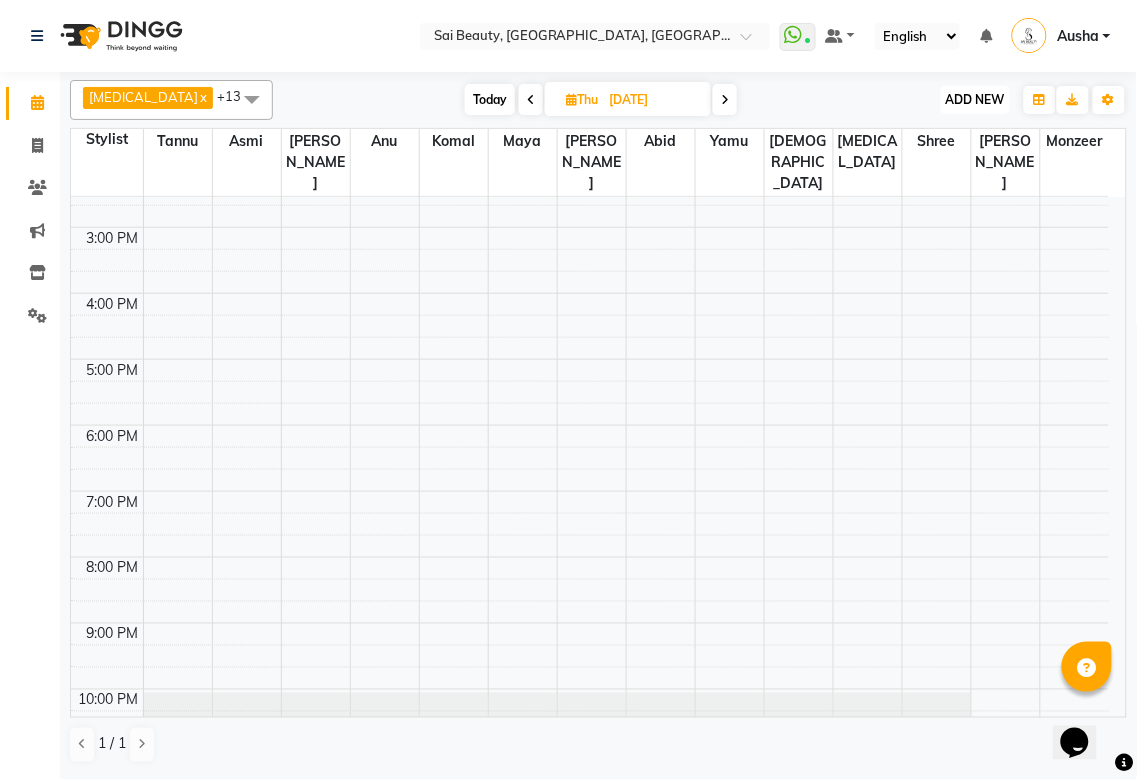 click on "ADD NEW" at bounding box center [975, 99] 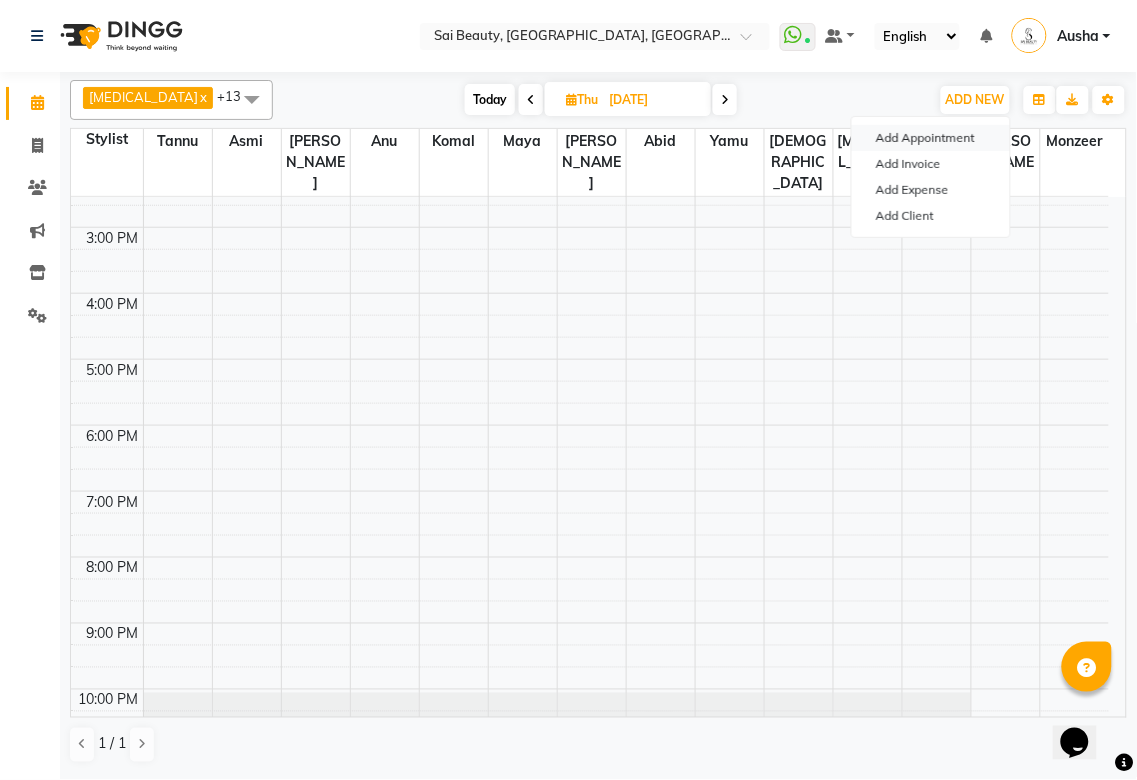 click on "Add Appointment" at bounding box center [931, 138] 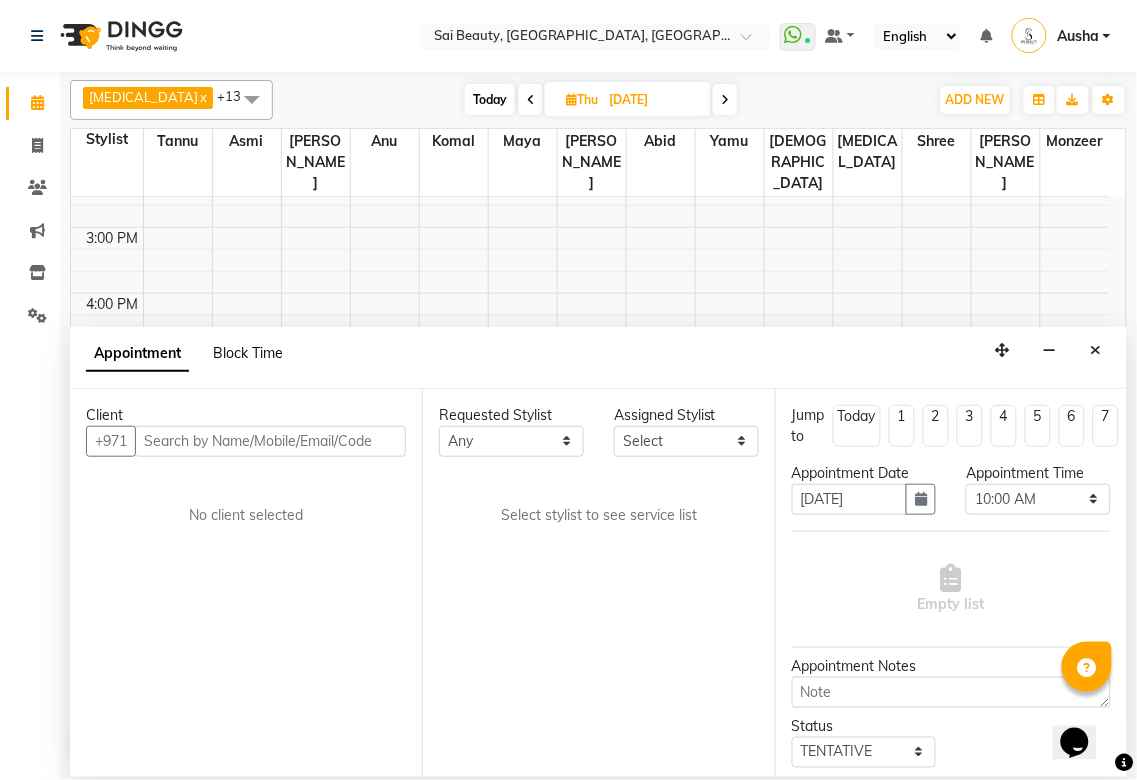 click on "Block Time" at bounding box center (248, 353) 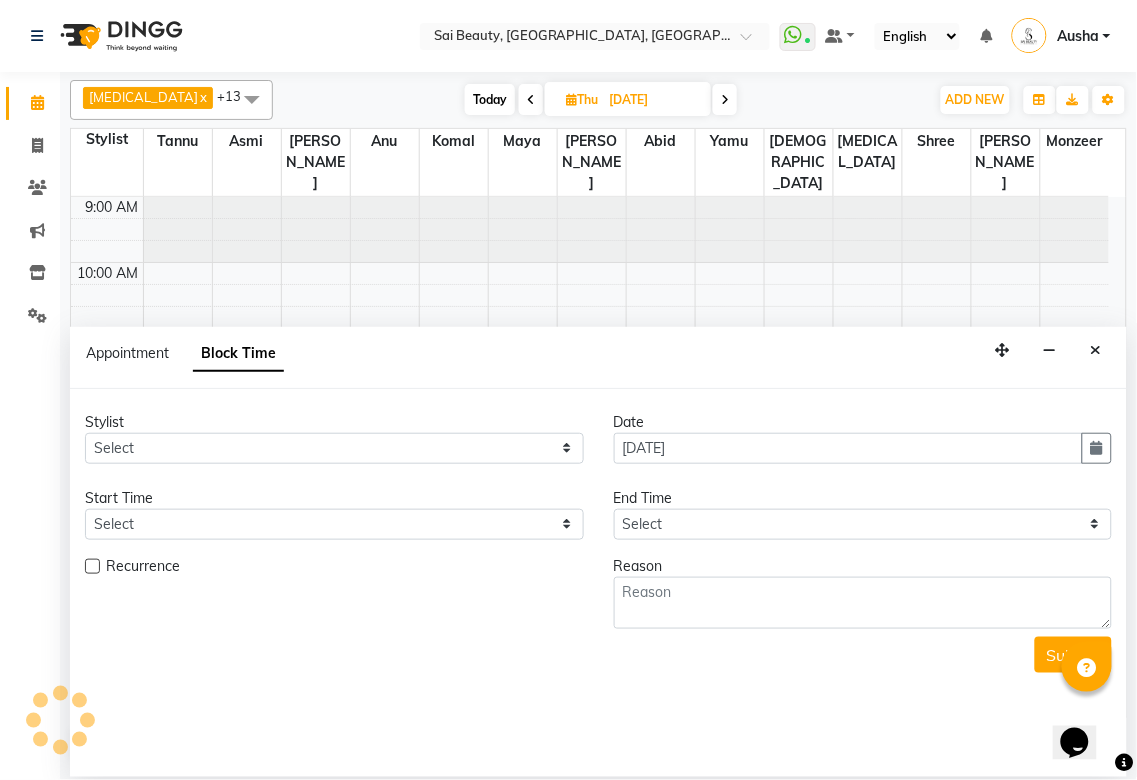 scroll, scrollTop: 398, scrollLeft: 0, axis: vertical 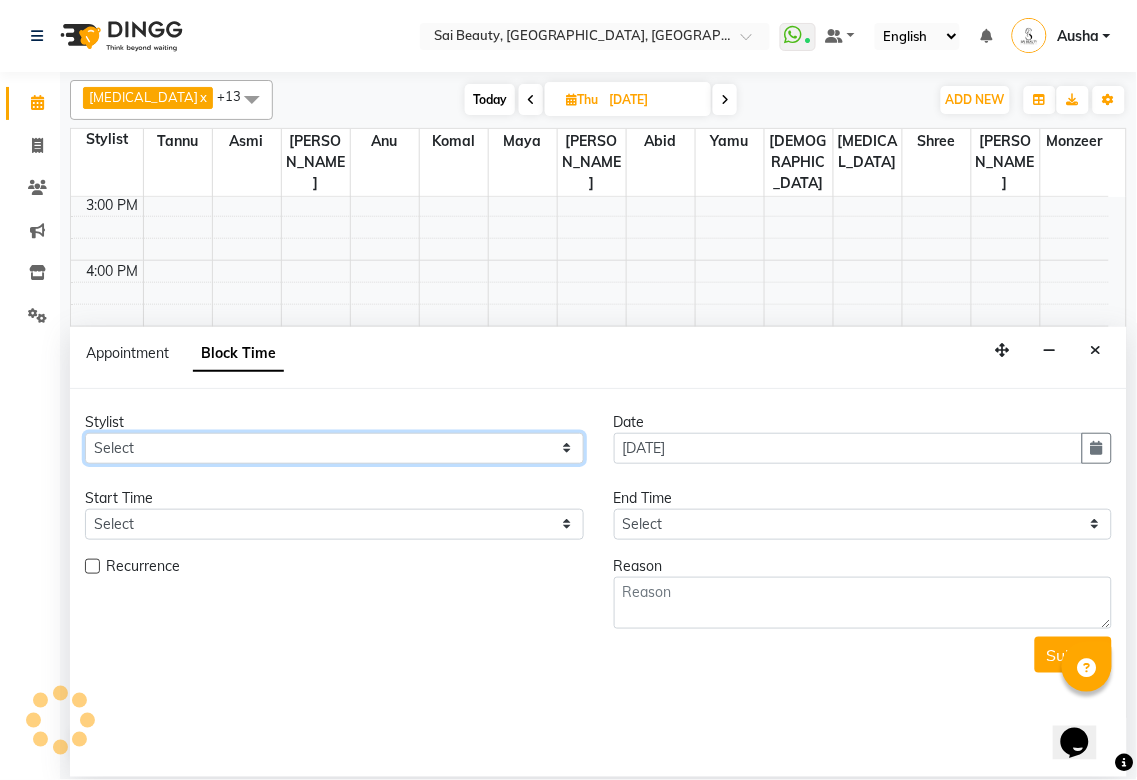 click on "Select [PERSON_NAME][MEDICAL_DATA] [PERSON_NAME] Asmi [PERSON_NAME] Gita [PERSON_NAME] Monzeer shree [PERSON_NAME] Surakcha [PERSON_NAME] Yamu" at bounding box center (334, 448) 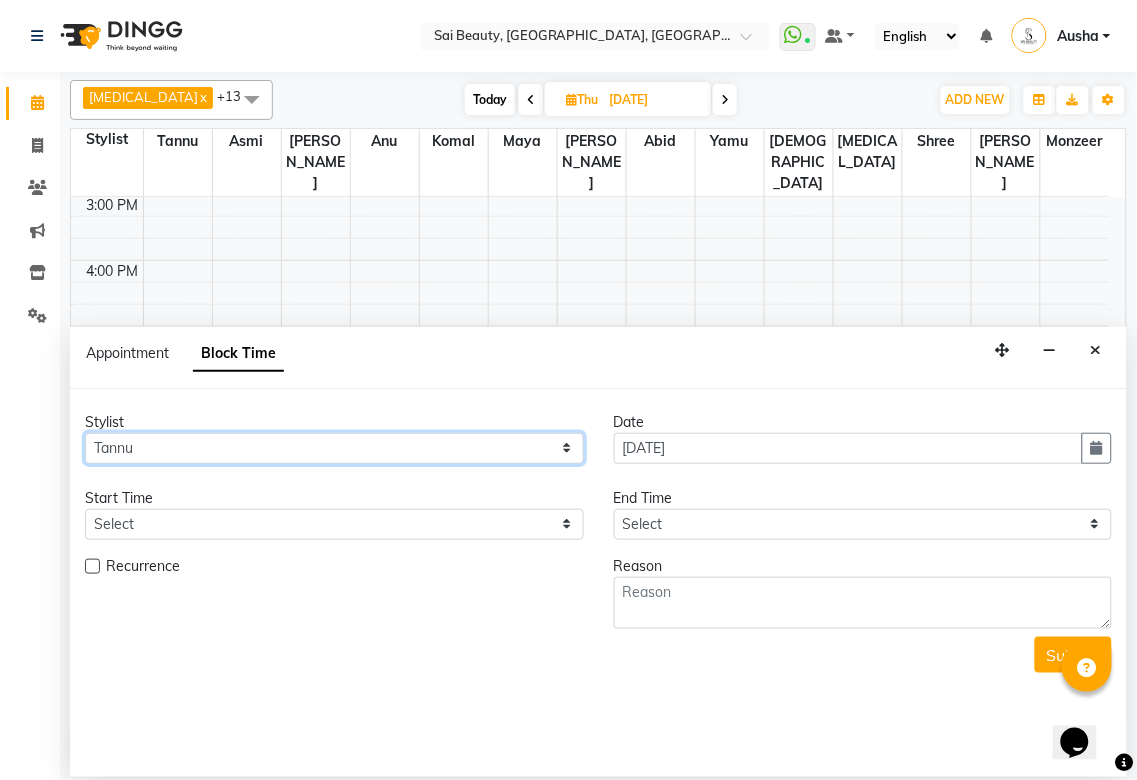 click on "Select [PERSON_NAME][MEDICAL_DATA] [PERSON_NAME] Asmi [PERSON_NAME] Gita [PERSON_NAME] Monzeer shree [PERSON_NAME] Surakcha [PERSON_NAME] Yamu" at bounding box center (334, 448) 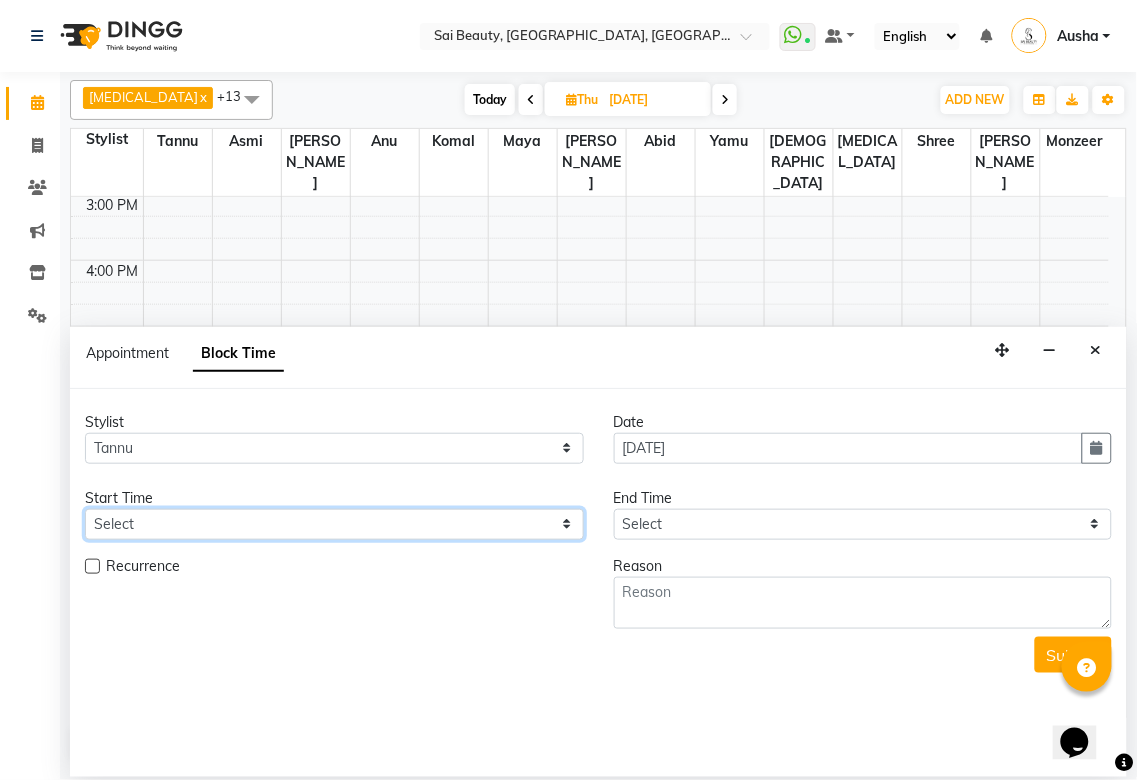 click on "Select 10:00 AM 10:05 AM 10:10 AM 10:15 AM 10:20 AM 10:25 AM 10:30 AM 10:35 AM 10:40 AM 10:45 AM 10:50 AM 10:55 AM 11:00 AM 11:05 AM 11:10 AM 11:15 AM 11:20 AM 11:25 AM 11:30 AM 11:35 AM 11:40 AM 11:45 AM 11:50 AM 11:55 AM 12:00 PM 12:05 PM 12:10 PM 12:15 PM 12:20 PM 12:25 PM 12:30 PM 12:35 PM 12:40 PM 12:45 PM 12:50 PM 12:55 PM 01:00 PM 01:05 PM 01:10 PM 01:15 PM 01:20 PM 01:25 PM 01:30 PM 01:35 PM 01:40 PM 01:45 PM 01:50 PM 01:55 PM 02:00 PM 02:05 PM 02:10 PM 02:15 PM 02:20 PM 02:25 PM 02:30 PM 02:35 PM 02:40 PM 02:45 PM 02:50 PM 02:55 PM 03:00 PM 03:05 PM 03:10 PM 03:15 PM 03:20 PM 03:25 PM 03:30 PM 03:35 PM 03:40 PM 03:45 PM 03:50 PM 03:55 PM 04:00 PM 04:05 PM 04:10 PM 04:15 PM 04:20 PM 04:25 PM 04:30 PM 04:35 PM 04:40 PM 04:45 PM 04:50 PM 04:55 PM 05:00 PM 05:05 PM 05:10 PM 05:15 PM 05:20 PM 05:25 PM 05:30 PM 05:35 PM 05:40 PM 05:45 PM 05:50 PM 05:55 PM 06:00 PM 06:05 PM 06:10 PM 06:15 PM 06:20 PM 06:25 PM 06:30 PM 06:35 PM 06:40 PM 06:45 PM 06:50 PM 06:55 PM 07:00 PM 07:05 PM 07:10 PM 07:15 PM 07:20 PM" at bounding box center [334, 524] 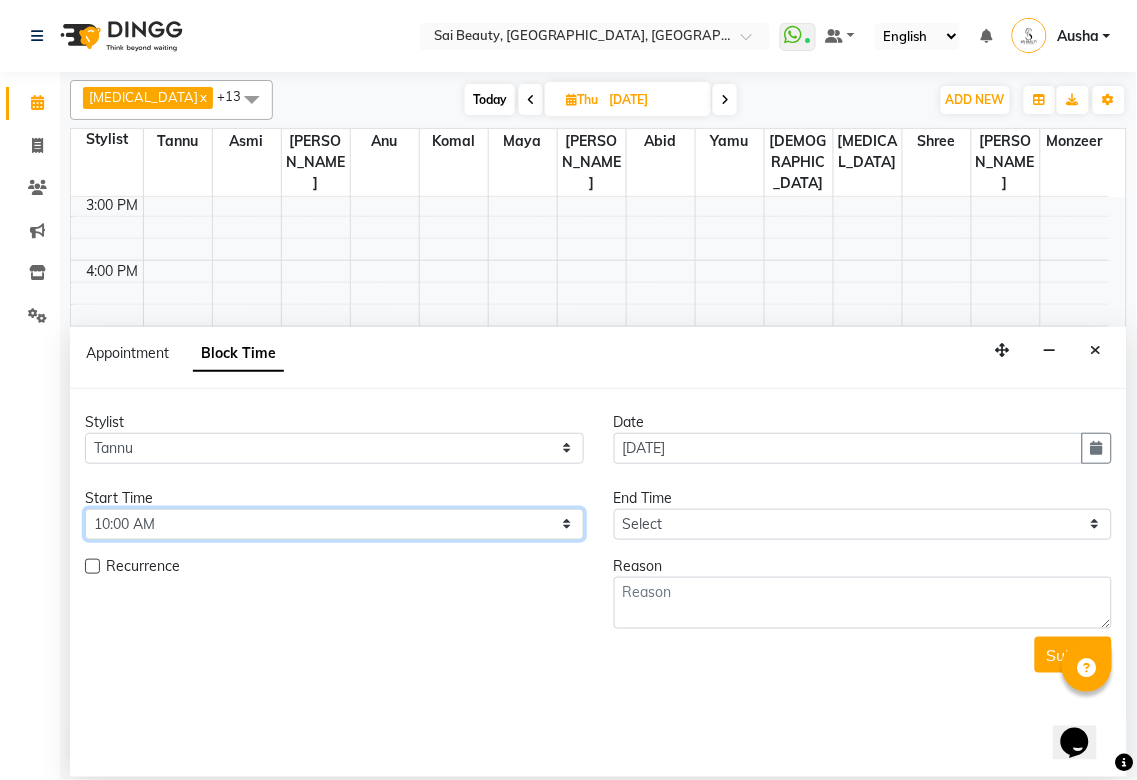 click on "Select 10:00 AM 10:05 AM 10:10 AM 10:15 AM 10:20 AM 10:25 AM 10:30 AM 10:35 AM 10:40 AM 10:45 AM 10:50 AM 10:55 AM 11:00 AM 11:05 AM 11:10 AM 11:15 AM 11:20 AM 11:25 AM 11:30 AM 11:35 AM 11:40 AM 11:45 AM 11:50 AM 11:55 AM 12:00 PM 12:05 PM 12:10 PM 12:15 PM 12:20 PM 12:25 PM 12:30 PM 12:35 PM 12:40 PM 12:45 PM 12:50 PM 12:55 PM 01:00 PM 01:05 PM 01:10 PM 01:15 PM 01:20 PM 01:25 PM 01:30 PM 01:35 PM 01:40 PM 01:45 PM 01:50 PM 01:55 PM 02:00 PM 02:05 PM 02:10 PM 02:15 PM 02:20 PM 02:25 PM 02:30 PM 02:35 PM 02:40 PM 02:45 PM 02:50 PM 02:55 PM 03:00 PM 03:05 PM 03:10 PM 03:15 PM 03:20 PM 03:25 PM 03:30 PM 03:35 PM 03:40 PM 03:45 PM 03:50 PM 03:55 PM 04:00 PM 04:05 PM 04:10 PM 04:15 PM 04:20 PM 04:25 PM 04:30 PM 04:35 PM 04:40 PM 04:45 PM 04:50 PM 04:55 PM 05:00 PM 05:05 PM 05:10 PM 05:15 PM 05:20 PM 05:25 PM 05:30 PM 05:35 PM 05:40 PM 05:45 PM 05:50 PM 05:55 PM 06:00 PM 06:05 PM 06:10 PM 06:15 PM 06:20 PM 06:25 PM 06:30 PM 06:35 PM 06:40 PM 06:45 PM 06:50 PM 06:55 PM 07:00 PM 07:05 PM 07:10 PM 07:15 PM 07:20 PM" at bounding box center [334, 524] 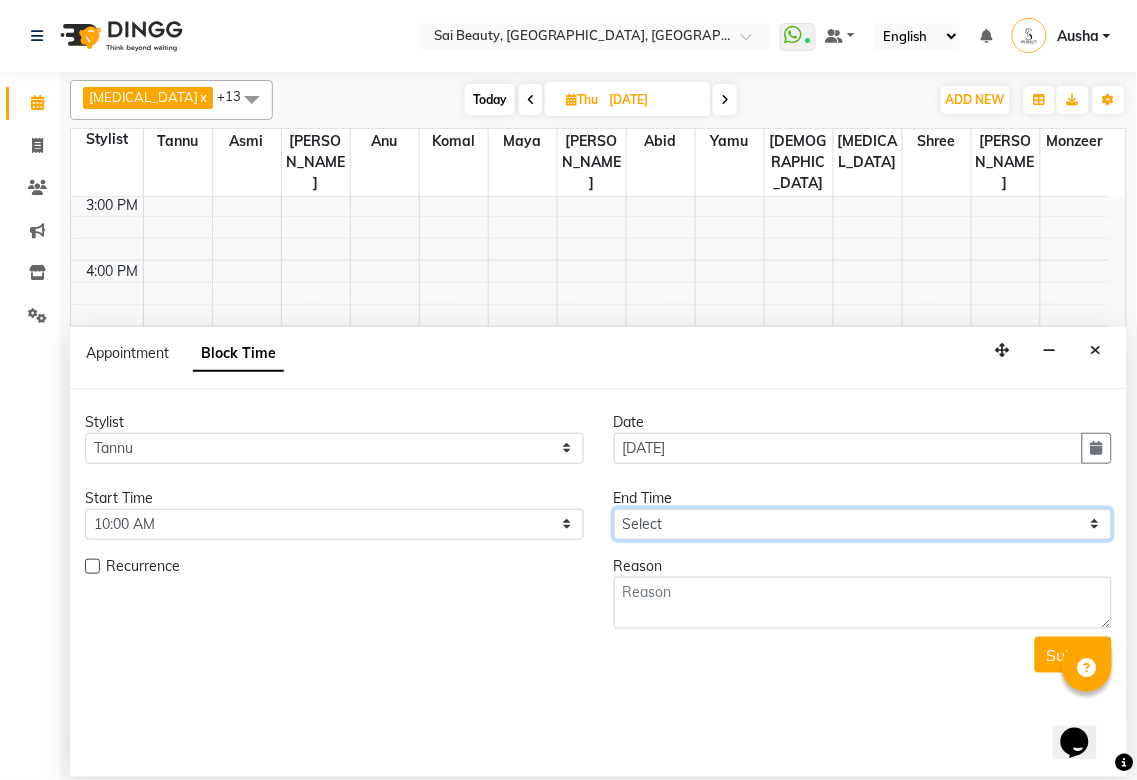 click on "Select 10:00 AM 10:05 AM 10:10 AM 10:15 AM 10:20 AM 10:25 AM 10:30 AM 10:35 AM 10:40 AM 10:45 AM 10:50 AM 10:55 AM 11:00 AM 11:05 AM 11:10 AM 11:15 AM 11:20 AM 11:25 AM 11:30 AM 11:35 AM 11:40 AM 11:45 AM 11:50 AM 11:55 AM 12:00 PM 12:05 PM 12:10 PM 12:15 PM 12:20 PM 12:25 PM 12:30 PM 12:35 PM 12:40 PM 12:45 PM 12:50 PM 12:55 PM 01:00 PM 01:05 PM 01:10 PM 01:15 PM 01:20 PM 01:25 PM 01:30 PM 01:35 PM 01:40 PM 01:45 PM 01:50 PM 01:55 PM 02:00 PM 02:05 PM 02:10 PM 02:15 PM 02:20 PM 02:25 PM 02:30 PM 02:35 PM 02:40 PM 02:45 PM 02:50 PM 02:55 PM 03:00 PM 03:05 PM 03:10 PM 03:15 PM 03:20 PM 03:25 PM 03:30 PM 03:35 PM 03:40 PM 03:45 PM 03:50 PM 03:55 PM 04:00 PM 04:05 PM 04:10 PM 04:15 PM 04:20 PM 04:25 PM 04:30 PM 04:35 PM 04:40 PM 04:45 PM 04:50 PM 04:55 PM 05:00 PM 05:05 PM 05:10 PM 05:15 PM 05:20 PM 05:25 PM 05:30 PM 05:35 PM 05:40 PM 05:45 PM 05:50 PM 05:55 PM 06:00 PM 06:05 PM 06:10 PM 06:15 PM 06:20 PM 06:25 PM 06:30 PM 06:35 PM 06:40 PM 06:45 PM 06:50 PM 06:55 PM 07:00 PM 07:05 PM 07:10 PM 07:15 PM 07:20 PM" at bounding box center (863, 524) 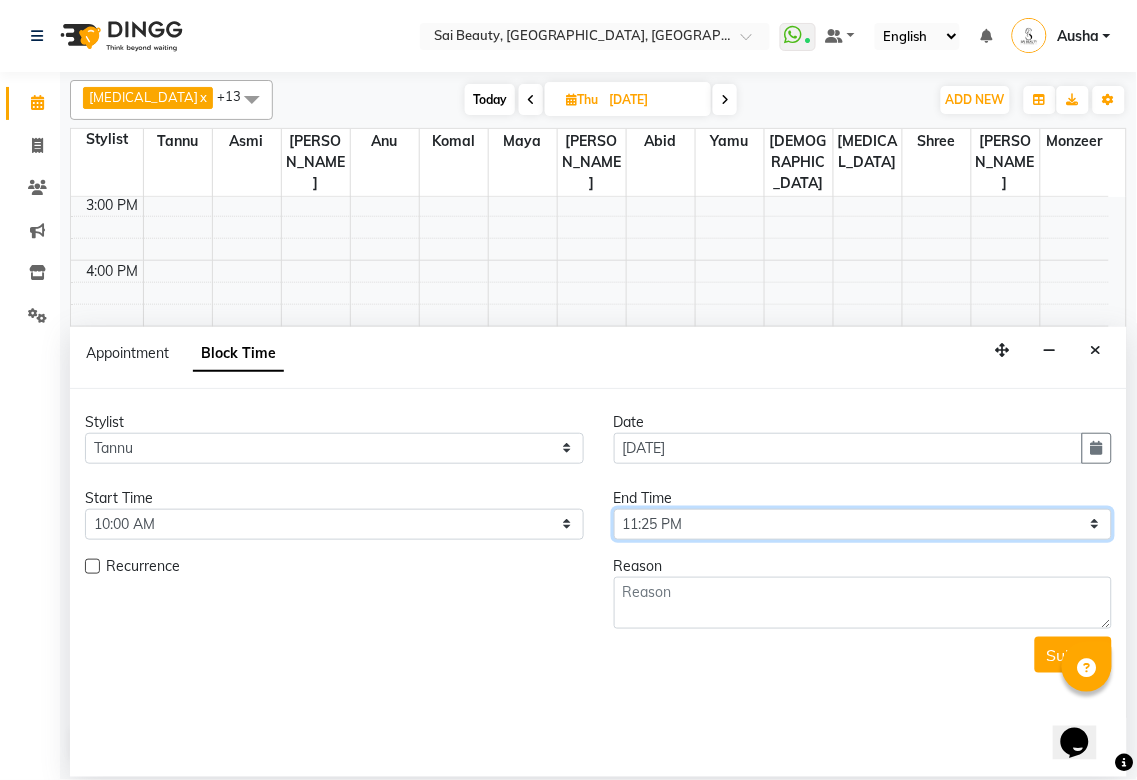 click on "Select 10:00 AM 10:05 AM 10:10 AM 10:15 AM 10:20 AM 10:25 AM 10:30 AM 10:35 AM 10:40 AM 10:45 AM 10:50 AM 10:55 AM 11:00 AM 11:05 AM 11:10 AM 11:15 AM 11:20 AM 11:25 AM 11:30 AM 11:35 AM 11:40 AM 11:45 AM 11:50 AM 11:55 AM 12:00 PM 12:05 PM 12:10 PM 12:15 PM 12:20 PM 12:25 PM 12:30 PM 12:35 PM 12:40 PM 12:45 PM 12:50 PM 12:55 PM 01:00 PM 01:05 PM 01:10 PM 01:15 PM 01:20 PM 01:25 PM 01:30 PM 01:35 PM 01:40 PM 01:45 PM 01:50 PM 01:55 PM 02:00 PM 02:05 PM 02:10 PM 02:15 PM 02:20 PM 02:25 PM 02:30 PM 02:35 PM 02:40 PM 02:45 PM 02:50 PM 02:55 PM 03:00 PM 03:05 PM 03:10 PM 03:15 PM 03:20 PM 03:25 PM 03:30 PM 03:35 PM 03:40 PM 03:45 PM 03:50 PM 03:55 PM 04:00 PM 04:05 PM 04:10 PM 04:15 PM 04:20 PM 04:25 PM 04:30 PM 04:35 PM 04:40 PM 04:45 PM 04:50 PM 04:55 PM 05:00 PM 05:05 PM 05:10 PM 05:15 PM 05:20 PM 05:25 PM 05:30 PM 05:35 PM 05:40 PM 05:45 PM 05:50 PM 05:55 PM 06:00 PM 06:05 PM 06:10 PM 06:15 PM 06:20 PM 06:25 PM 06:30 PM 06:35 PM 06:40 PM 06:45 PM 06:50 PM 06:55 PM 07:00 PM 07:05 PM 07:10 PM 07:15 PM 07:20 PM" at bounding box center (863, 524) 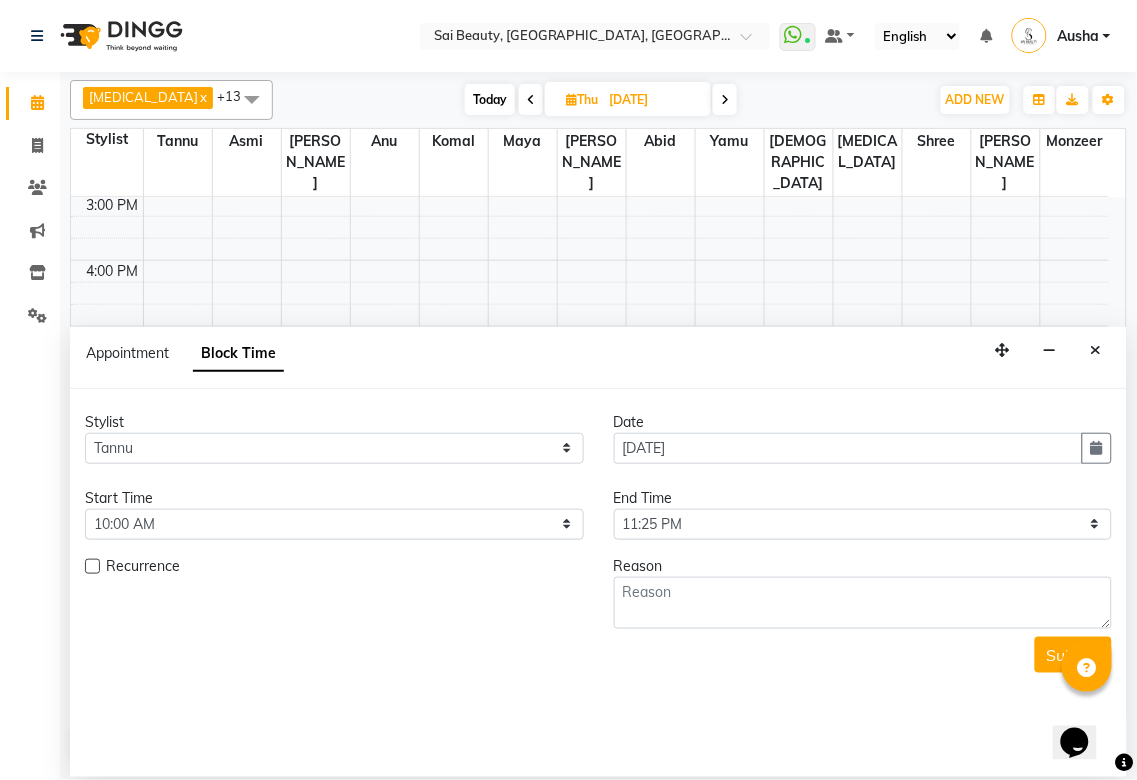 click at bounding box center [92, 566] 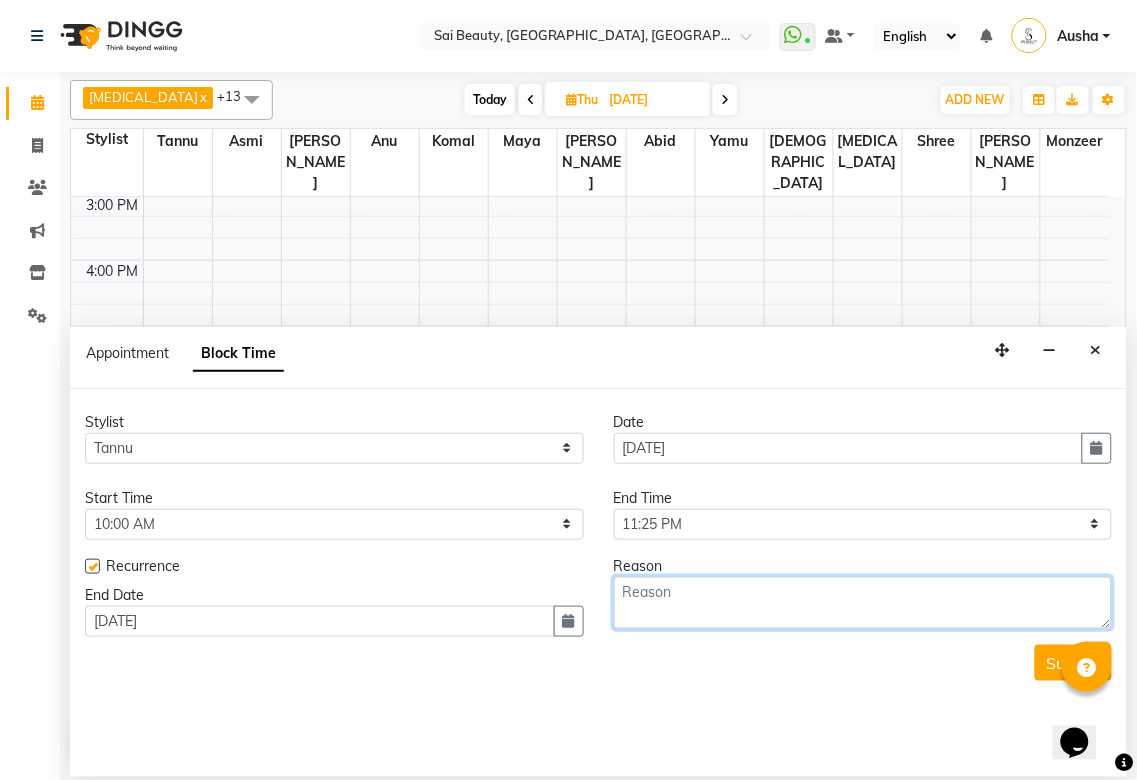 click at bounding box center [863, 603] 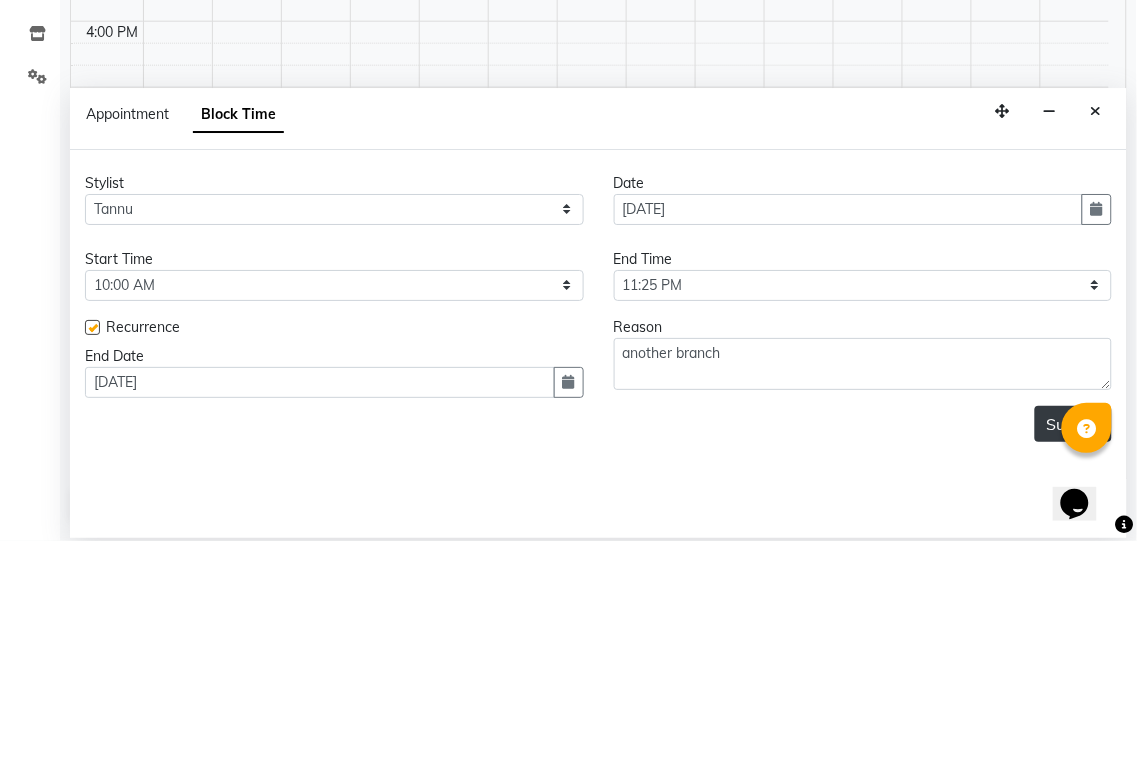 click on "Submit" at bounding box center [1073, 663] 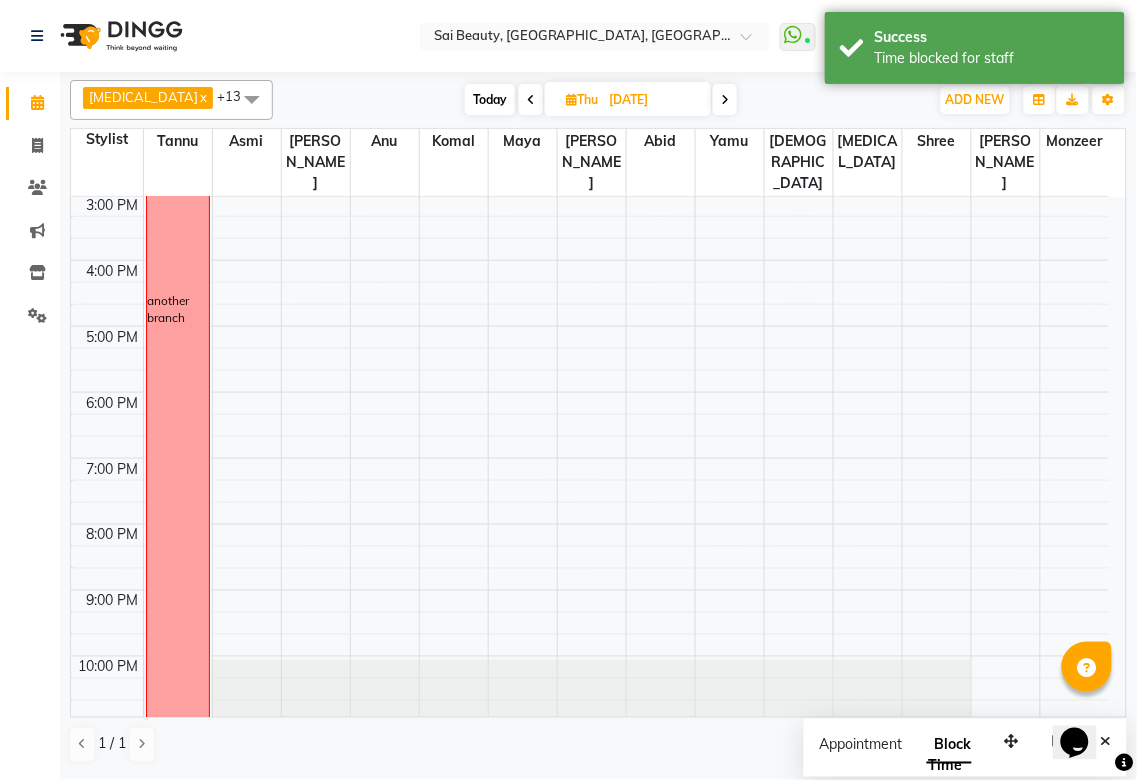 click at bounding box center [571, 99] 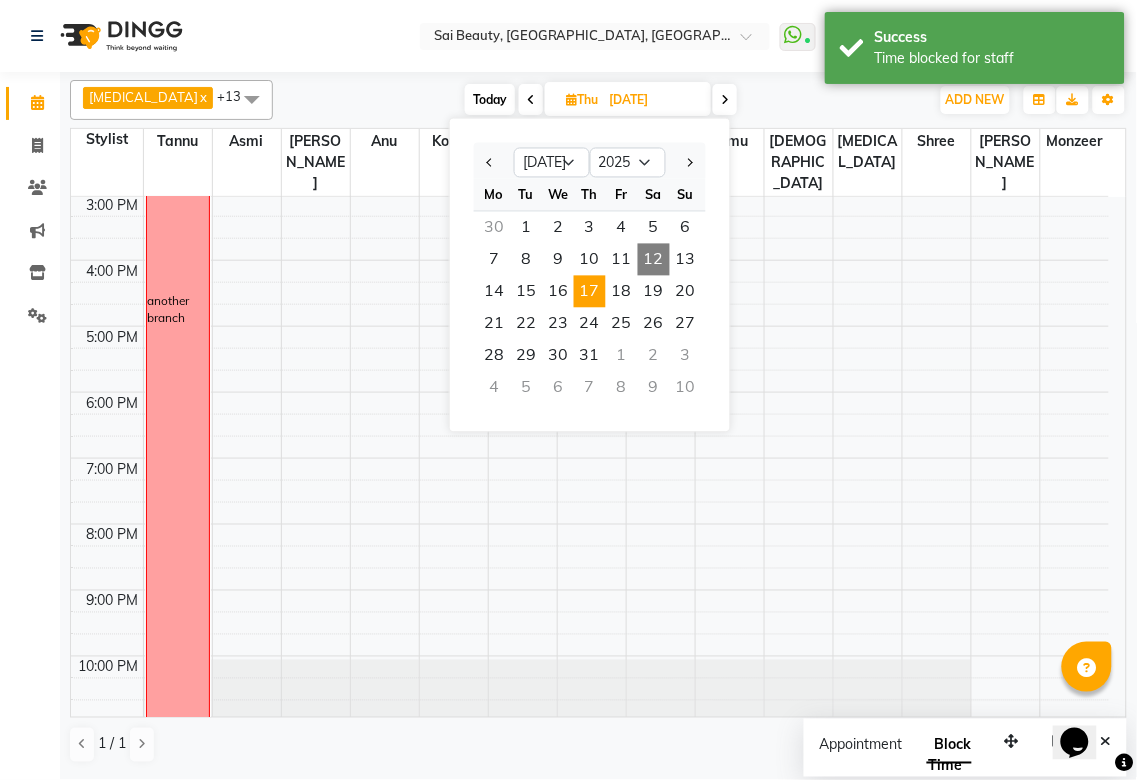 click on "12" at bounding box center [654, 260] 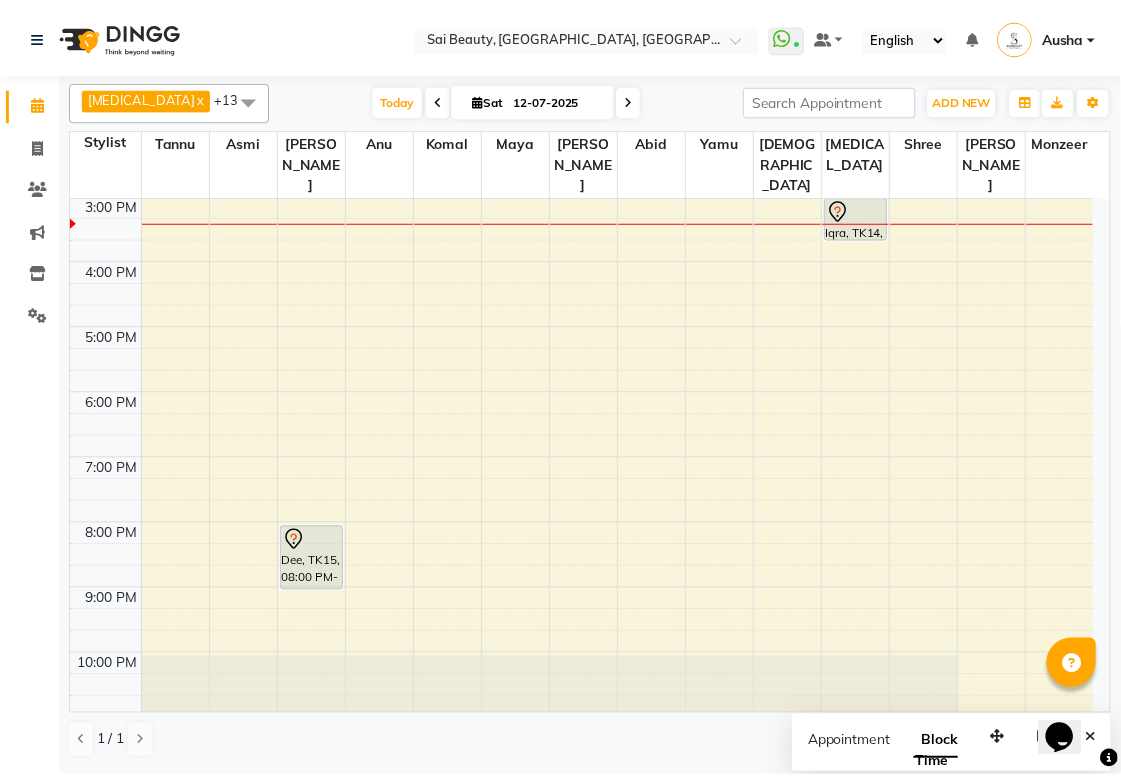 scroll, scrollTop: 224, scrollLeft: 0, axis: vertical 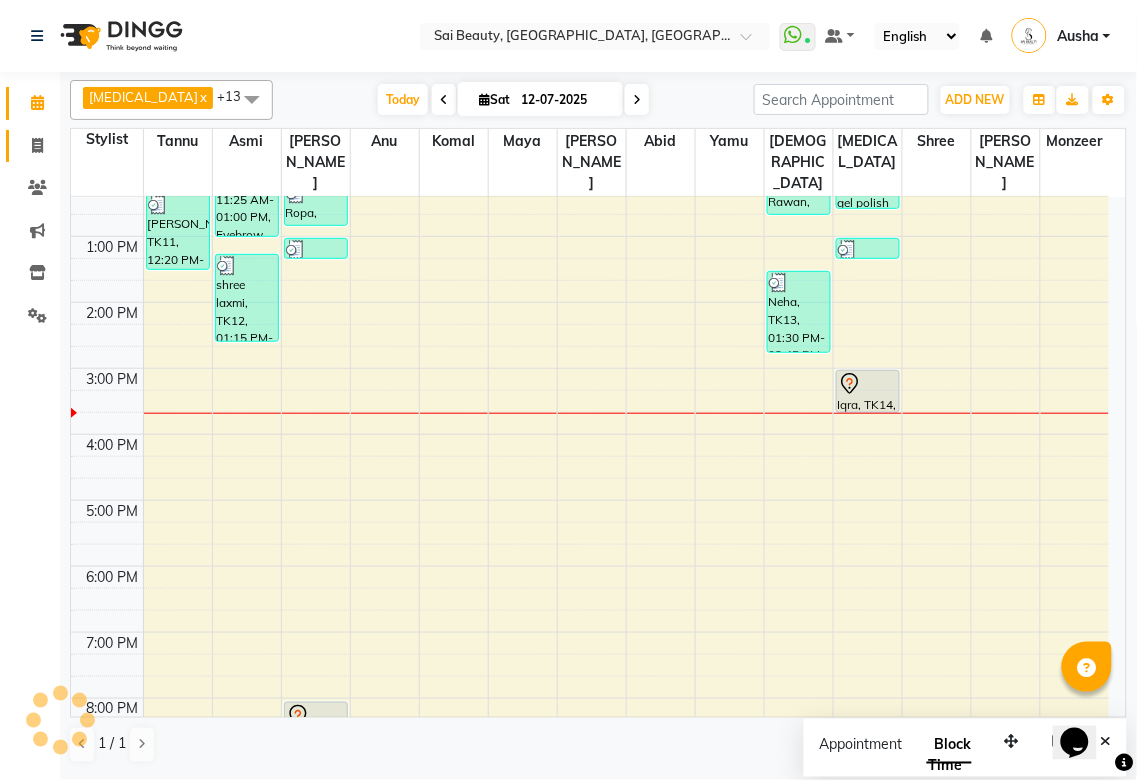click 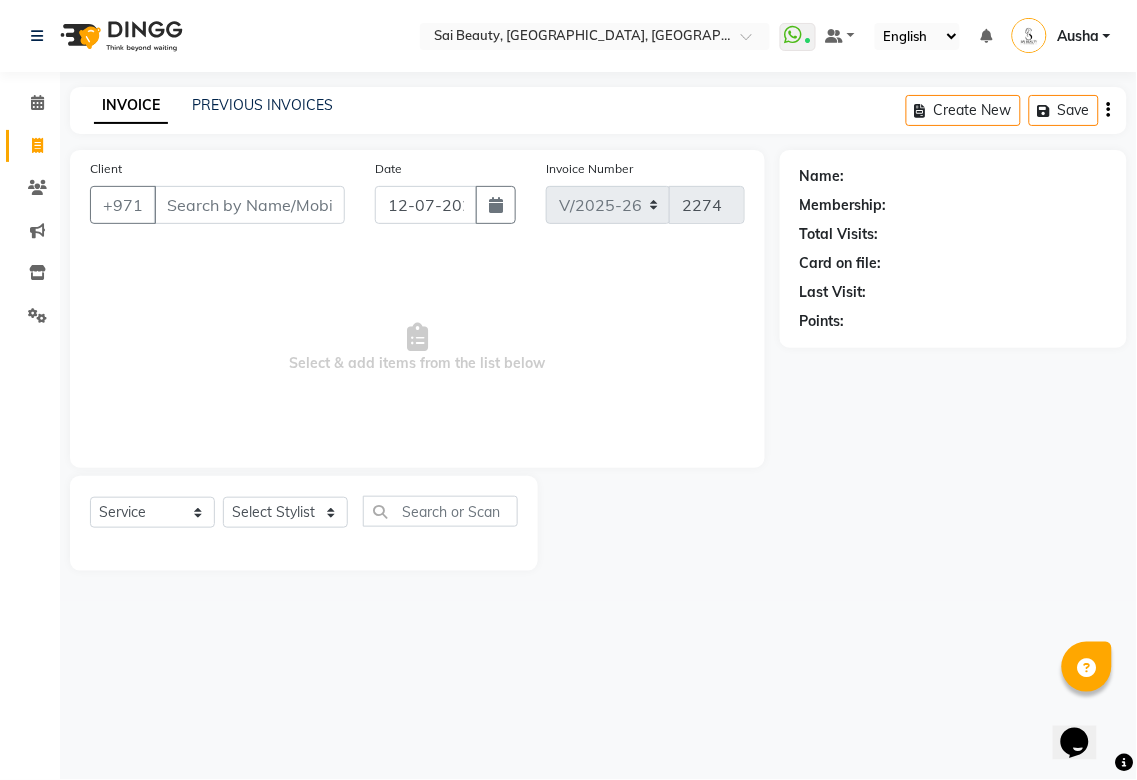 click on "Client" at bounding box center [249, 205] 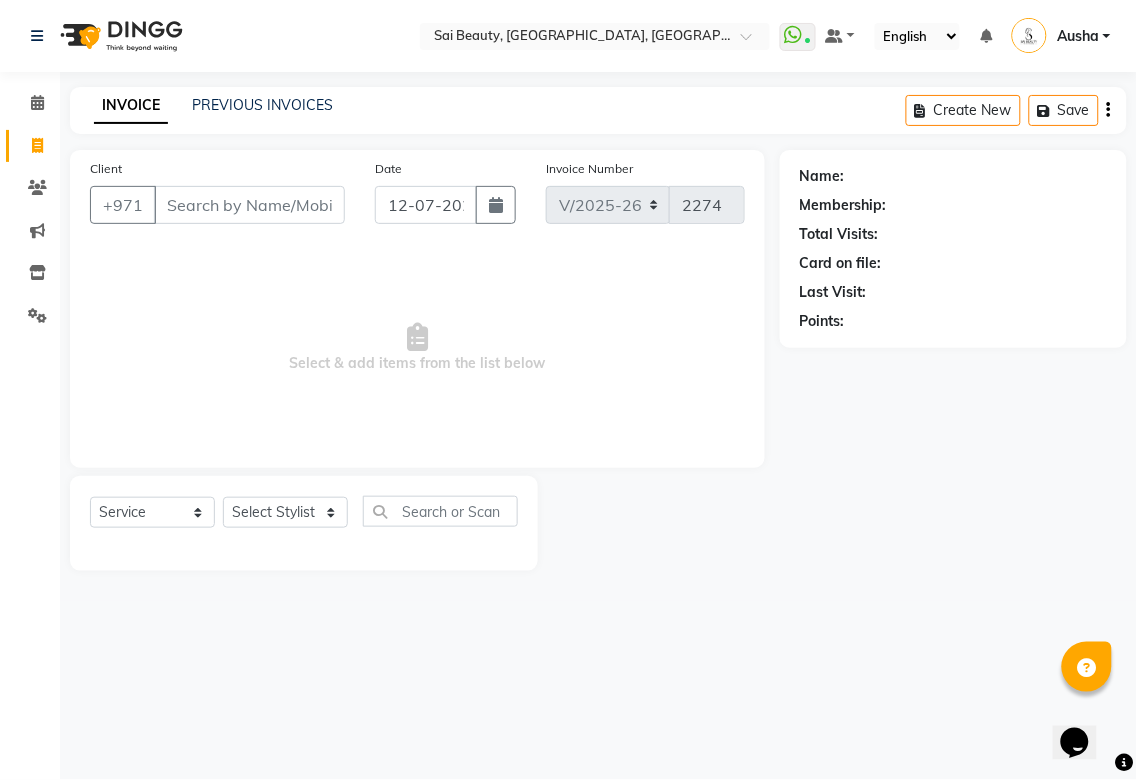 click on "Client" at bounding box center (249, 205) 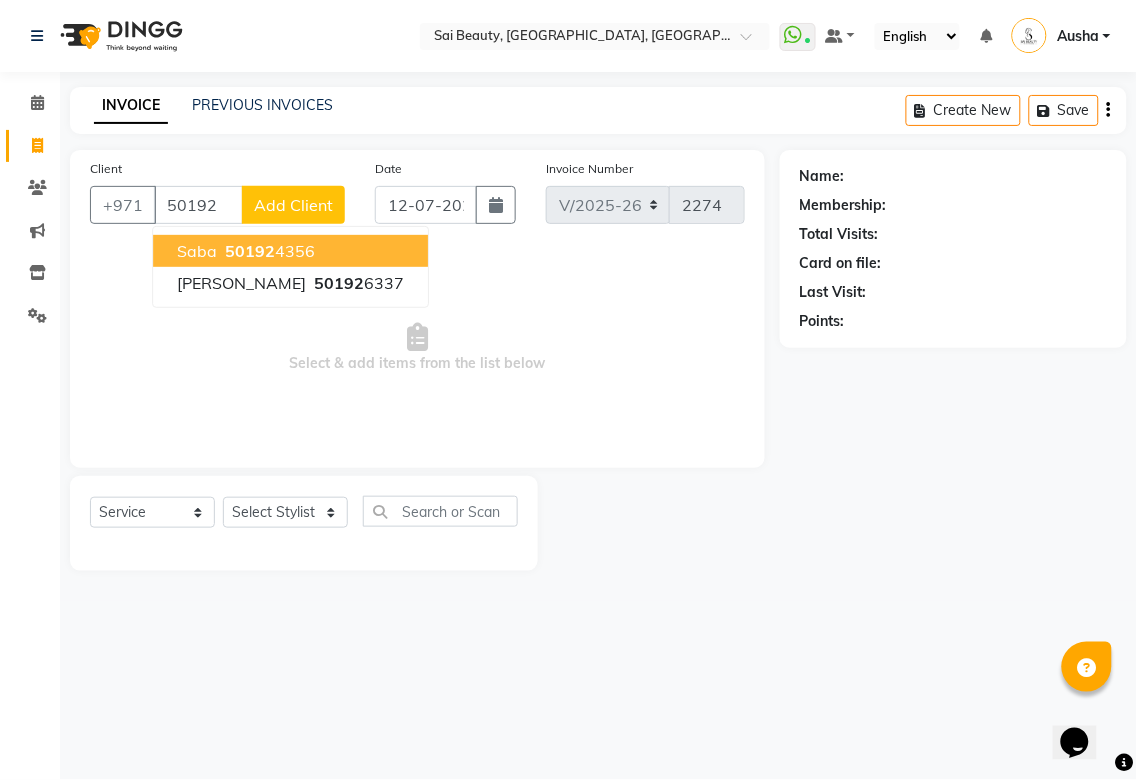 click on "saba" at bounding box center [197, 251] 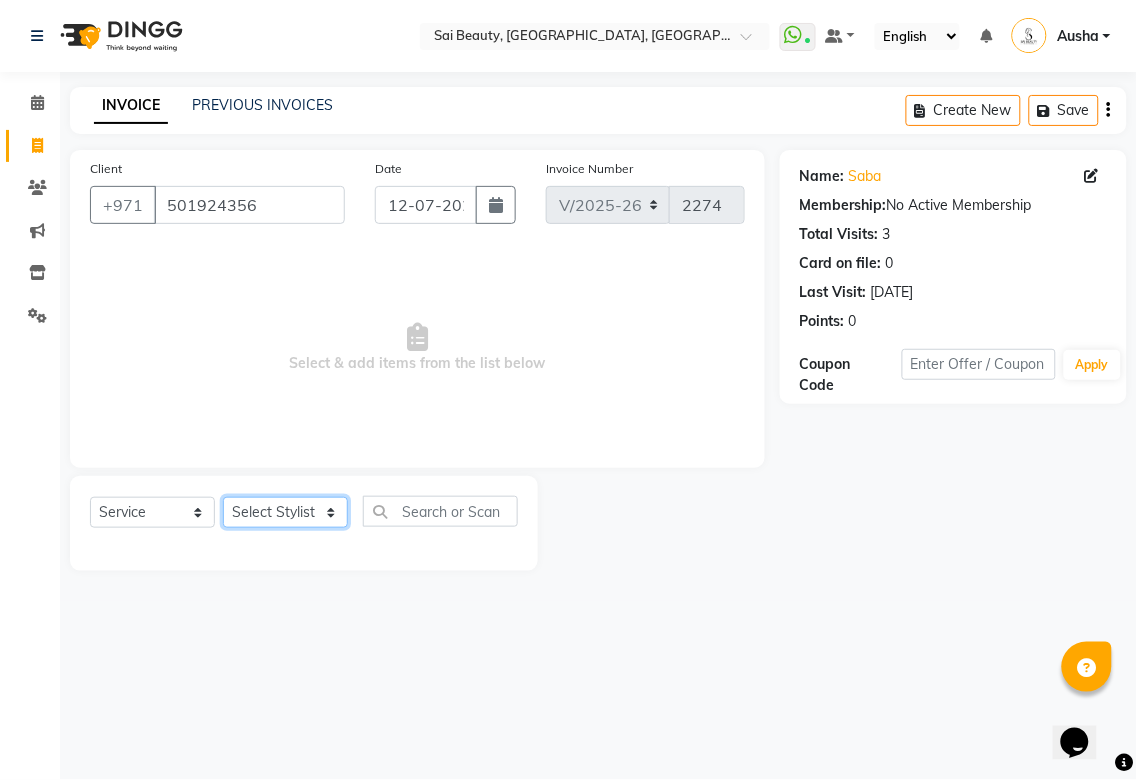 click on "Select Stylist [PERSON_NAME][MEDICAL_DATA] [PERSON_NAME] Asmi Ausha [PERSON_NAME] Gita [PERSON_NAME] Monzeer shree [PERSON_NAME] [PERSON_NAME] Surakcha [PERSON_NAME] Yamu" 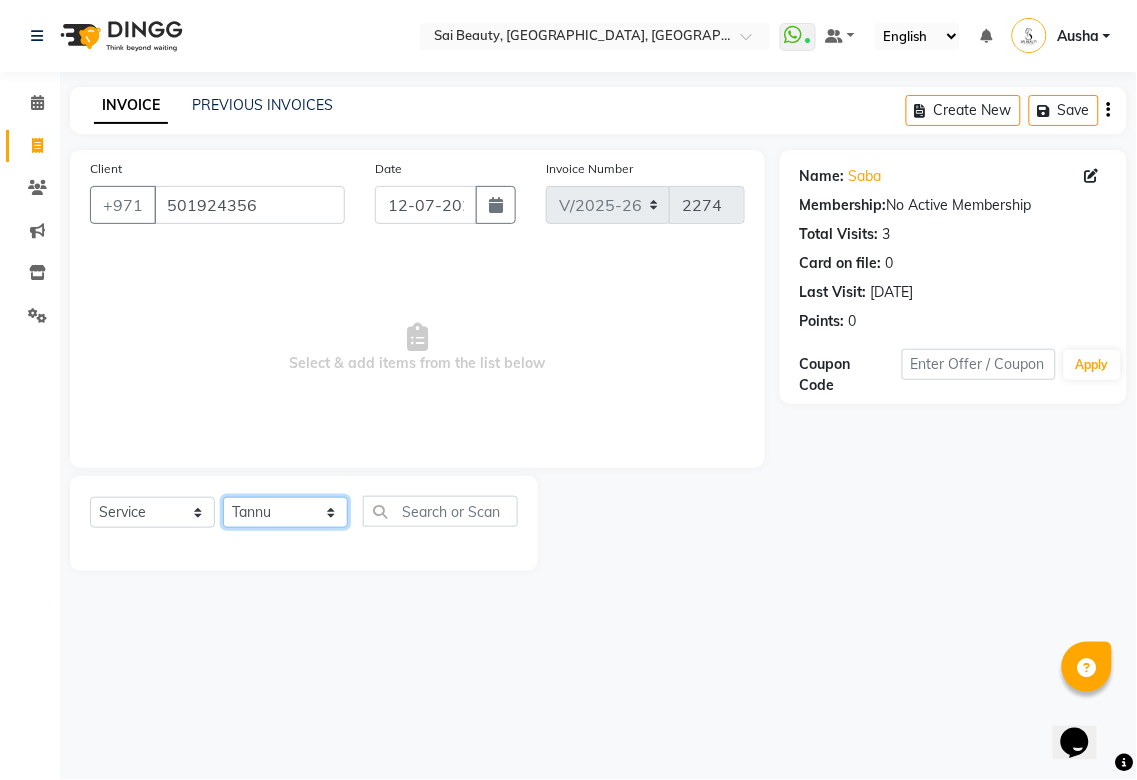 click on "Select Stylist [PERSON_NAME][MEDICAL_DATA] [PERSON_NAME] Asmi Ausha [PERSON_NAME] Gita [PERSON_NAME] Monzeer shree [PERSON_NAME] [PERSON_NAME] Surakcha [PERSON_NAME] Yamu" 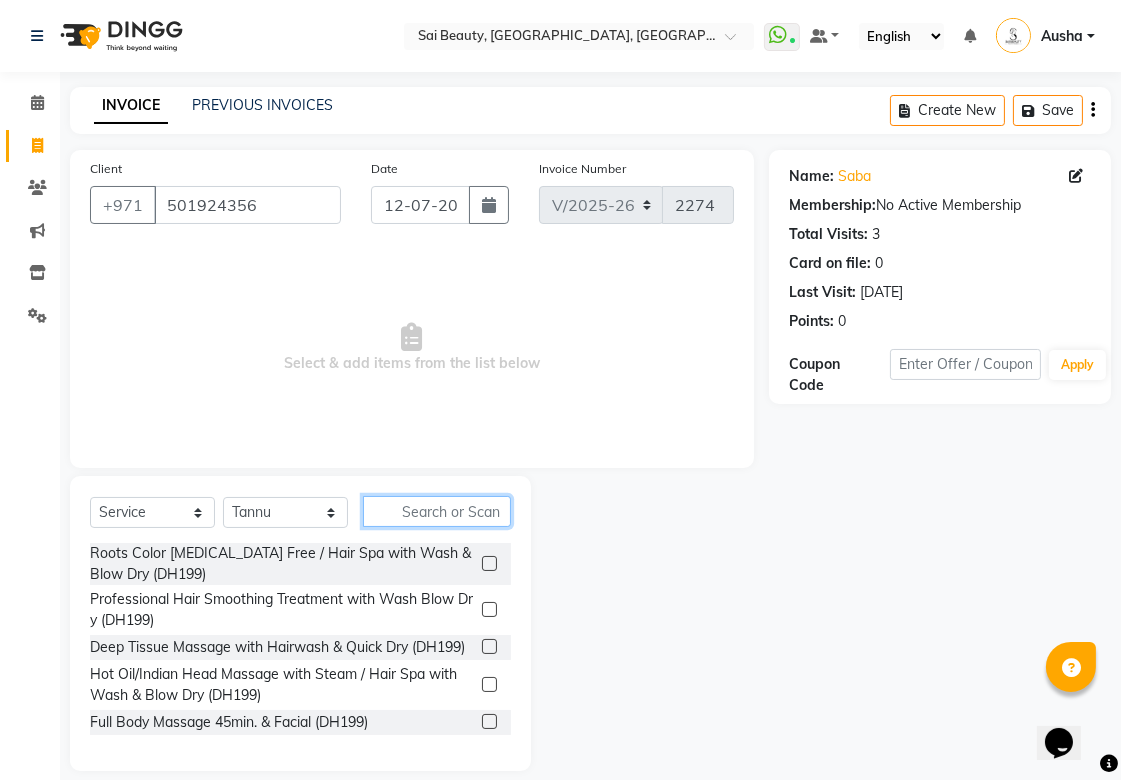 click 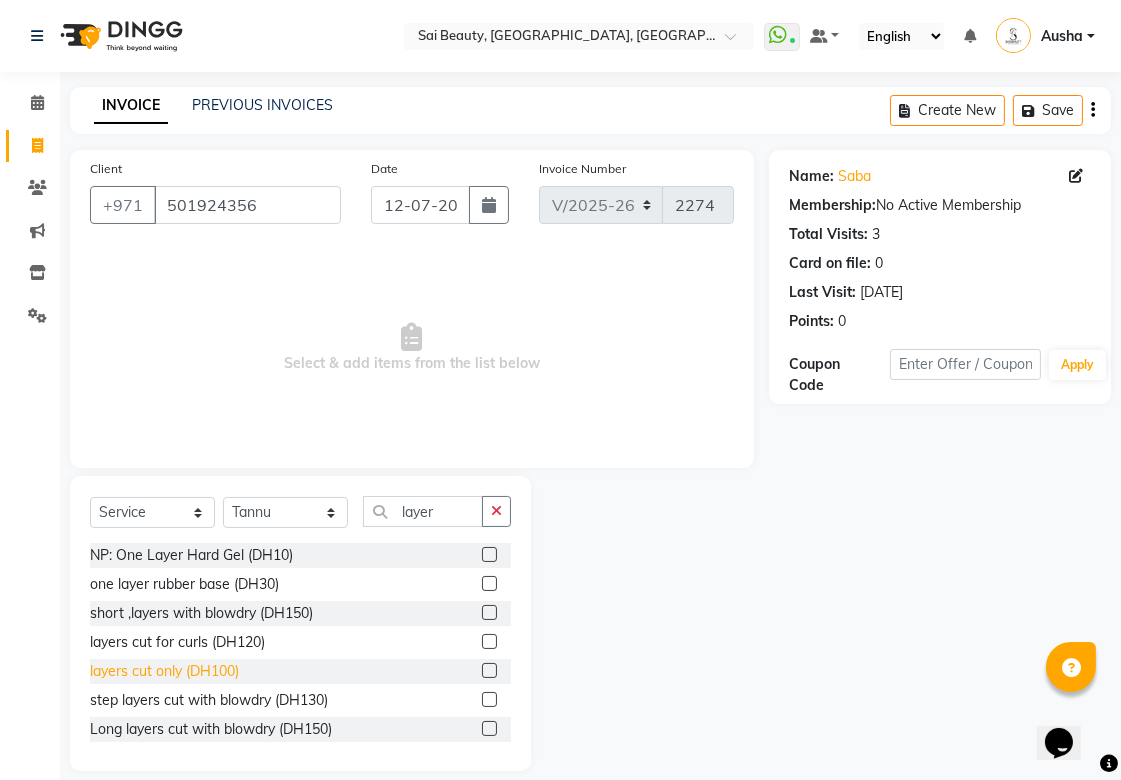 click on "layers cut only (DH100)" 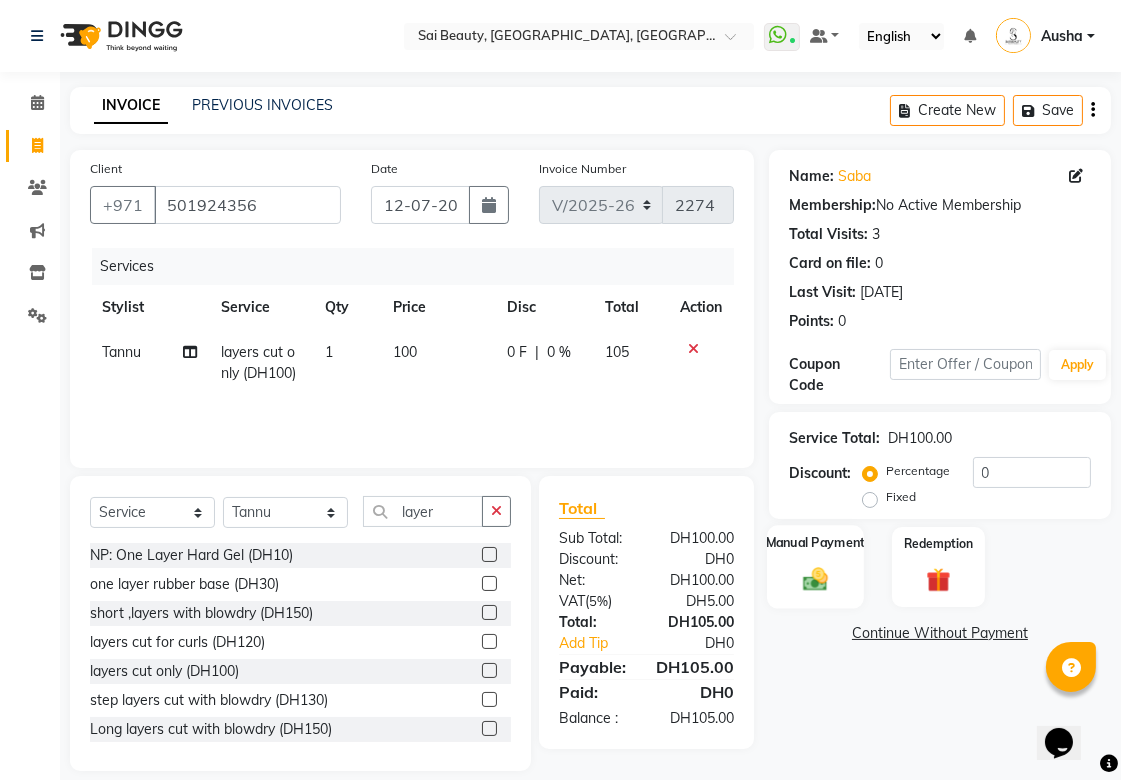 click 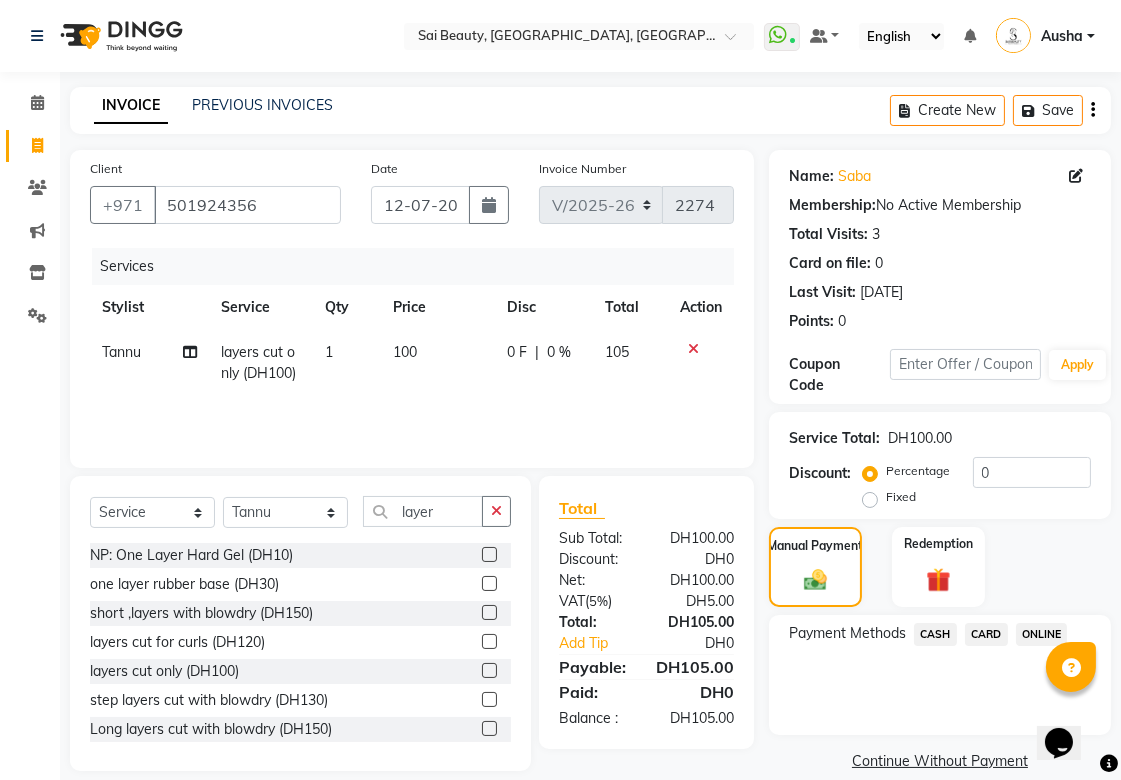 click on "CASH" 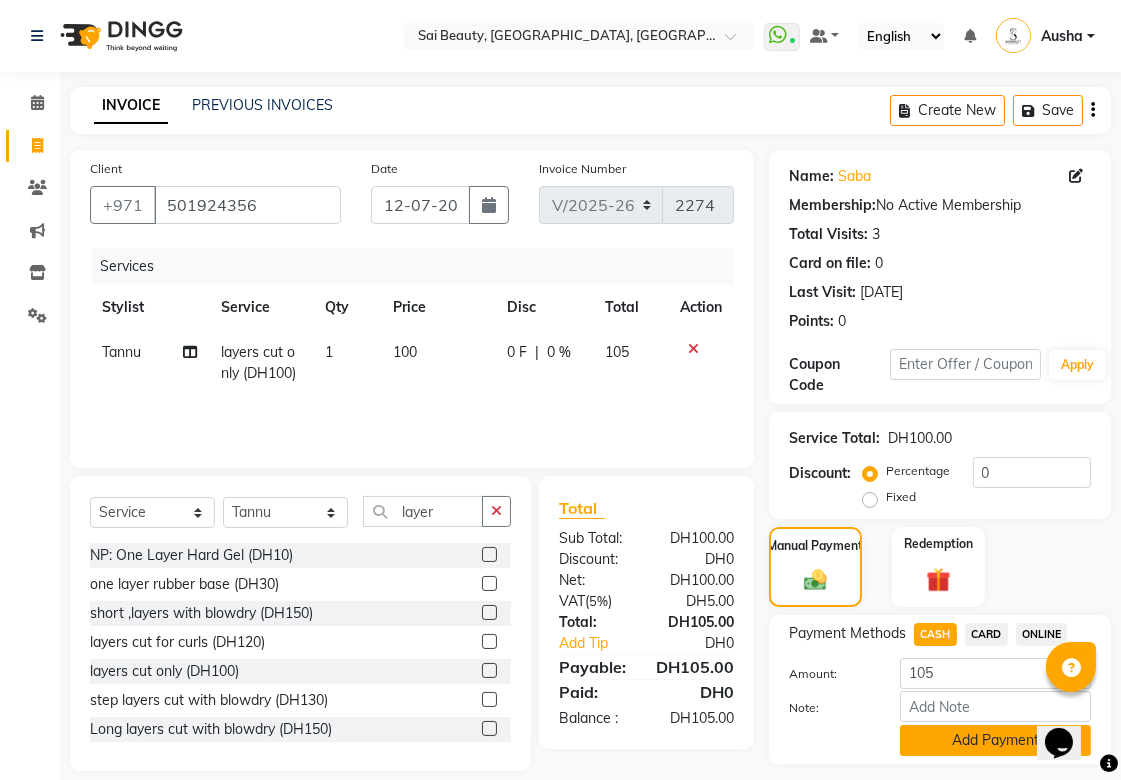 click on "Add Payment" 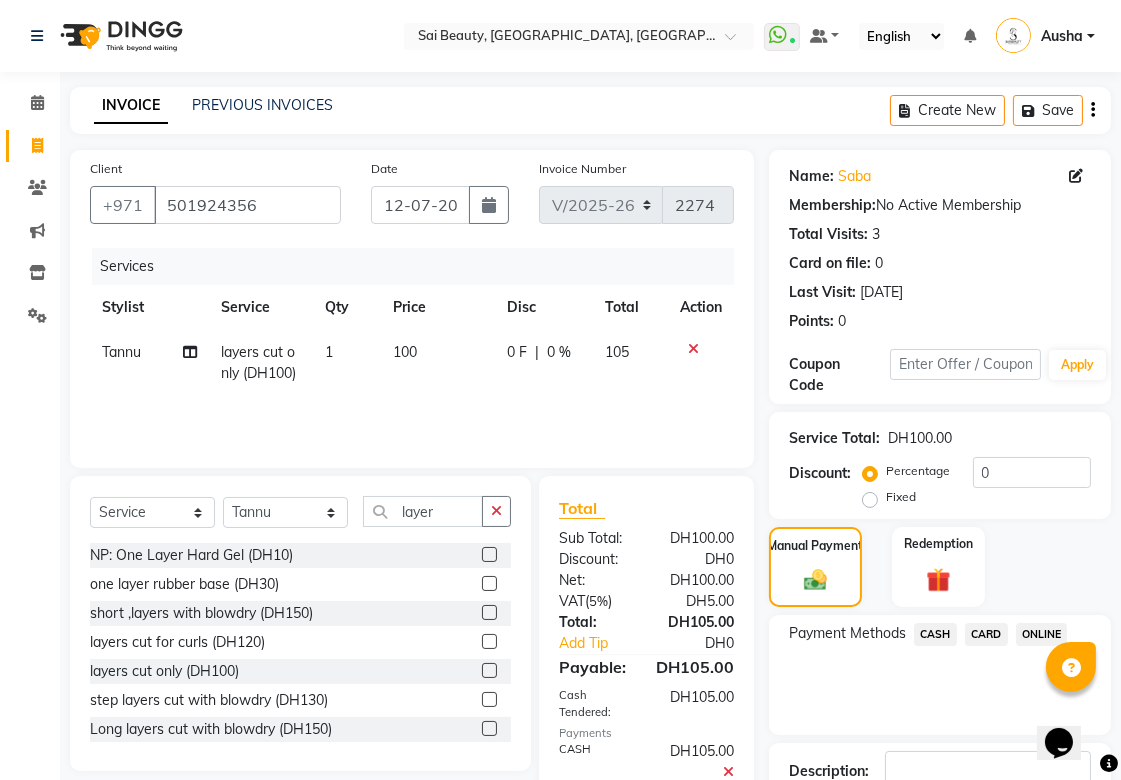scroll, scrollTop: 138, scrollLeft: 0, axis: vertical 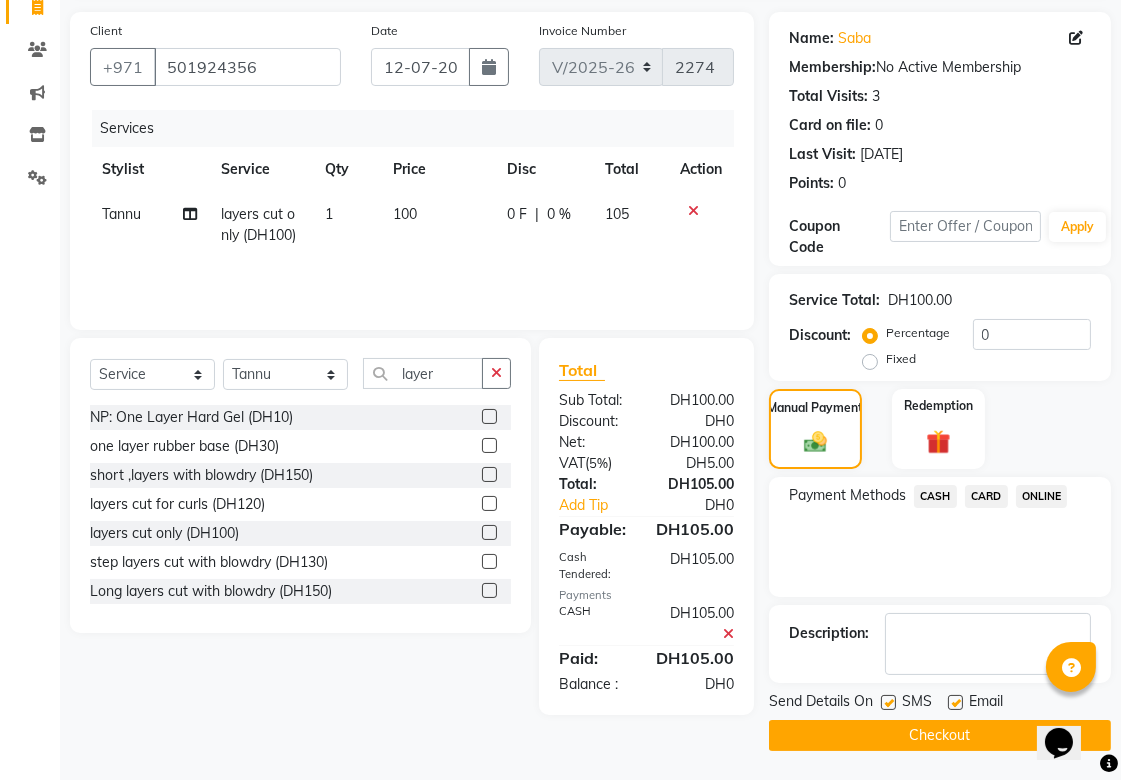 click on "Checkout" 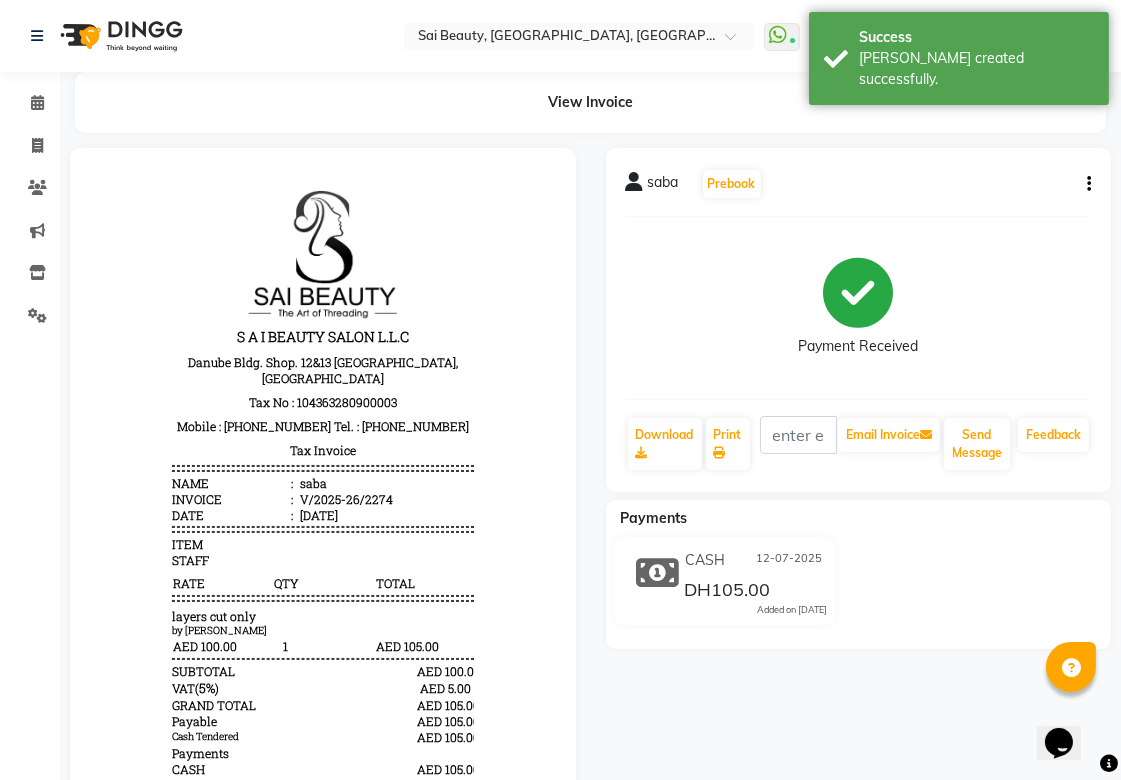 scroll, scrollTop: 0, scrollLeft: 0, axis: both 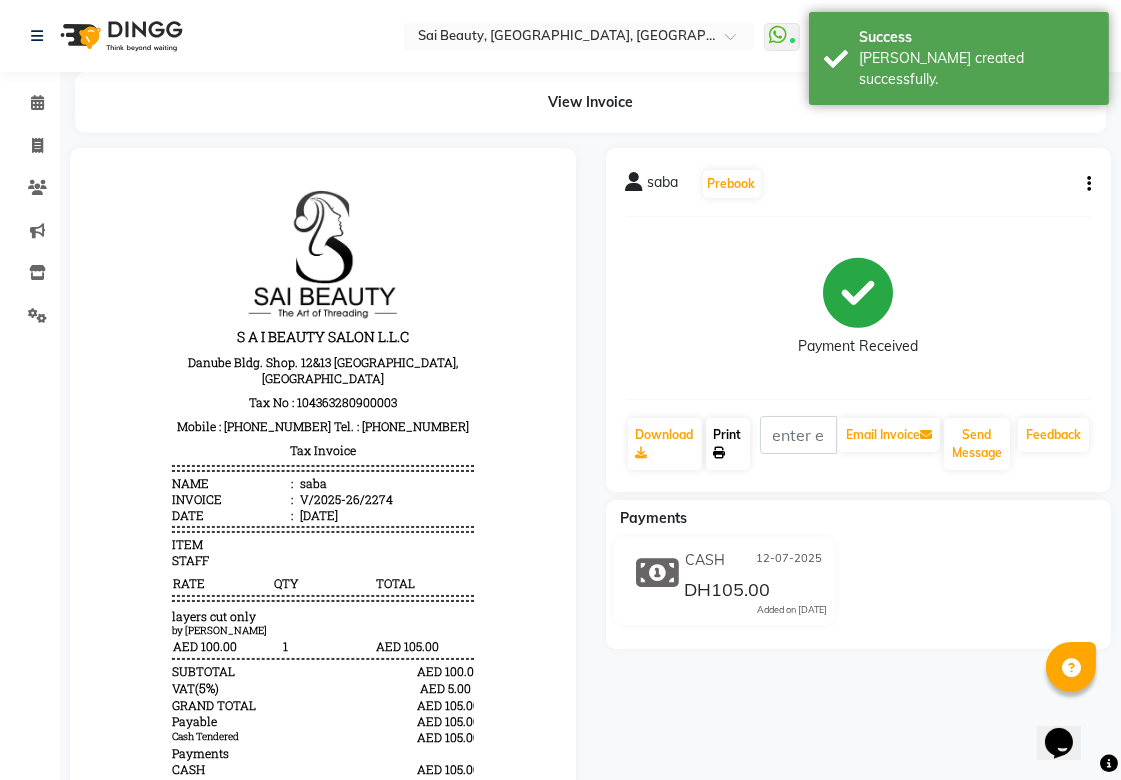 click on "Print" 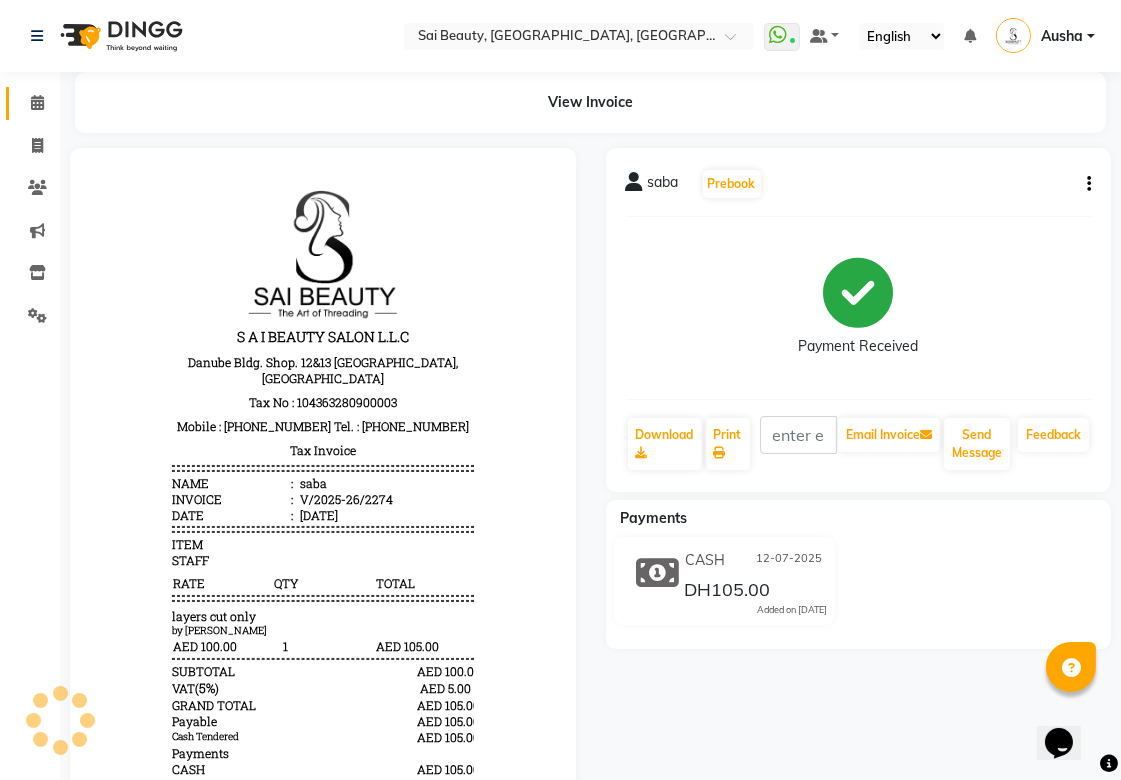 click 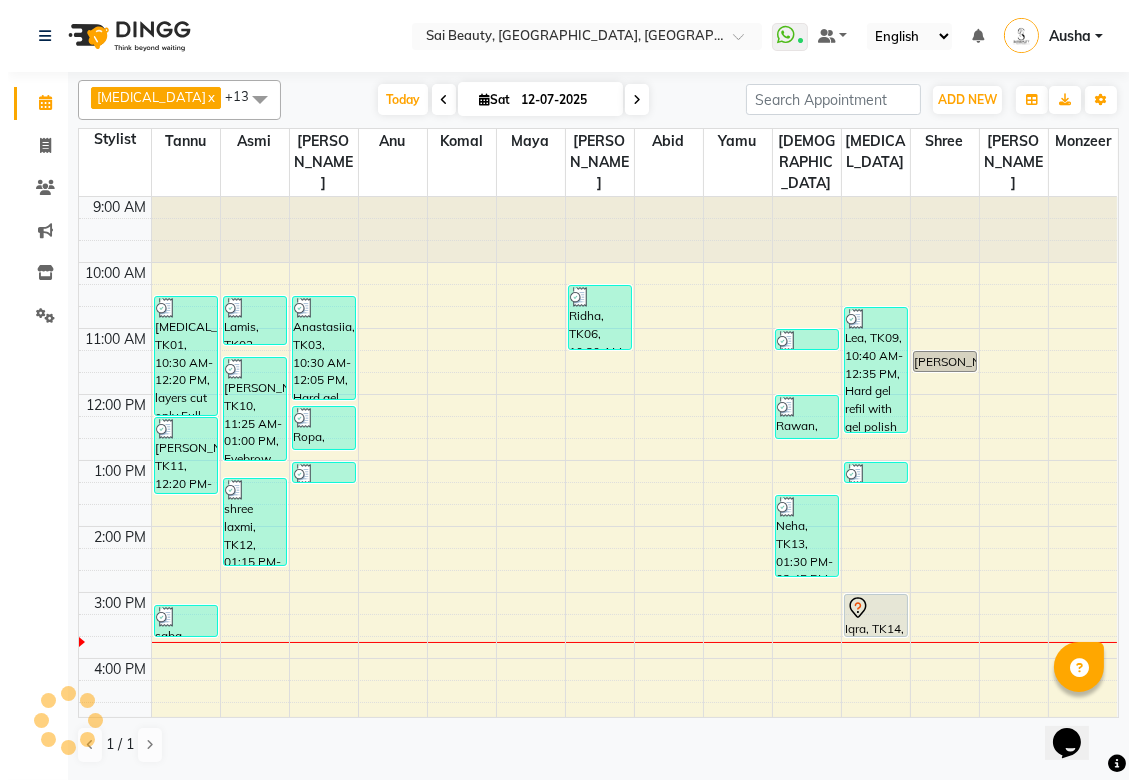 scroll, scrollTop: 393, scrollLeft: 0, axis: vertical 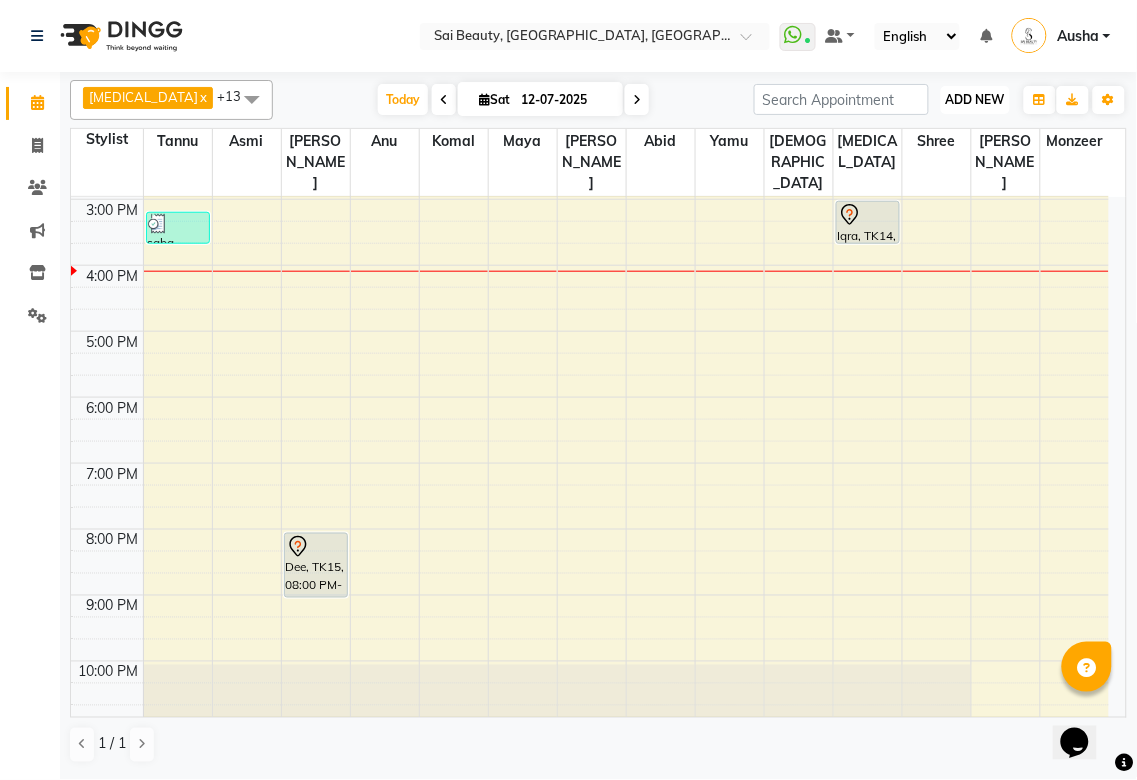 click on "ADD NEW" at bounding box center [975, 99] 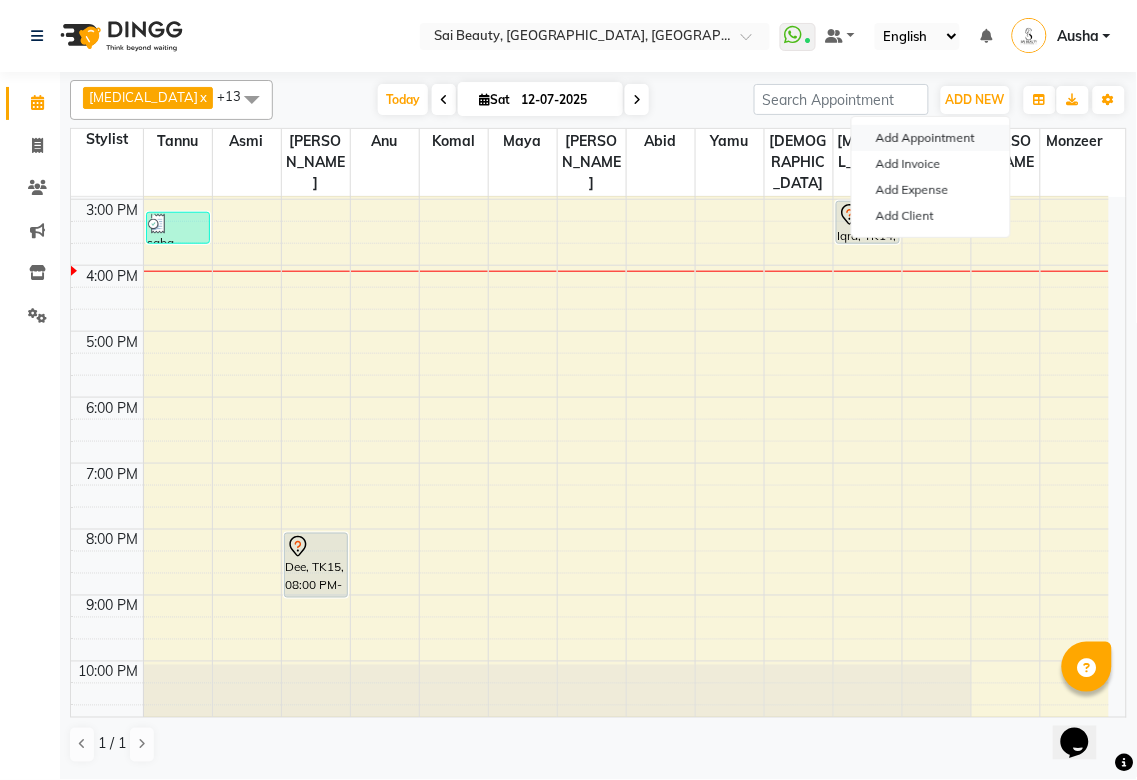 click on "Add Appointment" at bounding box center [931, 138] 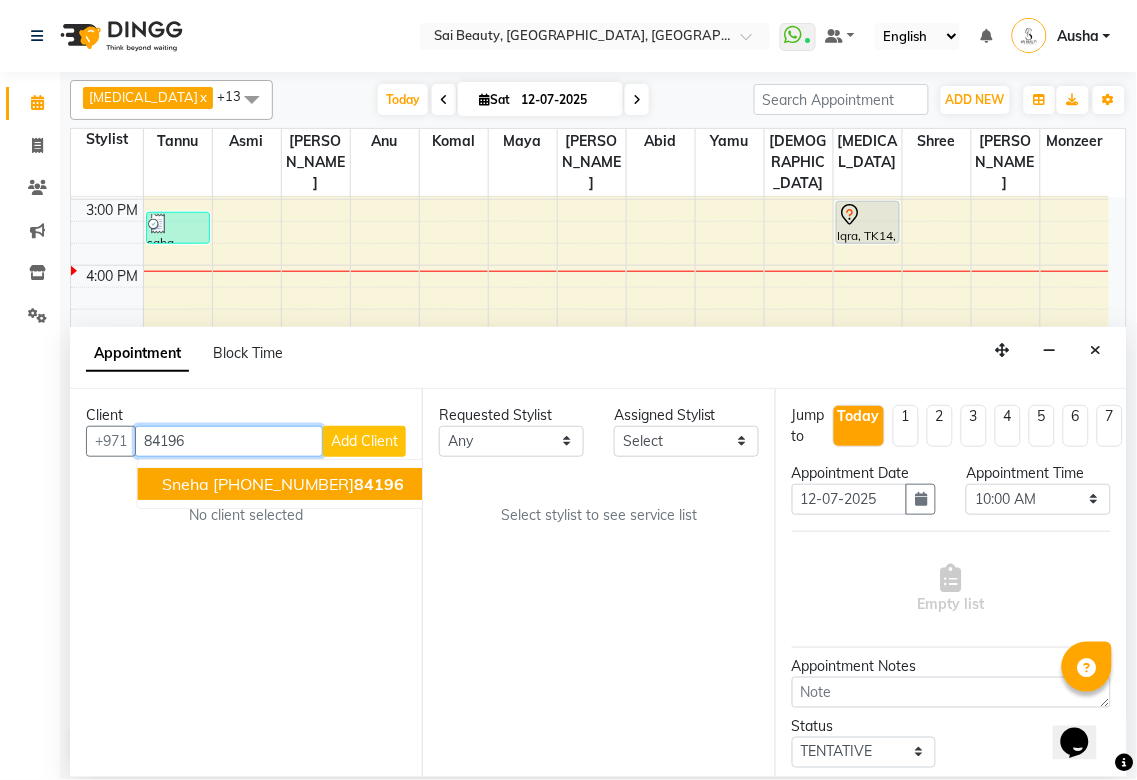 click on "Sneha [PHONE_NUMBER]" at bounding box center [283, 484] 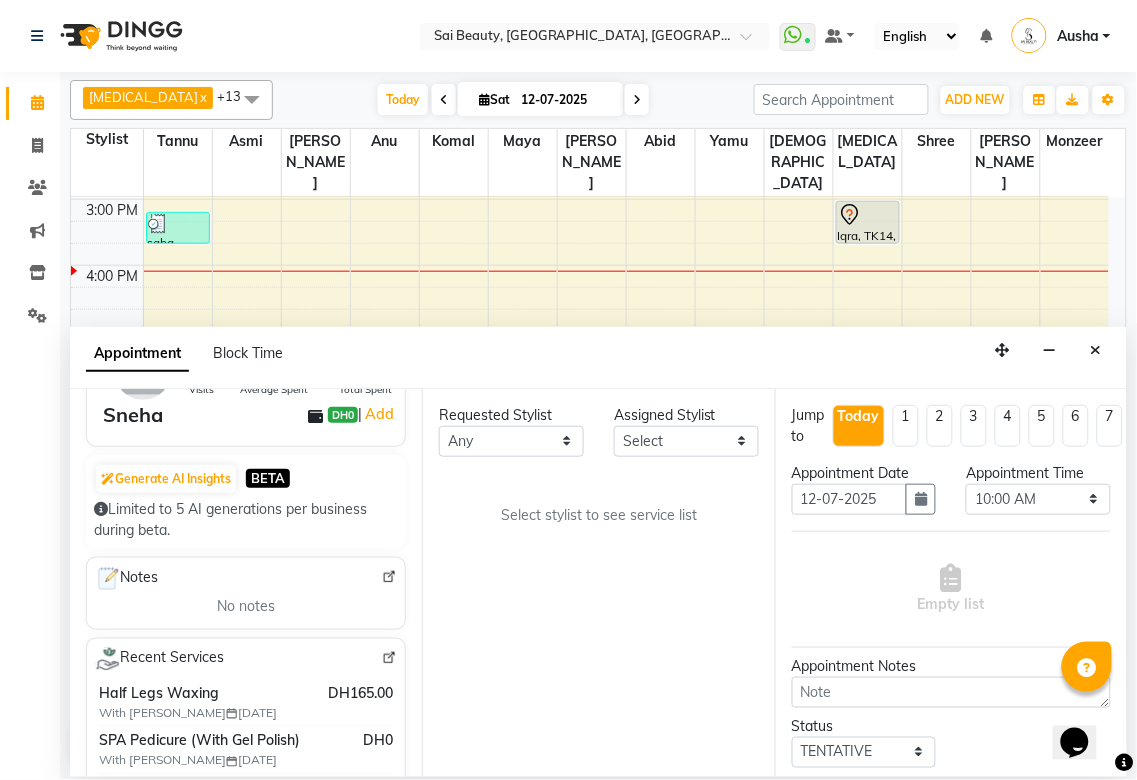 scroll, scrollTop: 144, scrollLeft: 0, axis: vertical 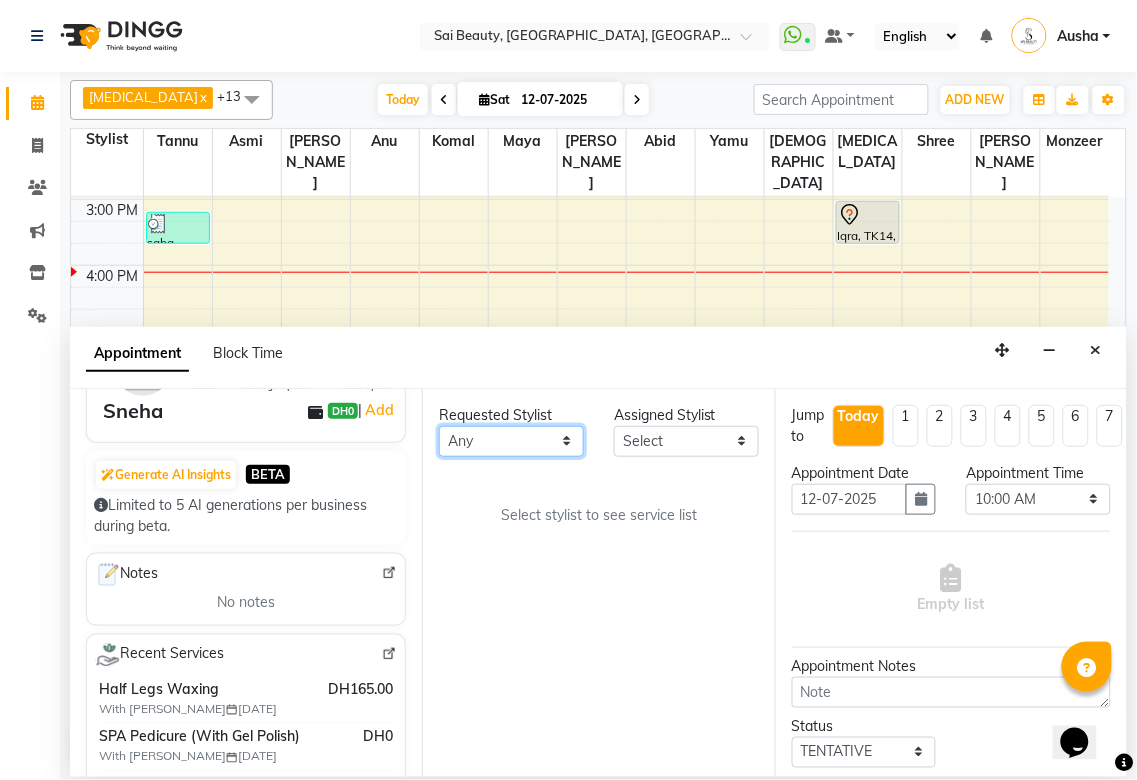 click on "Any [PERSON_NAME][MEDICAL_DATA] [PERSON_NAME] Asmi [PERSON_NAME] Gita [PERSON_NAME] Monzeer shree [PERSON_NAME] Surakcha [PERSON_NAME]" at bounding box center [511, 441] 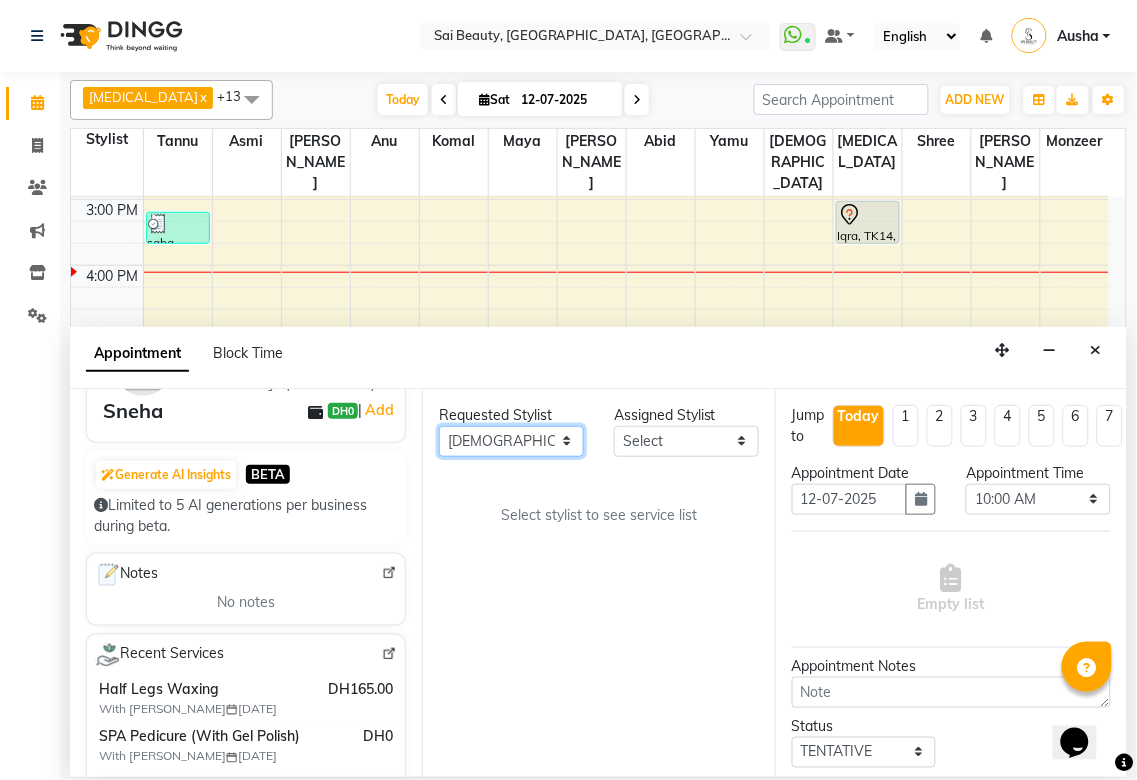 click on "Any [PERSON_NAME][MEDICAL_DATA] [PERSON_NAME] Asmi [PERSON_NAME] Gita [PERSON_NAME] Monzeer shree [PERSON_NAME] Surakcha [PERSON_NAME]" at bounding box center (511, 441) 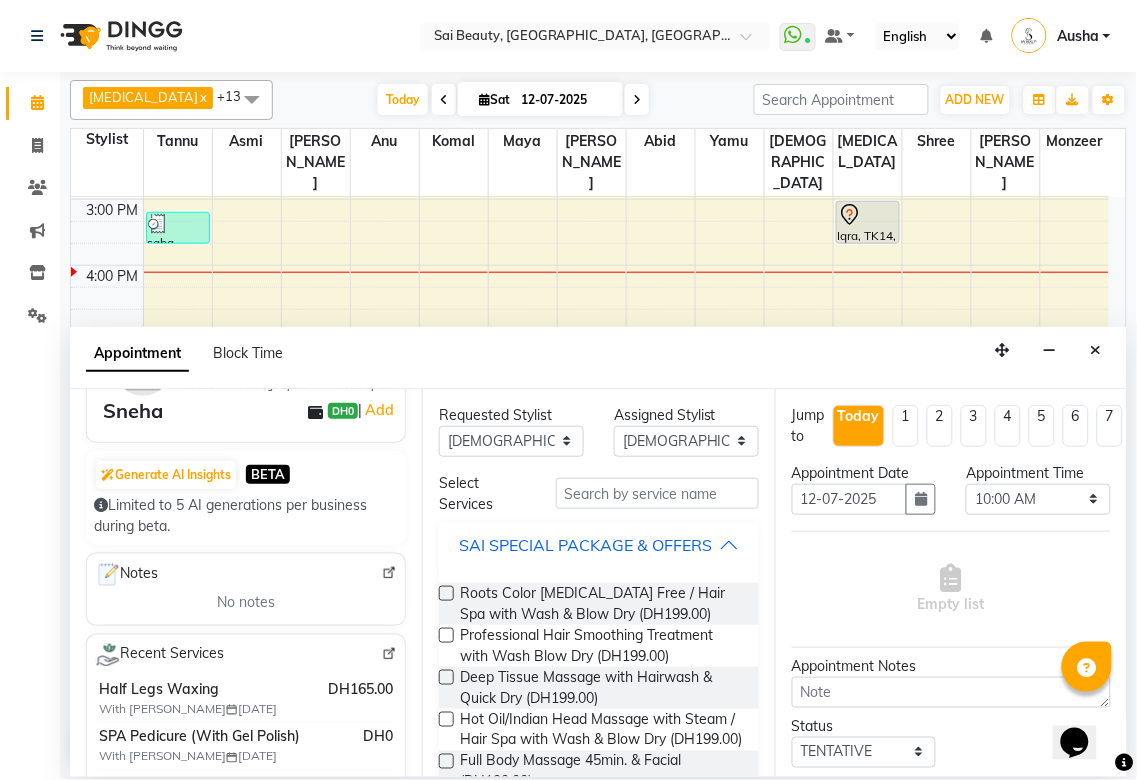click on "SAI SPECIAL PACKAGE & OFFERS" at bounding box center (585, 545) 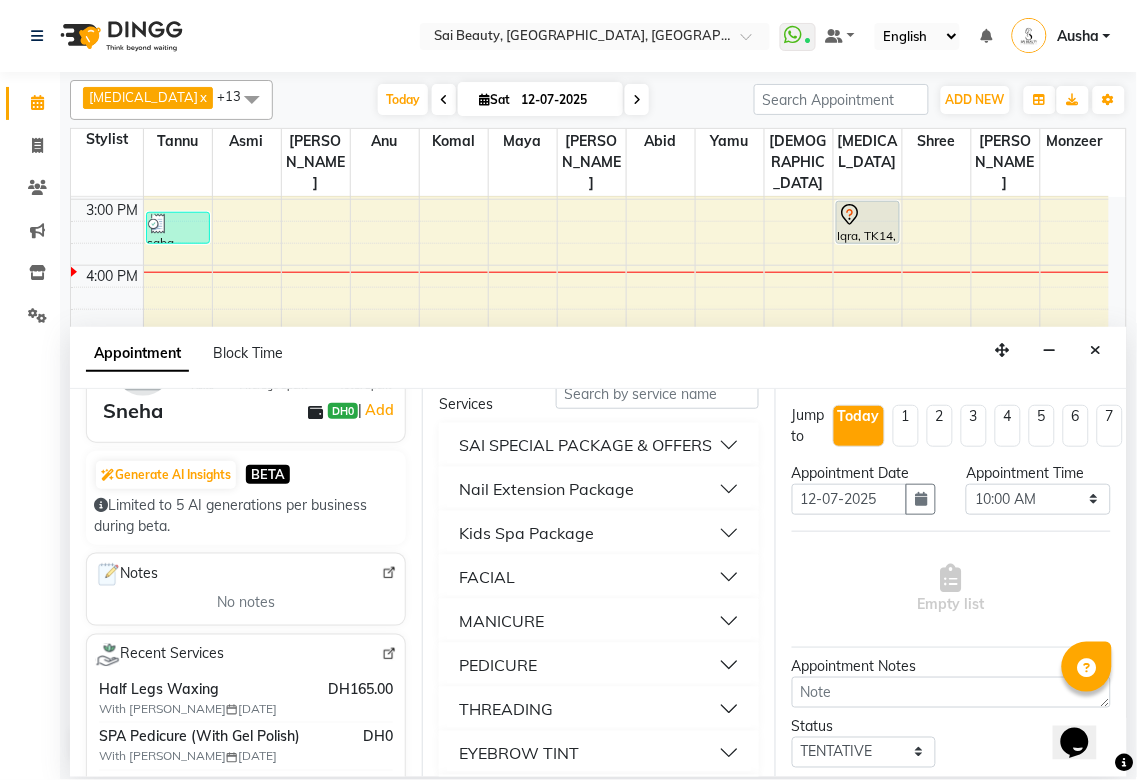 scroll, scrollTop: 184, scrollLeft: 0, axis: vertical 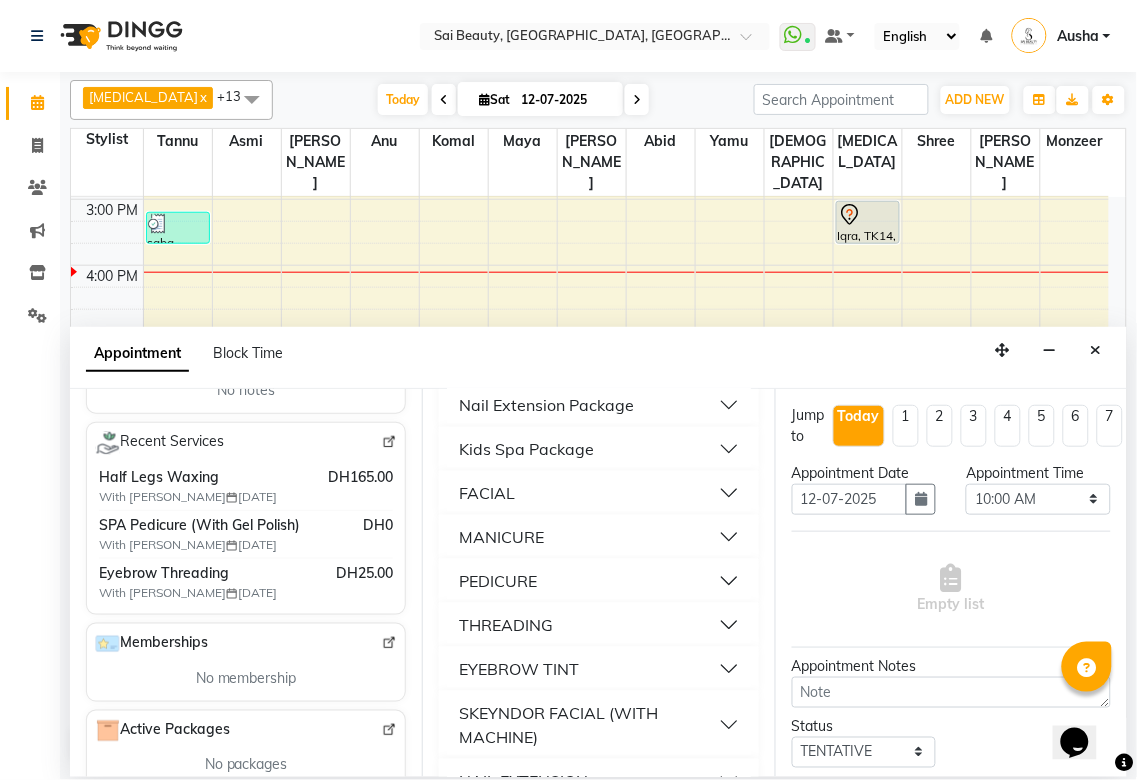 click on "THREADING" at bounding box center [598, 625] 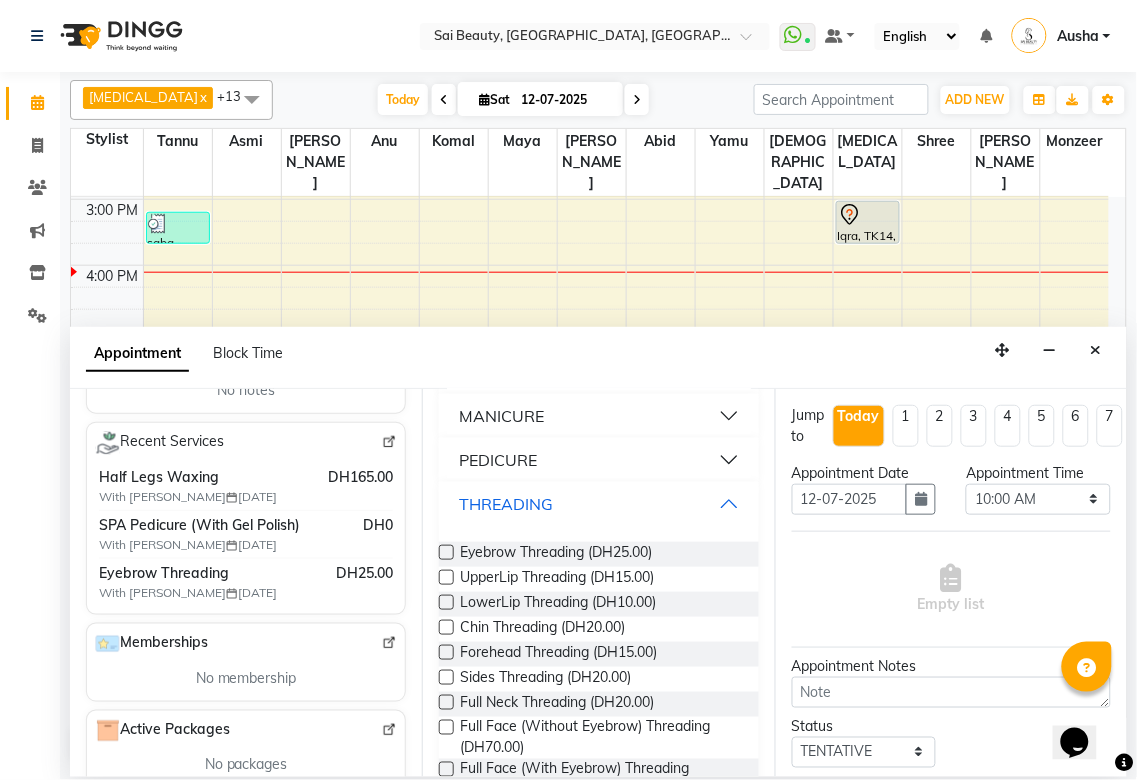 scroll, scrollTop: 310, scrollLeft: 0, axis: vertical 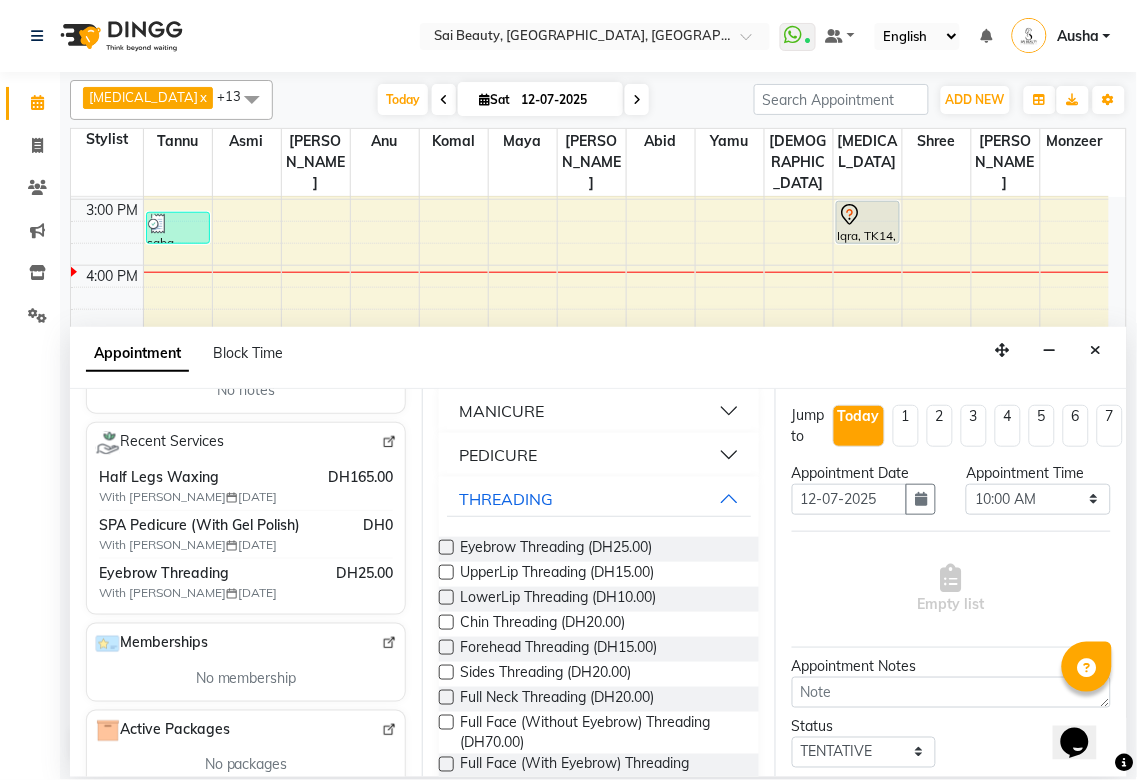 click at bounding box center [446, 547] 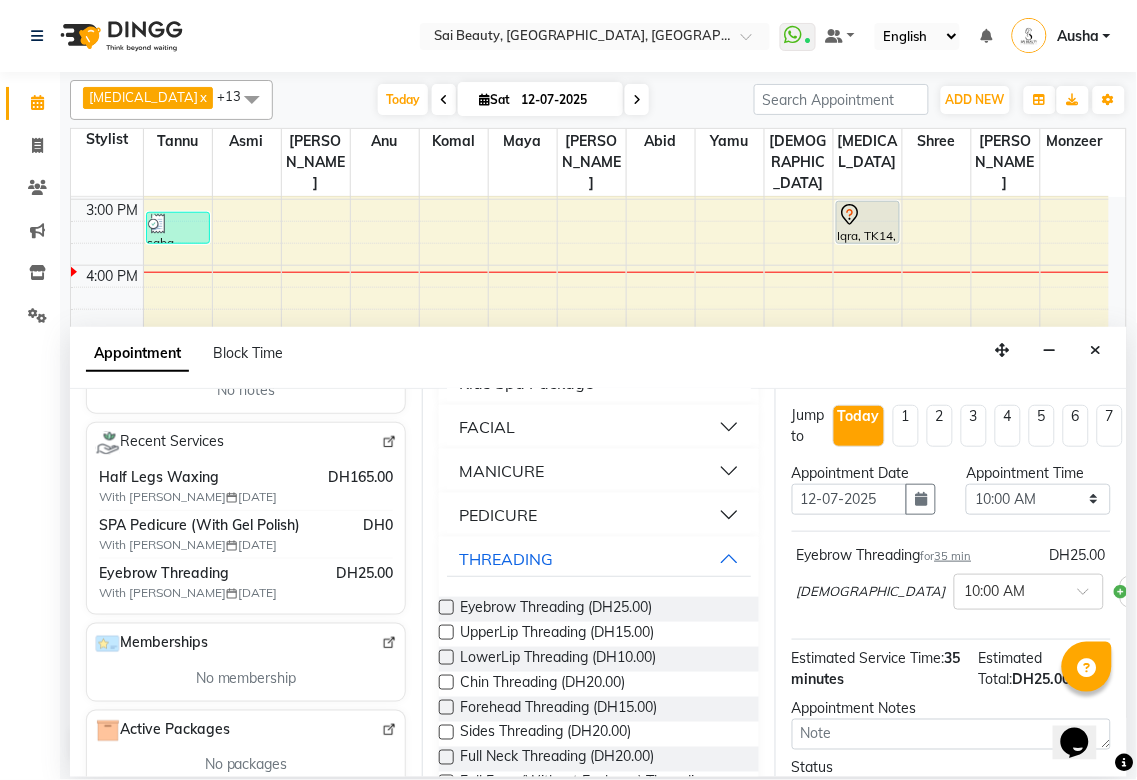 scroll, scrollTop: 222, scrollLeft: 0, axis: vertical 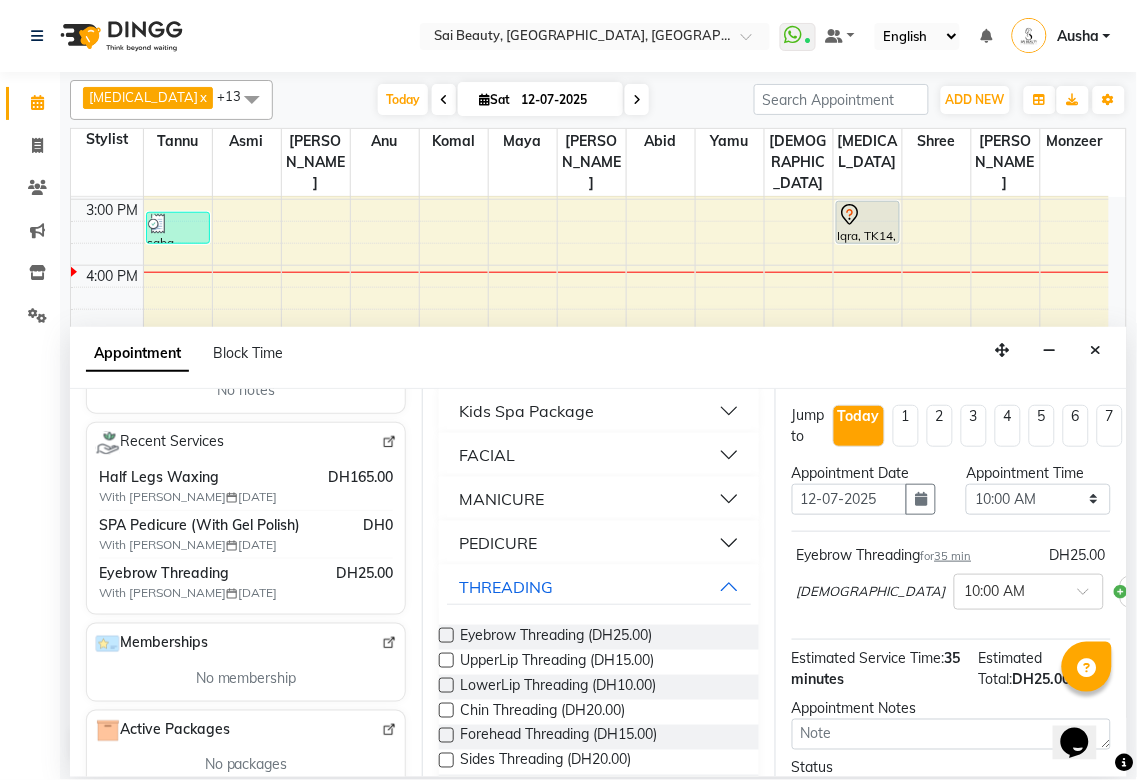 click on "PEDICURE" at bounding box center [498, 543] 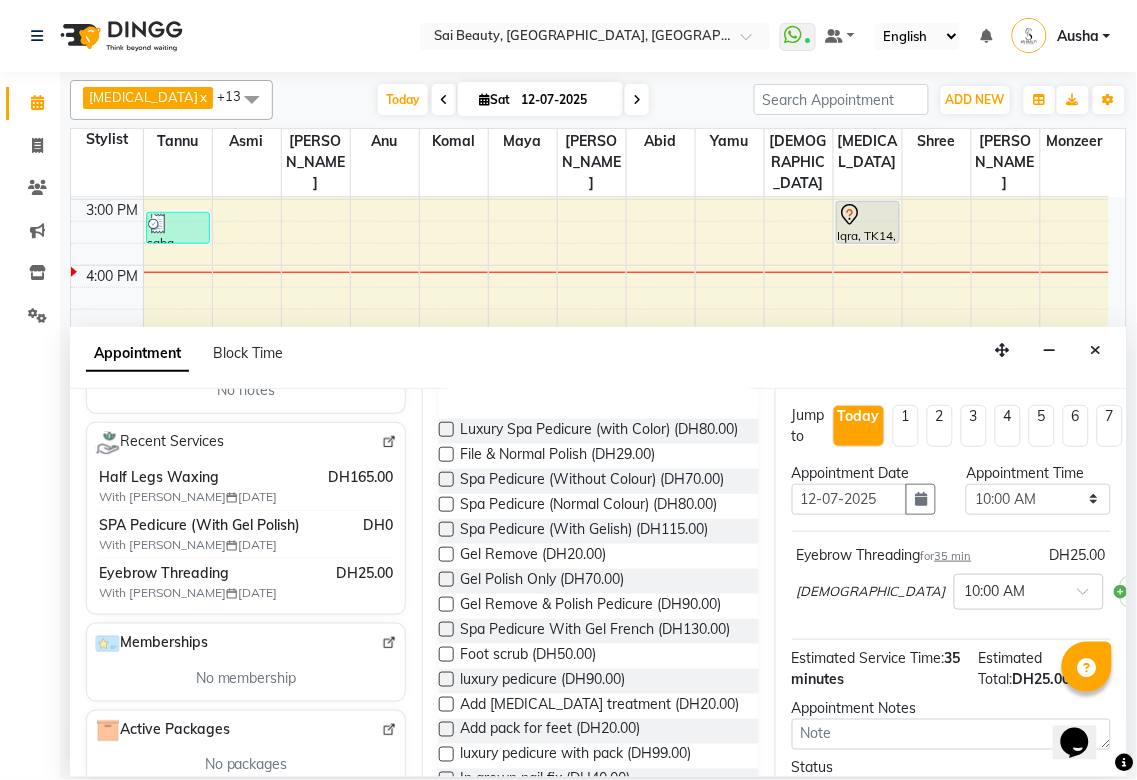 scroll, scrollTop: 395, scrollLeft: 0, axis: vertical 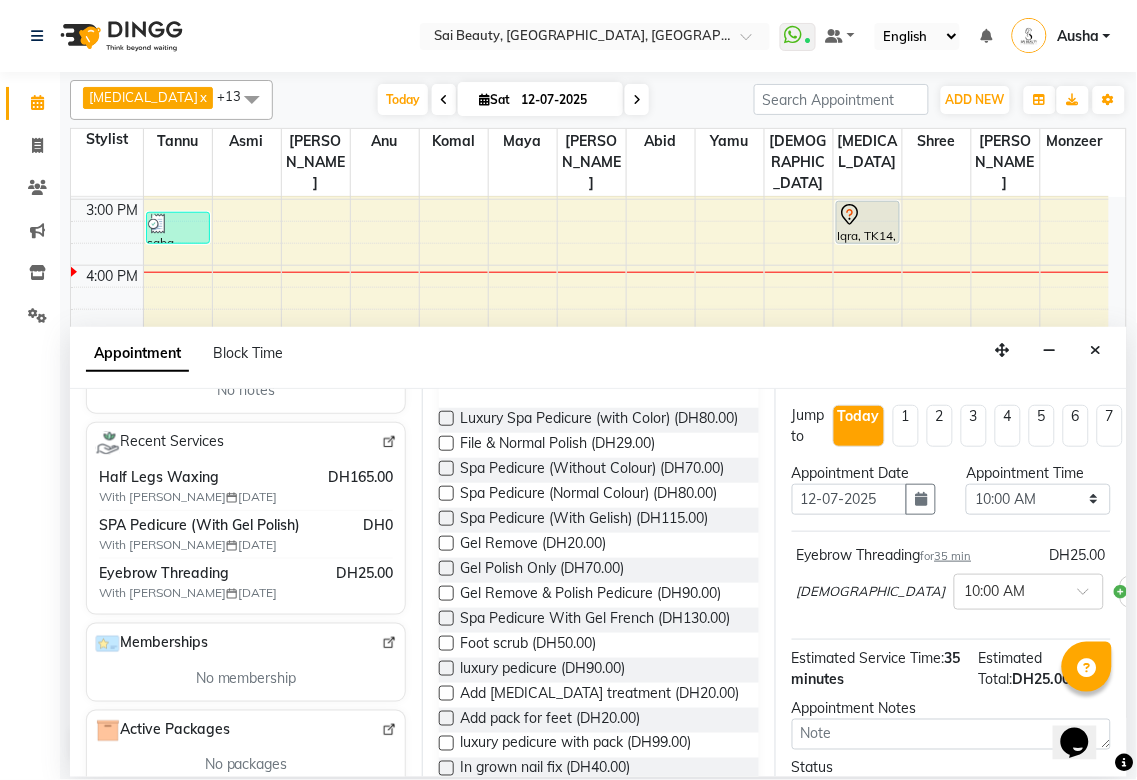 click at bounding box center [446, 518] 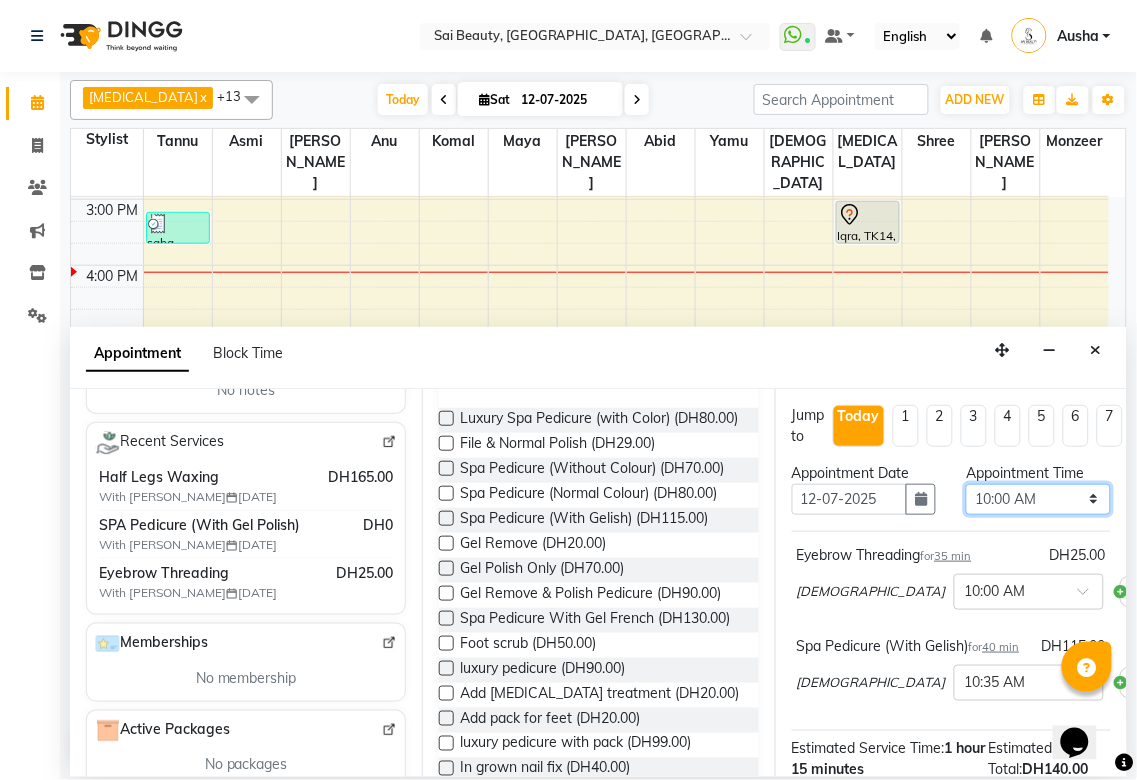 click on "Select 10:00 AM 10:05 AM 10:10 AM 10:15 AM 10:20 AM 10:25 AM 10:30 AM 10:35 AM 10:40 AM 10:45 AM 10:50 AM 10:55 AM 11:00 AM 11:05 AM 11:10 AM 11:15 AM 11:20 AM 11:25 AM 11:30 AM 11:35 AM 11:40 AM 11:45 AM 11:50 AM 11:55 AM 12:00 PM 12:05 PM 12:10 PM 12:15 PM 12:20 PM 12:25 PM 12:30 PM 12:35 PM 12:40 PM 12:45 PM 12:50 PM 12:55 PM 01:00 PM 01:05 PM 01:10 PM 01:15 PM 01:20 PM 01:25 PM 01:30 PM 01:35 PM 01:40 PM 01:45 PM 01:50 PM 01:55 PM 02:00 PM 02:05 PM 02:10 PM 02:15 PM 02:20 PM 02:25 PM 02:30 PM 02:35 PM 02:40 PM 02:45 PM 02:50 PM 02:55 PM 03:00 PM 03:05 PM 03:10 PM 03:15 PM 03:20 PM 03:25 PM 03:30 PM 03:35 PM 03:40 PM 03:45 PM 03:50 PM 03:55 PM 04:00 PM 04:05 PM 04:10 PM 04:15 PM 04:20 PM 04:25 PM 04:30 PM 04:35 PM 04:40 PM 04:45 PM 04:50 PM 04:55 PM 05:00 PM 05:05 PM 05:10 PM 05:15 PM 05:20 PM 05:25 PM 05:30 PM 05:35 PM 05:40 PM 05:45 PM 05:50 PM 05:55 PM 06:00 PM 06:05 PM 06:10 PM 06:15 PM 06:20 PM 06:25 PM 06:30 PM 06:35 PM 06:40 PM 06:45 PM 06:50 PM 06:55 PM 07:00 PM 07:05 PM 07:10 PM 07:15 PM 07:20 PM" at bounding box center (1038, 499) 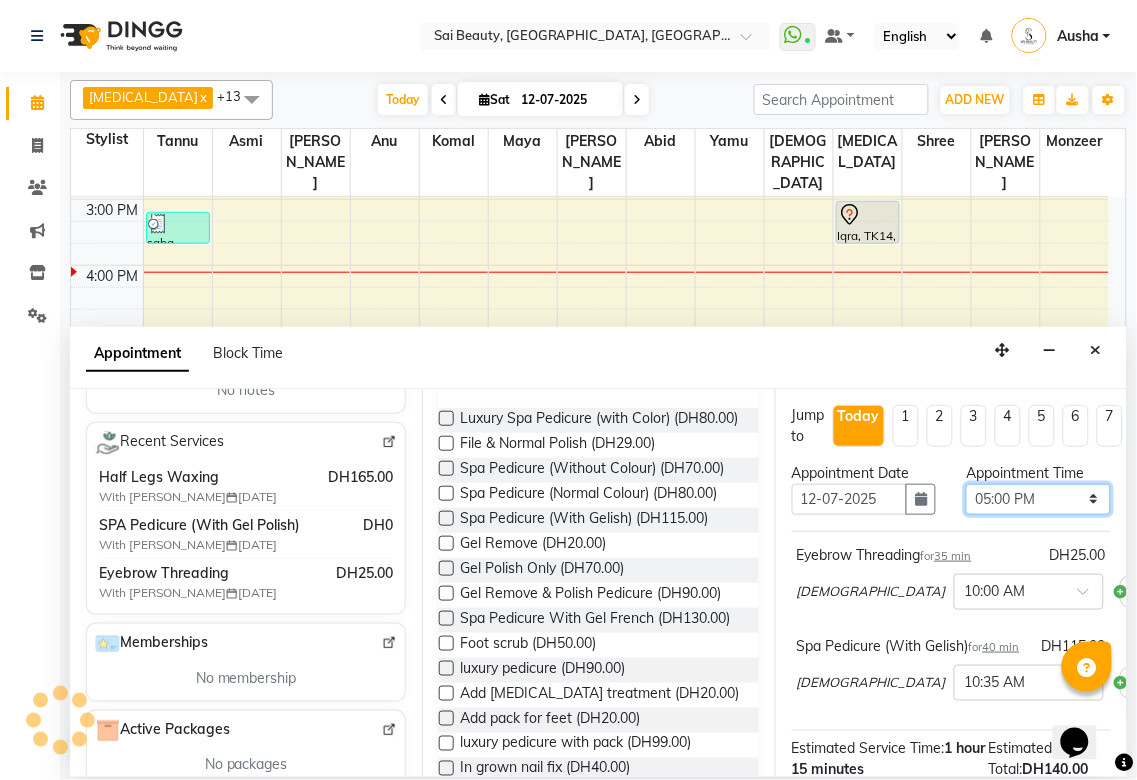 click on "Select 10:00 AM 10:05 AM 10:10 AM 10:15 AM 10:20 AM 10:25 AM 10:30 AM 10:35 AM 10:40 AM 10:45 AM 10:50 AM 10:55 AM 11:00 AM 11:05 AM 11:10 AM 11:15 AM 11:20 AM 11:25 AM 11:30 AM 11:35 AM 11:40 AM 11:45 AM 11:50 AM 11:55 AM 12:00 PM 12:05 PM 12:10 PM 12:15 PM 12:20 PM 12:25 PM 12:30 PM 12:35 PM 12:40 PM 12:45 PM 12:50 PM 12:55 PM 01:00 PM 01:05 PM 01:10 PM 01:15 PM 01:20 PM 01:25 PM 01:30 PM 01:35 PM 01:40 PM 01:45 PM 01:50 PM 01:55 PM 02:00 PM 02:05 PM 02:10 PM 02:15 PM 02:20 PM 02:25 PM 02:30 PM 02:35 PM 02:40 PM 02:45 PM 02:50 PM 02:55 PM 03:00 PM 03:05 PM 03:10 PM 03:15 PM 03:20 PM 03:25 PM 03:30 PM 03:35 PM 03:40 PM 03:45 PM 03:50 PM 03:55 PM 04:00 PM 04:05 PM 04:10 PM 04:15 PM 04:20 PM 04:25 PM 04:30 PM 04:35 PM 04:40 PM 04:45 PM 04:50 PM 04:55 PM 05:00 PM 05:05 PM 05:10 PM 05:15 PM 05:20 PM 05:25 PM 05:30 PM 05:35 PM 05:40 PM 05:45 PM 05:50 PM 05:55 PM 06:00 PM 06:05 PM 06:10 PM 06:15 PM 06:20 PM 06:25 PM 06:30 PM 06:35 PM 06:40 PM 06:45 PM 06:50 PM 06:55 PM 07:00 PM 07:05 PM 07:10 PM 07:15 PM 07:20 PM" at bounding box center [1038, 499] 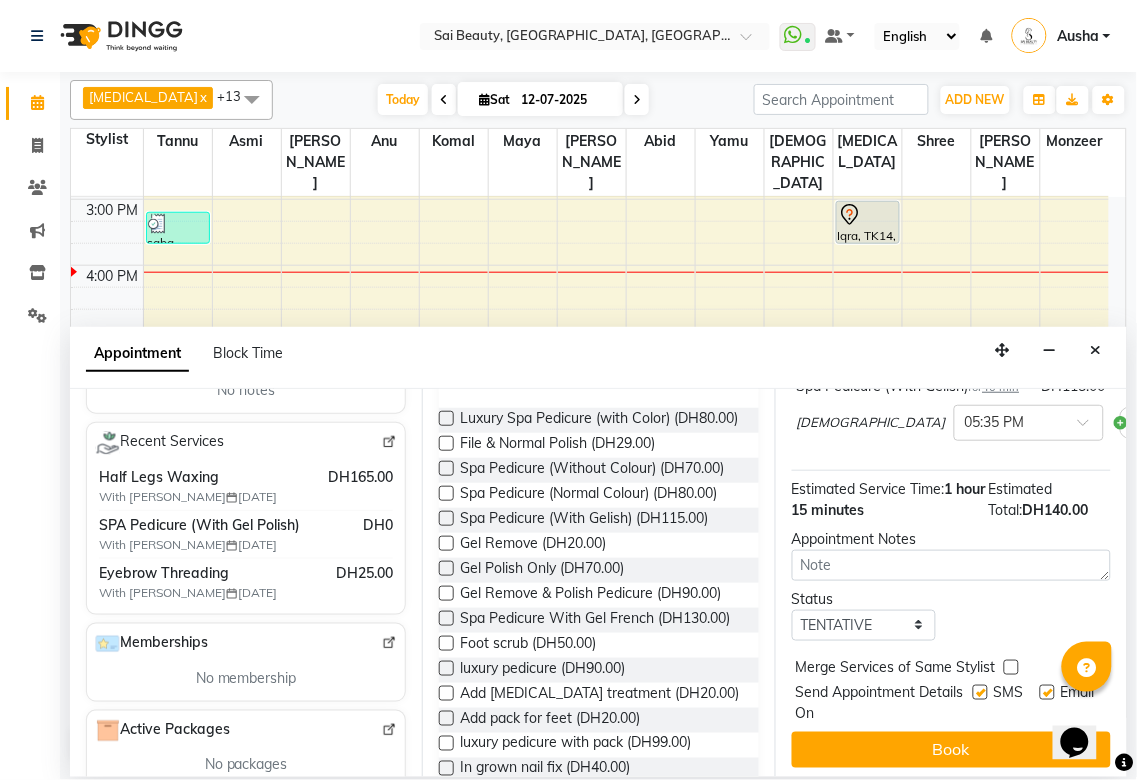 scroll, scrollTop: 305, scrollLeft: 0, axis: vertical 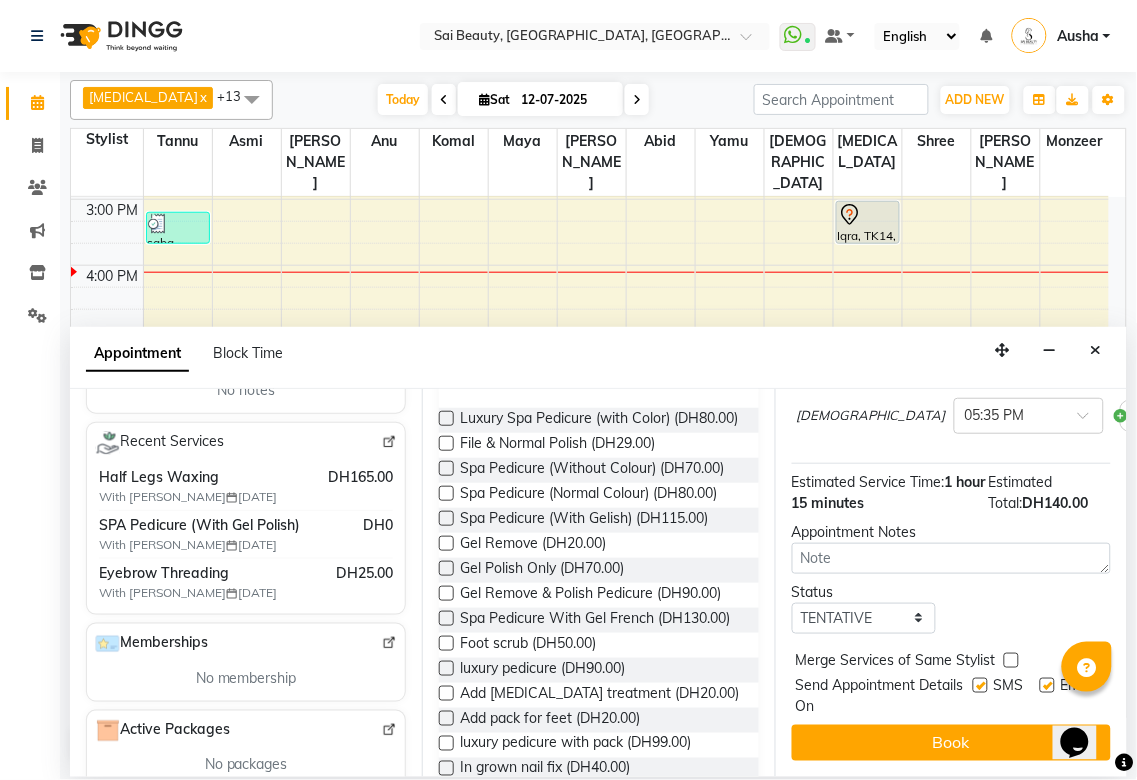 click at bounding box center (1011, 660) 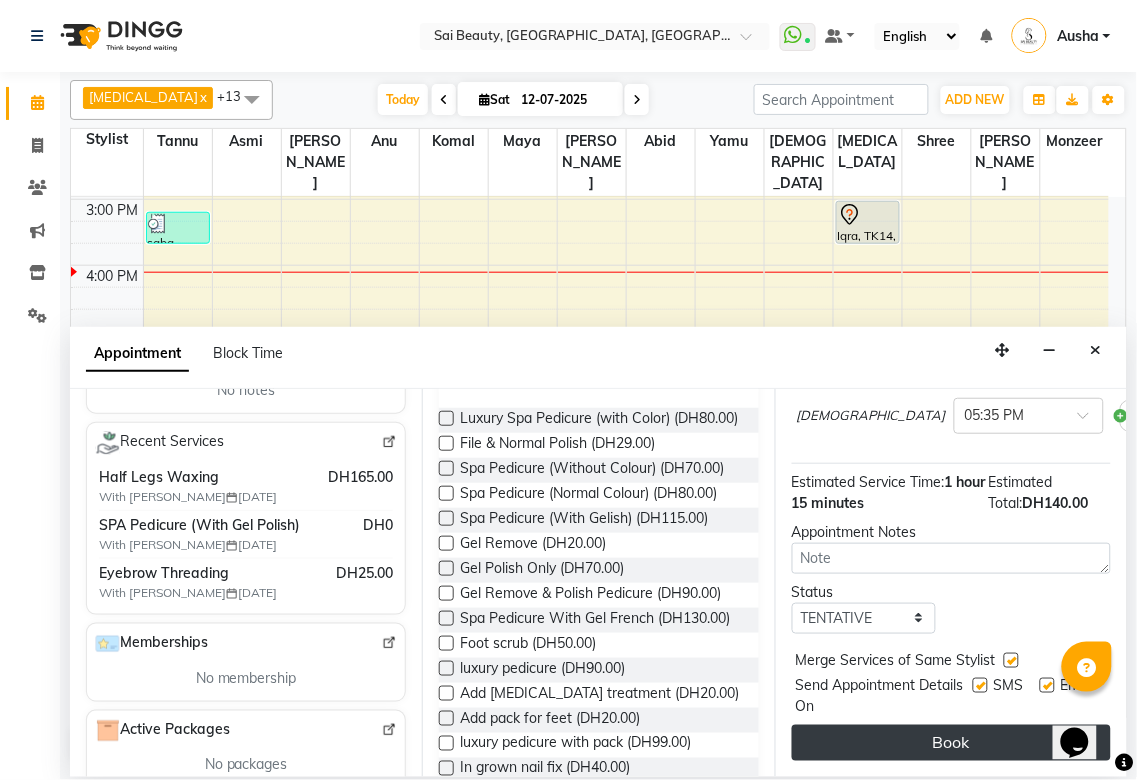 click on "Book" at bounding box center [951, 743] 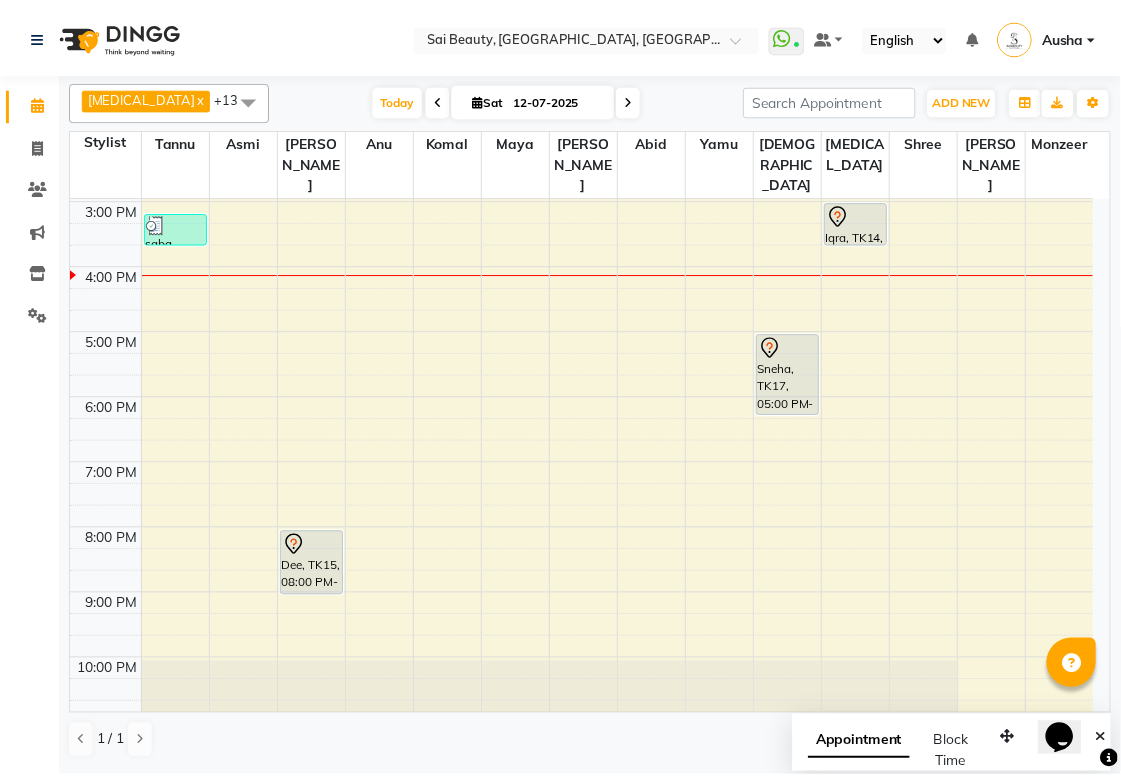 scroll, scrollTop: 237, scrollLeft: 0, axis: vertical 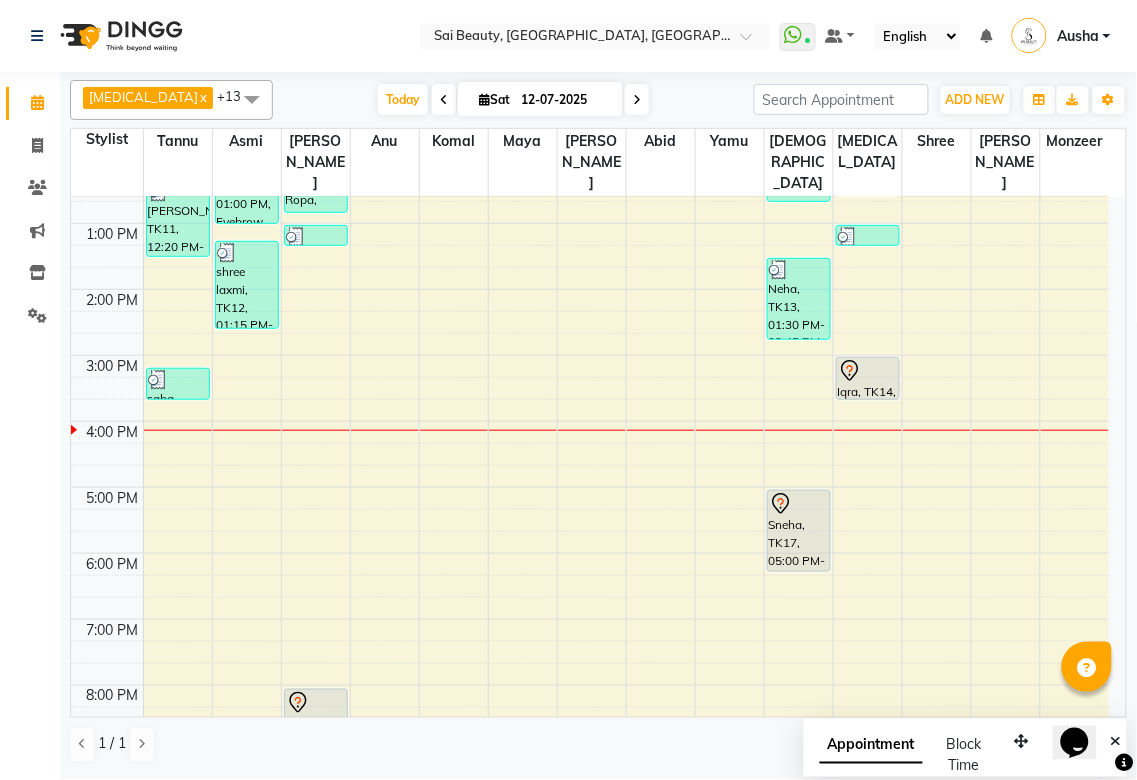 click at bounding box center [868, 371] 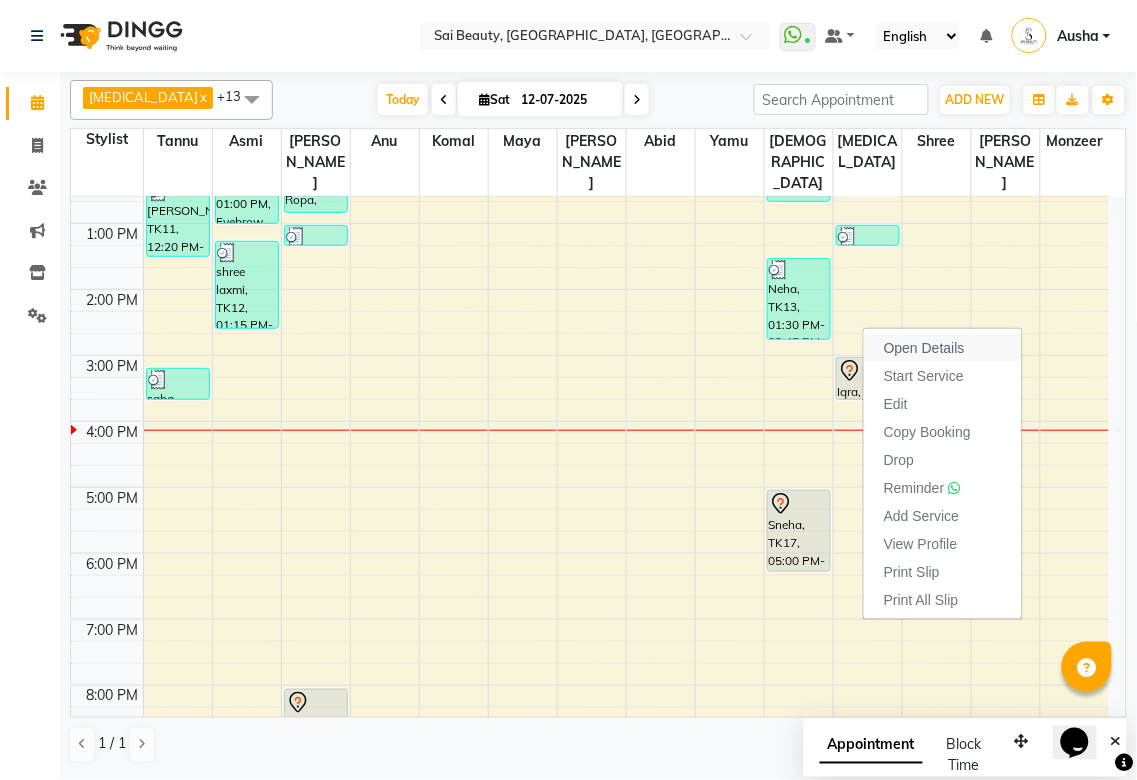 click on "Open Details" at bounding box center (943, 348) 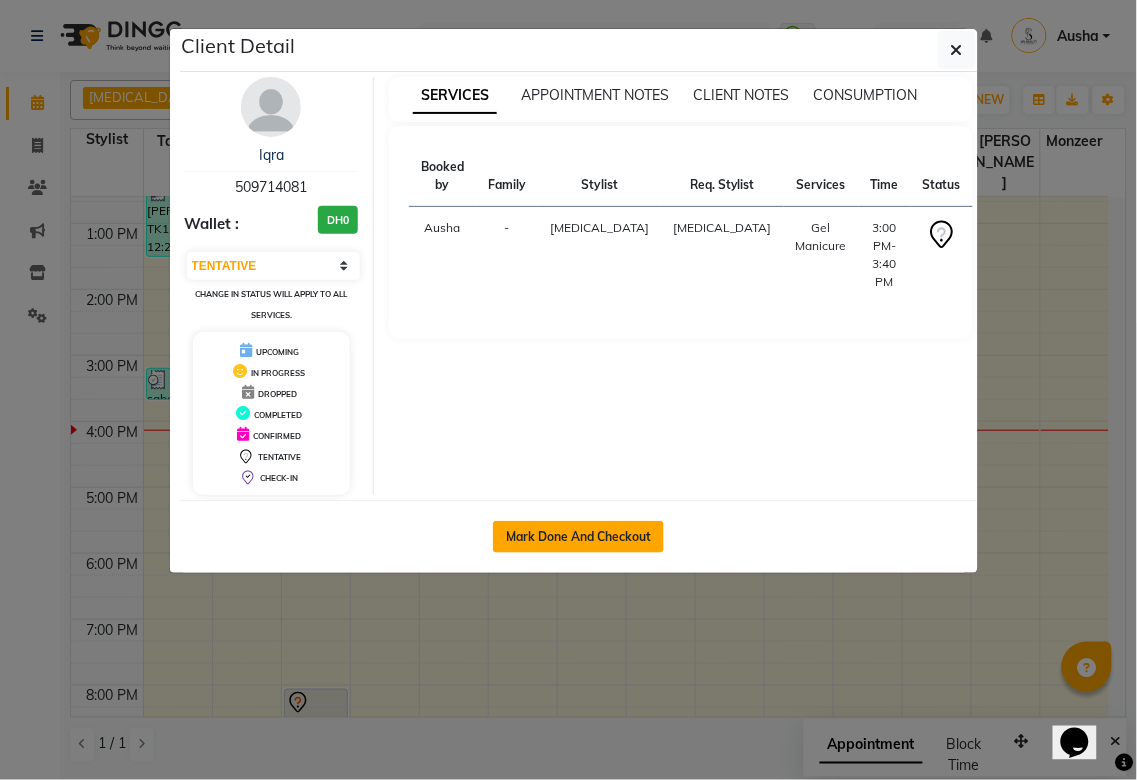 click on "Mark Done And Checkout" 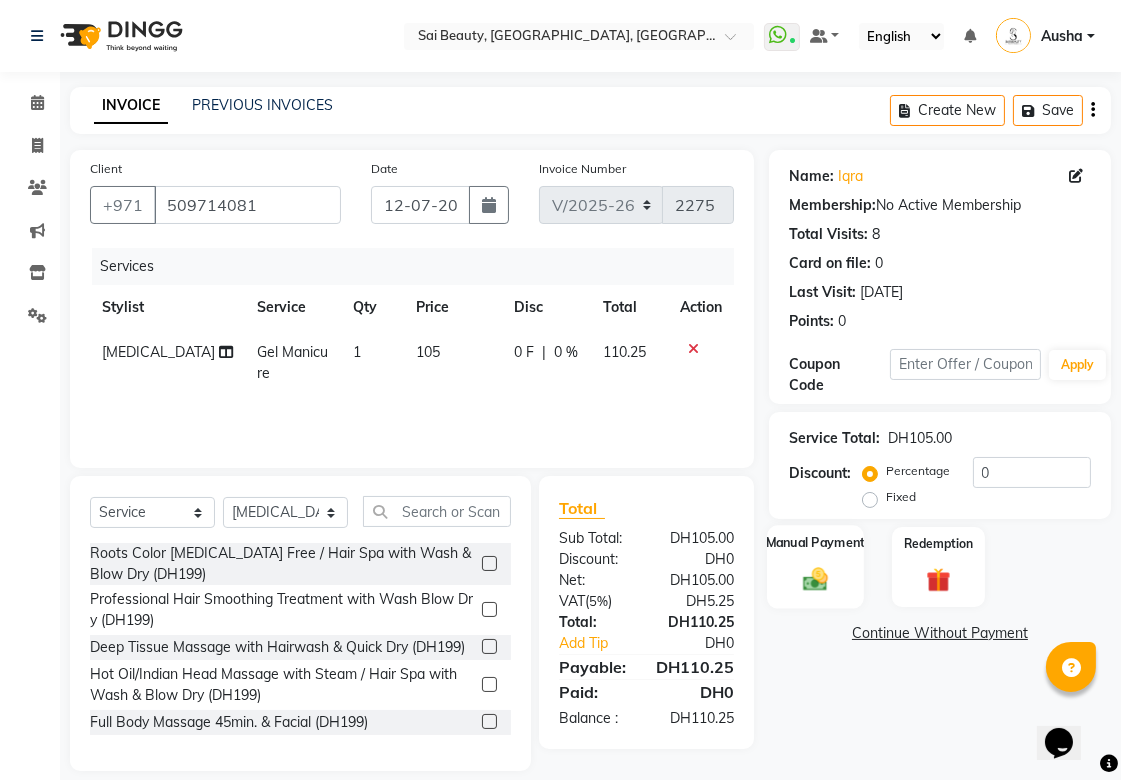 click 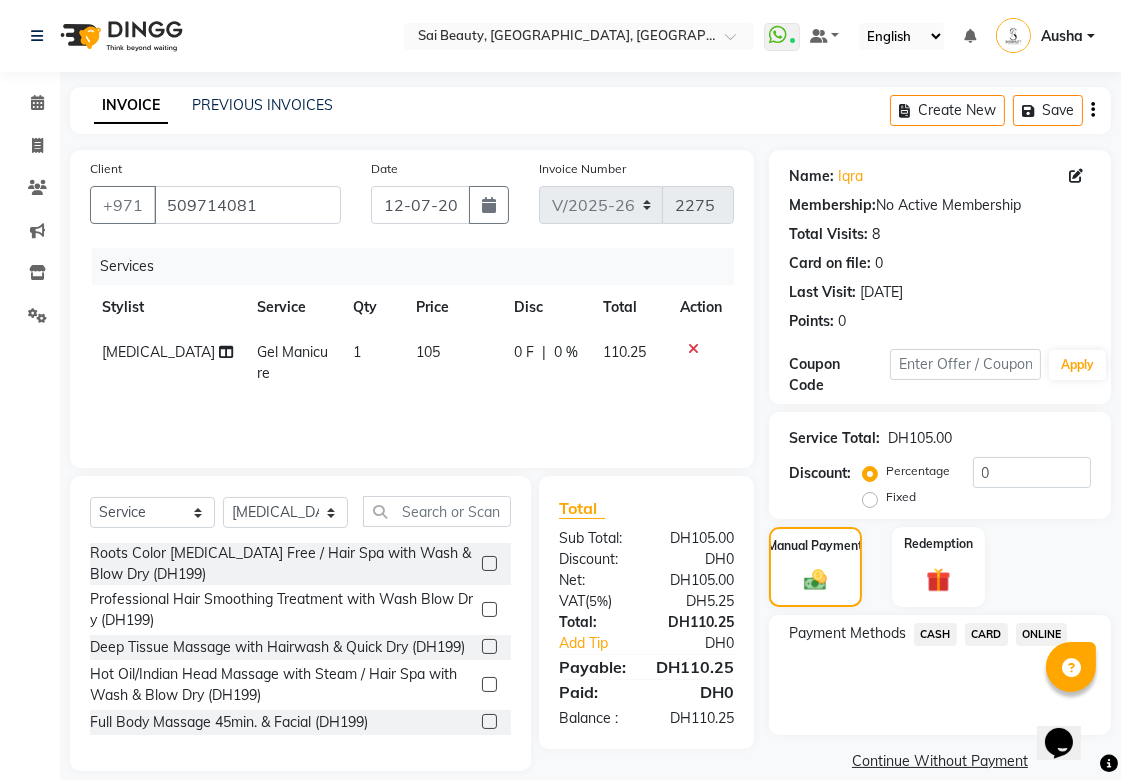 click on "CARD" 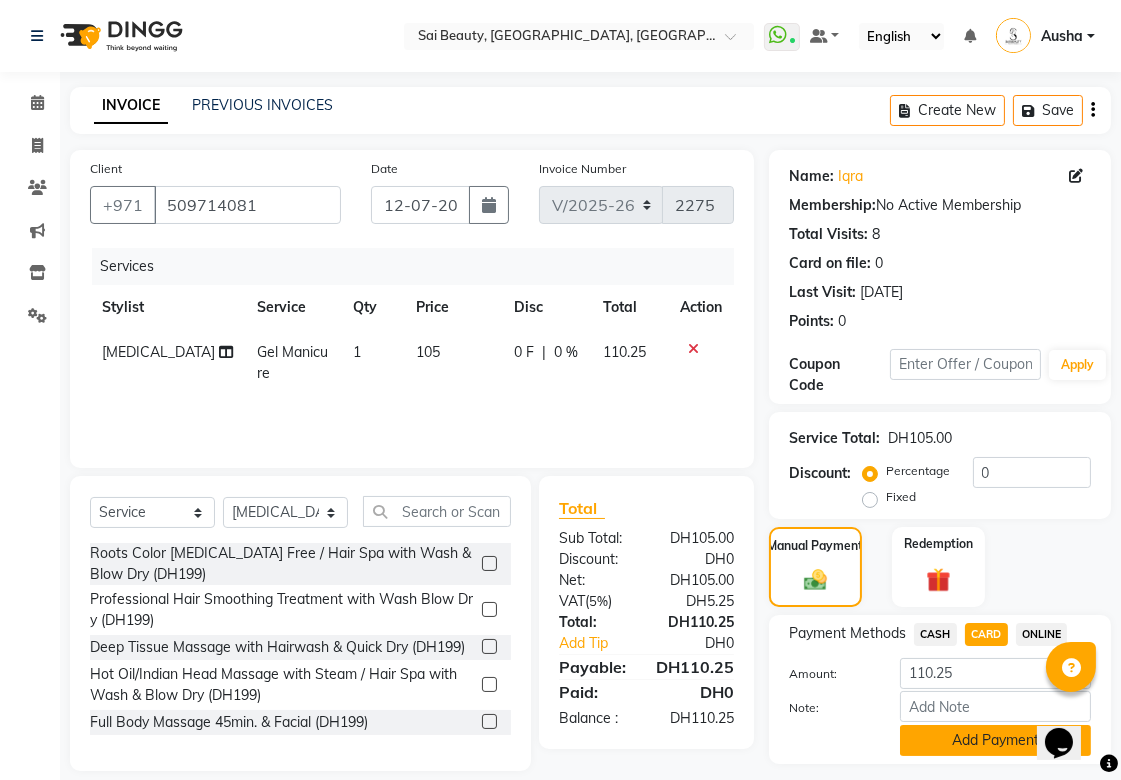 click on "Add Payment" 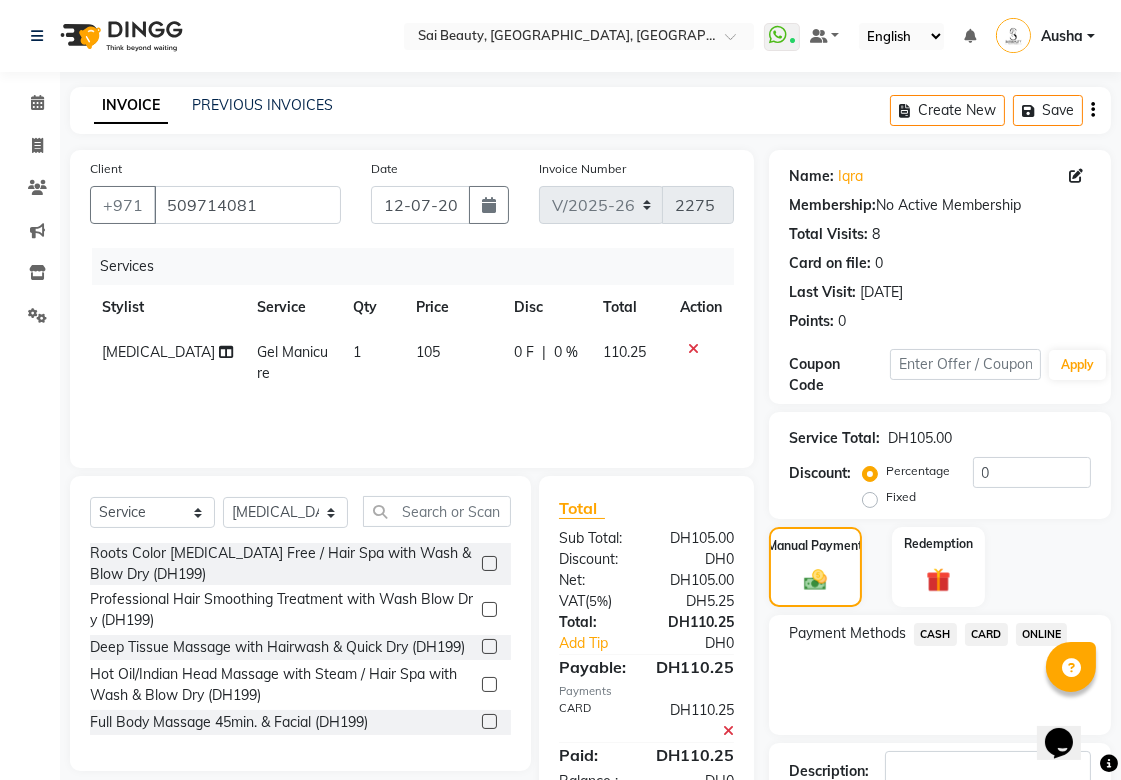 scroll, scrollTop: 138, scrollLeft: 0, axis: vertical 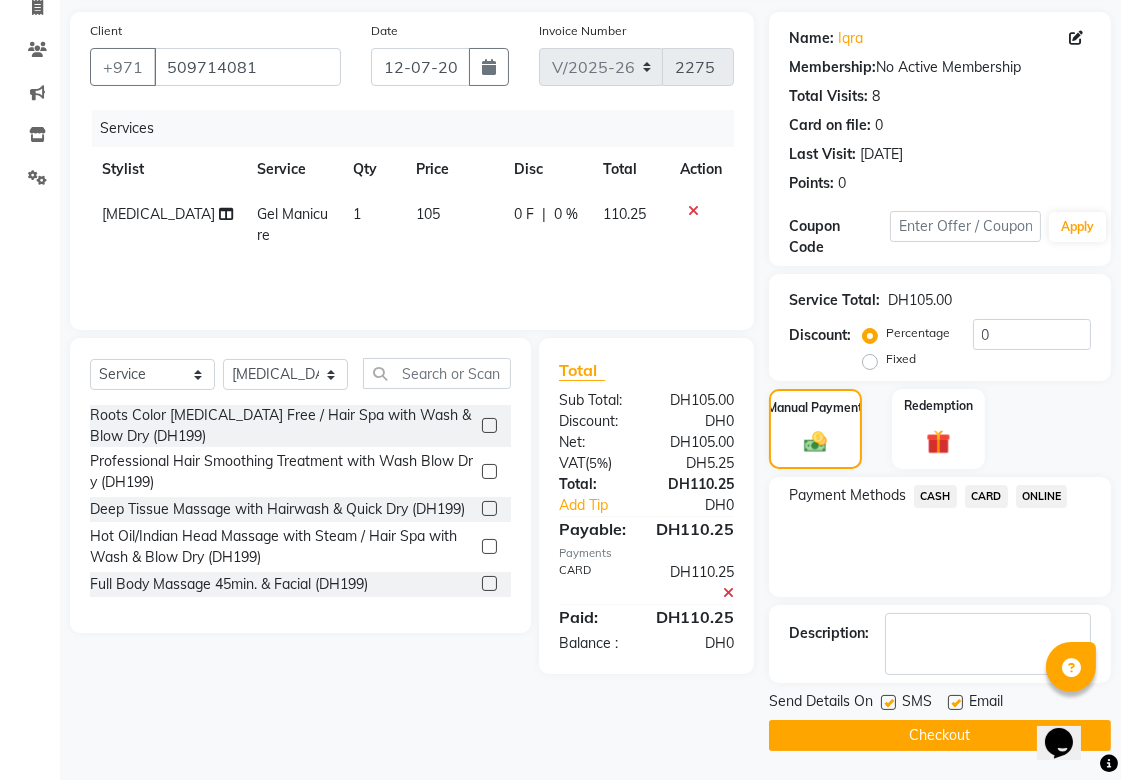 click on "Checkout" 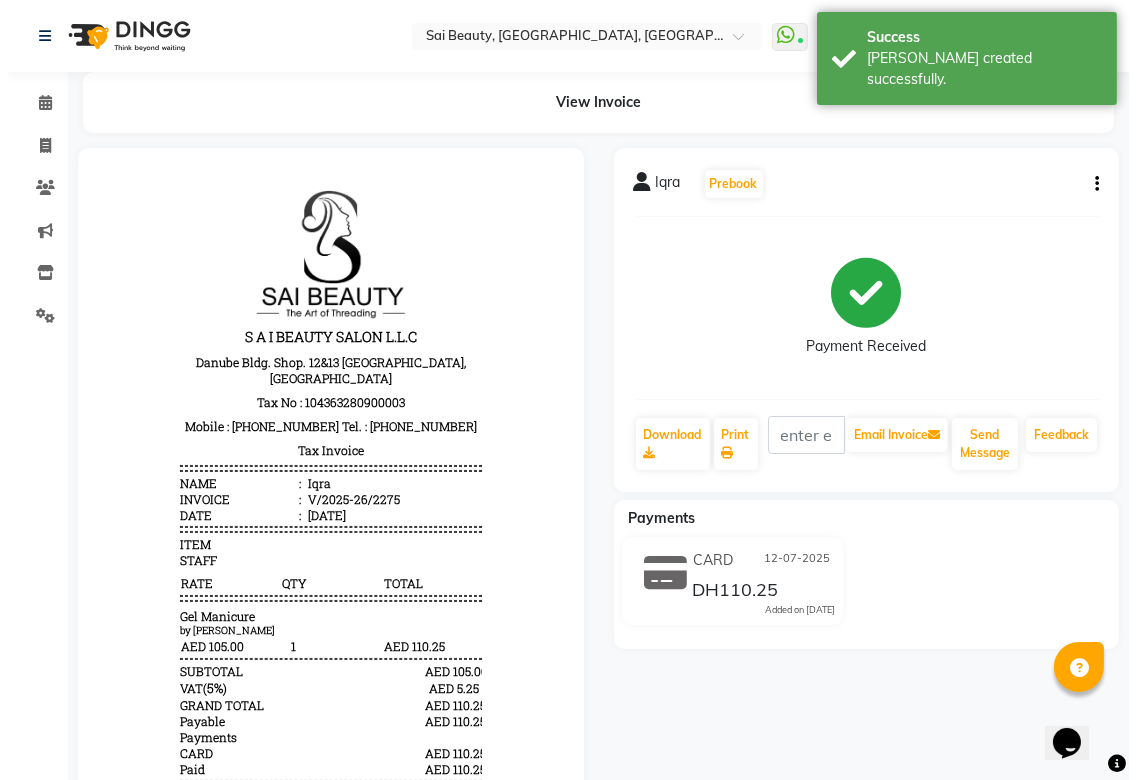 scroll, scrollTop: 0, scrollLeft: 0, axis: both 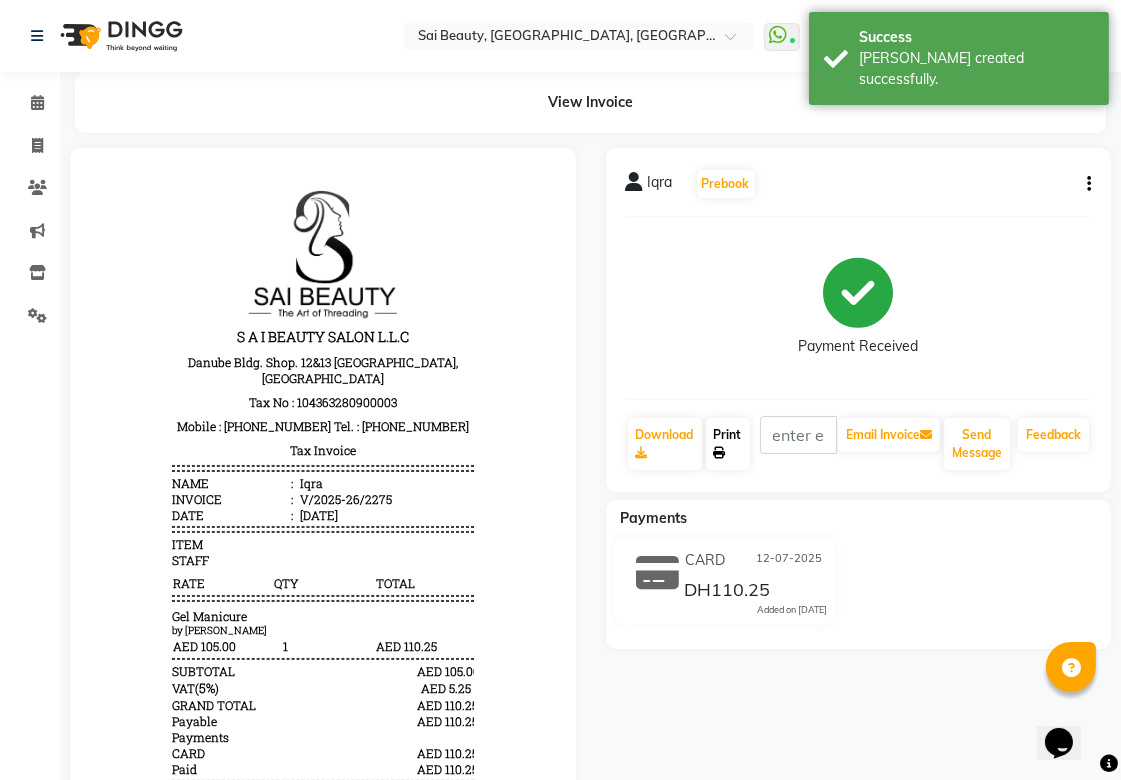 click on "Print" 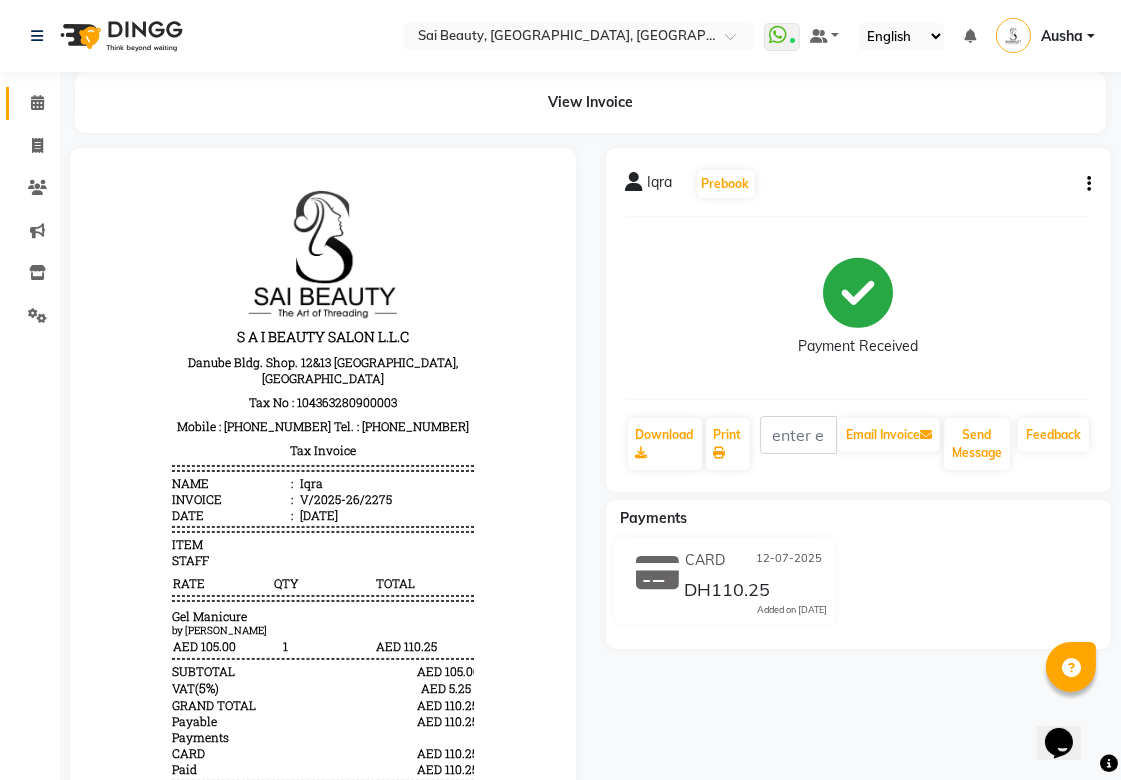 click 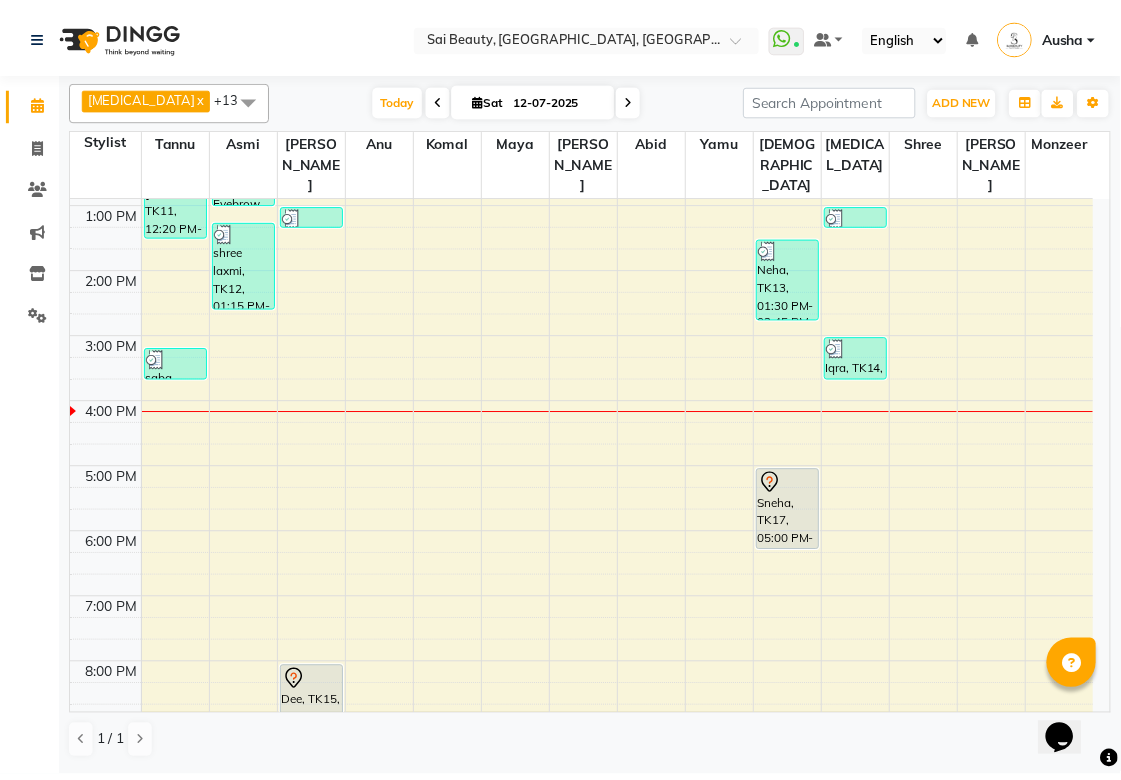 scroll, scrollTop: 220, scrollLeft: 0, axis: vertical 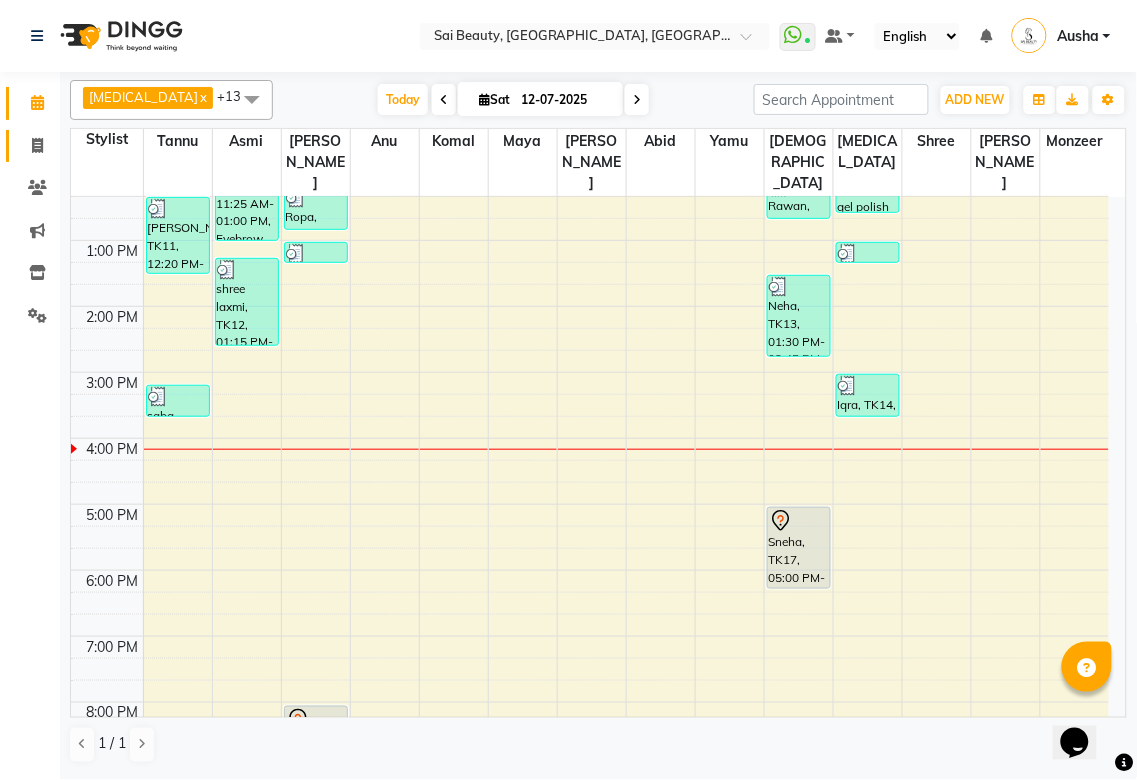 click 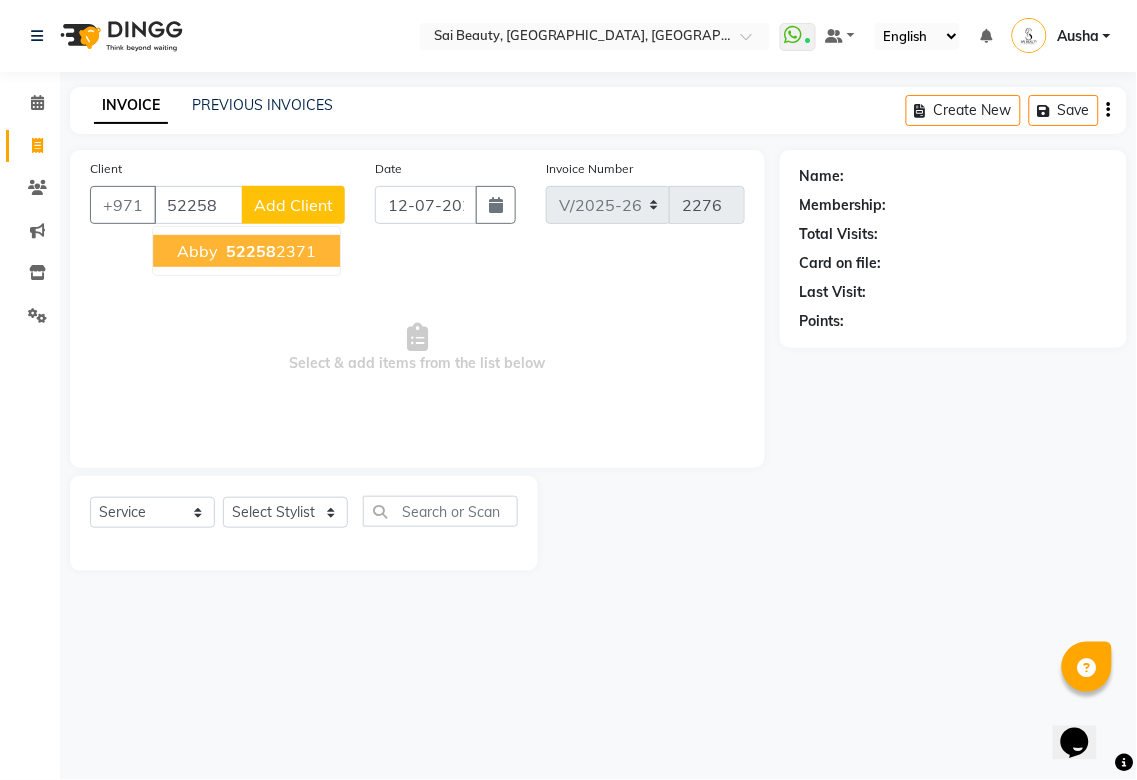 click on "52258 2371" at bounding box center (269, 251) 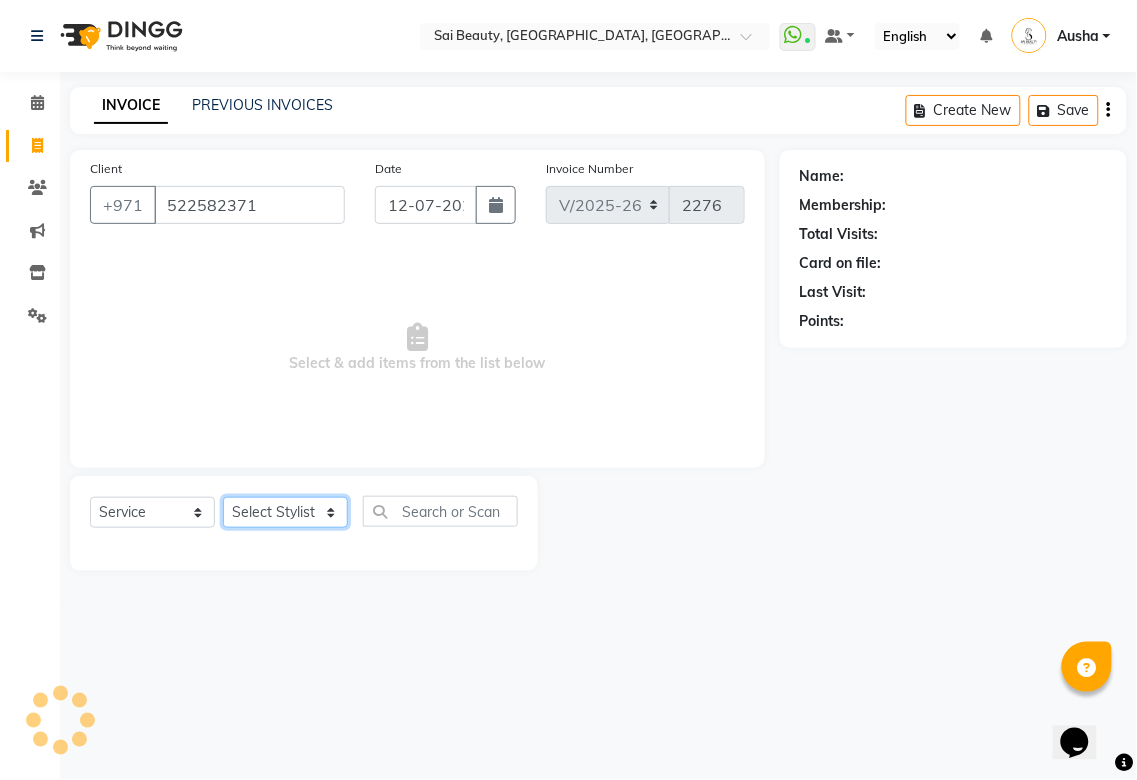 click on "Select Stylist [PERSON_NAME][MEDICAL_DATA] [PERSON_NAME] Asmi Ausha [PERSON_NAME] Gita [PERSON_NAME] Monzeer shree [PERSON_NAME] [PERSON_NAME] Surakcha [PERSON_NAME] Yamu" 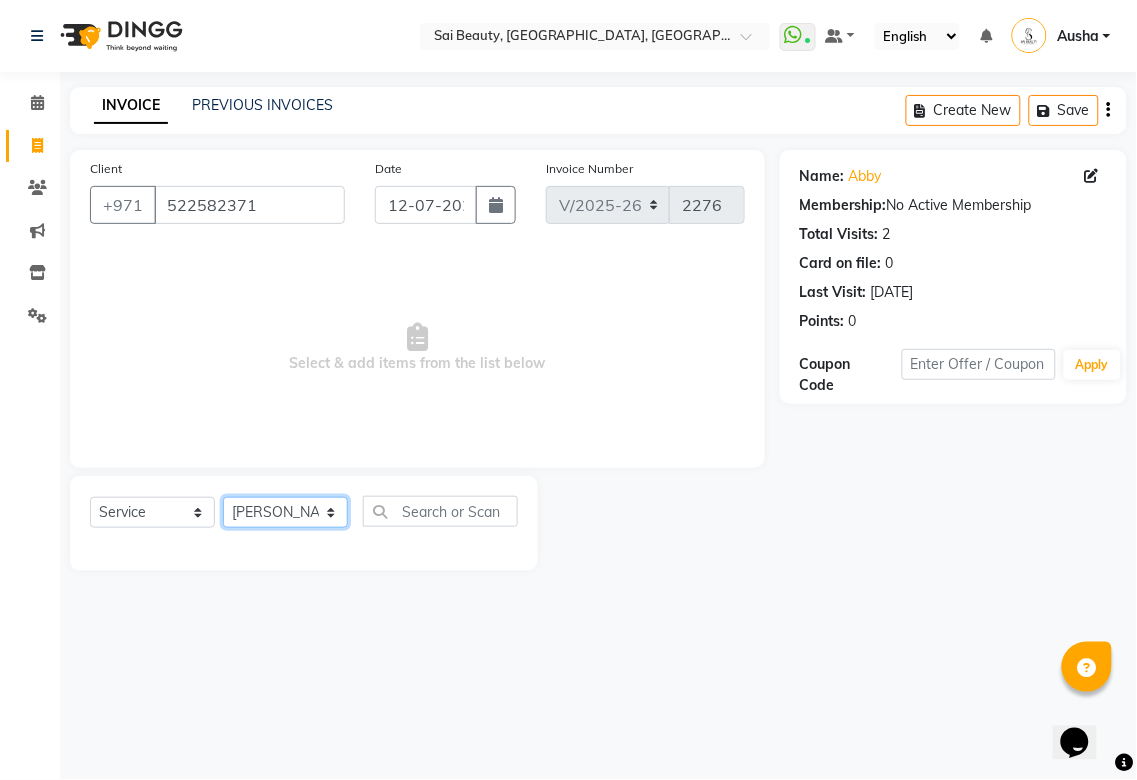 click on "Select Stylist [PERSON_NAME][MEDICAL_DATA] [PERSON_NAME] Asmi Ausha [PERSON_NAME] Gita [PERSON_NAME] Monzeer shree [PERSON_NAME] [PERSON_NAME] Surakcha [PERSON_NAME] Yamu" 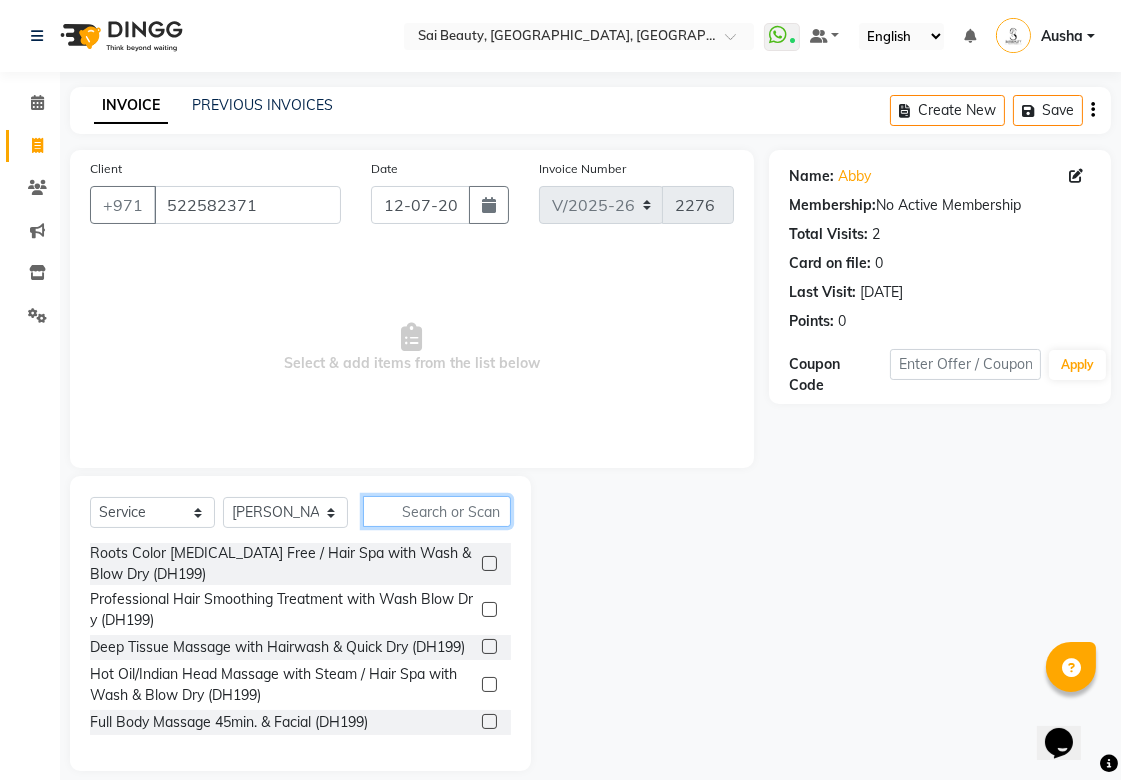 click 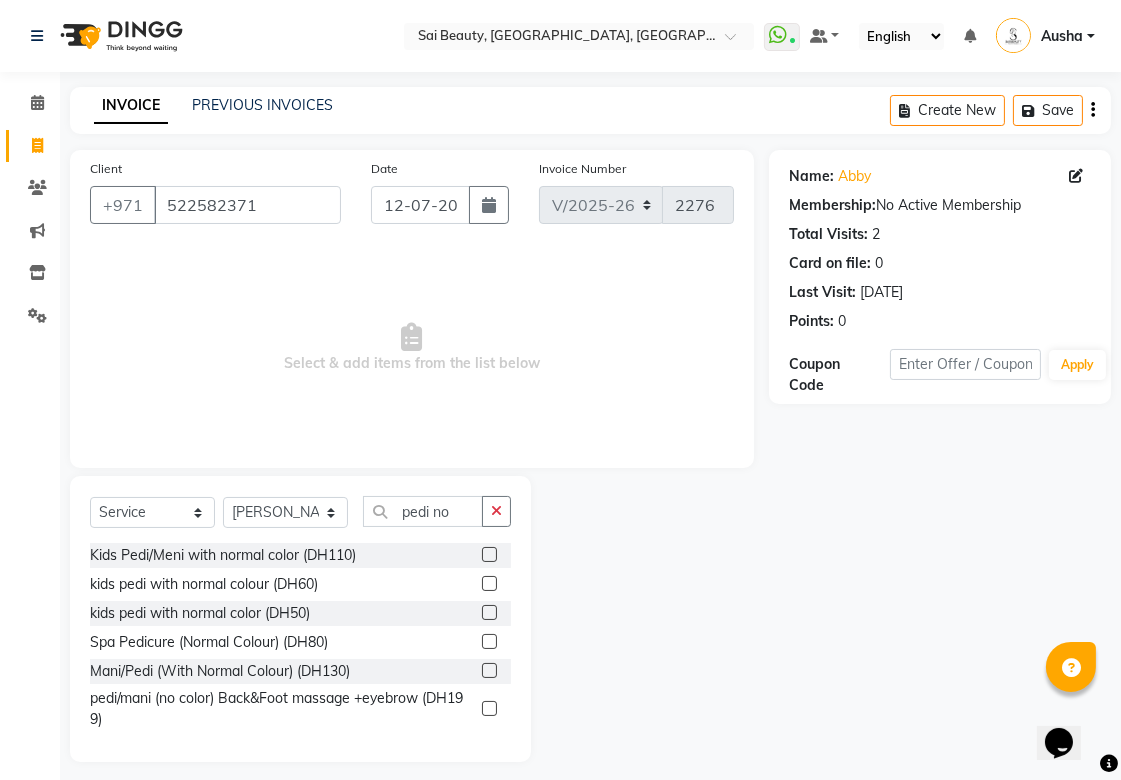 click 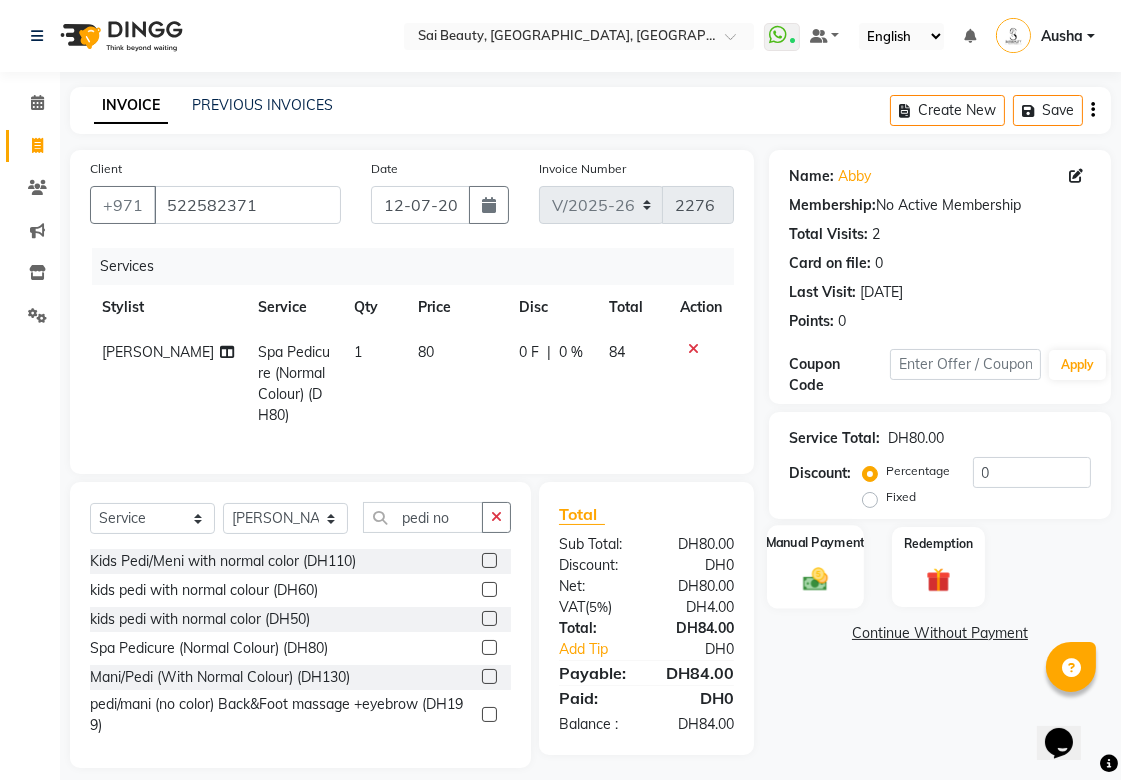 click 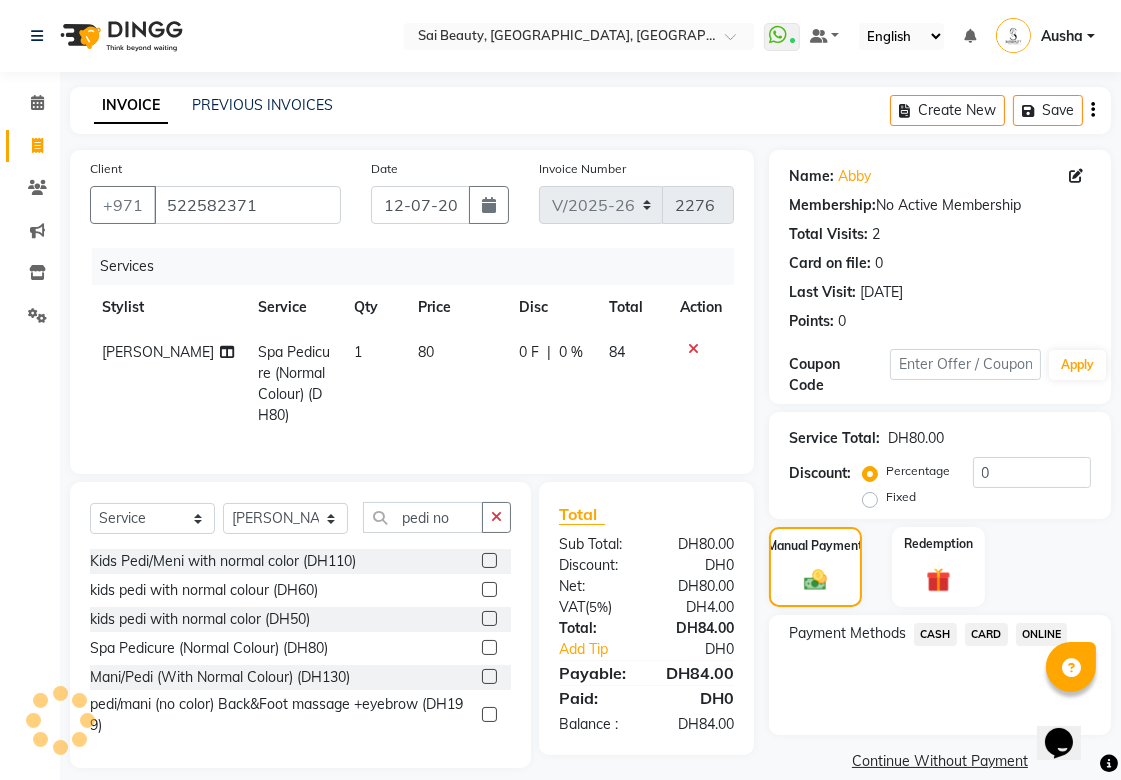 click on "CASH" 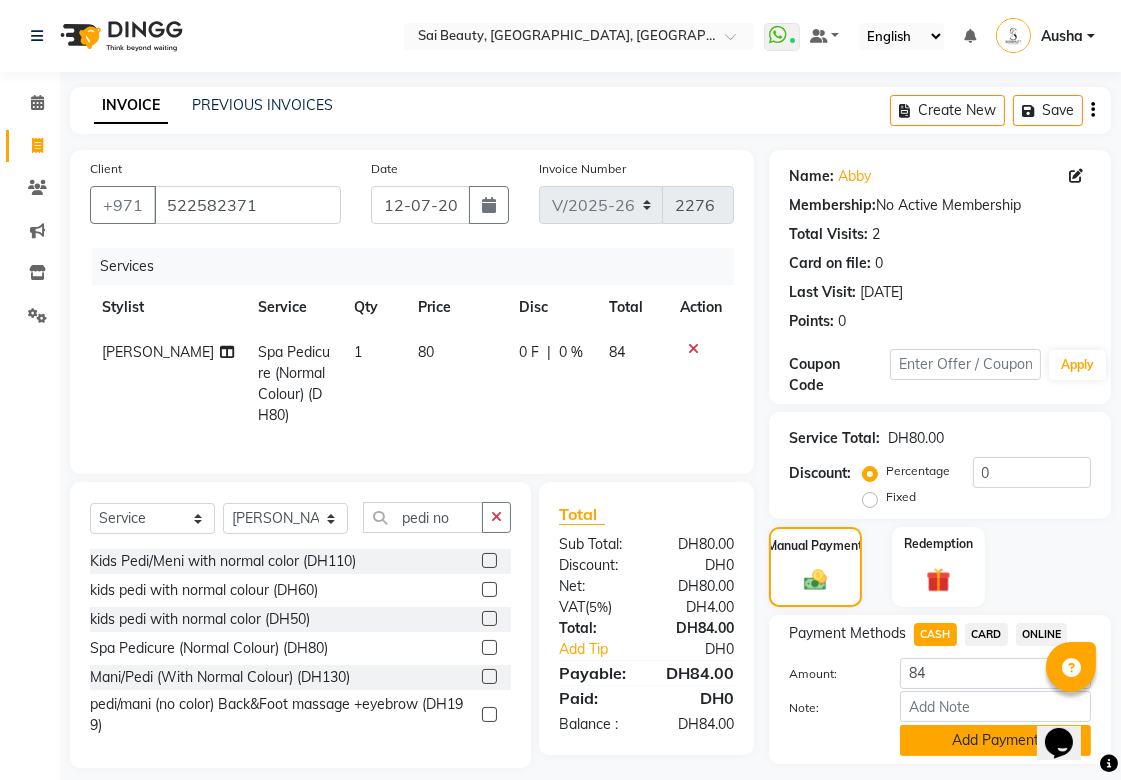 click on "Add Payment" 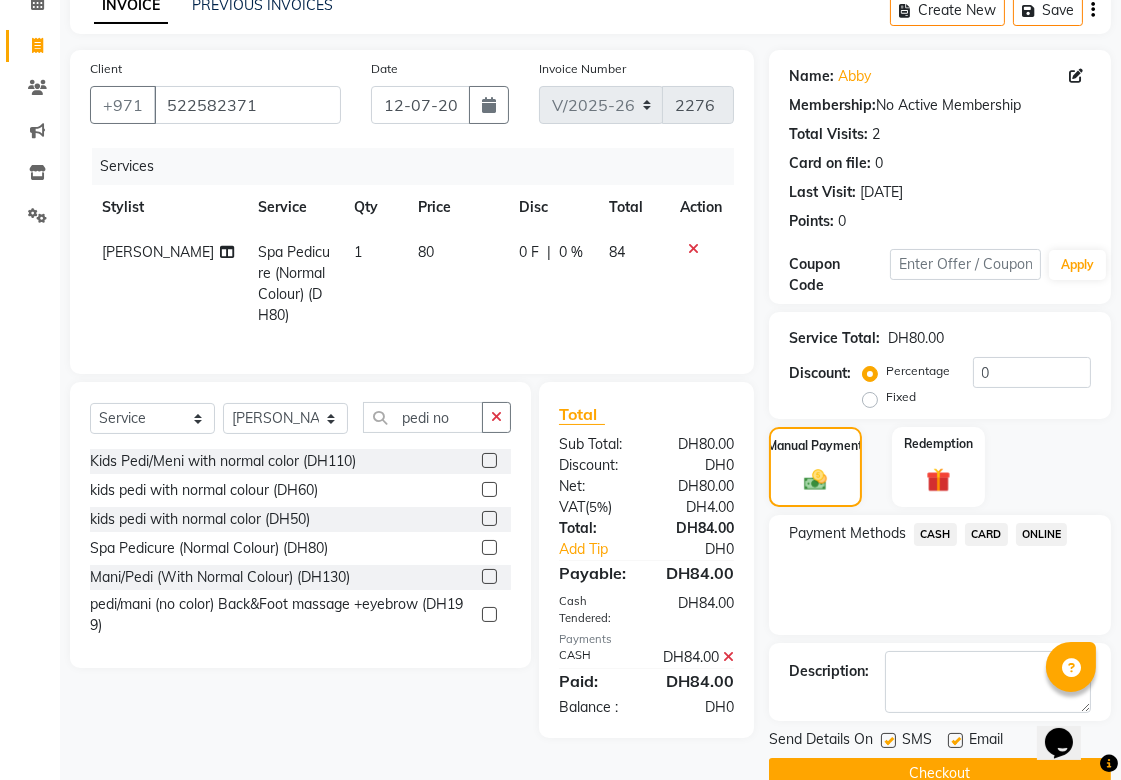 scroll, scrollTop: 138, scrollLeft: 0, axis: vertical 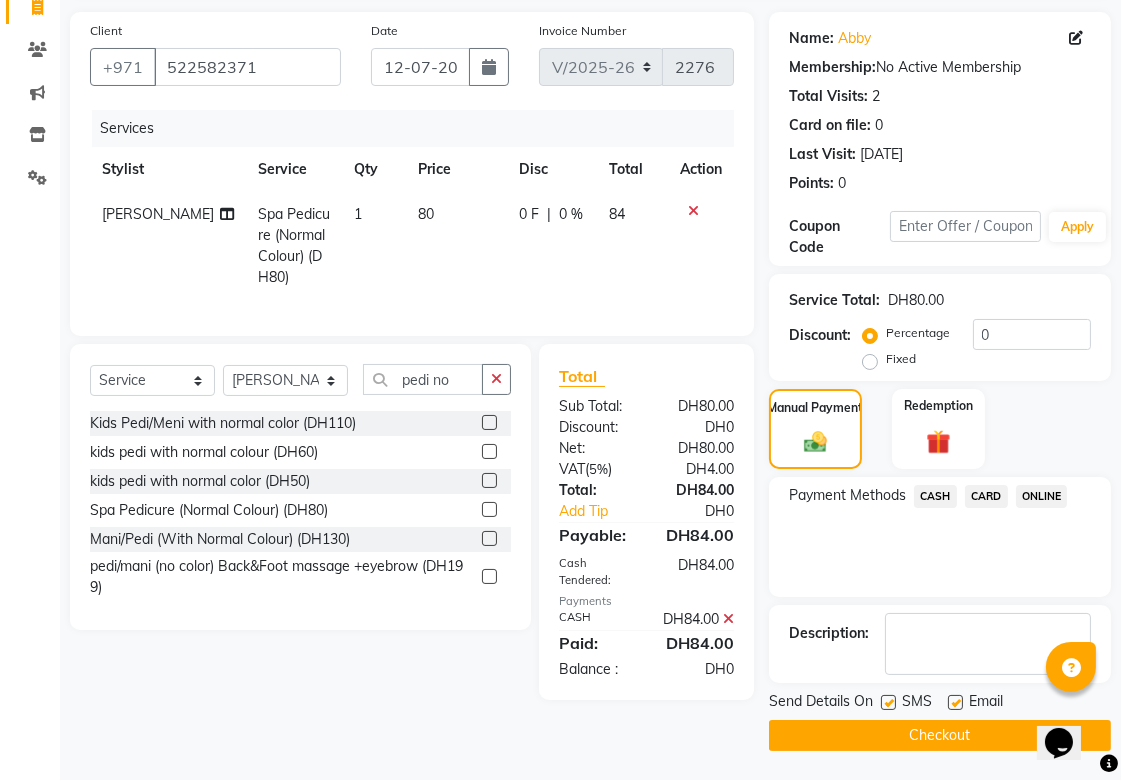 click on "Checkout" 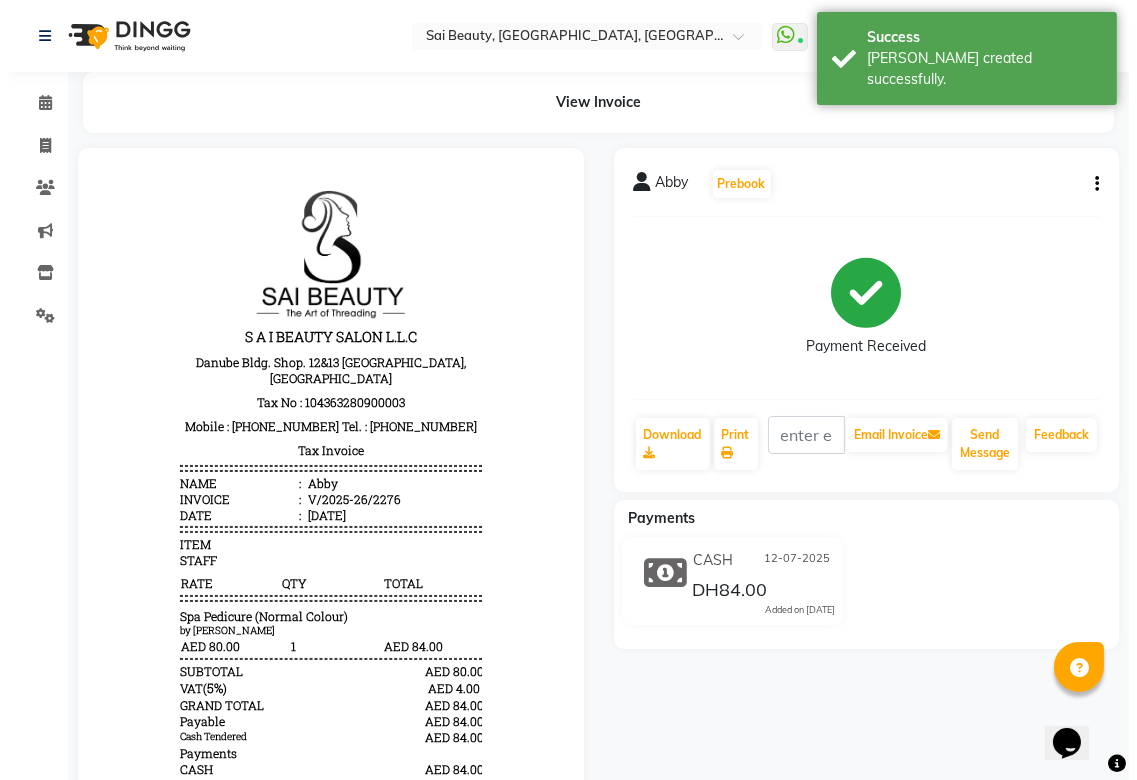 scroll, scrollTop: 0, scrollLeft: 0, axis: both 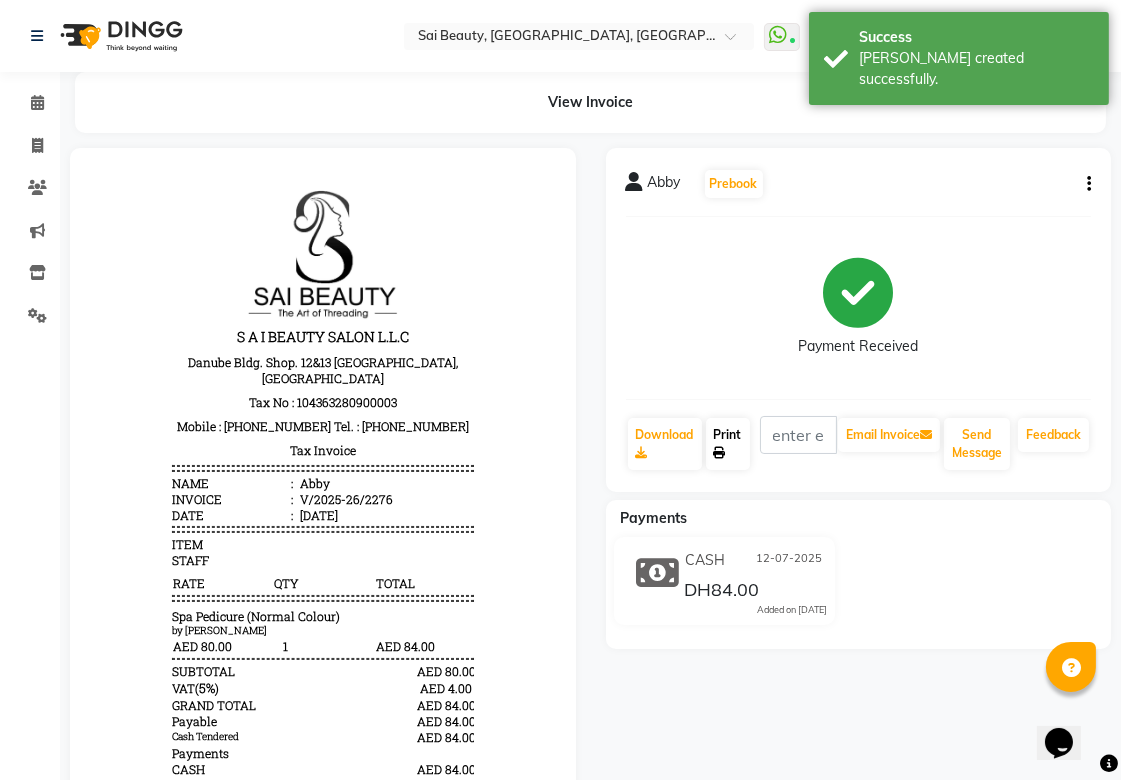click on "Print" 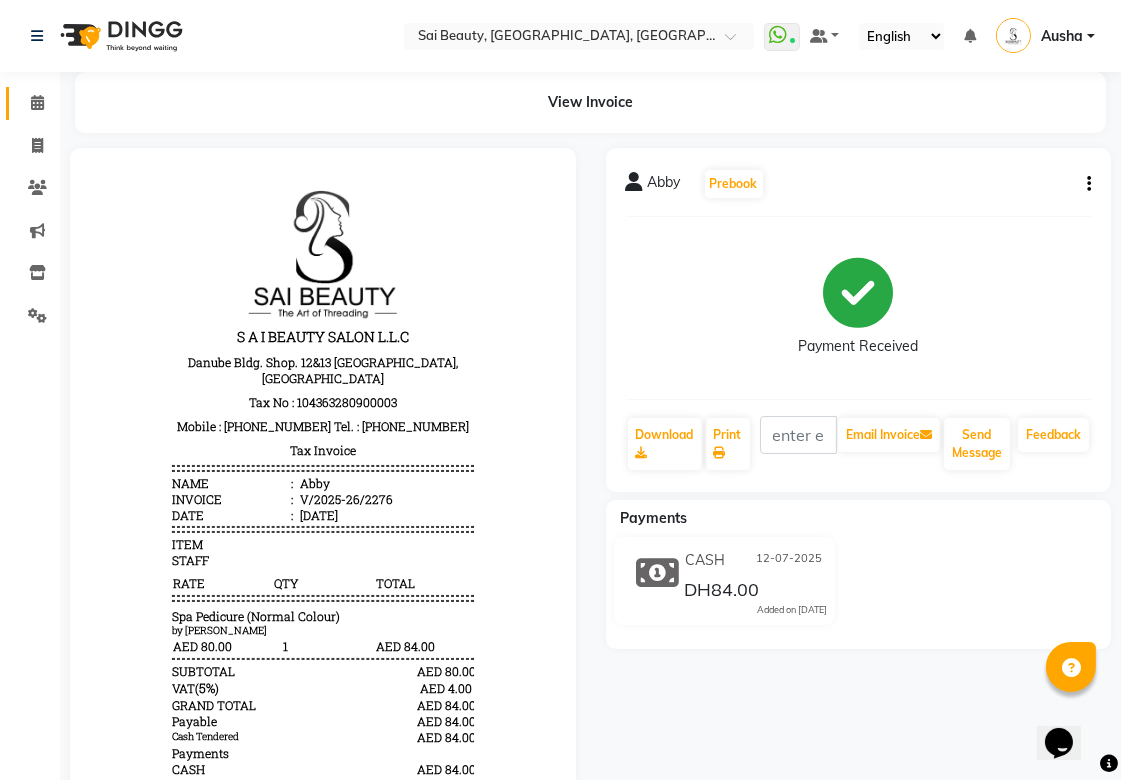 click 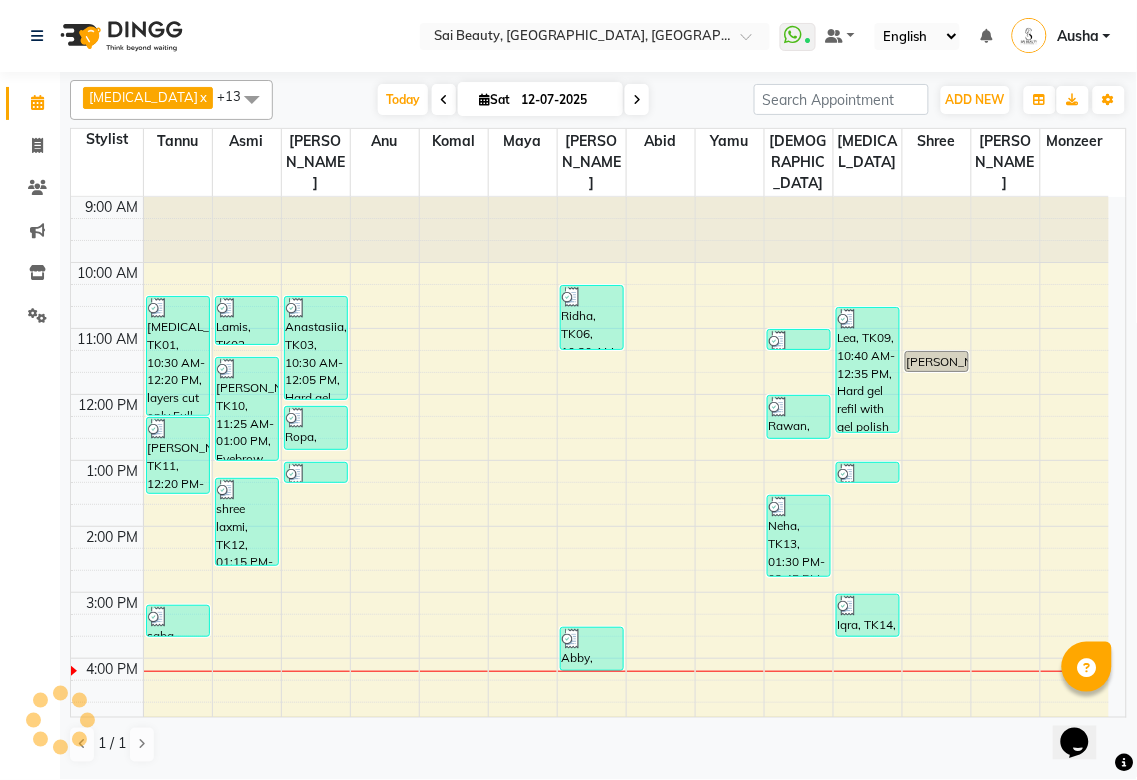 scroll, scrollTop: 0, scrollLeft: 0, axis: both 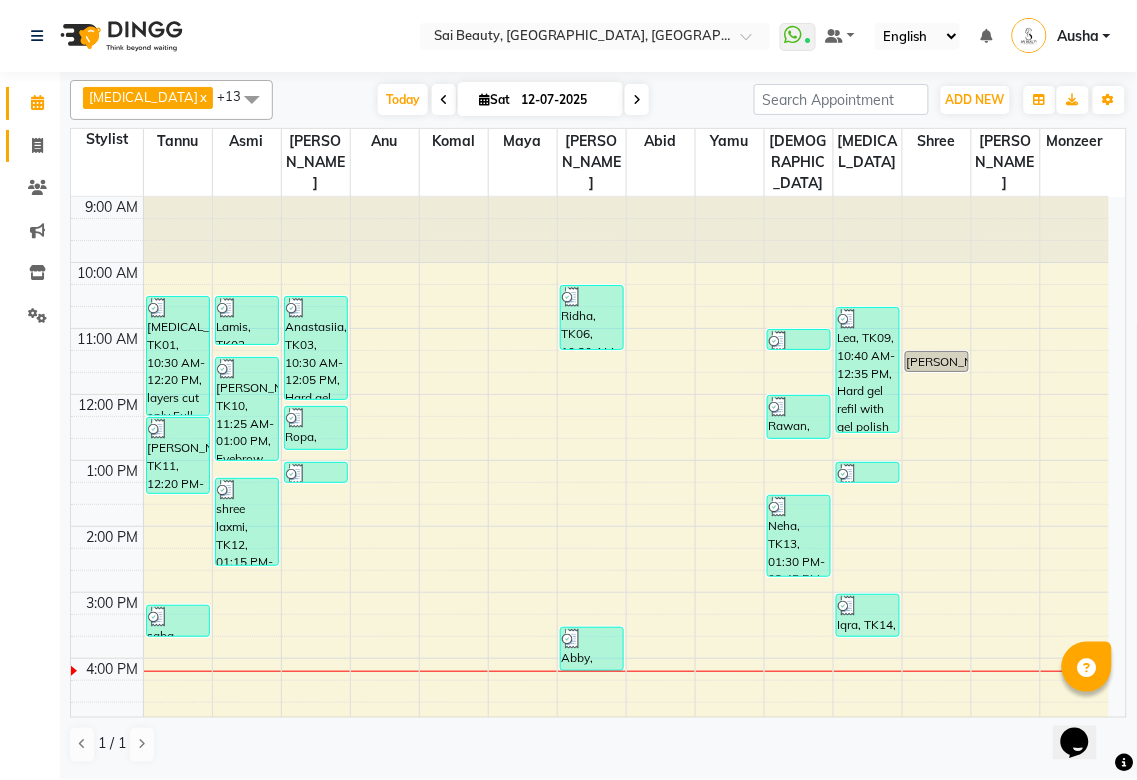click 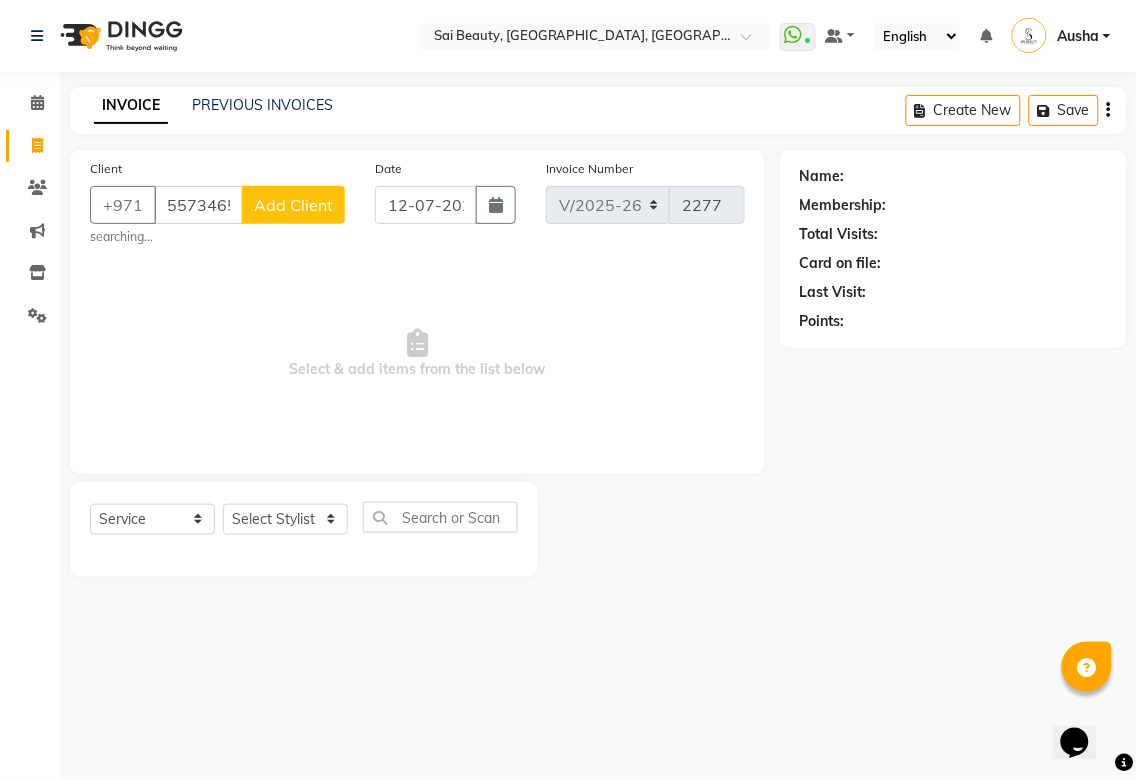 click on "Add Client" 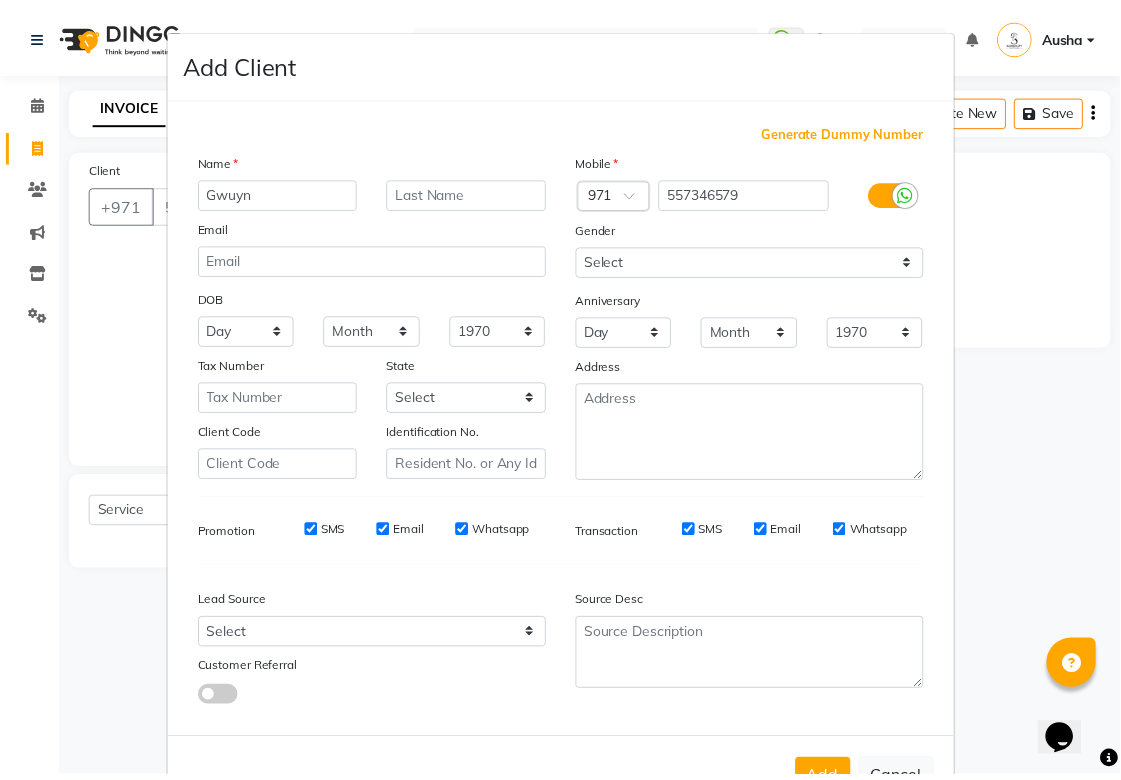 scroll, scrollTop: 71, scrollLeft: 0, axis: vertical 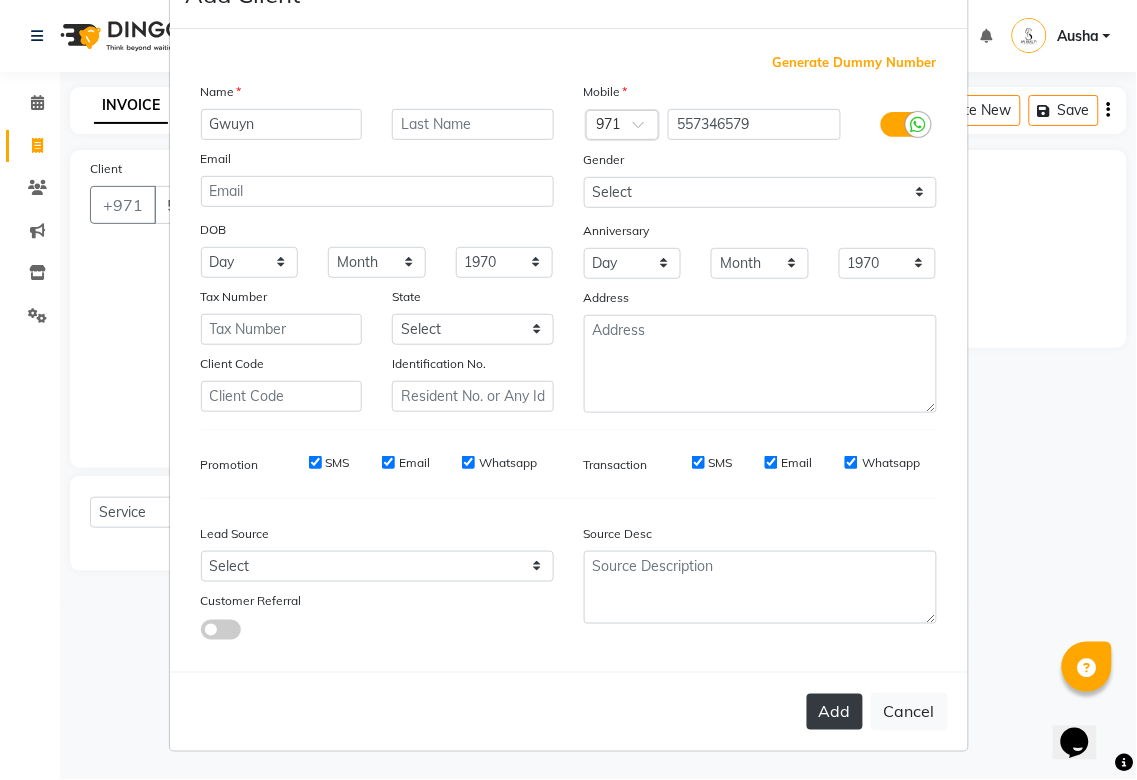 click on "Add" at bounding box center (835, 712) 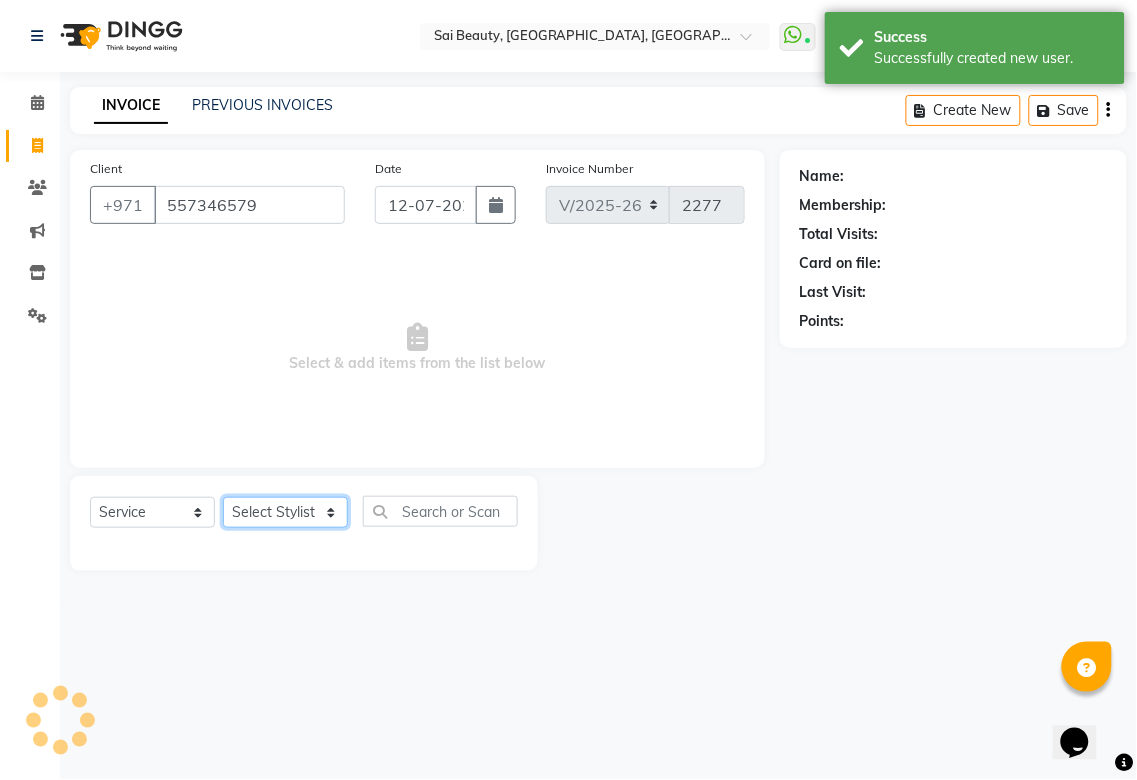 click on "Select Stylist" 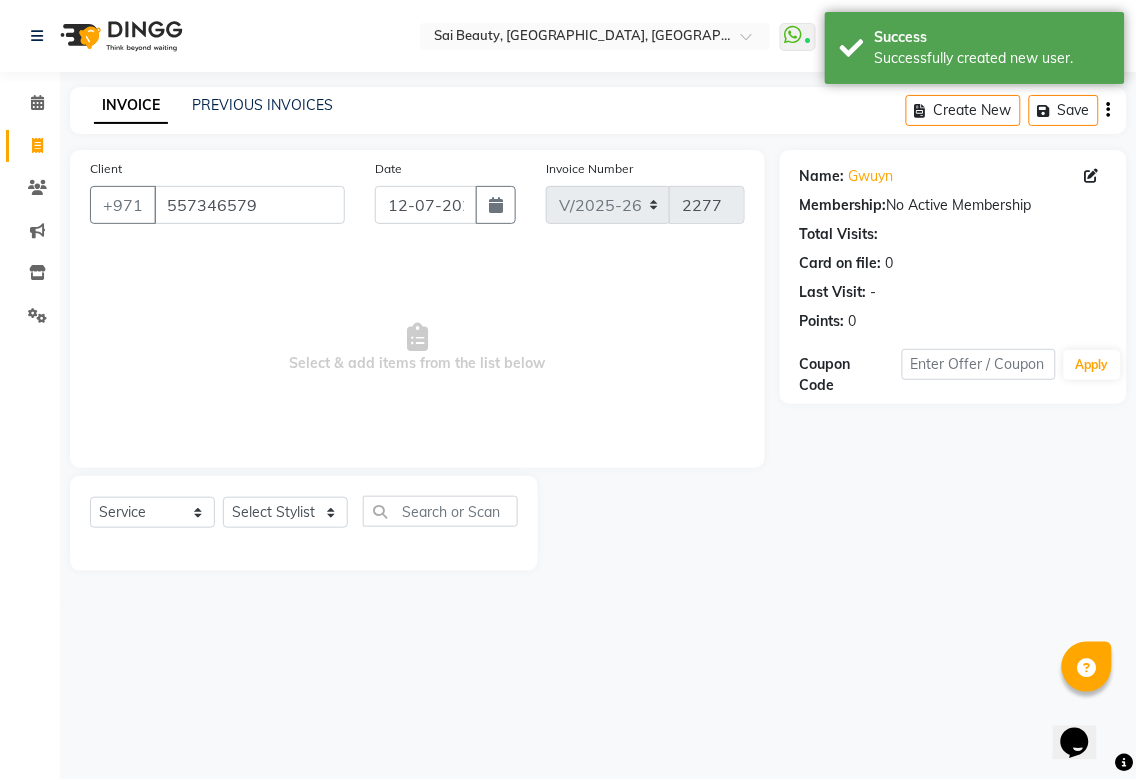 click on "Select Stylist" 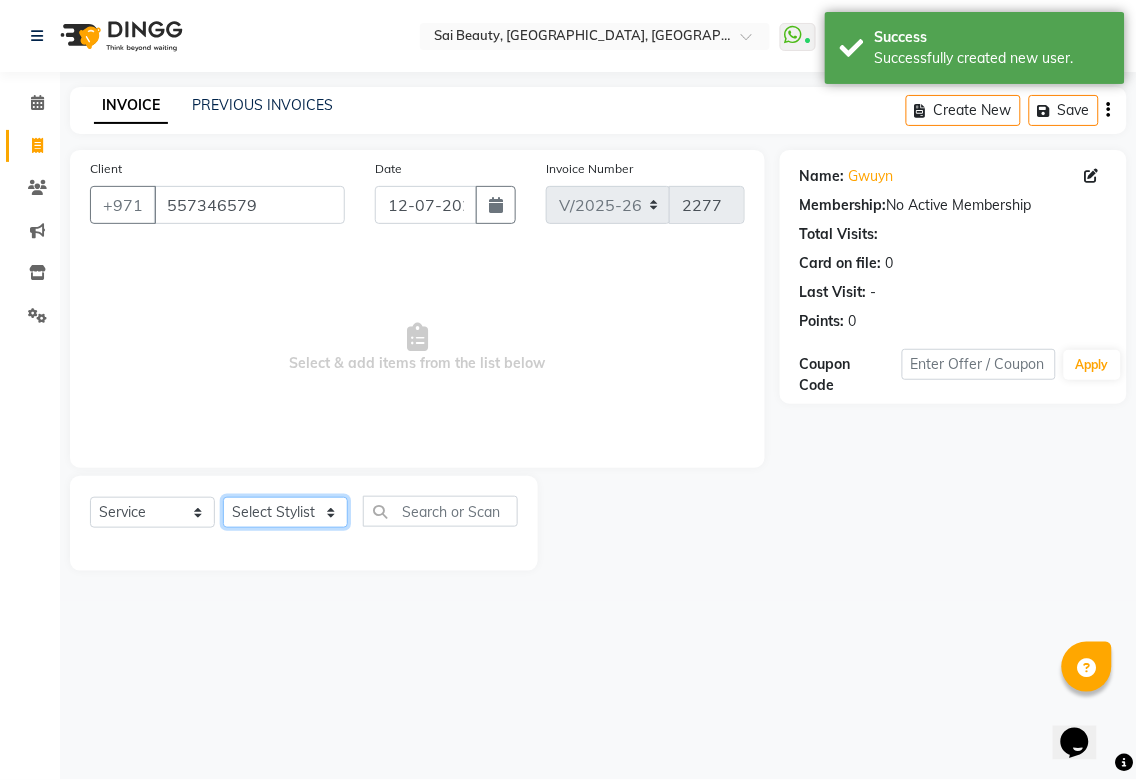 click on "Select Stylist" 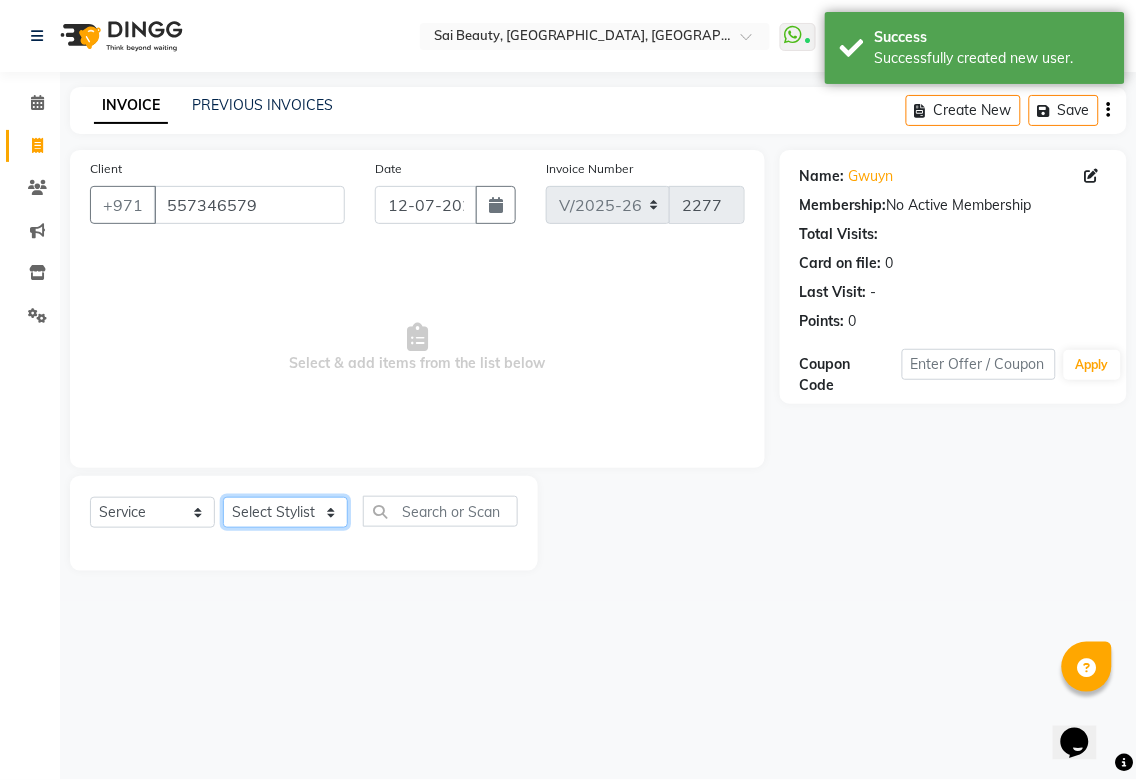 click on "Select Stylist" 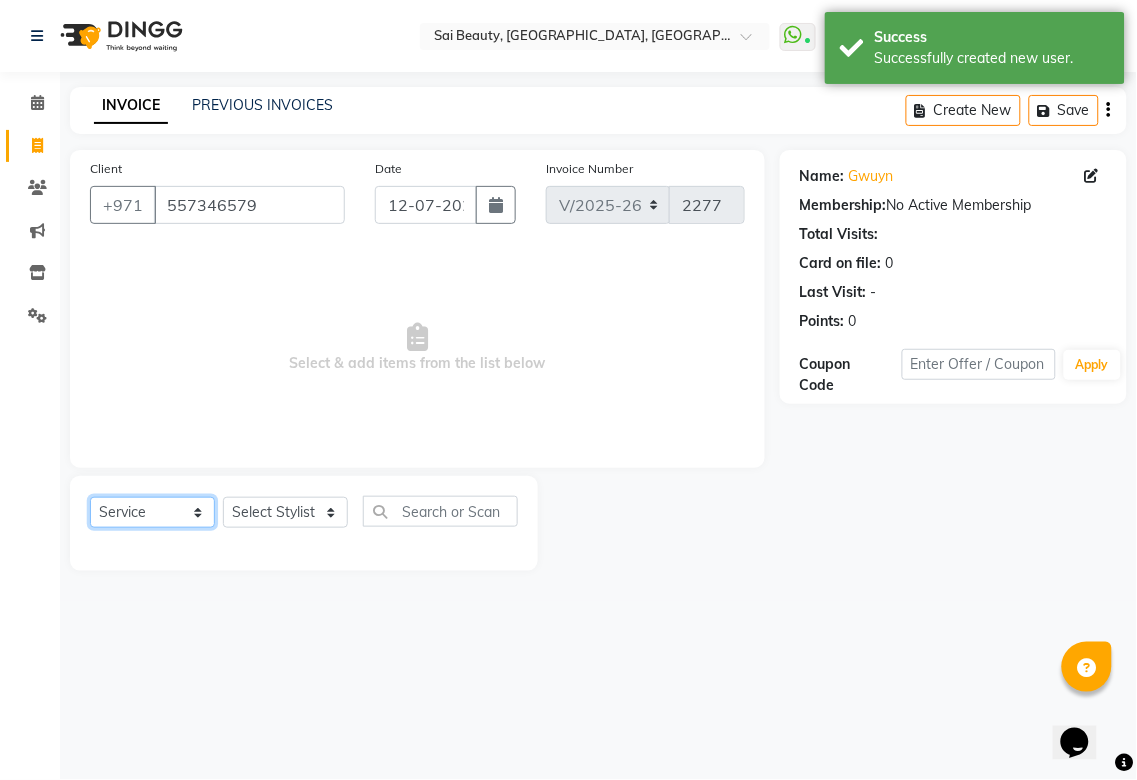 click on "Select  Service  Product  Membership  Package Voucher Prepaid Gift Card" 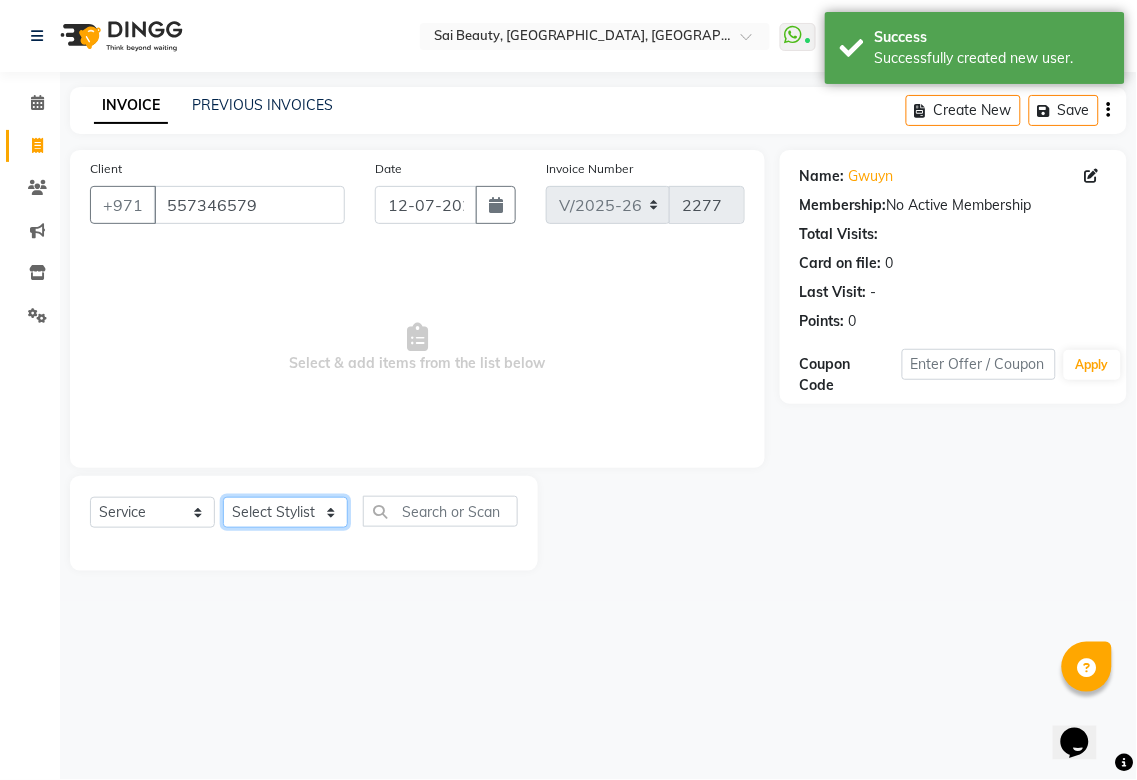 click on "Select Stylist" 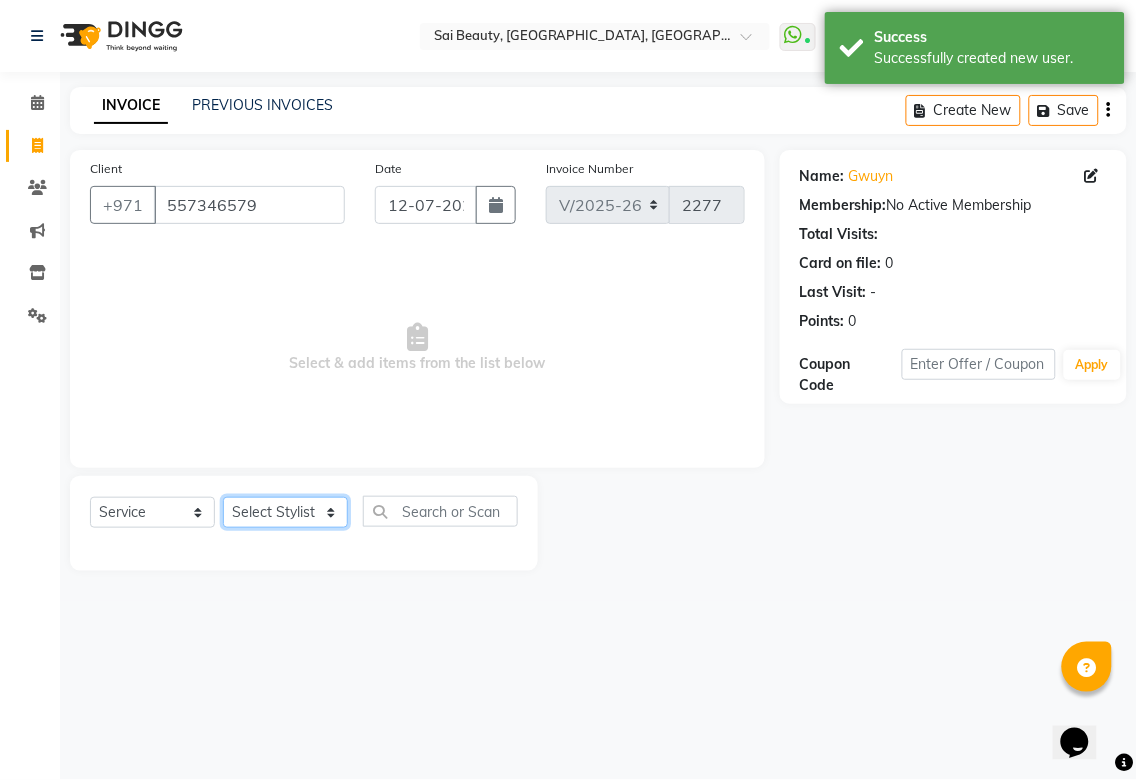click on "Select Stylist" 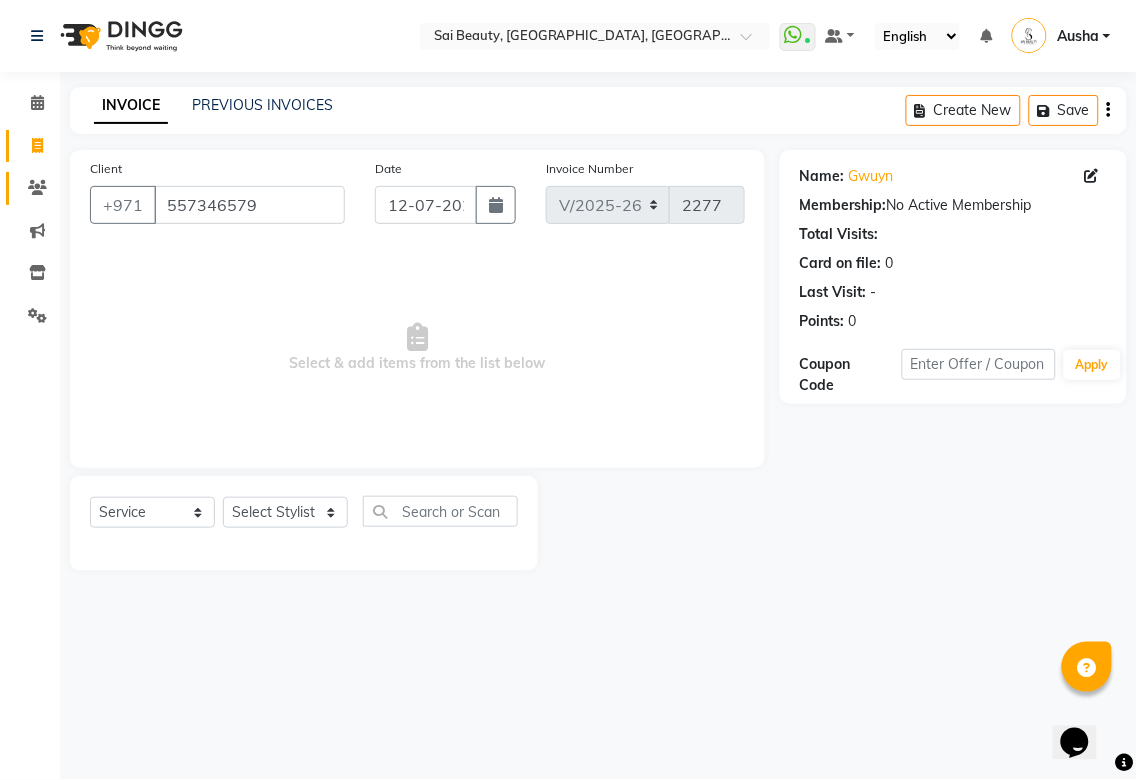 click 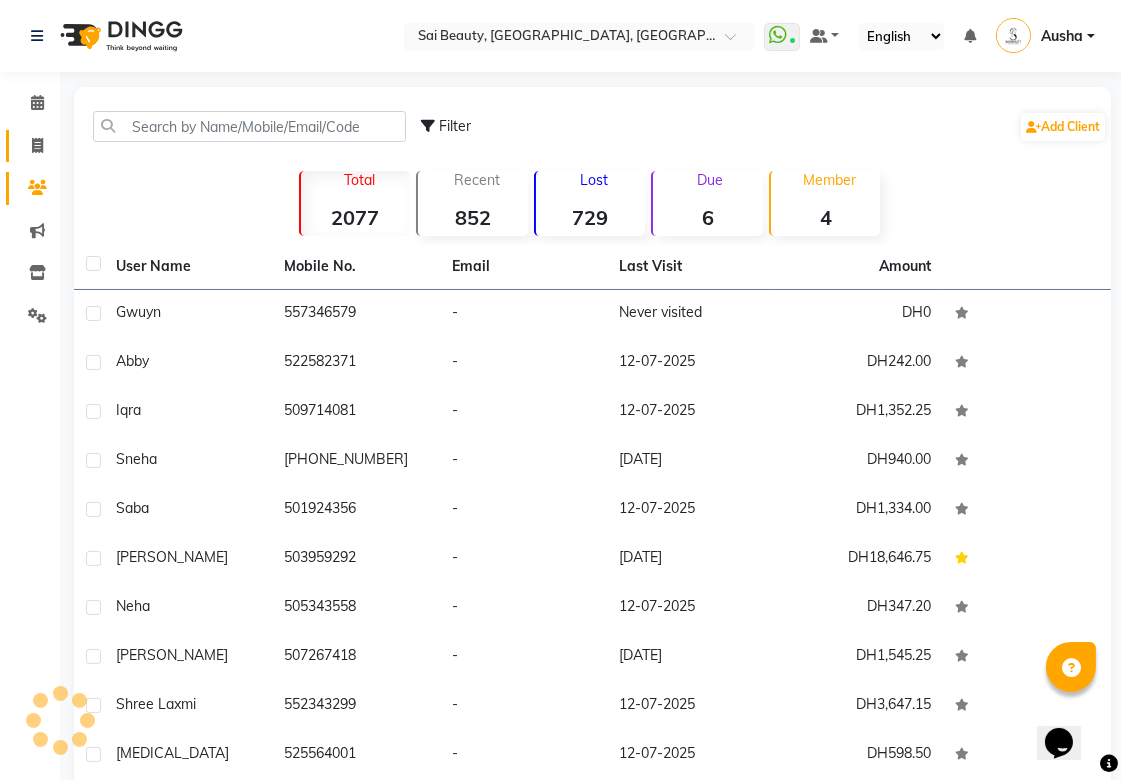 click 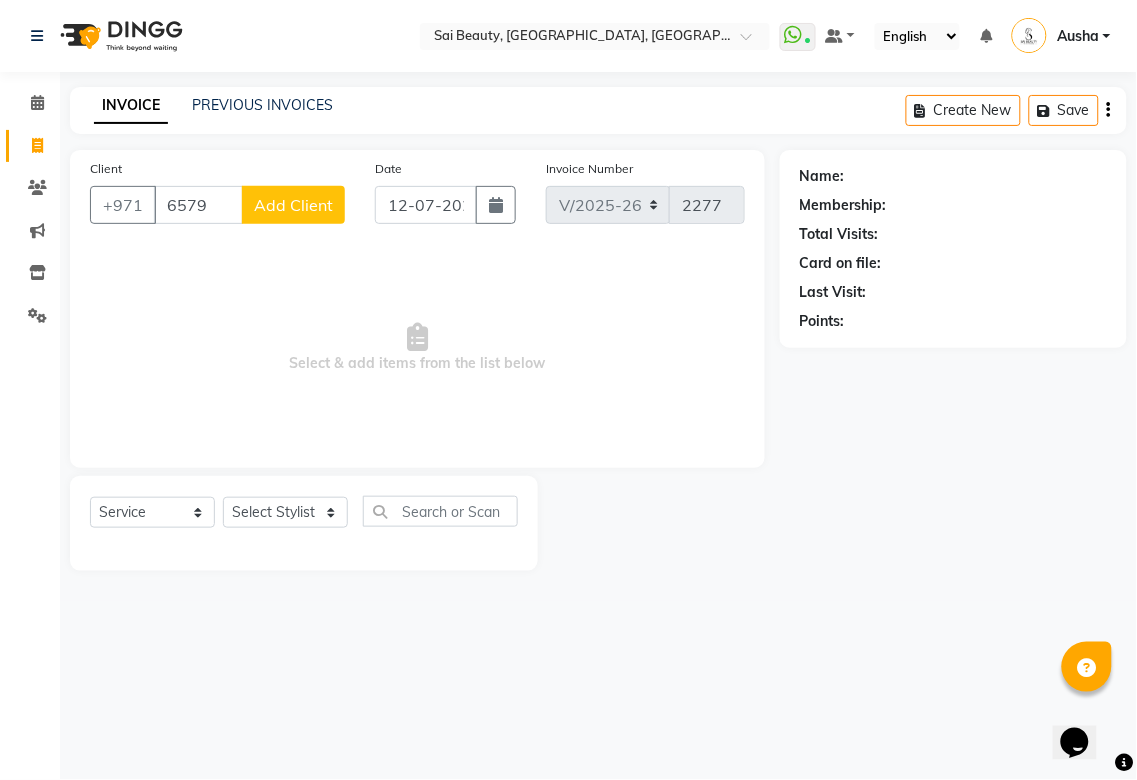 click on "6579" at bounding box center (198, 205) 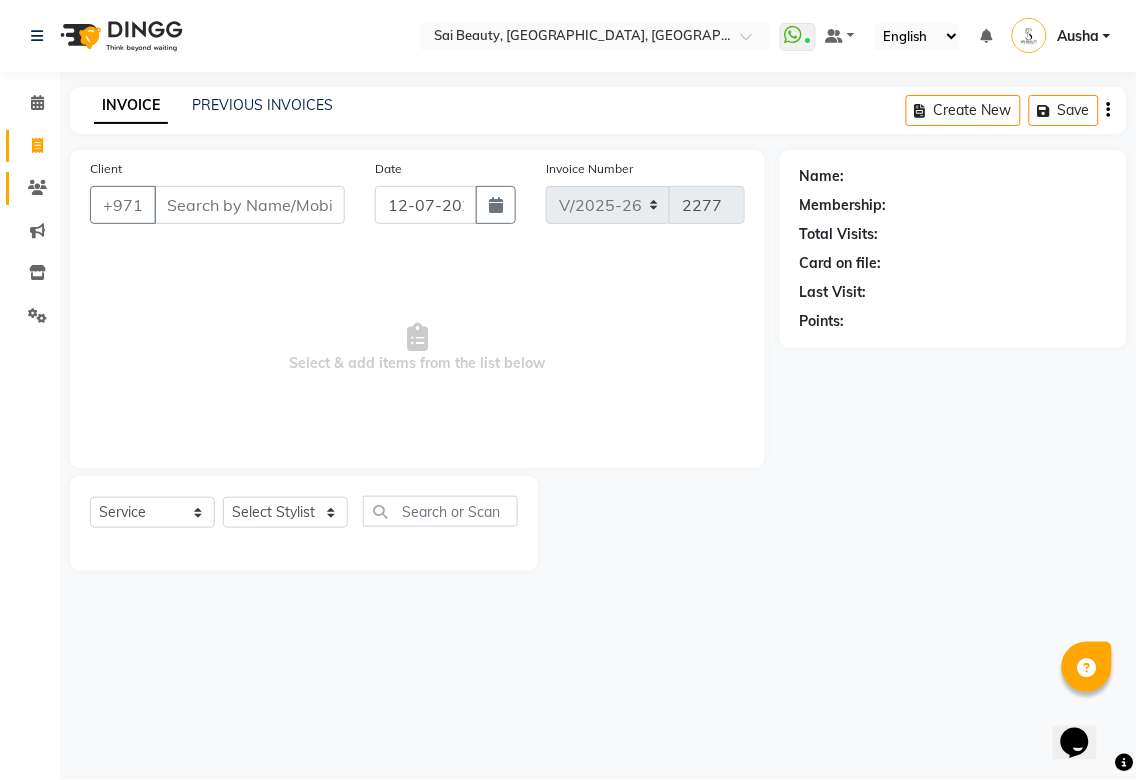click 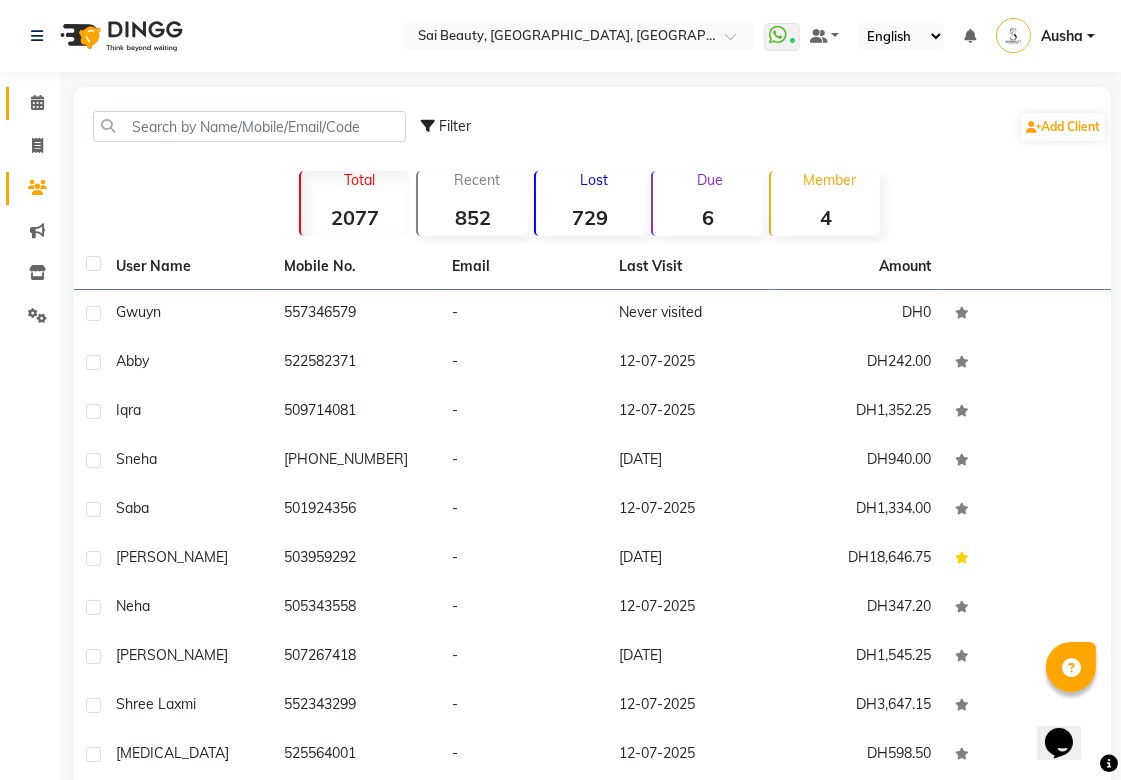click 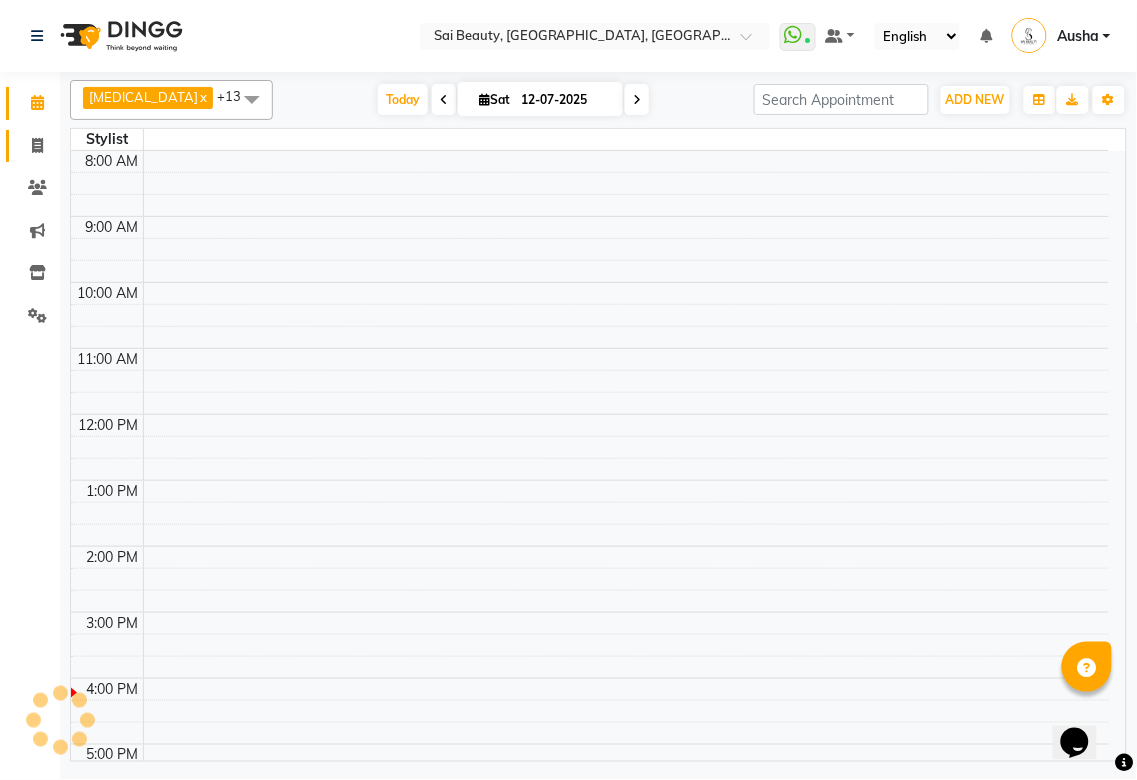 click 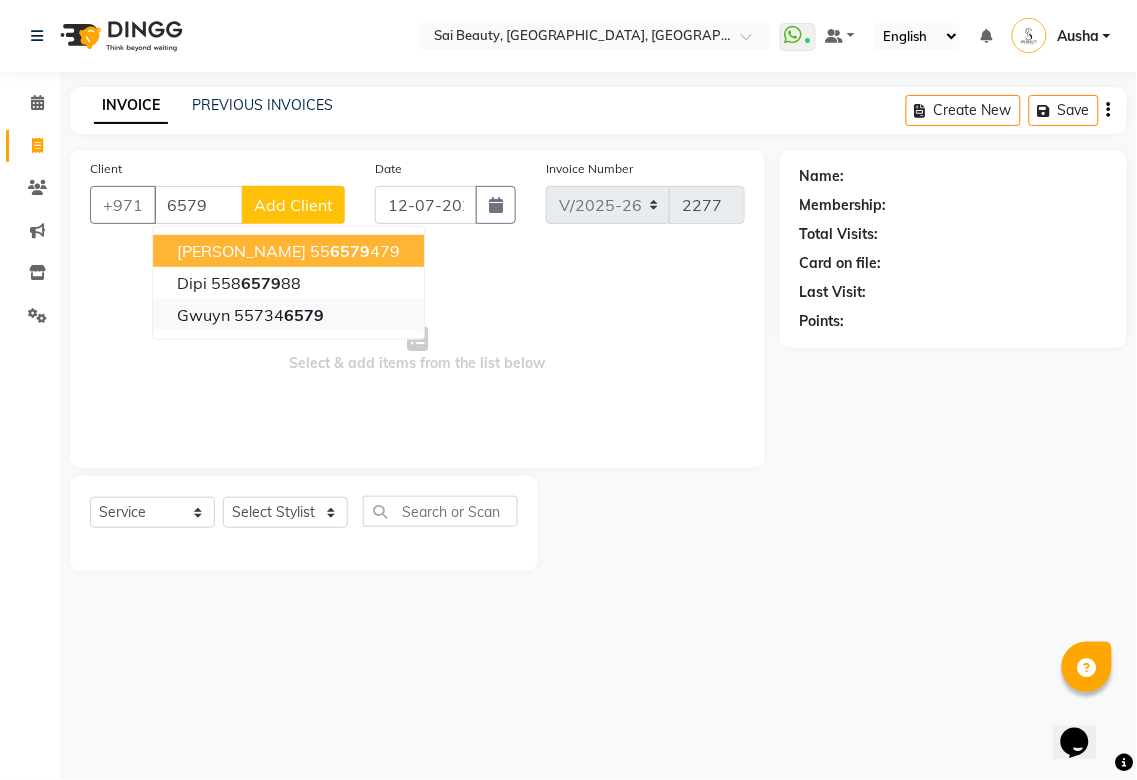 click on "Gwuyn" at bounding box center [203, 315] 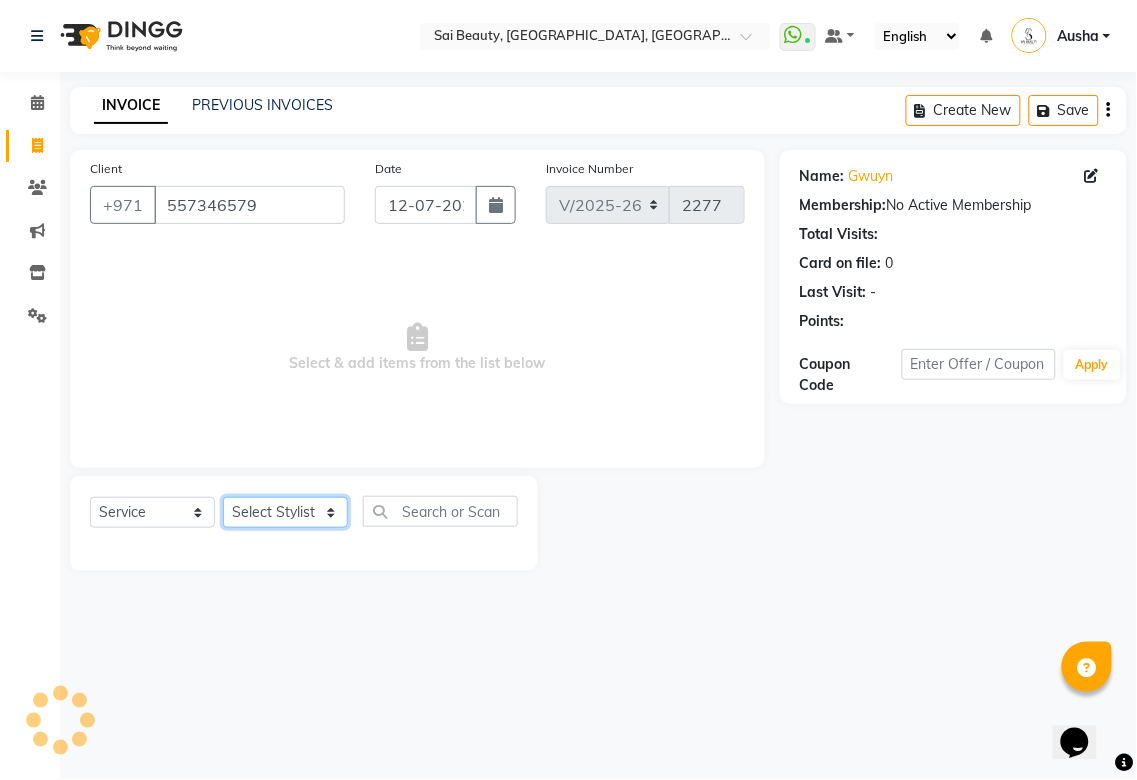 click on "Select Stylist [PERSON_NAME][MEDICAL_DATA] [PERSON_NAME] Asmi Ausha [PERSON_NAME] Gita [PERSON_NAME] Monzeer shree [PERSON_NAME] [PERSON_NAME] Surakcha [PERSON_NAME] Yamu" 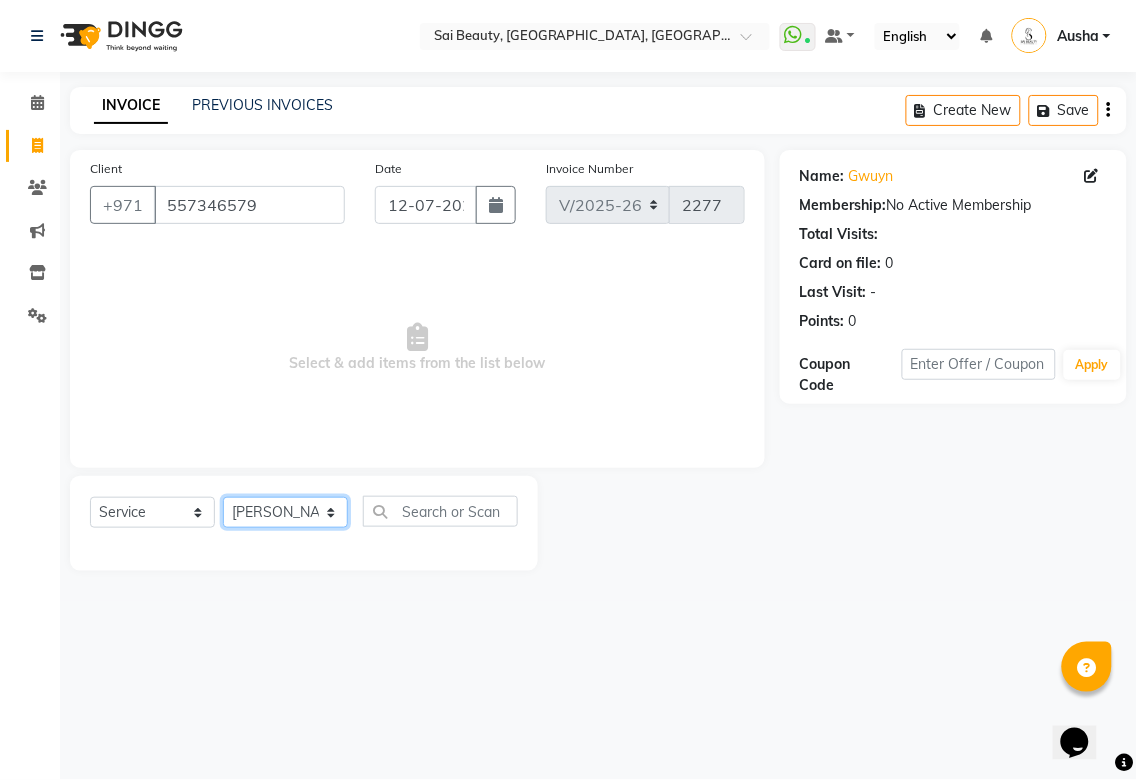 click on "Select Stylist [PERSON_NAME][MEDICAL_DATA] [PERSON_NAME] Asmi Ausha [PERSON_NAME] Gita [PERSON_NAME] Monzeer shree [PERSON_NAME] [PERSON_NAME] Surakcha [PERSON_NAME] Yamu" 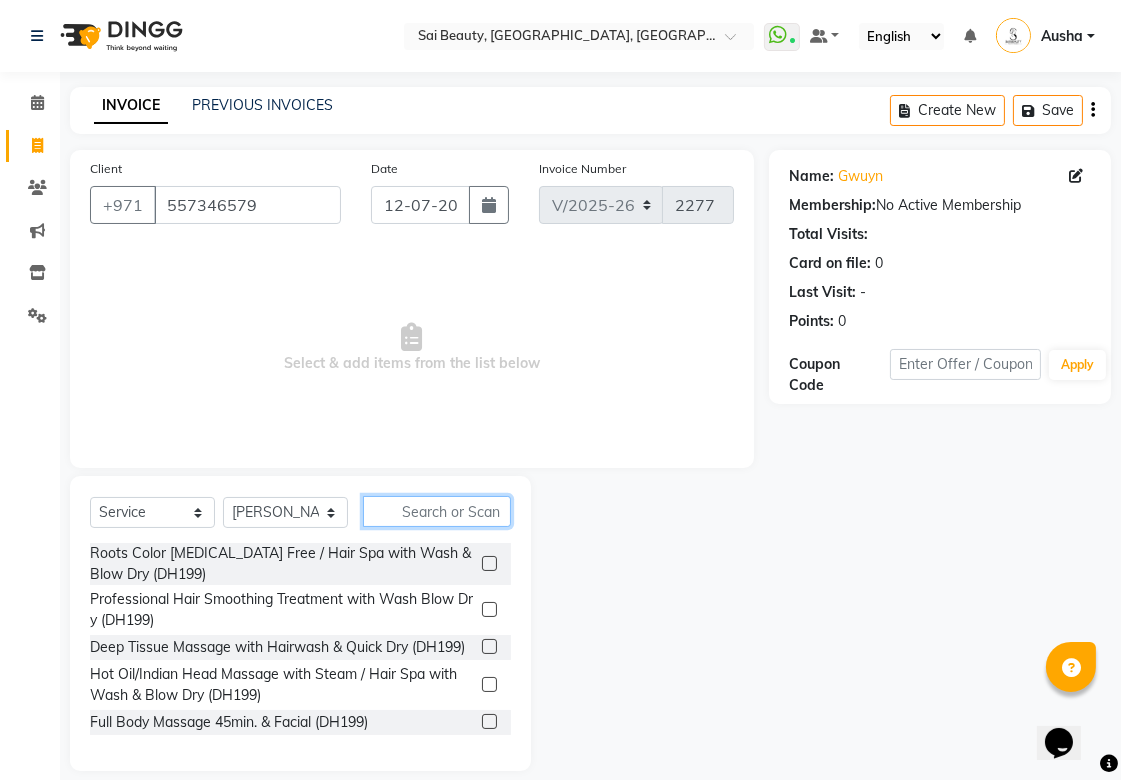 click 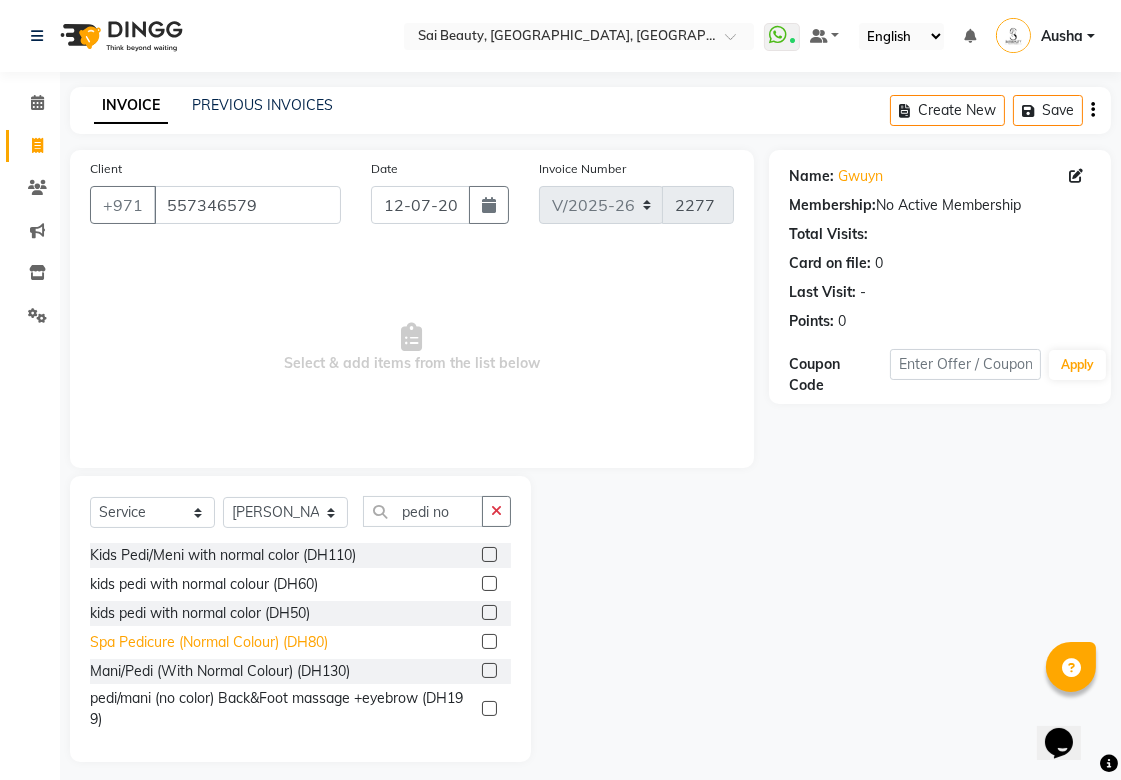 click on "Spa Pedicure (Normal Colour) (DH80)" 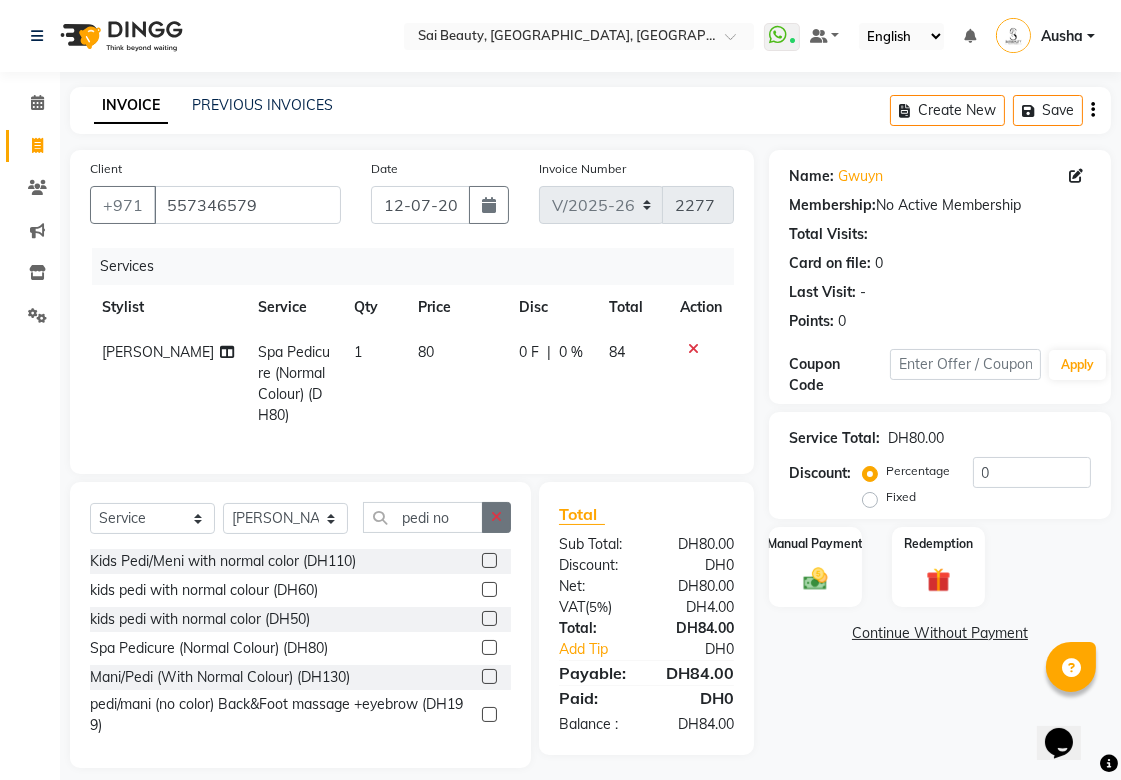 click 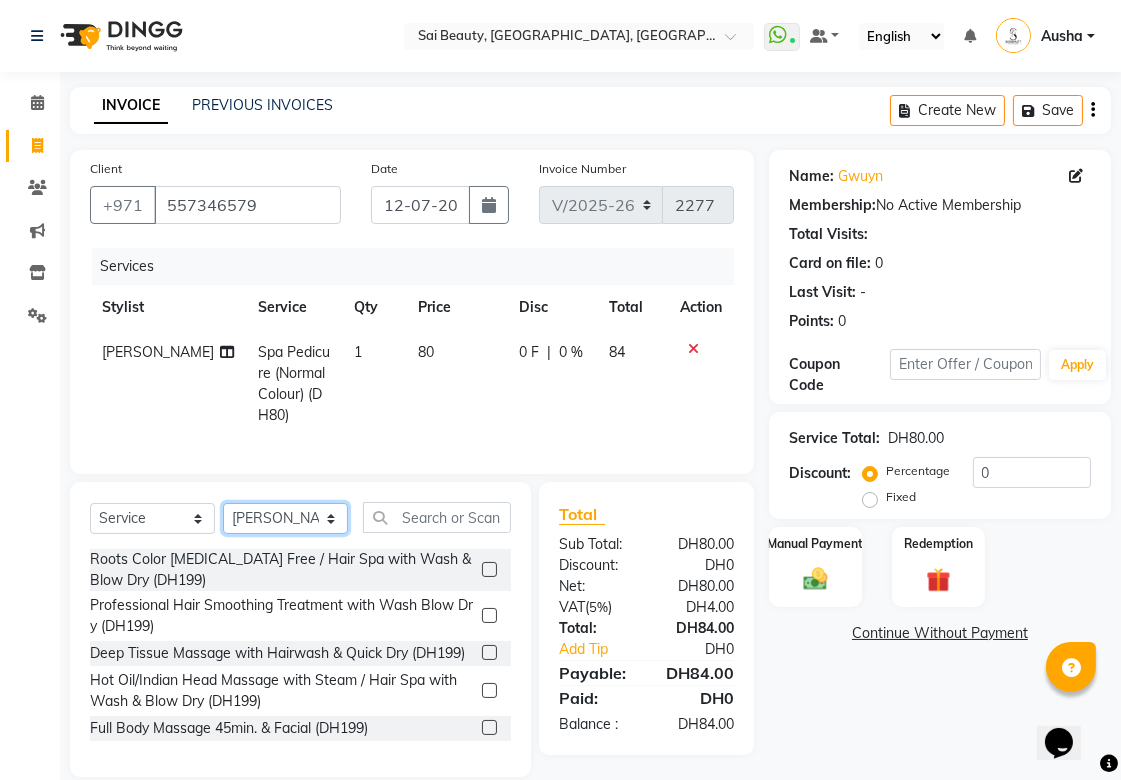 click on "Select Stylist [PERSON_NAME][MEDICAL_DATA] [PERSON_NAME] Asmi Ausha [PERSON_NAME] Gita [PERSON_NAME] Monzeer shree [PERSON_NAME] [PERSON_NAME] Surakcha [PERSON_NAME] Yamu" 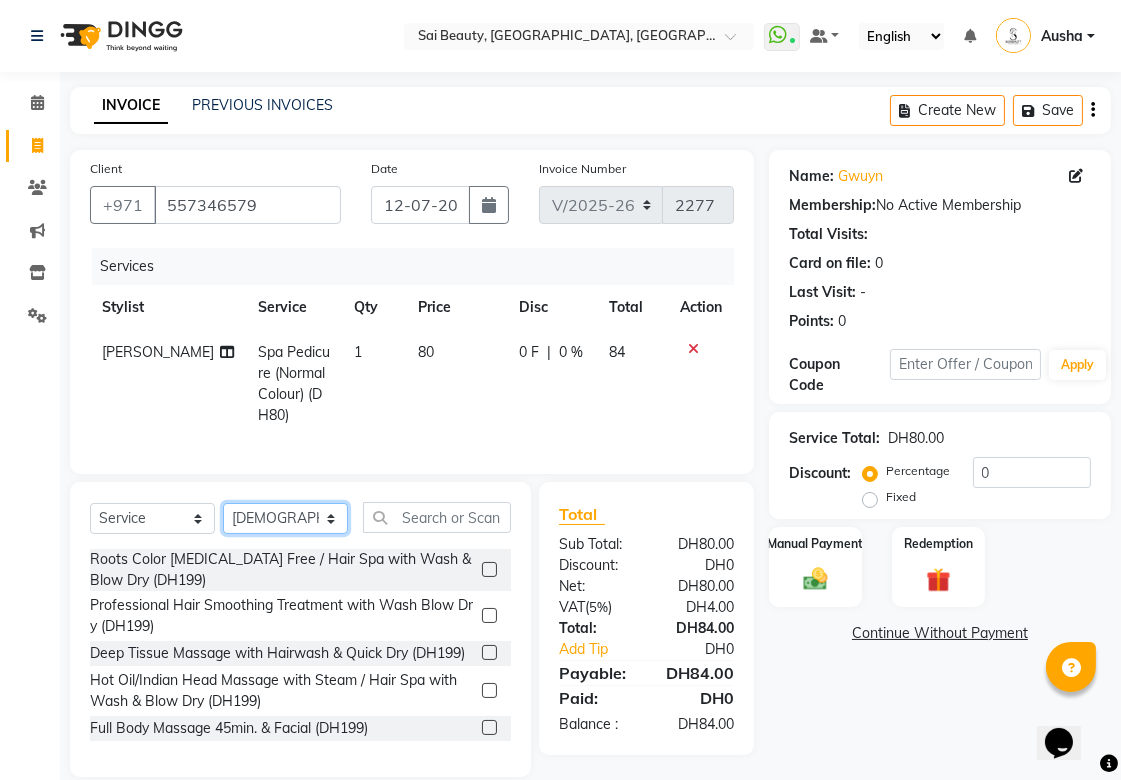 click on "Select Stylist [PERSON_NAME][MEDICAL_DATA] [PERSON_NAME] Asmi Ausha [PERSON_NAME] Gita [PERSON_NAME] Monzeer shree [PERSON_NAME] [PERSON_NAME] Surakcha [PERSON_NAME] Yamu" 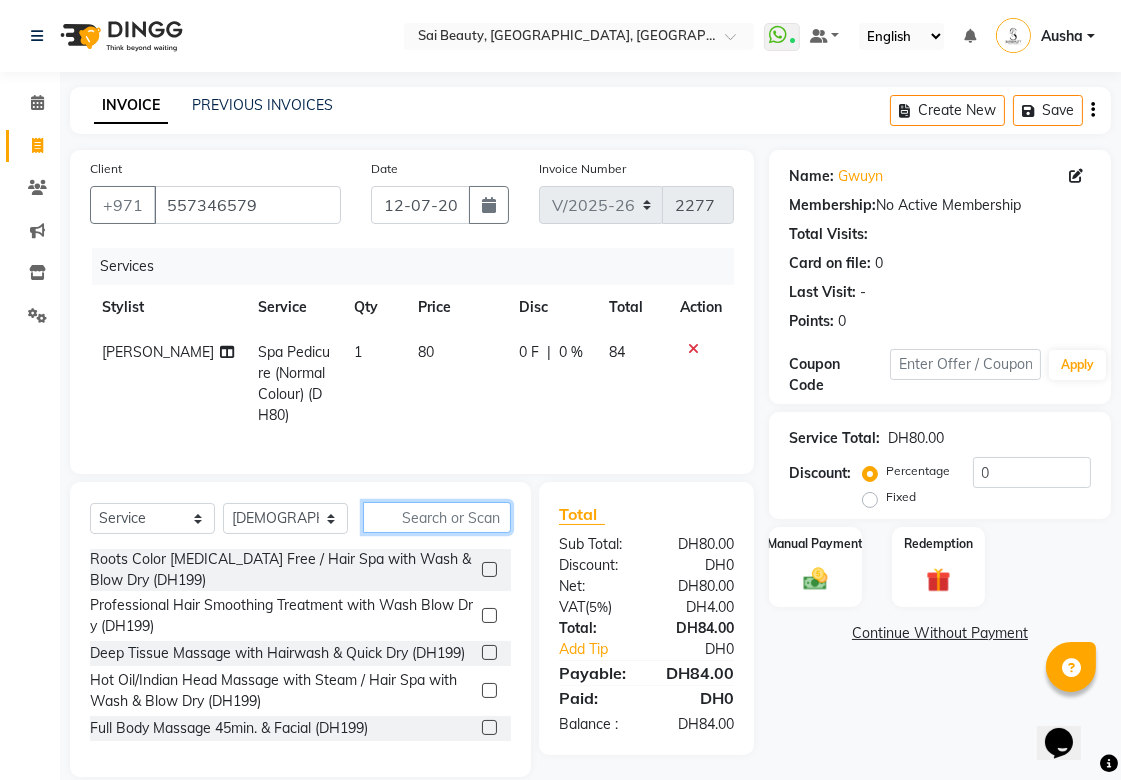 click 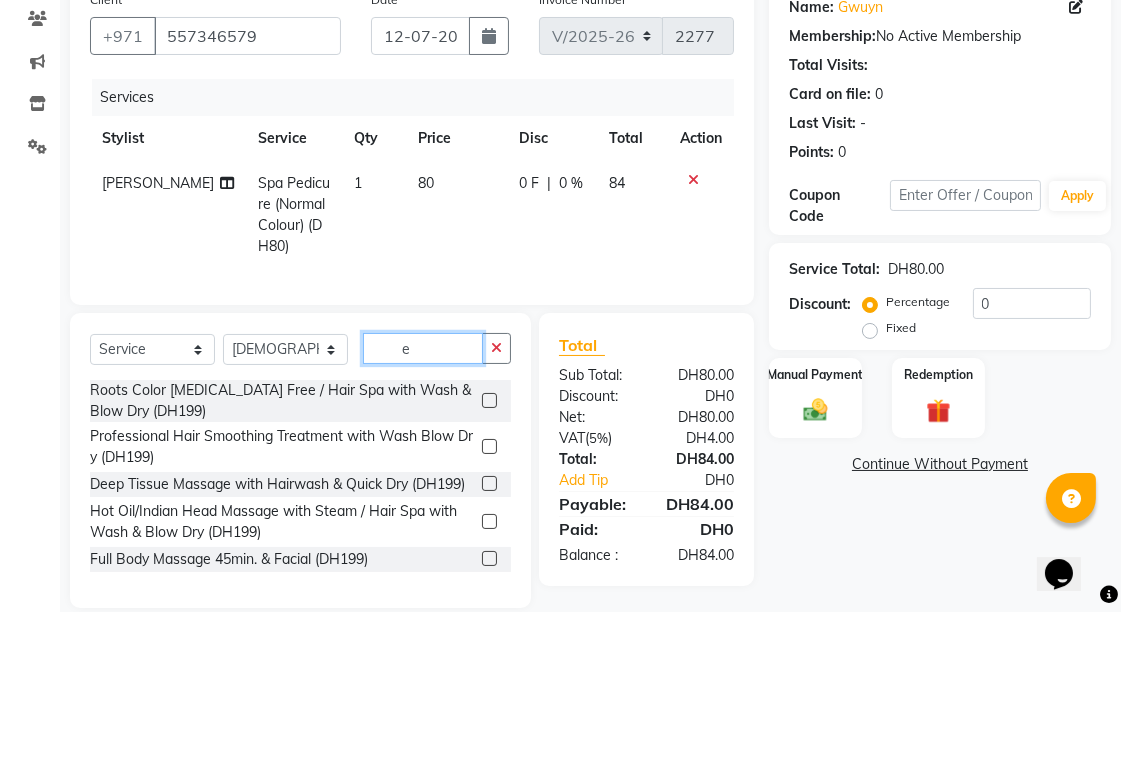 scroll, scrollTop: 24, scrollLeft: 0, axis: vertical 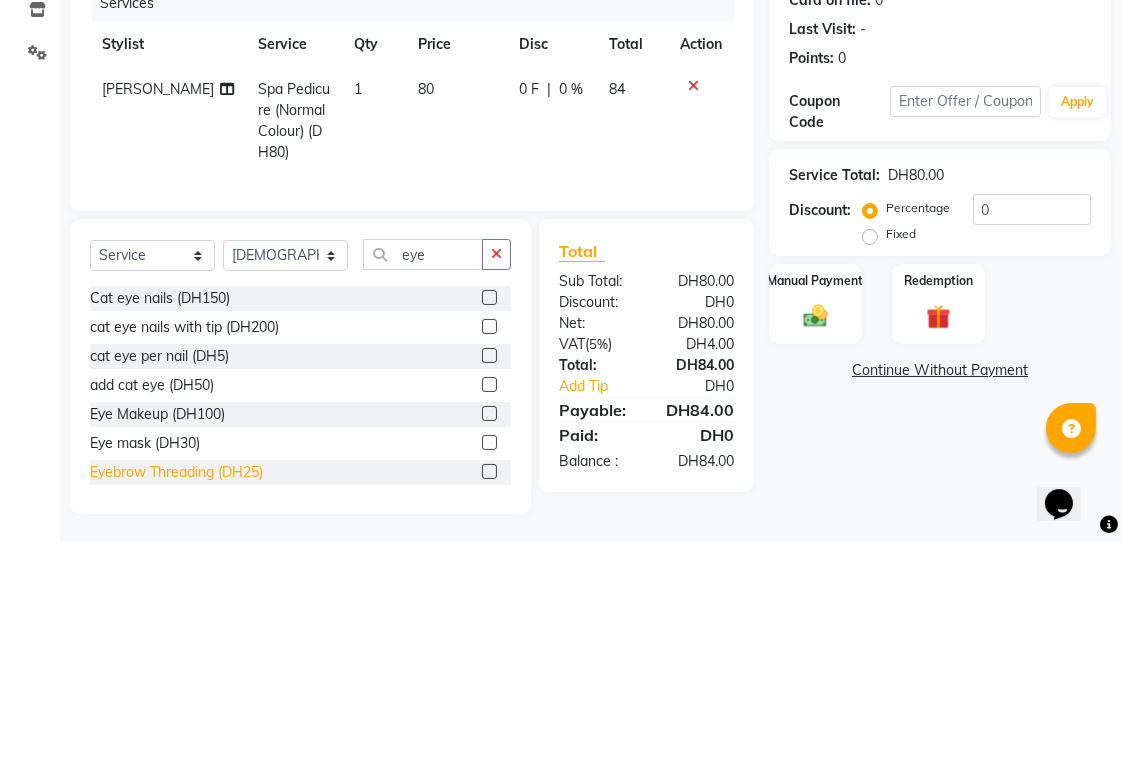 click on "Eyebrow Threading (DH25)" 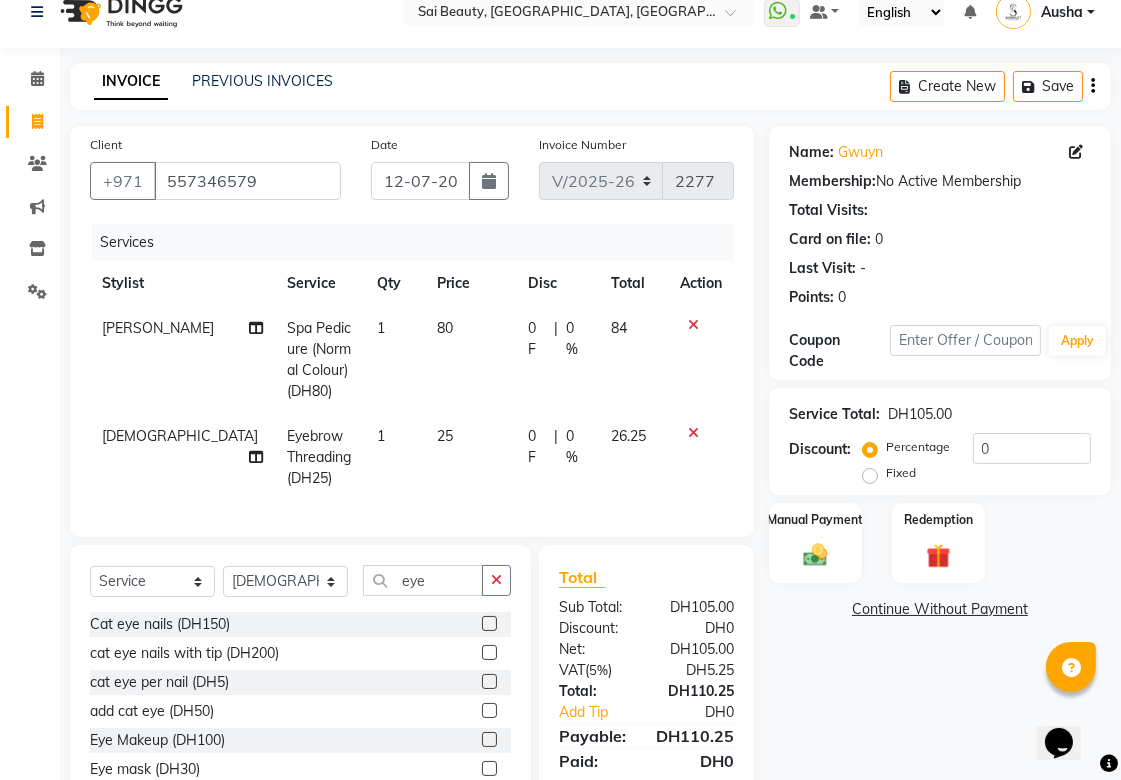scroll, scrollTop: 131, scrollLeft: 0, axis: vertical 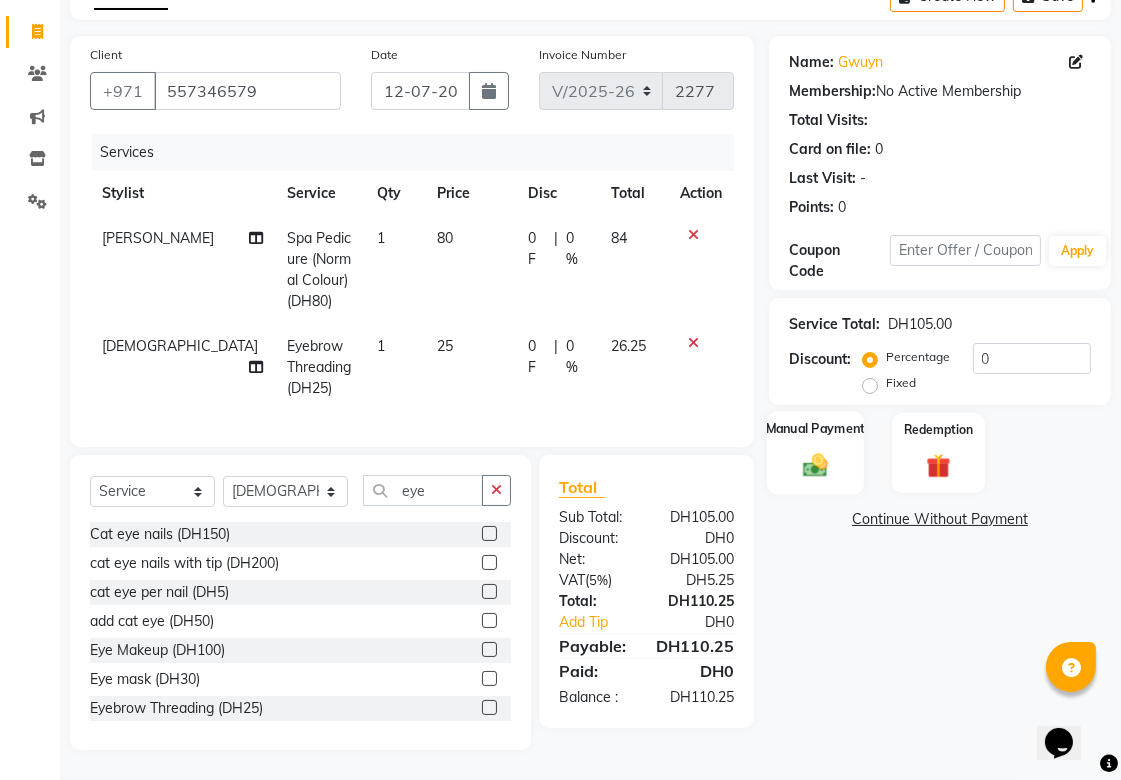 click 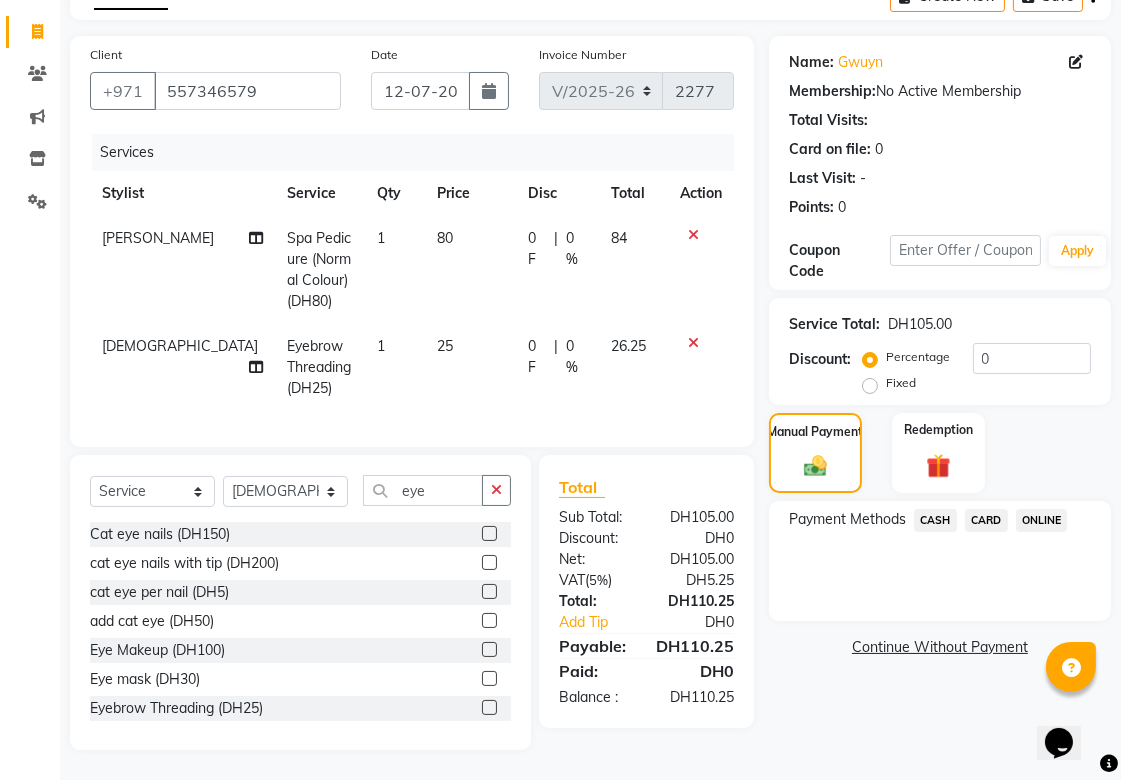 click on "CARD" 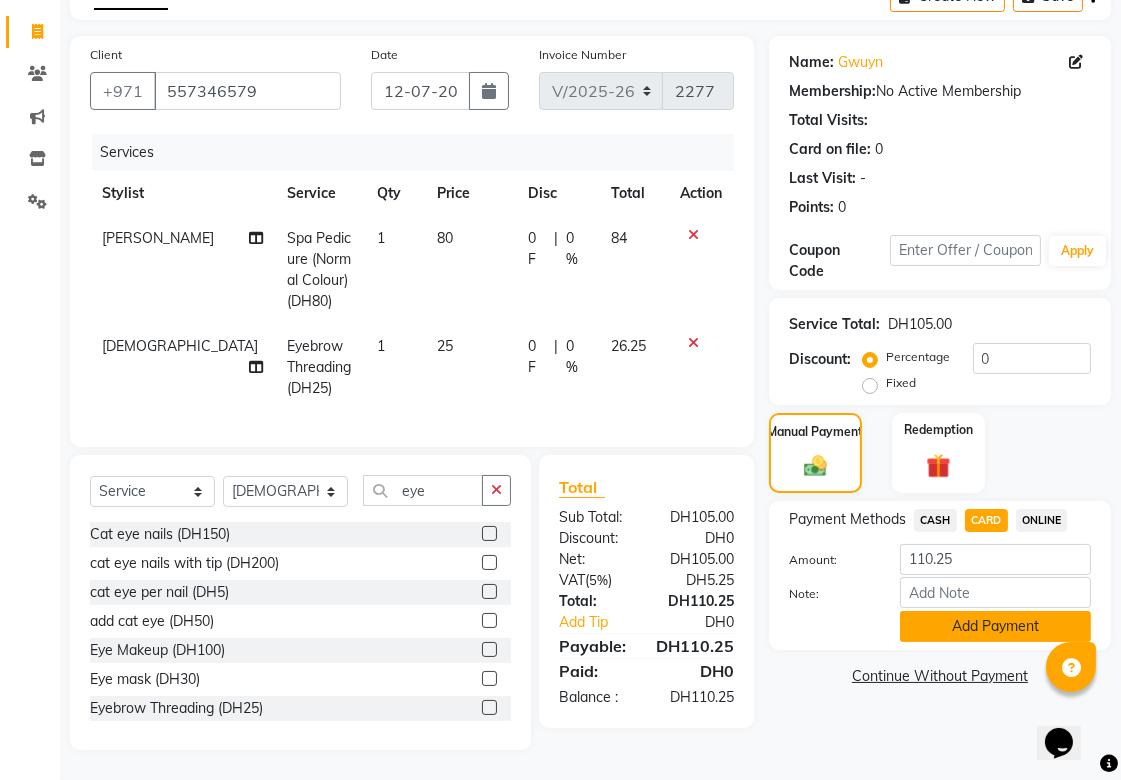 click on "Add Payment" 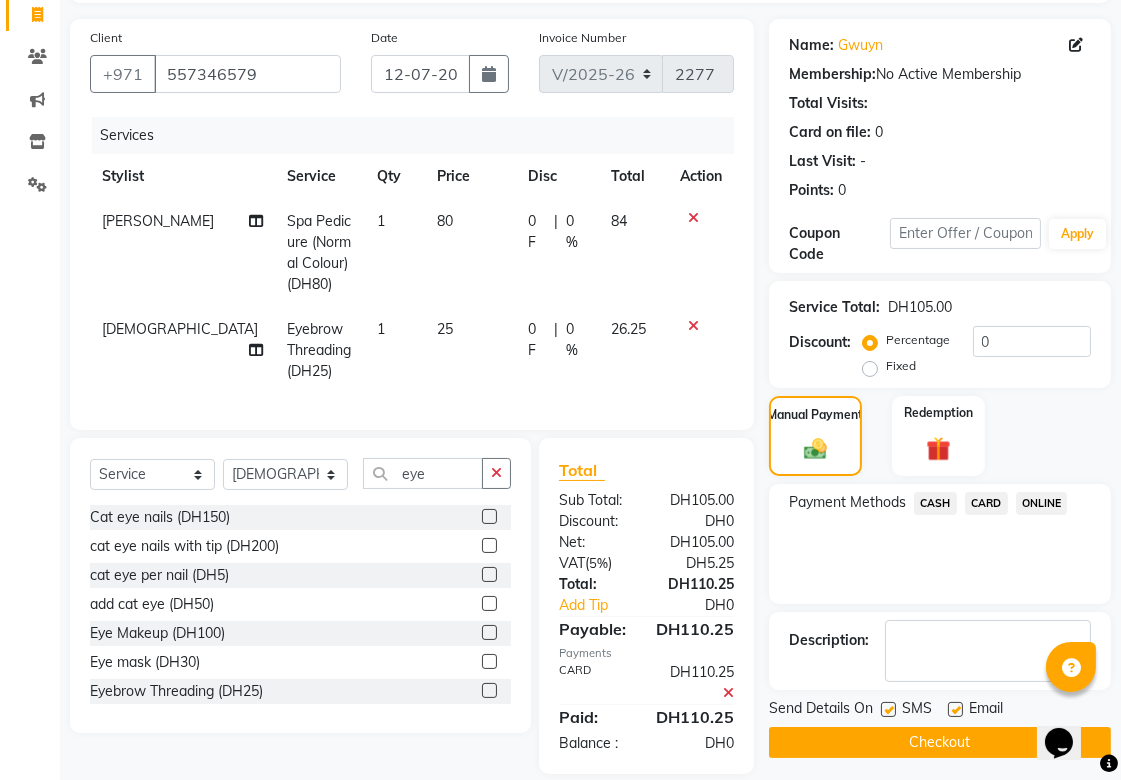 scroll, scrollTop: 172, scrollLeft: 0, axis: vertical 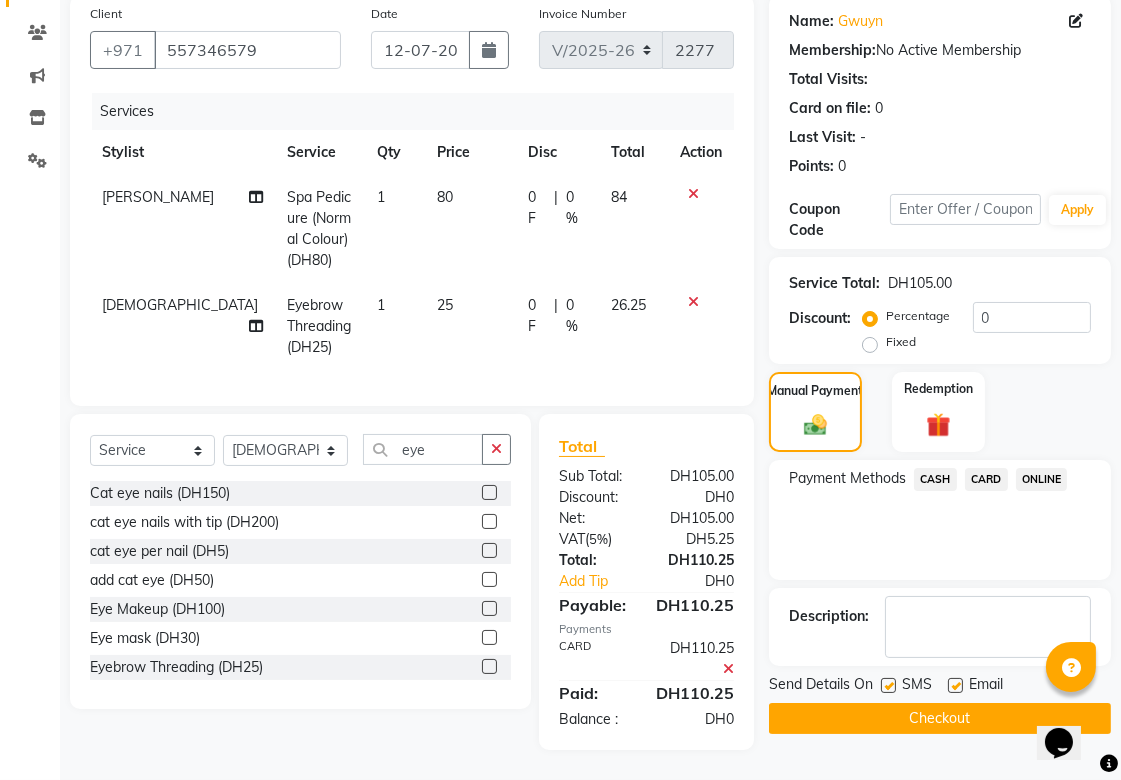 click on "Checkout" 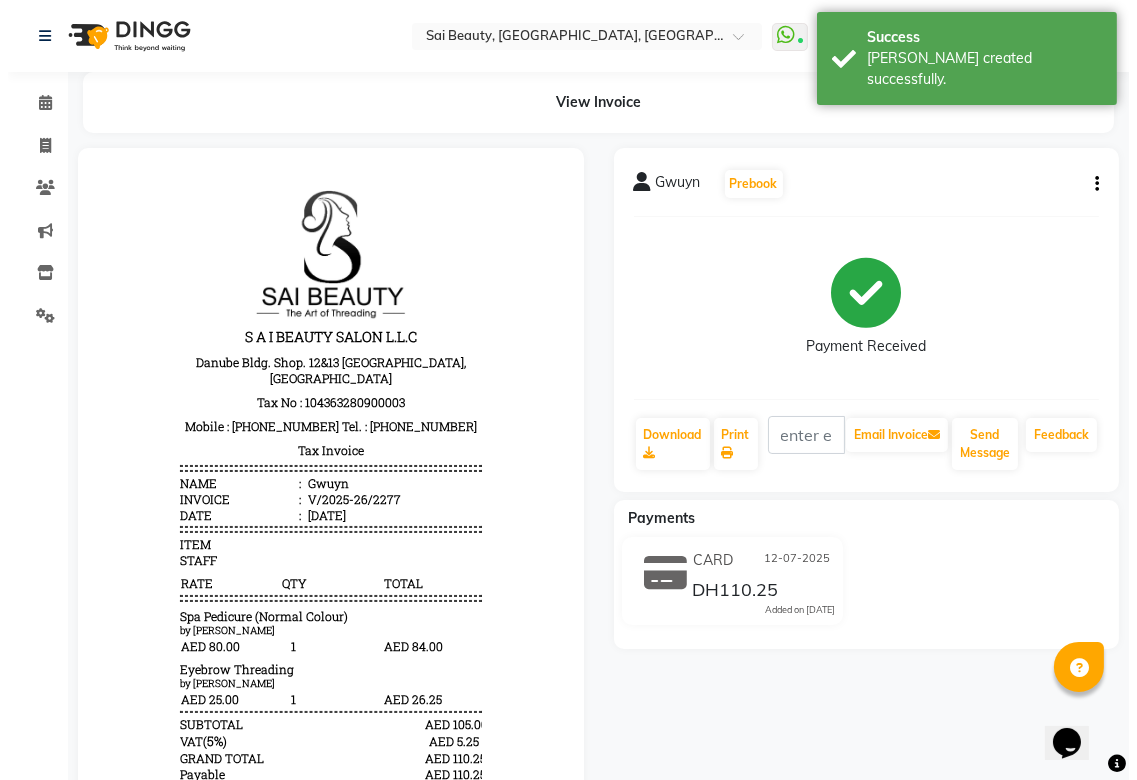 scroll, scrollTop: 0, scrollLeft: 0, axis: both 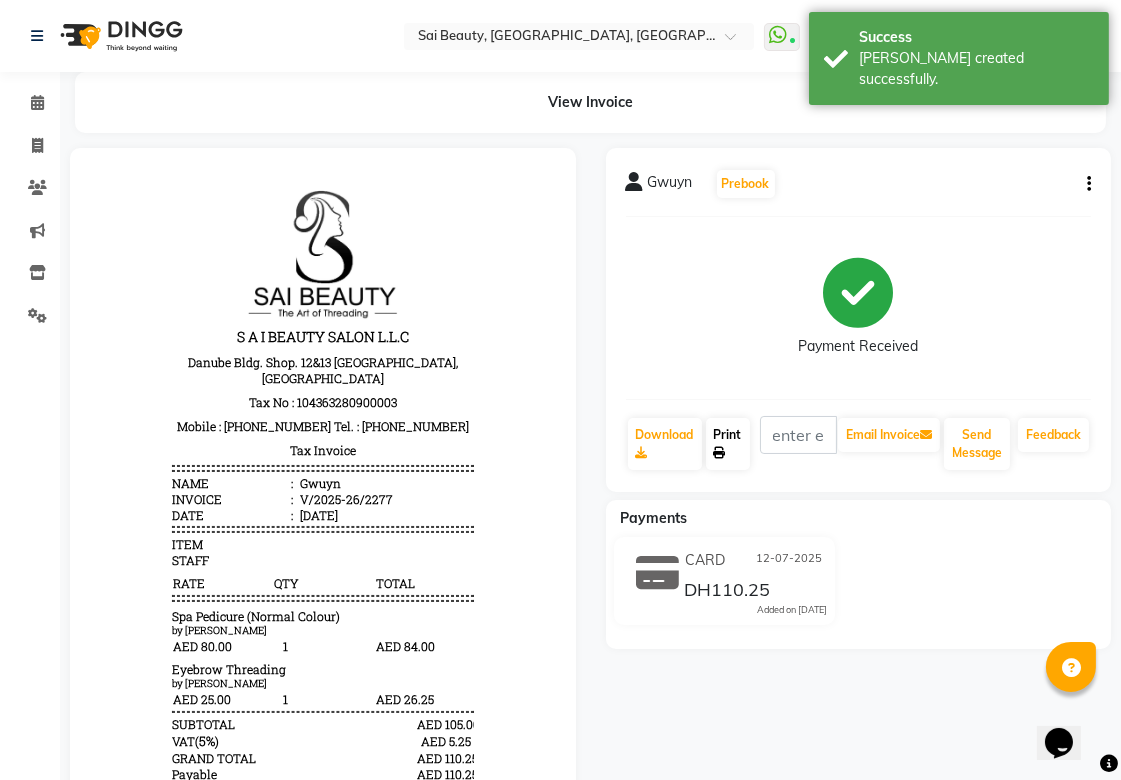 click 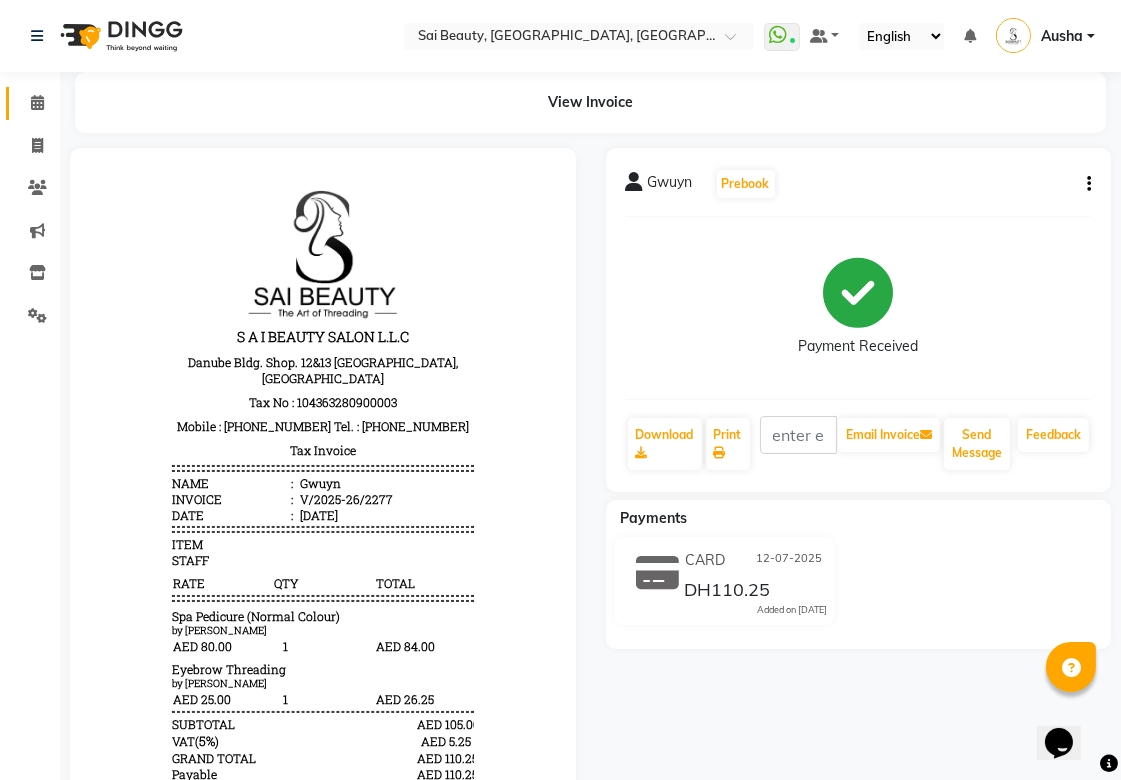 click 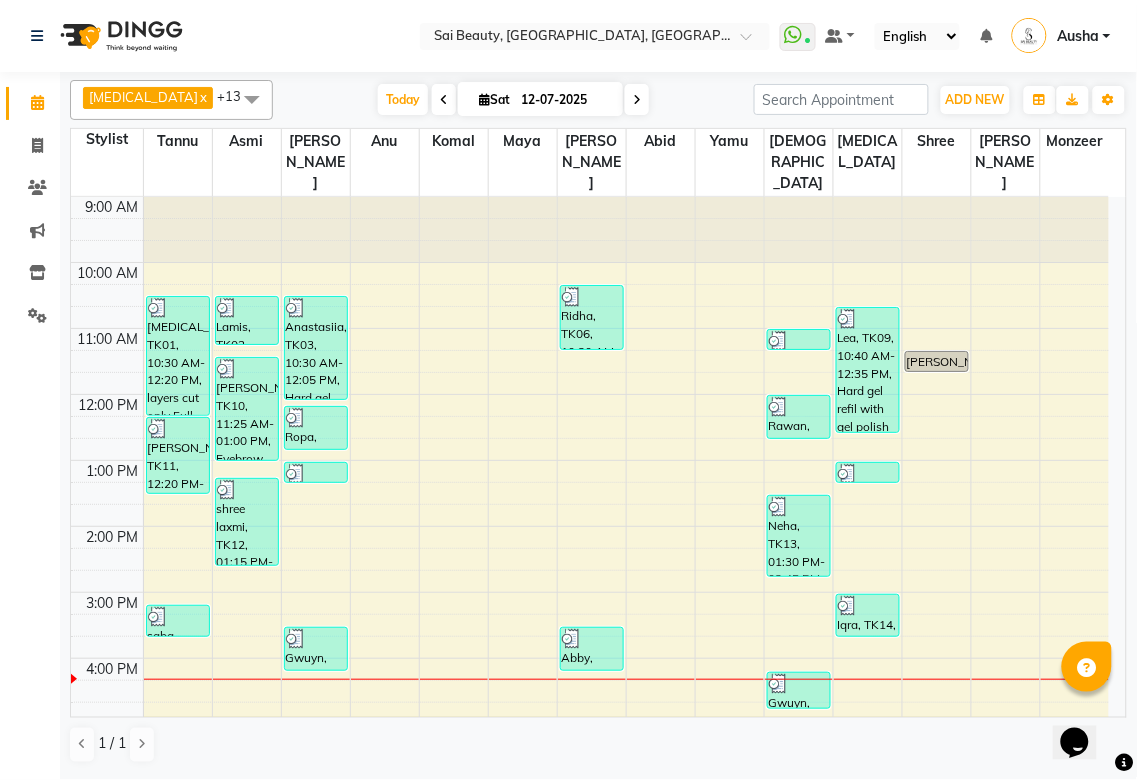 scroll, scrollTop: 154, scrollLeft: 0, axis: vertical 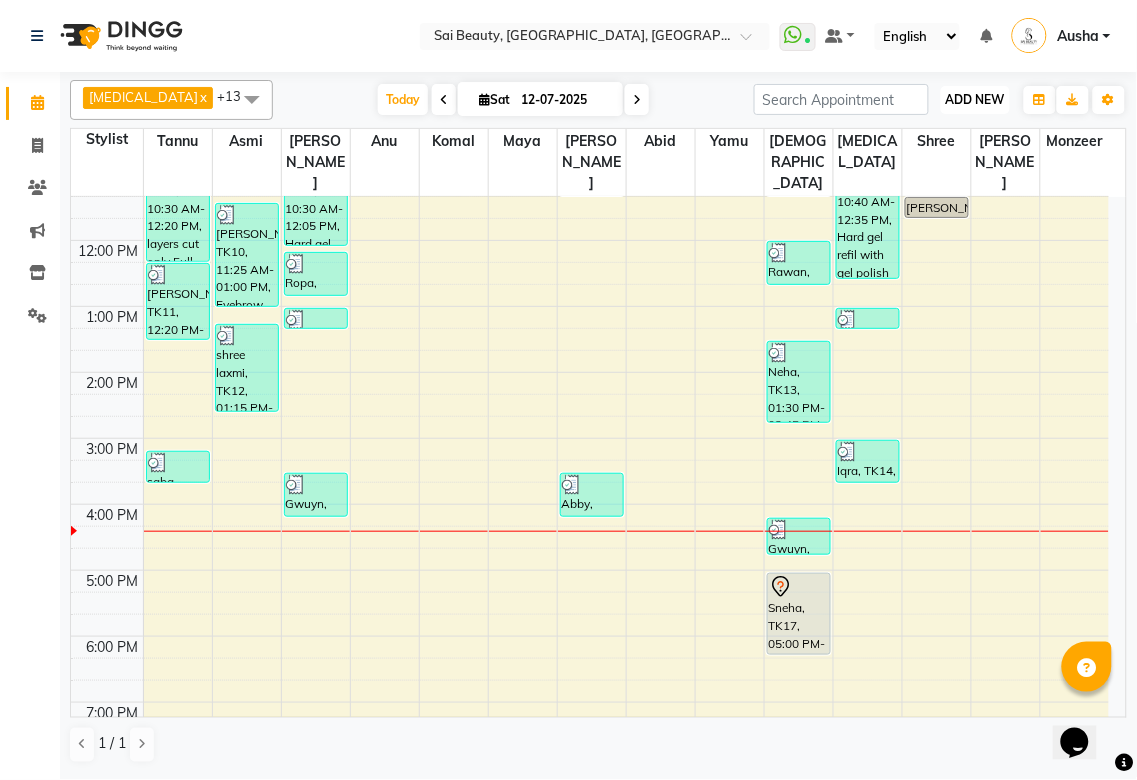 click on "ADD NEW" at bounding box center (975, 99) 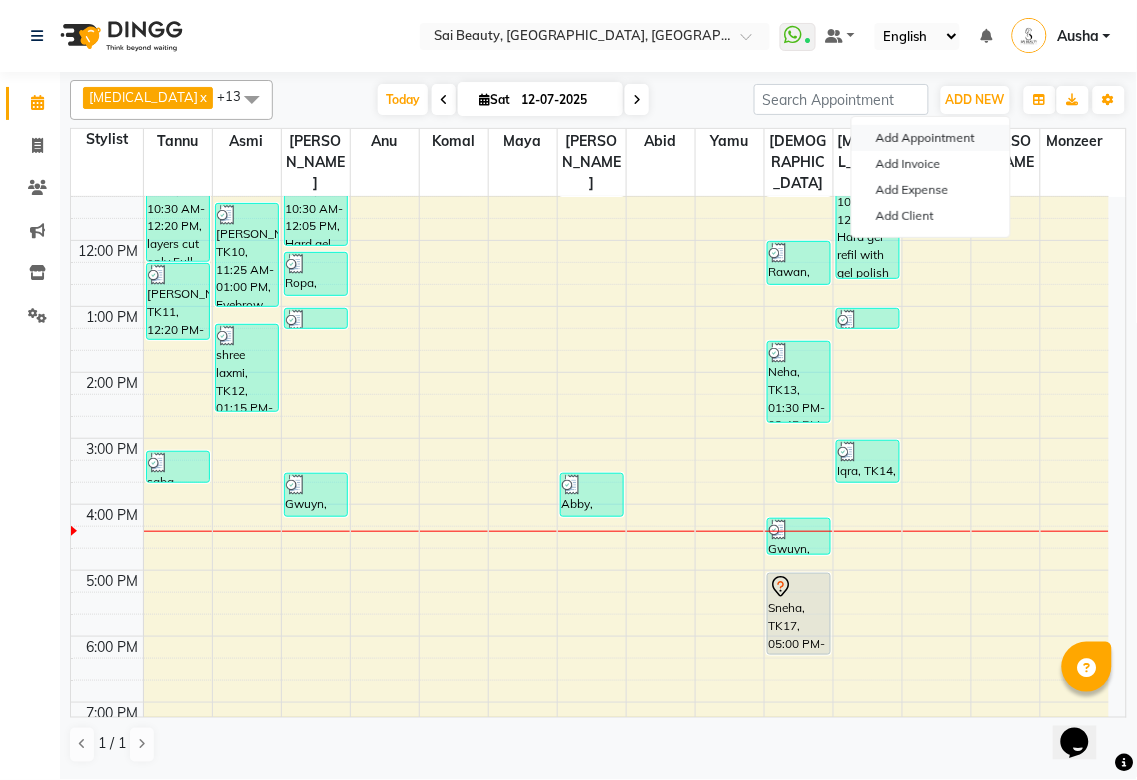 click on "Add Appointment" at bounding box center (931, 138) 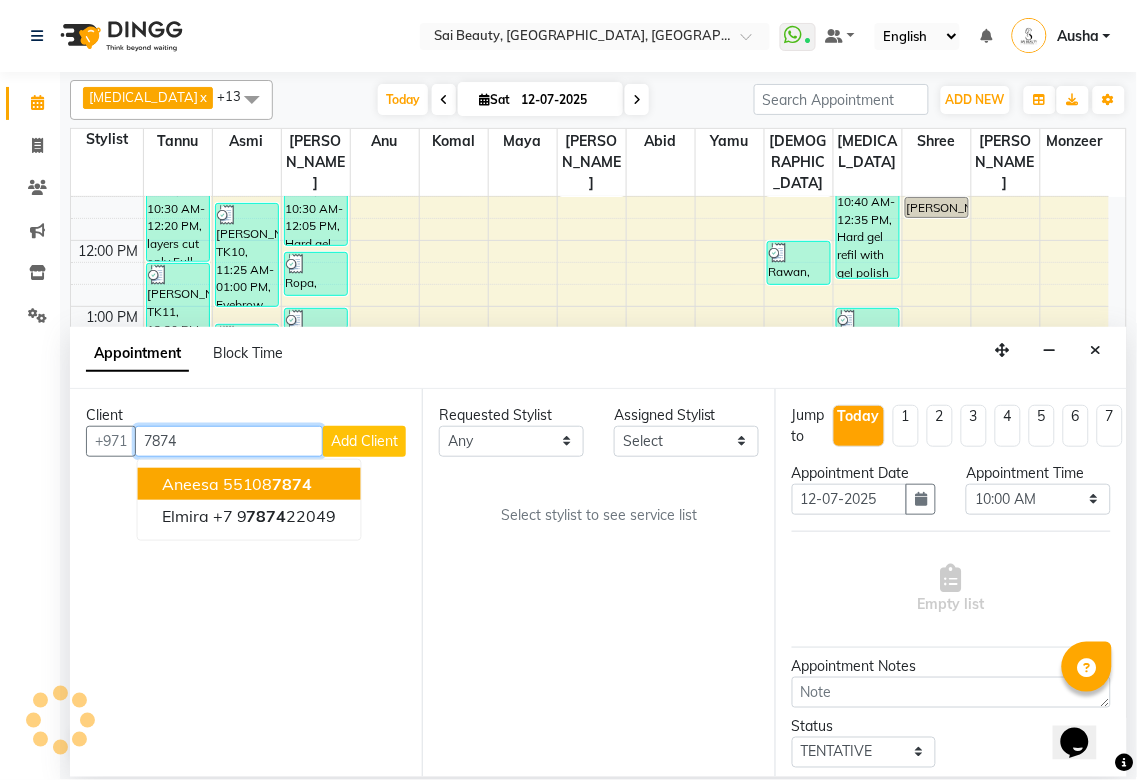 click on "7874" at bounding box center (293, 484) 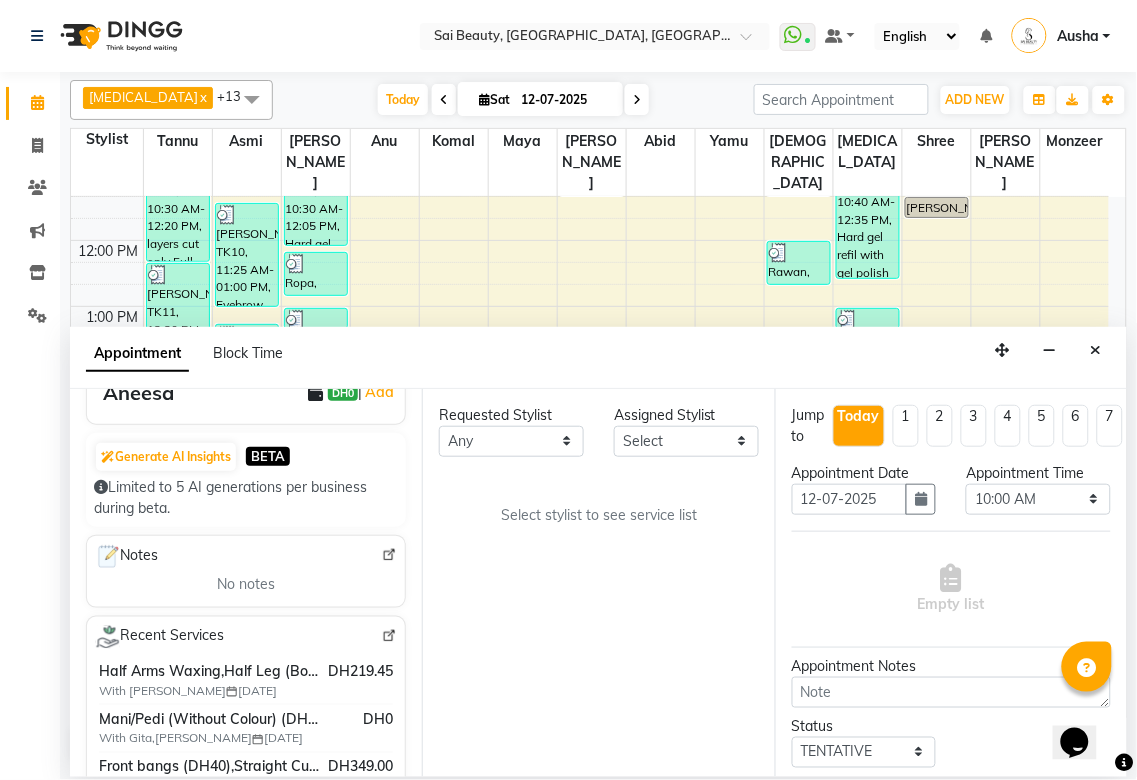scroll, scrollTop: 376, scrollLeft: 0, axis: vertical 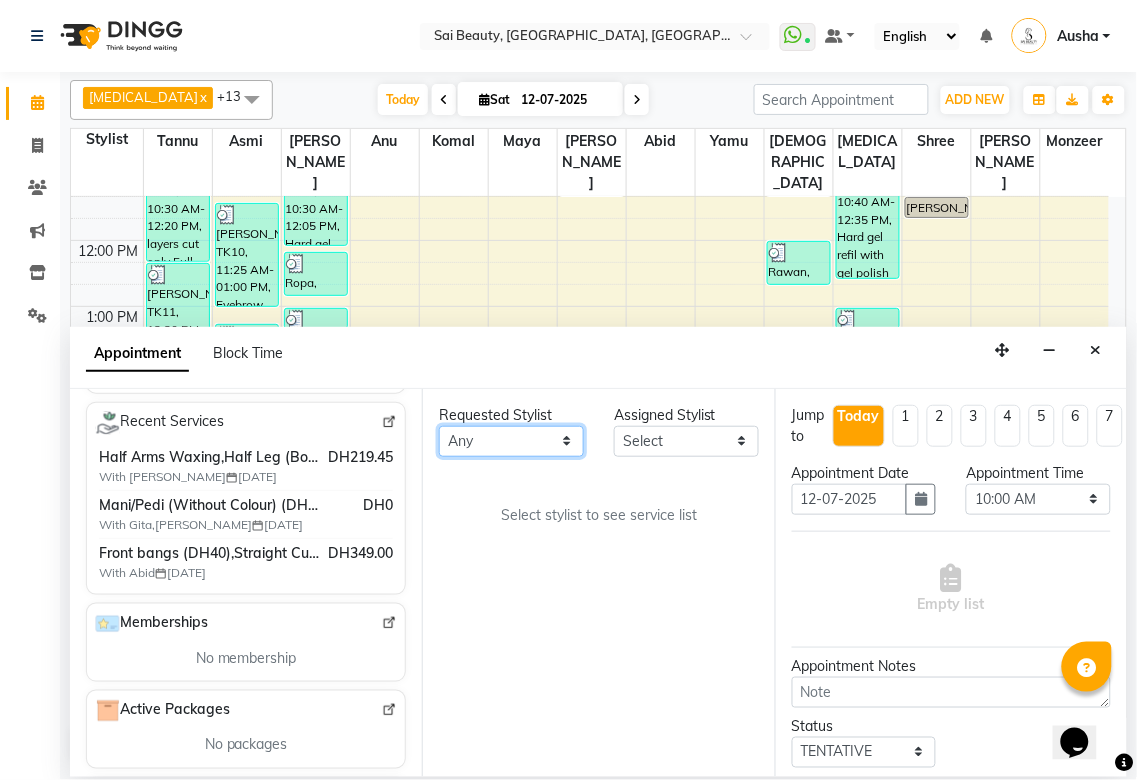 click on "Any [PERSON_NAME][MEDICAL_DATA] [PERSON_NAME] Asmi [PERSON_NAME] Gita [PERSON_NAME] Monzeer shree [PERSON_NAME] Surakcha [PERSON_NAME]" at bounding box center [511, 441] 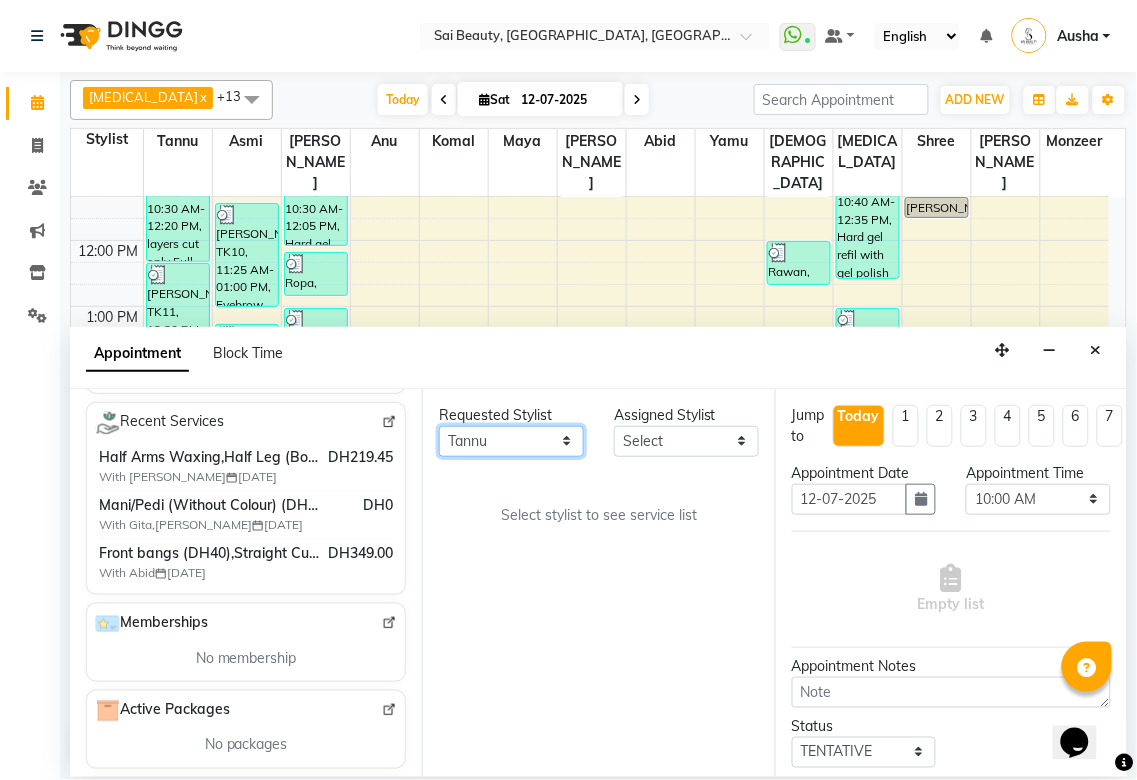 click on "Any [PERSON_NAME][MEDICAL_DATA] [PERSON_NAME] Asmi [PERSON_NAME] Gita [PERSON_NAME] Monzeer shree [PERSON_NAME] Surakcha [PERSON_NAME]" at bounding box center [511, 441] 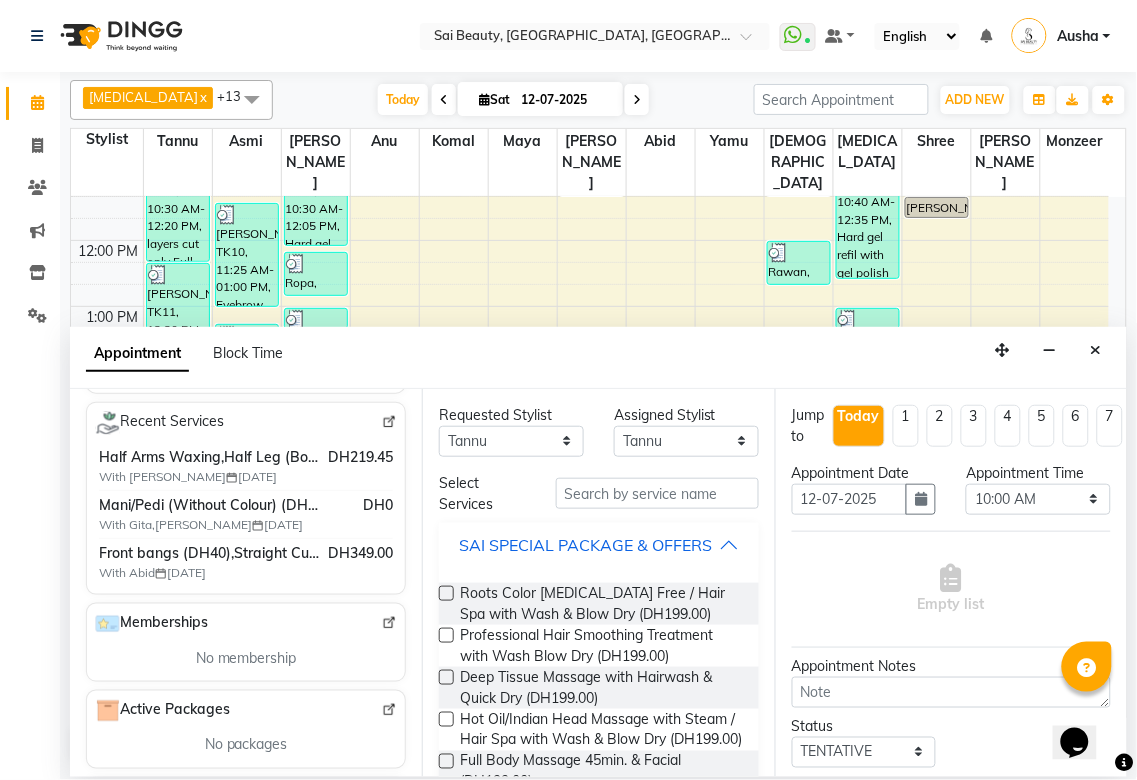 click on "SAI SPECIAL PACKAGE & OFFERS" at bounding box center [585, 545] 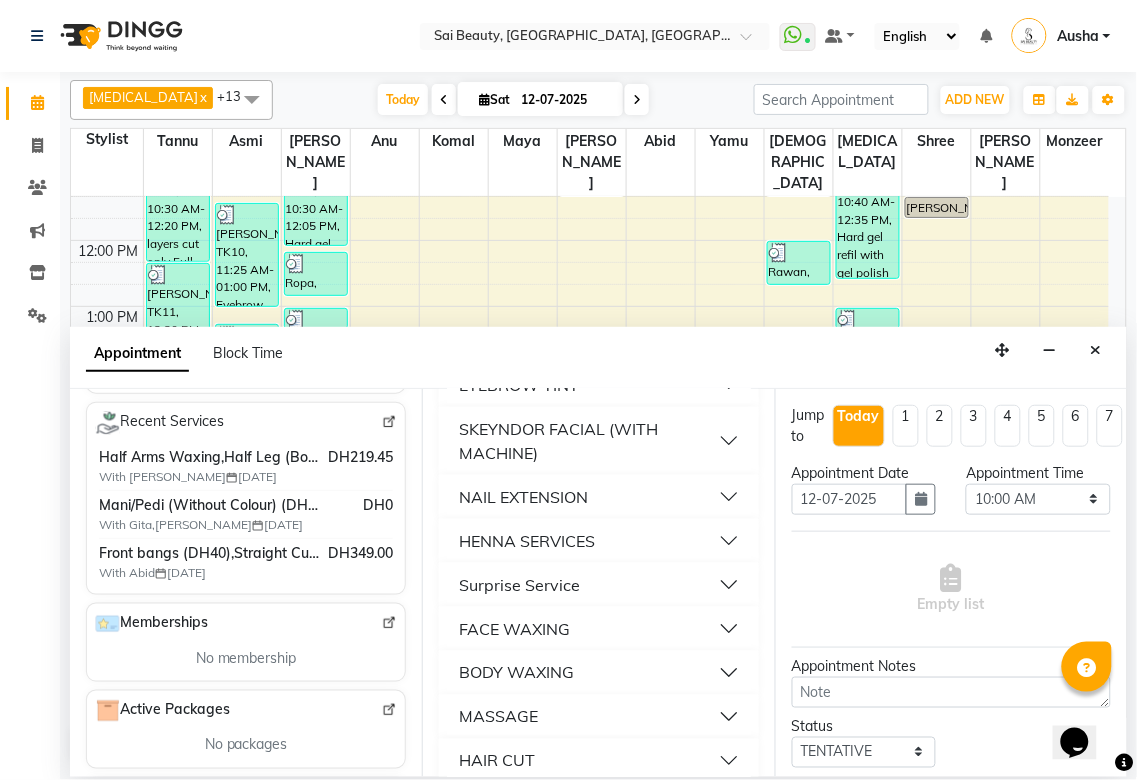 scroll, scrollTop: 498, scrollLeft: 0, axis: vertical 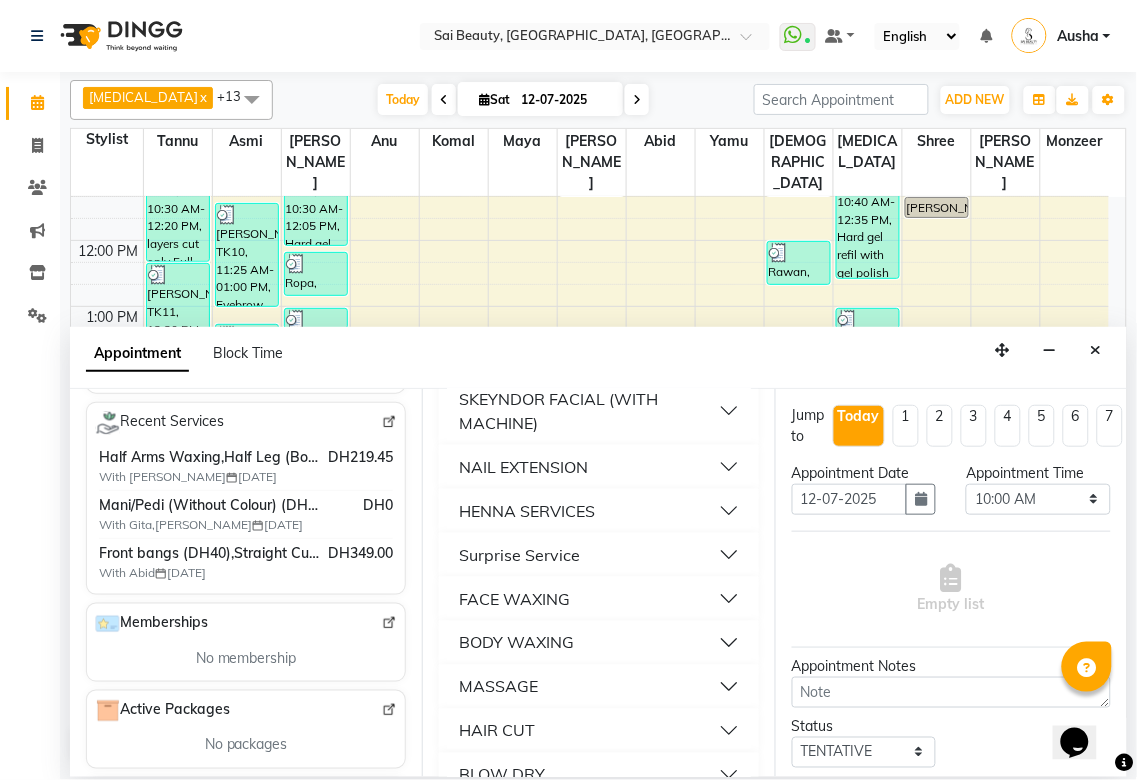 click on "BODY WAXING" at bounding box center (598, 643) 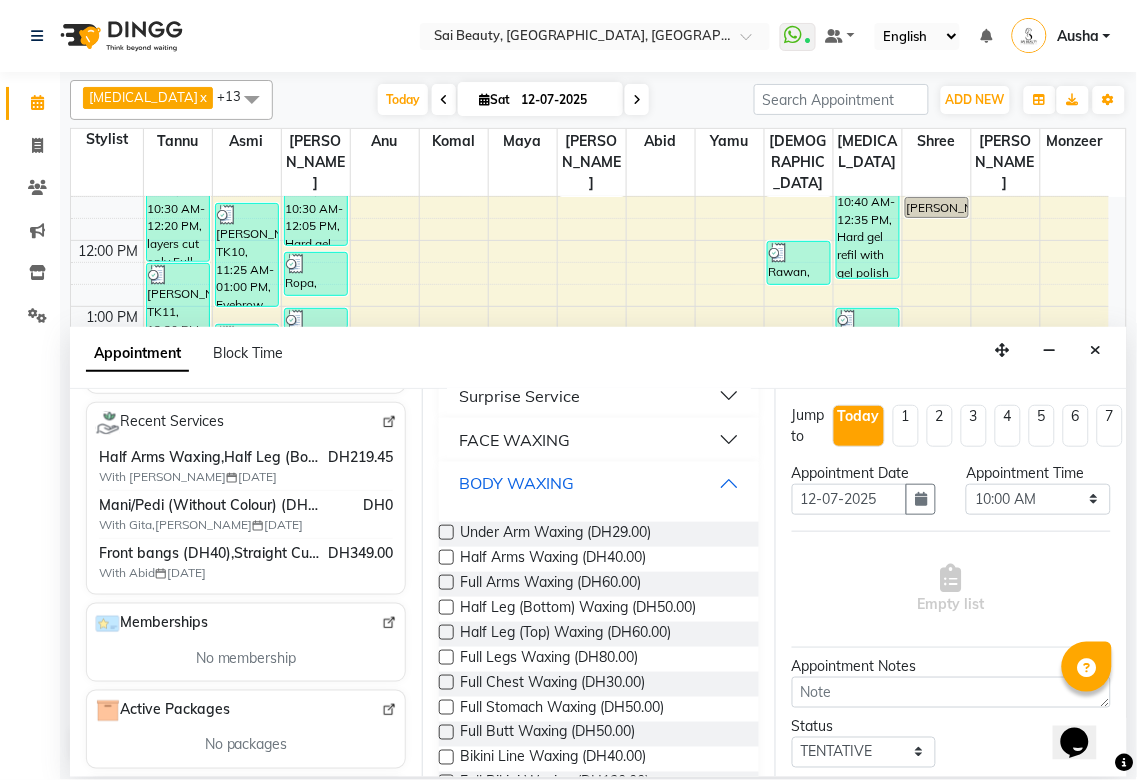 scroll, scrollTop: 661, scrollLeft: 0, axis: vertical 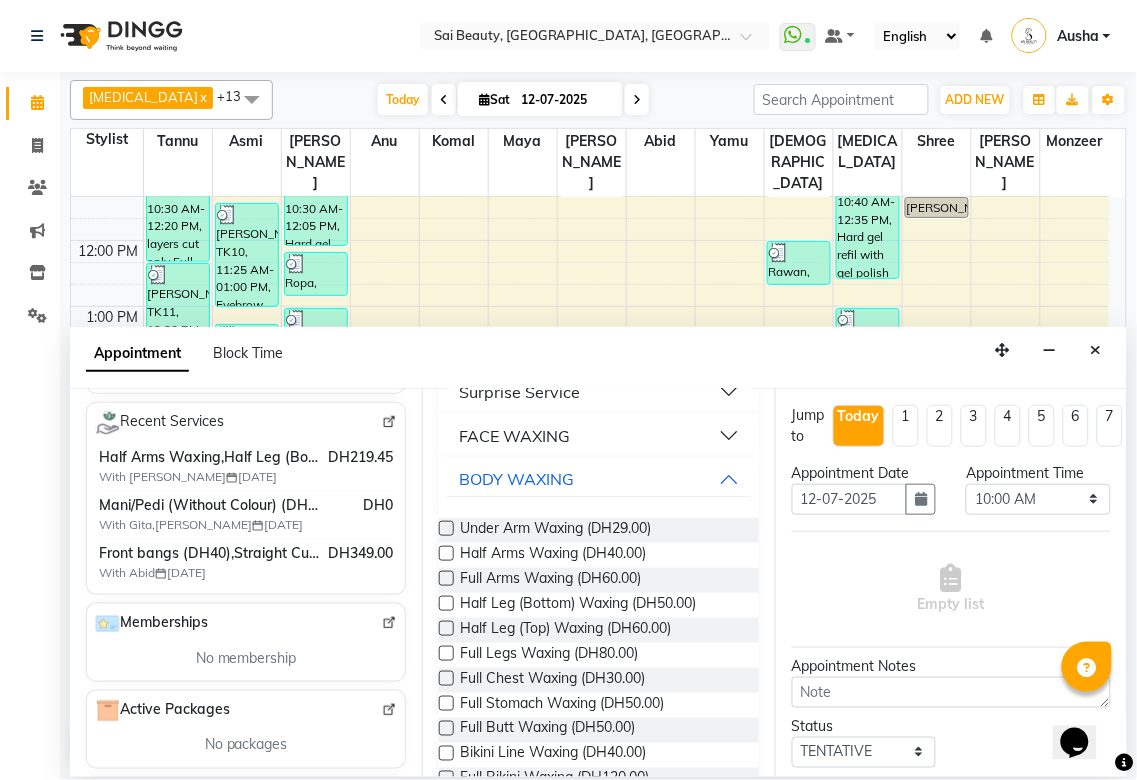 click at bounding box center [446, 553] 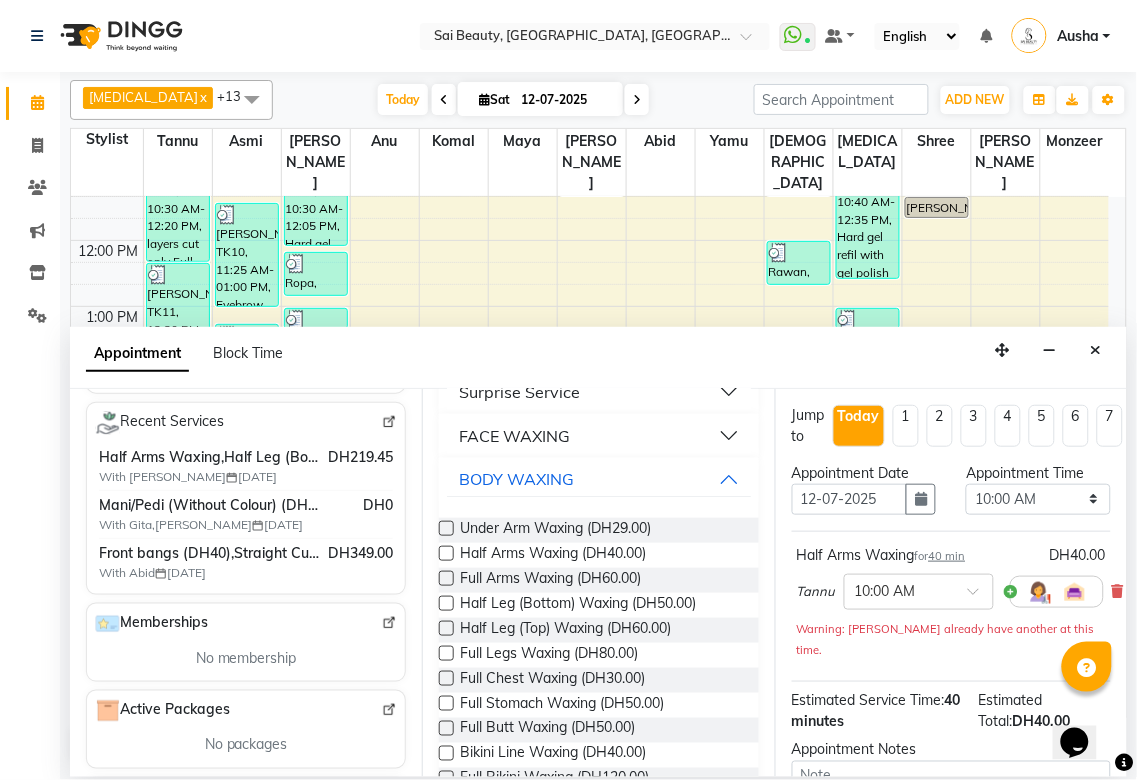 click at bounding box center (446, 603) 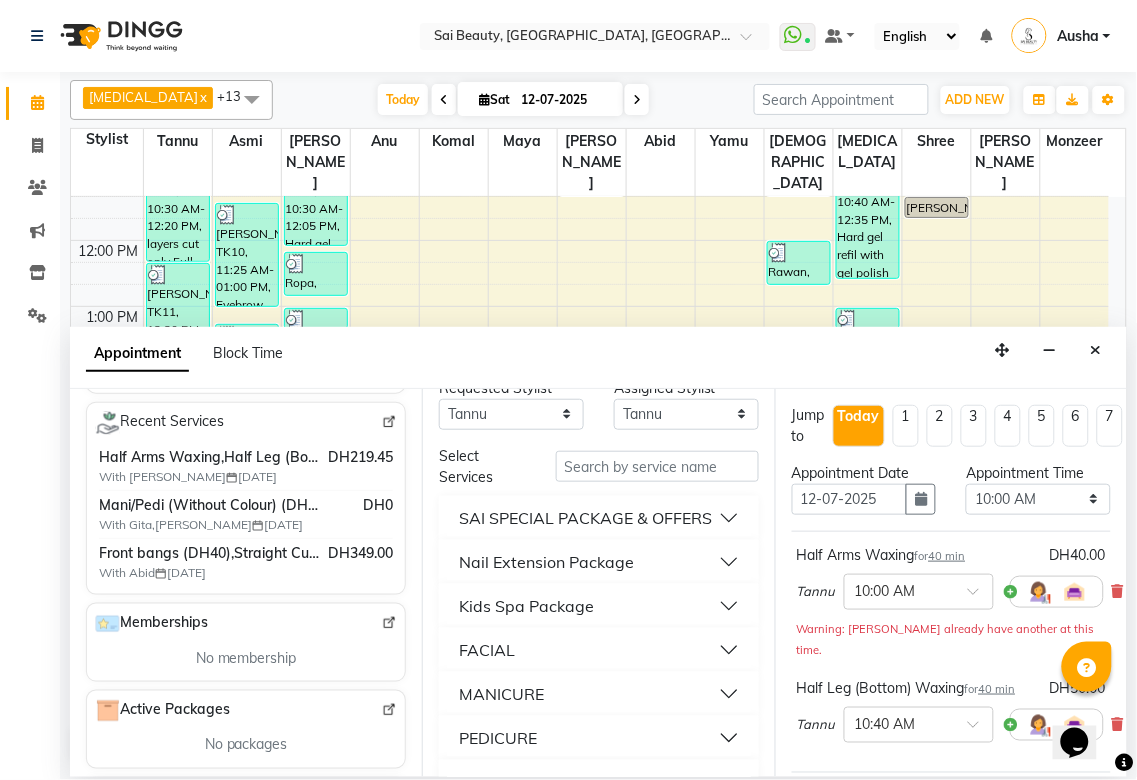 scroll, scrollTop: 0, scrollLeft: 0, axis: both 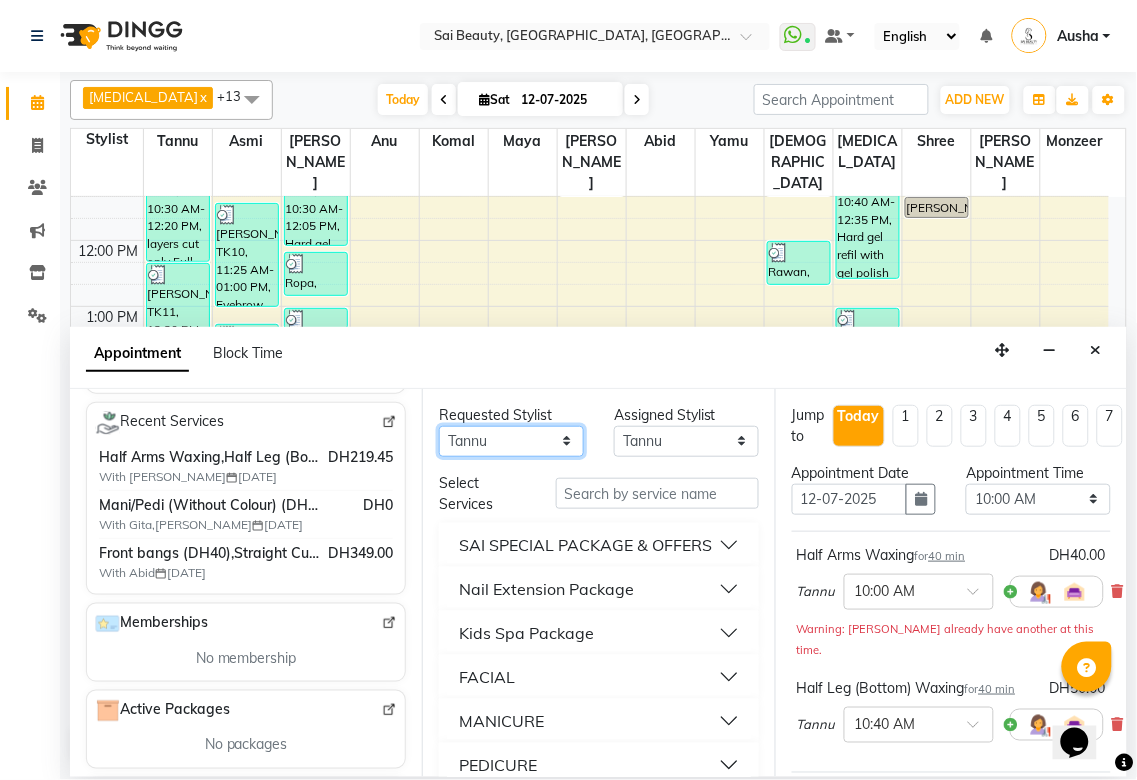 click on "Any [PERSON_NAME][MEDICAL_DATA] [PERSON_NAME] Asmi [PERSON_NAME] Gita [PERSON_NAME] Monzeer shree [PERSON_NAME] Surakcha [PERSON_NAME]" at bounding box center (511, 441) 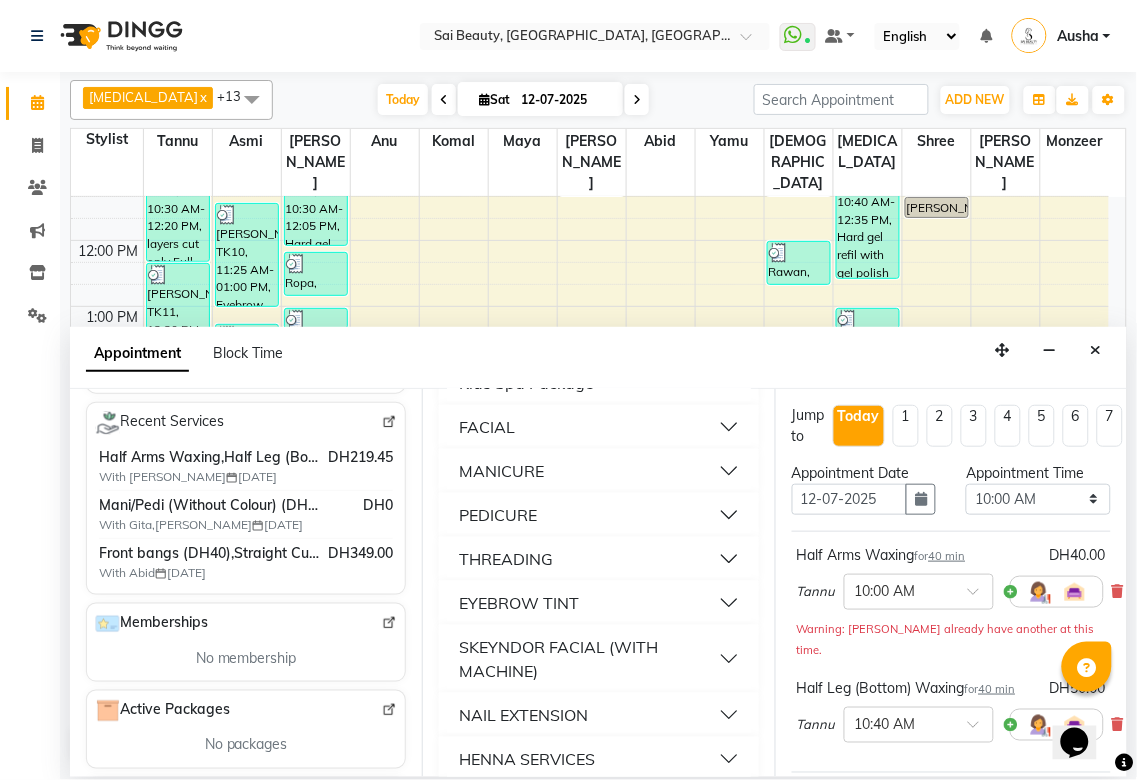 scroll, scrollTop: 253, scrollLeft: 0, axis: vertical 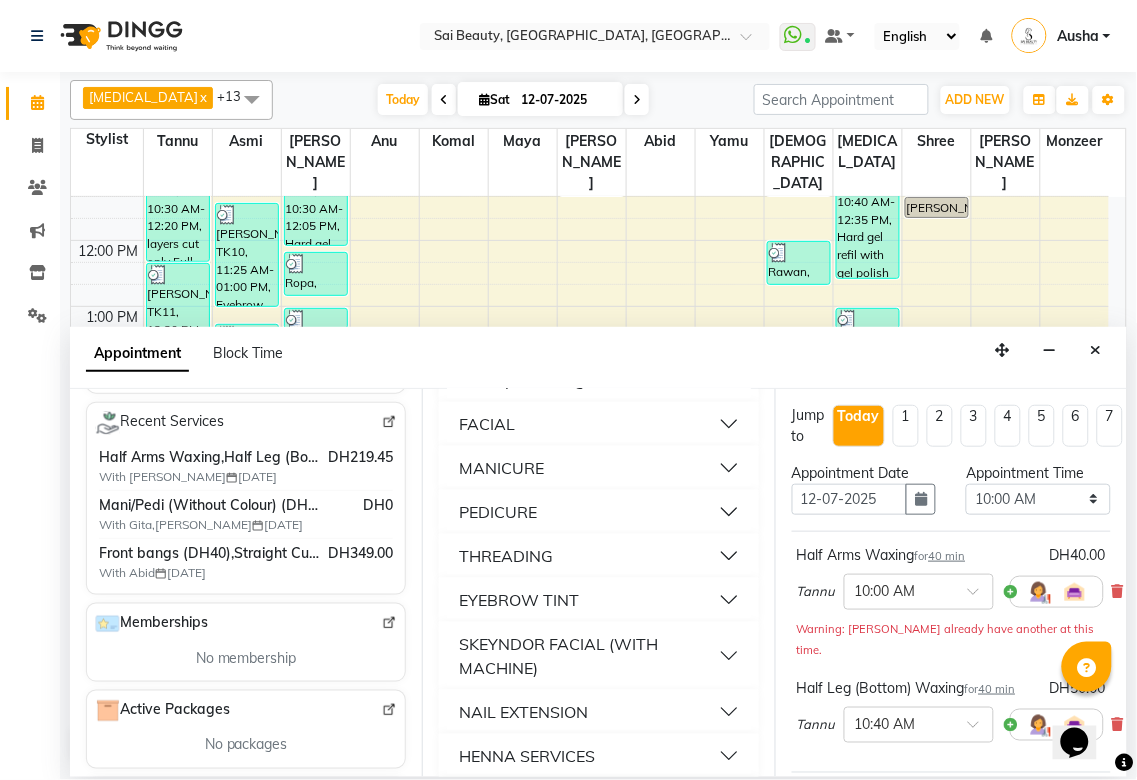 click on "THREADING" at bounding box center [598, 556] 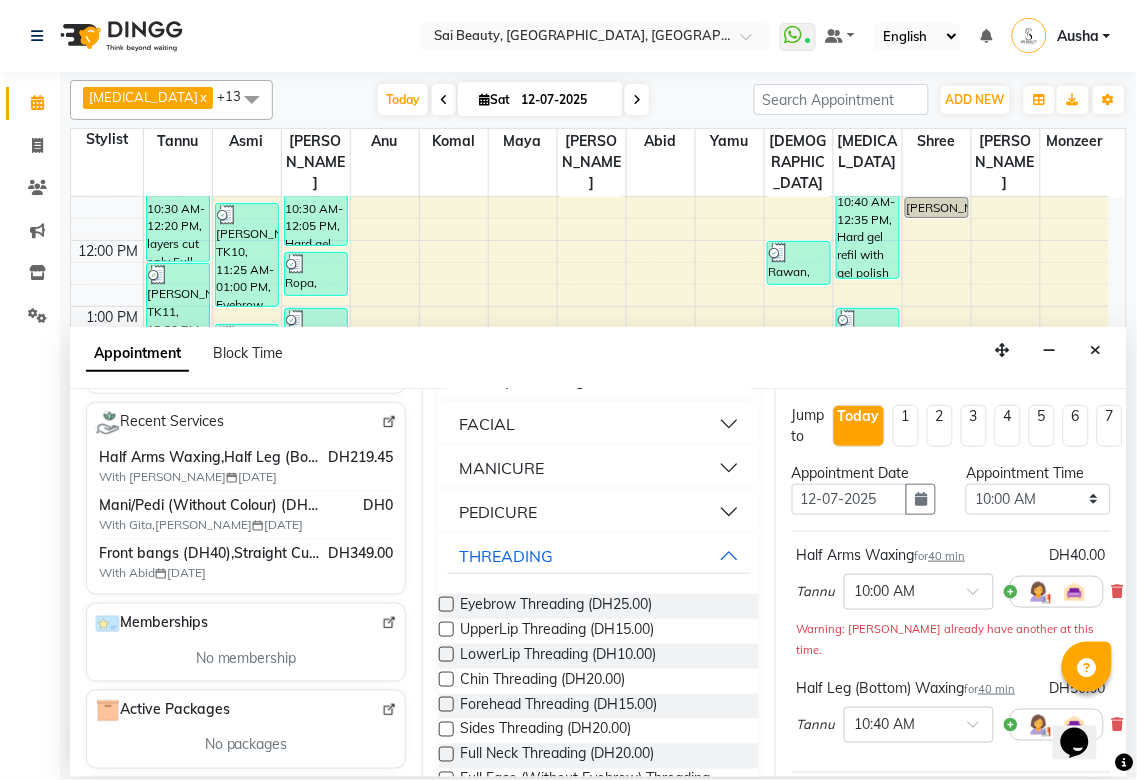 click at bounding box center (446, 629) 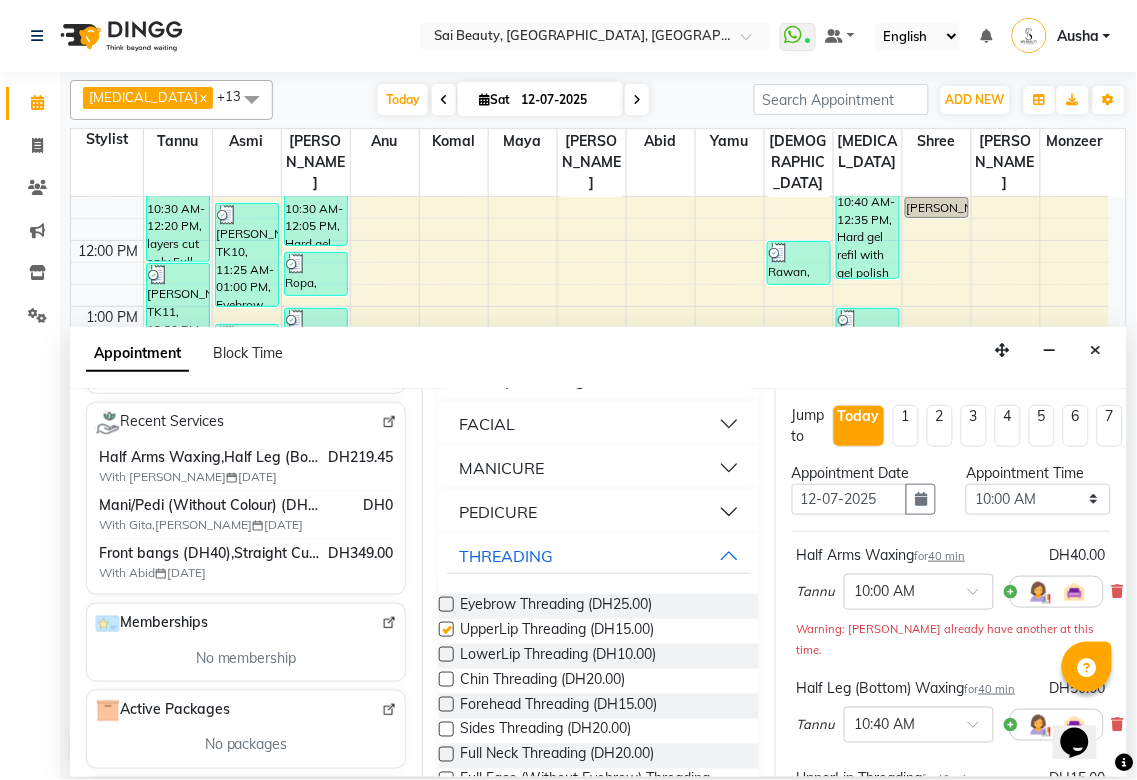 click at bounding box center (446, 654) 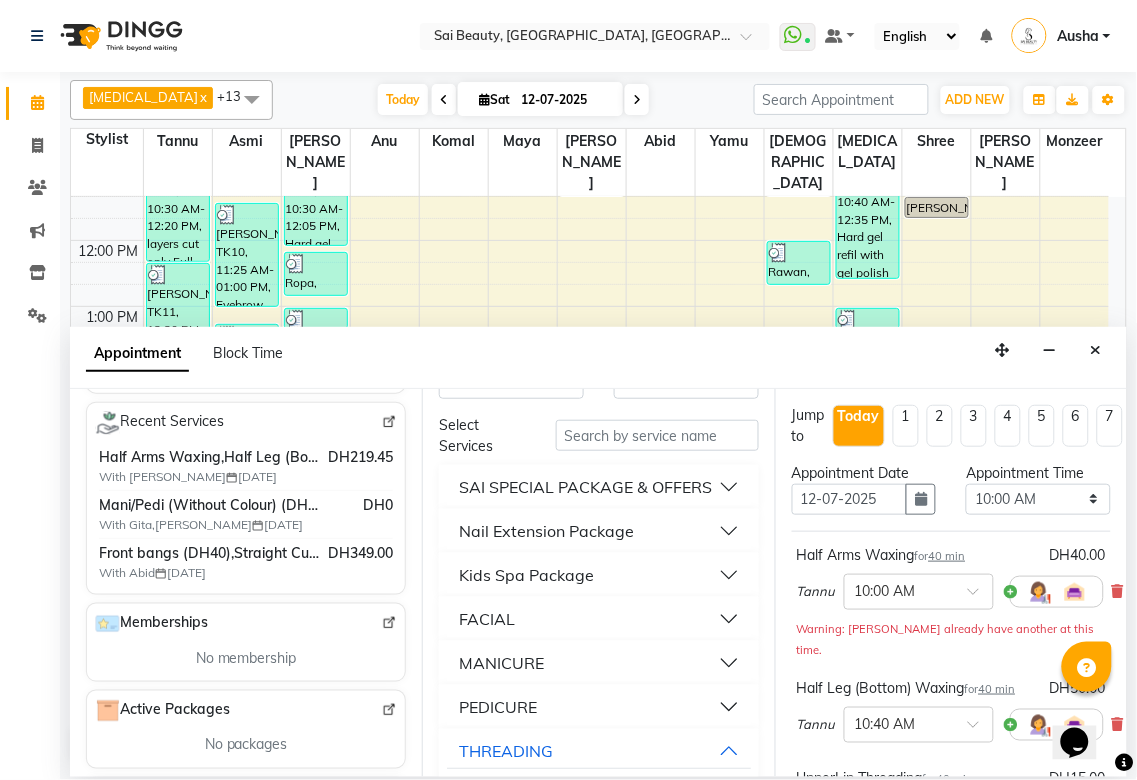 scroll, scrollTop: 0, scrollLeft: 0, axis: both 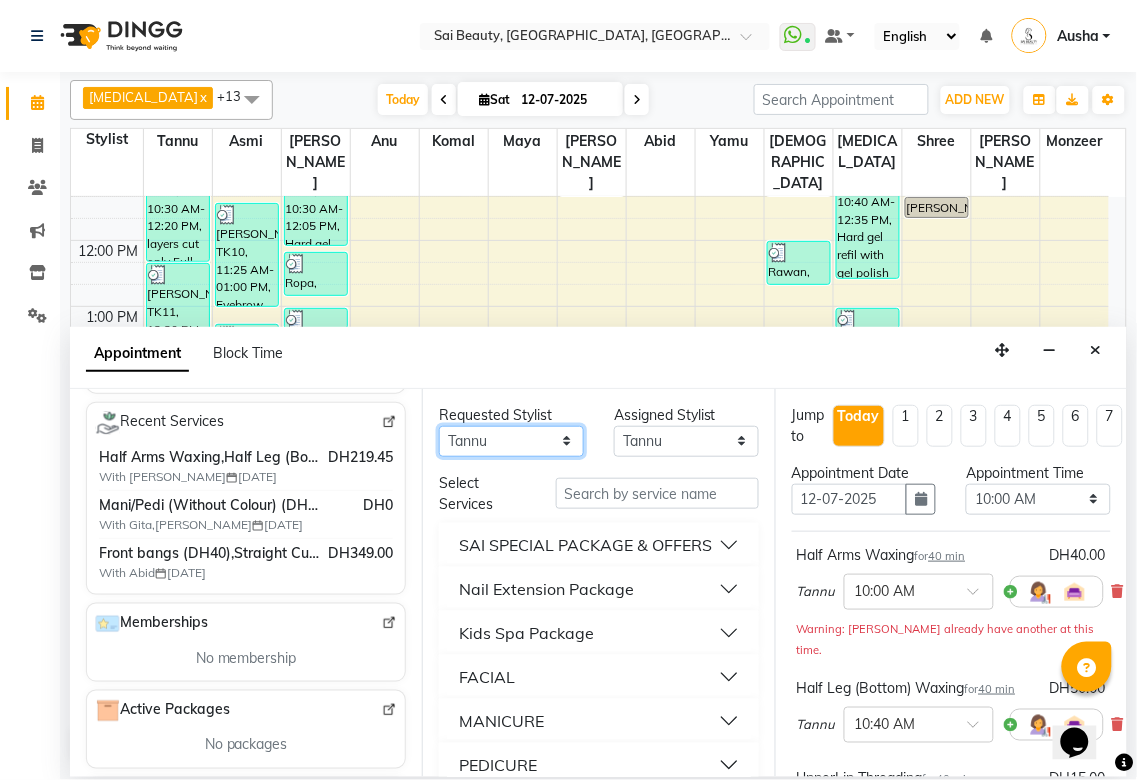 click on "Any [PERSON_NAME][MEDICAL_DATA] [PERSON_NAME] Asmi [PERSON_NAME] Gita [PERSON_NAME] Monzeer shree [PERSON_NAME] Surakcha [PERSON_NAME]" at bounding box center [511, 441] 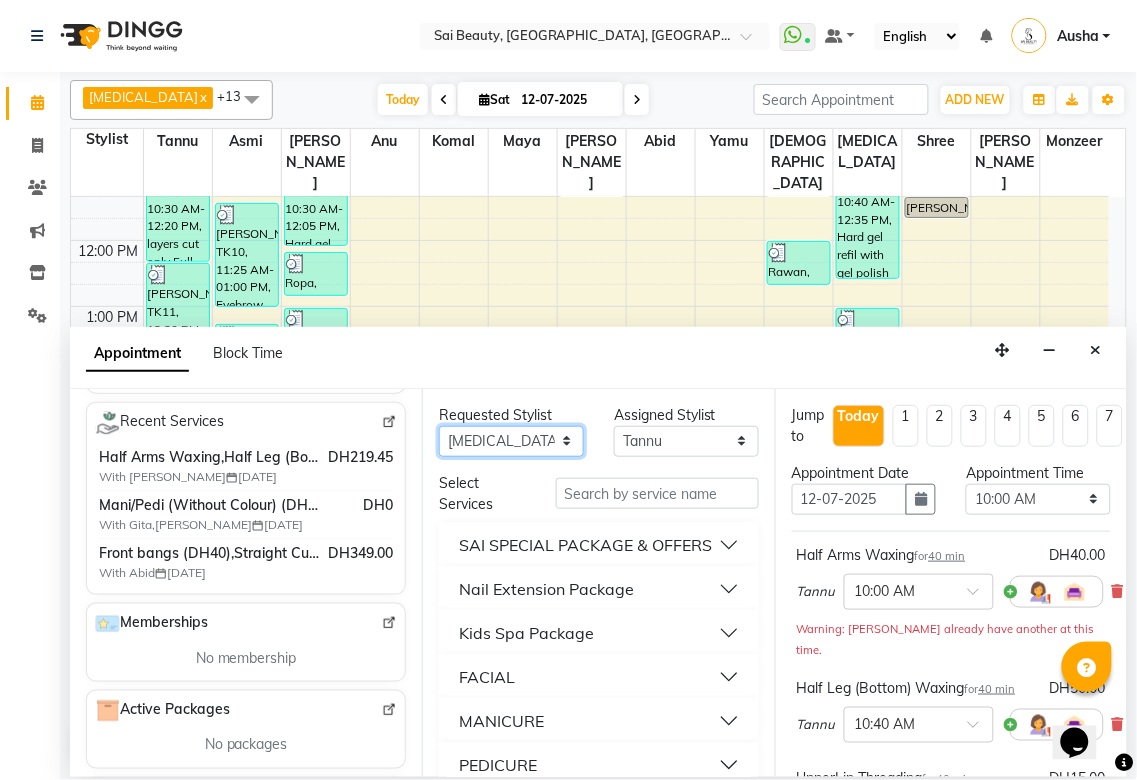 click on "Any [PERSON_NAME][MEDICAL_DATA] [PERSON_NAME] Asmi [PERSON_NAME] Gita [PERSON_NAME] Monzeer shree [PERSON_NAME] Surakcha [PERSON_NAME]" at bounding box center [511, 441] 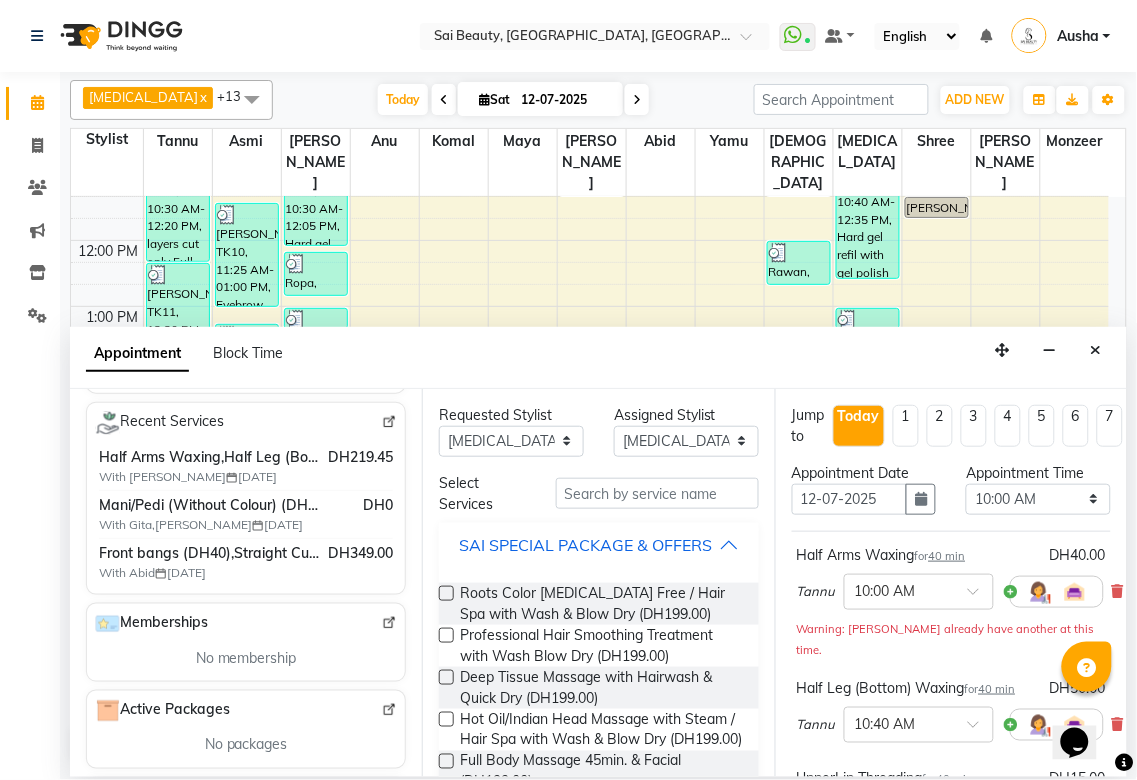click on "SAI SPECIAL PACKAGE & OFFERS" at bounding box center [585, 545] 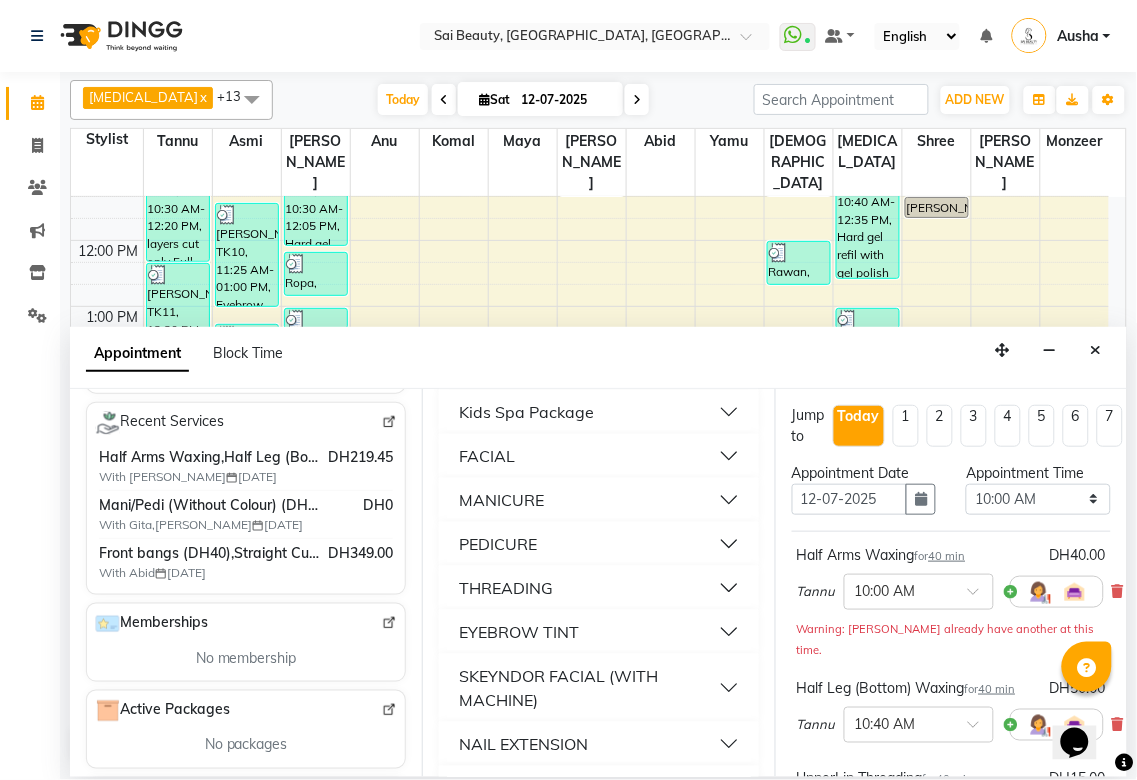 scroll, scrollTop: 240, scrollLeft: 0, axis: vertical 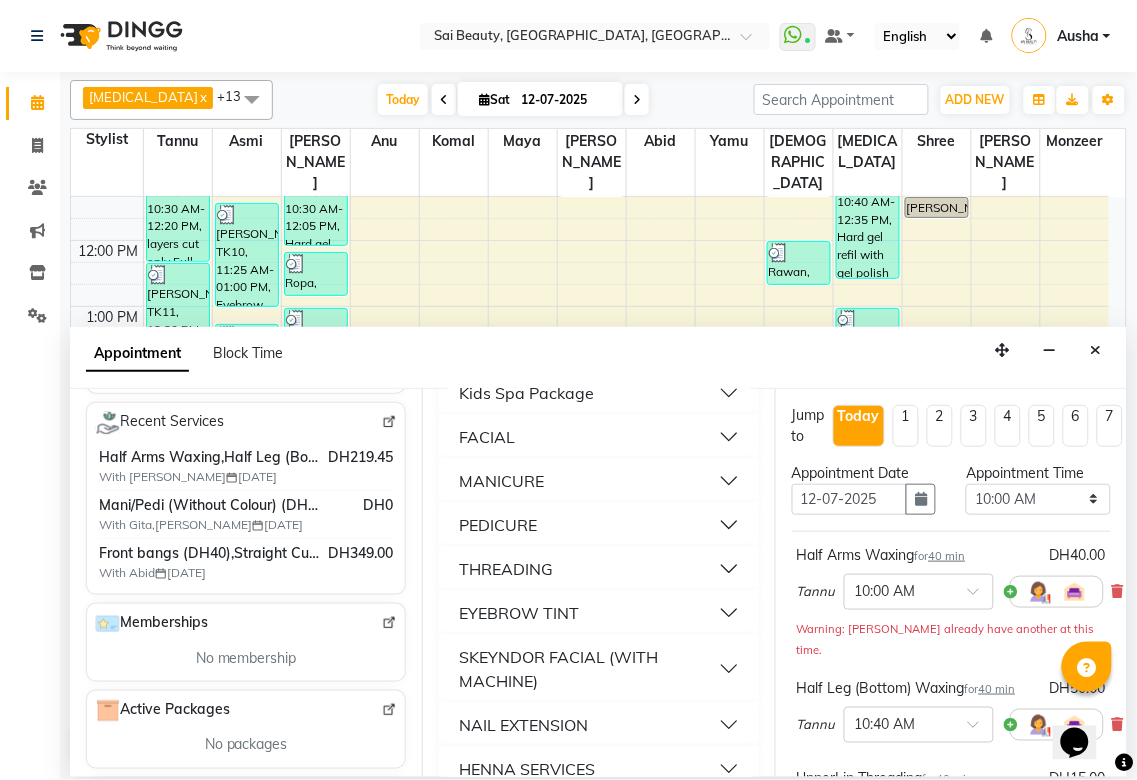 click on "PEDICURE" at bounding box center (598, 525) 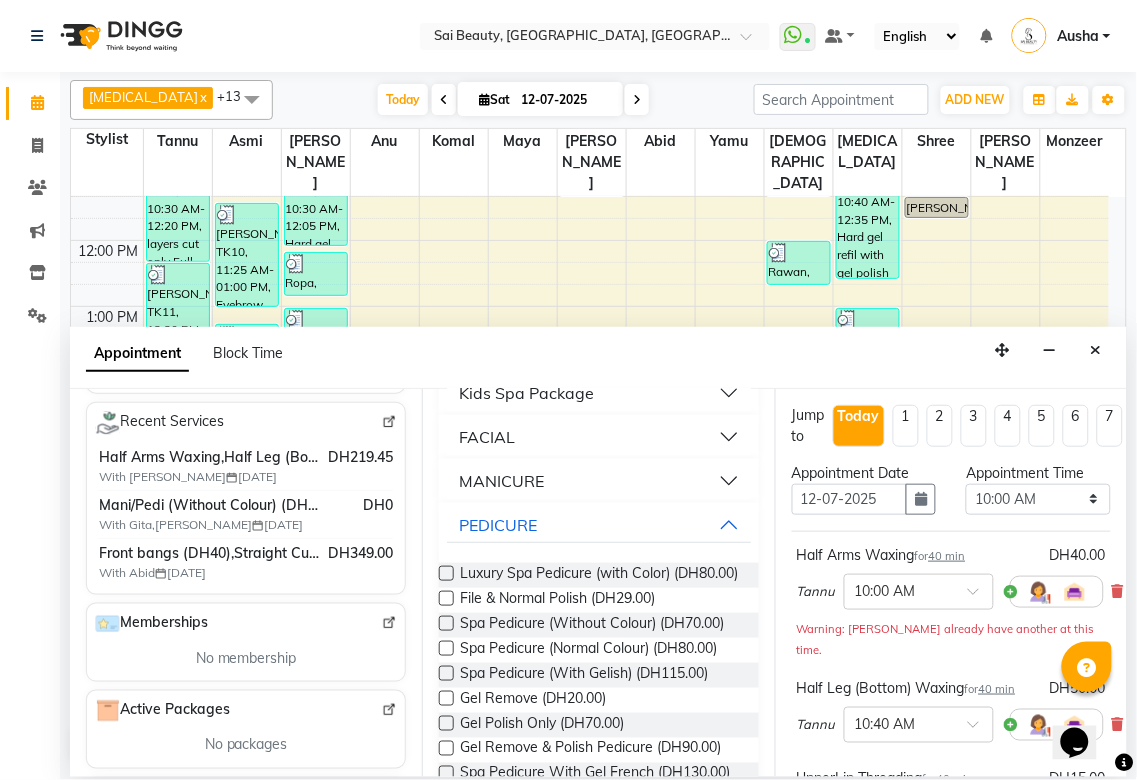click at bounding box center (446, 623) 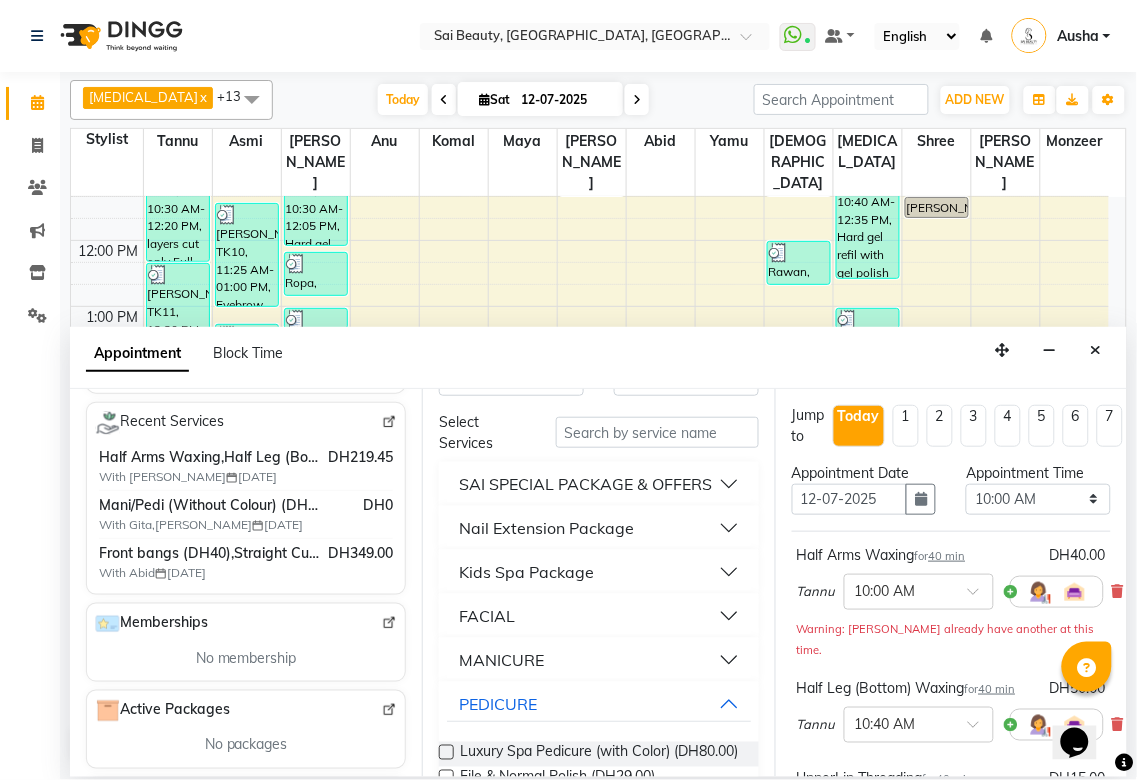 scroll, scrollTop: 0, scrollLeft: 0, axis: both 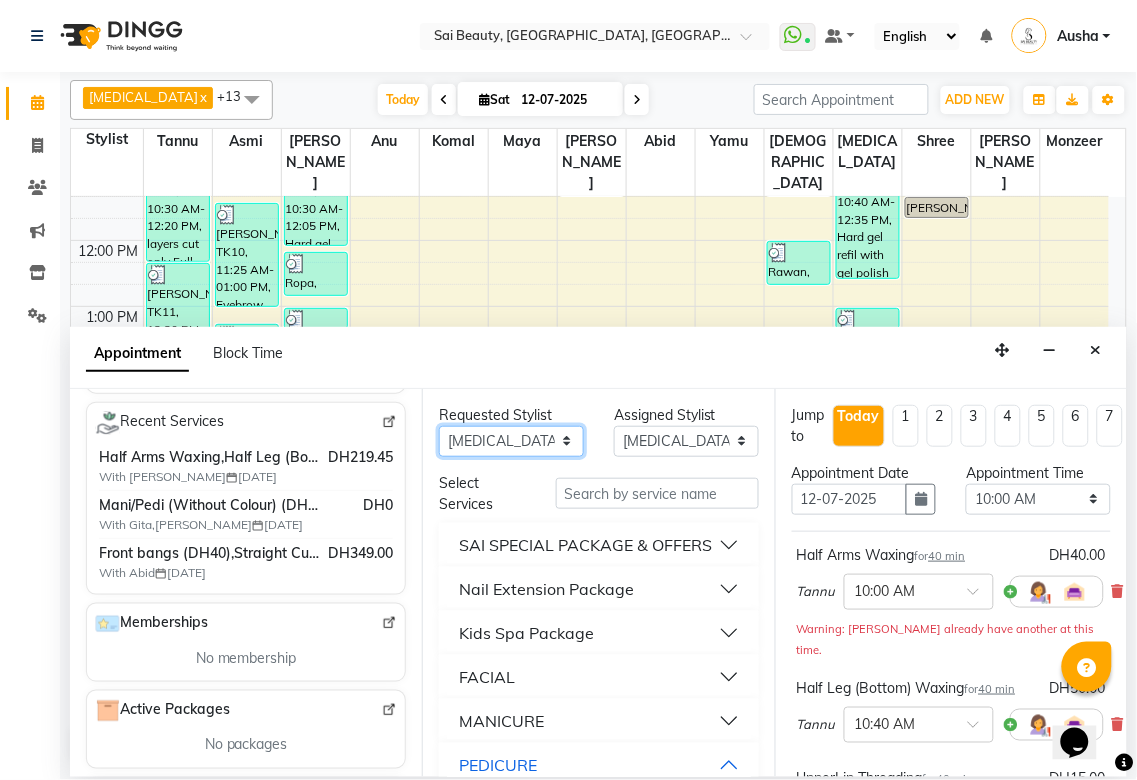 click on "Any [PERSON_NAME][MEDICAL_DATA] [PERSON_NAME] Asmi [PERSON_NAME] Gita [PERSON_NAME] Monzeer shree [PERSON_NAME] Surakcha [PERSON_NAME]" at bounding box center (511, 441) 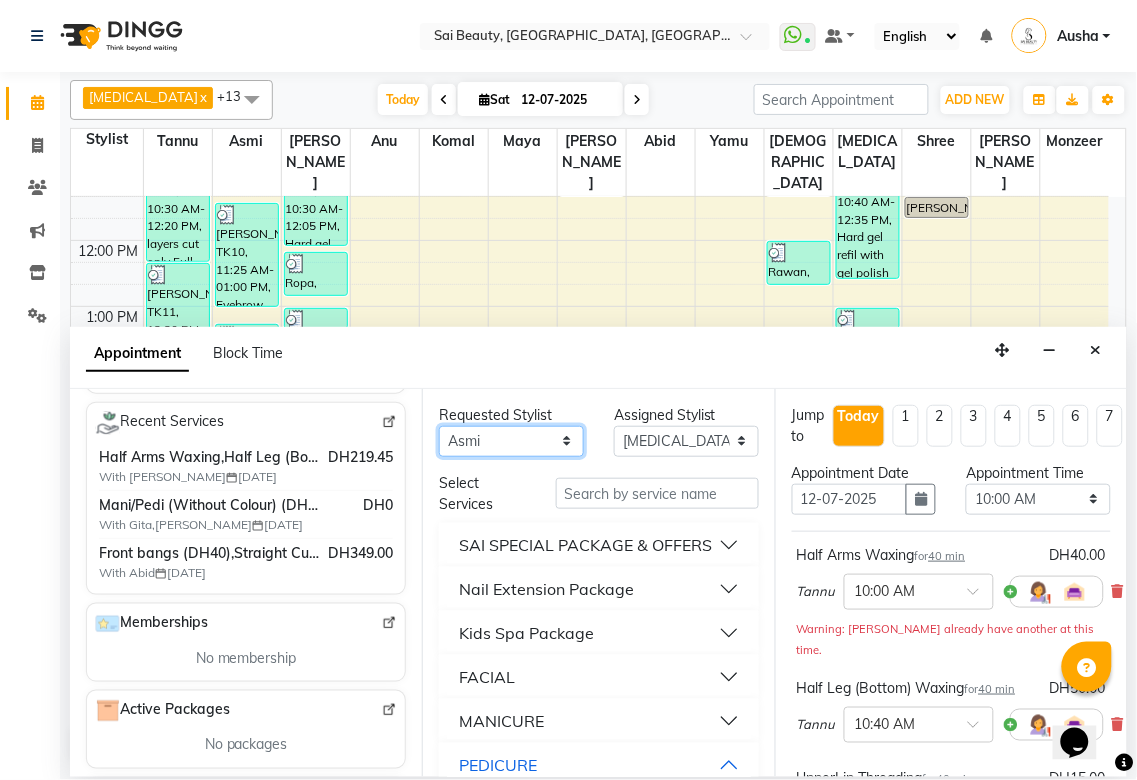 click on "Any [PERSON_NAME][MEDICAL_DATA] [PERSON_NAME] Asmi [PERSON_NAME] Gita [PERSON_NAME] Monzeer shree [PERSON_NAME] Surakcha [PERSON_NAME]" at bounding box center [511, 441] 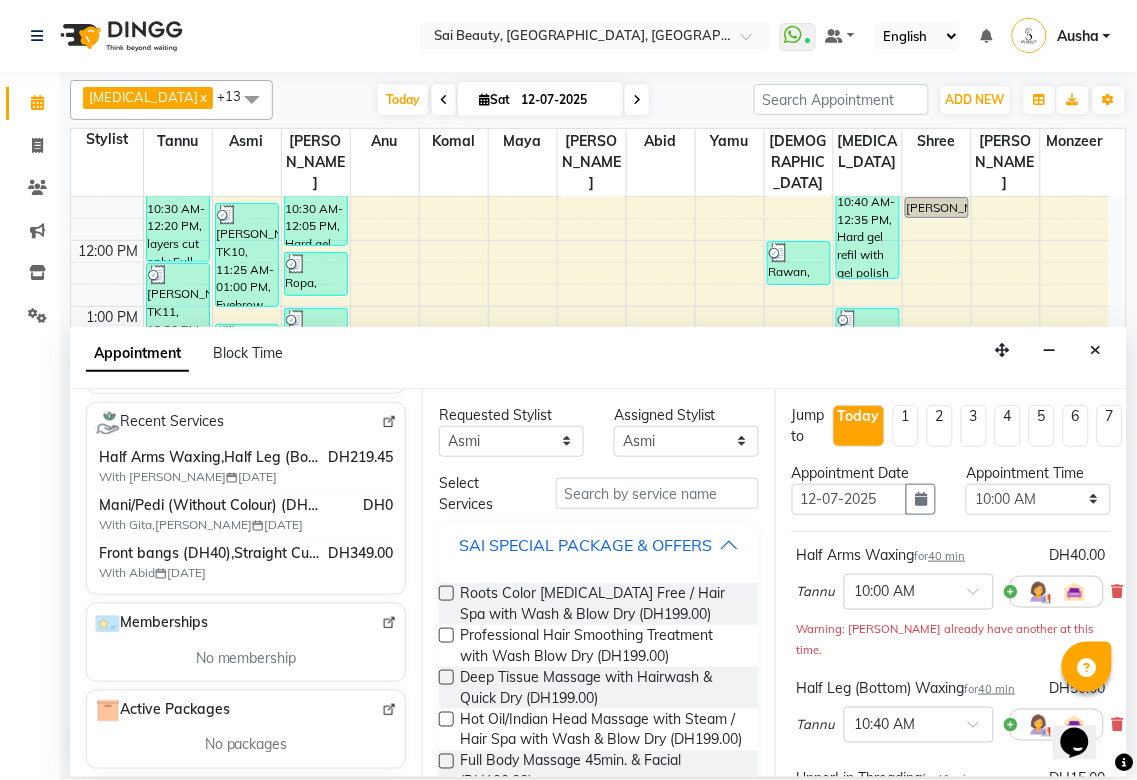 click on "SAI SPECIAL PACKAGE & OFFERS" at bounding box center (598, 545) 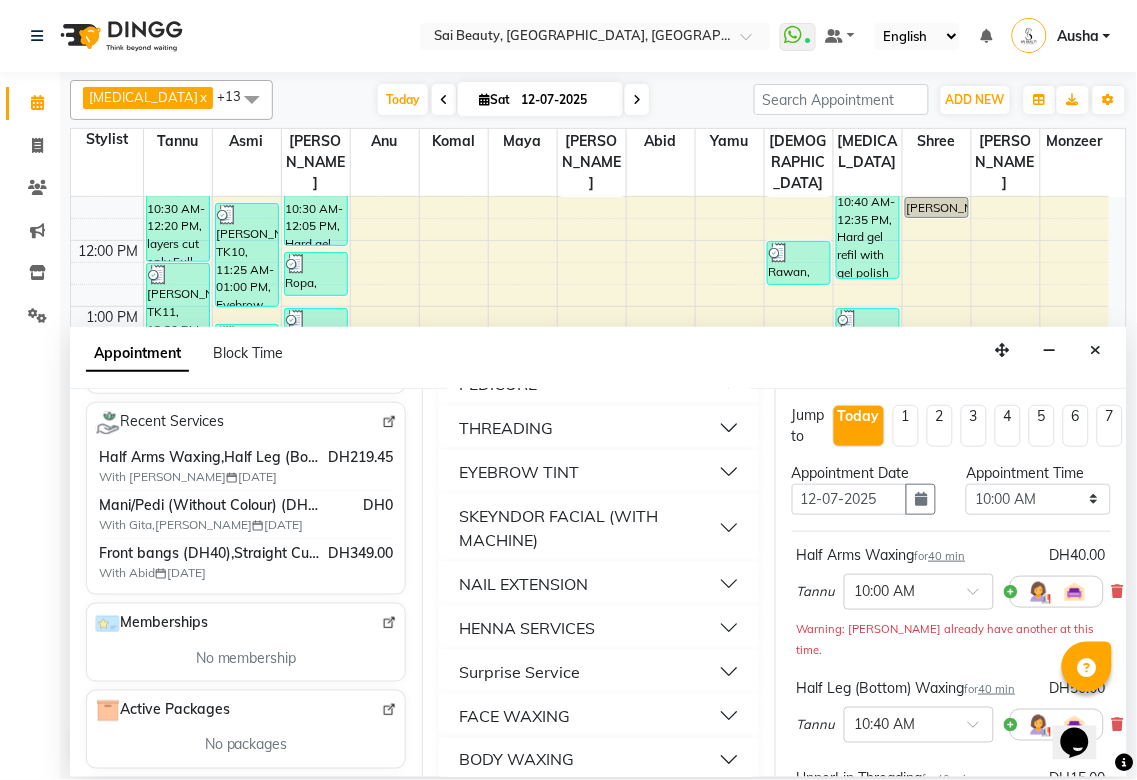 scroll, scrollTop: 1041, scrollLeft: 0, axis: vertical 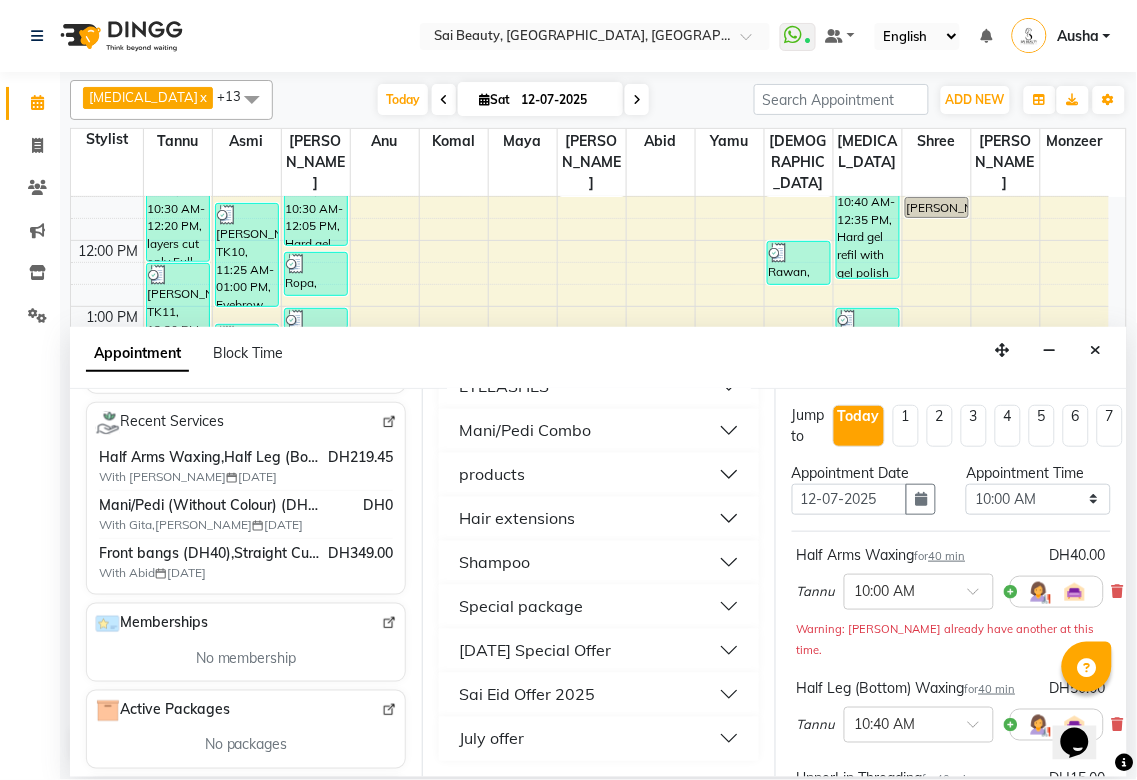 click on "July offer" at bounding box center [598, 739] 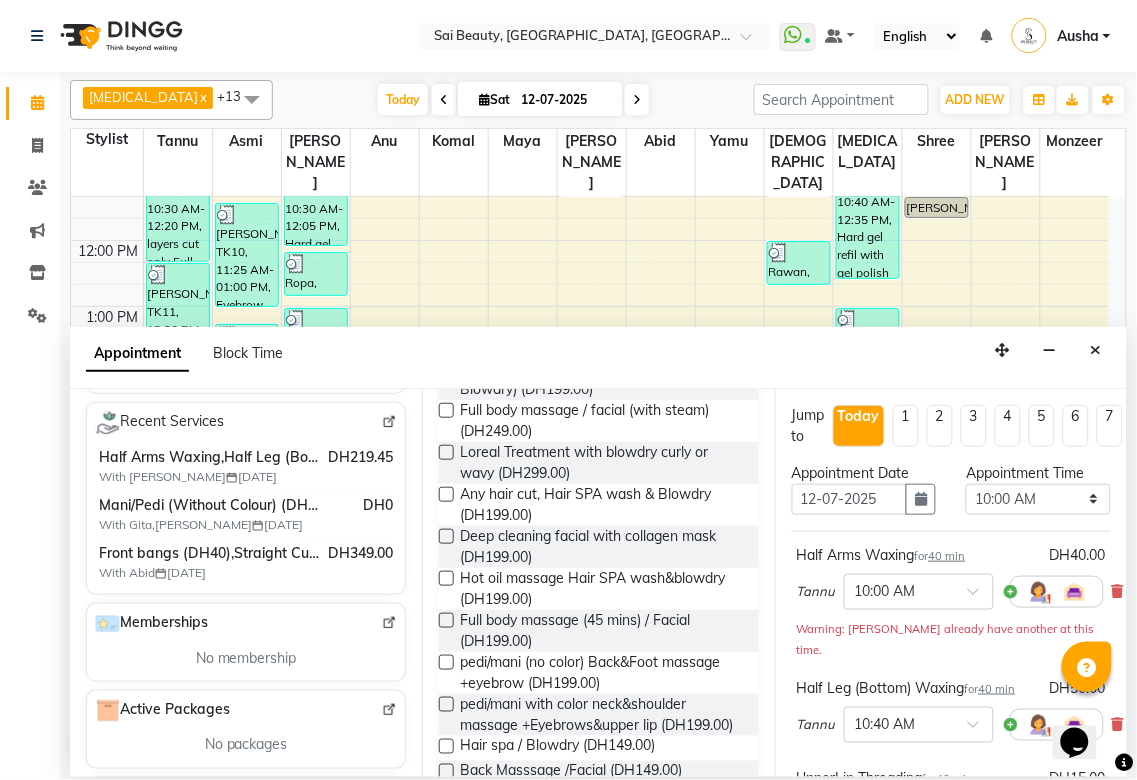 scroll, scrollTop: 1471, scrollLeft: 0, axis: vertical 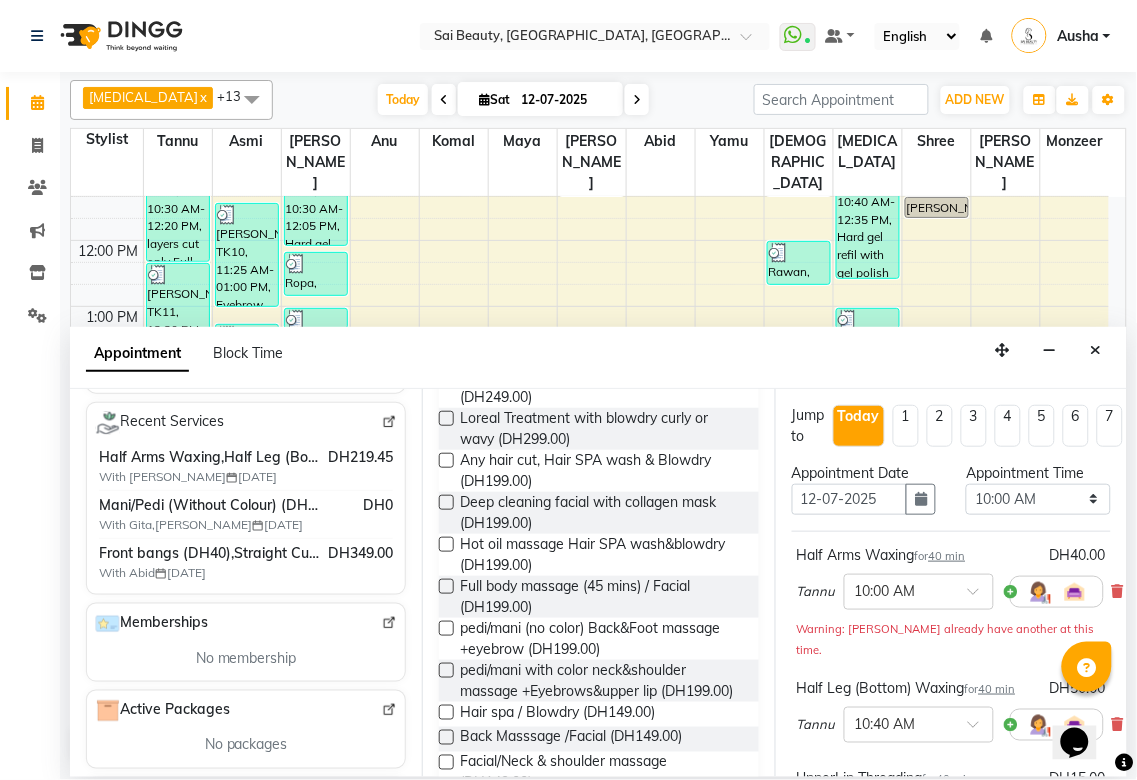 click at bounding box center [446, 502] 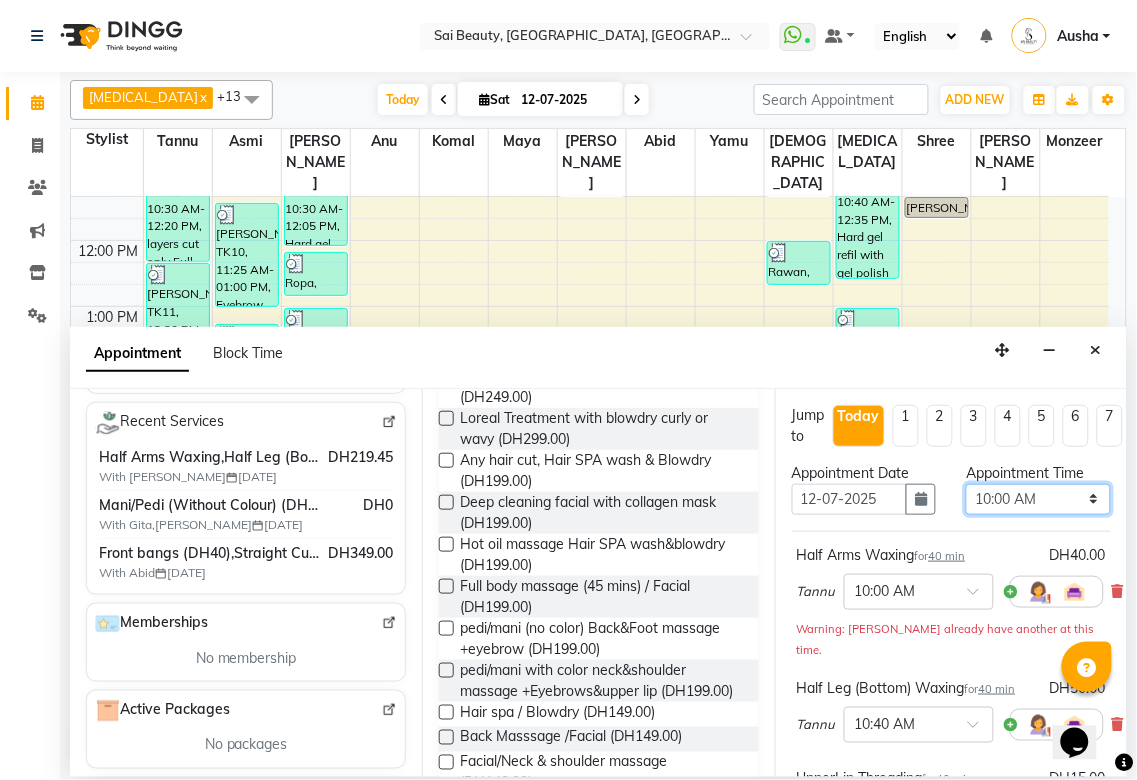 click on "Select 10:00 AM 10:05 AM 10:10 AM 10:15 AM 10:20 AM 10:25 AM 10:30 AM 10:35 AM 10:40 AM 10:45 AM 10:50 AM 10:55 AM 11:00 AM 11:05 AM 11:10 AM 11:15 AM 11:20 AM 11:25 AM 11:30 AM 11:35 AM 11:40 AM 11:45 AM 11:50 AM 11:55 AM 12:00 PM 12:05 PM 12:10 PM 12:15 PM 12:20 PM 12:25 PM 12:30 PM 12:35 PM 12:40 PM 12:45 PM 12:50 PM 12:55 PM 01:00 PM 01:05 PM 01:10 PM 01:15 PM 01:20 PM 01:25 PM 01:30 PM 01:35 PM 01:40 PM 01:45 PM 01:50 PM 01:55 PM 02:00 PM 02:05 PM 02:10 PM 02:15 PM 02:20 PM 02:25 PM 02:30 PM 02:35 PM 02:40 PM 02:45 PM 02:50 PM 02:55 PM 03:00 PM 03:05 PM 03:10 PM 03:15 PM 03:20 PM 03:25 PM 03:30 PM 03:35 PM 03:40 PM 03:45 PM 03:50 PM 03:55 PM 04:00 PM 04:05 PM 04:10 PM 04:15 PM 04:20 PM 04:25 PM 04:30 PM 04:35 PM 04:40 PM 04:45 PM 04:50 PM 04:55 PM 05:00 PM 05:05 PM 05:10 PM 05:15 PM 05:20 PM 05:25 PM 05:30 PM 05:35 PM 05:40 PM 05:45 PM 05:50 PM 05:55 PM 06:00 PM 06:05 PM 06:10 PM 06:15 PM 06:20 PM 06:25 PM 06:30 PM 06:35 PM 06:40 PM 06:45 PM 06:50 PM 06:55 PM 07:00 PM 07:05 PM 07:10 PM 07:15 PM 07:20 PM" at bounding box center [1038, 499] 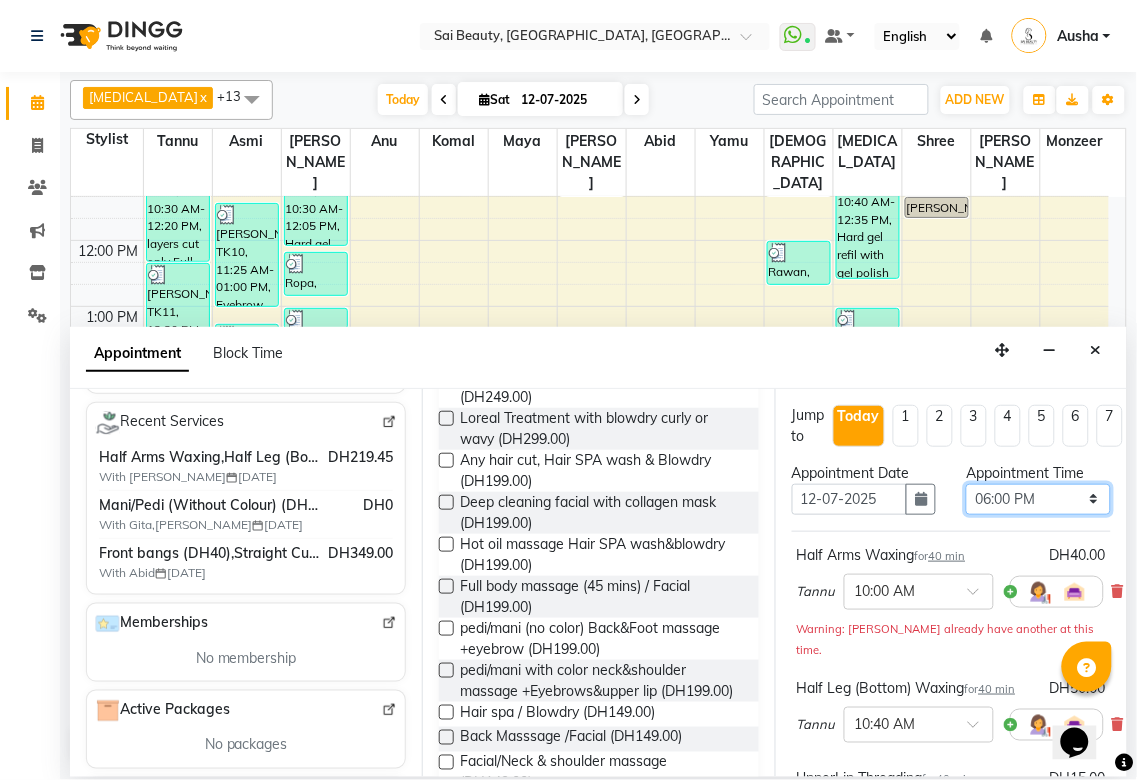 click on "Select 10:00 AM 10:05 AM 10:10 AM 10:15 AM 10:20 AM 10:25 AM 10:30 AM 10:35 AM 10:40 AM 10:45 AM 10:50 AM 10:55 AM 11:00 AM 11:05 AM 11:10 AM 11:15 AM 11:20 AM 11:25 AM 11:30 AM 11:35 AM 11:40 AM 11:45 AM 11:50 AM 11:55 AM 12:00 PM 12:05 PM 12:10 PM 12:15 PM 12:20 PM 12:25 PM 12:30 PM 12:35 PM 12:40 PM 12:45 PM 12:50 PM 12:55 PM 01:00 PM 01:05 PM 01:10 PM 01:15 PM 01:20 PM 01:25 PM 01:30 PM 01:35 PM 01:40 PM 01:45 PM 01:50 PM 01:55 PM 02:00 PM 02:05 PM 02:10 PM 02:15 PM 02:20 PM 02:25 PM 02:30 PM 02:35 PM 02:40 PM 02:45 PM 02:50 PM 02:55 PM 03:00 PM 03:05 PM 03:10 PM 03:15 PM 03:20 PM 03:25 PM 03:30 PM 03:35 PM 03:40 PM 03:45 PM 03:50 PM 03:55 PM 04:00 PM 04:05 PM 04:10 PM 04:15 PM 04:20 PM 04:25 PM 04:30 PM 04:35 PM 04:40 PM 04:45 PM 04:50 PM 04:55 PM 05:00 PM 05:05 PM 05:10 PM 05:15 PM 05:20 PM 05:25 PM 05:30 PM 05:35 PM 05:40 PM 05:45 PM 05:50 PM 05:55 PM 06:00 PM 06:05 PM 06:10 PM 06:15 PM 06:20 PM 06:25 PM 06:30 PM 06:35 PM 06:40 PM 06:45 PM 06:50 PM 06:55 PM 07:00 PM 07:05 PM 07:10 PM 07:15 PM 07:20 PM" at bounding box center [1038, 499] 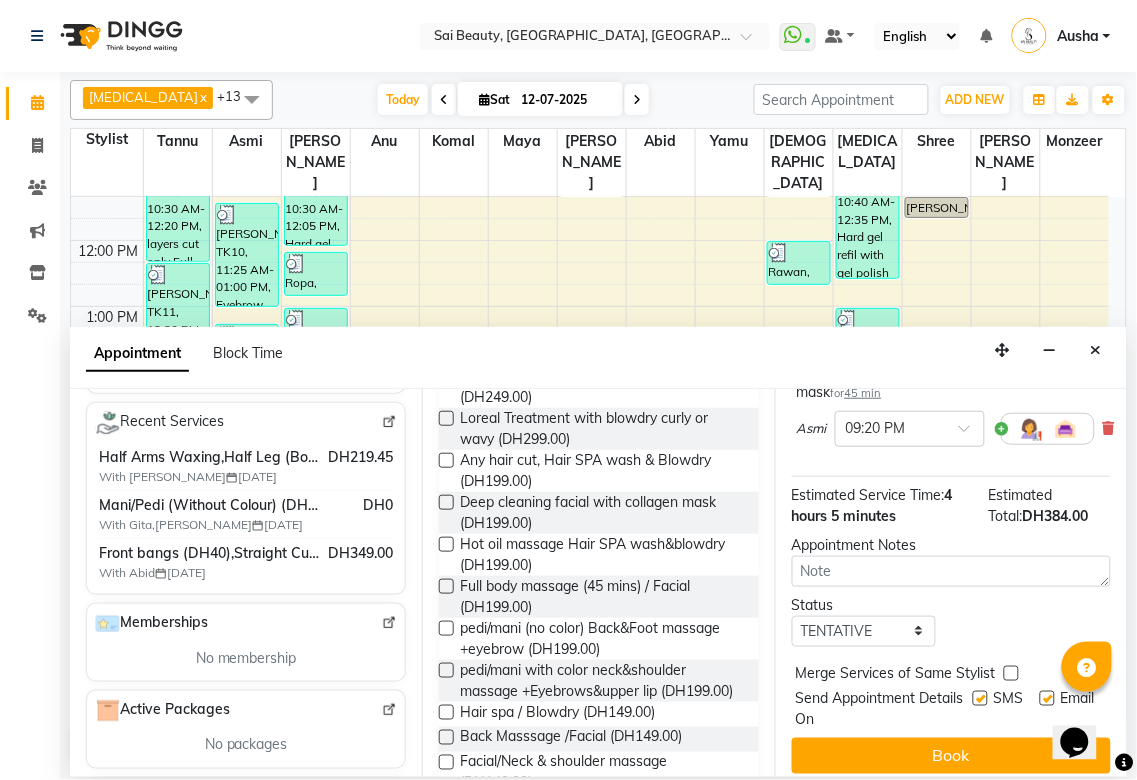 scroll, scrollTop: 690, scrollLeft: 0, axis: vertical 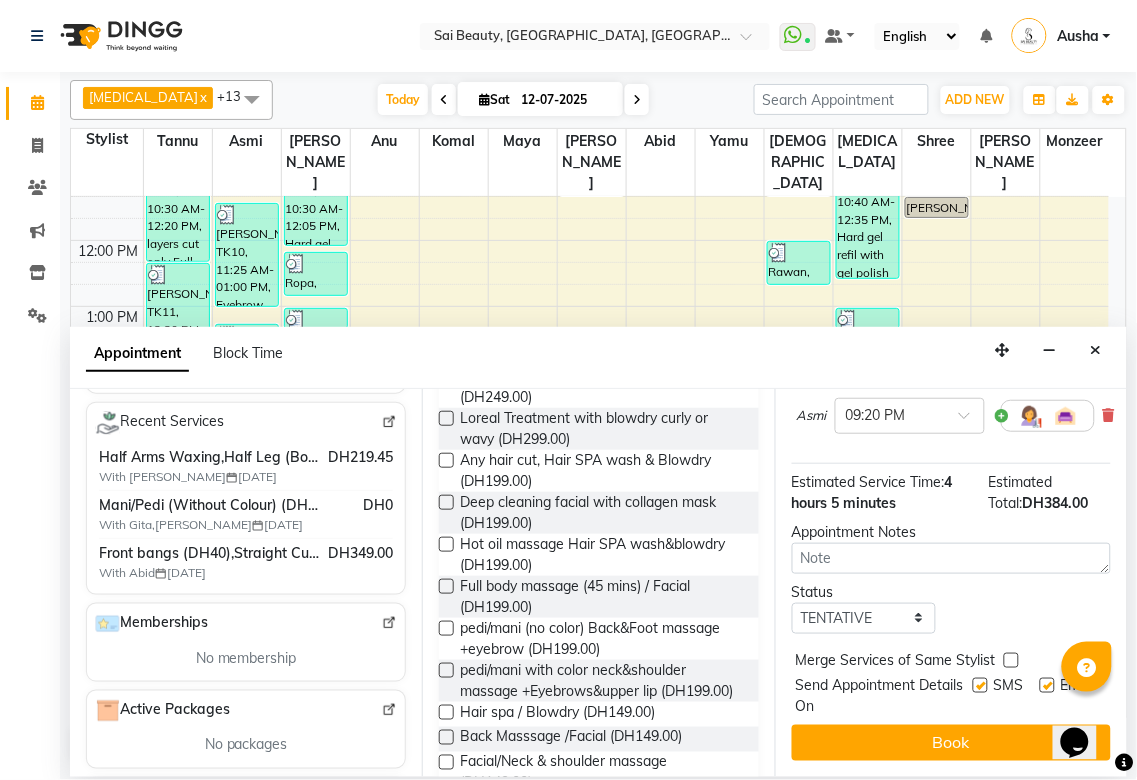 click at bounding box center (1011, 660) 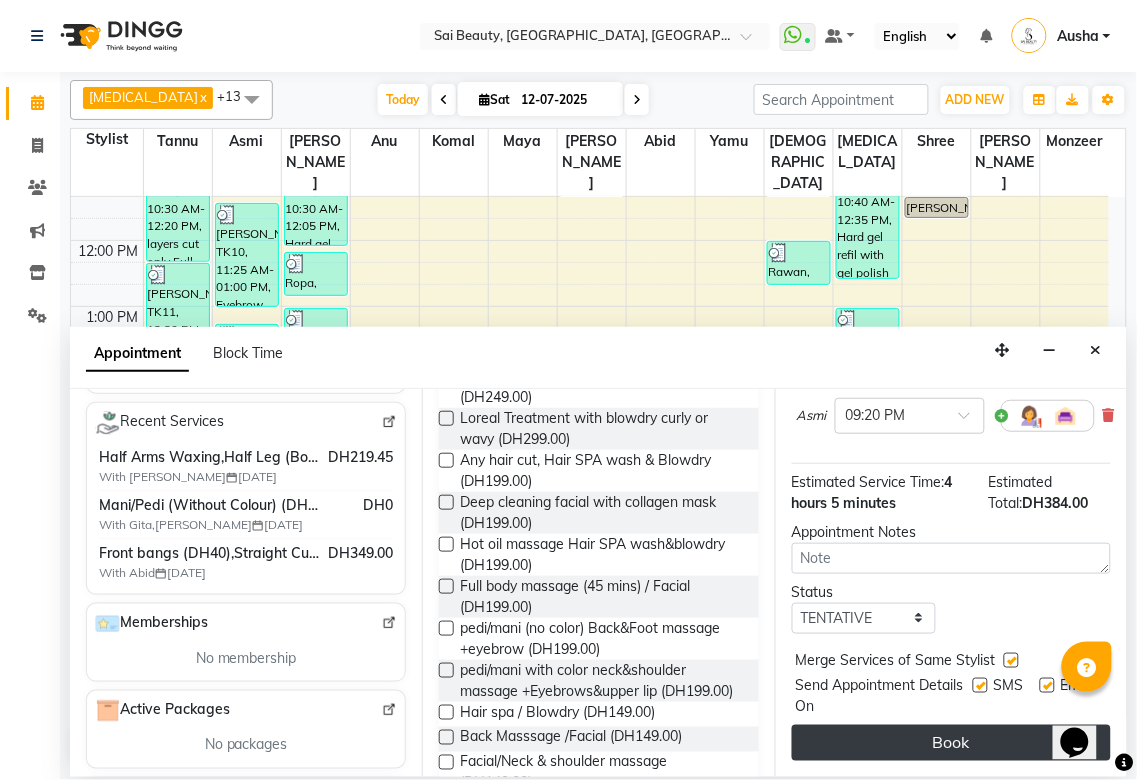 click on "Book" at bounding box center (951, 743) 